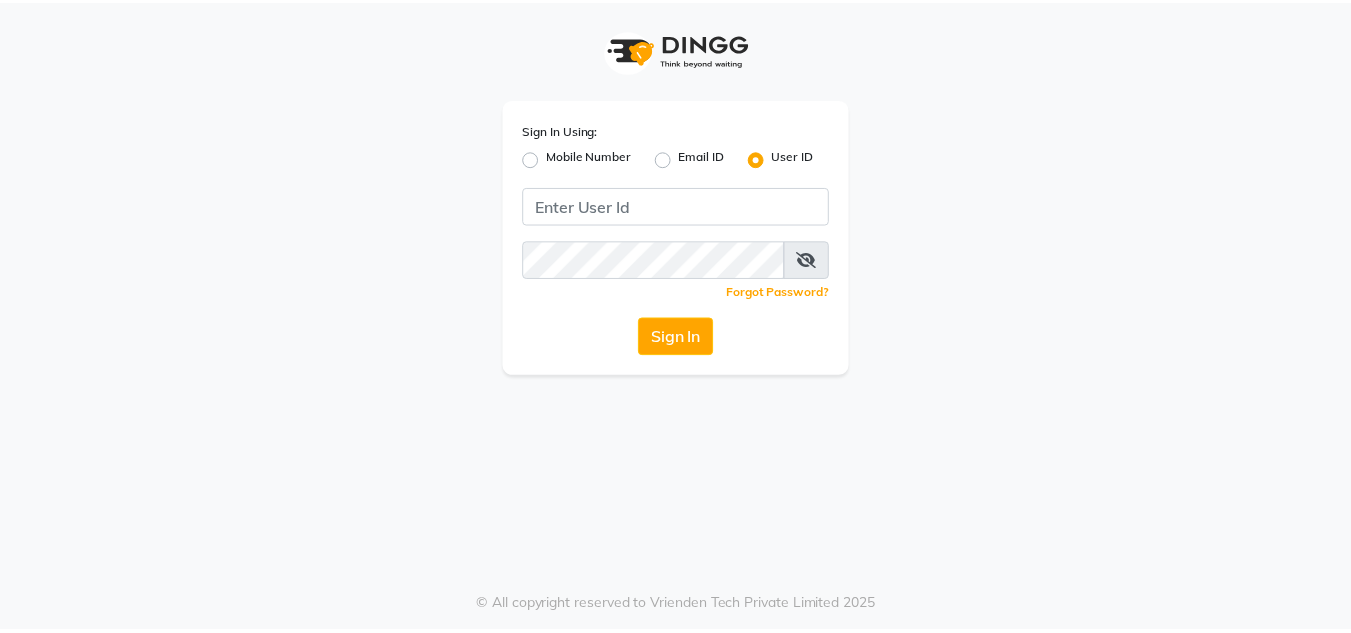 scroll, scrollTop: 0, scrollLeft: 0, axis: both 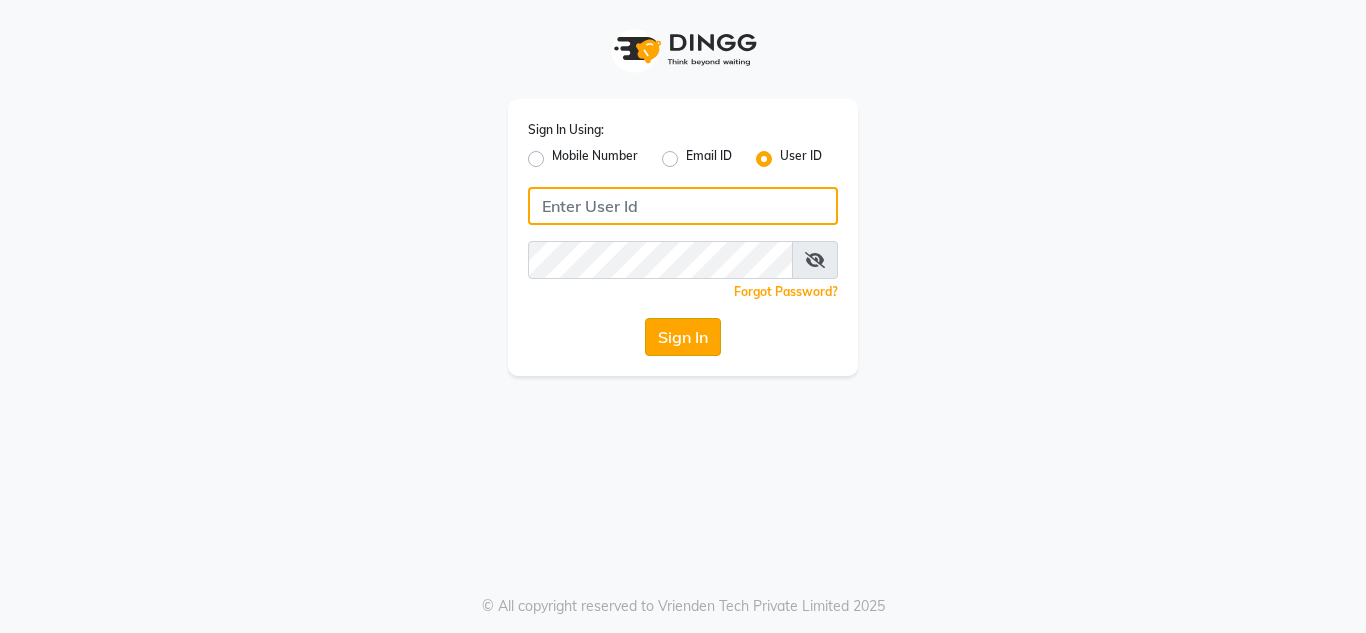 type on "[PERSON_NAME]" 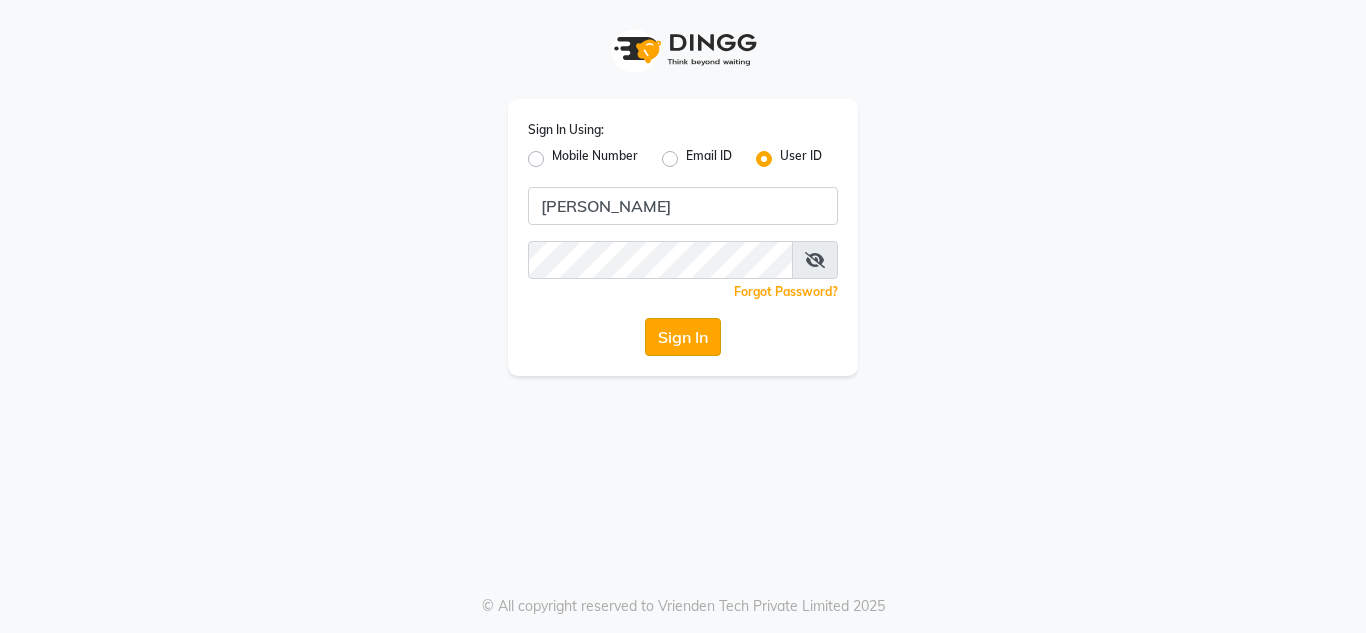 click on "Sign In" 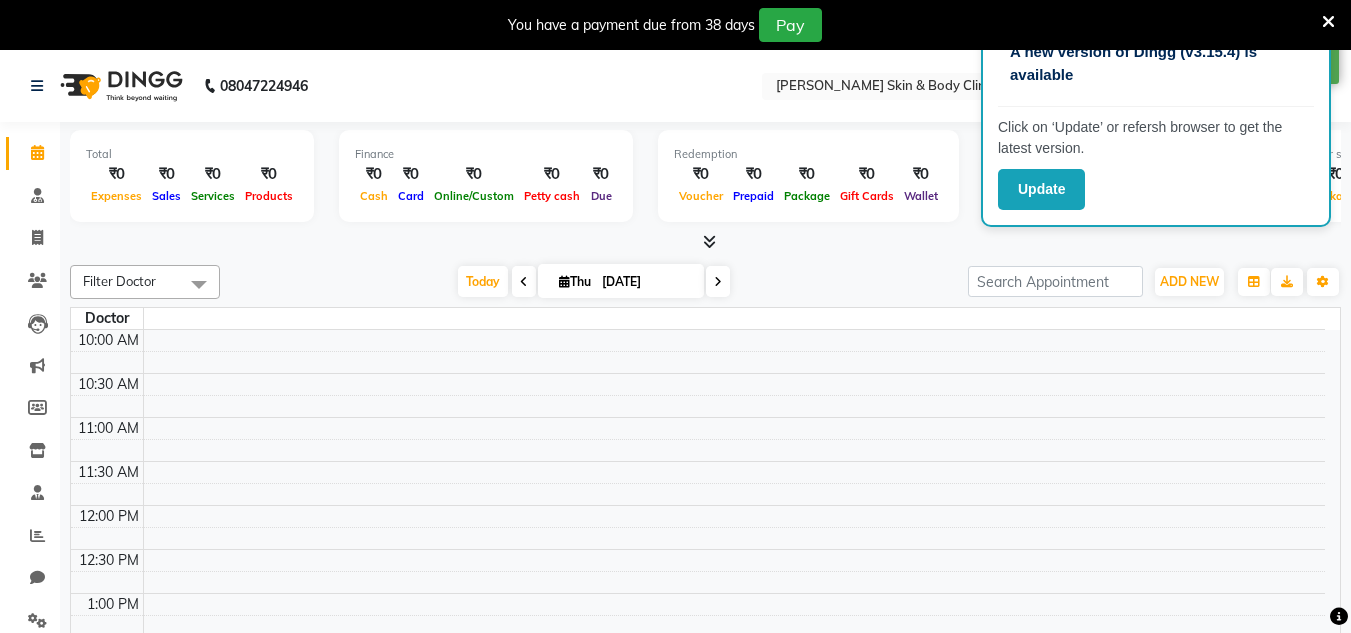 select on "en" 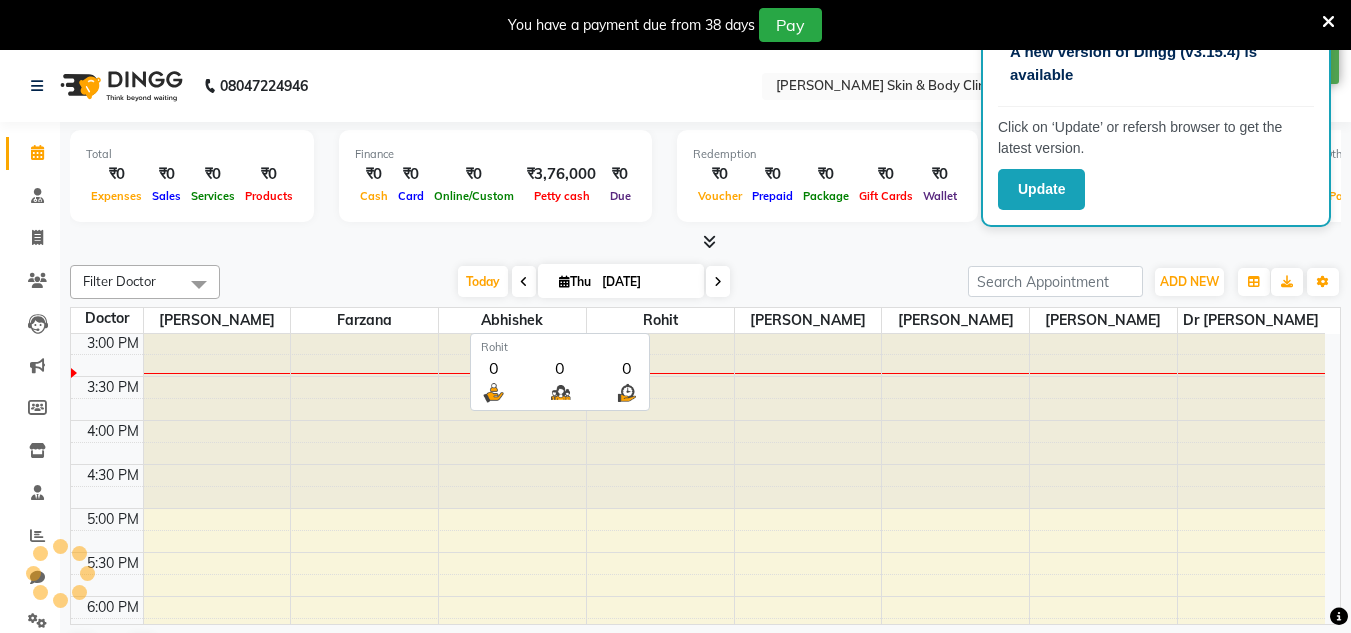 scroll, scrollTop: 0, scrollLeft: 0, axis: both 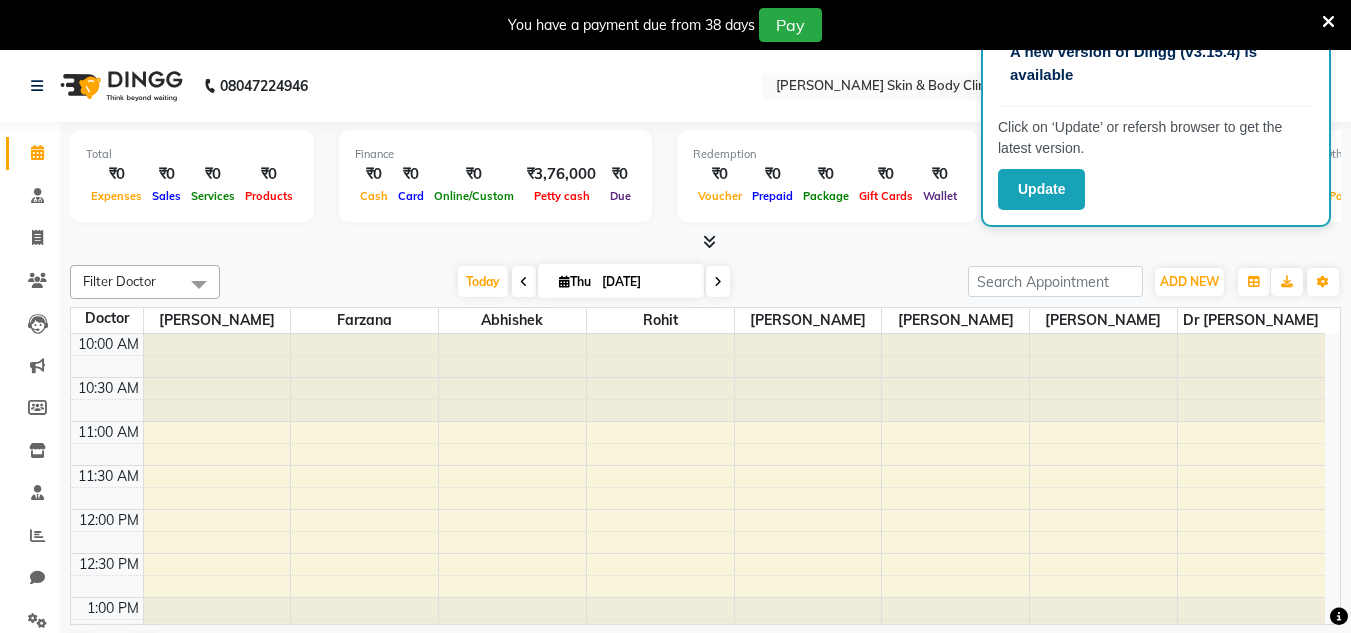 click at bounding box center (1328, 22) 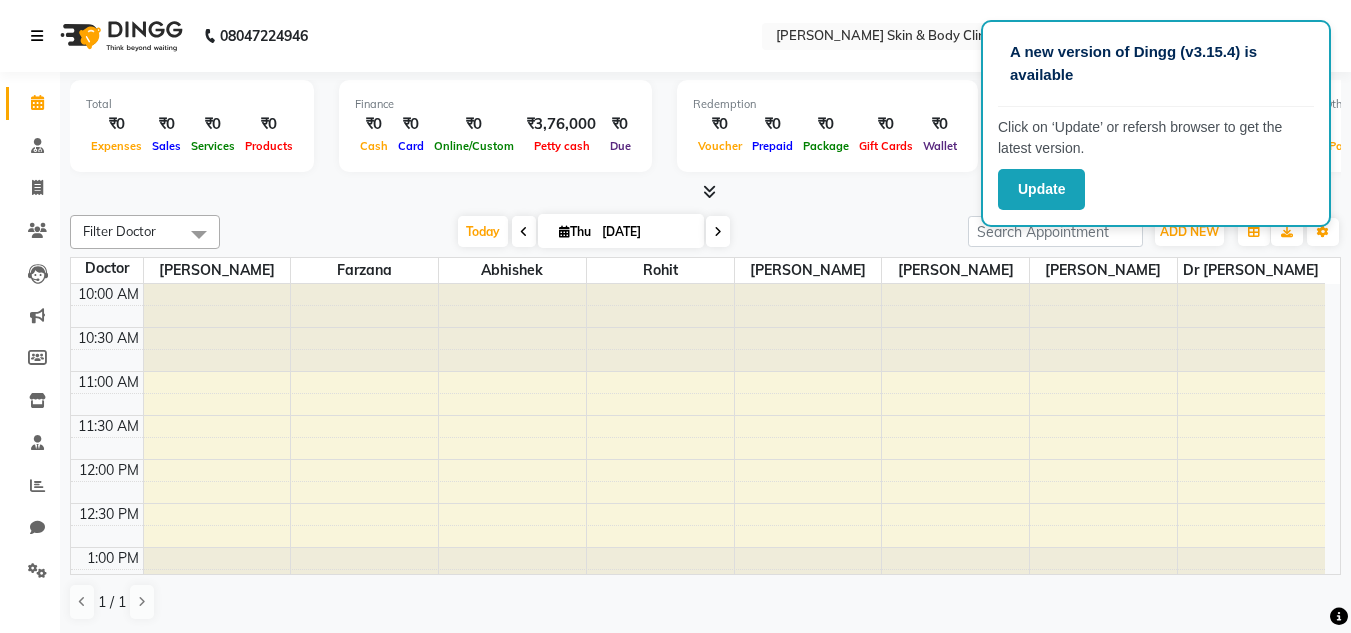 click at bounding box center (37, 36) 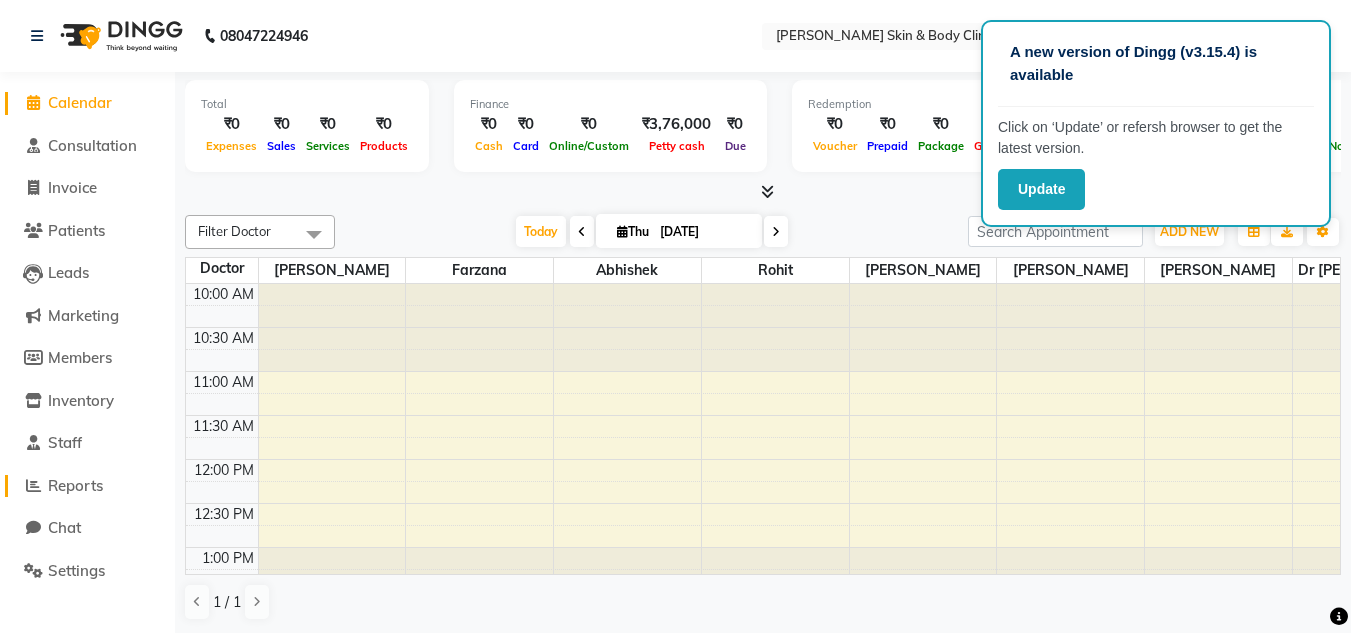 click on "Reports" 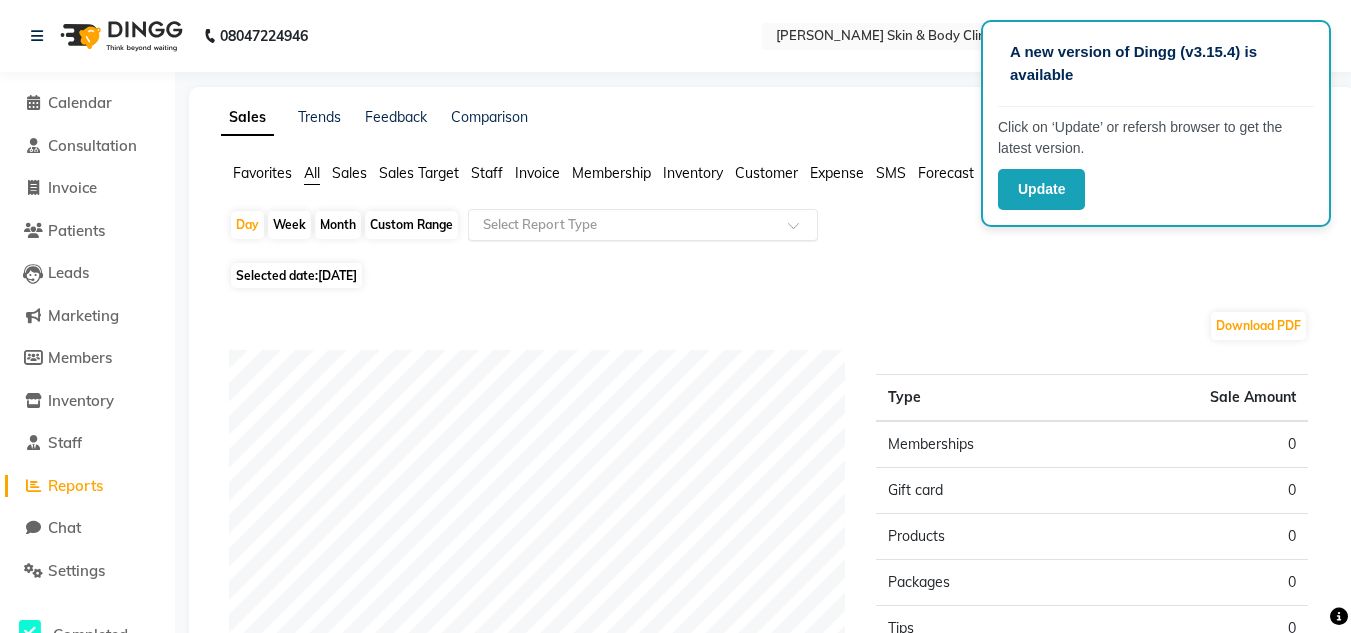 click 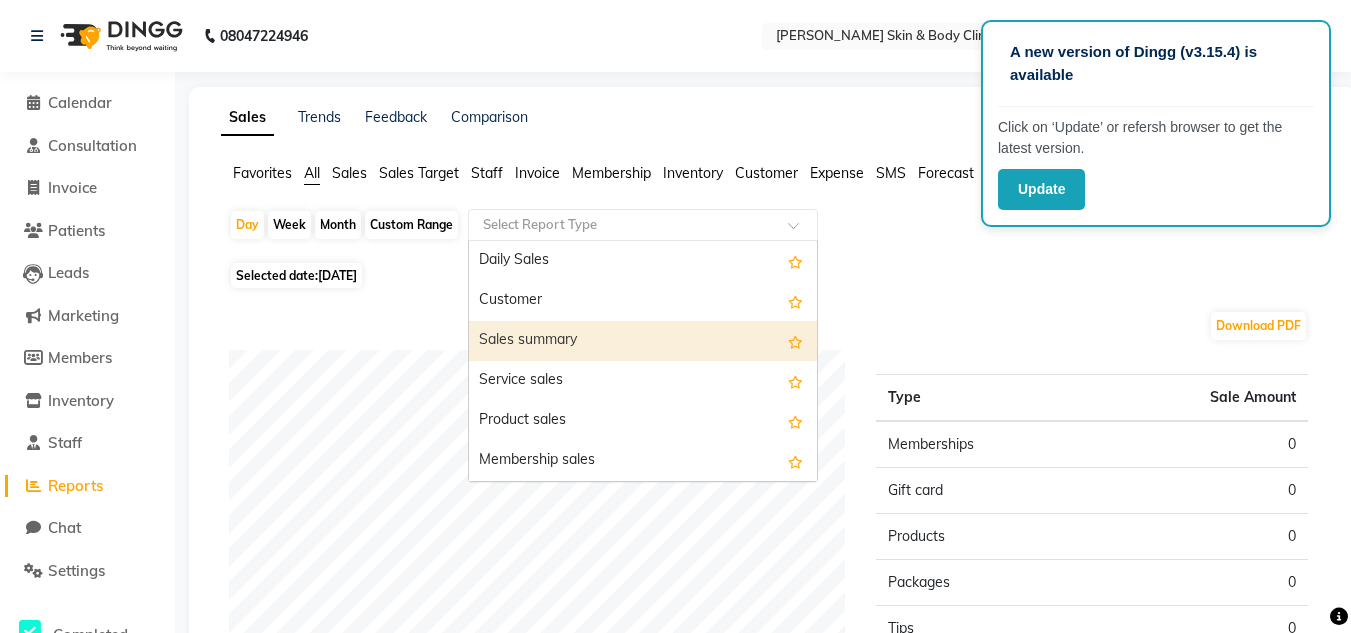 click on "Sales summary" at bounding box center [643, 341] 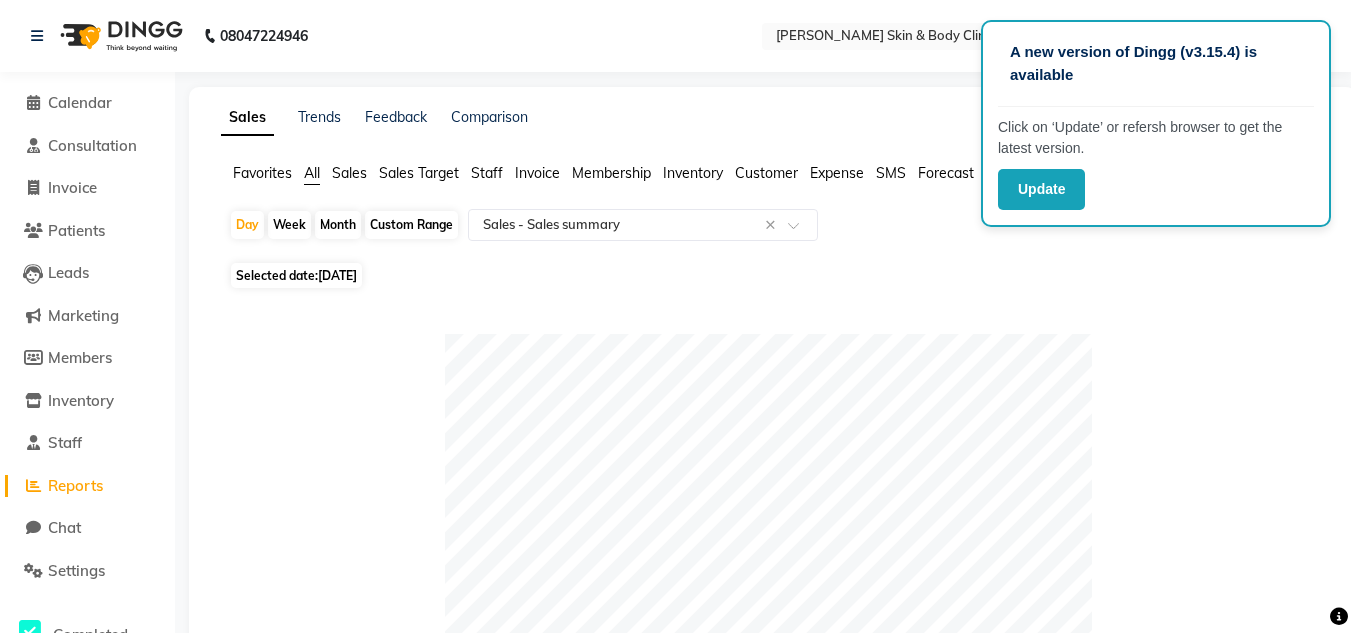 click on "Month" 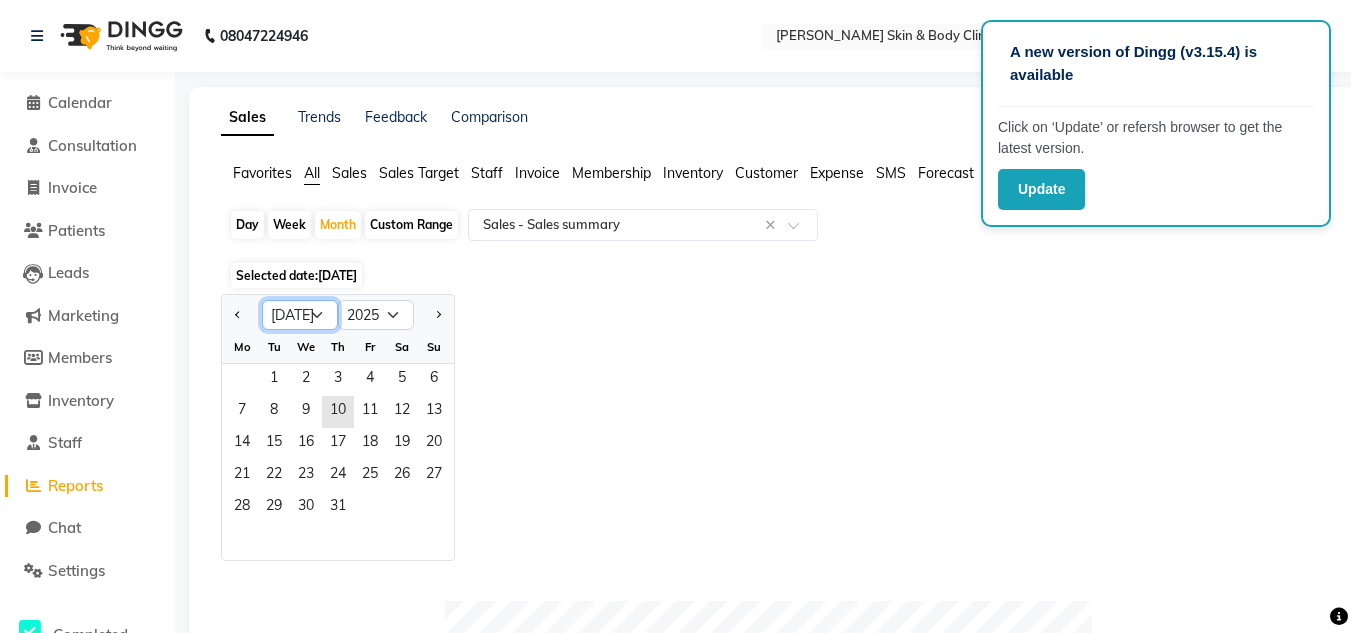 click on "Jan Feb Mar Apr May Jun Jul Aug Sep Oct Nov Dec" 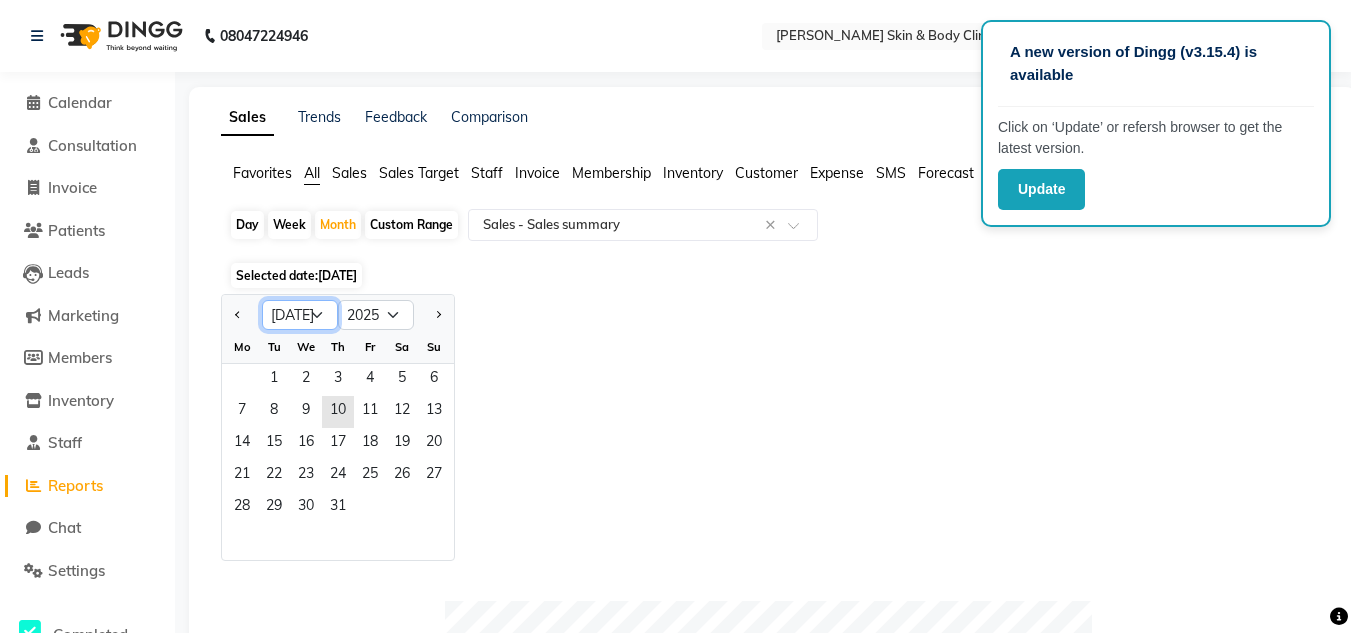 select on "6" 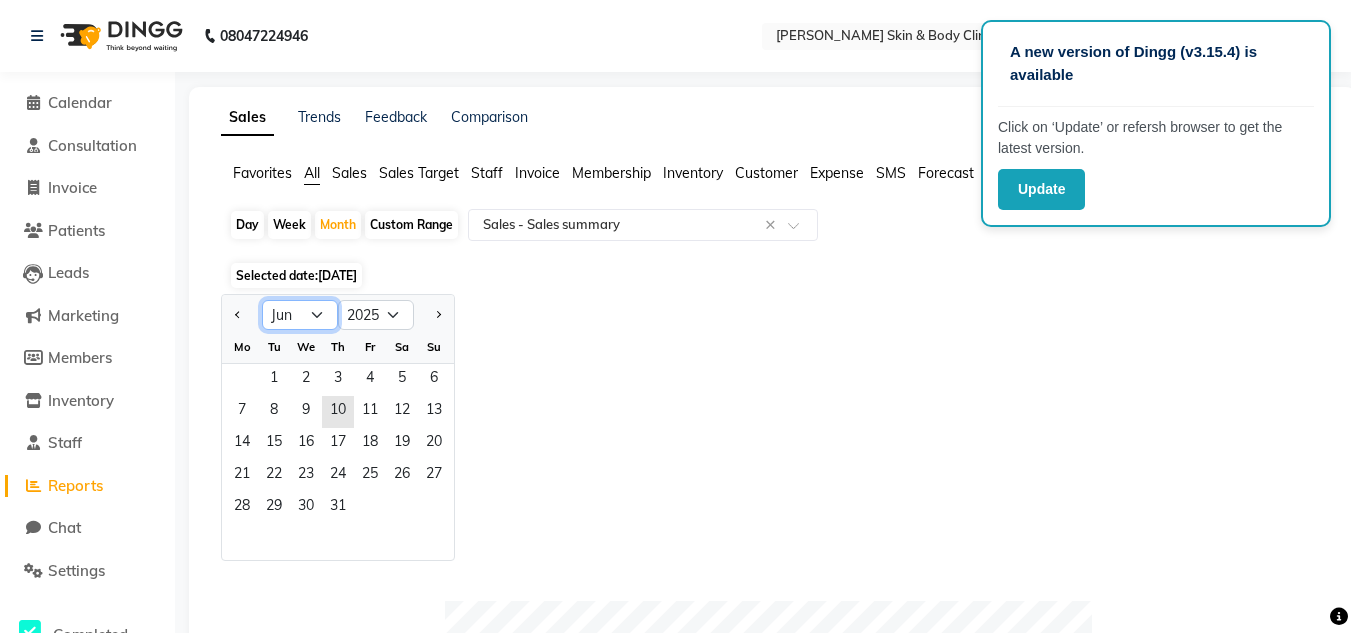click on "Jan Feb Mar Apr May Jun [DATE] Aug Sep Oct Nov Dec" 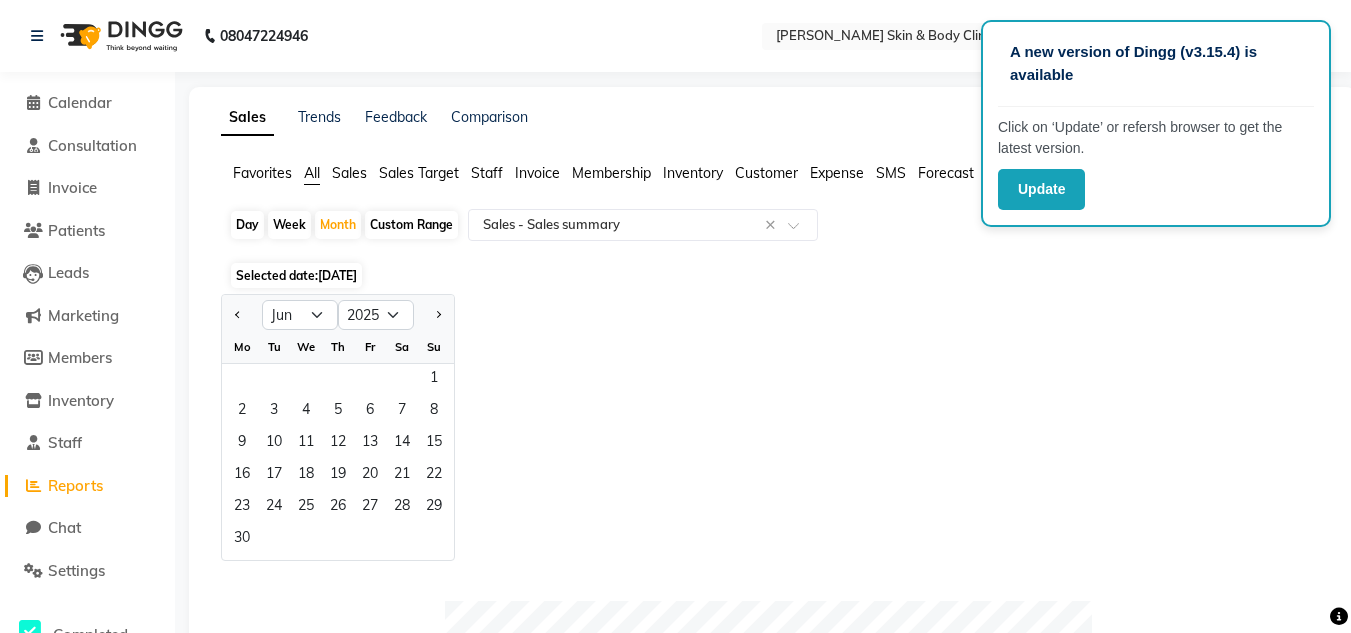 click on "Jan Feb Mar Apr May Jun Jul Aug Sep Oct Nov Dec 2015 2016 2017 2018 2019 2020 2021 2022 2023 2024 2025 2026 2027 2028 2029 2030 2031 2032 2033 2034 2035 Mo Tu We Th Fr Sa Su  1   2   3   4   5   6   7   8   9   10   11   12   13   14   15   16   17   18   19   20   21   22   23   24   25   26   27   28   29   30" 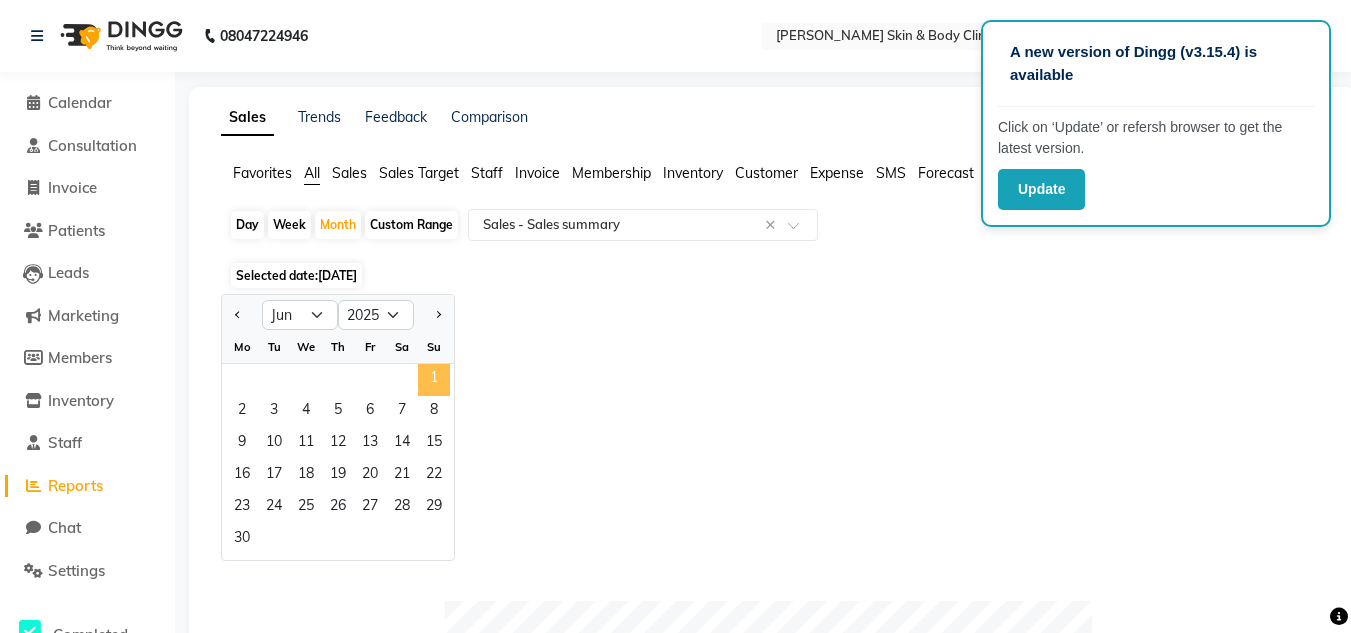 click on "1" 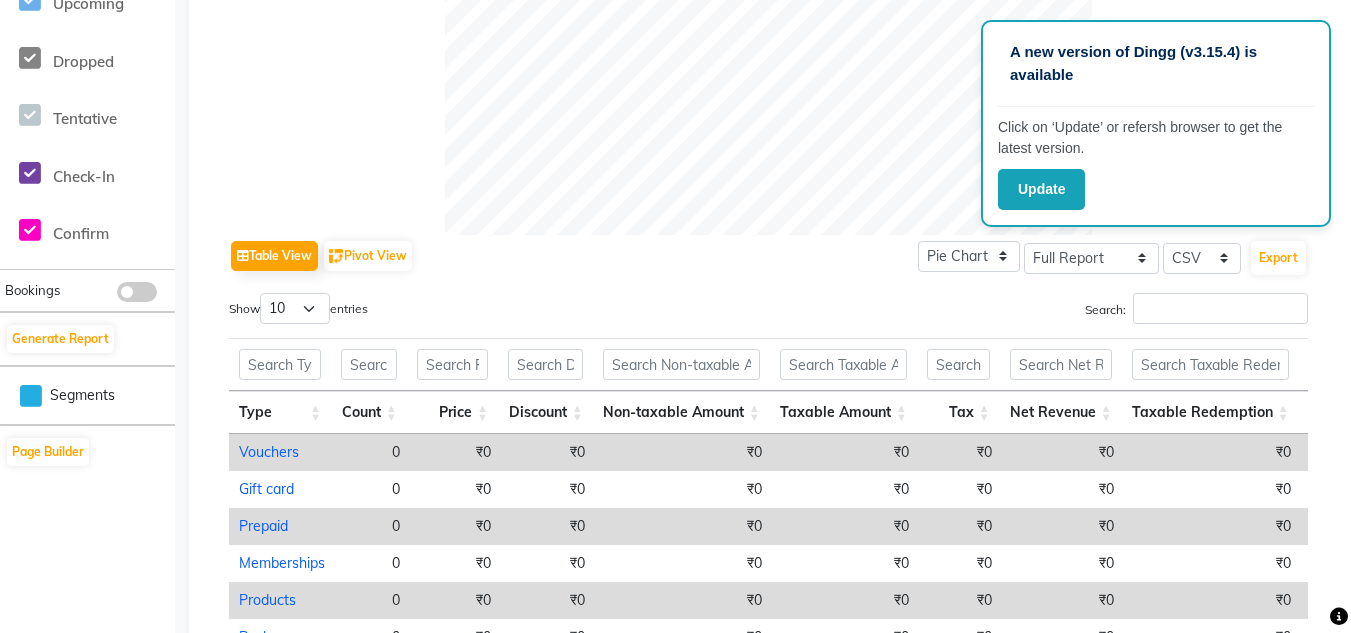 scroll, scrollTop: 700, scrollLeft: 0, axis: vertical 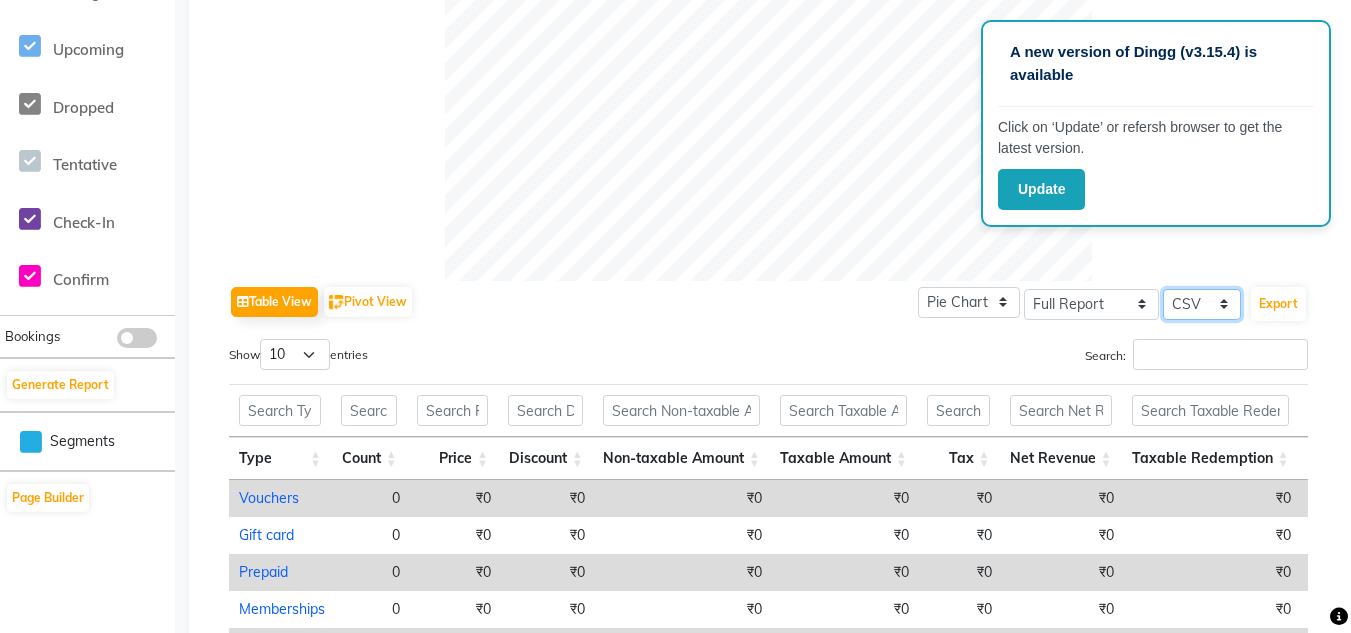 click on "Select CSV PDF" 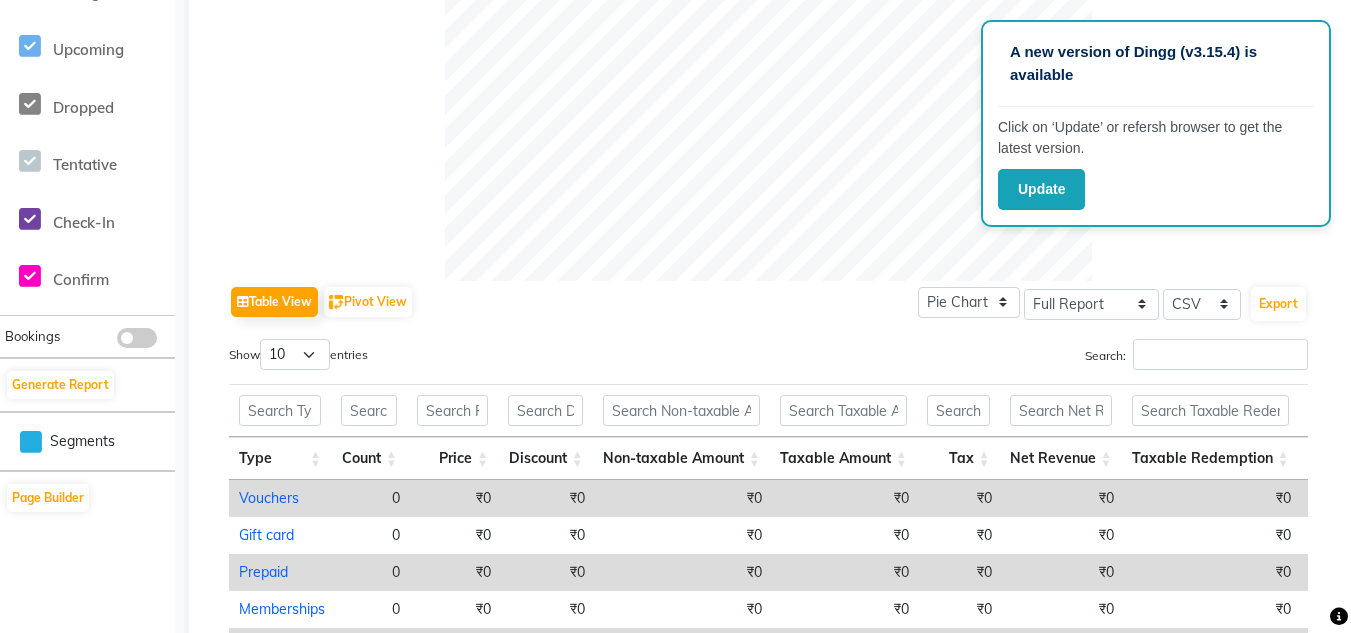 click on "Table View   Pivot View  Pie Chart Bar Chart Select Full Report Filtered Report Select CSV PDF  Export  Show  10 25 50 100  entries Search: Type Count Price Discount Non-taxable Amount Taxable Amount Tax Net Revenue Taxable Redemption Tax On Redemption Total Redemption Total Tax Total Type Count Price Discount Non-taxable Amount Taxable Amount Tax Net Revenue Taxable Redemption Tax On Redemption Total Redemption Total Tax Total Total 7 ₹43,500.00 ₹0 ₹0 ₹36,864.44 ₹6,635.60 ₹43,500.00 ₹0 ₹0 ₹0 ₹6,635.60 ₹43,500.00 Vouchers 0 ₹0 ₹0 ₹0 ₹0 ₹0 ₹0 ₹0 ₹0 ₹0 ₹0 ₹0 Gift card 0 ₹0 ₹0 ₹0 ₹0 ₹0 ₹0 ₹0 ₹0 ₹0 ₹0 ₹0 Prepaid 0 ₹0 ₹0 ₹0 ₹0 ₹0 ₹0 ₹0 ₹0 ₹0 ₹0 ₹0 Memberships 0 ₹0 ₹0 ₹0 ₹0 ₹0 ₹0 ₹0 ₹0 ₹0 ₹0 ₹0 Products 0 ₹0 ₹0 ₹0 ₹0 ₹0 ₹0 ₹0 ₹0 ₹0 ₹0 ₹0 Packages 0 ₹0 ₹0 ₹0 ₹0 ₹0 ₹0 ₹0 ₹0 ₹0 ₹0 ₹0 Tips 0 ₹0 ₹0 ₹0 ₹0 ₹0 ₹0 ₹0 ₹0 ₹0 ₹0 ₹0 Services 7 ₹0 Fee" 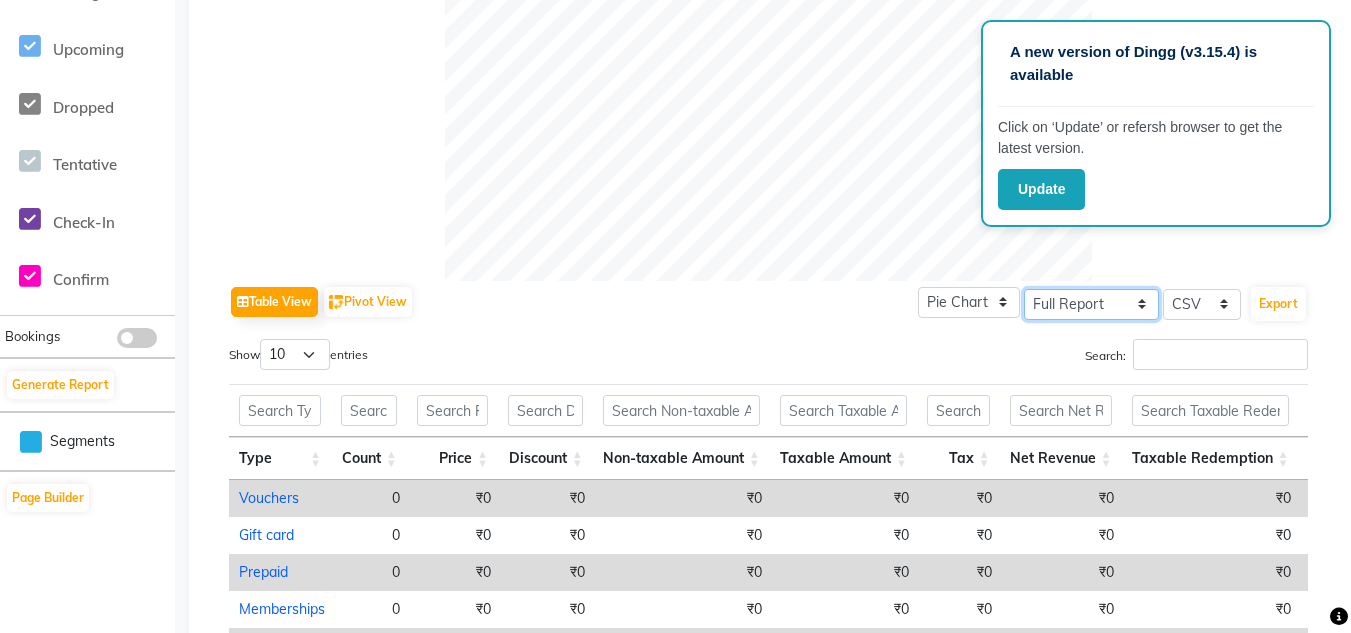 click on "Select Full Report Filtered Report" 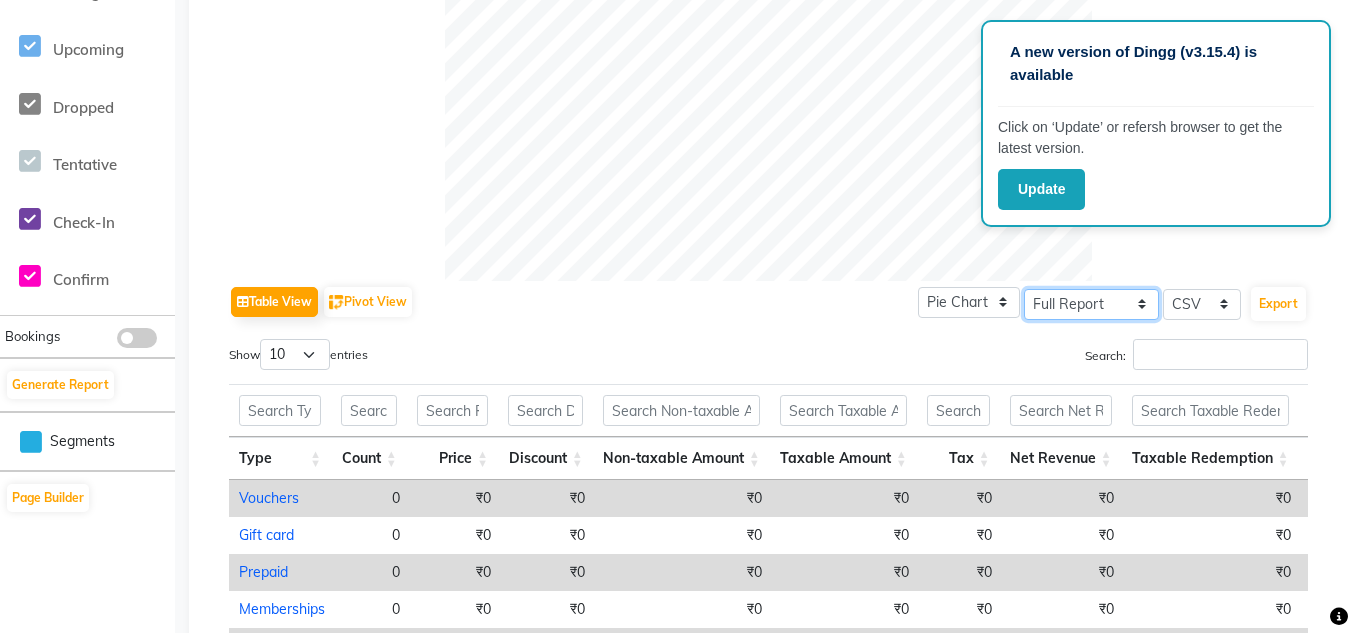 click on "Select Full Report Filtered Report" 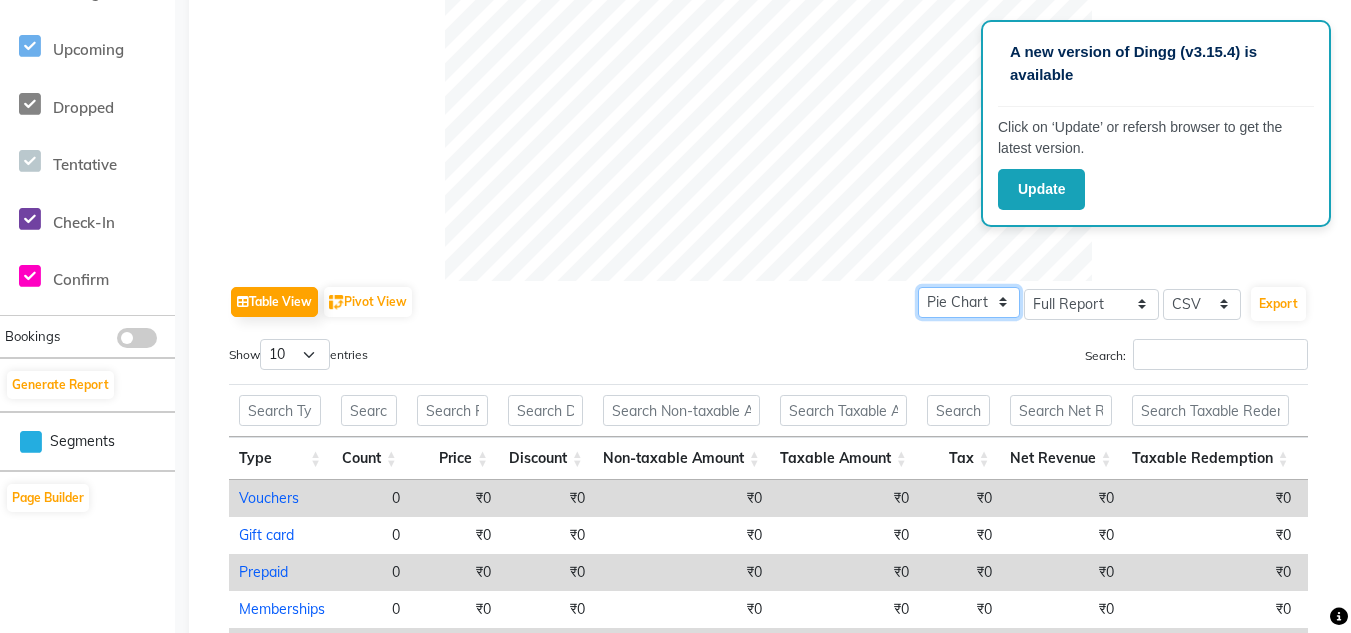click on "Pie Chart Bar Chart" 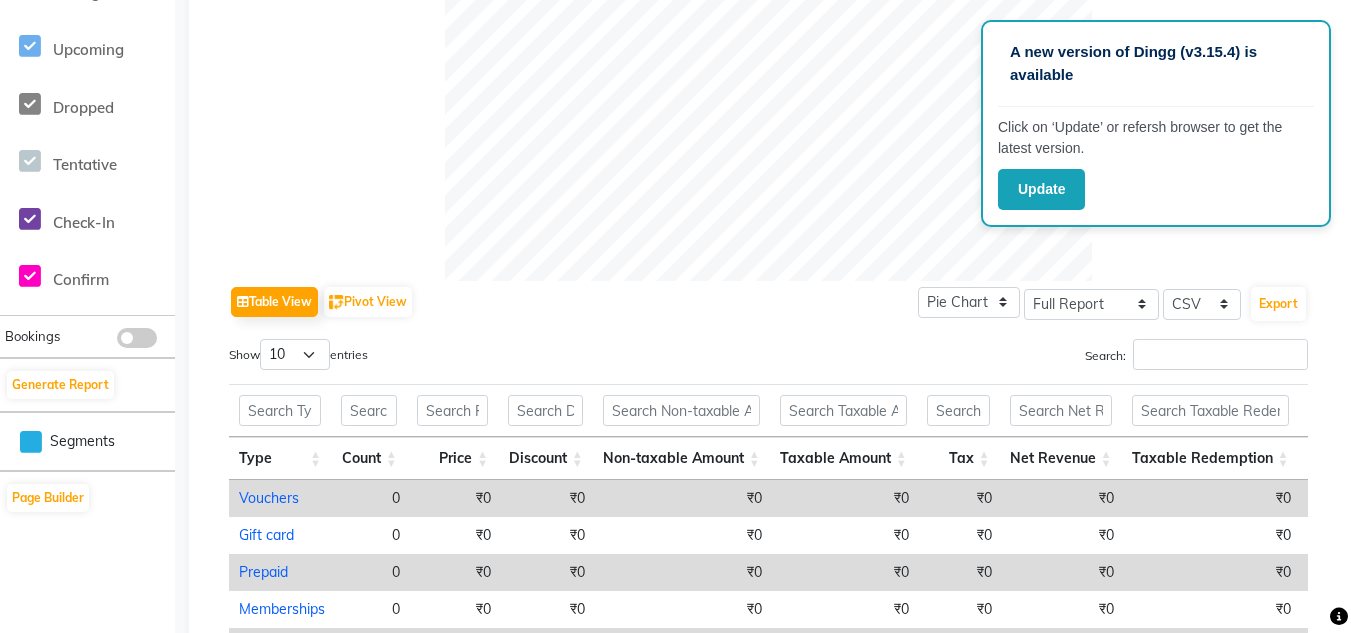 click on "Table View   Pivot View  Pie Chart Bar Chart Select Full Report Filtered Report Select CSV PDF  Export" 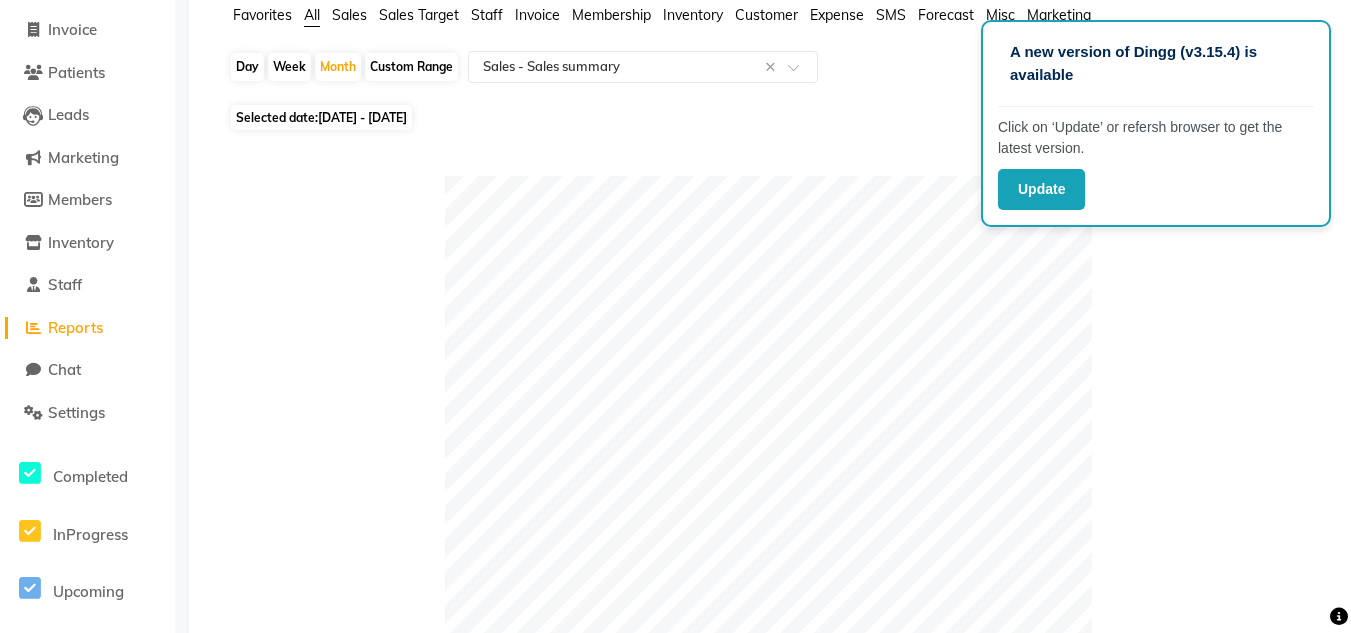 scroll, scrollTop: 61, scrollLeft: 0, axis: vertical 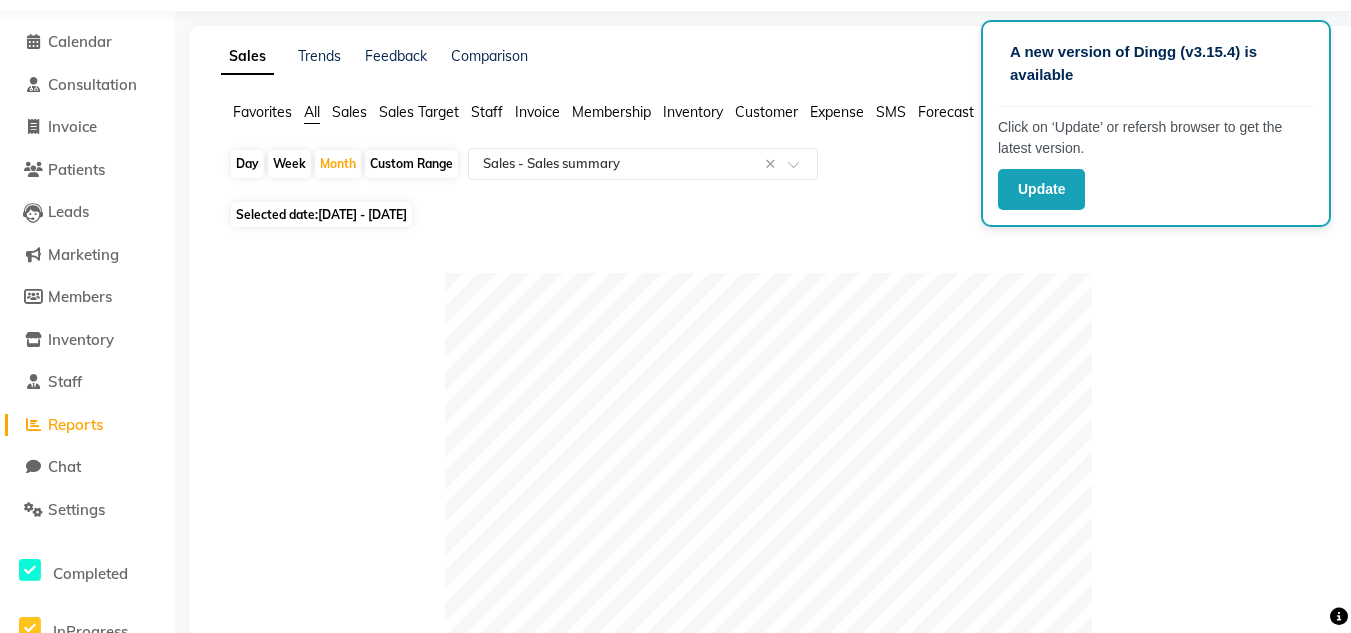 click on "Sales" 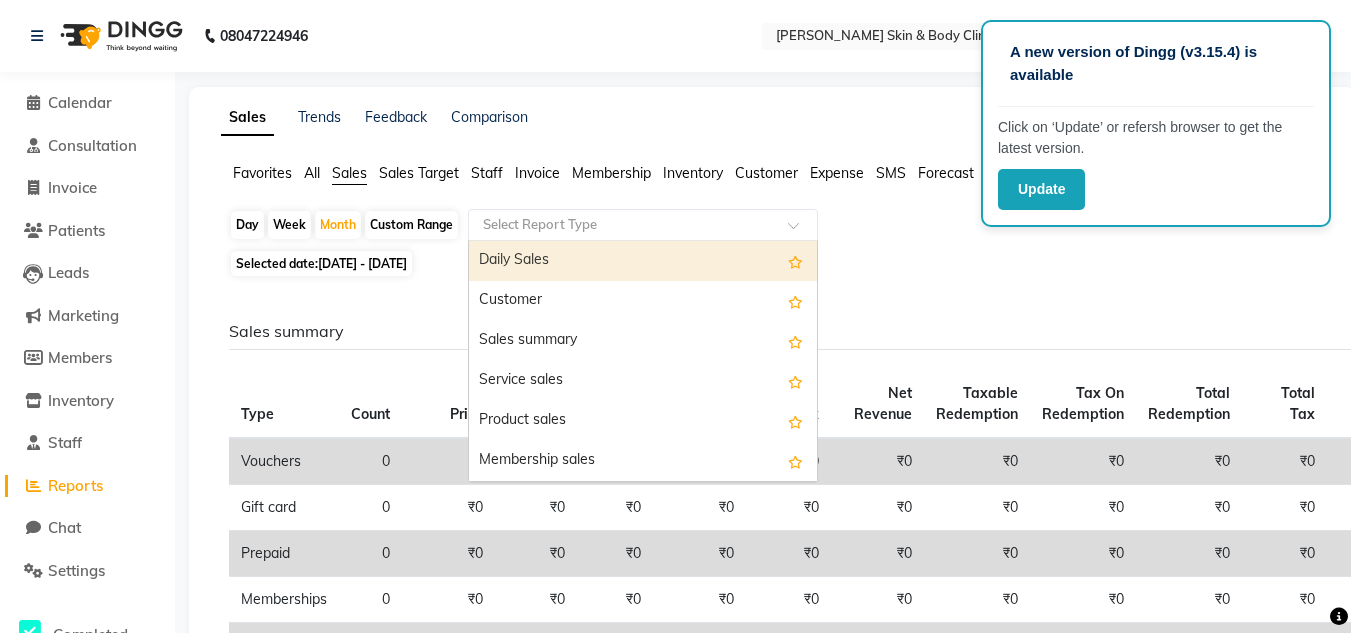click 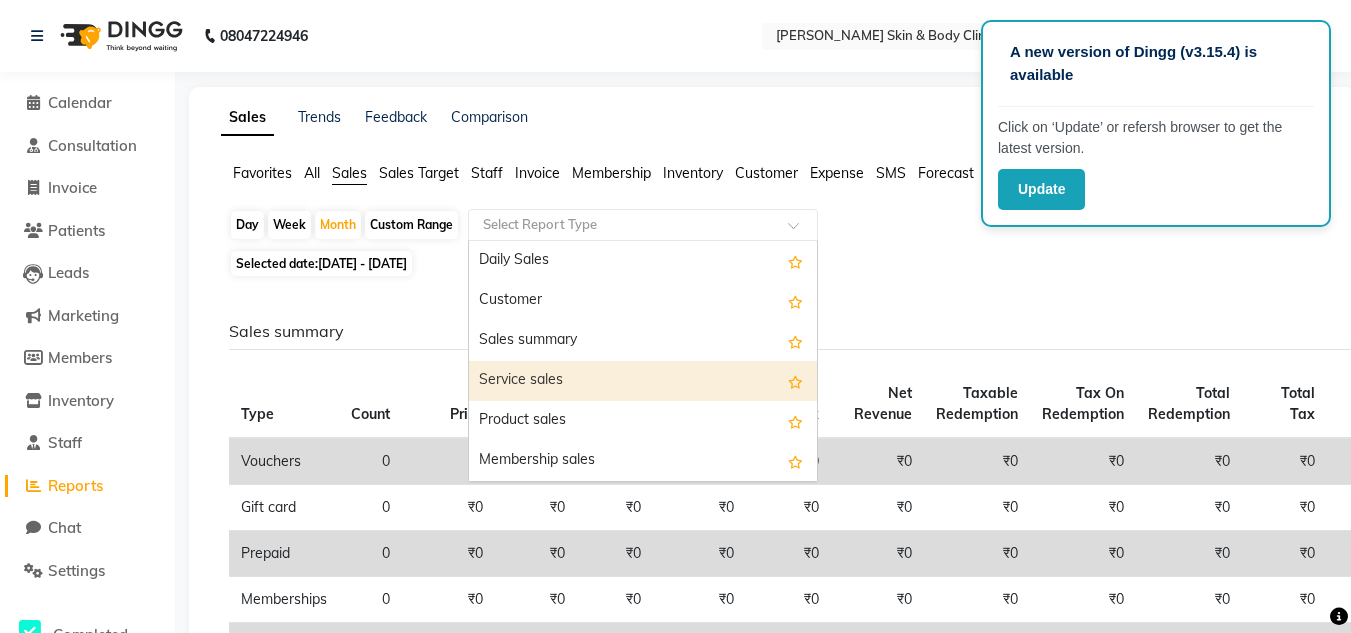 click on "Sales summary Type Count Price Discount Non-taxable Amount Taxable Amount Tax Net Revenue Taxable Redemption Tax On Redemption Total Redemption Total Tax Total  Vouchers 0 ₹0 ₹0 ₹0 ₹0 ₹0 ₹0 ₹0 ₹0 ₹0 ₹0 ₹0  Gift card 0 ₹0 ₹0 ₹0 ₹0 ₹0 ₹0 ₹0 ₹0 ₹0 ₹0 ₹0  Prepaid 0 ₹0 ₹0 ₹0 ₹0 ₹0 ₹0 ₹0 ₹0 ₹0 ₹0 ₹0  Memberships 0 ₹0 ₹0 ₹0 ₹0 ₹0 ₹0 ₹0 ₹0 ₹0 ₹0 ₹0  Products 0 ₹0 ₹0 ₹0 ₹0 ₹0 ₹0 ₹0 ₹0 ₹0 ₹0 ₹0  Packages 0 ₹0 ₹0 ₹0 ₹0 ₹0 ₹0 ₹0 ₹0 ₹0 ₹0 ₹0  Tips 0 ₹0 ₹0 ₹0 ₹0 ₹0 ₹0 ₹0 ₹0 ₹0 ₹0 ₹0  Services 7 ₹43,500.00 ₹0 ₹0 ₹36,864.44 ₹6,635.60 ₹43,500.00 ₹0 ₹0 ₹0 ₹6,635.60 ₹43,500.00  Fee 0 ₹0 ₹0 ₹0 ₹0 ₹0 ₹0 ₹0 ₹0 ₹0 ₹0 ₹0 Payment mode Payment Mode Count Total Redemption Tip Fee Advance Amount Invoice Amount  GMONEY 1 ₹34,800.00 ₹0 ₹0 ₹0 ₹0 ₹34,800.00  GPAY 1 ₹8,700.00 ₹0 ₹0 ₹0 ₹0 ₹8,700.00" 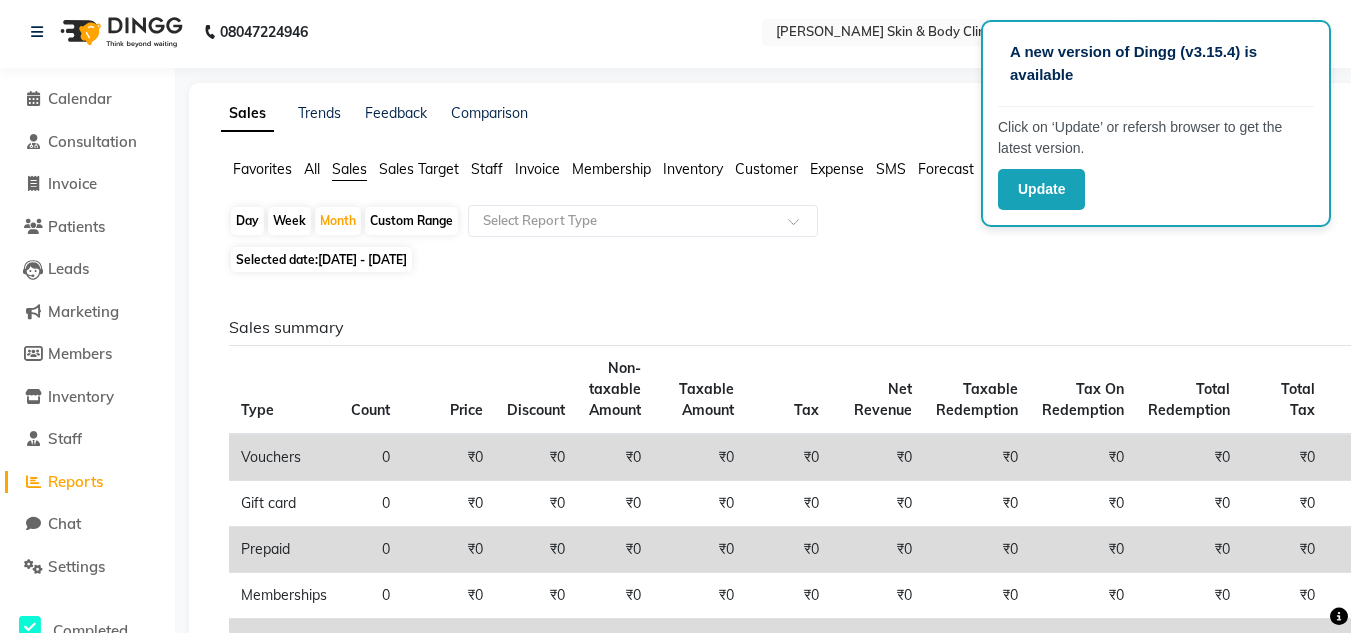 scroll, scrollTop: 0, scrollLeft: 0, axis: both 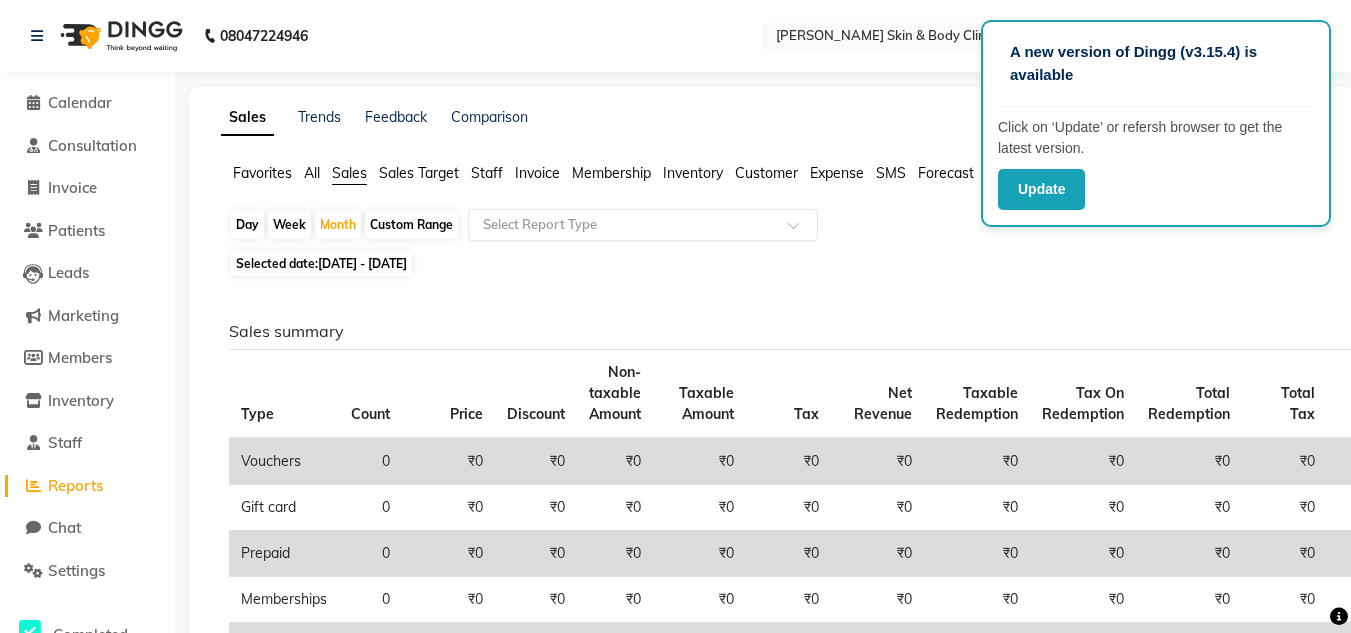 click 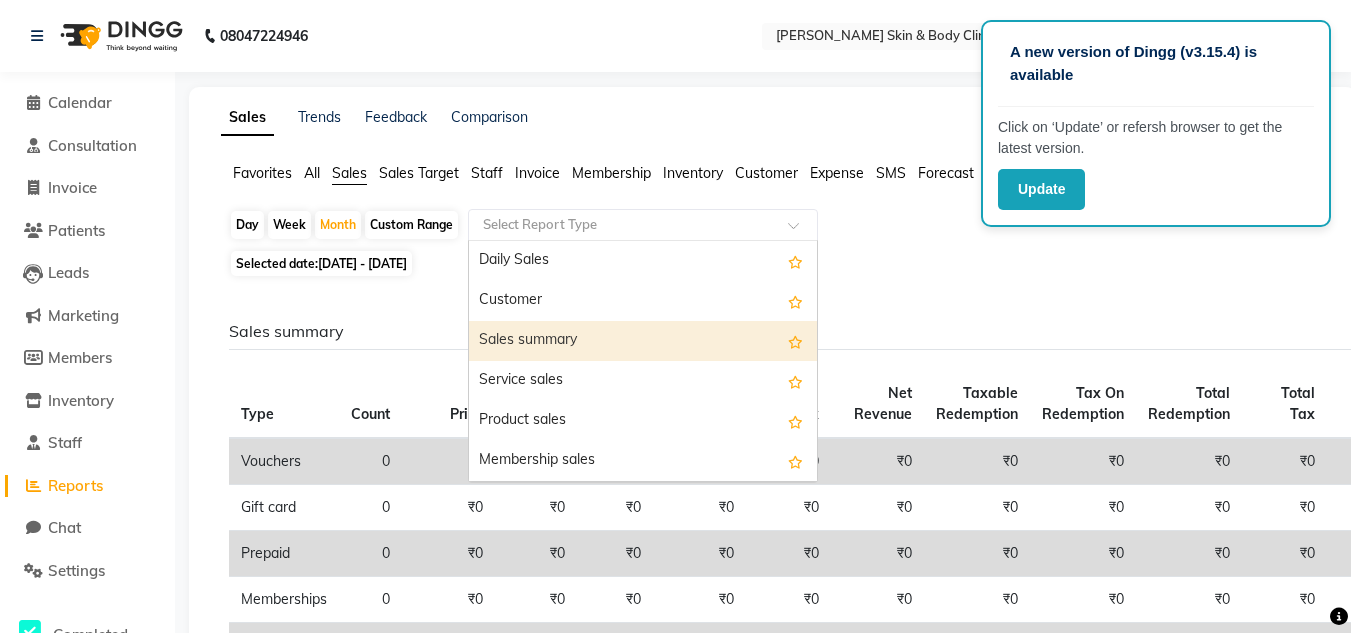 click on "Sales summary" at bounding box center (643, 341) 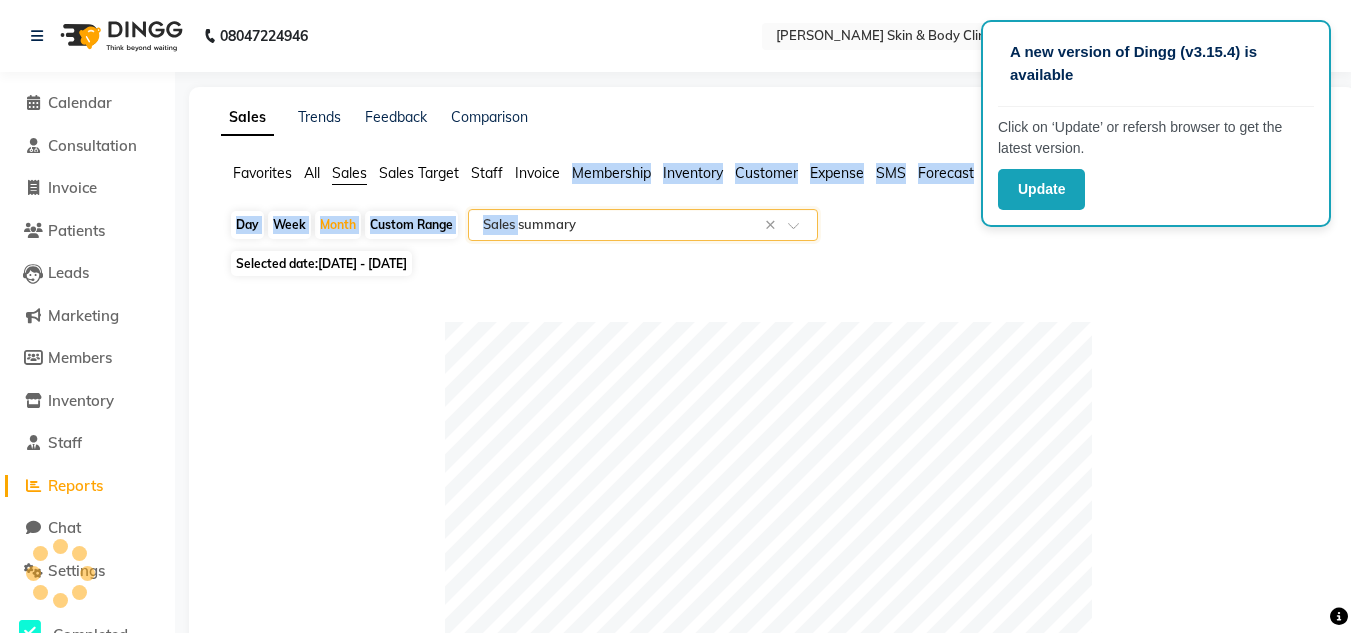 click on "Favorites All Sales Sales Target Staff Invoice Membership Inventory Customer Expense SMS Forecast Misc Marketing  Day   Week   Month   Custom Range  Select Report Type × Sales summary × Selected date:  01-06-2025 - 30-06-2025   Table View   Pivot View  Pie Chart Bar Chart Select Full Report Filtered Report Select CSV PDF  Export  Show  10 25 50 100  entries Search: Type Count Price Discount Non-taxable Amount Taxable Amount Tax Net Revenue Taxable Redemption Tax On Redemption Total Redemption Total Tax Total Type Count Price Discount Non-taxable Amount Taxable Amount Tax Net Revenue Taxable Redemption Tax On Redemption Total Redemption Total Tax Total Total 7 ₹43,500.00 ₹0 ₹0 ₹36,864.44 ₹6,635.60 ₹43,500.00 ₹0 ₹0 ₹0 ₹6,635.60 ₹43,500.00 Vouchers 0 ₹0 ₹0 ₹0 ₹0 ₹0 ₹0 ₹0 ₹0 ₹0 ₹0 ₹0 Gift card 0 ₹0 ₹0 ₹0 ₹0 ₹0 ₹0 ₹0 ₹0 ₹0 ₹0 ₹0 Prepaid 0 ₹0 ₹0 ₹0 ₹0 ₹0 ₹0 ₹0 ₹0 ₹0 ₹0 ₹0 Memberships 0 ₹0 ₹0 ₹0 ₹0 ₹0 ₹0 ₹0 ₹0" 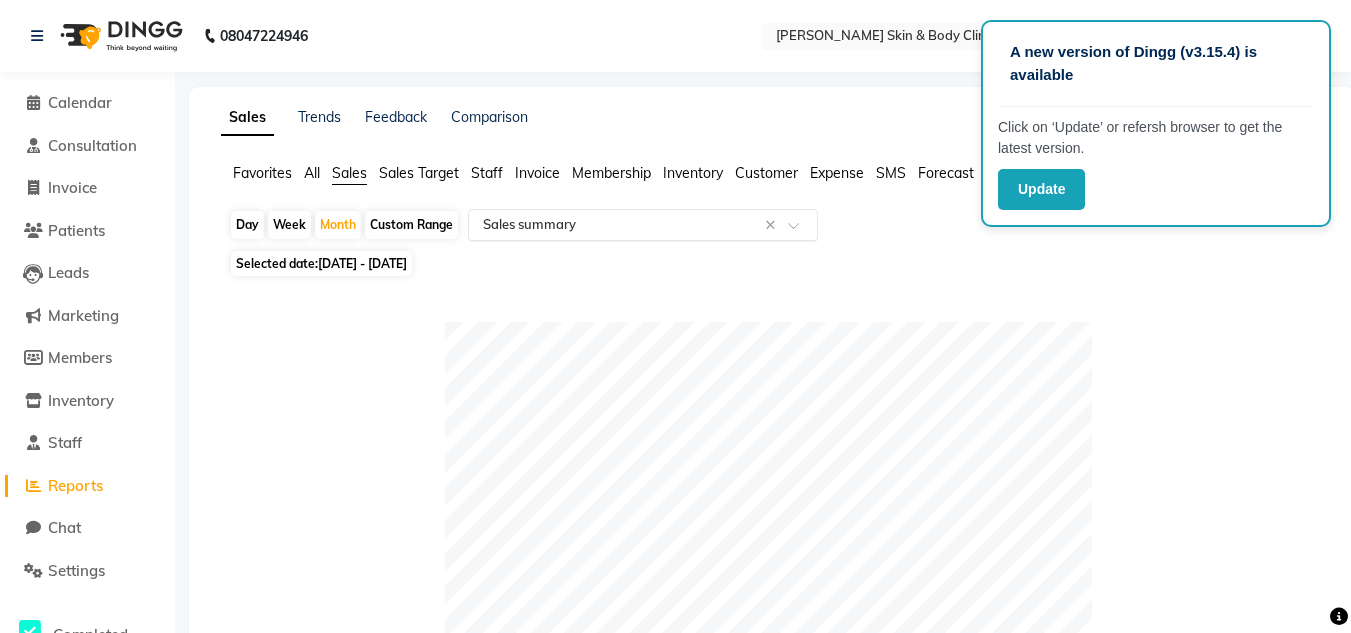 click 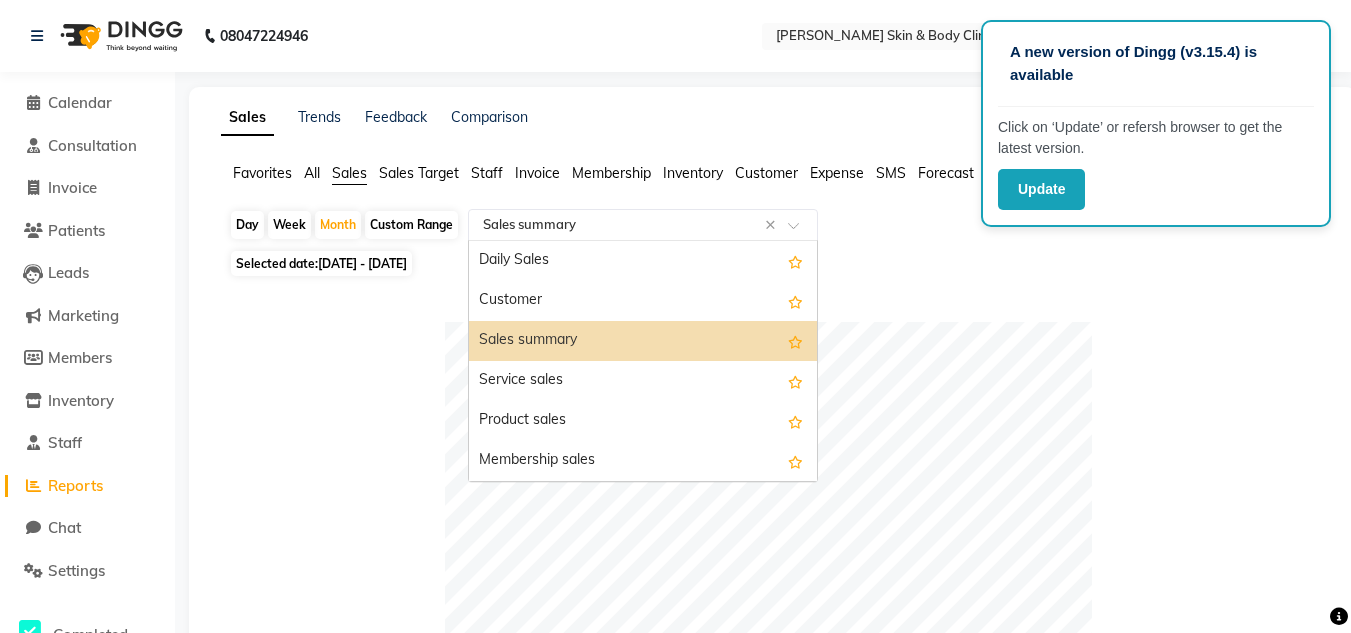 click on "Invoice" 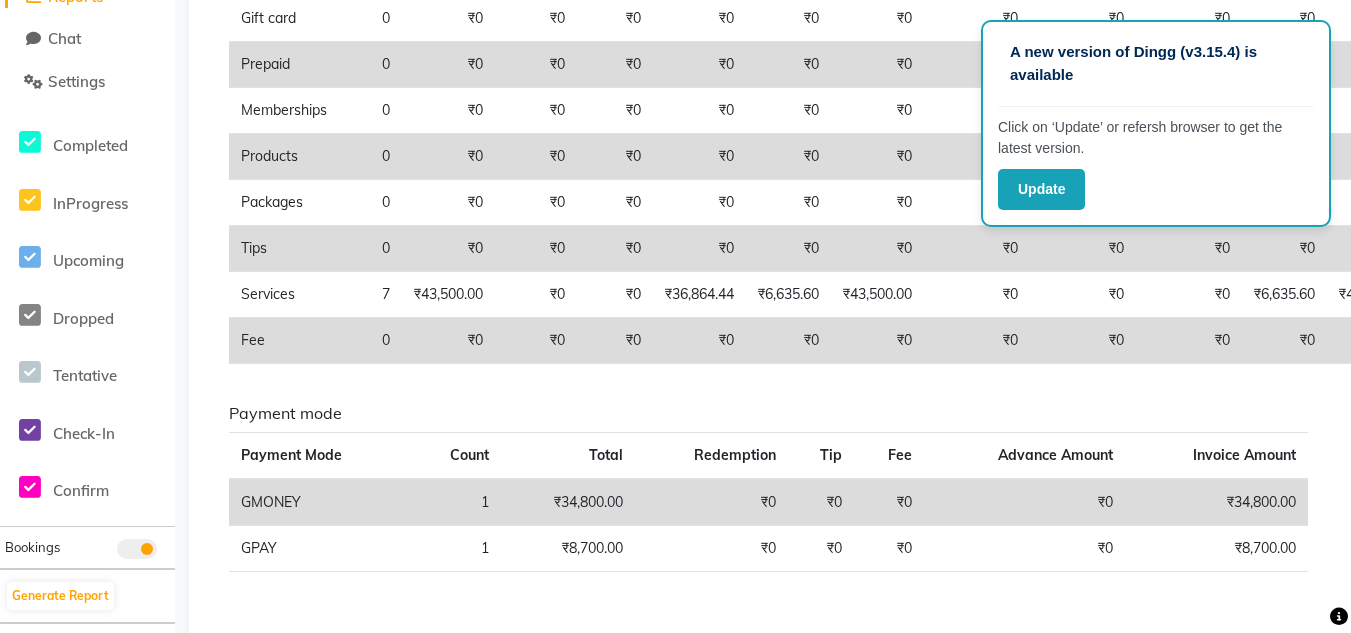 scroll, scrollTop: 500, scrollLeft: 0, axis: vertical 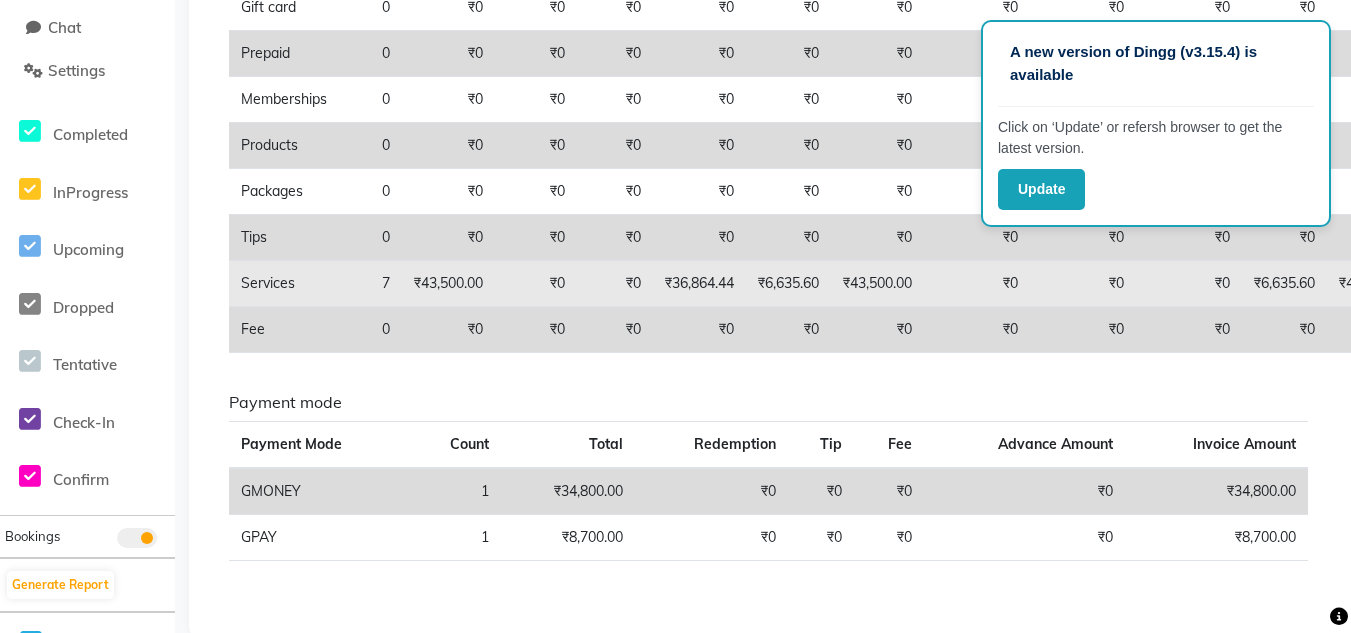 click on "Services" 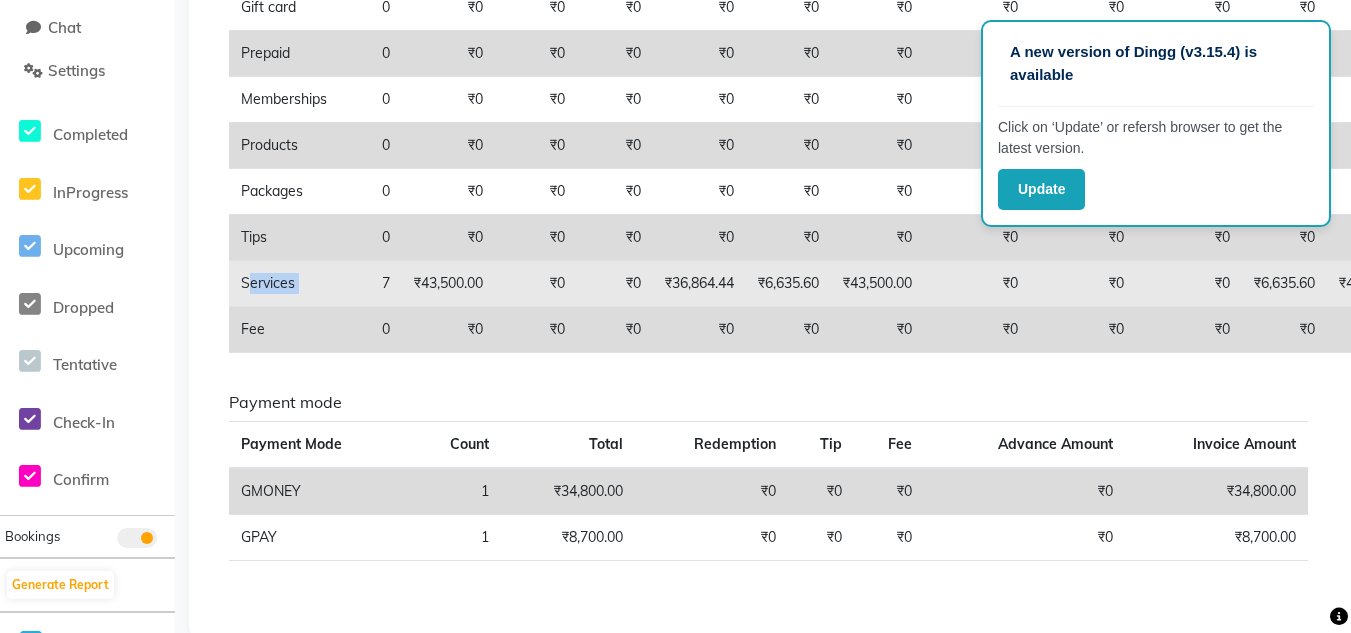 click on "Services" 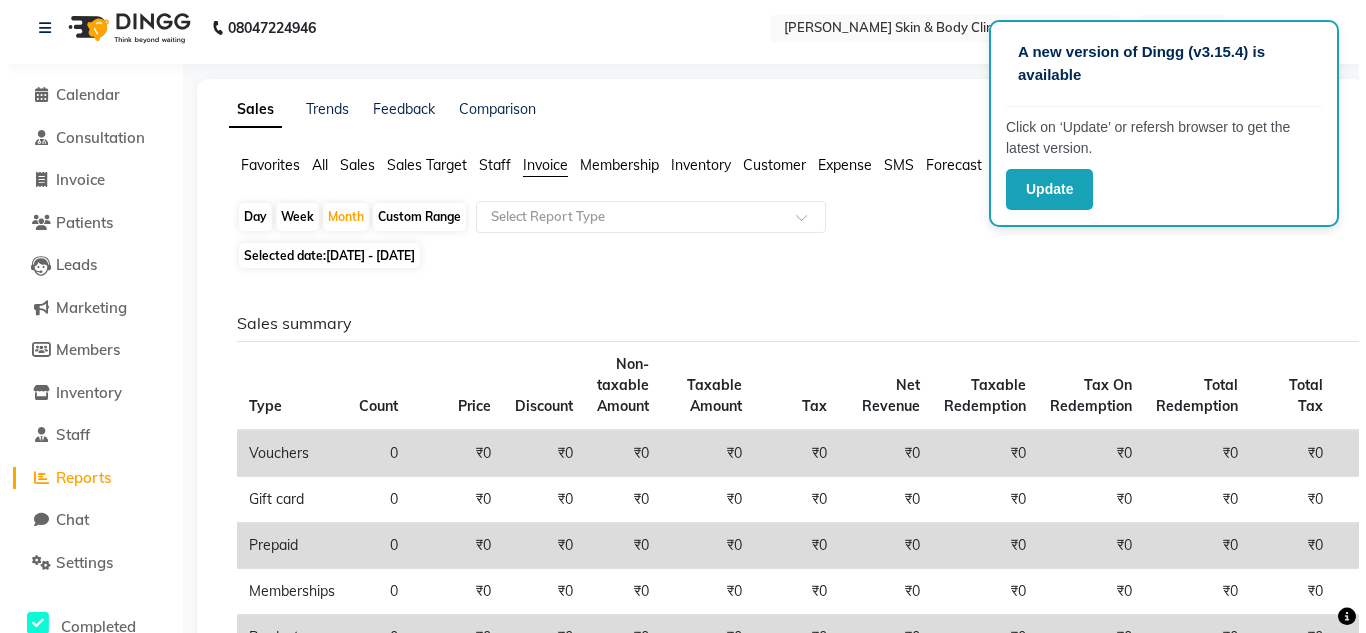 scroll, scrollTop: 0, scrollLeft: 0, axis: both 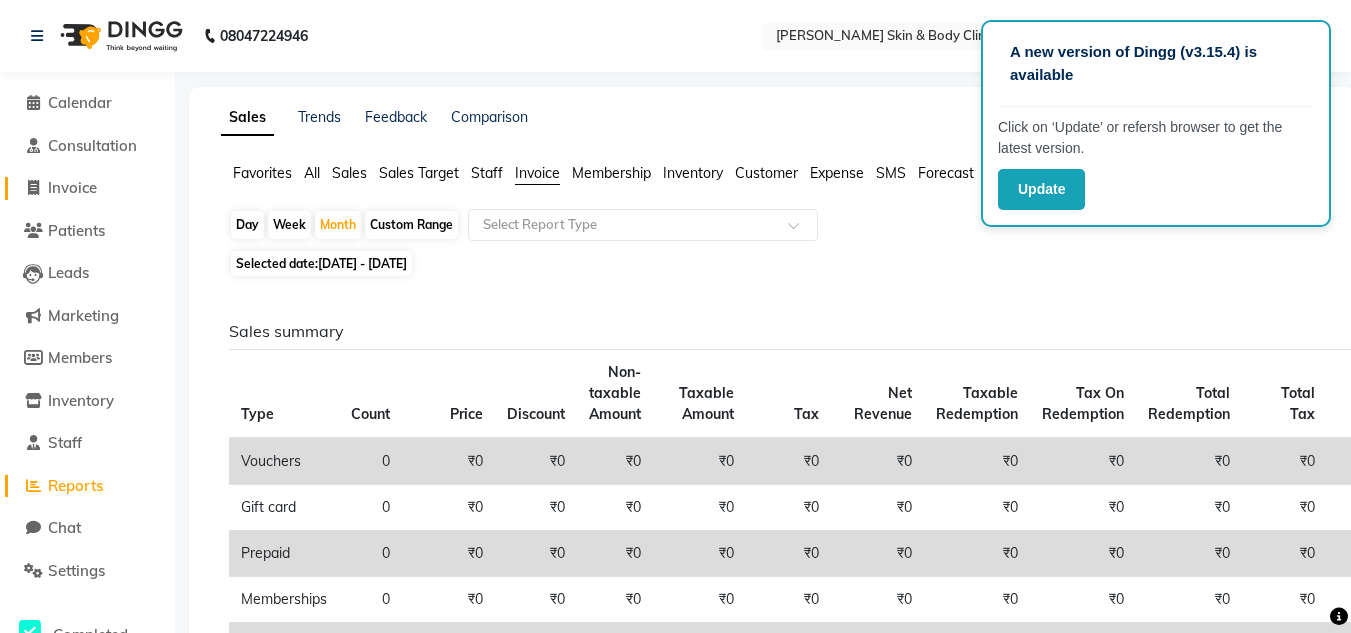 click on "Invoice" 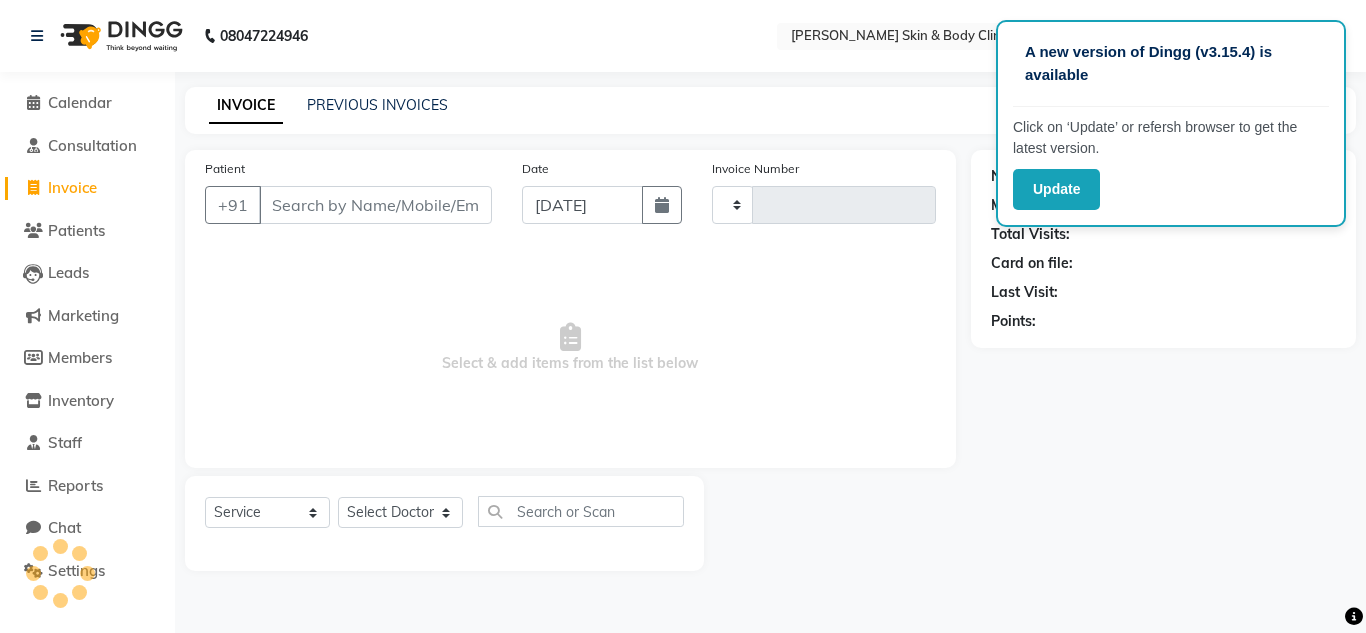 type on "0027" 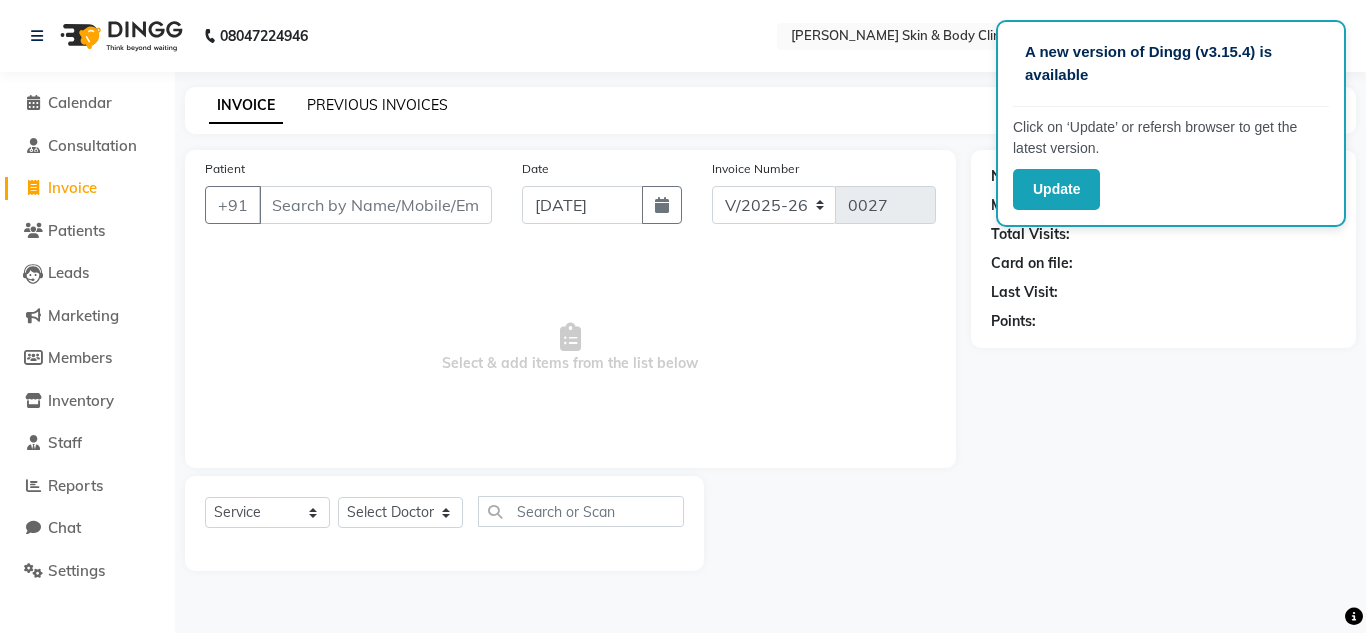 click on "PREVIOUS INVOICES" 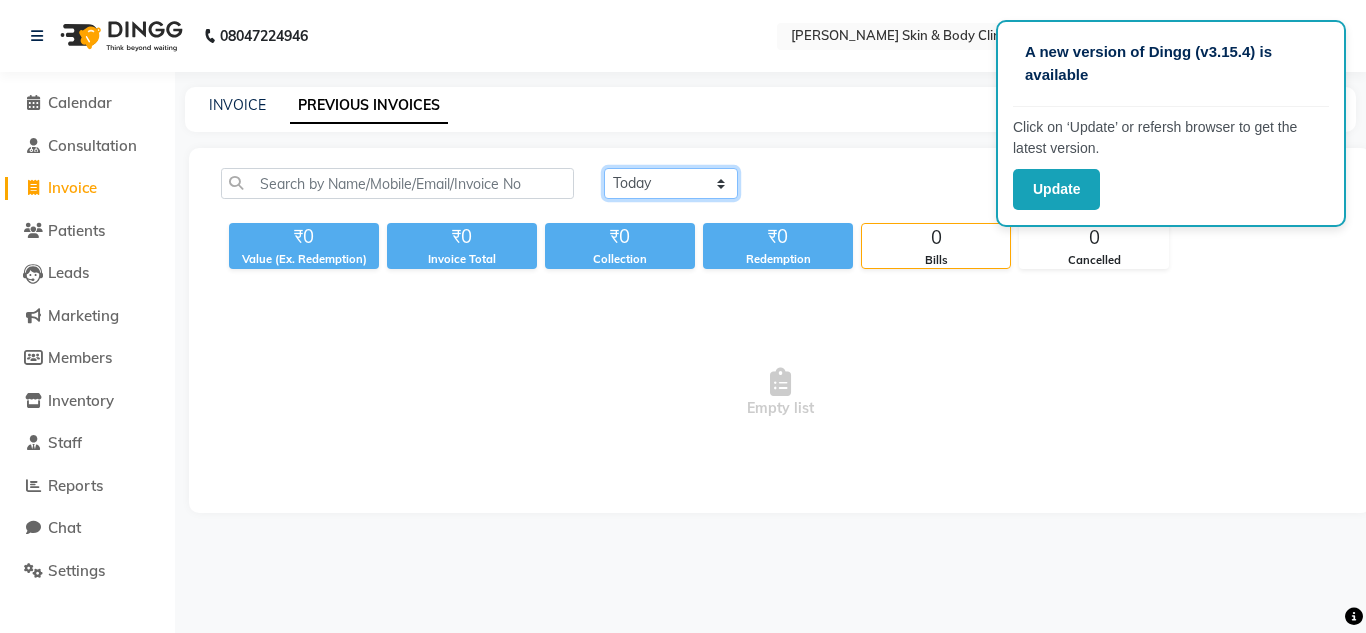click on "[DATE] [DATE] Custom Range" 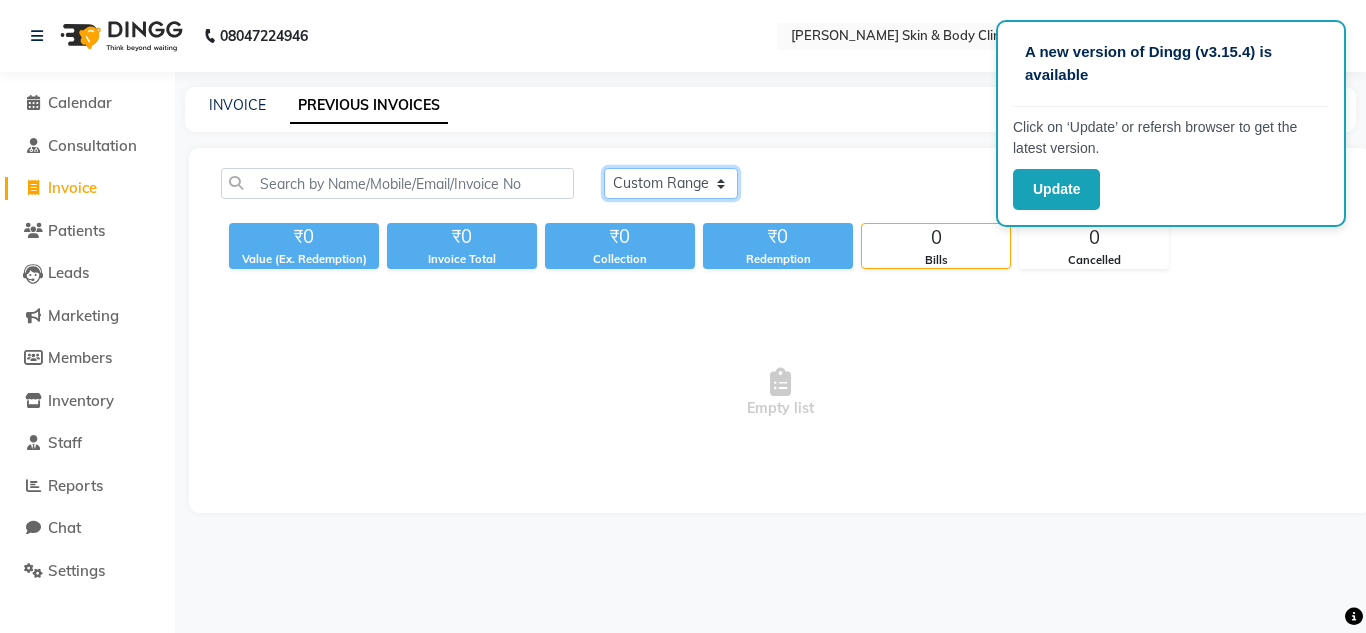click on "[DATE] [DATE] Custom Range" 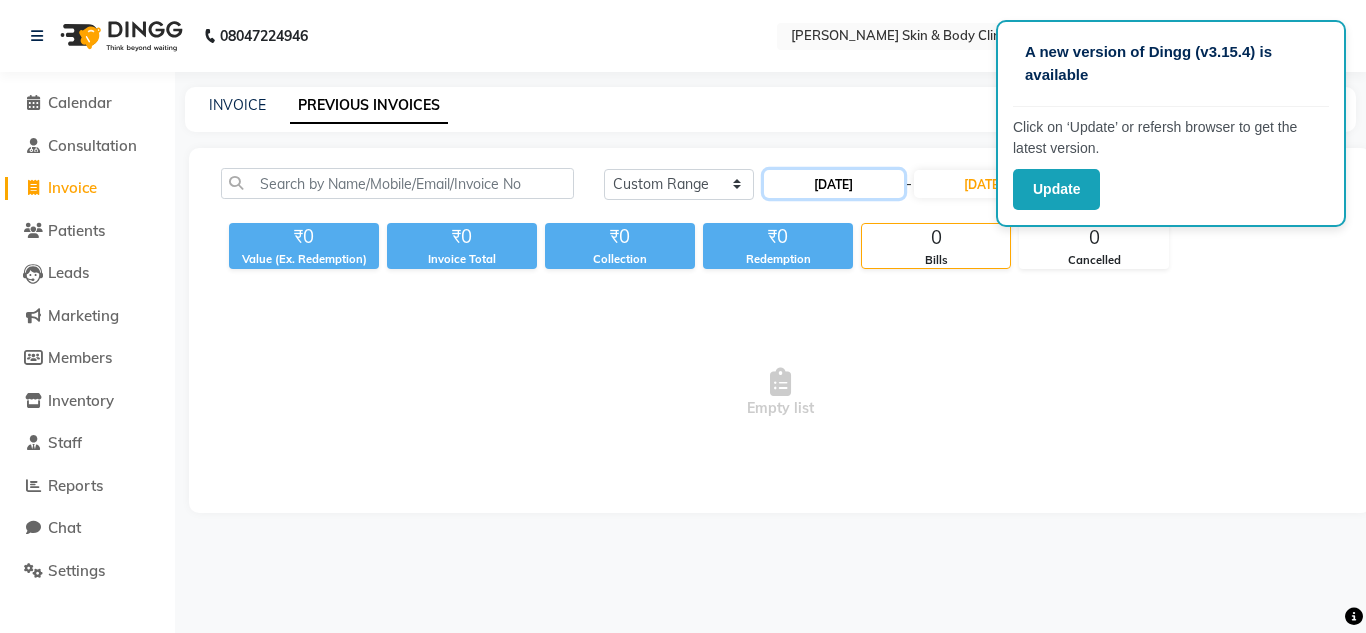 click on "[DATE]" 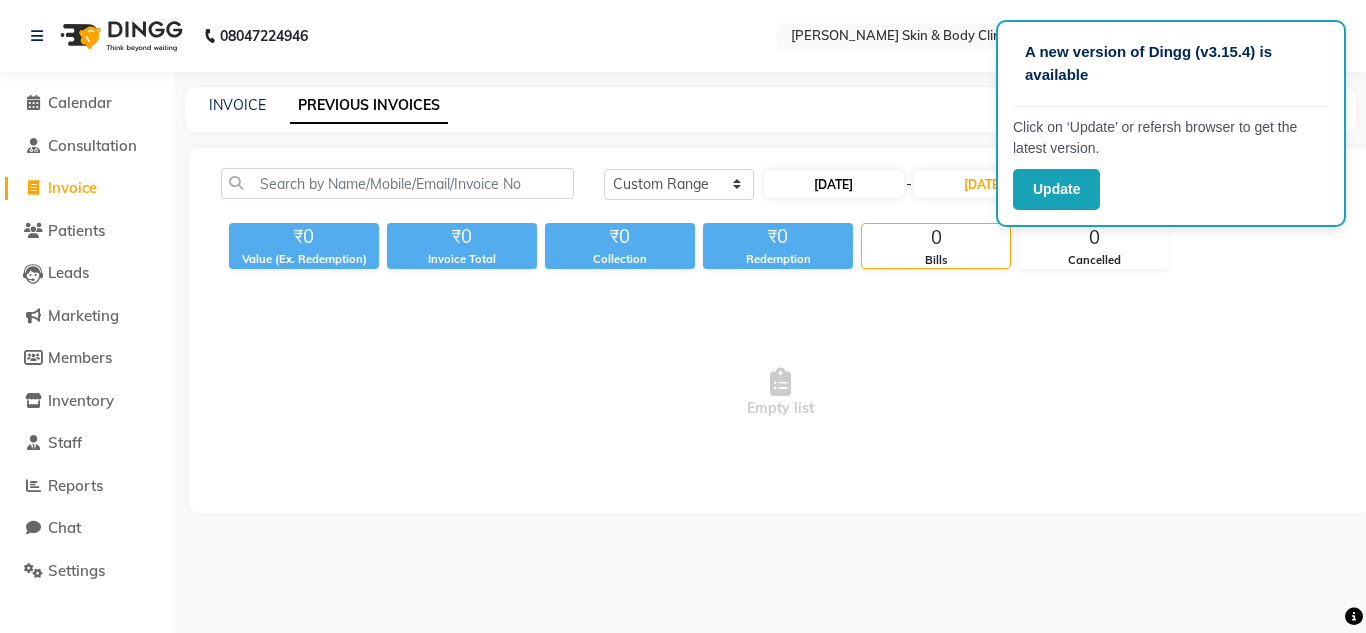 select on "7" 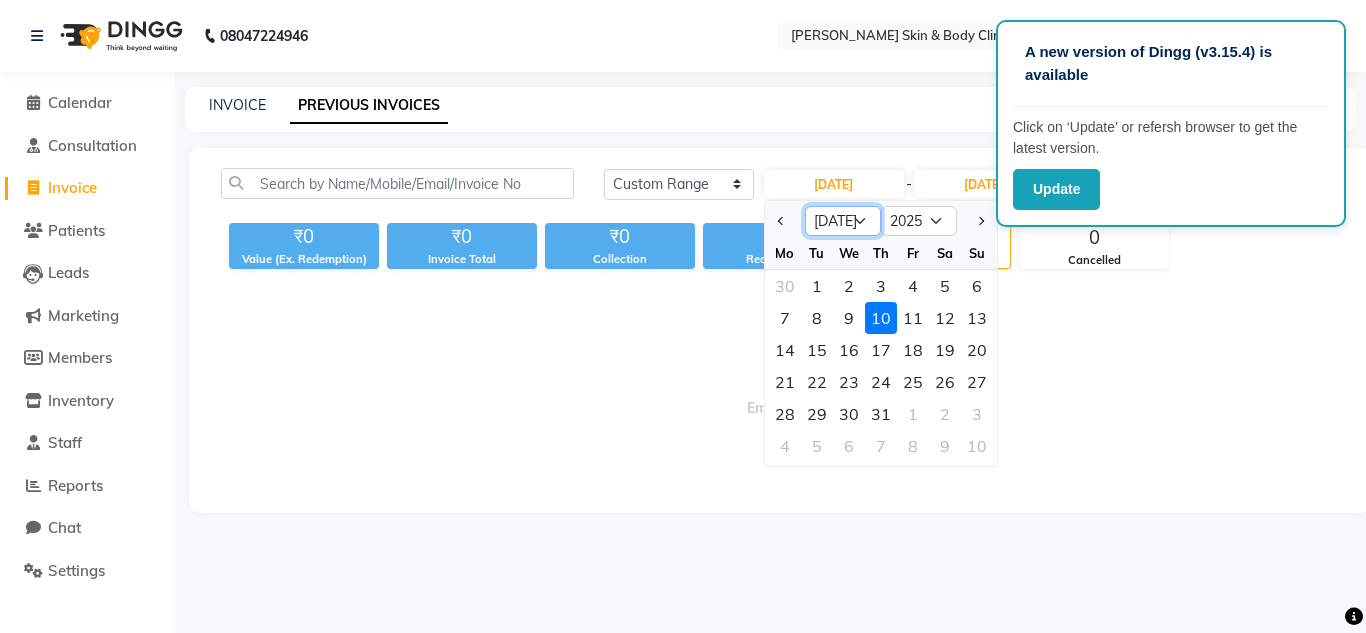 click on "Jan Feb Mar Apr May Jun [DATE] Aug Sep Oct Nov Dec" 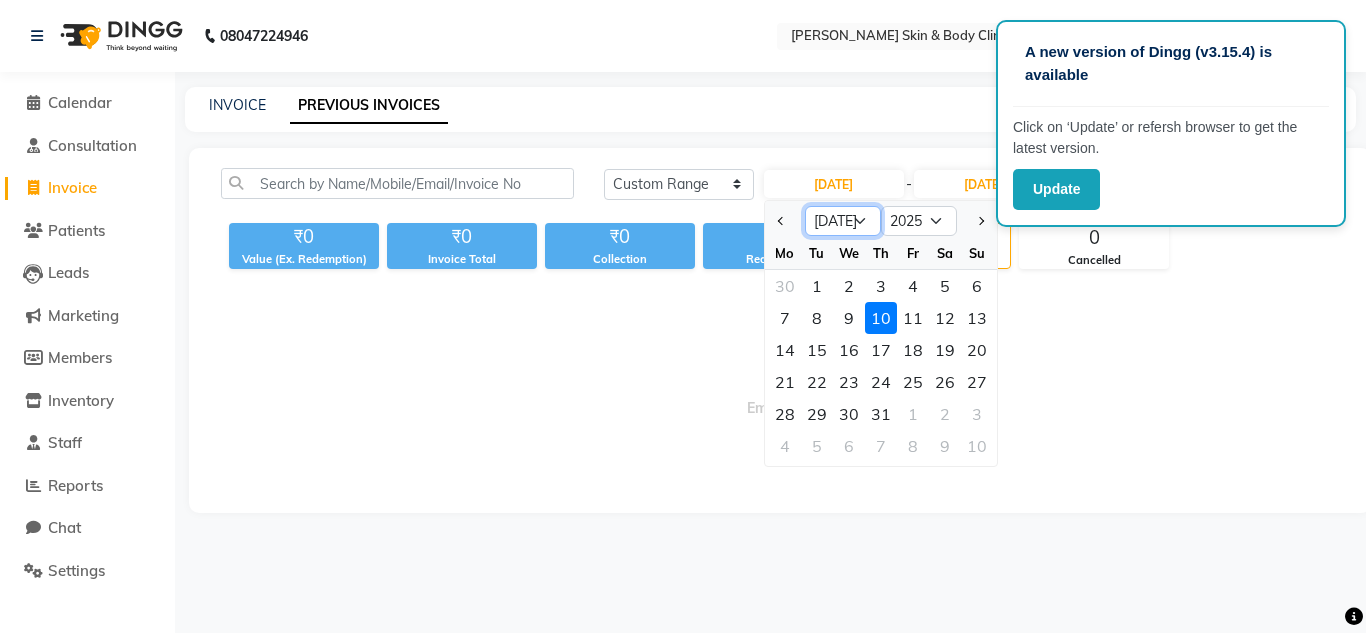select on "6" 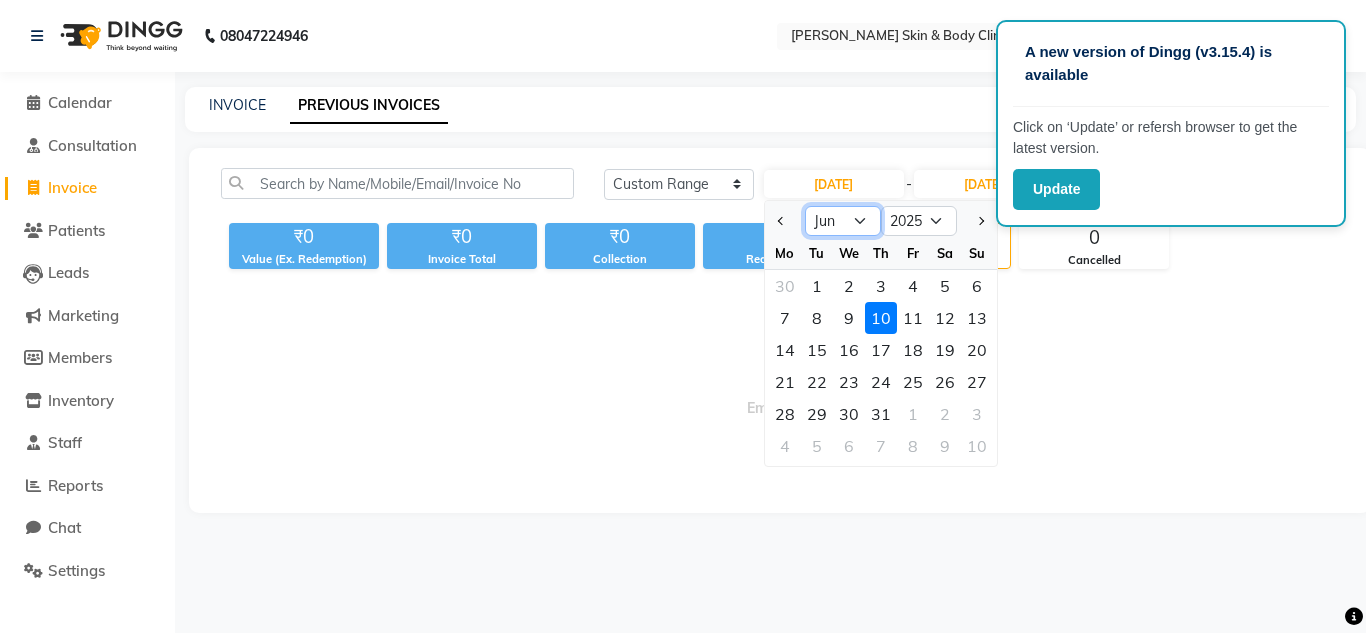 click on "Jan Feb Mar Apr May Jun [DATE] Aug Sep Oct Nov Dec" 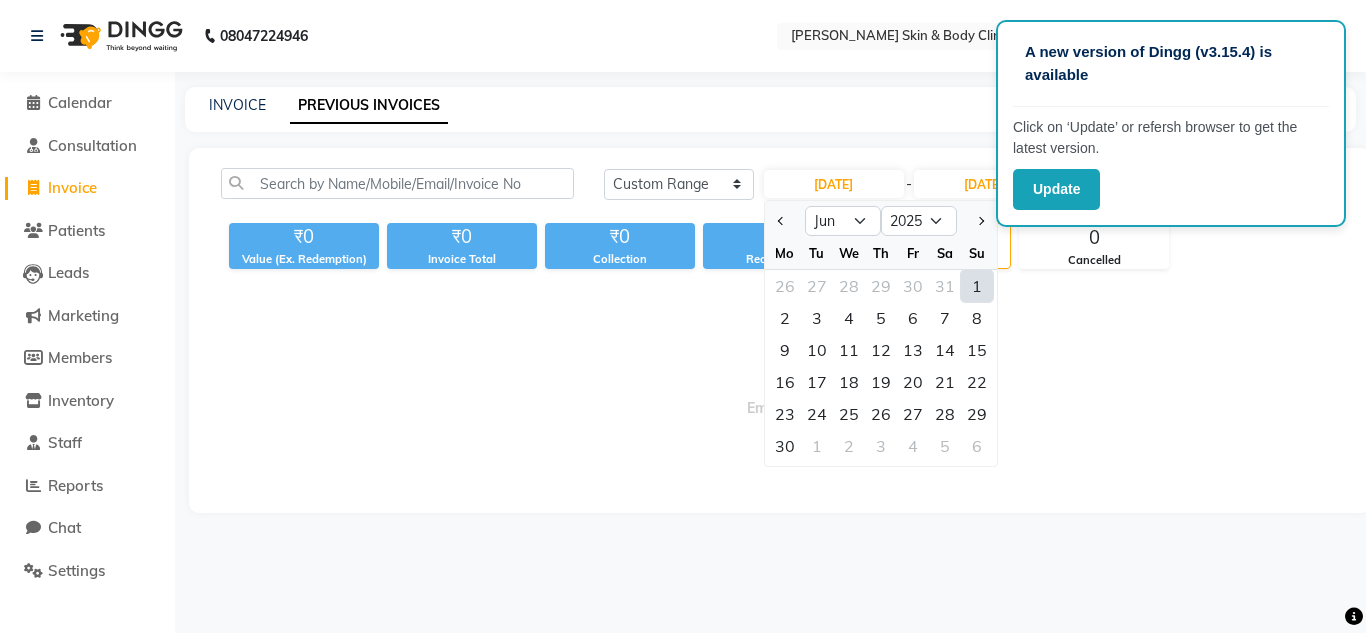 click on "1" 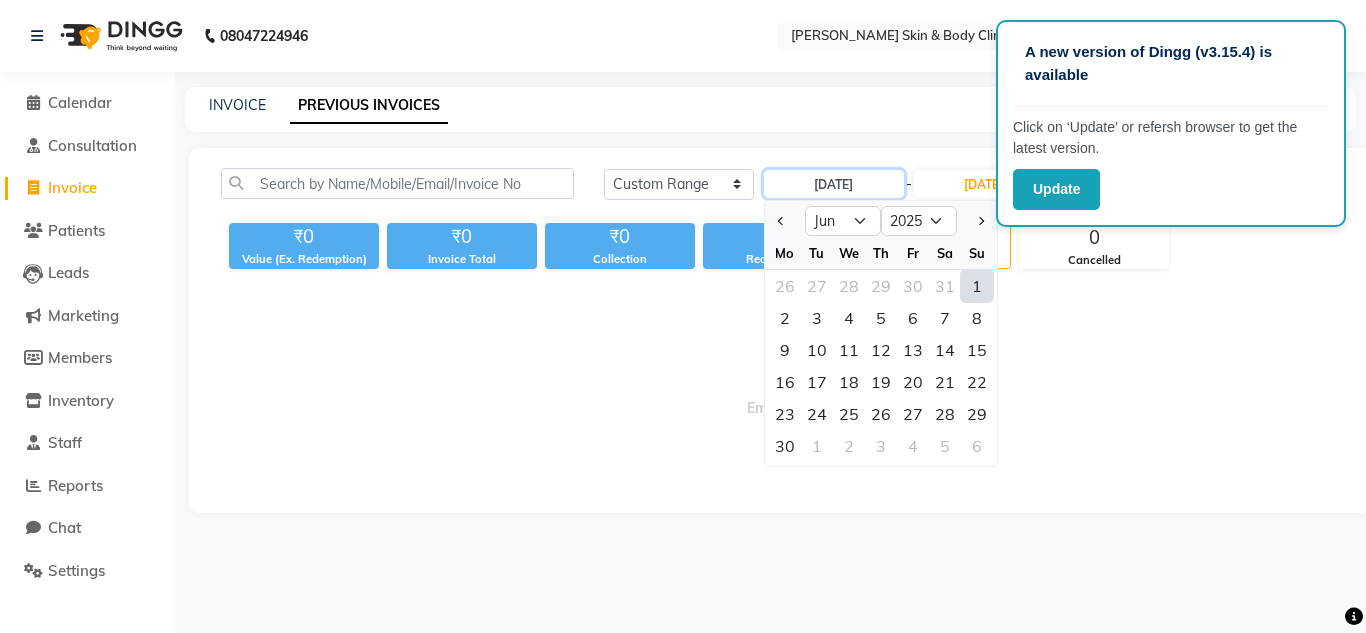 type on "[DATE]" 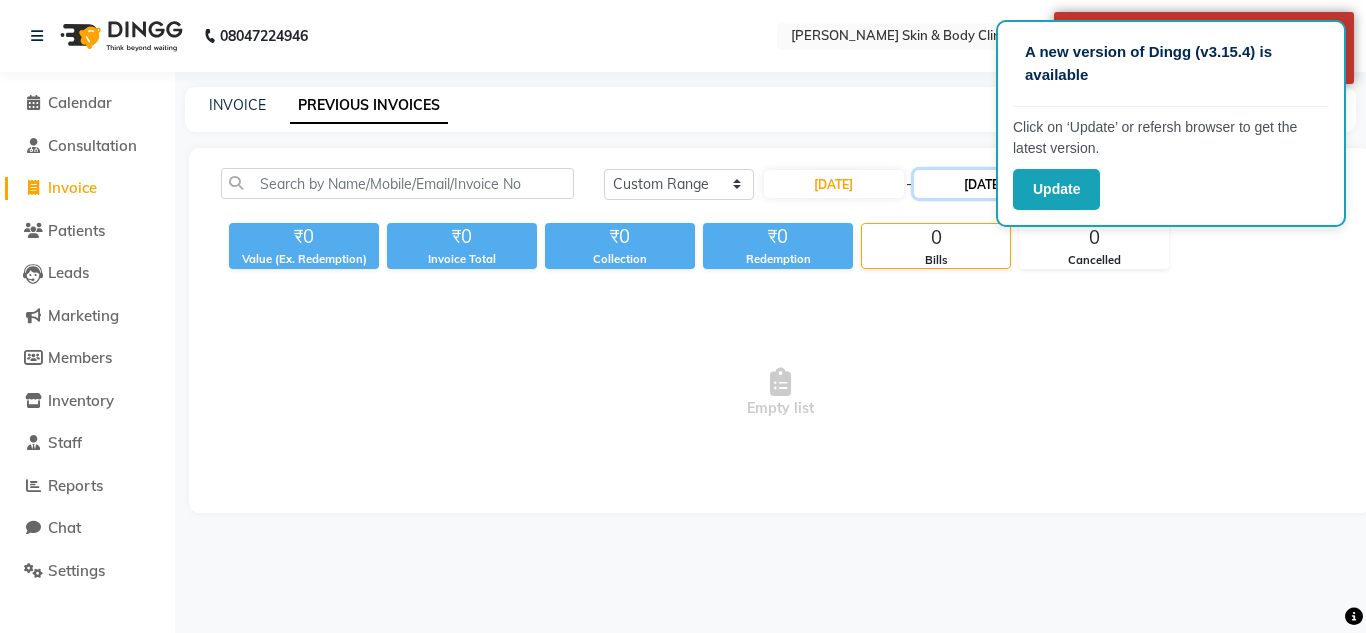 click on "[DATE]" 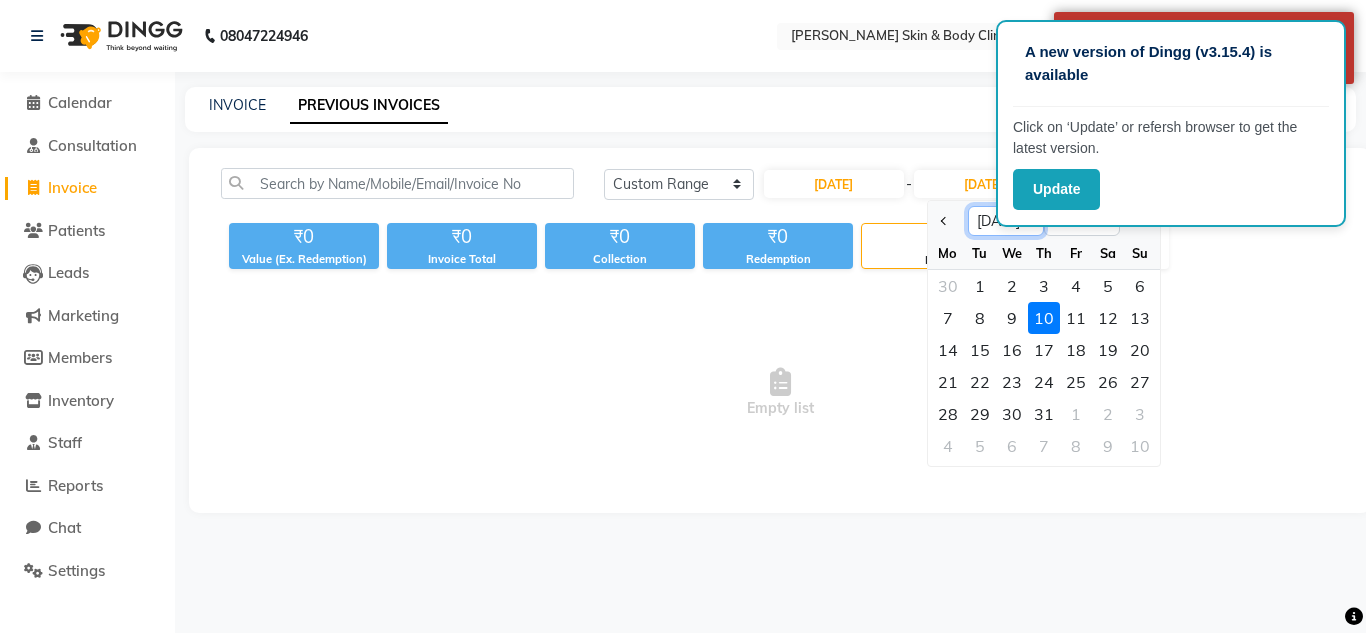 click on "Jun [DATE] Aug Sep Oct Nov Dec" 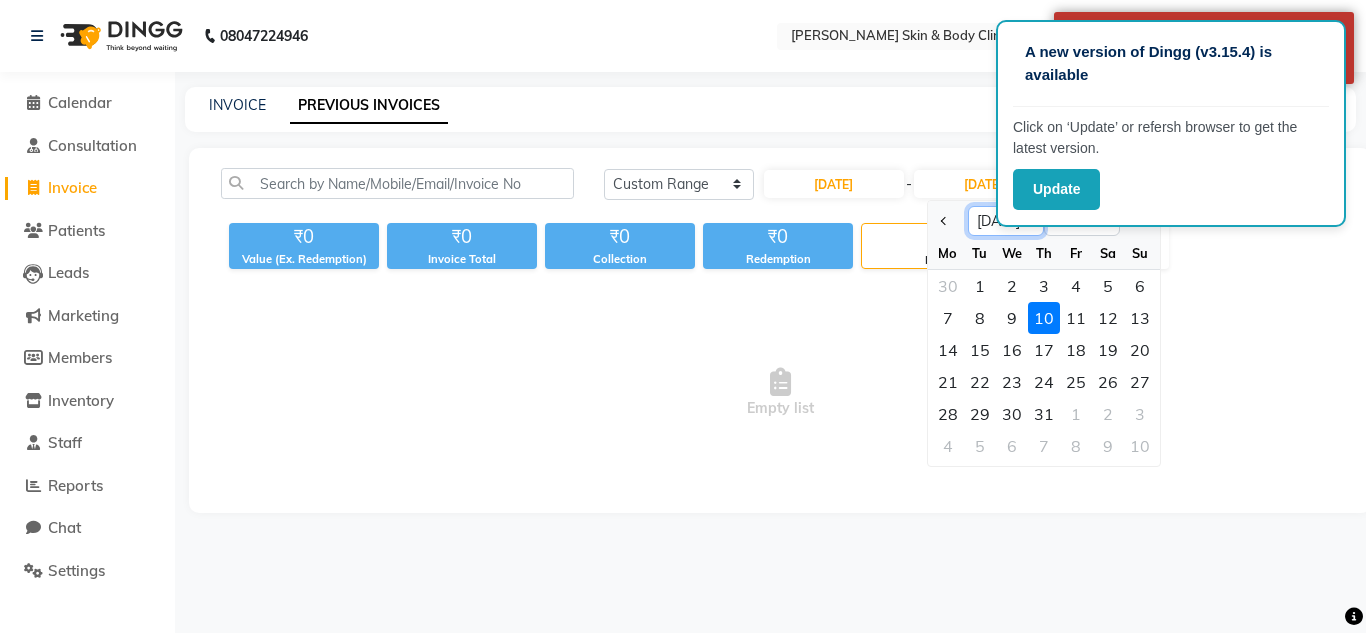 select on "6" 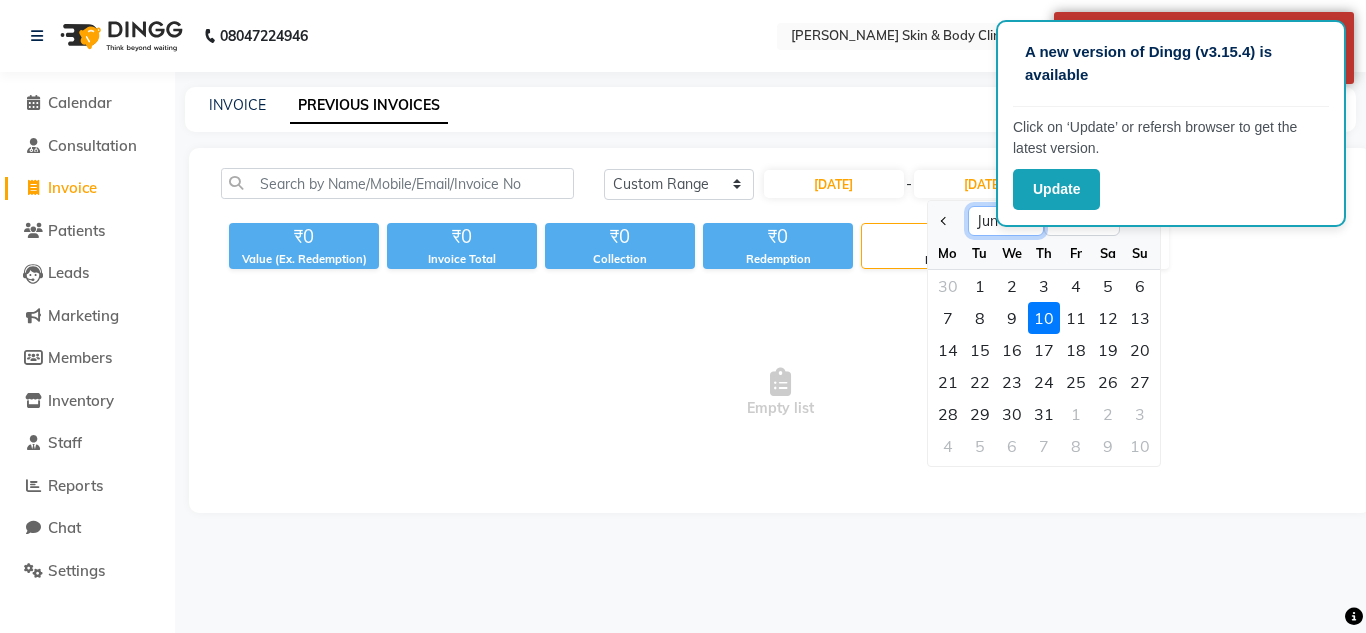 click on "Jun [DATE] Aug Sep Oct Nov Dec" 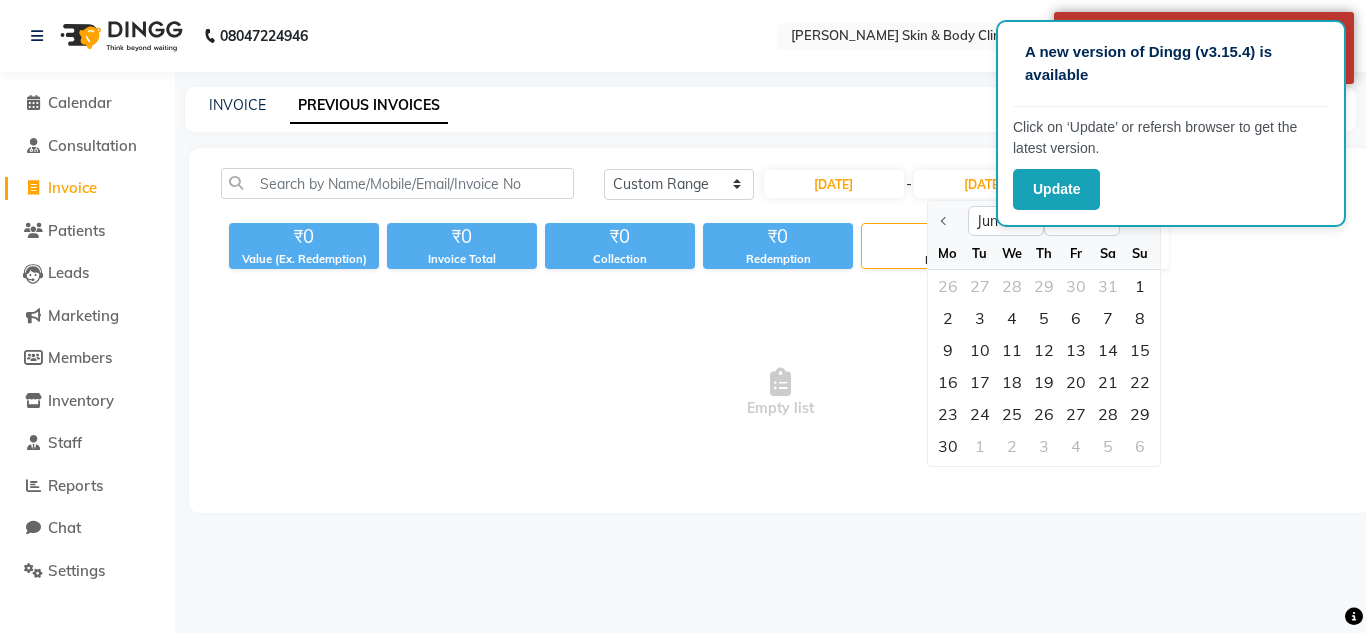 click on "30" 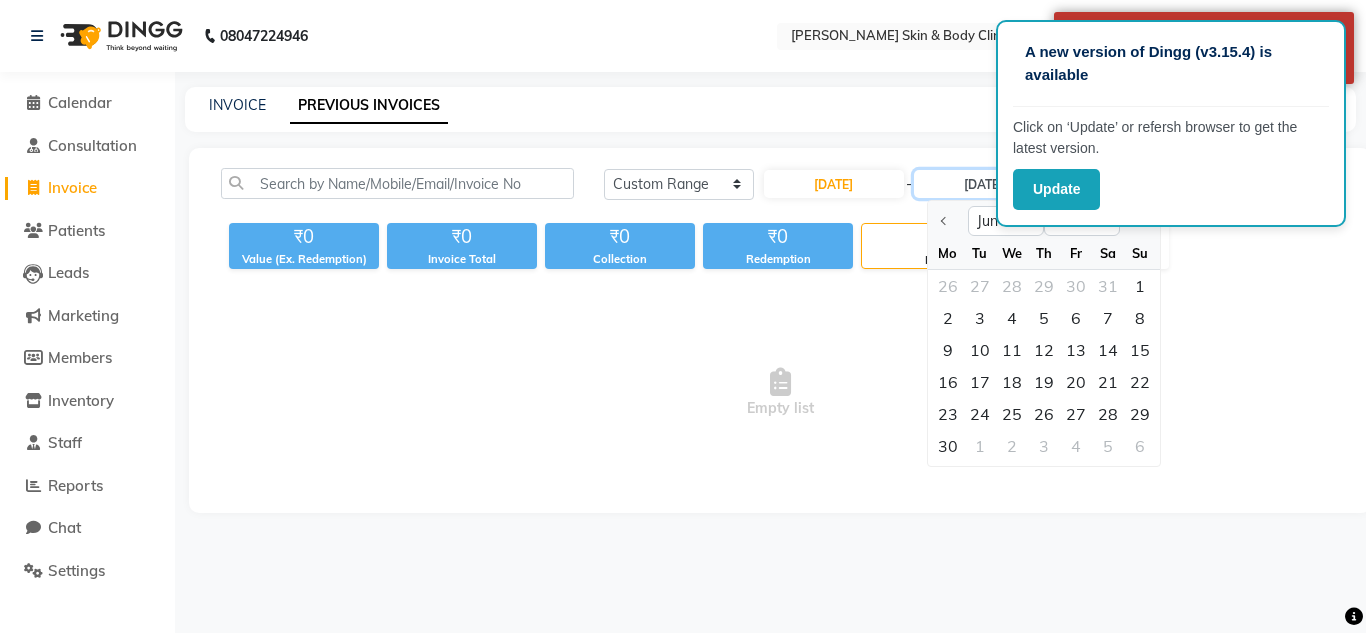 type on "[DATE]" 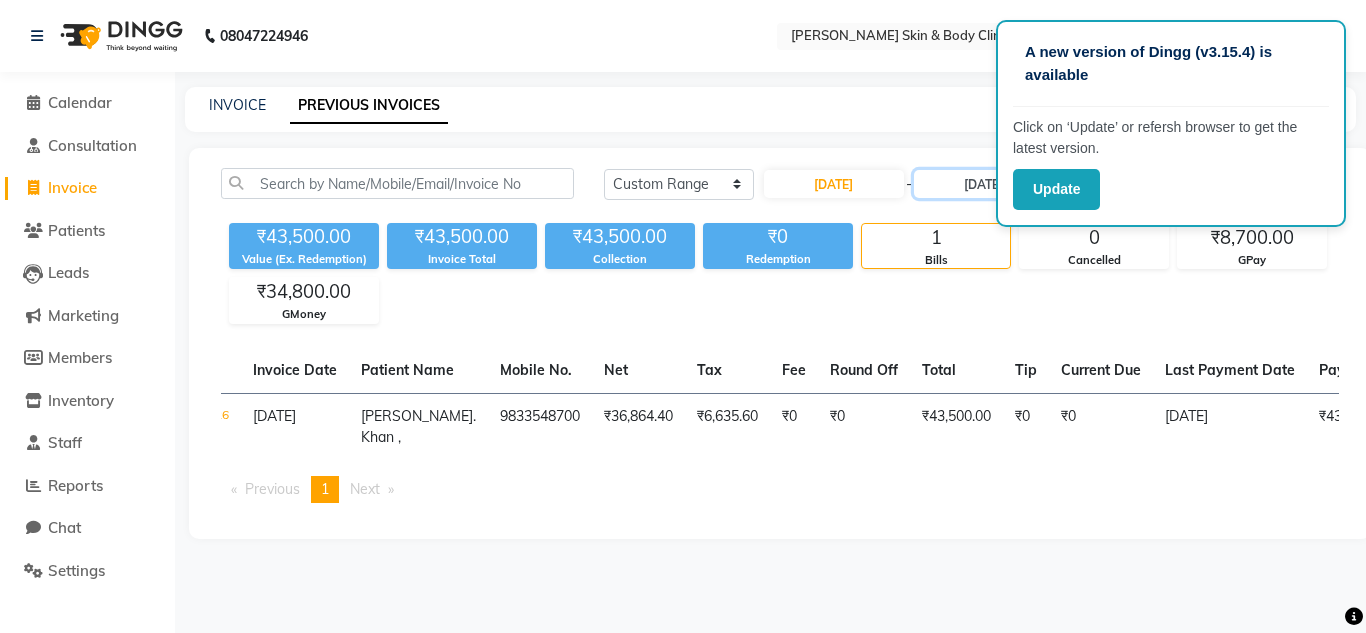 scroll, scrollTop: 0, scrollLeft: 0, axis: both 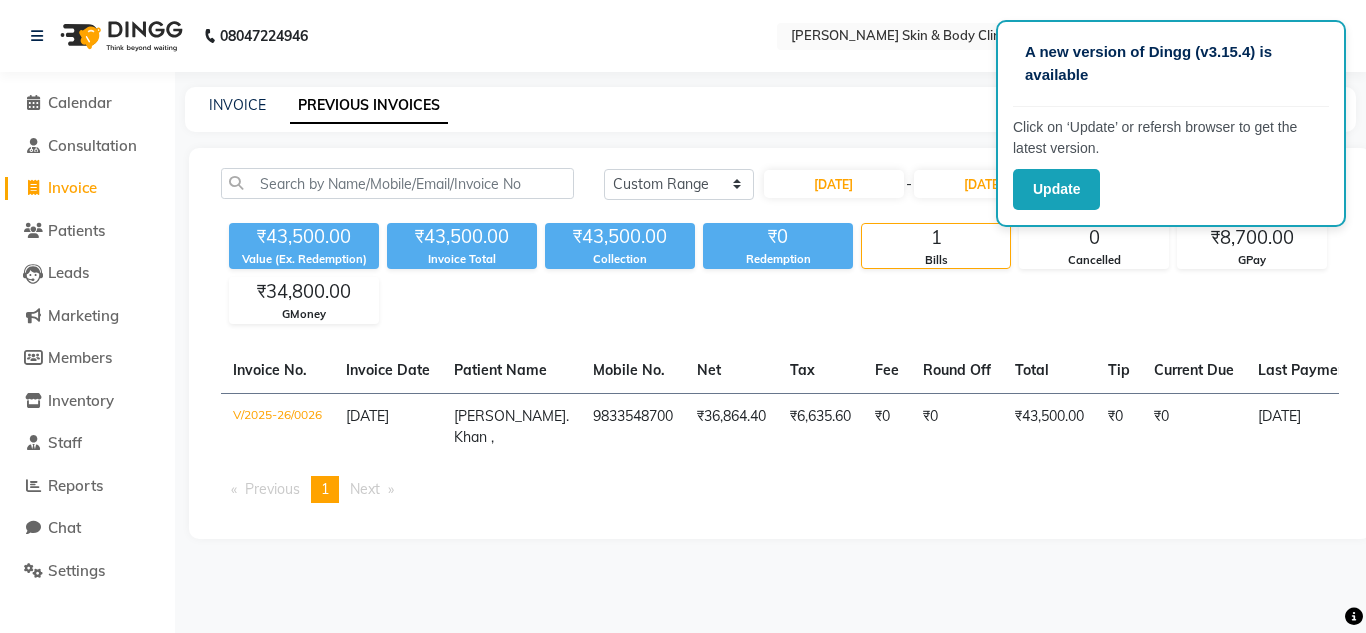 click on "₹43,500.00 Value (Ex. Redemption) ₹43,500.00 Invoice Total  ₹43,500.00 Collection ₹0 Redemption 1 Bills 0 Cancelled ₹8,700.00 GPay ₹34,800.00 GMoney" 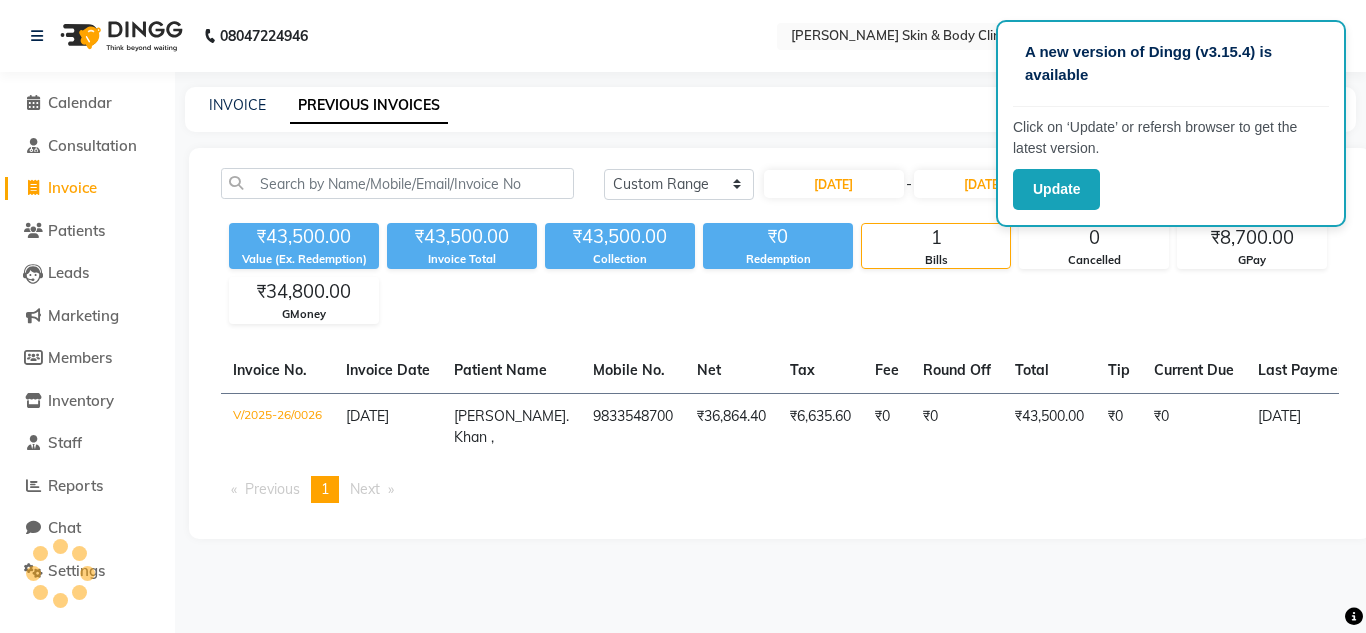 drag, startPoint x: 803, startPoint y: 101, endPoint x: 779, endPoint y: 102, distance: 24.020824 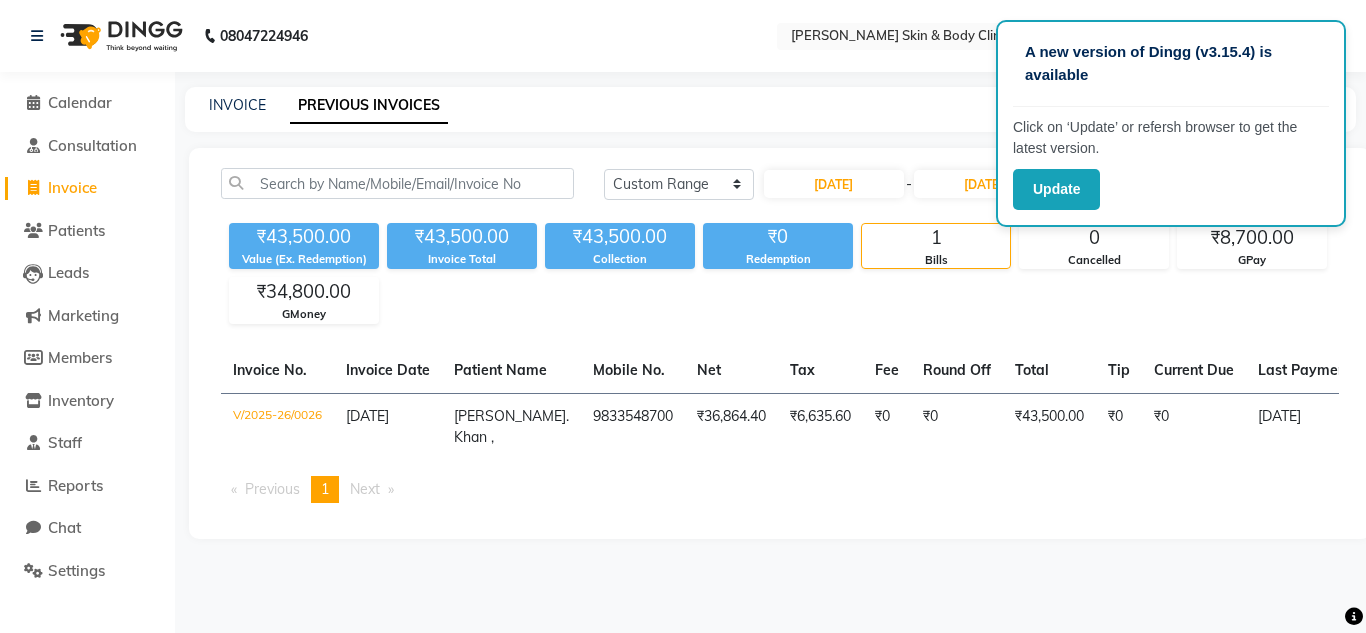 click on "INVOICE PREVIOUS INVOICES" 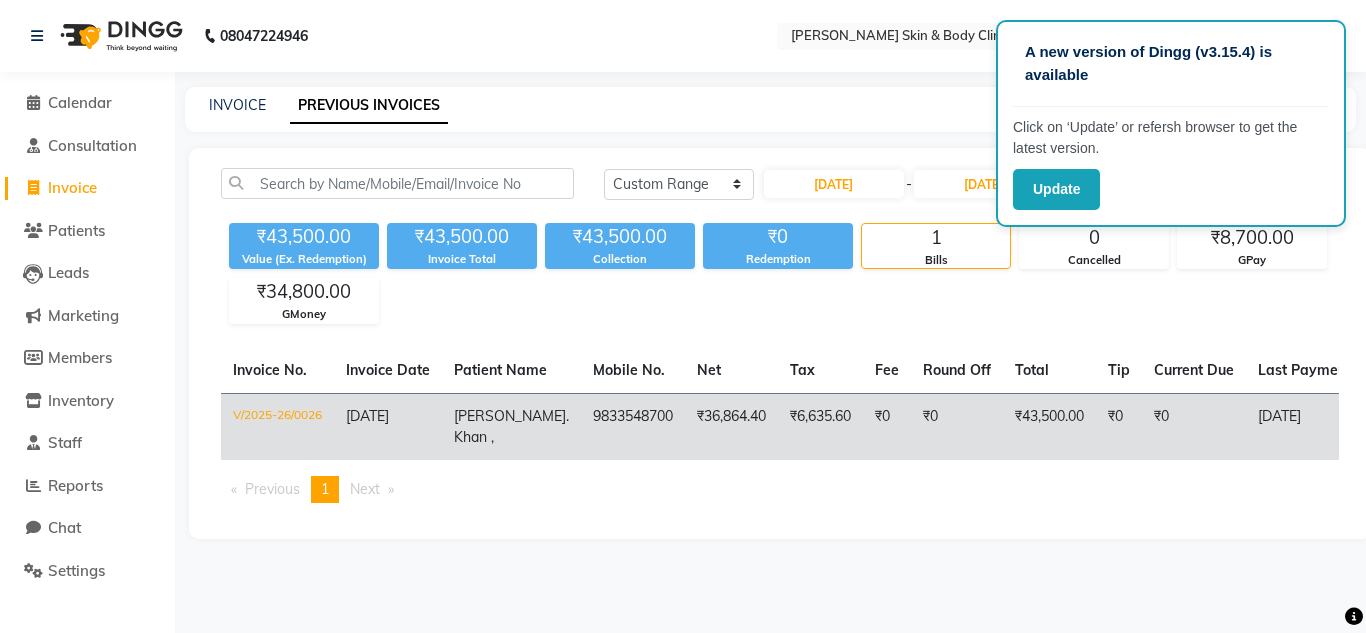 click on "₹6,635.60" 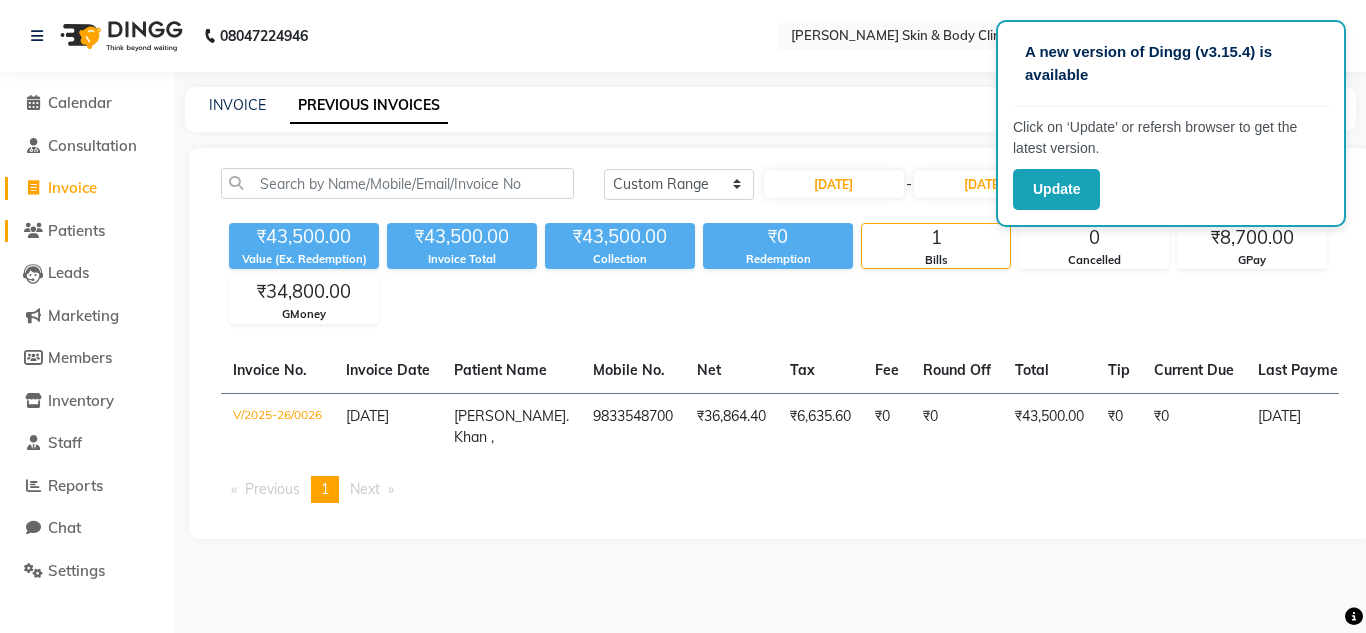click on "Patients" 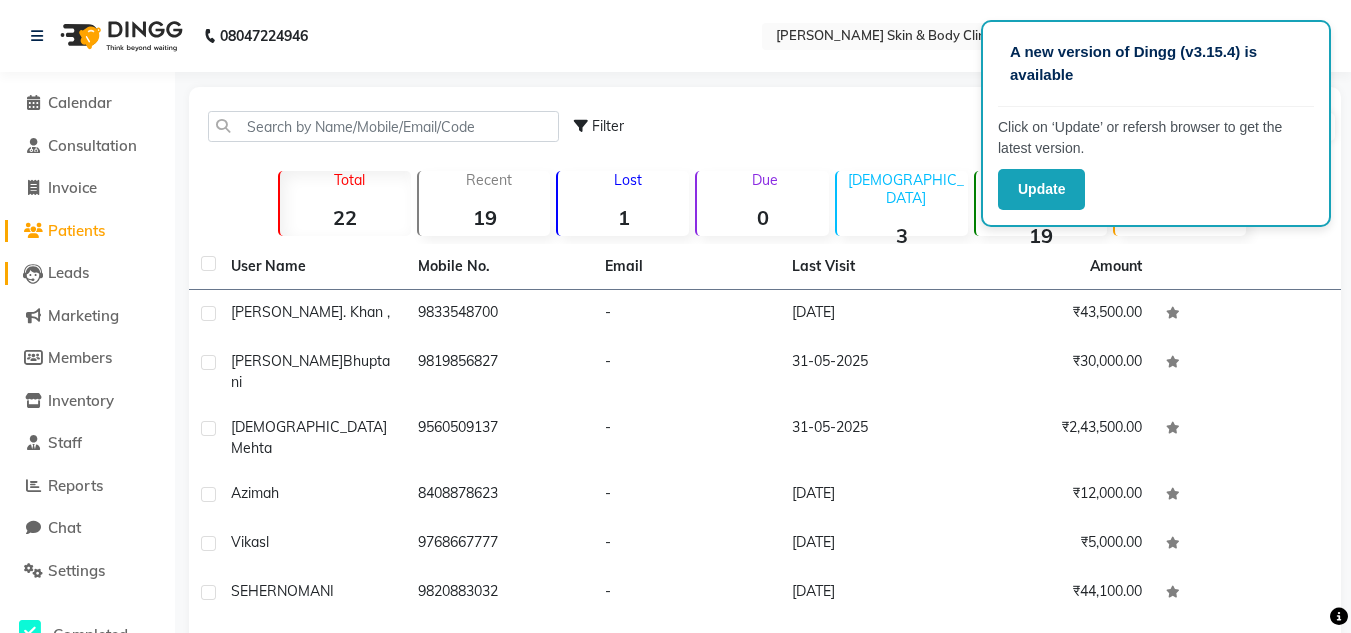 click on "Leads" 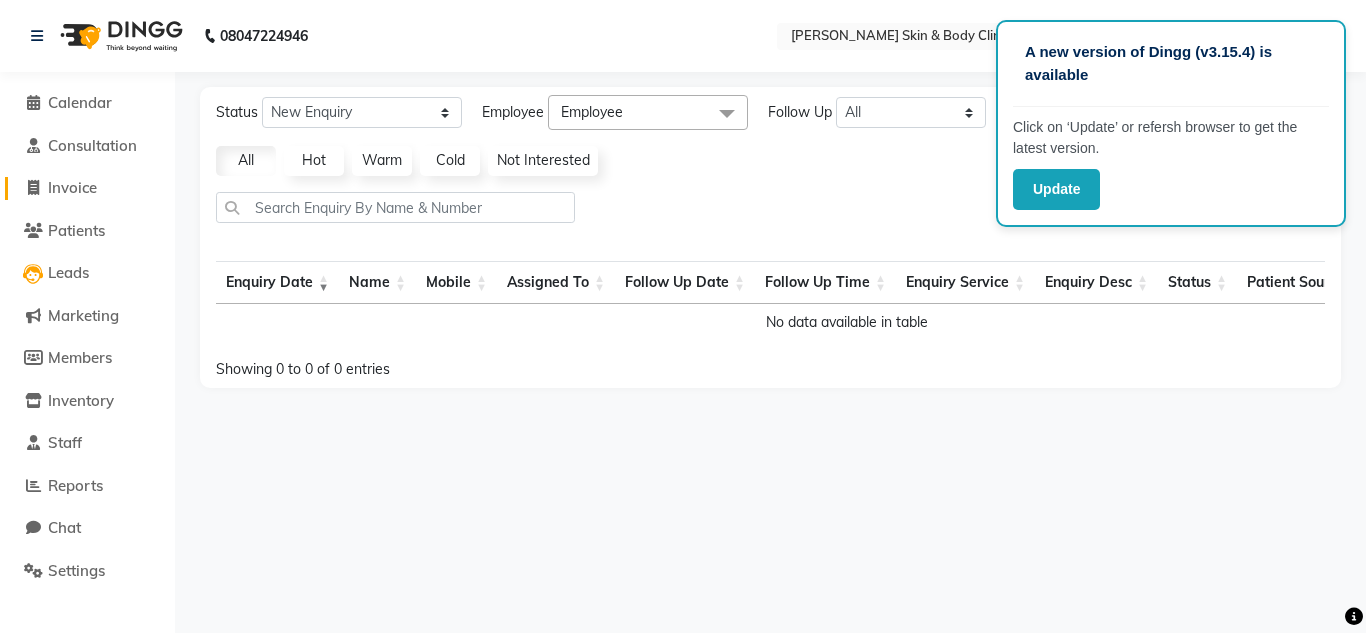 click on "Invoice" 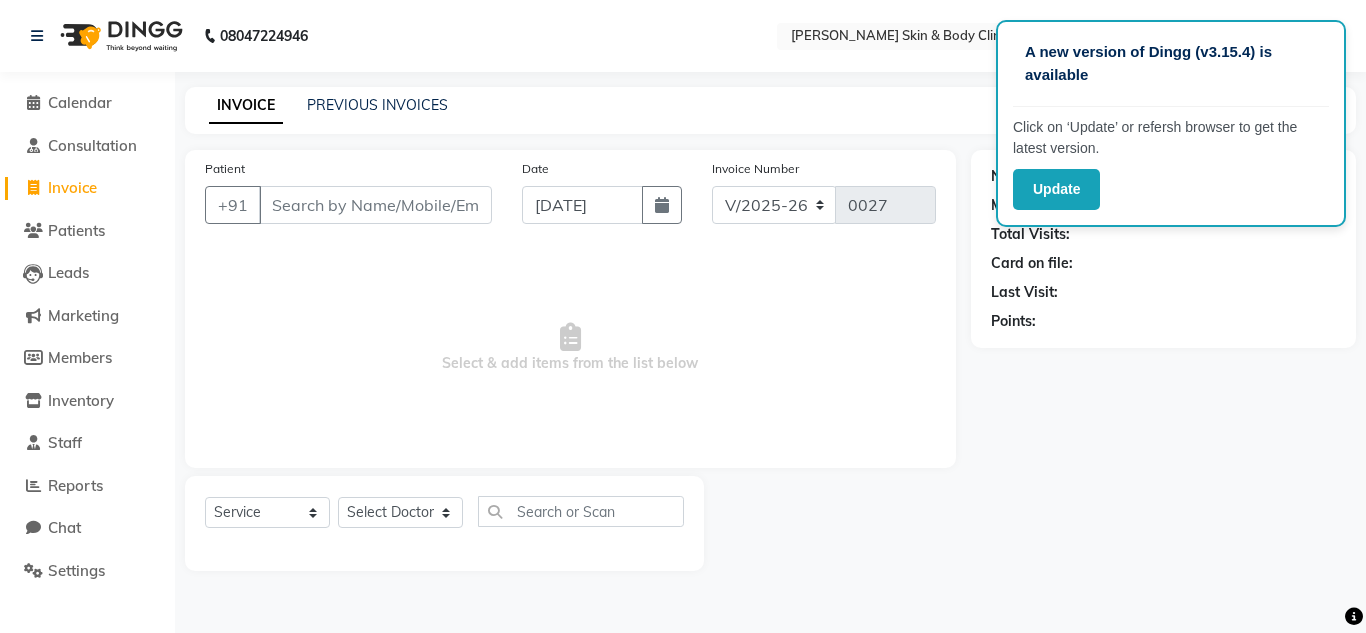 click on "Invoice" 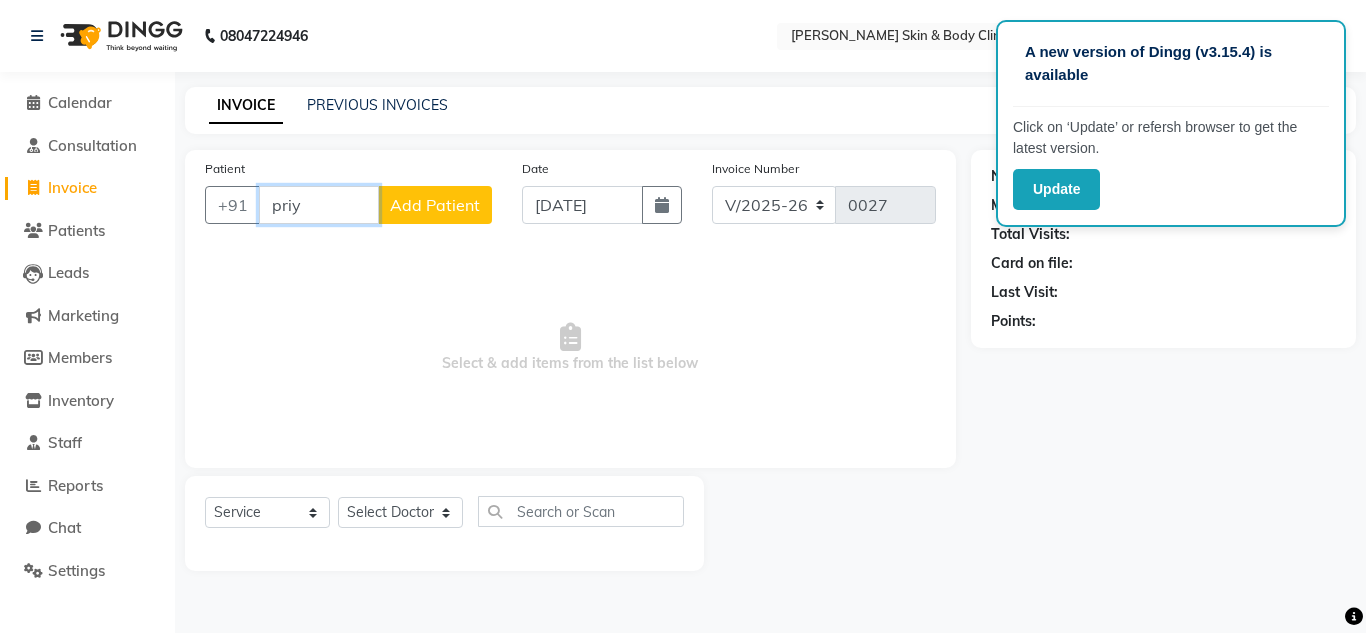 type on "priy" 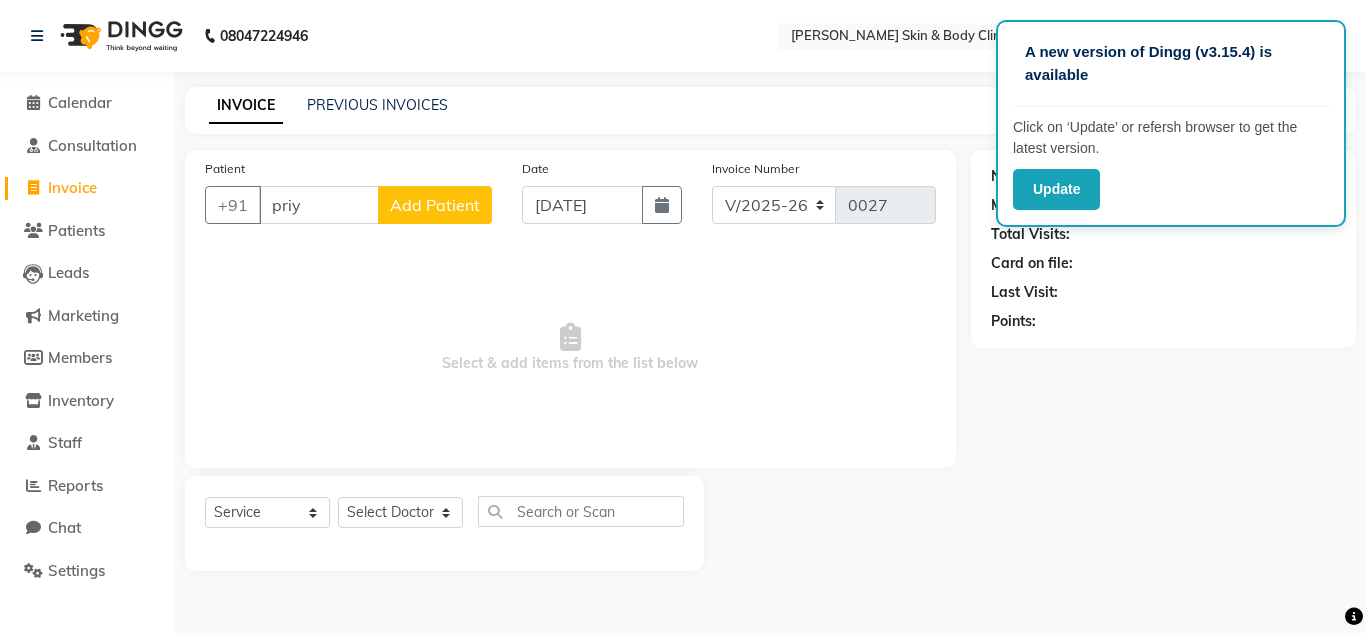 click on "Add Patient" 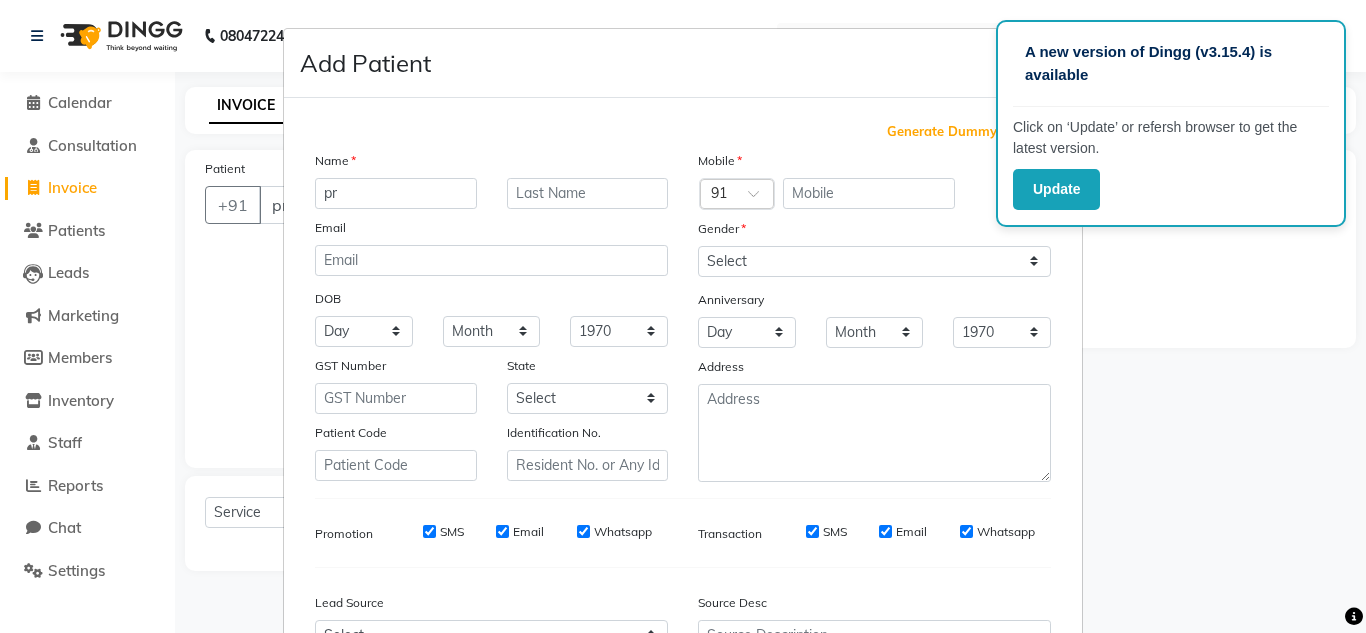 type on "p" 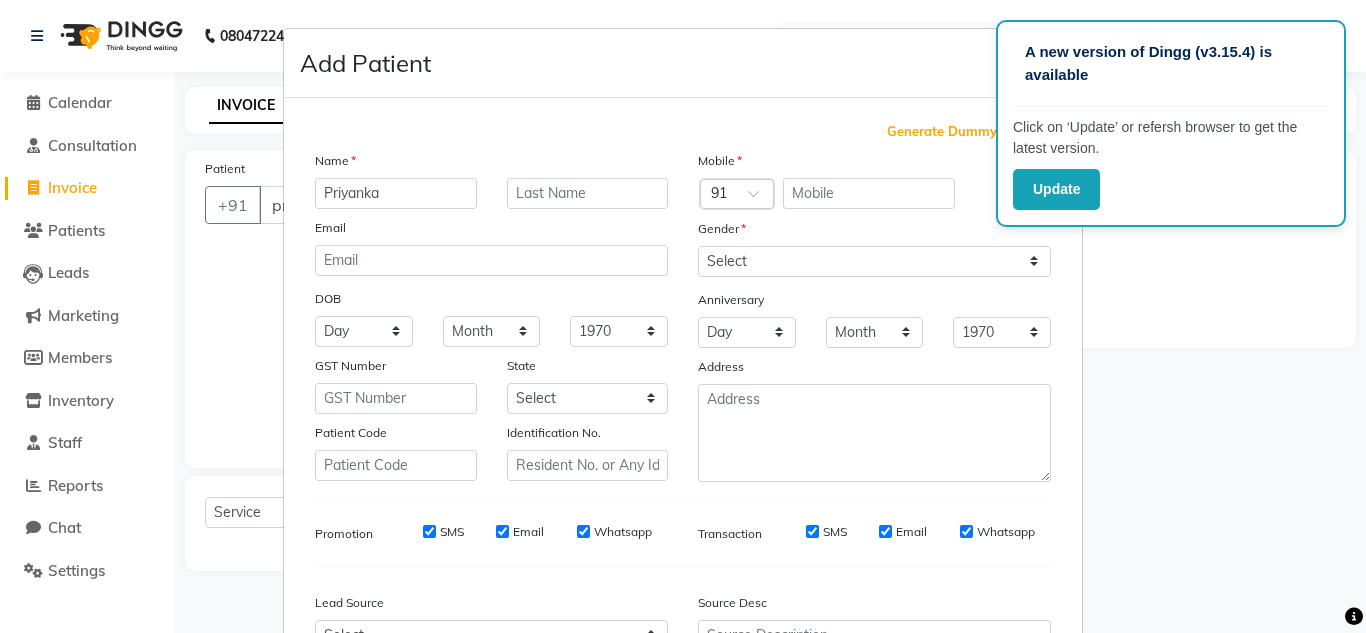 type on "Priyanka" 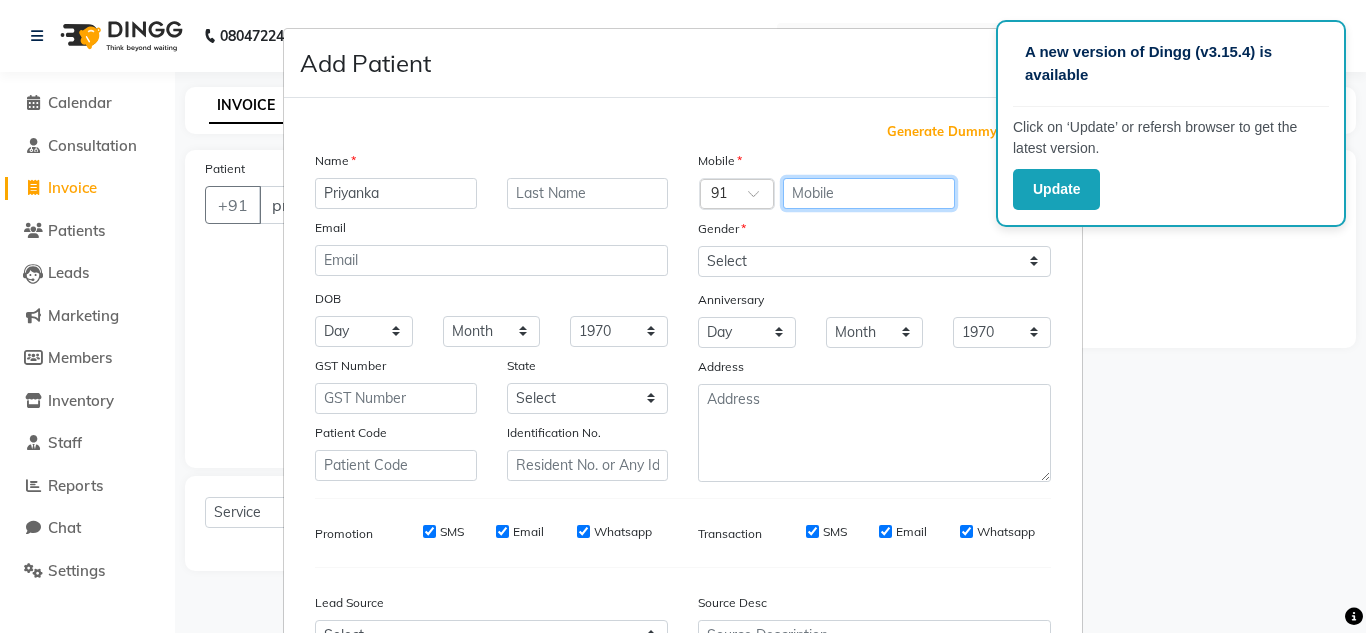 click at bounding box center (869, 193) 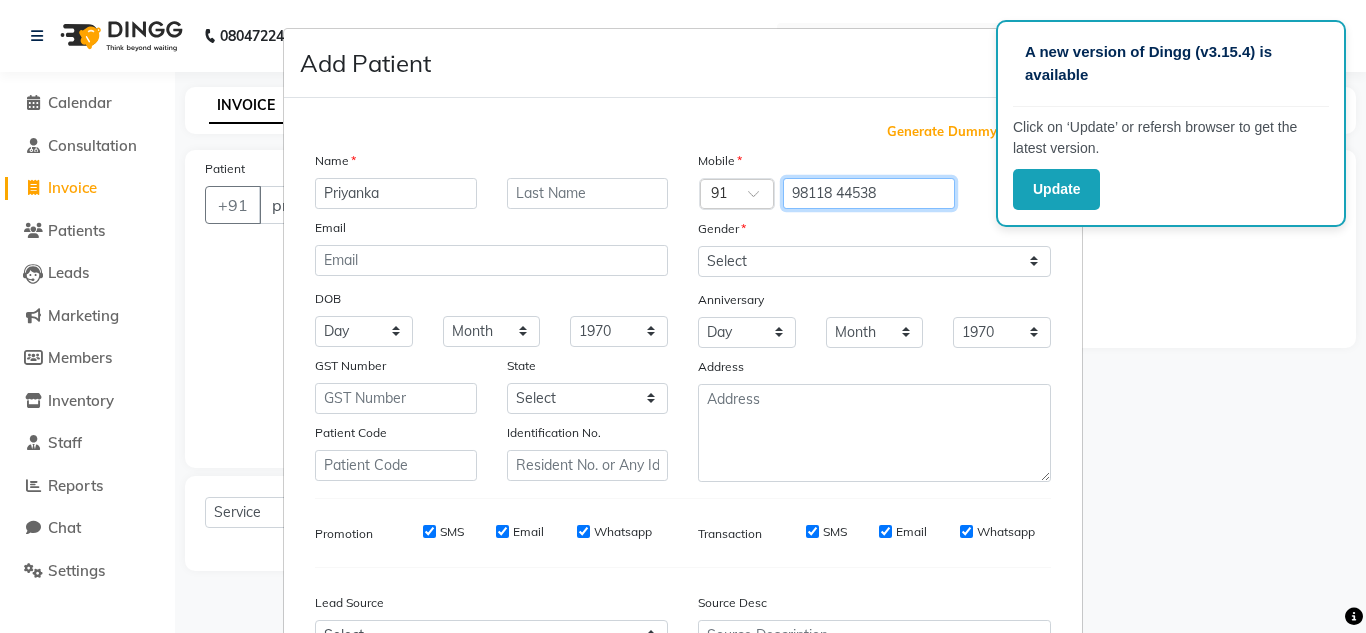 click on "98118 44538" at bounding box center [869, 193] 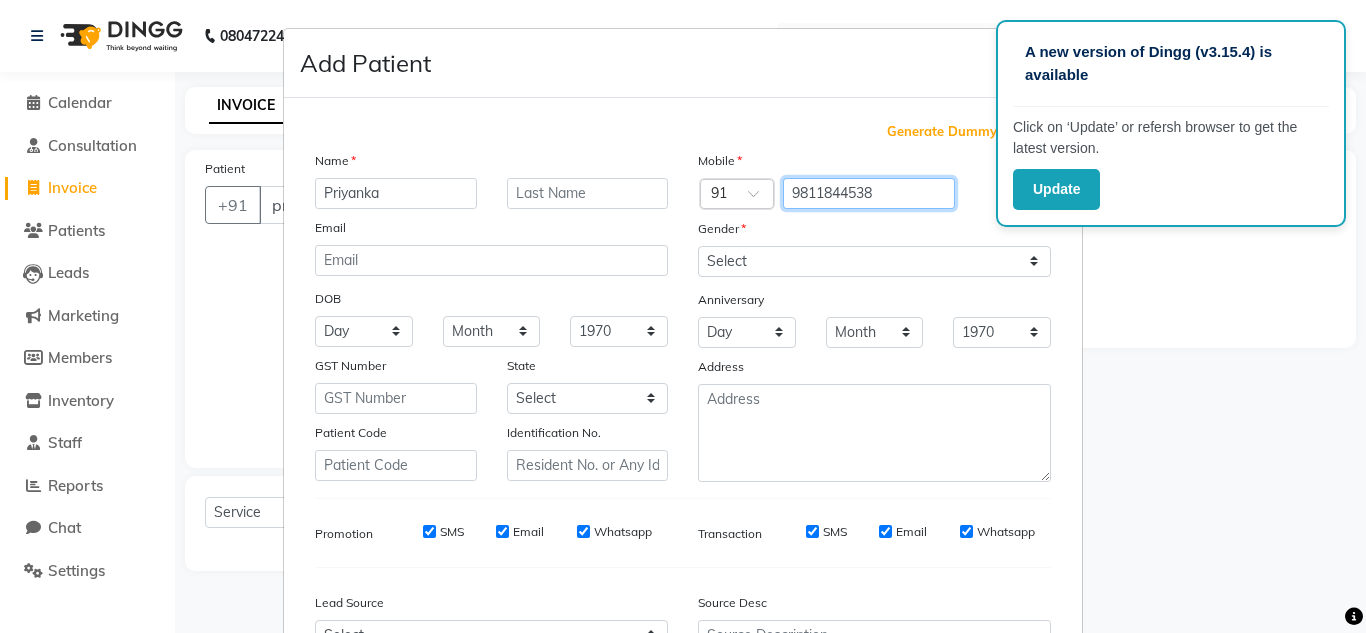 type on "9811844538" 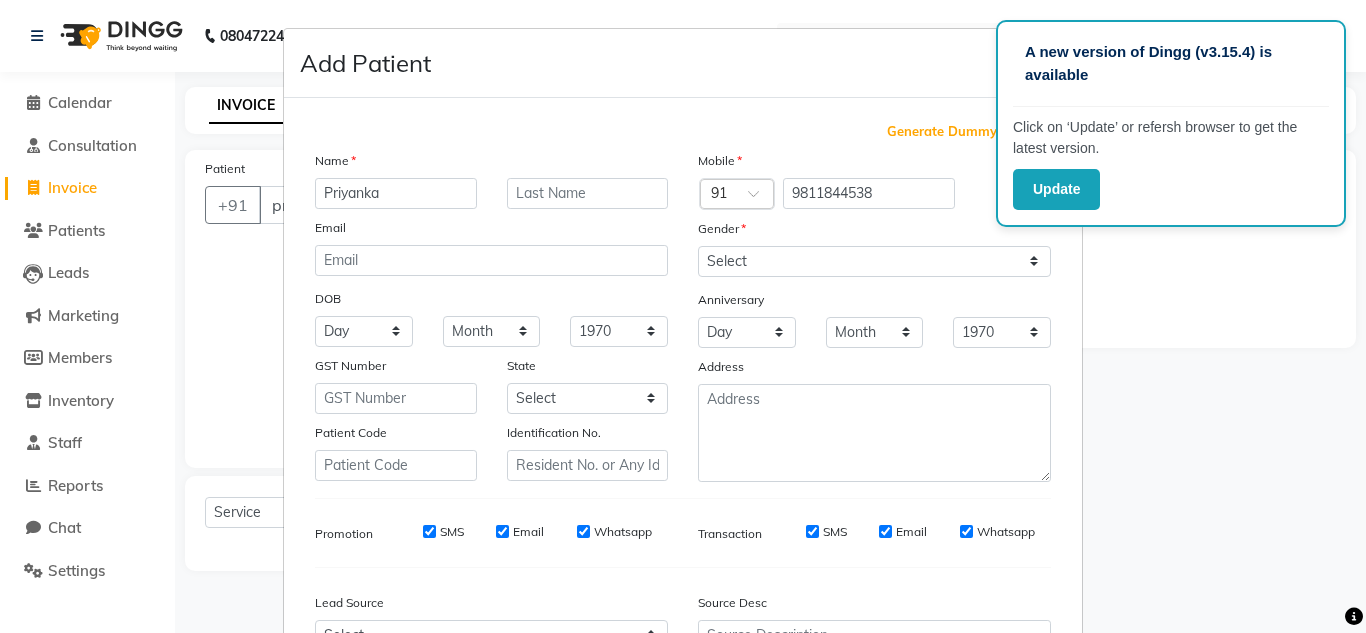 click on "Add Patient Generate Dummy Number Name Priyanka Email DOB Day 01 02 03 04 05 06 07 08 09 10 11 12 13 14 15 16 17 18 19 20 21 22 23 24 25 26 27 28 29 30 31 Month January February March April May June July August September October November December 1940 1941 1942 1943 1944 1945 1946 1947 1948 1949 1950 1951 1952 1953 1954 1955 1956 1957 1958 1959 1960 1961 1962 1963 1964 1965 1966 1967 1968 1969 1970 1971 1972 1973 1974 1975 1976 1977 1978 1979 1980 1981 1982 1983 1984 1985 1986 1987 1988 1989 1990 1991 1992 1993 1994 1995 1996 1997 1998 1999 2000 2001 2002 2003 2004 2005 2006 2007 2008 2009 2010 2011 2012 2013 2014 2015 2016 2017 2018 2019 2020 2021 2022 2023 2024 GST Number State Select Andaman and Nicobar Islands Andhra Pradesh Arunachal Pradesh Assam Bihar Chandigarh Chhattisgarh Dadra and Nagar Haveli Daman and Diu Delhi Goa Gujarat Haryana Himachal Pradesh Jammu and Kashmir Jharkhand Karnataka Kerala Lakshadweep Madhya Pradesh Maharashtra Manipur Meghalaya Mizoram Nagaland Odisha Pondicherry Punjab Sikkim" at bounding box center [683, 316] 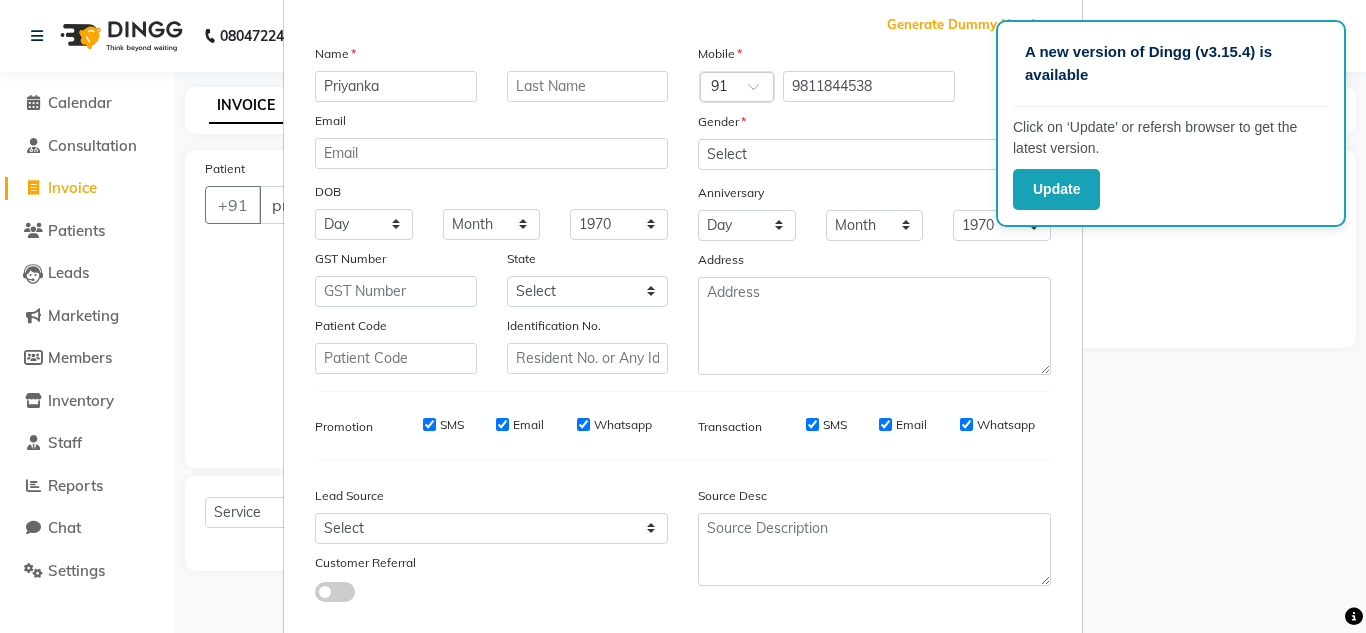 scroll, scrollTop: 104, scrollLeft: 0, axis: vertical 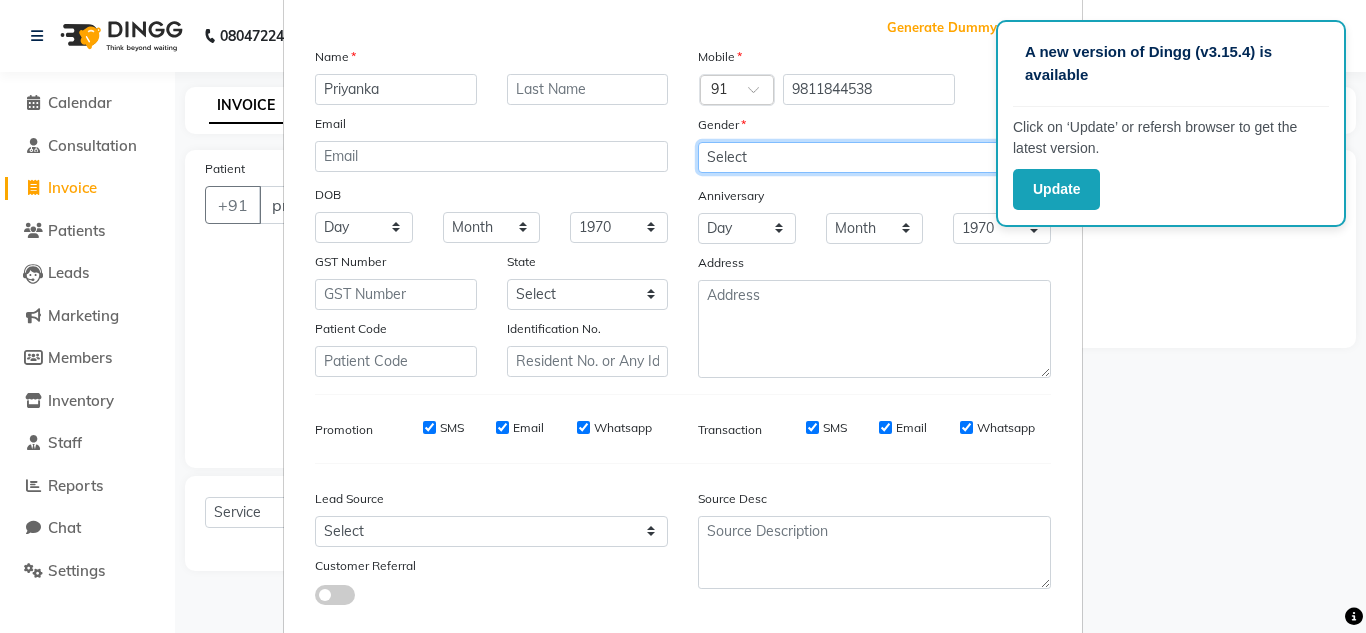 click on "Select Male Female Other Prefer Not To Say" at bounding box center (874, 157) 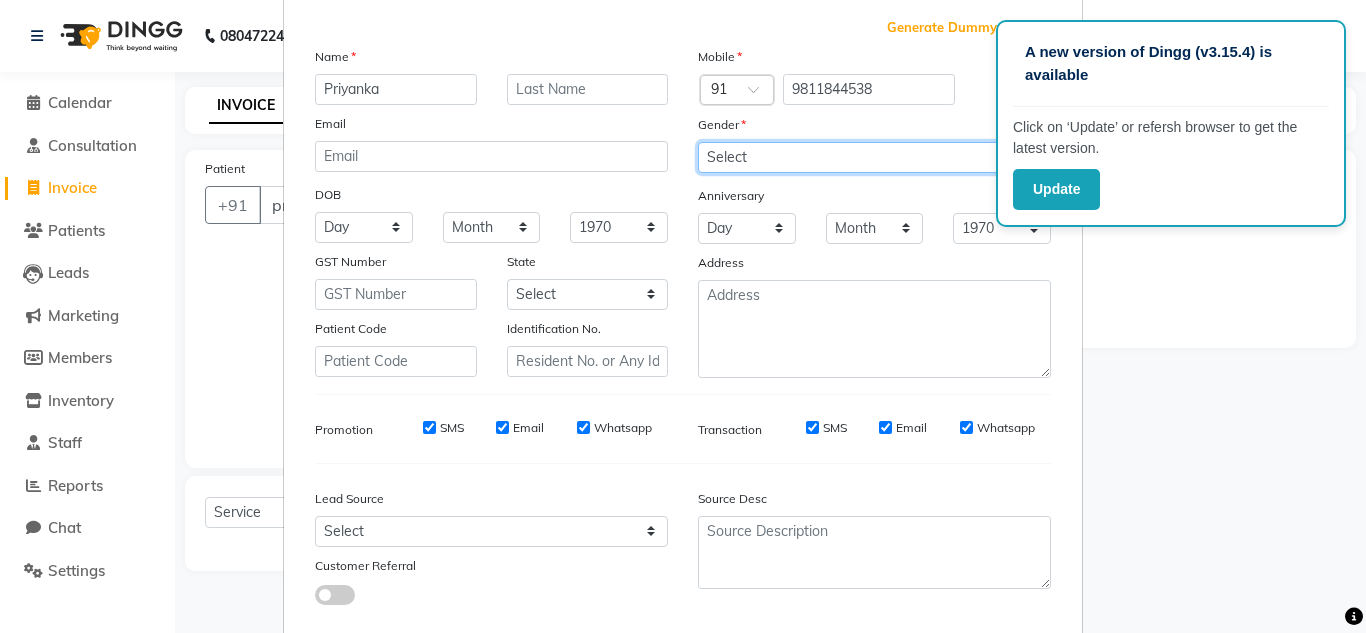 select on "female" 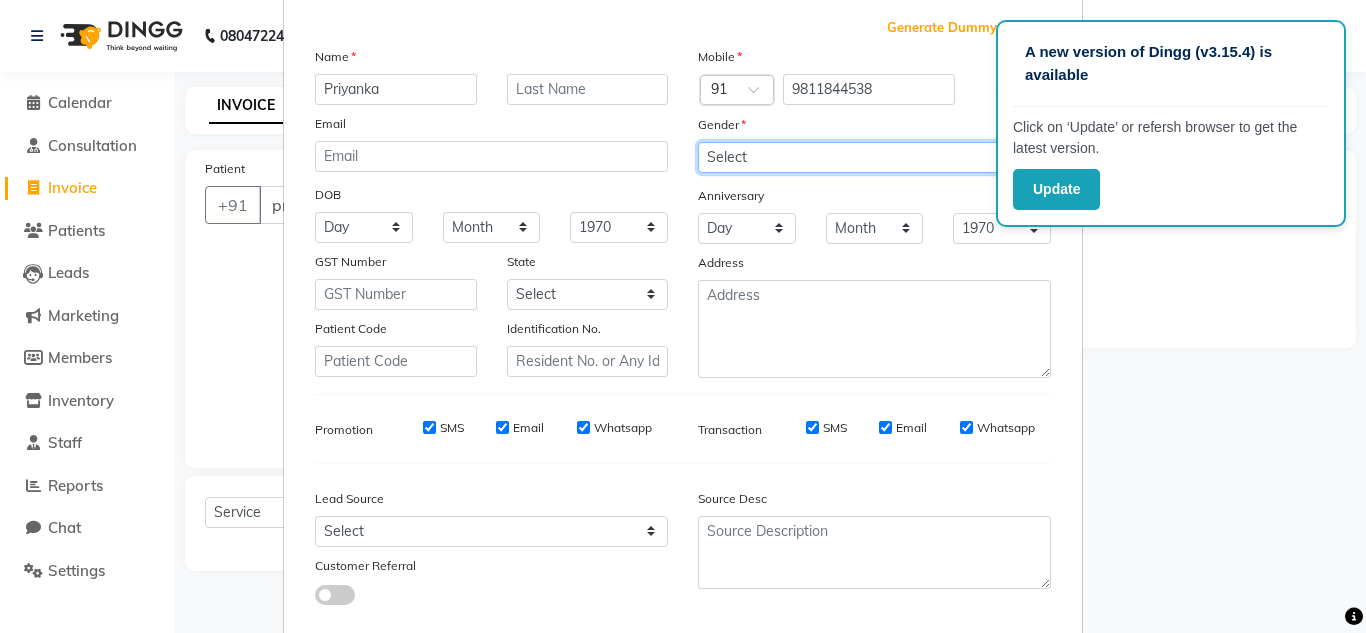 click on "Select Male Female Other Prefer Not To Say" at bounding box center [874, 157] 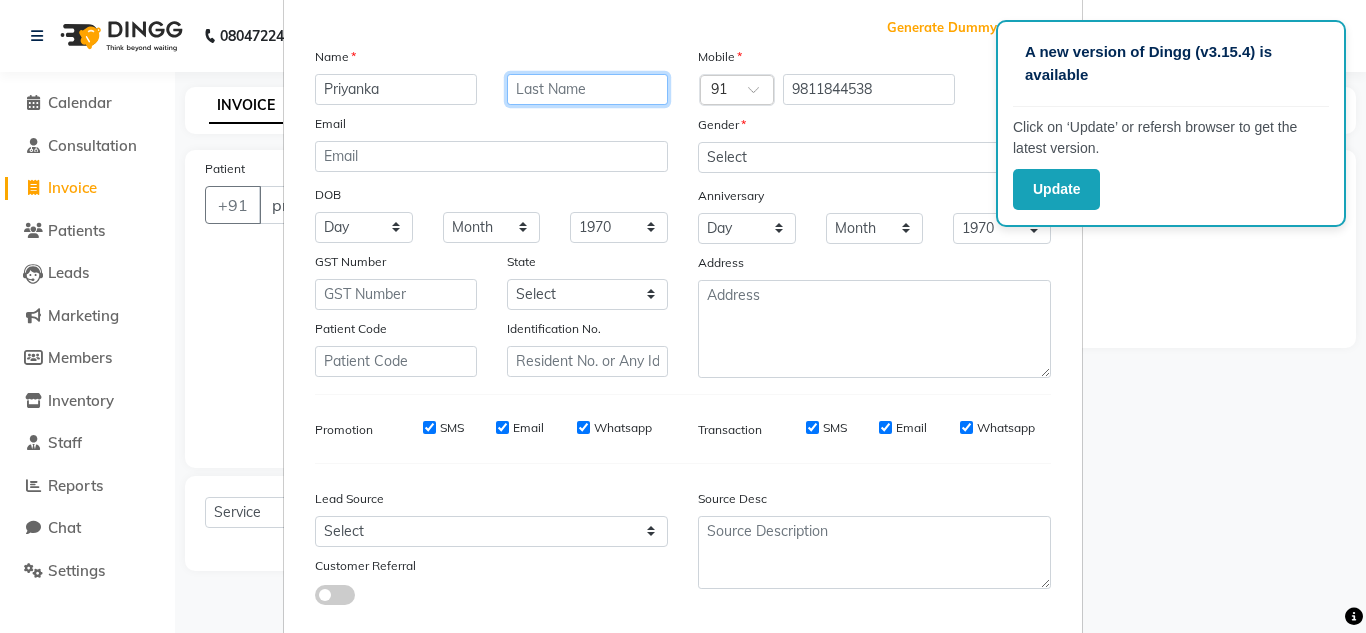 click at bounding box center [588, 89] 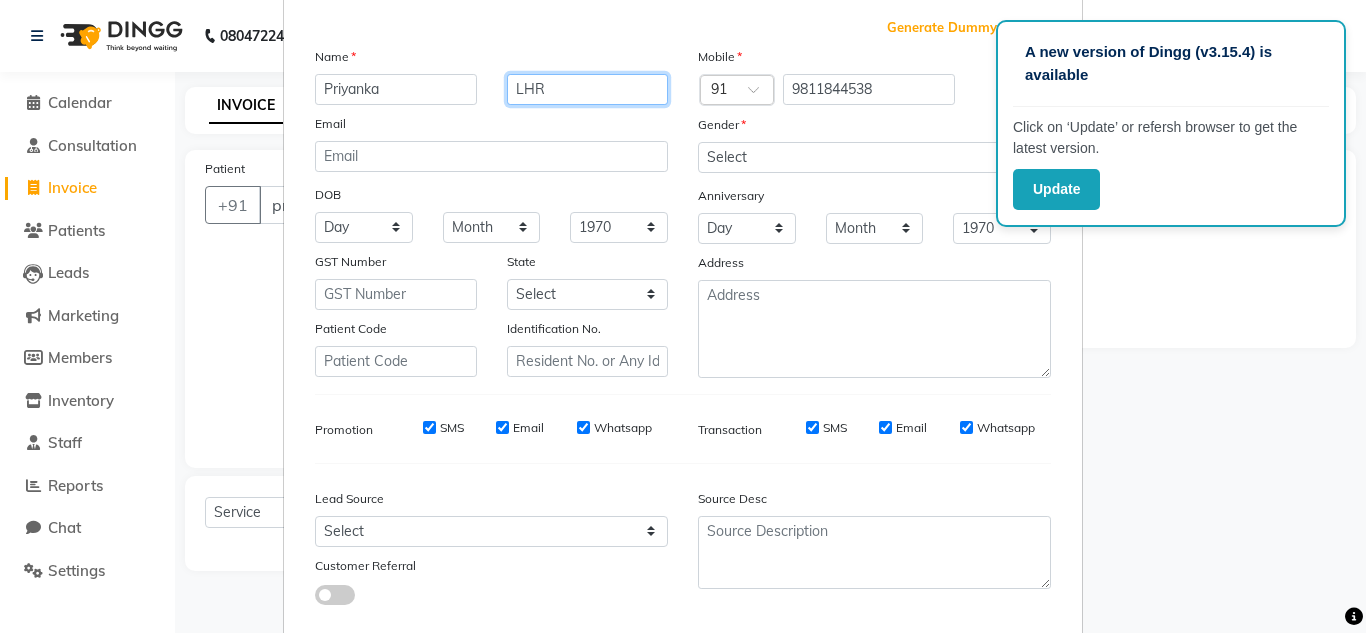 type on "LHR" 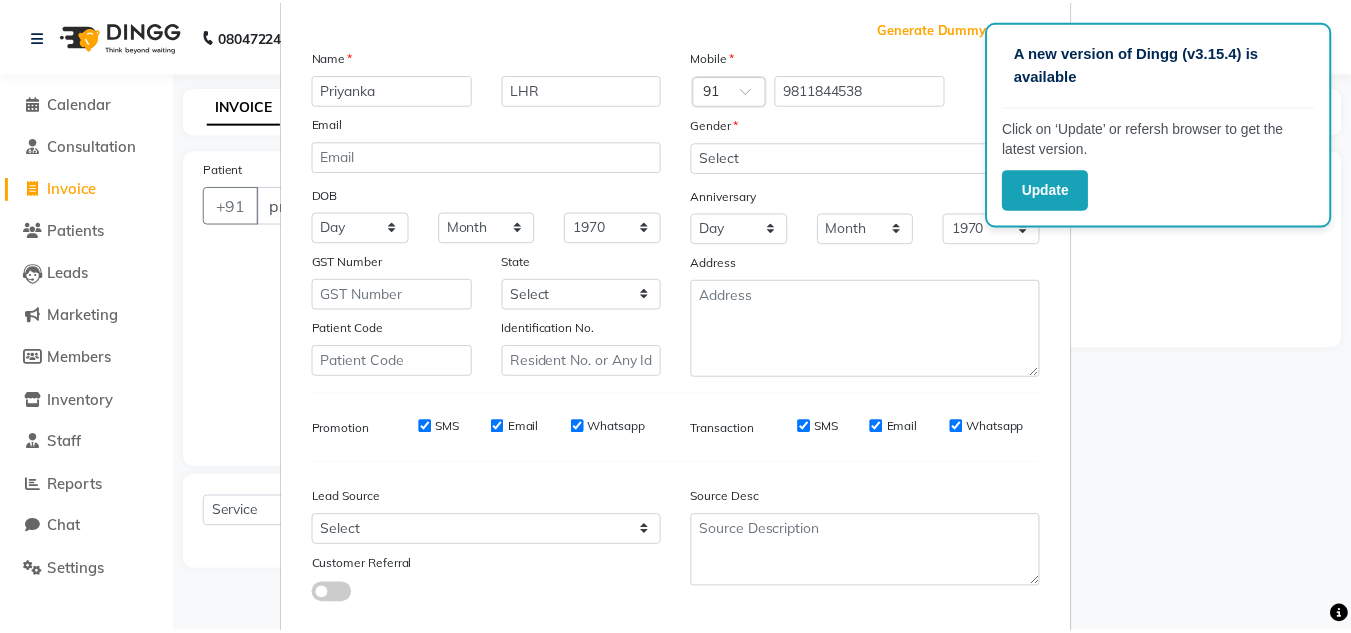 scroll, scrollTop: 216, scrollLeft: 0, axis: vertical 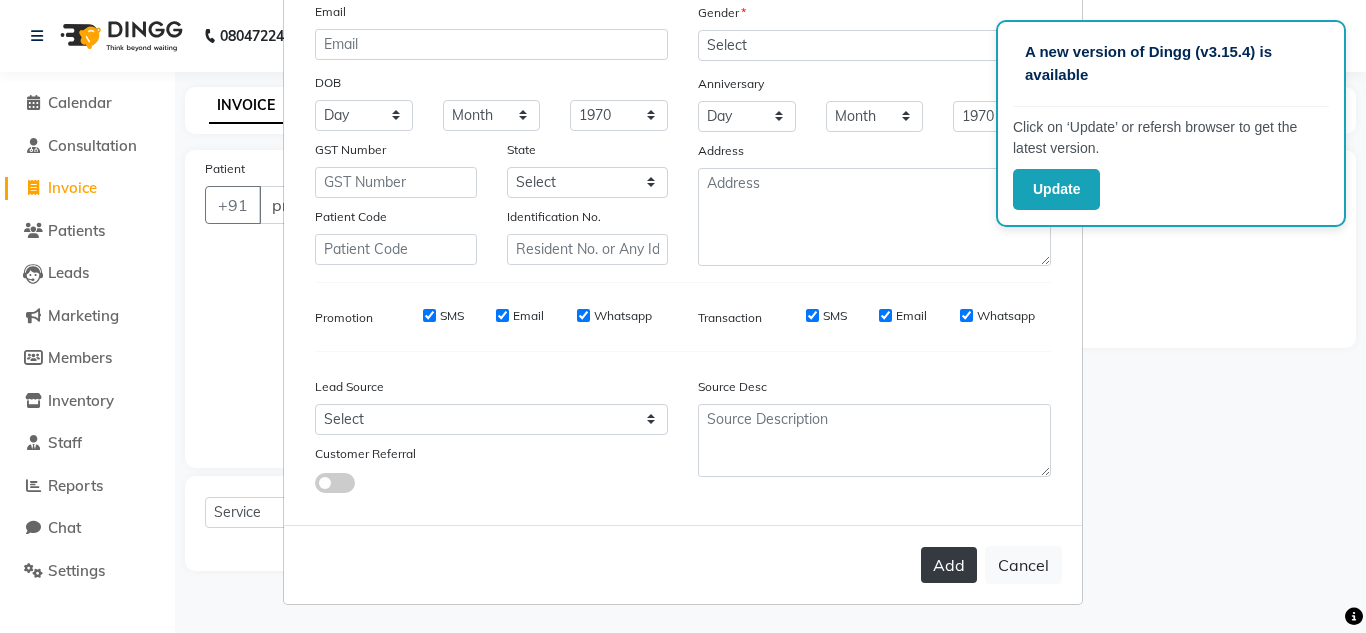 click on "Add" at bounding box center [949, 565] 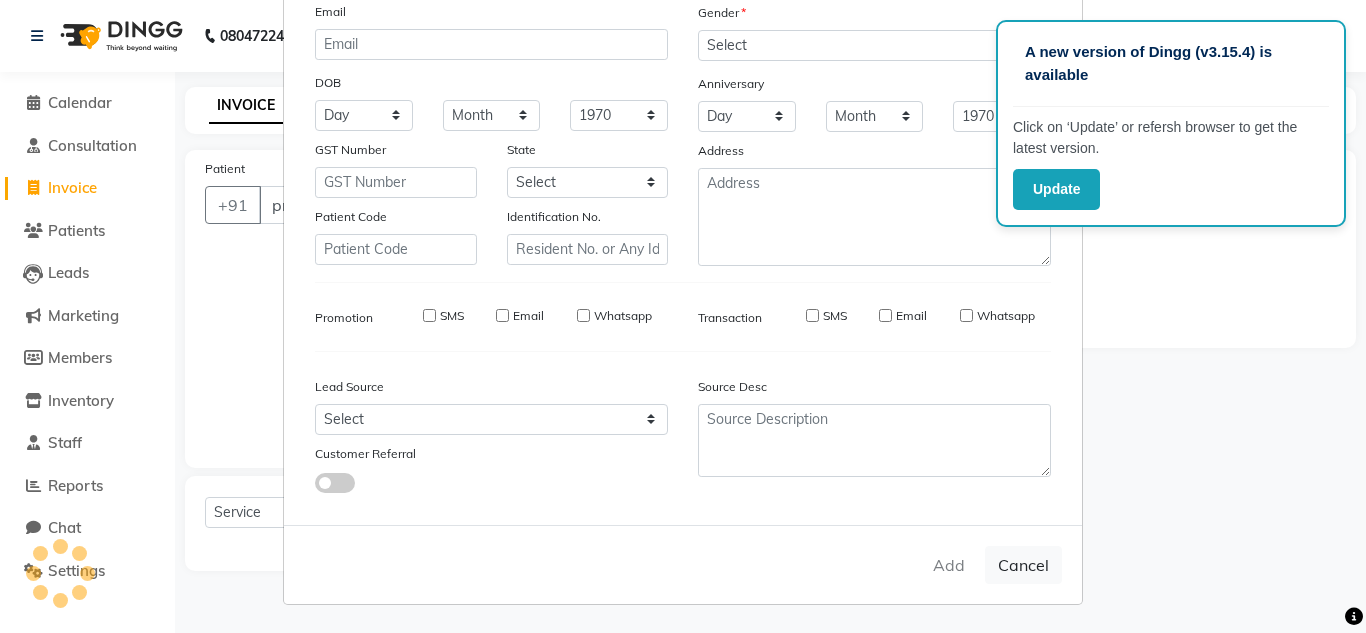 type on "9811844538" 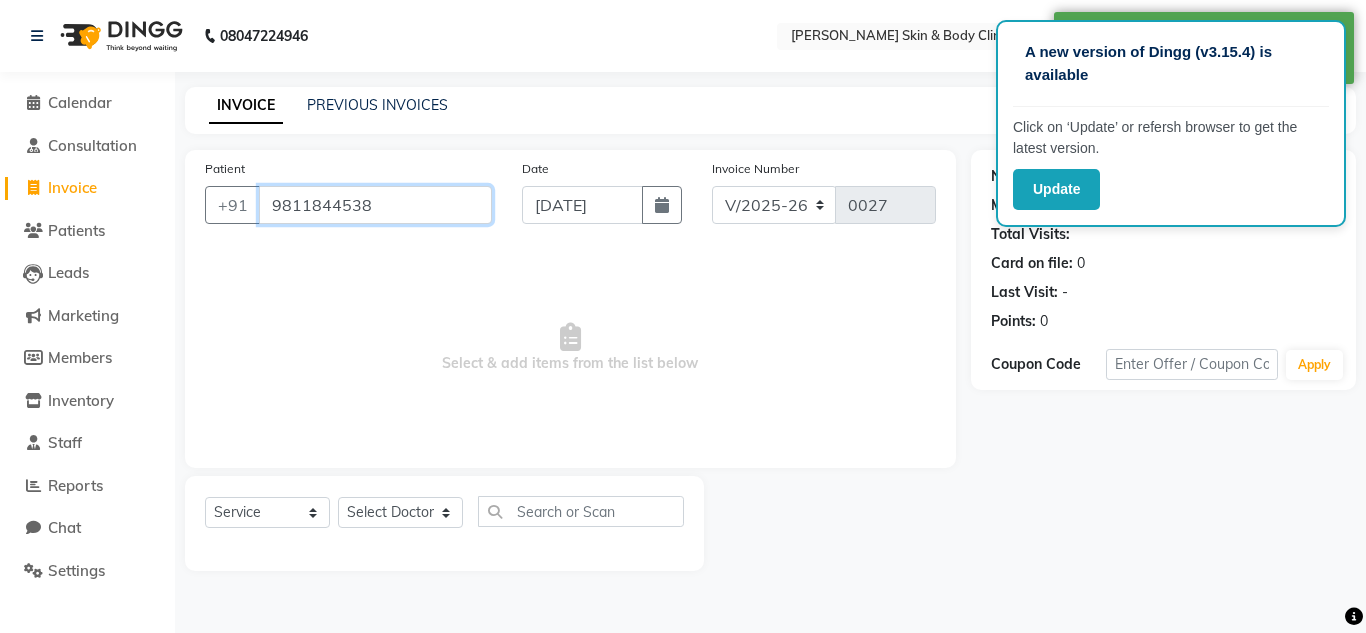 click on "9811844538" at bounding box center (375, 205) 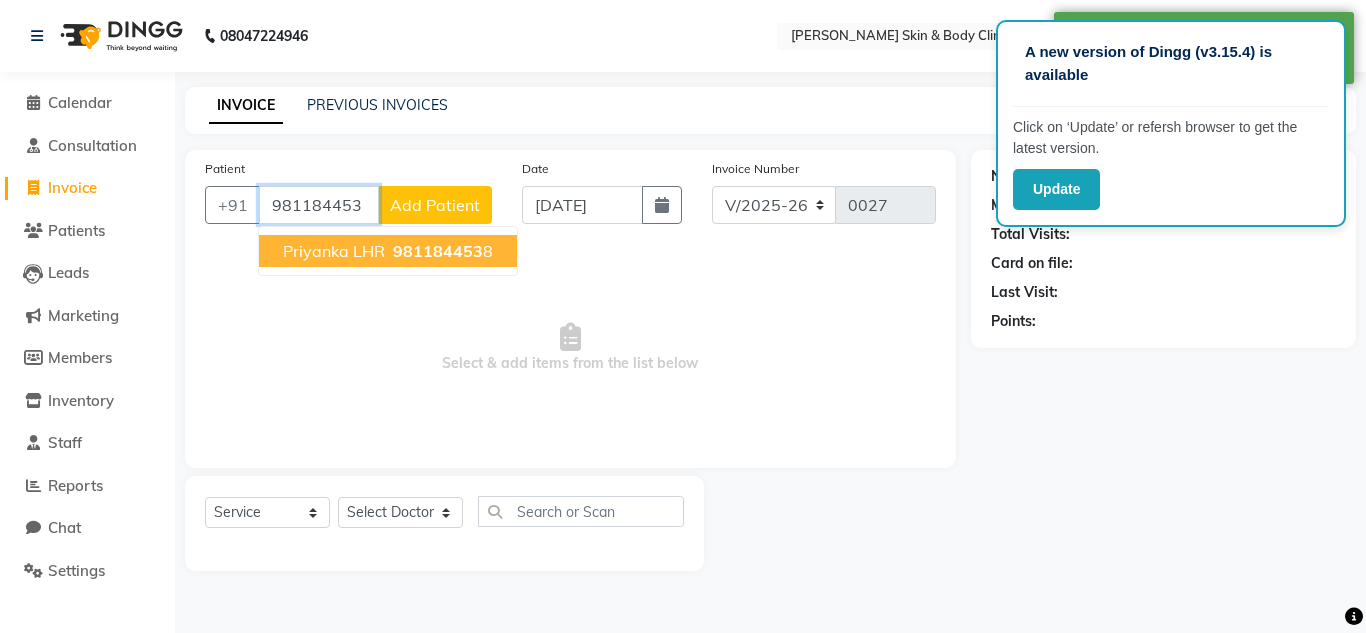 type on "9811844538" 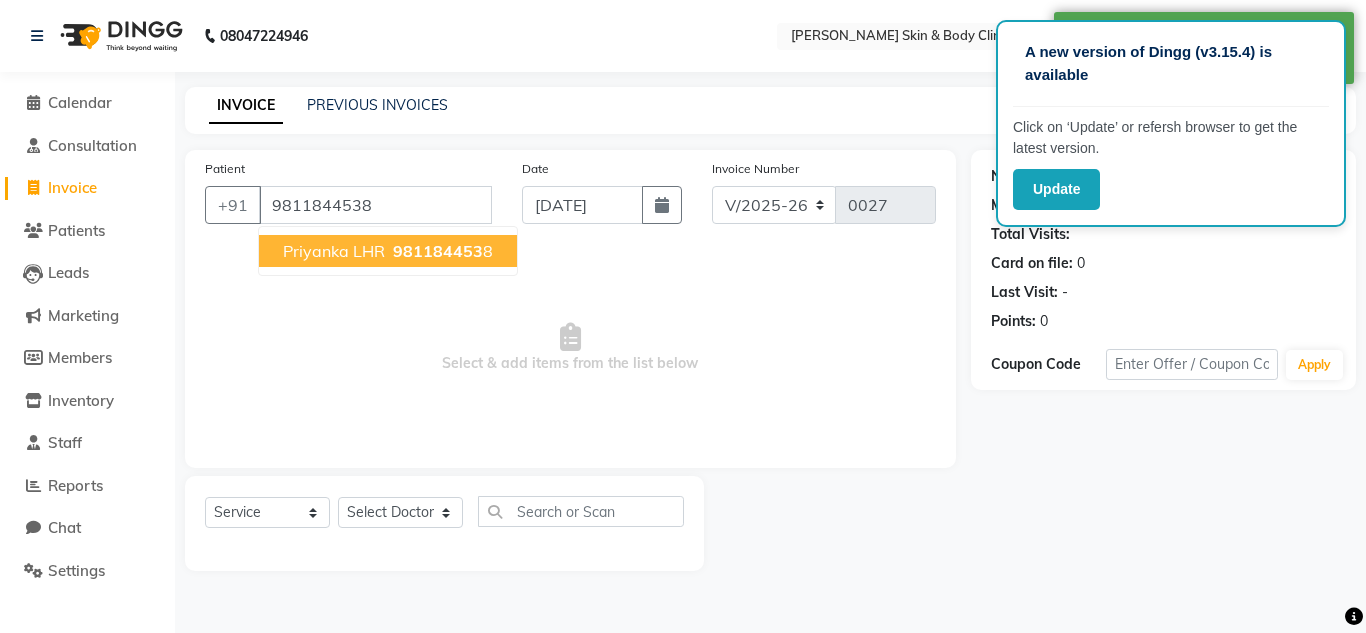 click on "Priyanka LHR   981184453 8" at bounding box center (388, 251) 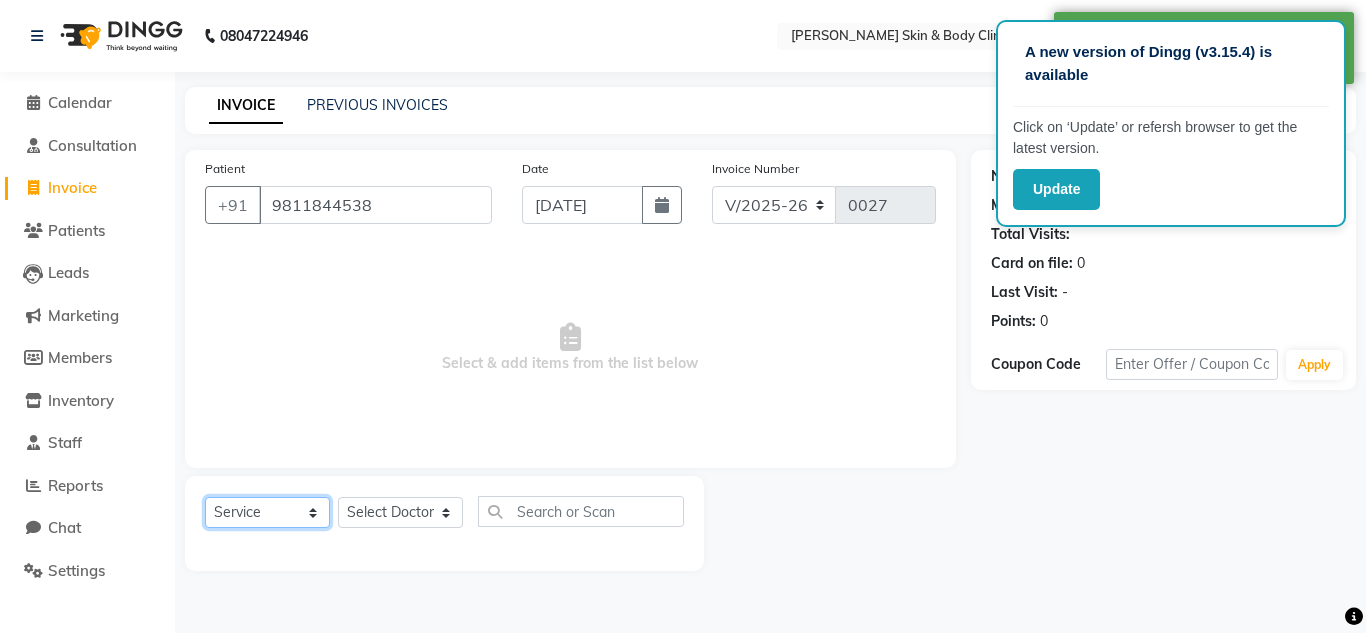 click on "Select  Service  Product  Membership  Package Voucher Prepaid Gift Card" 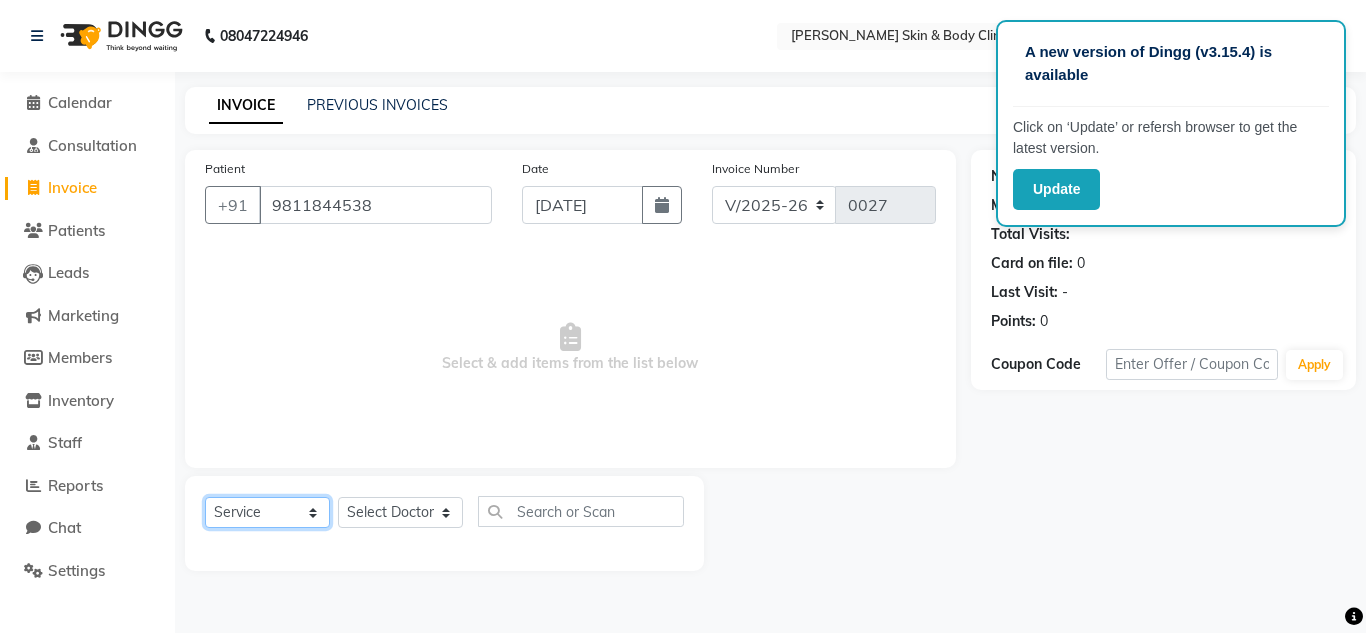 click on "Select  Service  Product  Membership  Package Voucher Prepaid Gift Card" 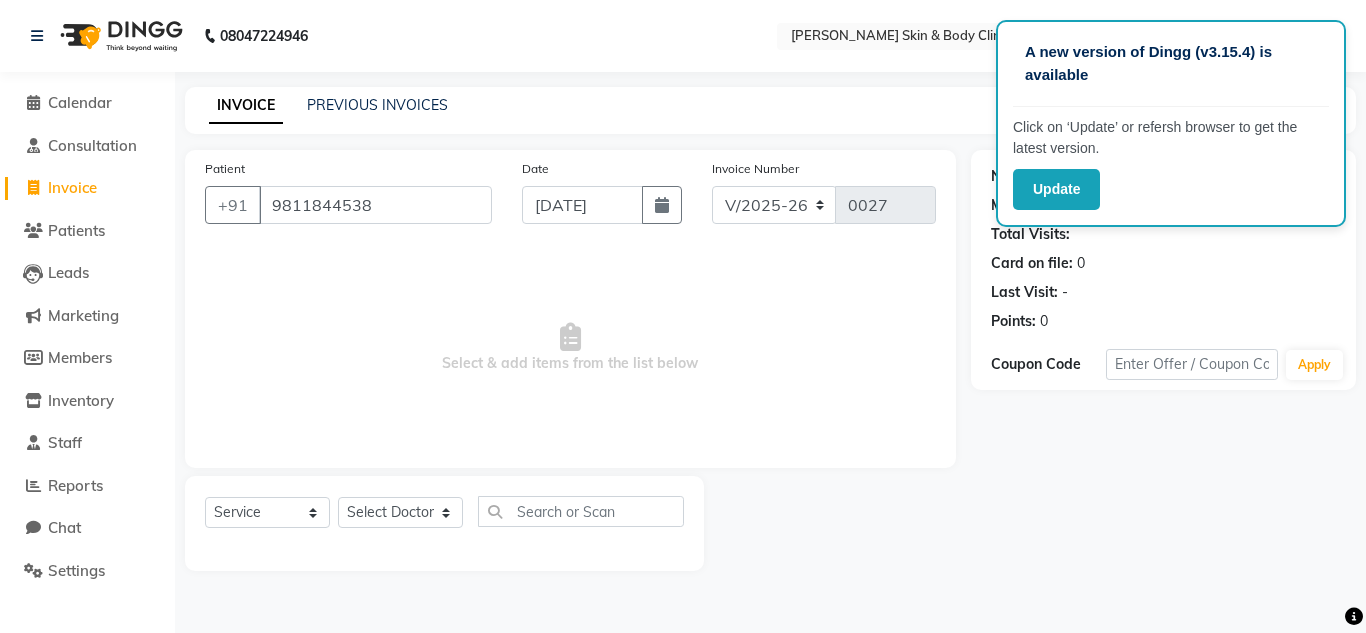 drag, startPoint x: 435, startPoint y: 529, endPoint x: 427, endPoint y: 514, distance: 17 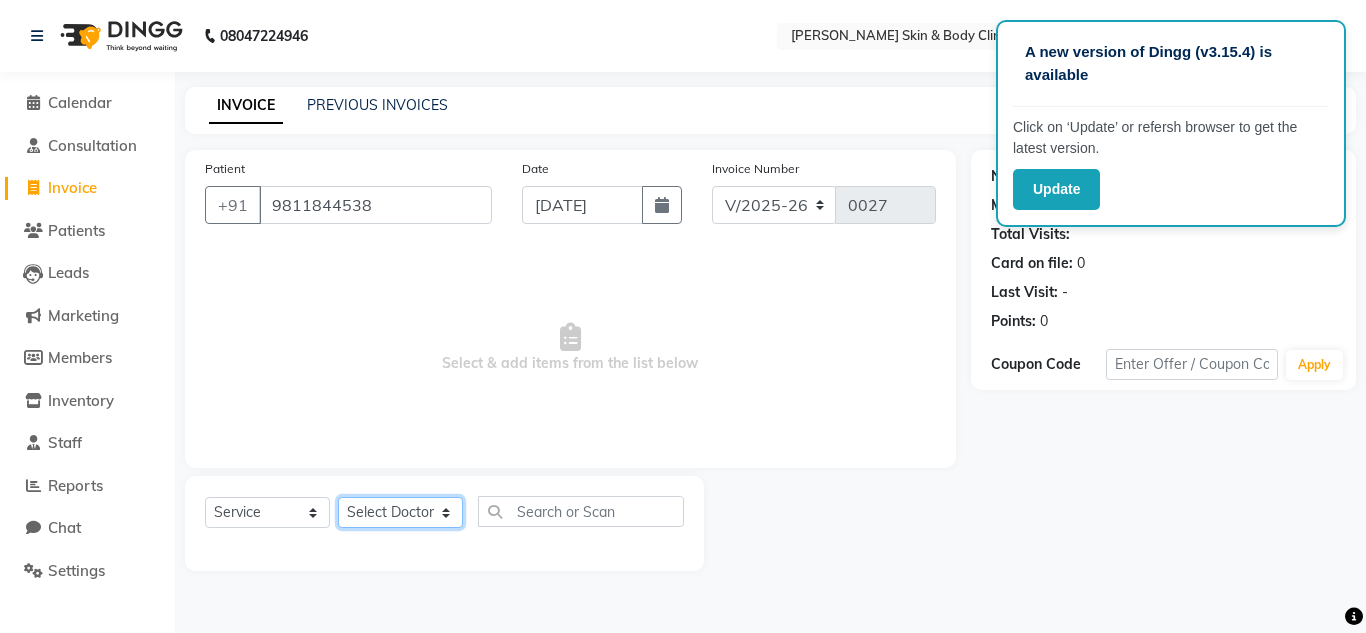 click on "Select Doctor Abhishek Dr saujanya  Dr Hina Farzana Gurmeet Harsha Rohit Vanita" 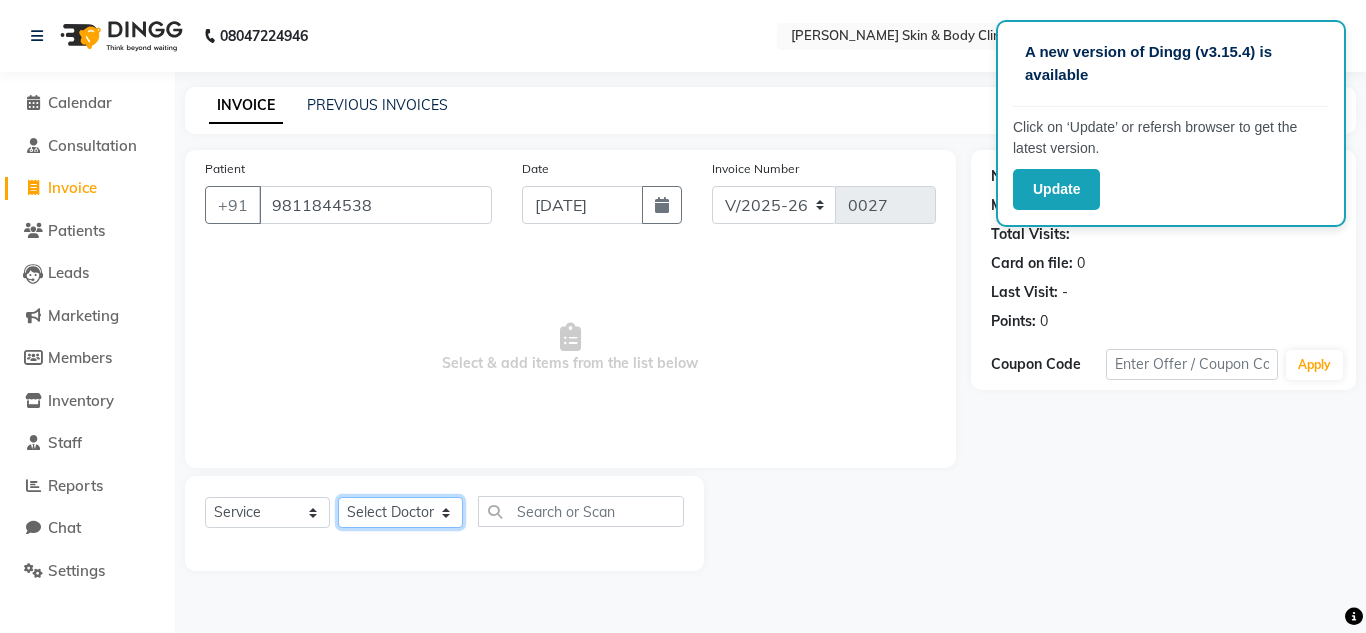 select on "70662" 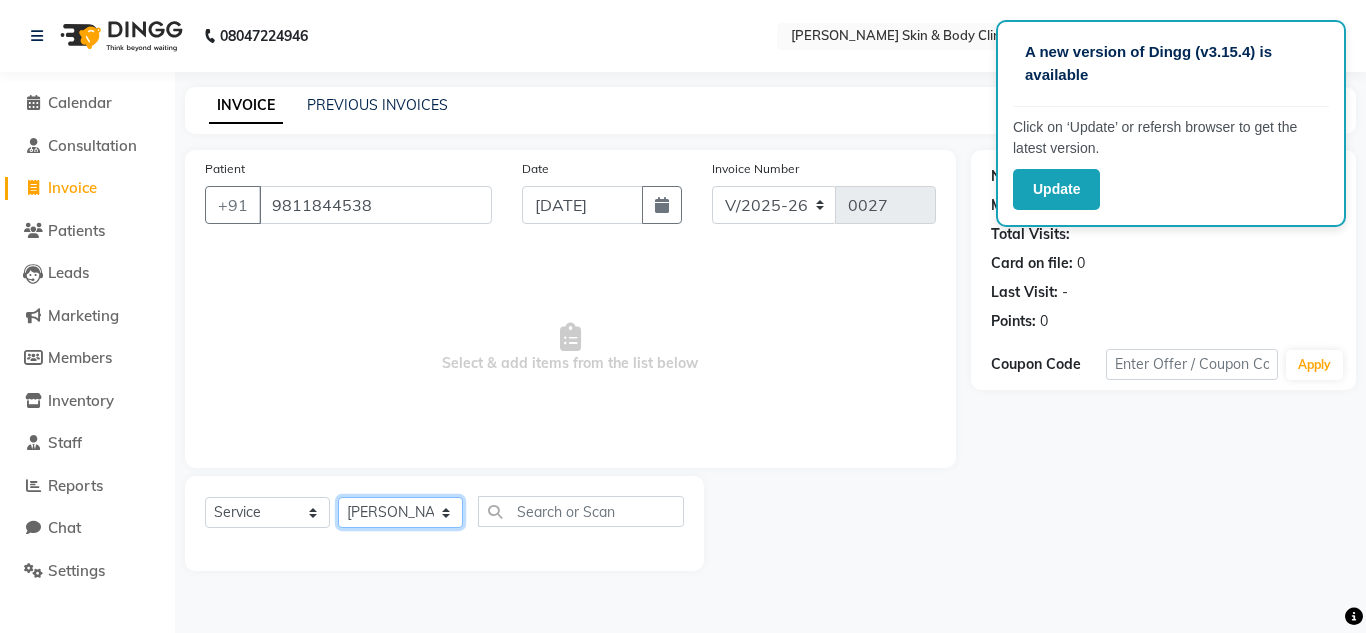 click on "Select Doctor Abhishek Dr saujanya  Dr Hina Farzana Gurmeet Harsha Rohit Vanita" 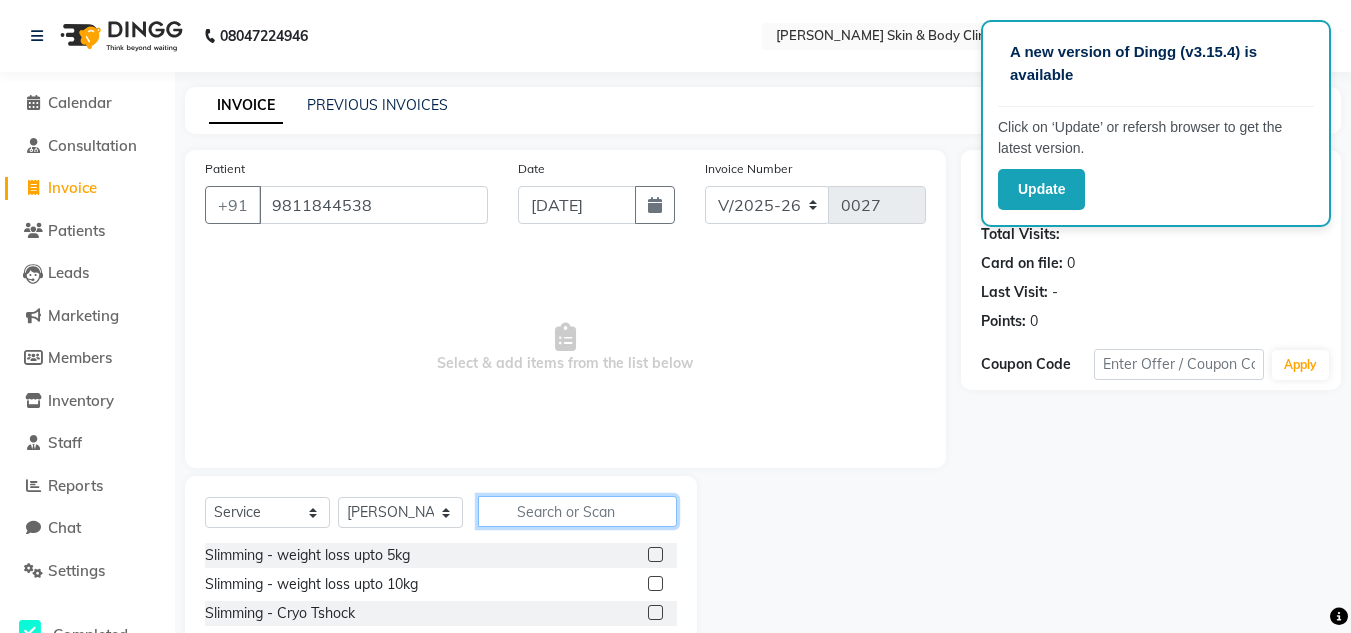 click 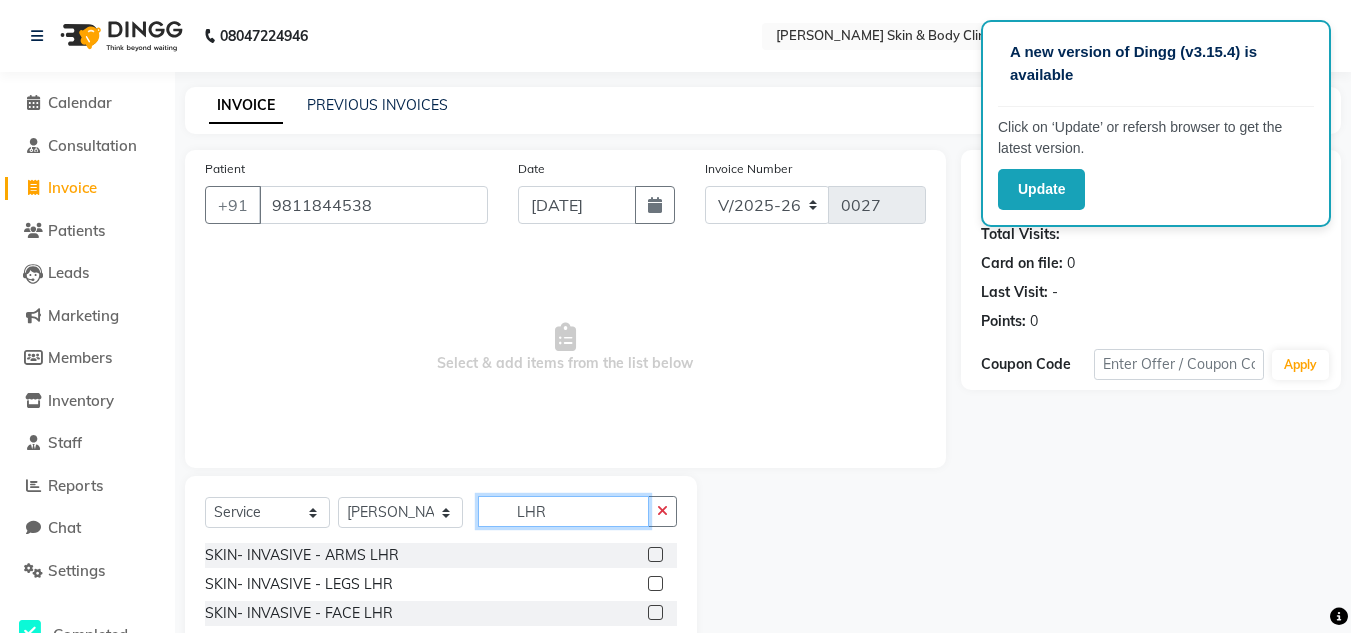 type on "LHR" 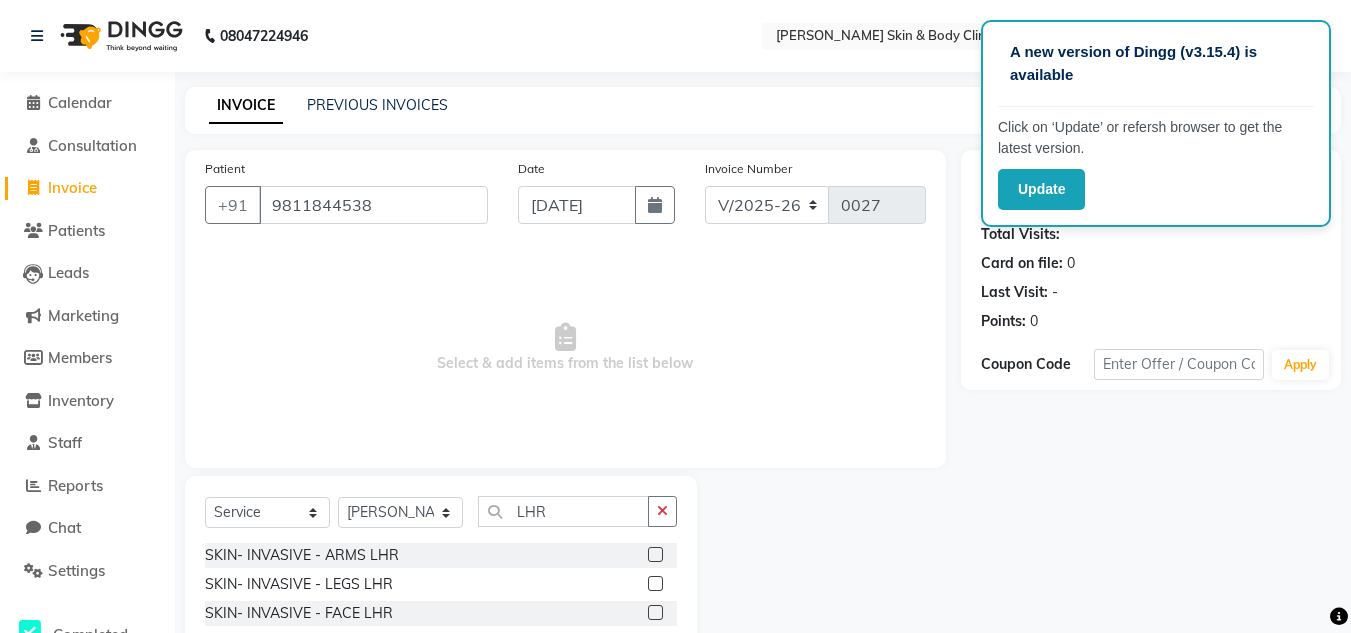click 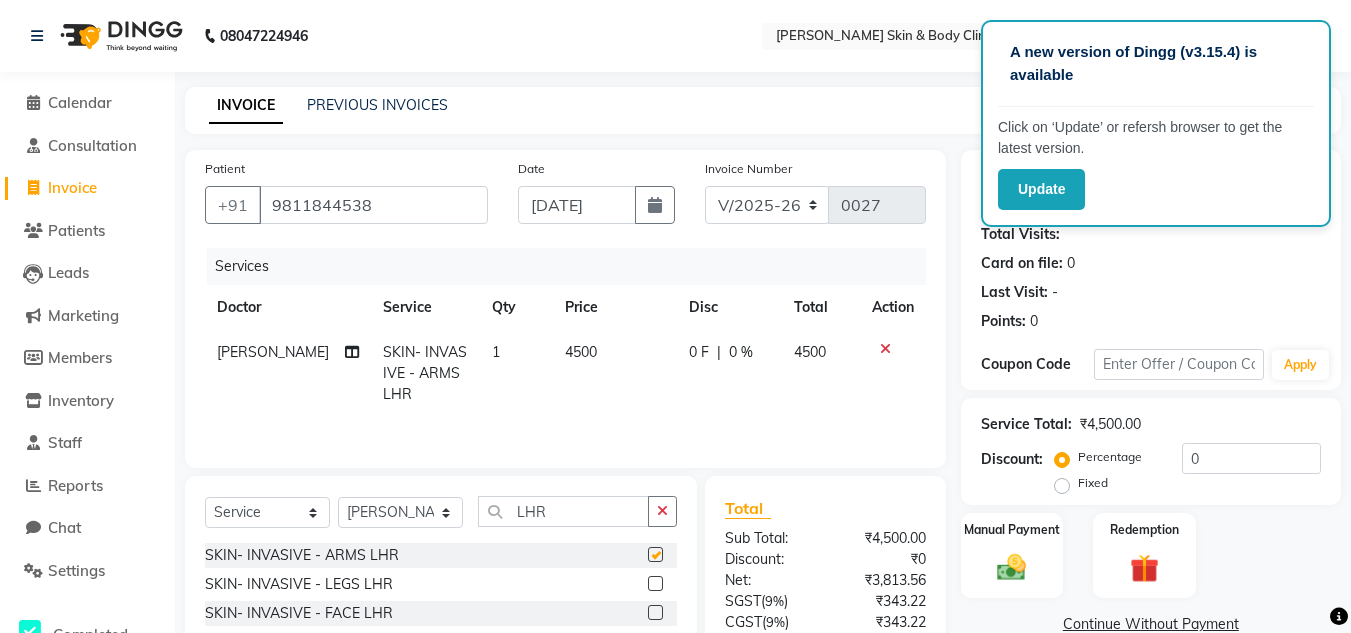 checkbox on "false" 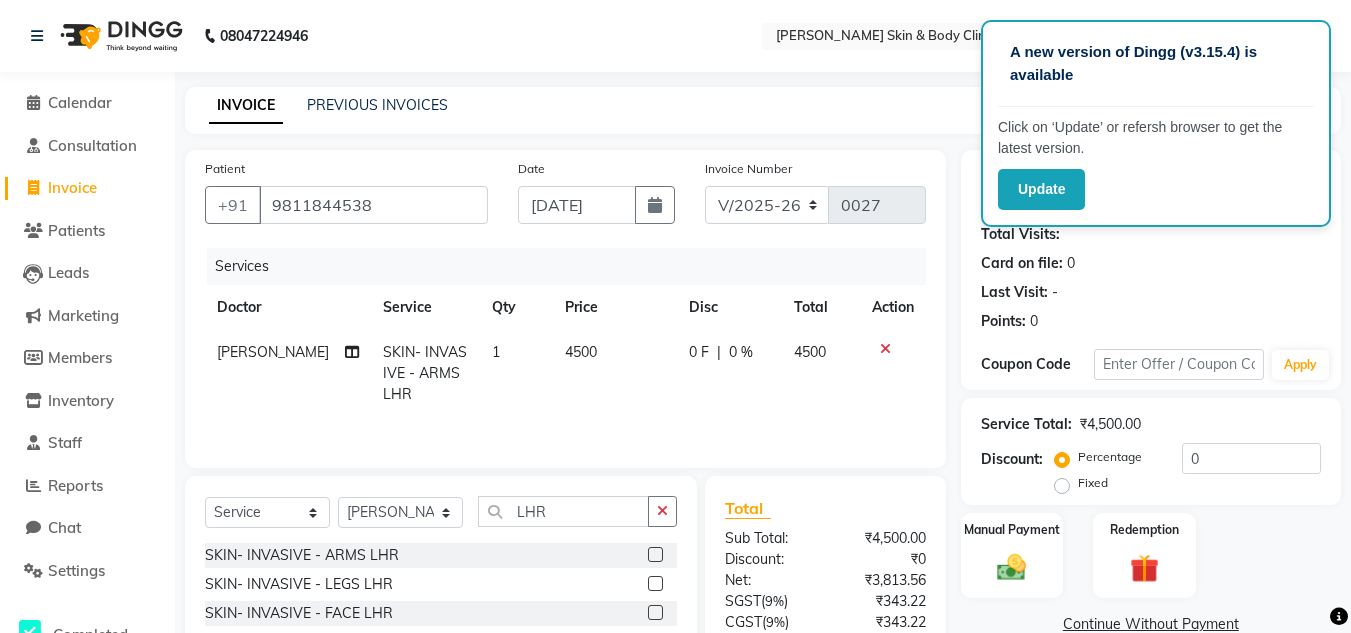 click on "SKIN- INVASIVE - FACE  LHR" 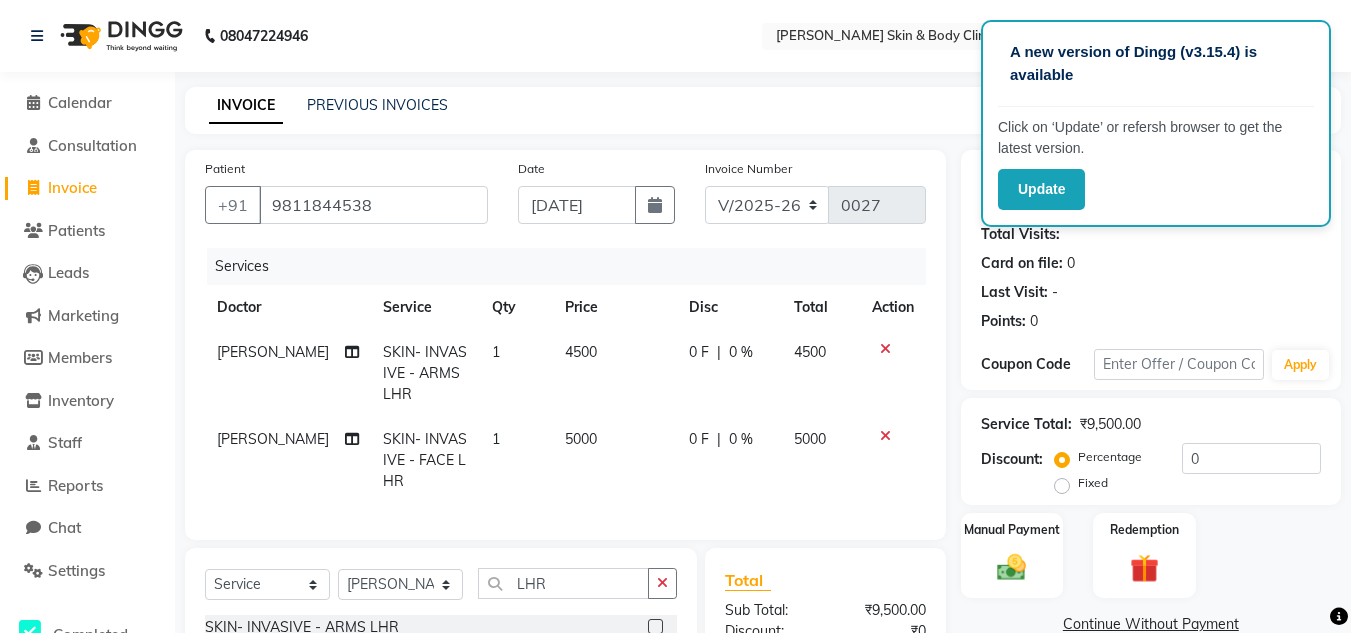 checkbox on "false" 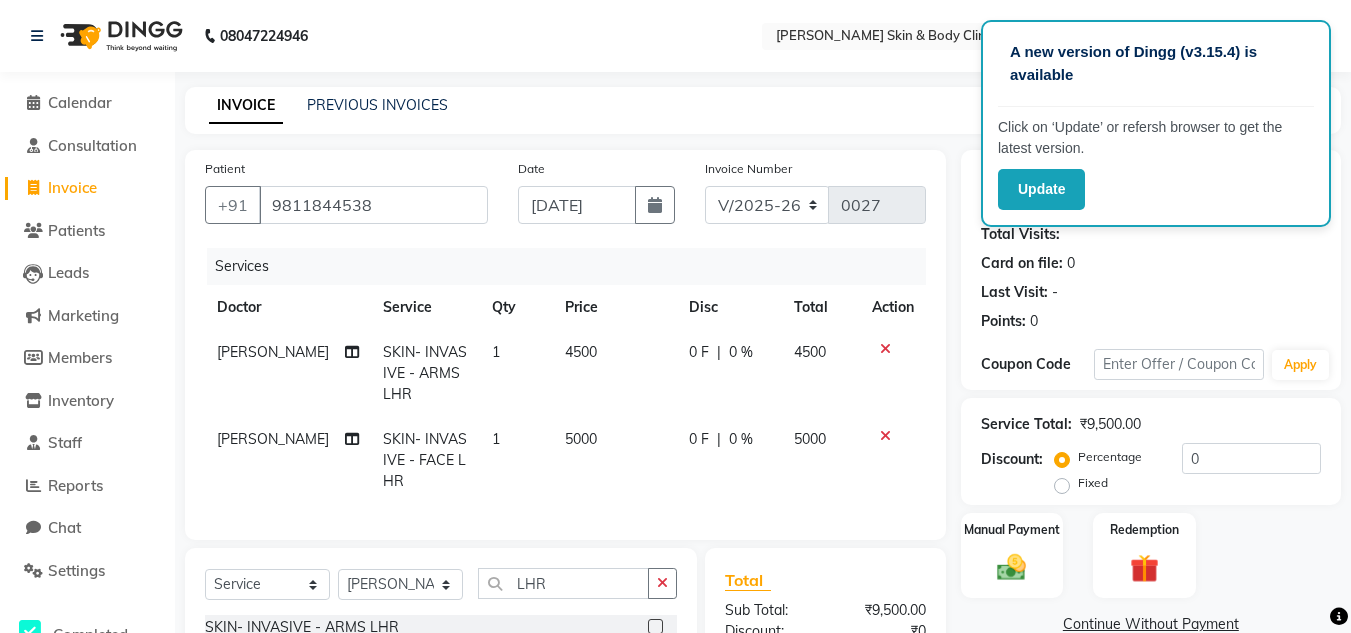 click 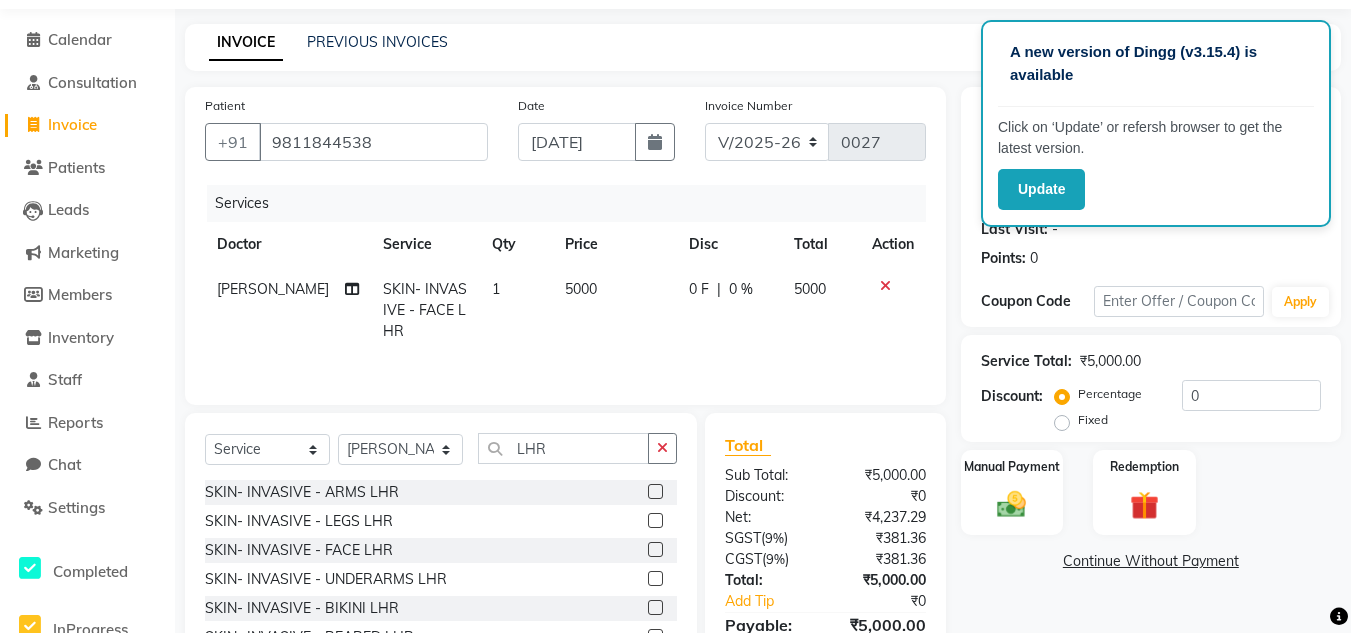 scroll, scrollTop: 28, scrollLeft: 0, axis: vertical 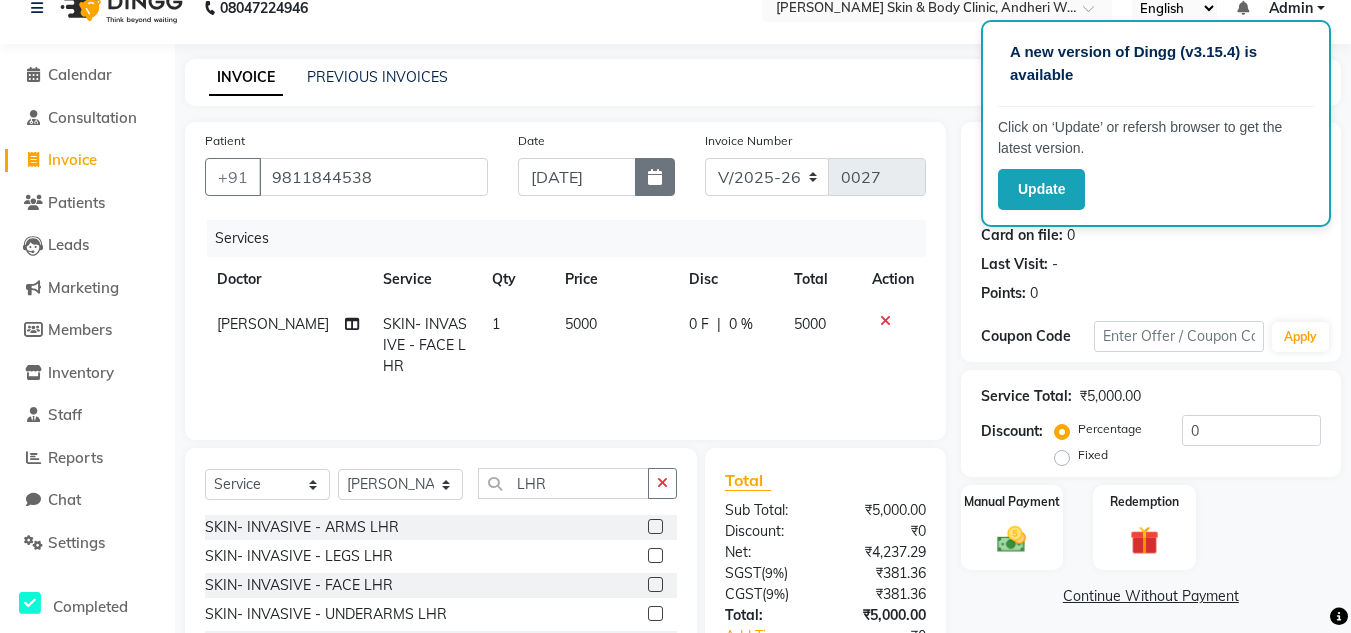 click 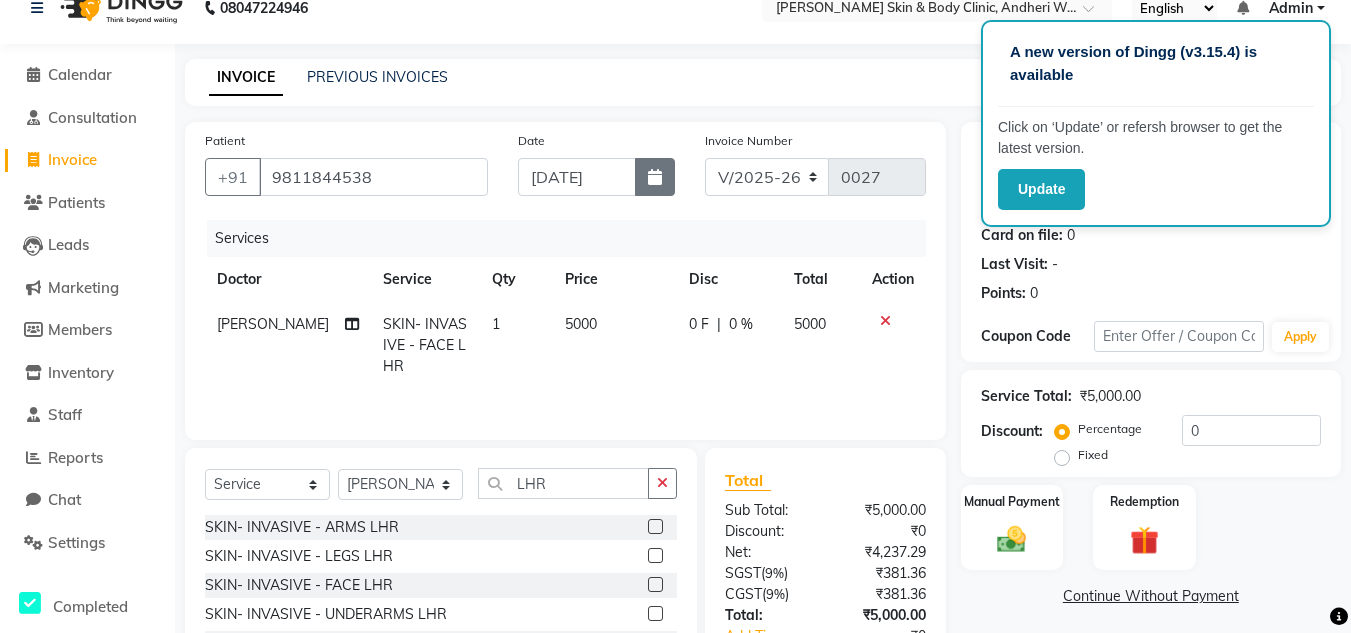 select on "7" 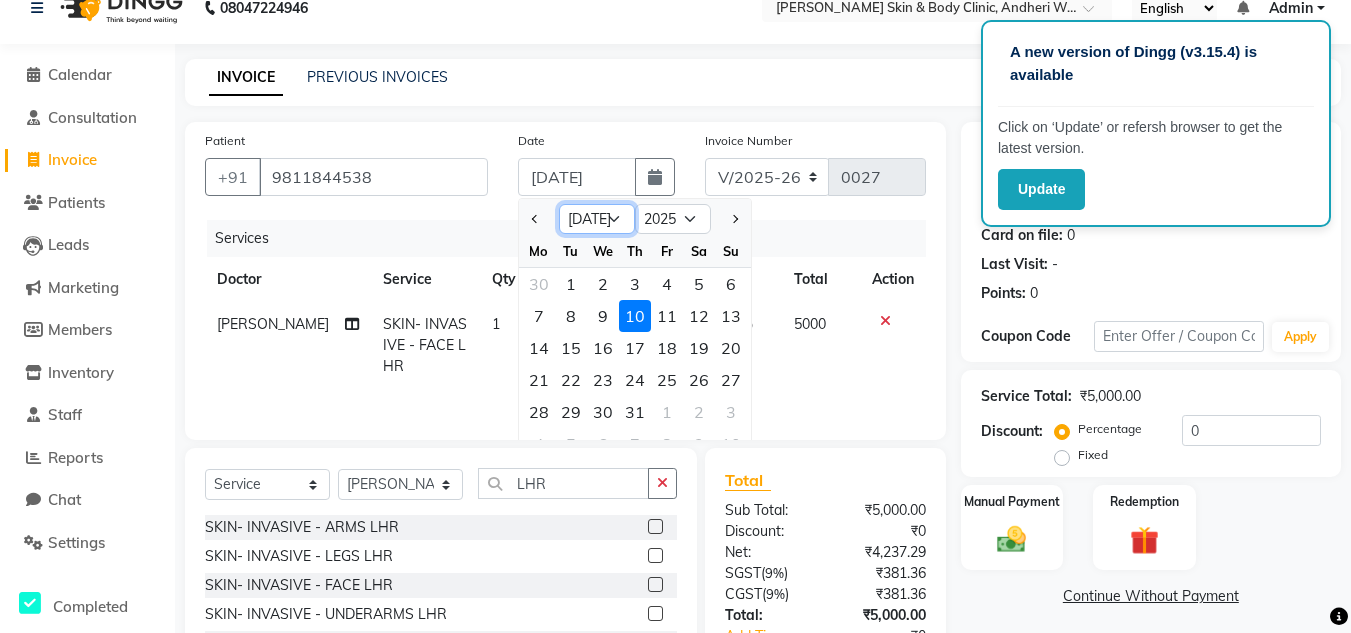 click on "Jan Feb Mar Apr May Jun [DATE] Aug Sep Oct Nov Dec" 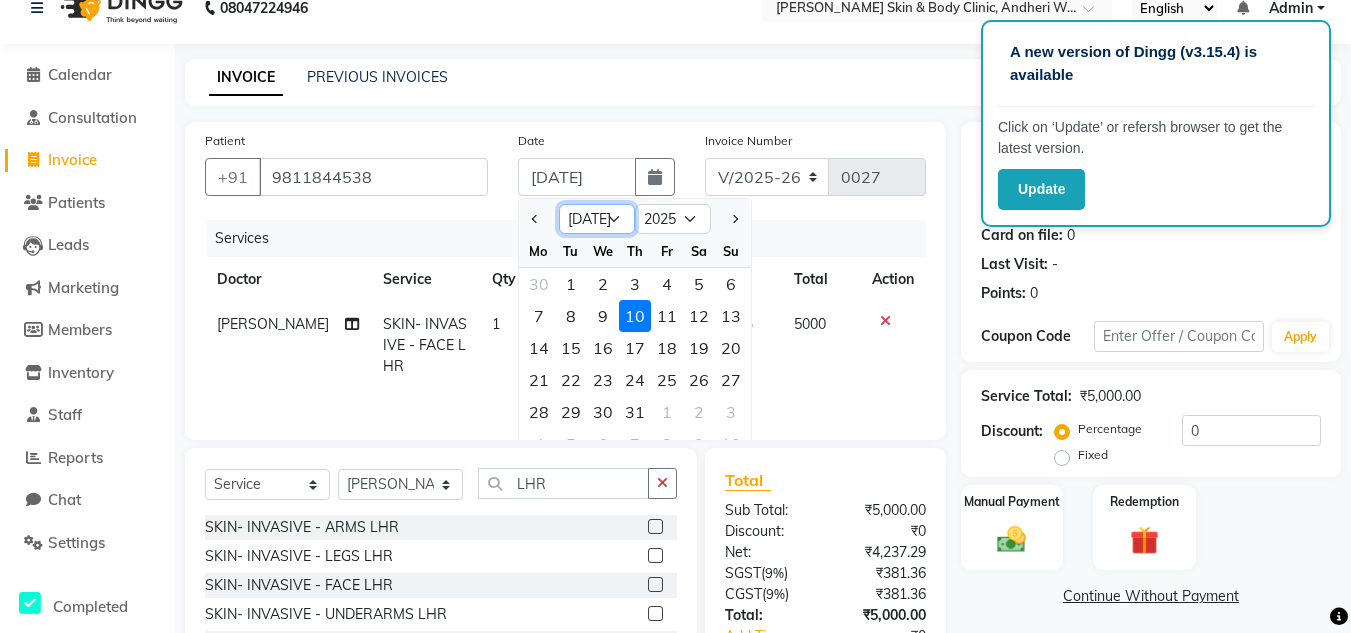 select on "6" 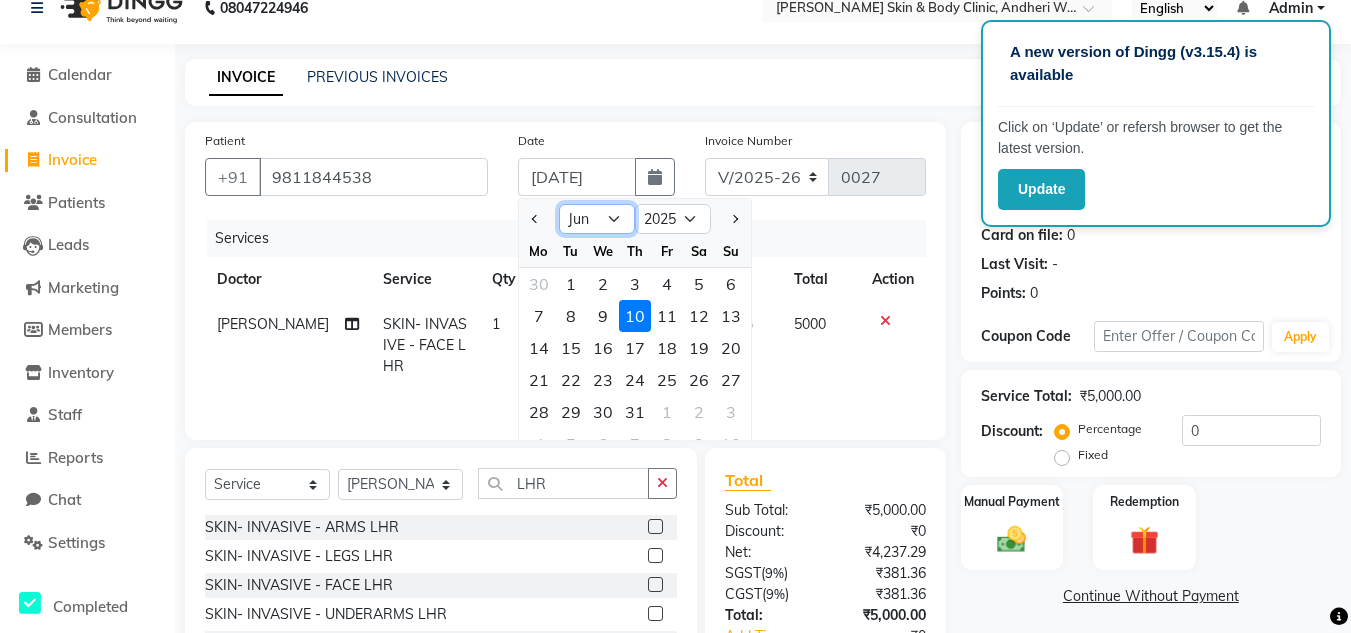 click on "Jan Feb Mar Apr May Jun [DATE] Aug Sep Oct Nov Dec" 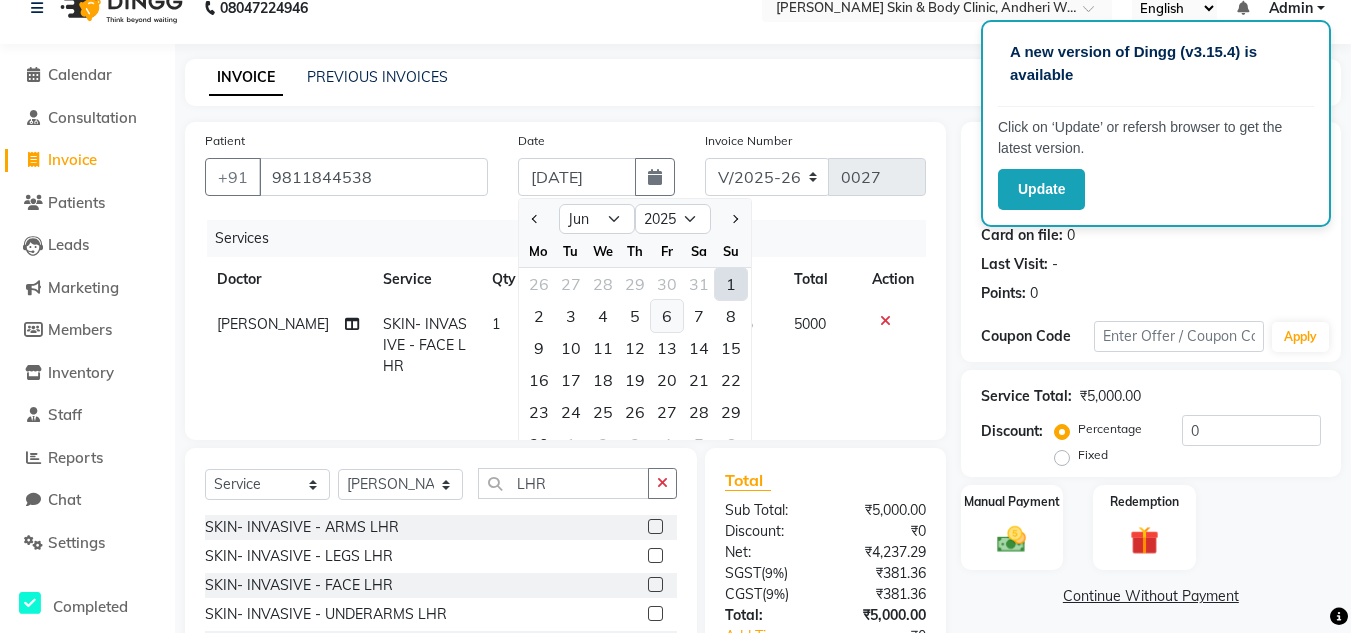 click on "6" 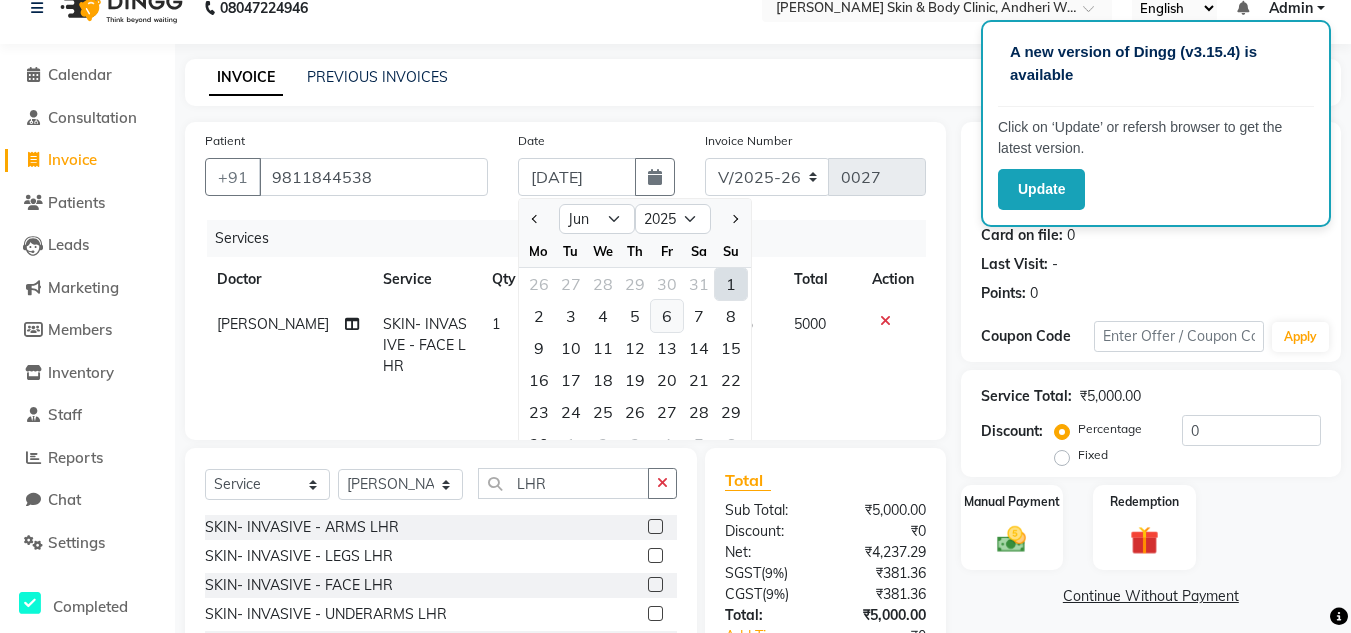 type on "[DATE]" 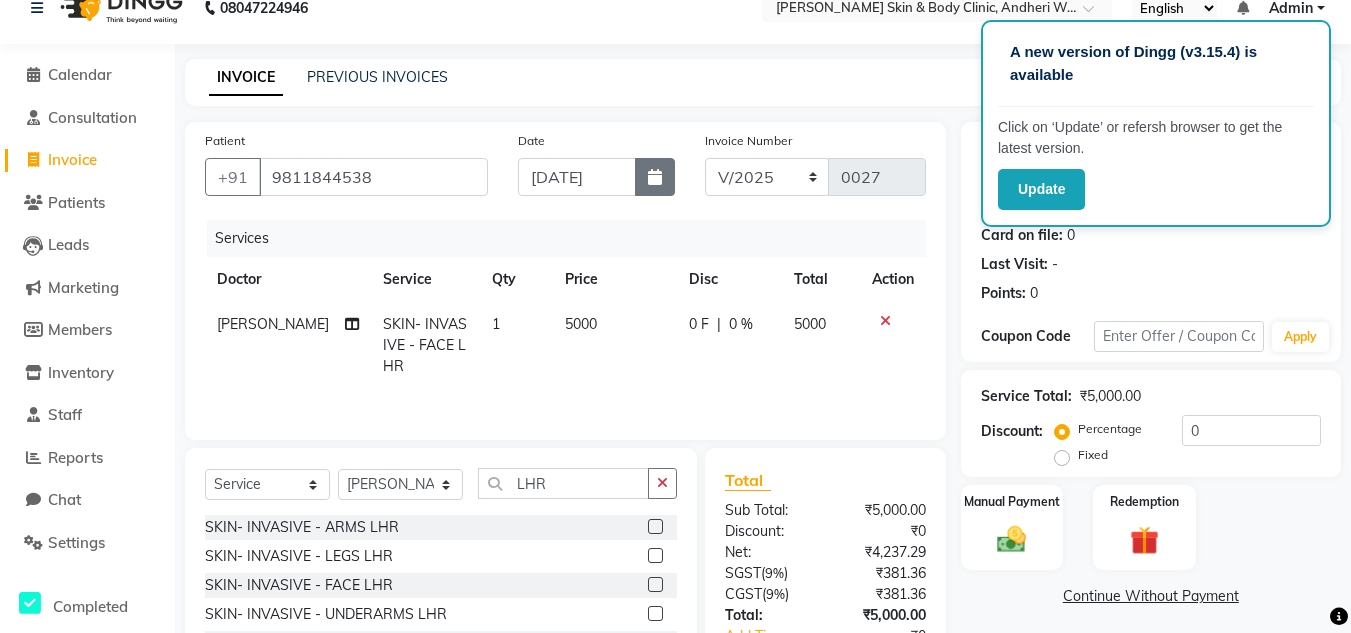 click 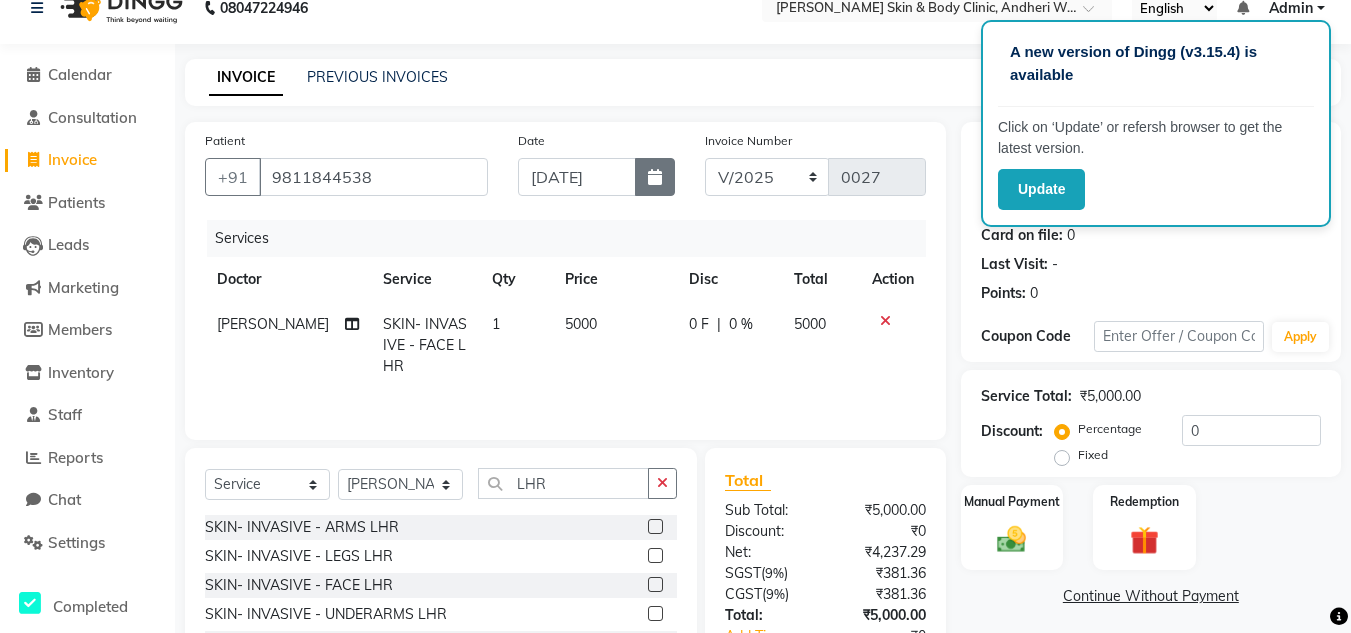 select on "6" 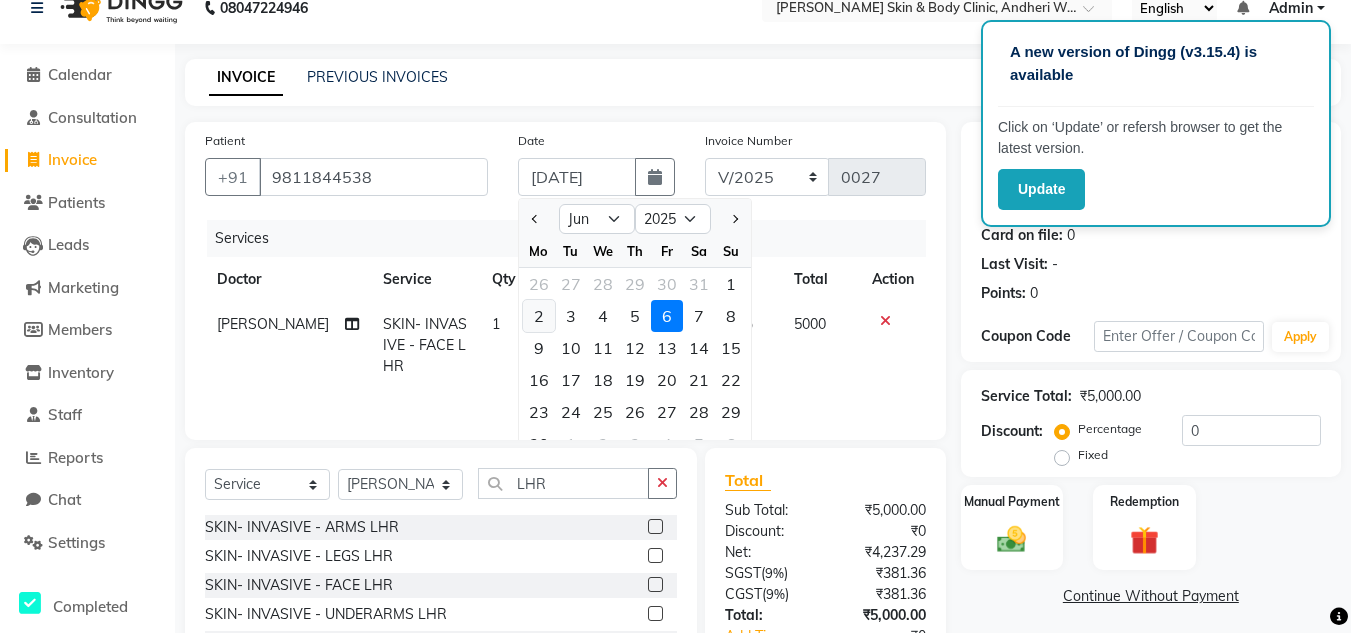 click on "2" 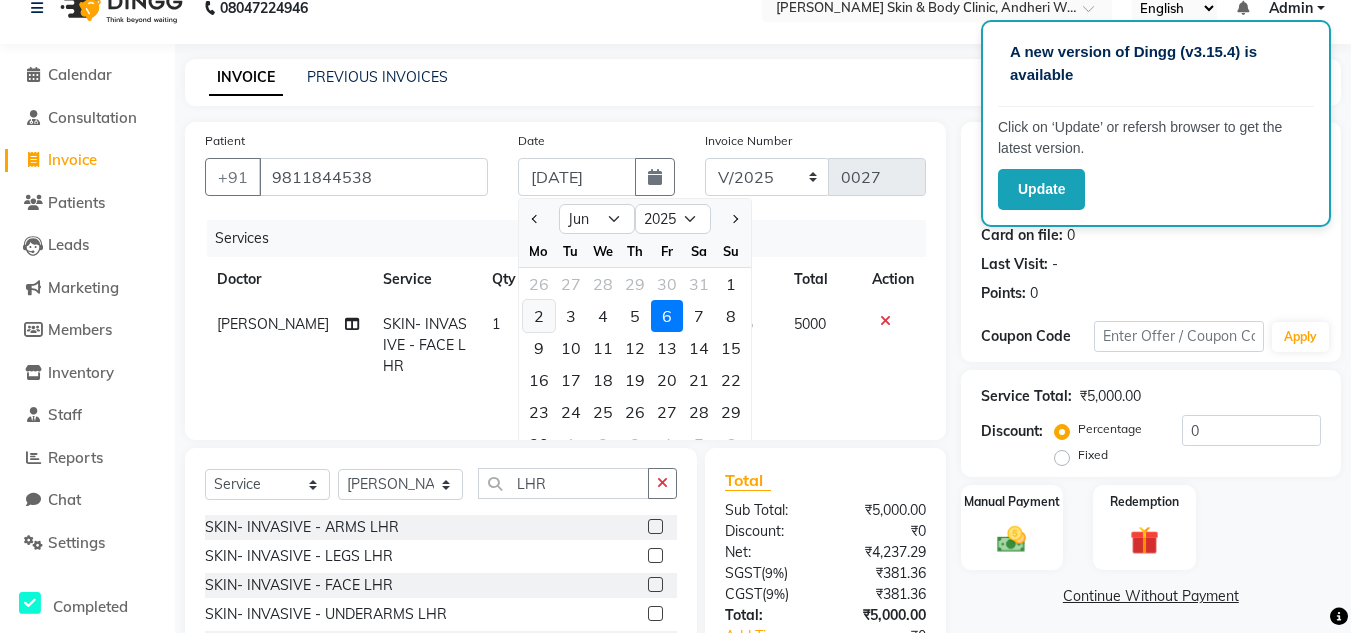 type on "[DATE]" 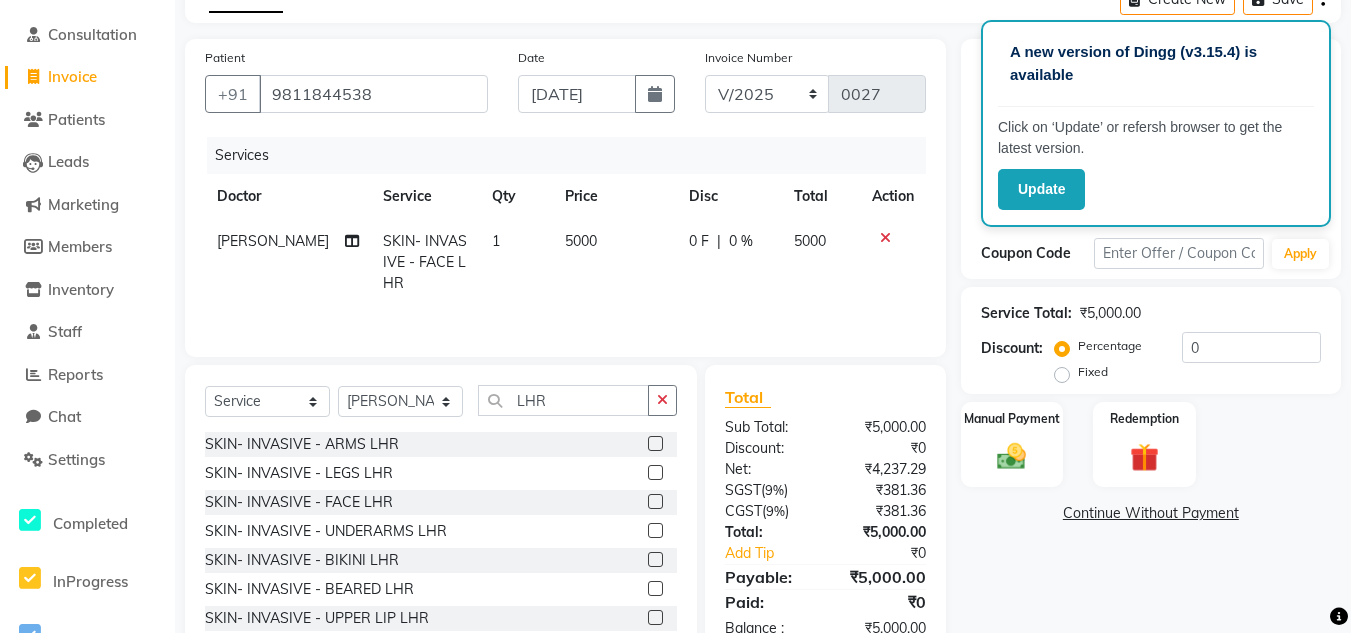 scroll, scrollTop: 168, scrollLeft: 0, axis: vertical 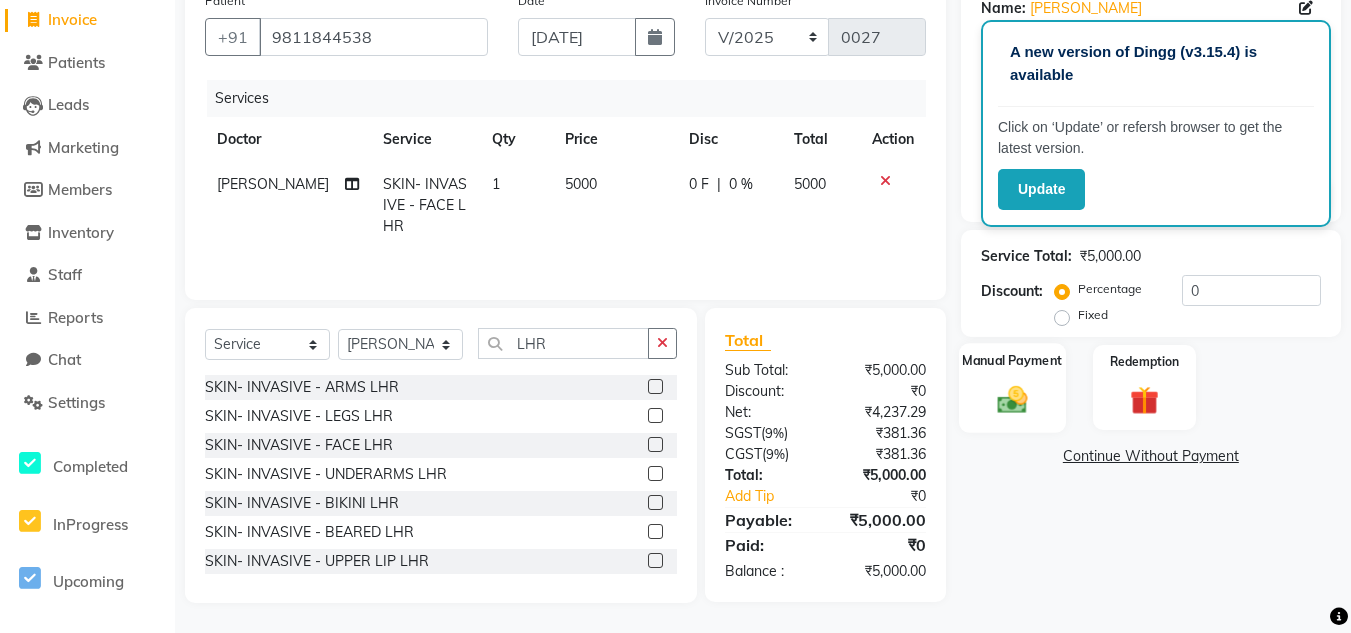 click on "Manual Payment" 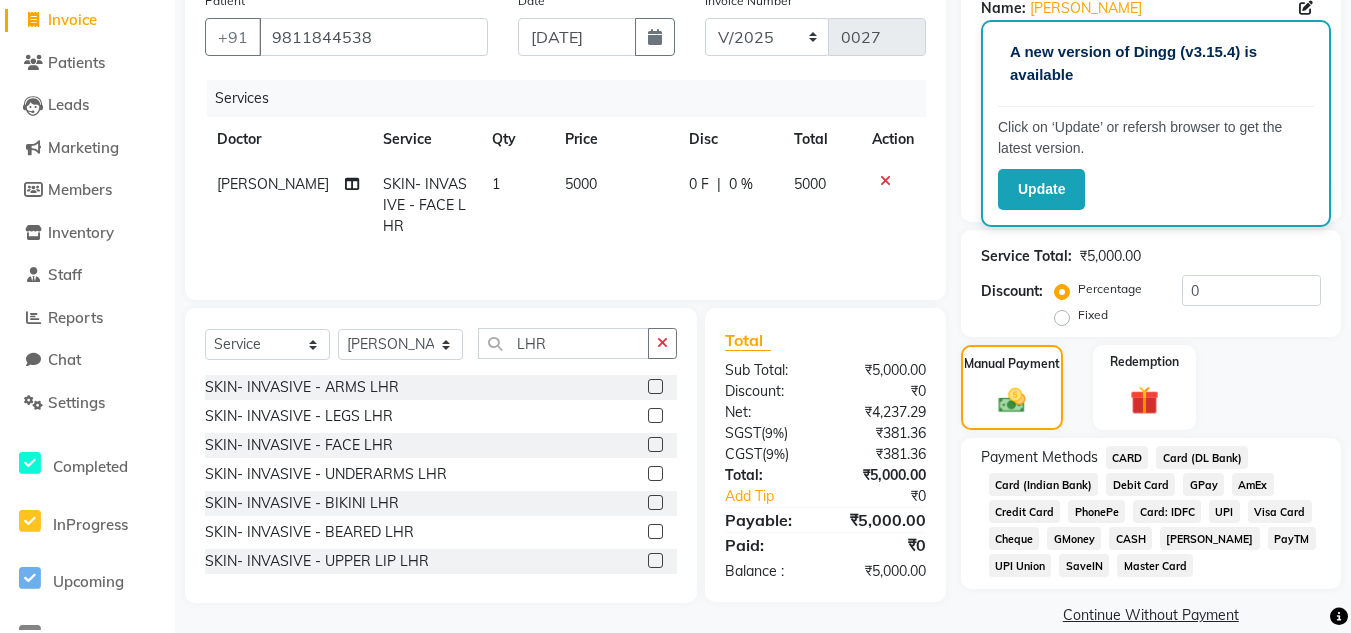click on "CASH" 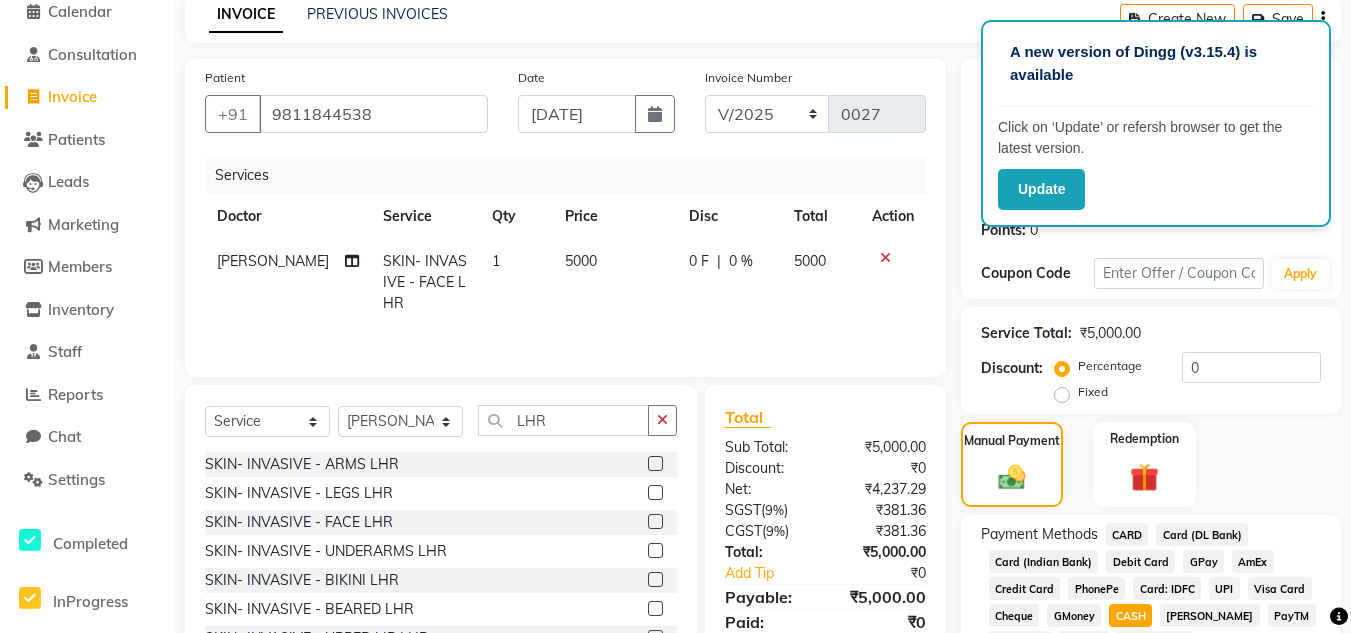 scroll, scrollTop: 301, scrollLeft: 0, axis: vertical 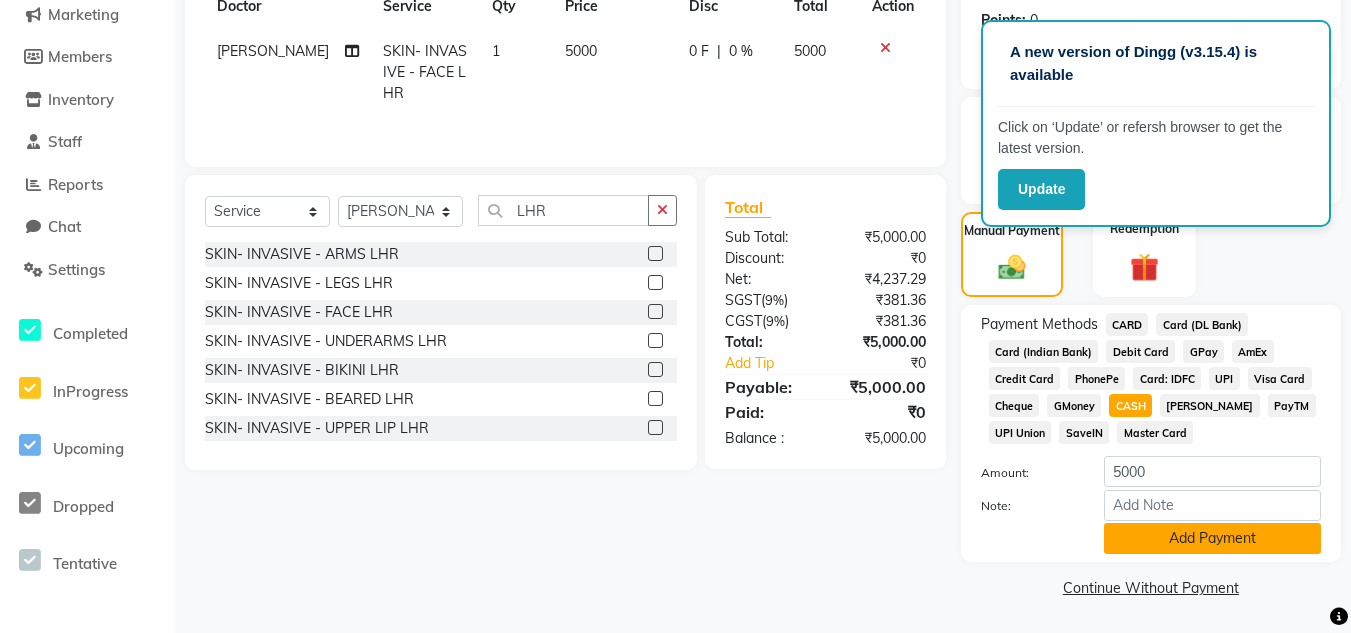 click on "Add Payment" 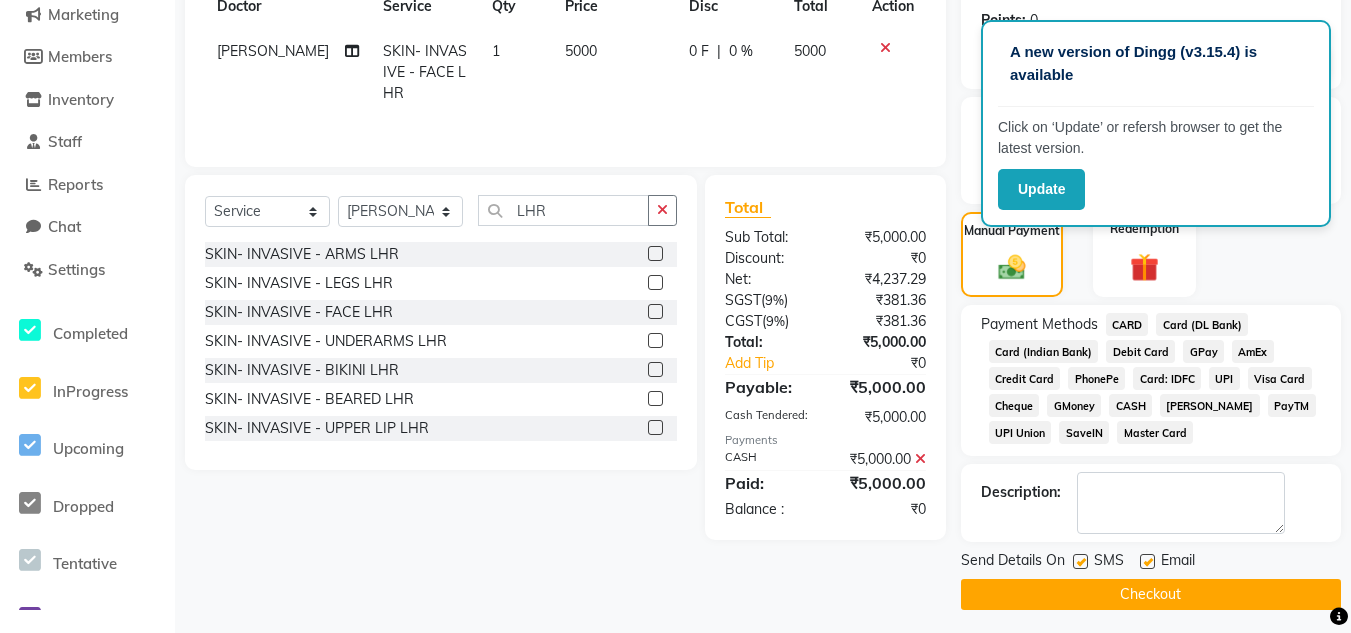 scroll, scrollTop: 308, scrollLeft: 0, axis: vertical 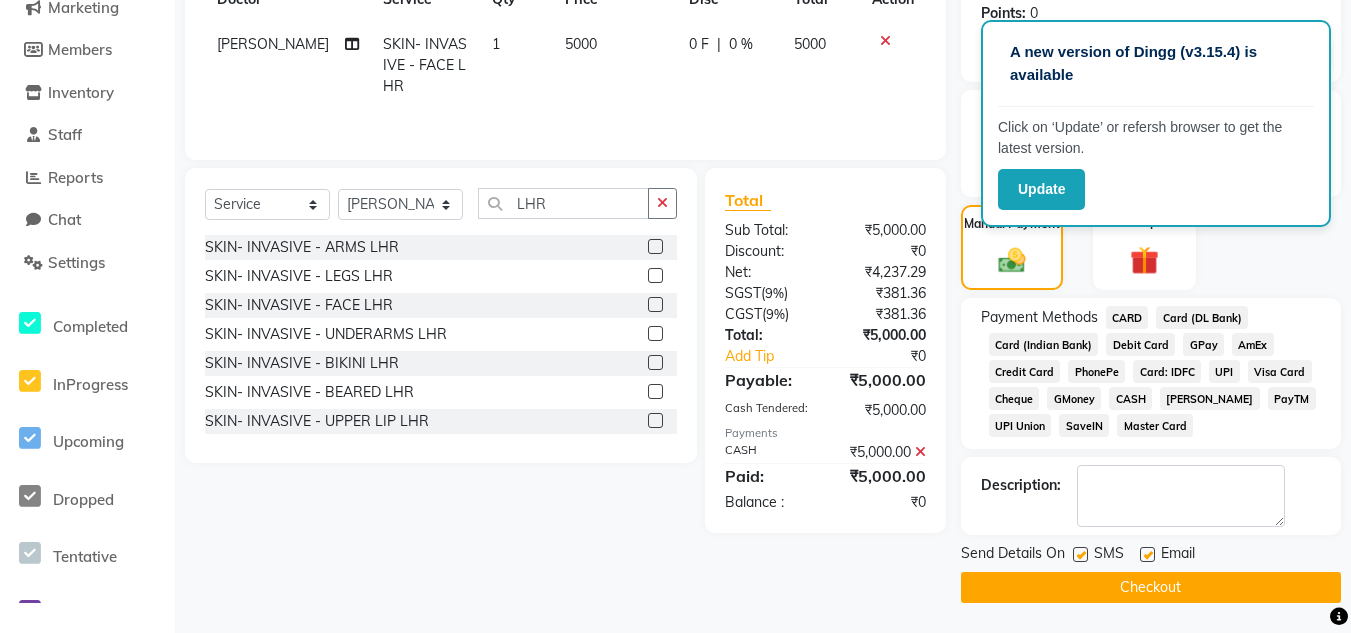 click on "Checkout" 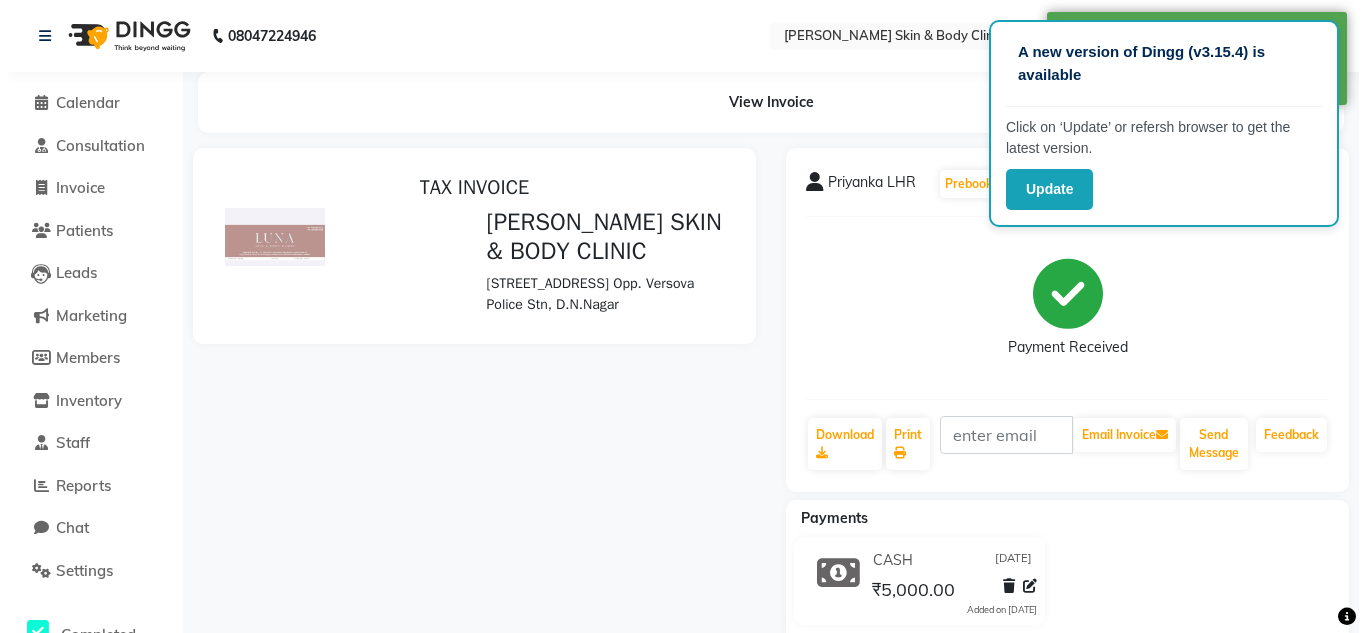 scroll, scrollTop: 0, scrollLeft: 0, axis: both 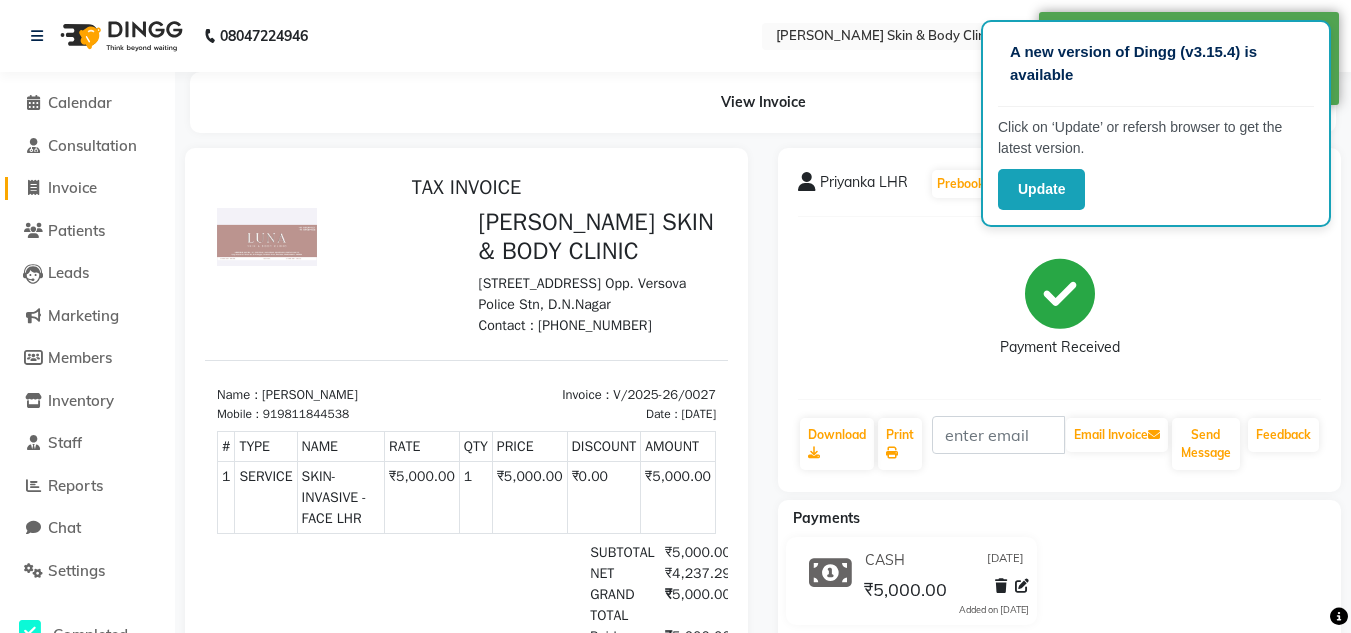 click on "Invoice" 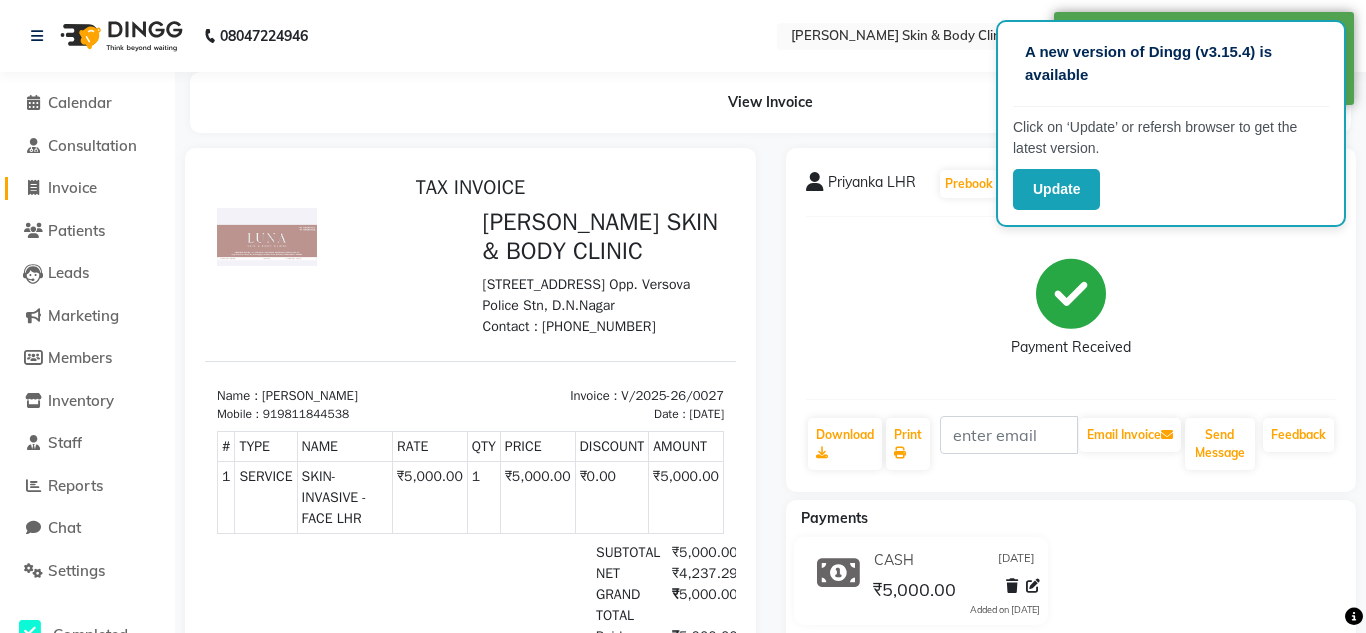 select on "service" 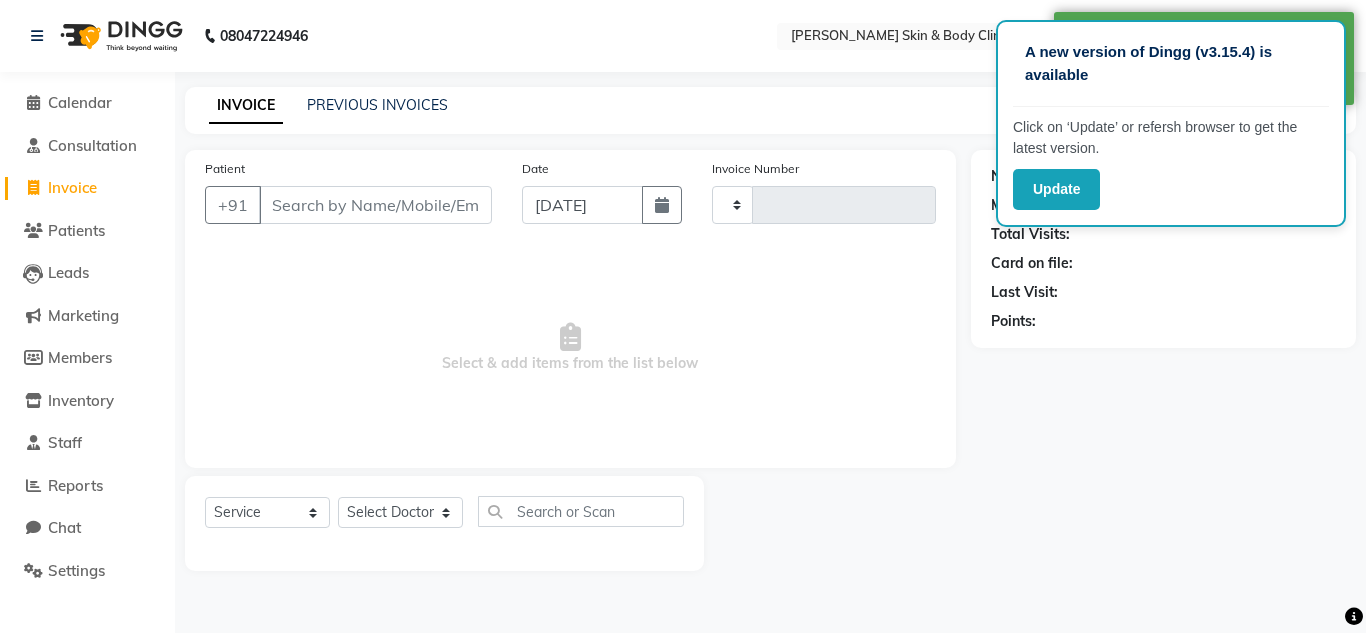 type on "0028" 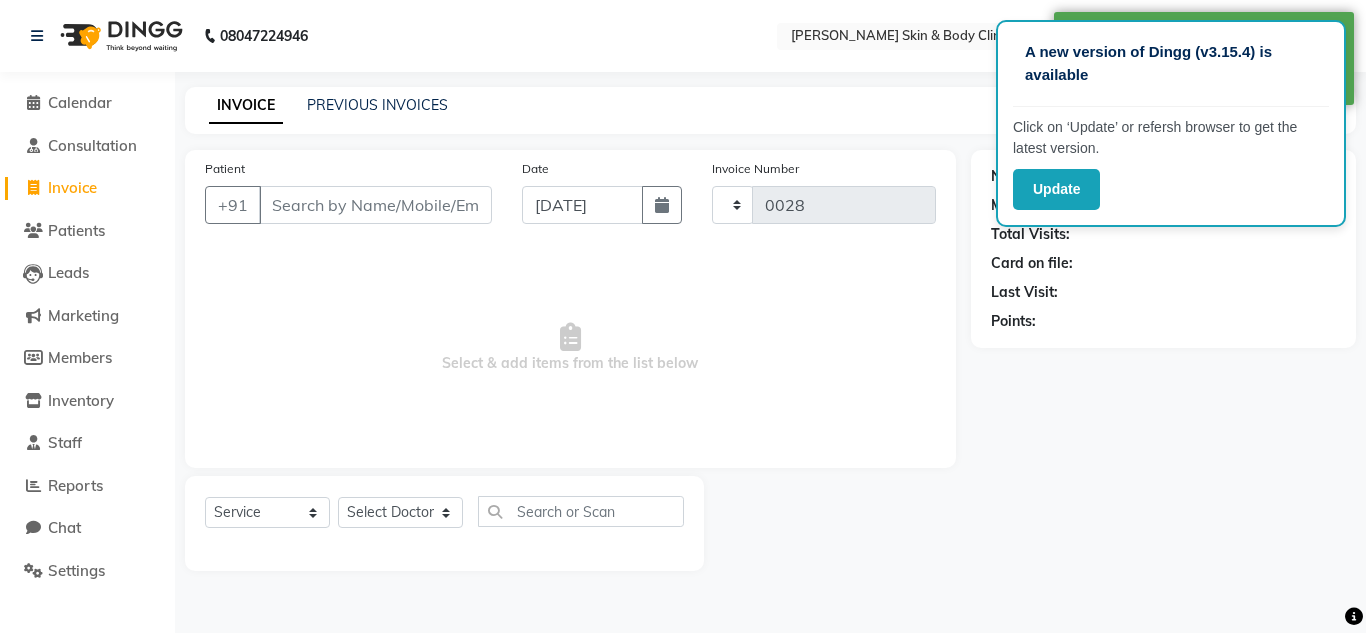 select on "7884" 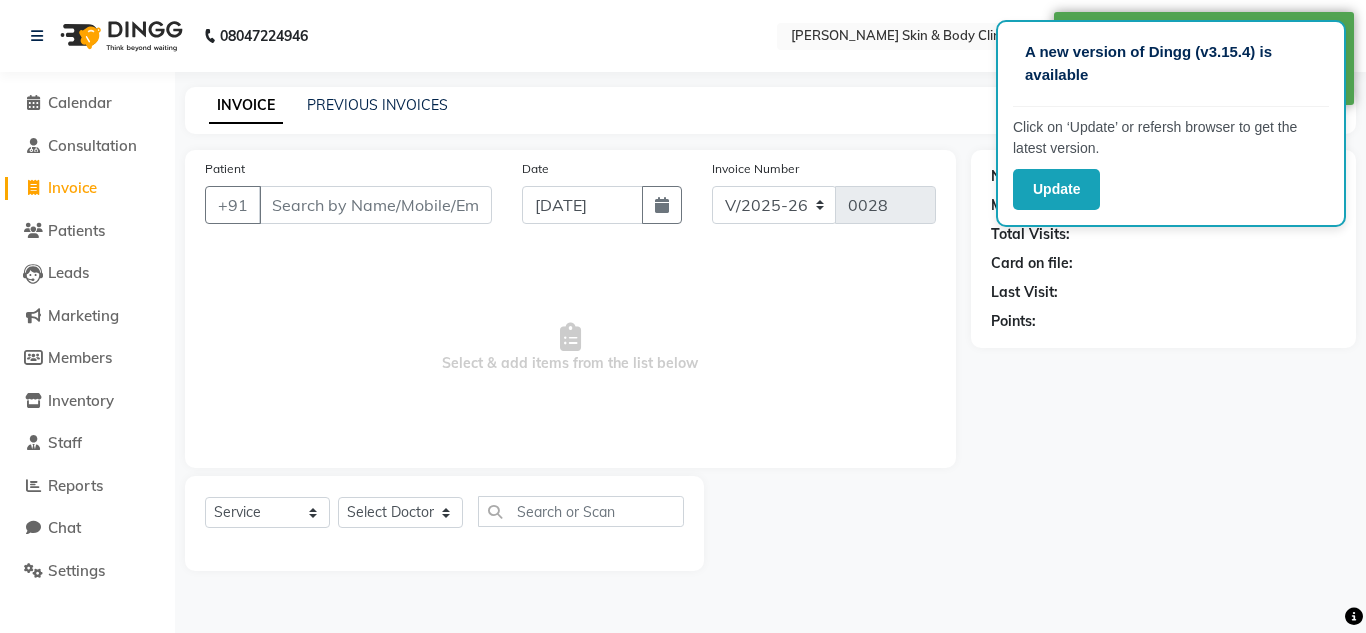 click on "Patient" at bounding box center (375, 205) 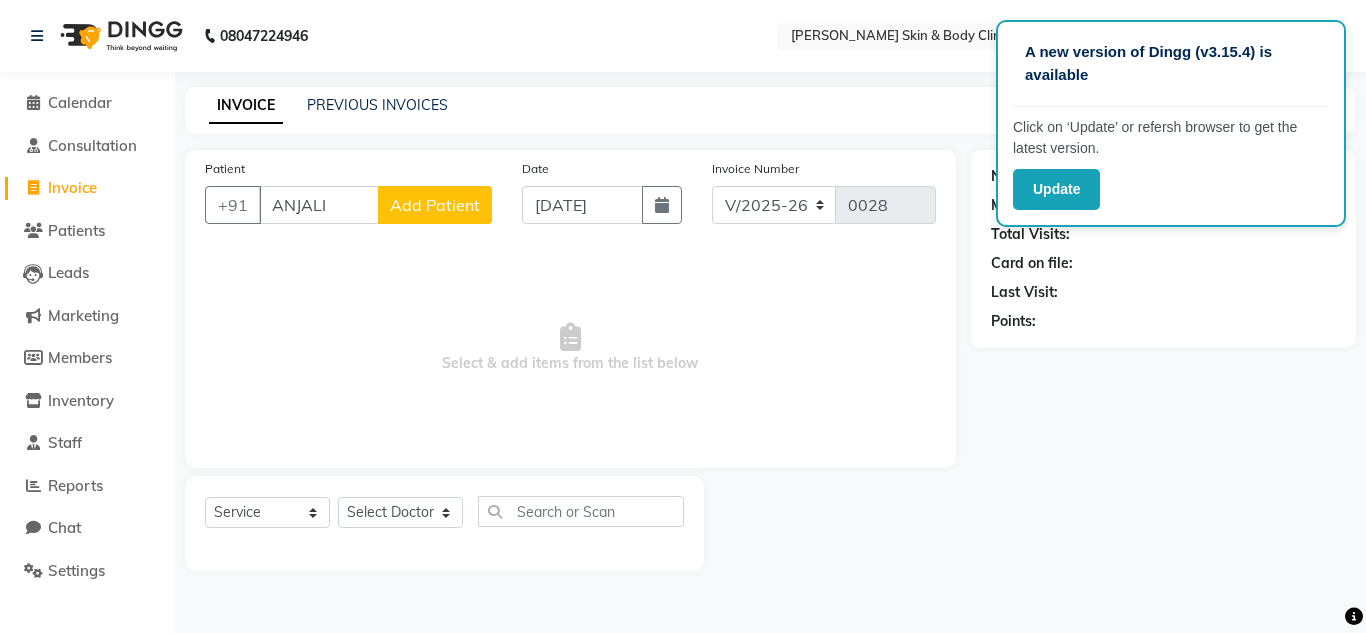 type on "ANJALI" 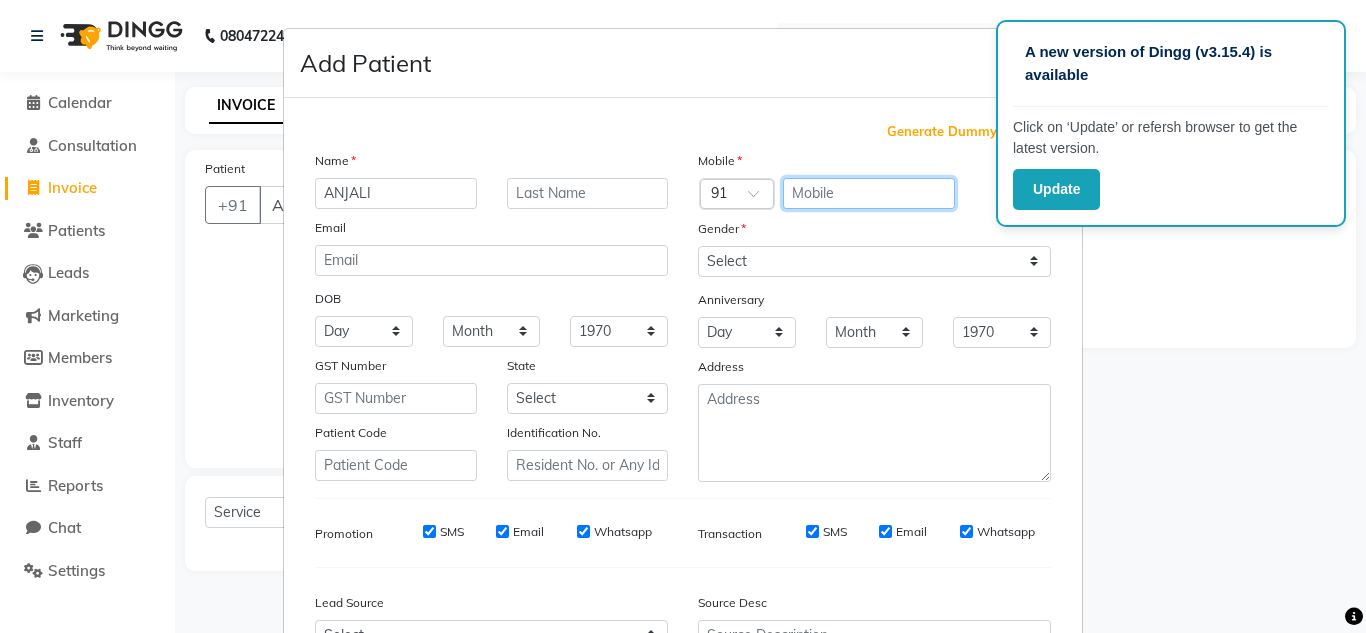 click at bounding box center (869, 193) 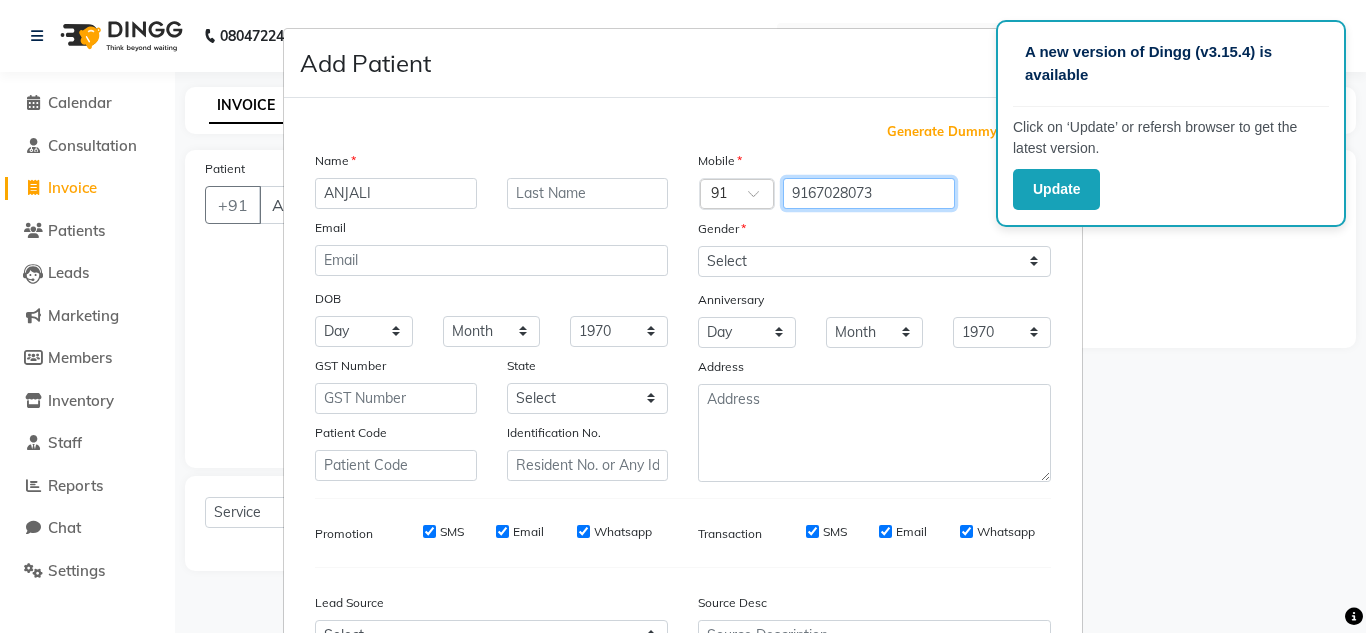 type on "9167028073" 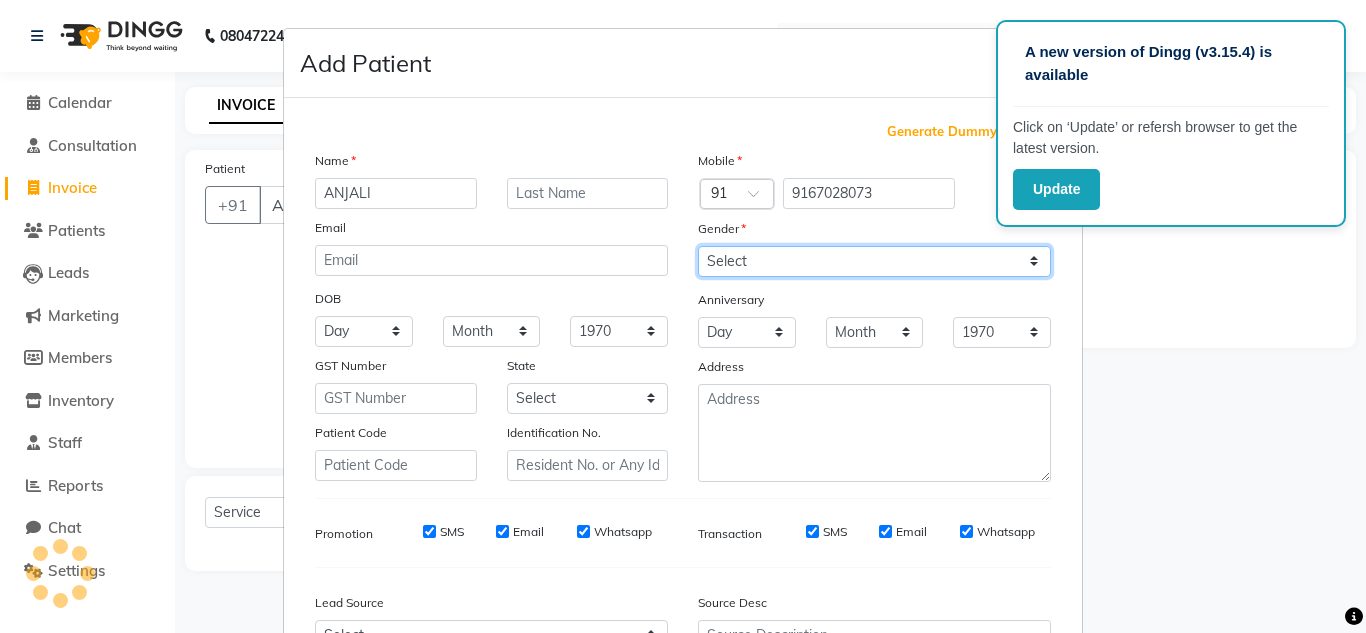 click on "Select Male Female Other Prefer Not To Say" at bounding box center [874, 261] 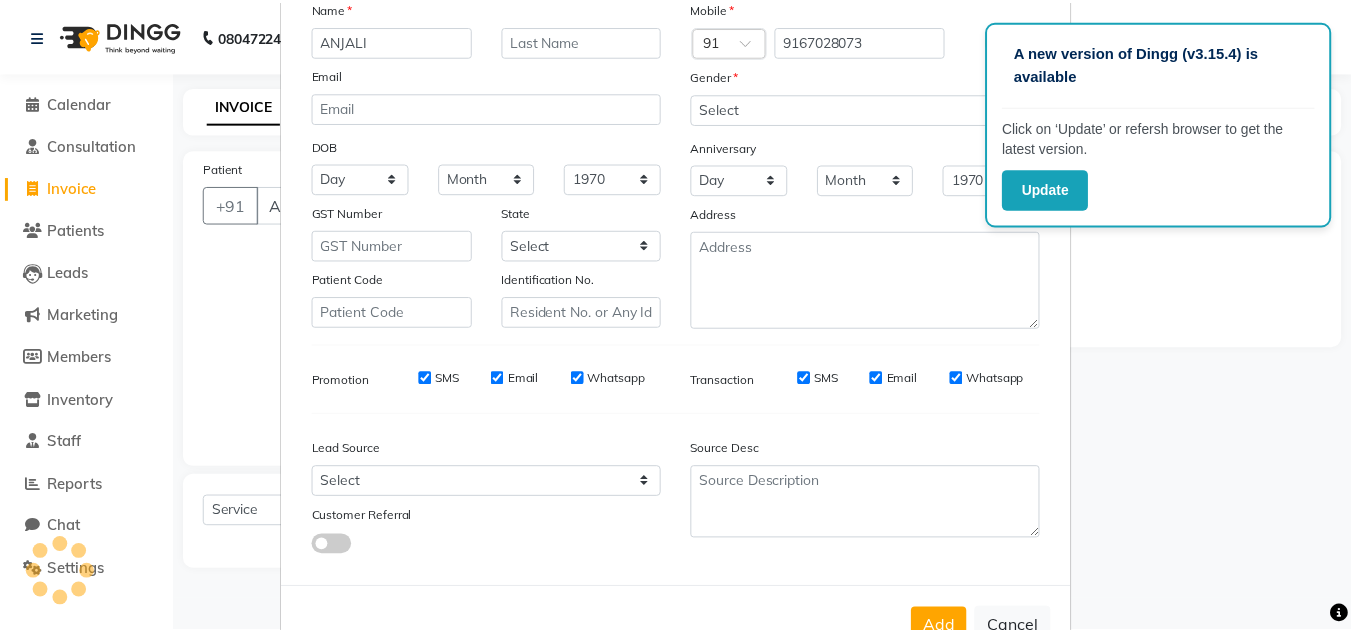 scroll, scrollTop: 216, scrollLeft: 0, axis: vertical 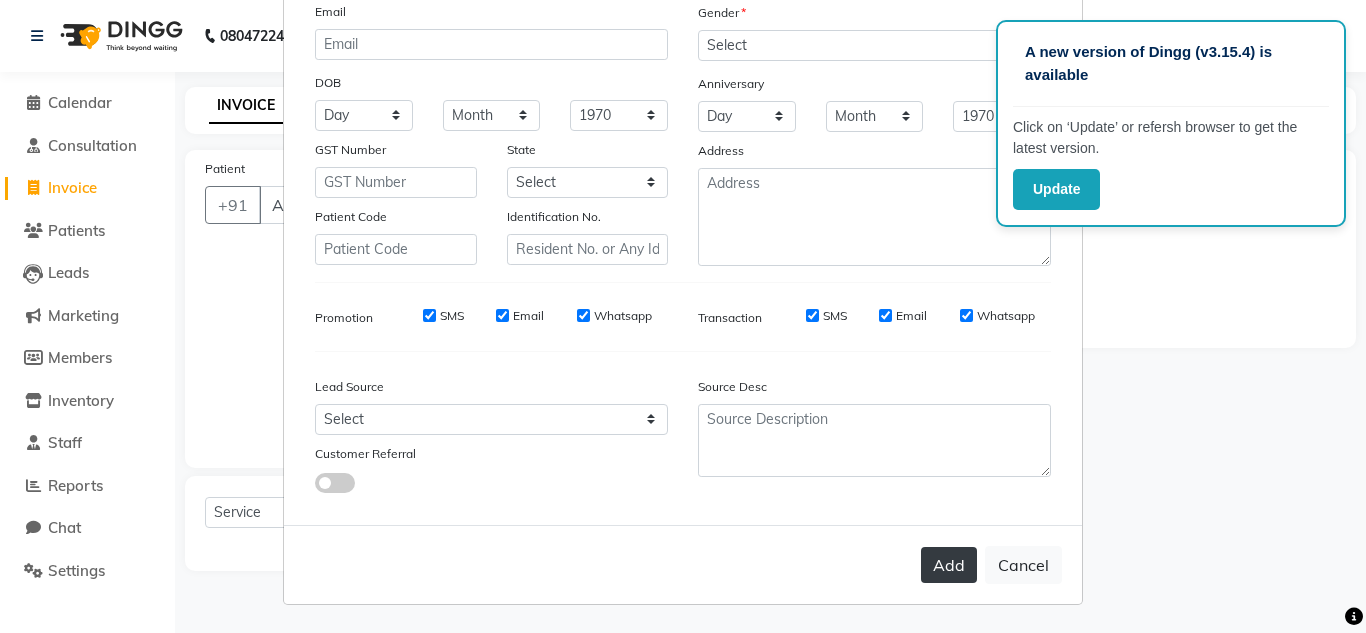 click on "Add" at bounding box center [949, 565] 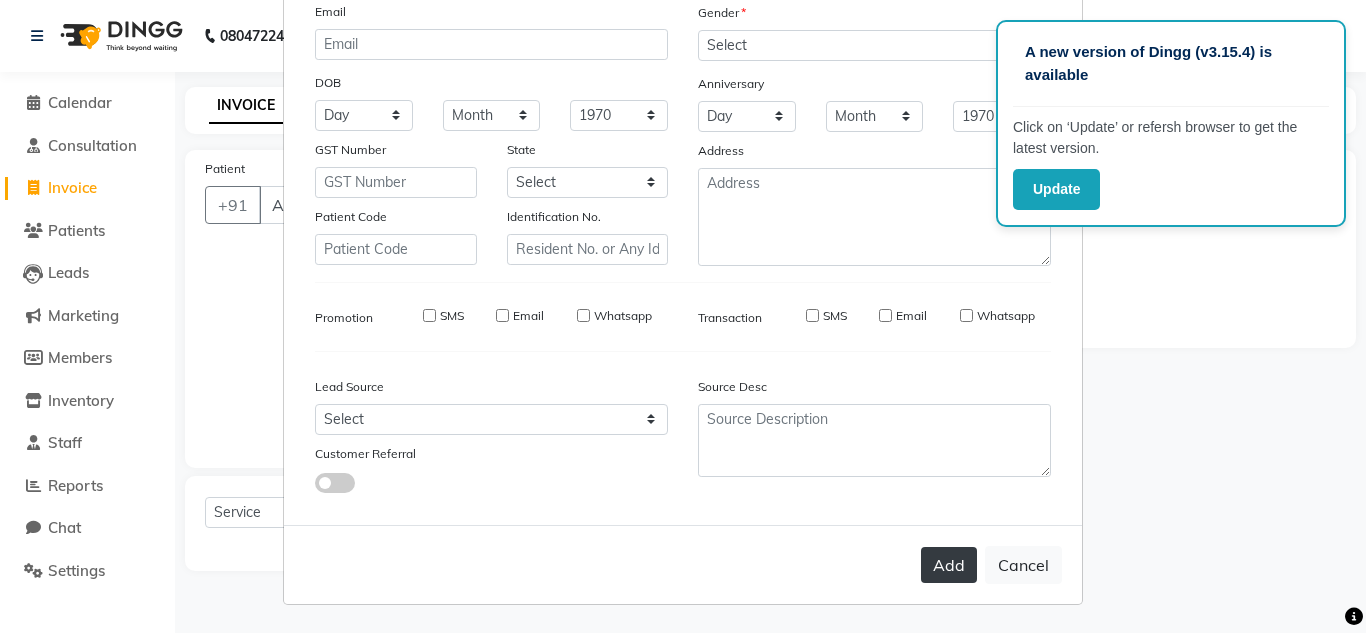 type on "9167028073" 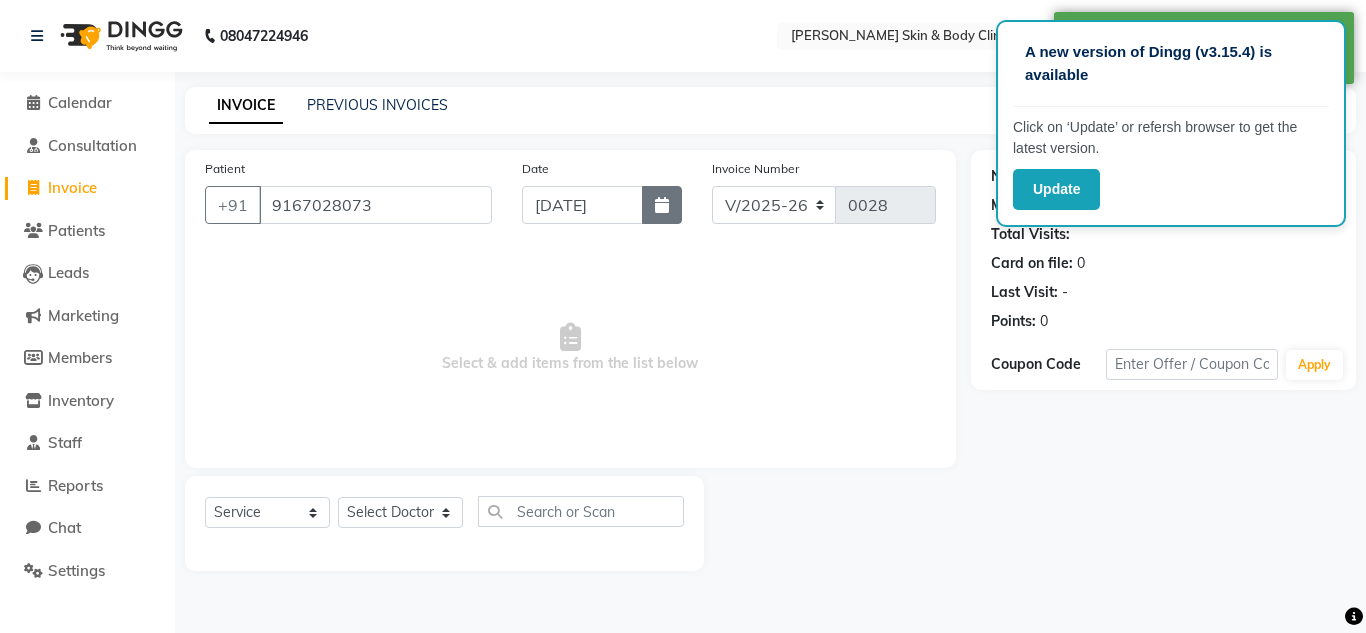 click 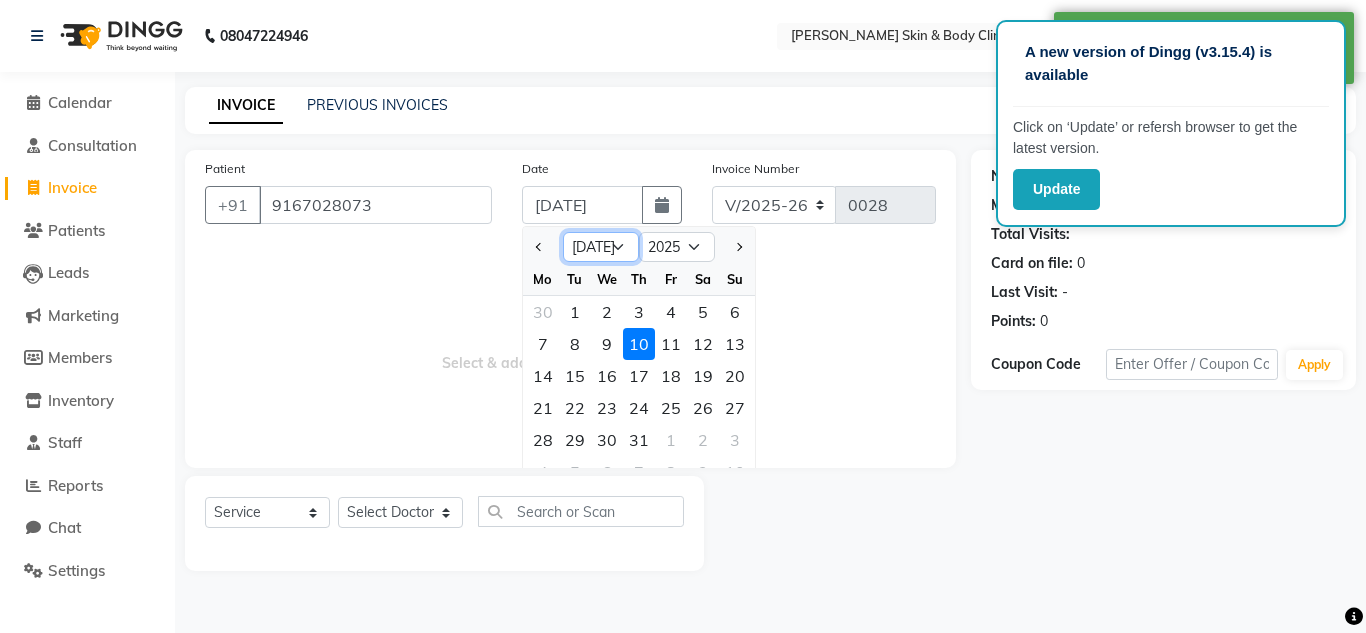 click on "Jan Feb Mar Apr May Jun [DATE] Aug Sep Oct Nov Dec" 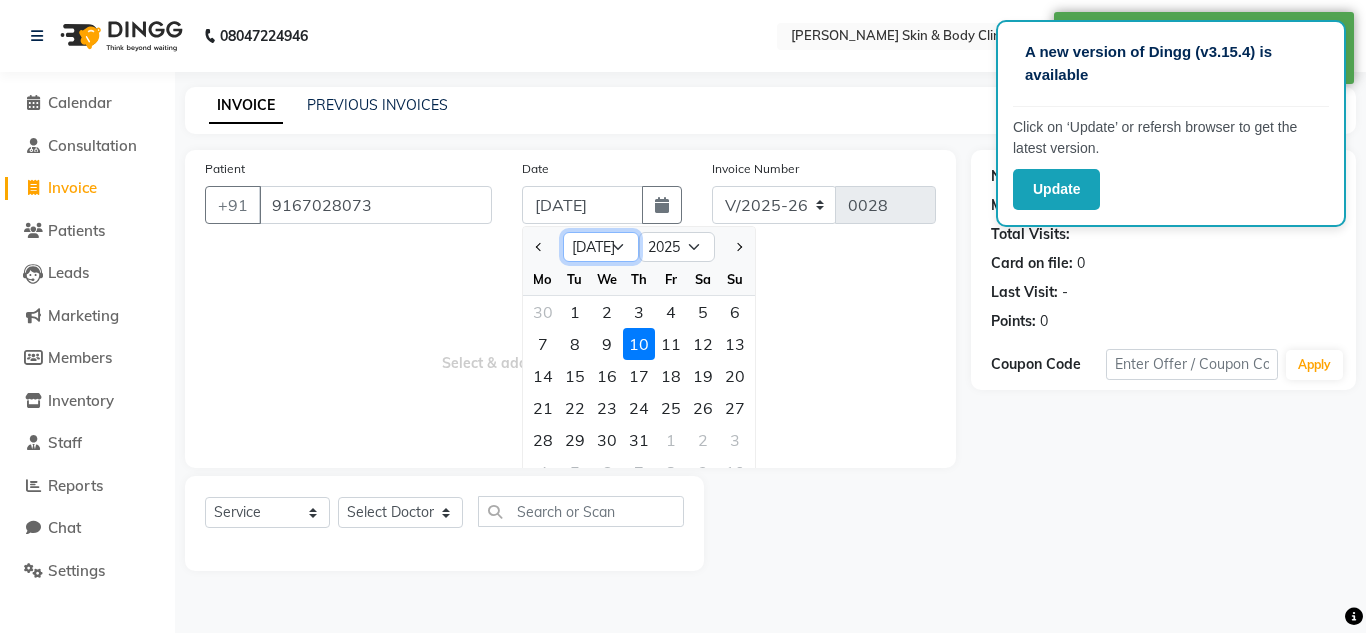 select on "6" 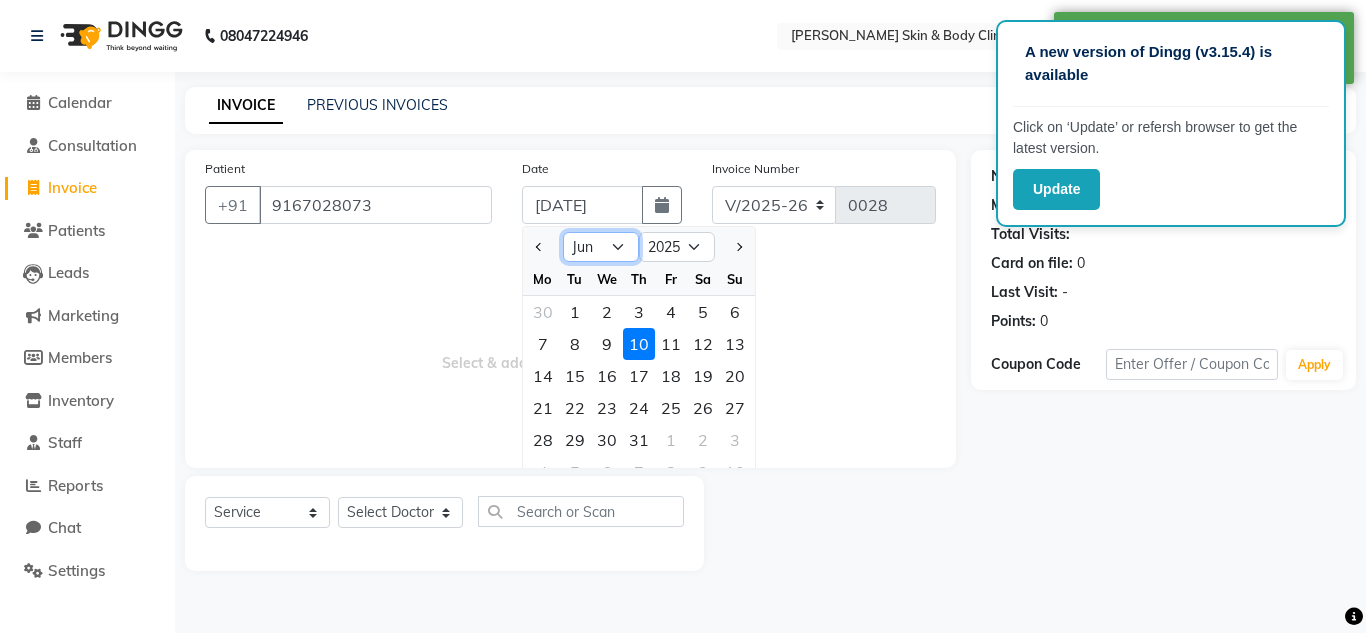 click on "Jan Feb Mar Apr May Jun [DATE] Aug Sep Oct Nov Dec" 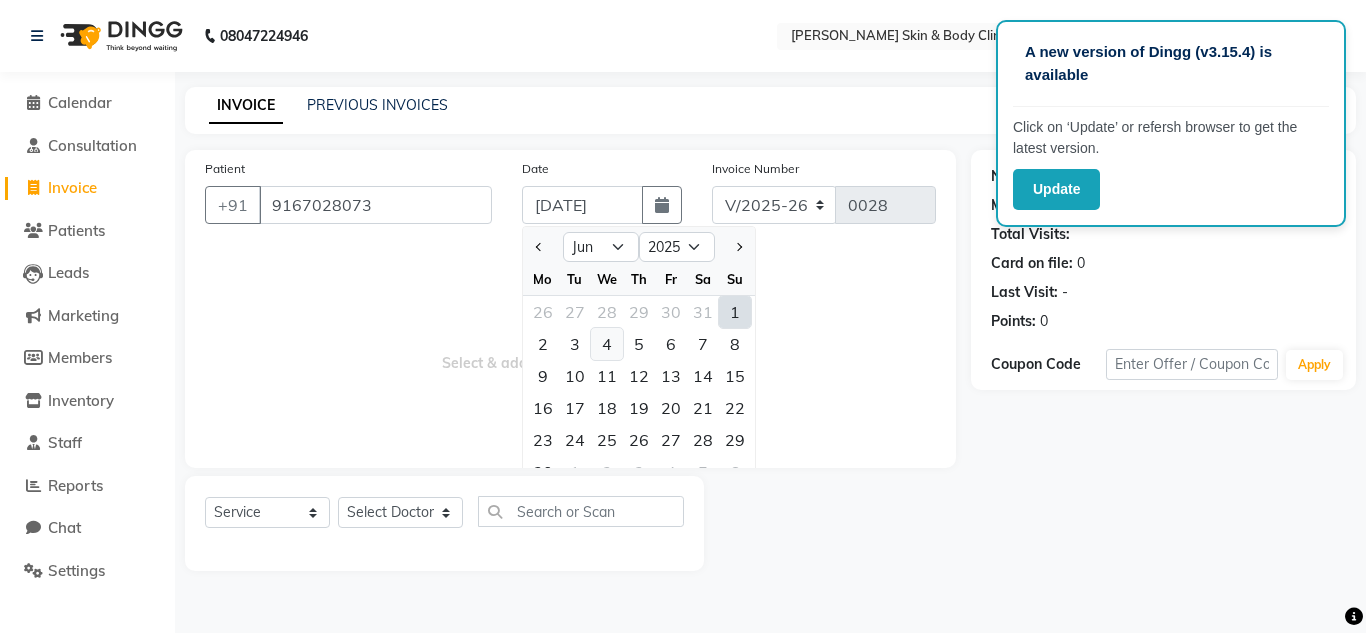 click on "4" 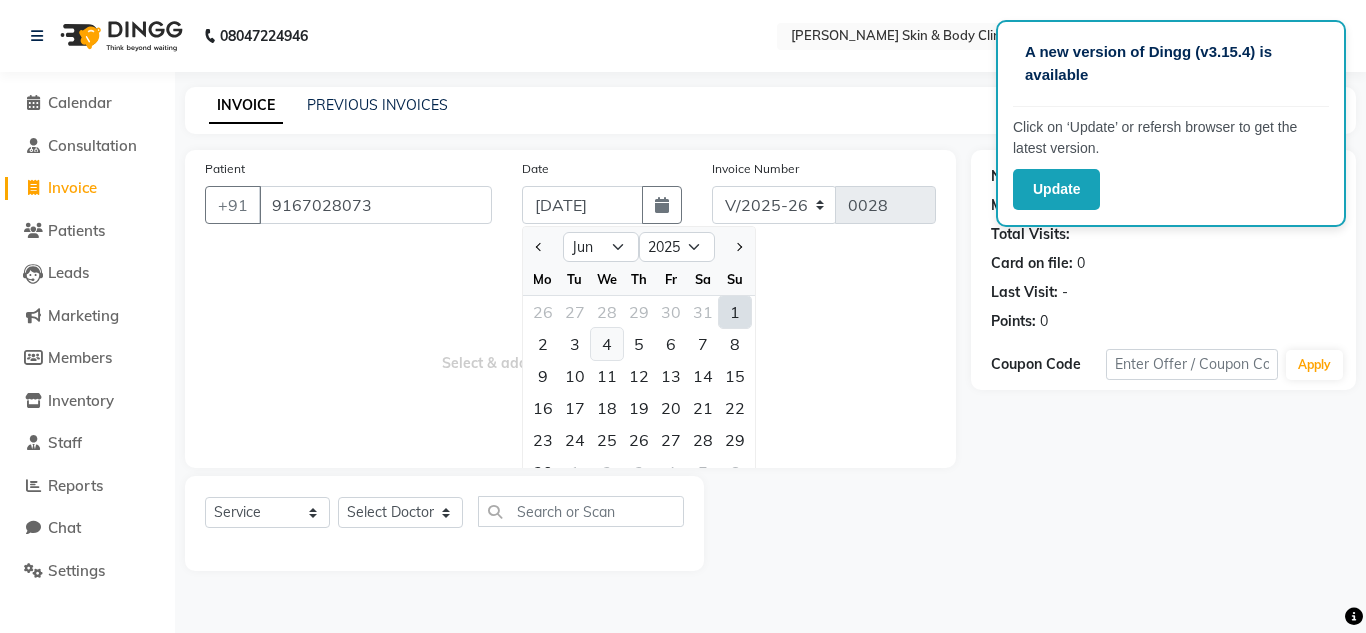 type on "[DATE]" 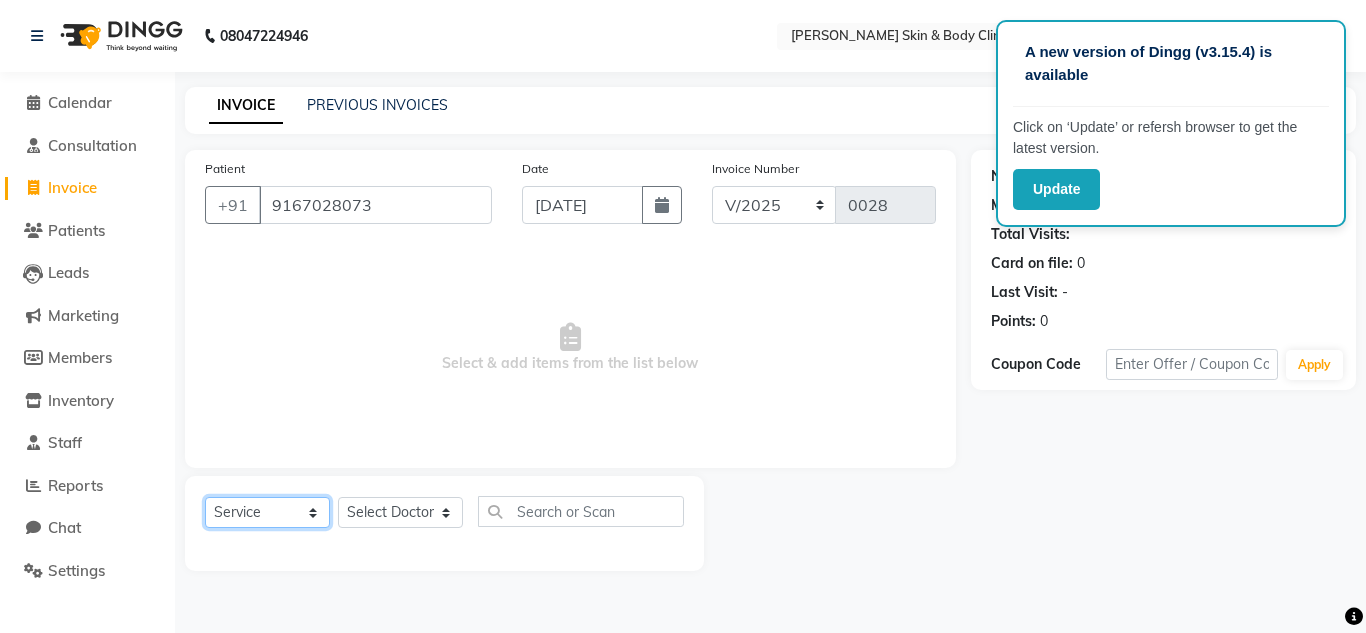 click on "Select  Service  Product  Membership  Package Voucher Prepaid Gift Card" 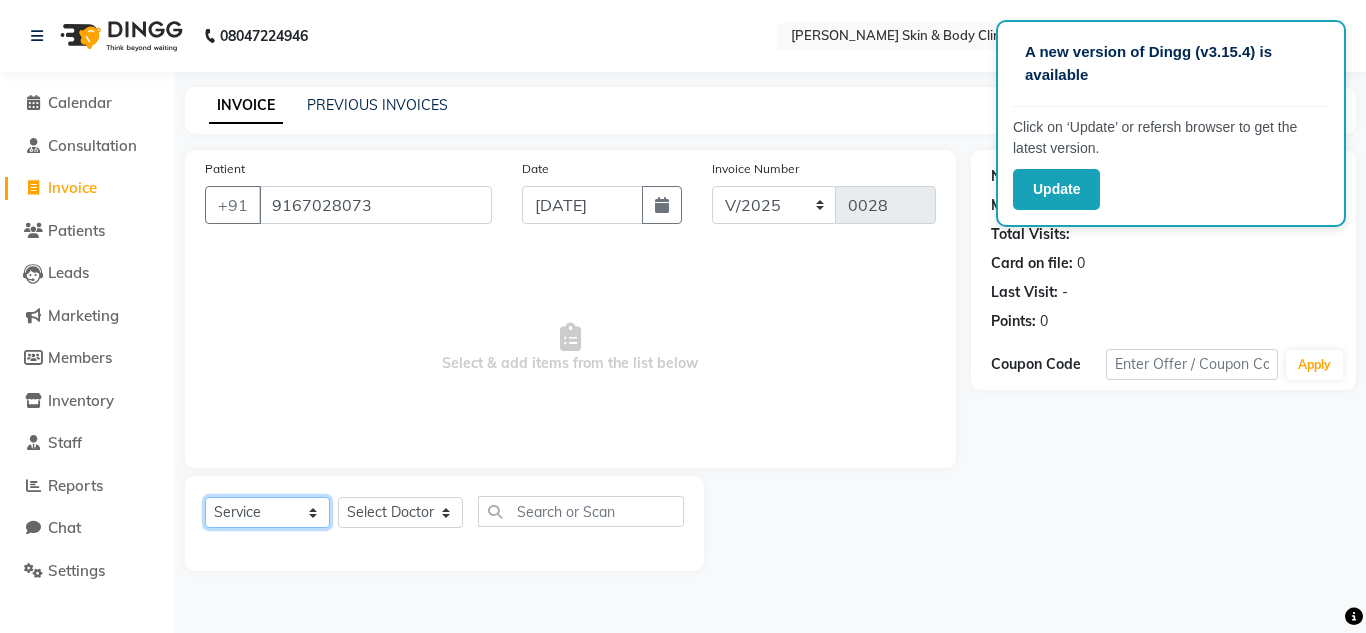 click on "Select  Service  Product  Membership  Package Voucher Prepaid Gift Card" 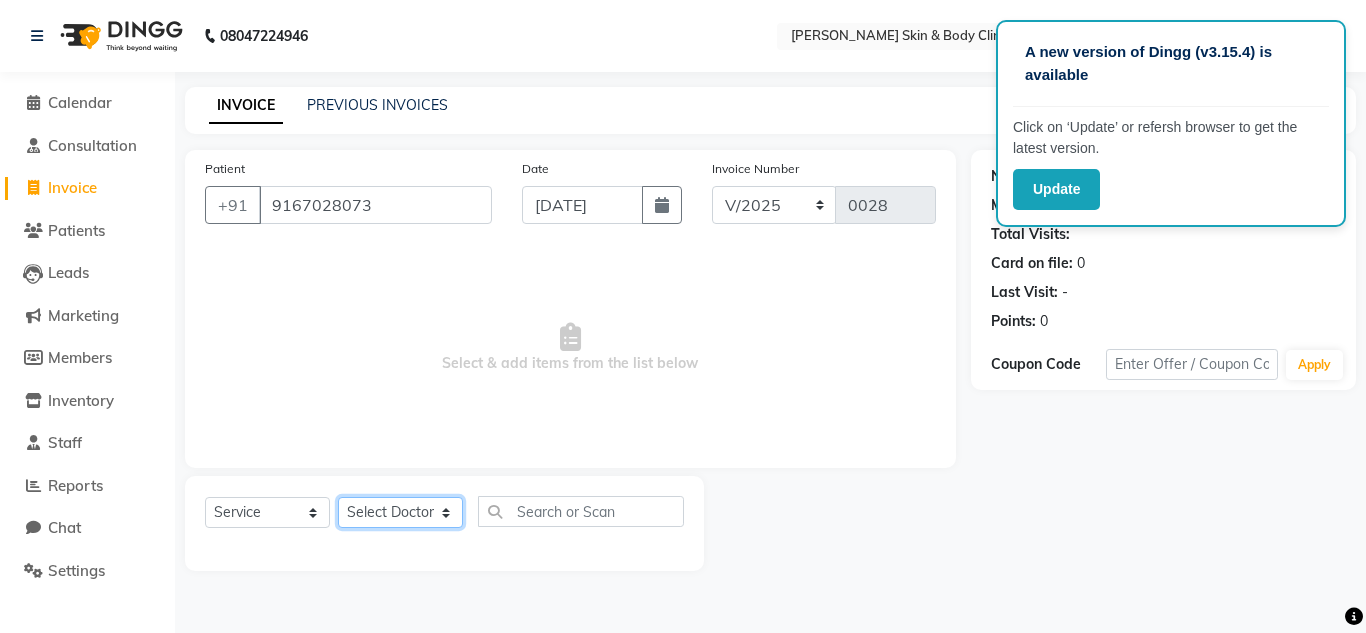 click on "Select Doctor Abhishek Dr saujanya  Dr Hina Farzana Gurmeet Harsha Rohit Vanita" 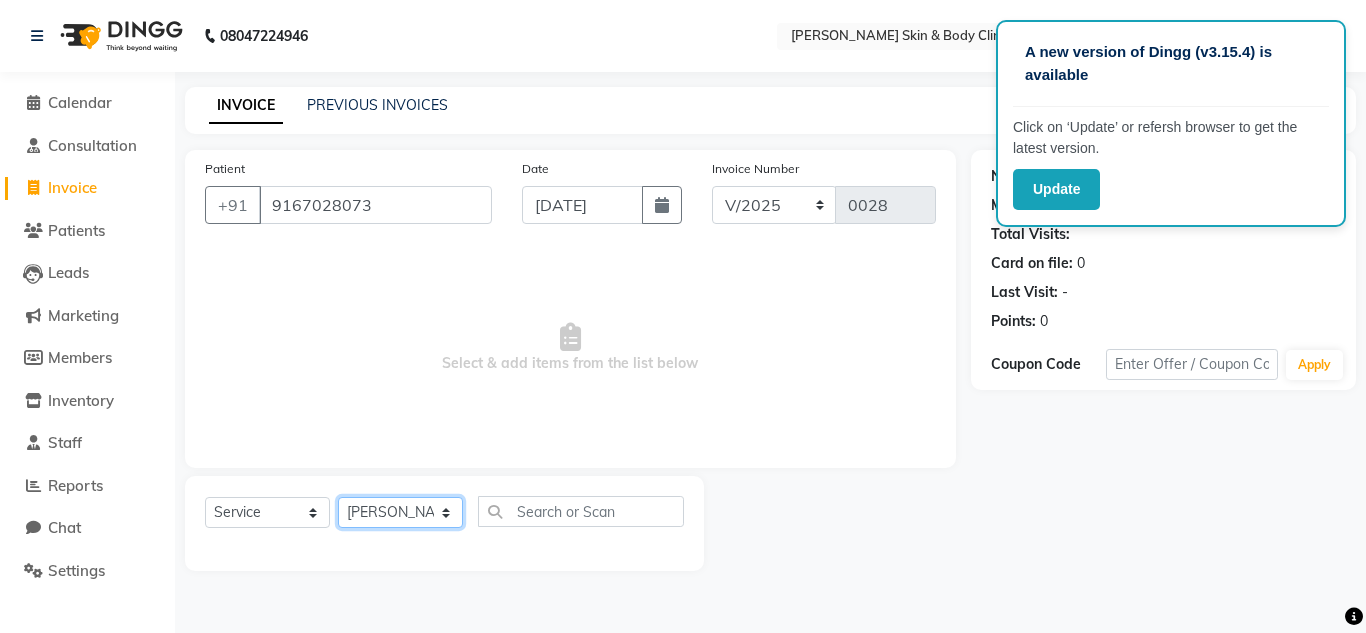 click on "Select Doctor Abhishek Dr saujanya  Dr Hina Farzana Gurmeet Harsha Rohit Vanita" 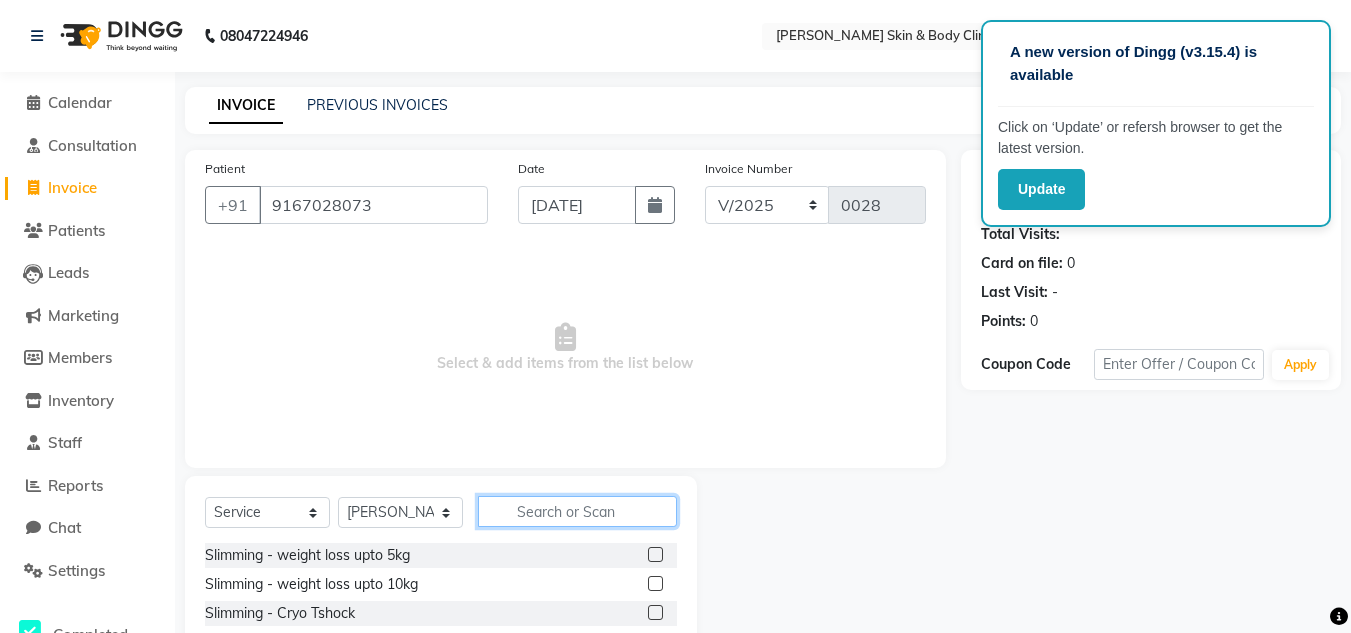 click 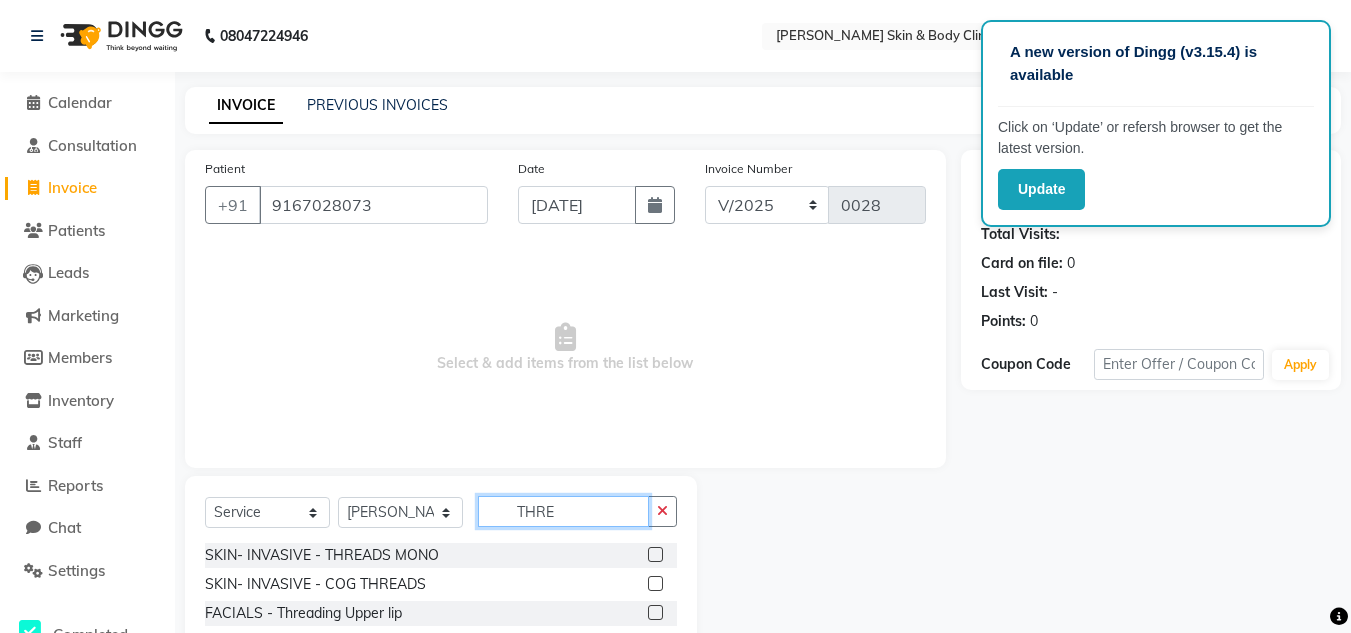 type on "THRE" 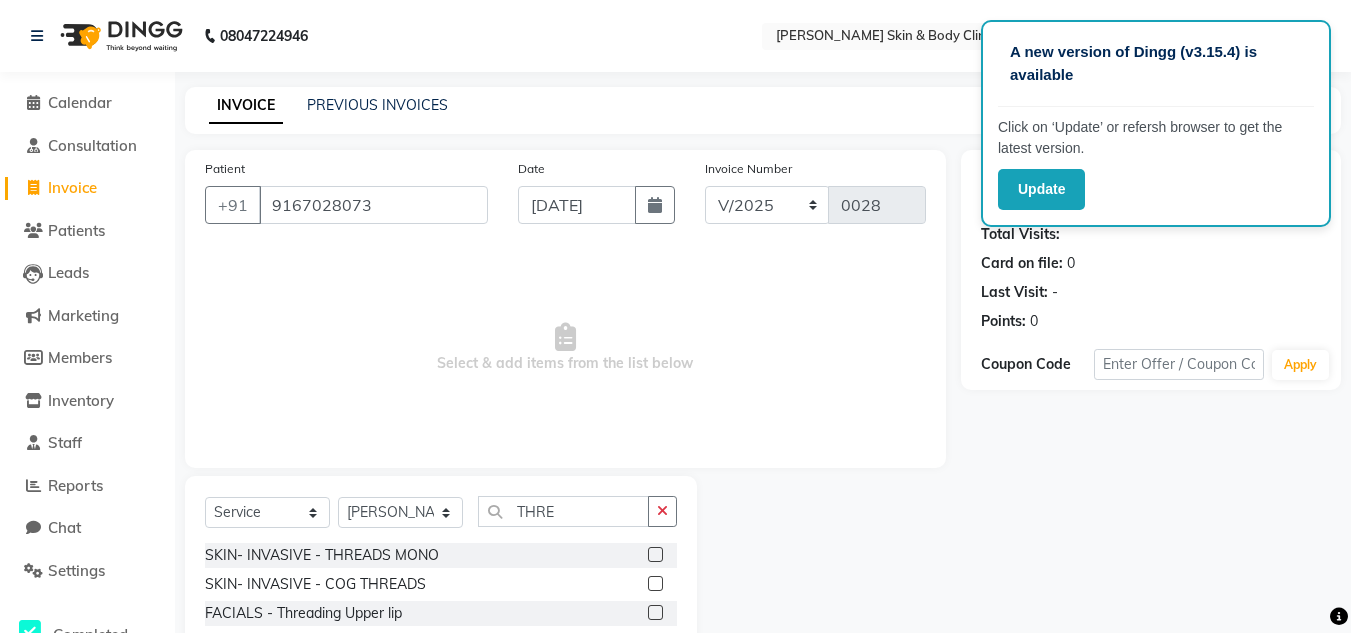 click 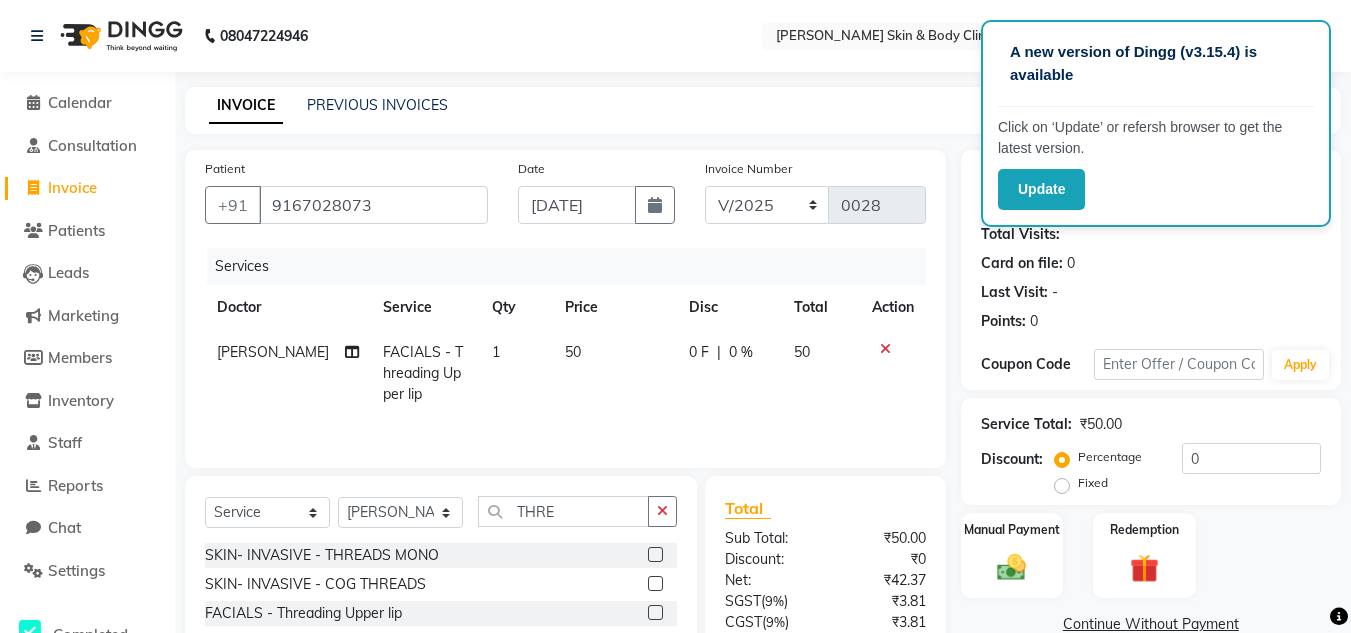 click 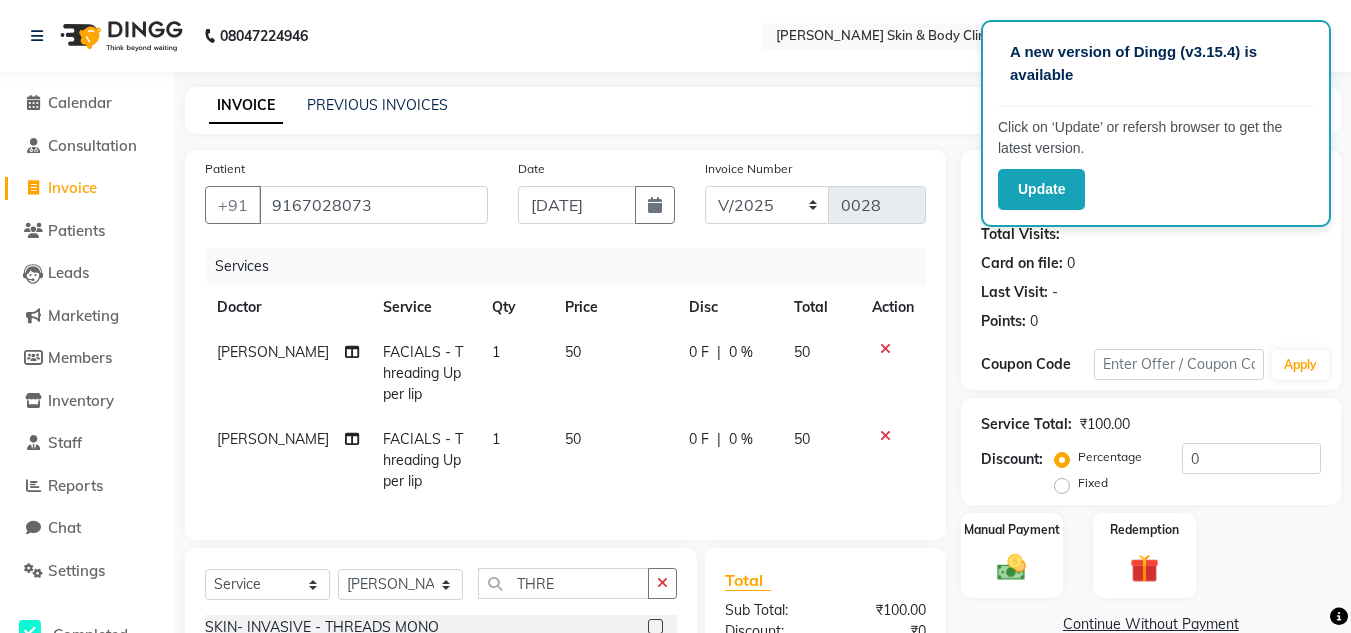 scroll, scrollTop: 254, scrollLeft: 0, axis: vertical 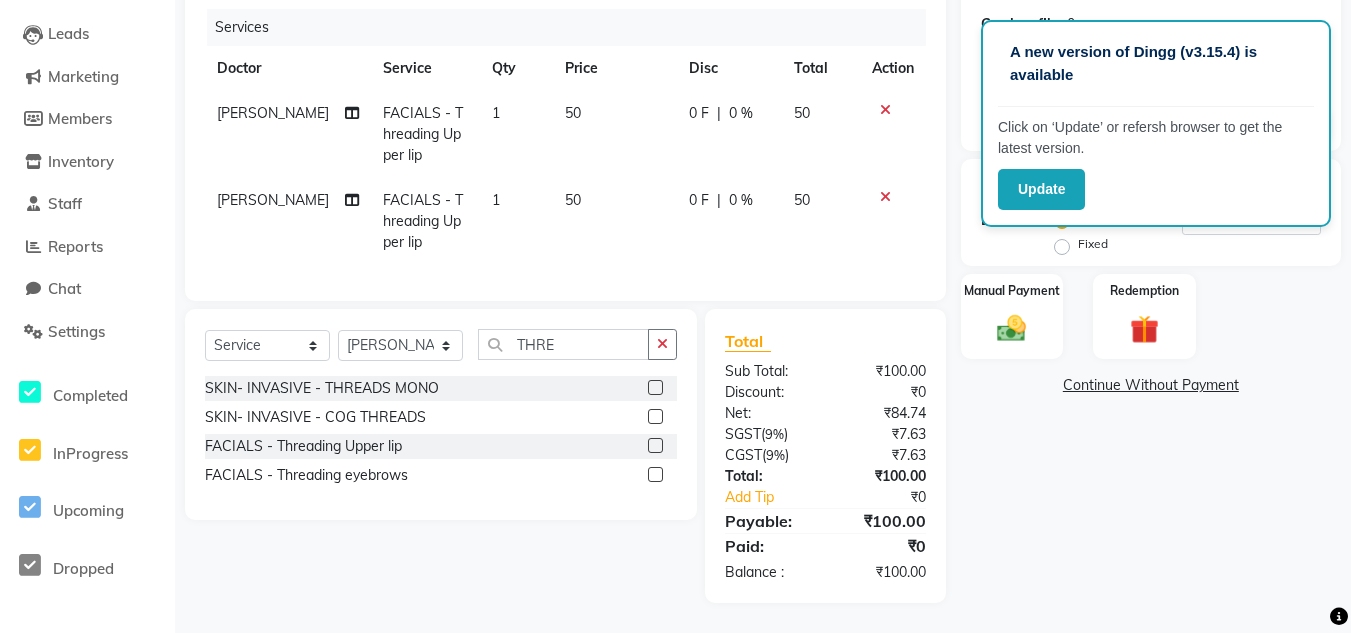 click 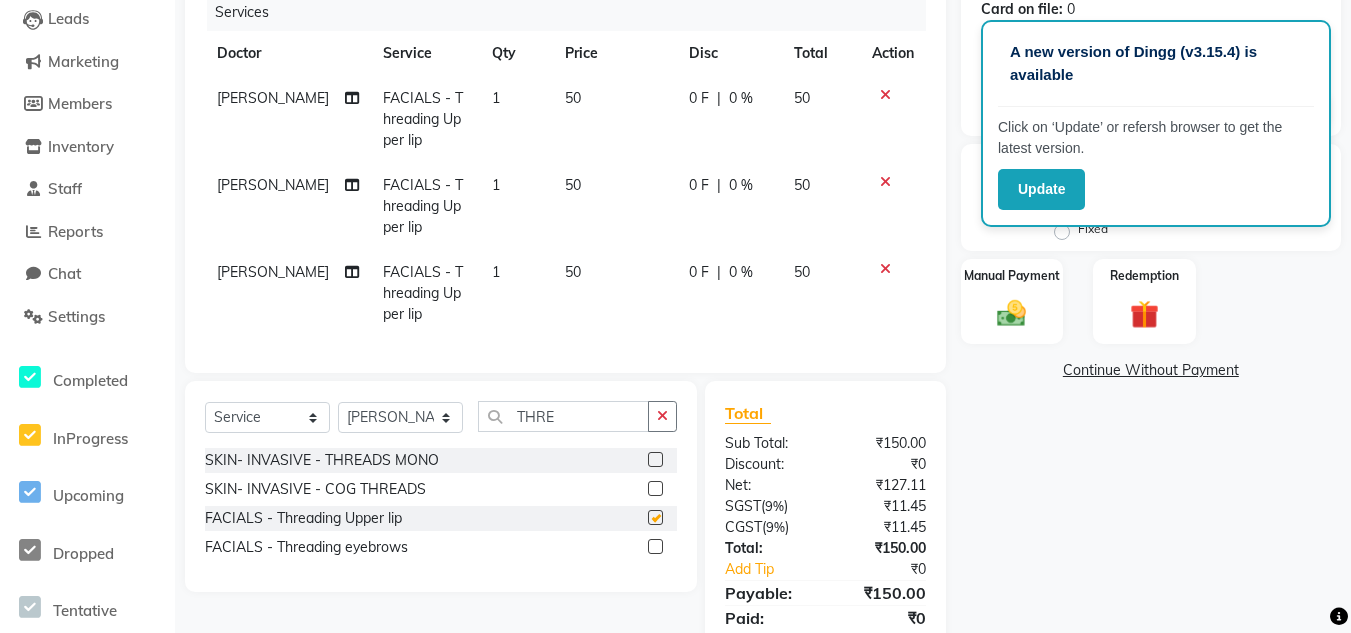 checkbox on "false" 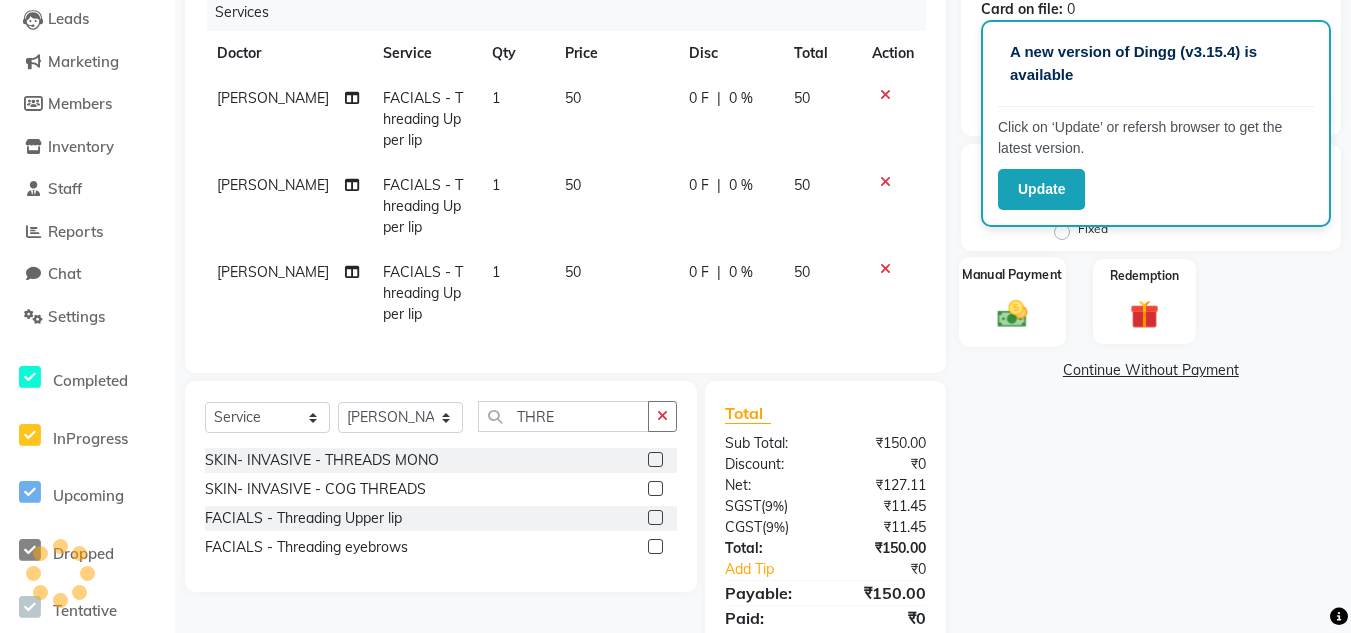 click 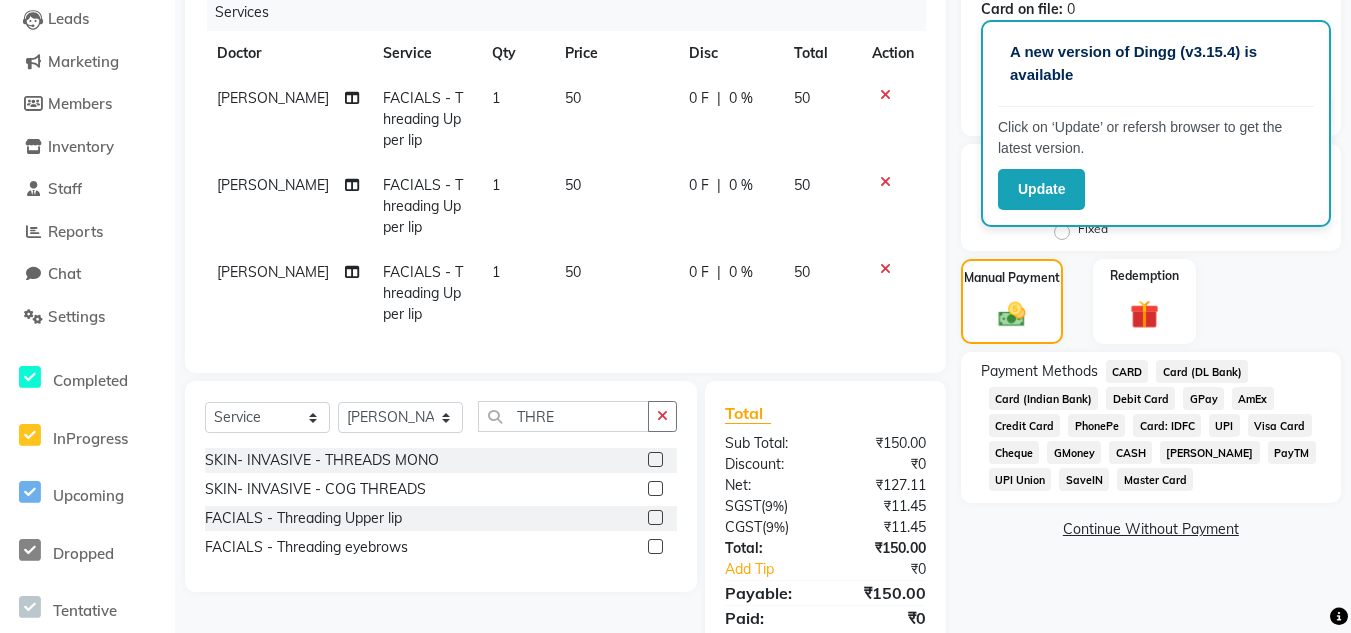 click on "CASH" 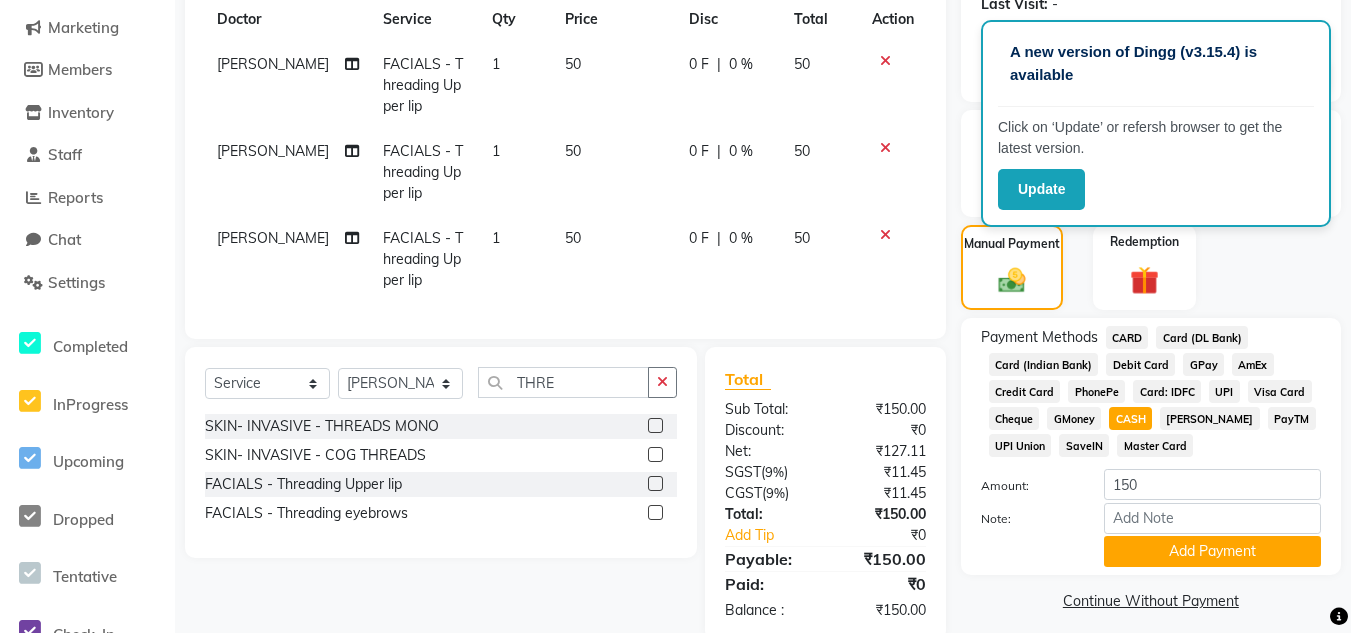 scroll, scrollTop: 341, scrollLeft: 0, axis: vertical 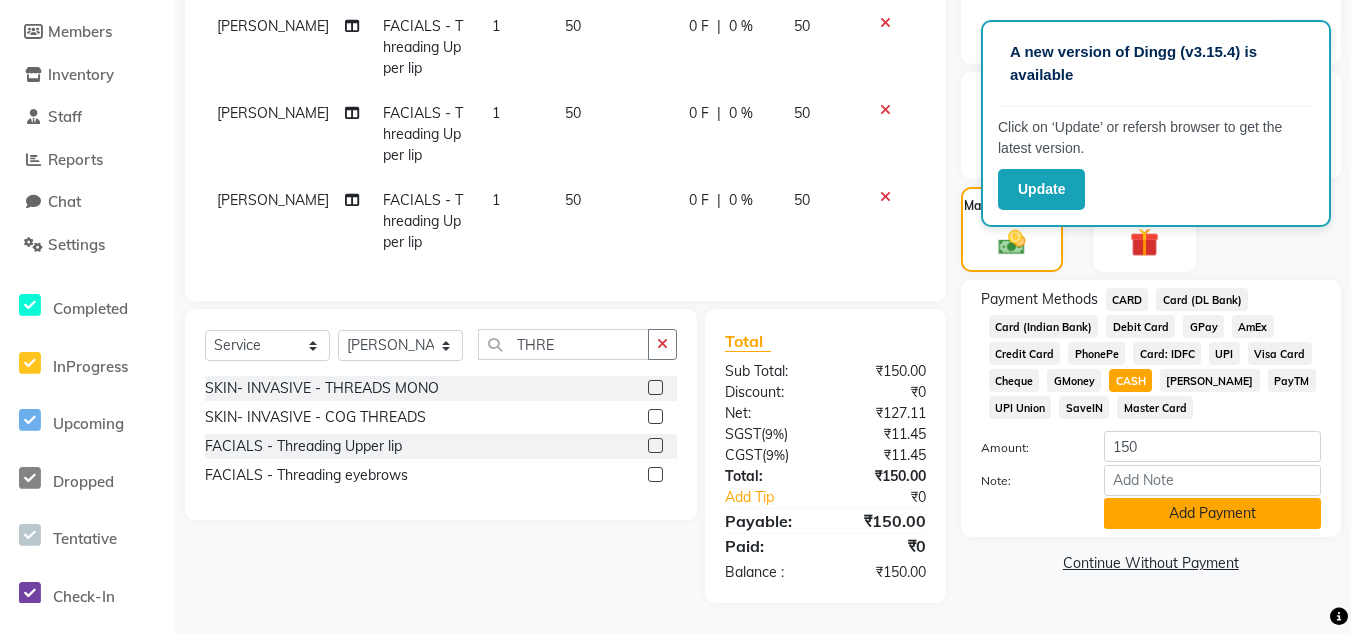 click on "Add Payment" 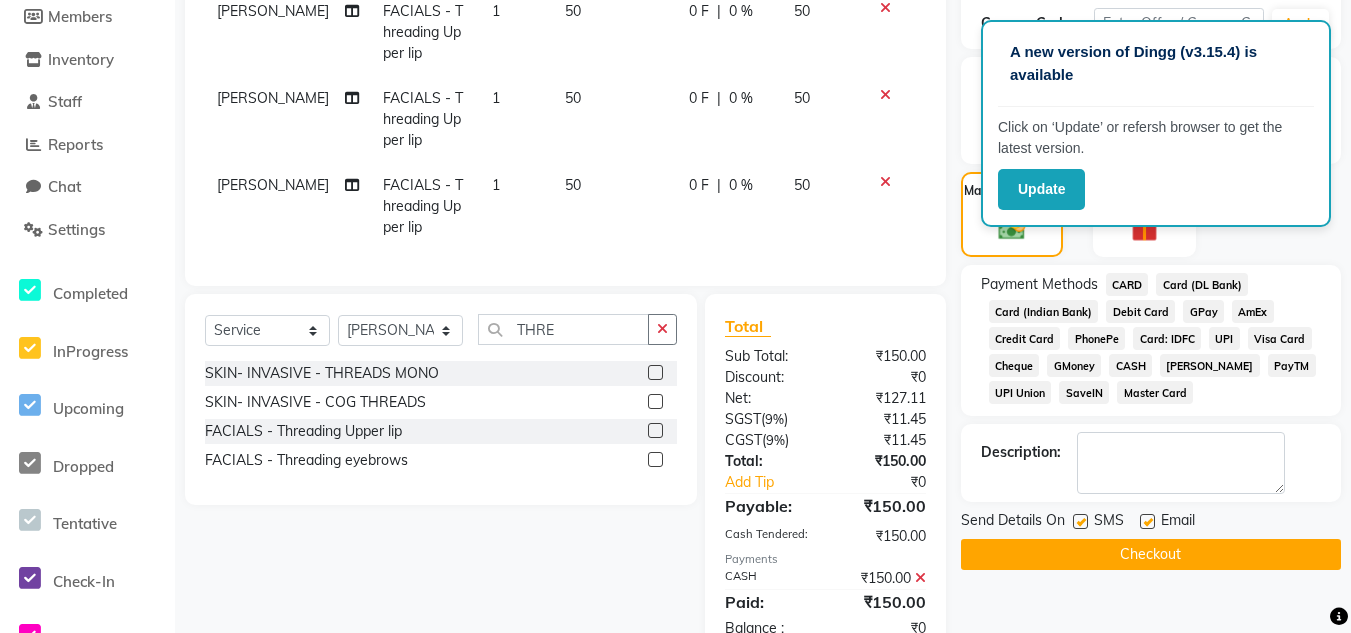 click on "Checkout" 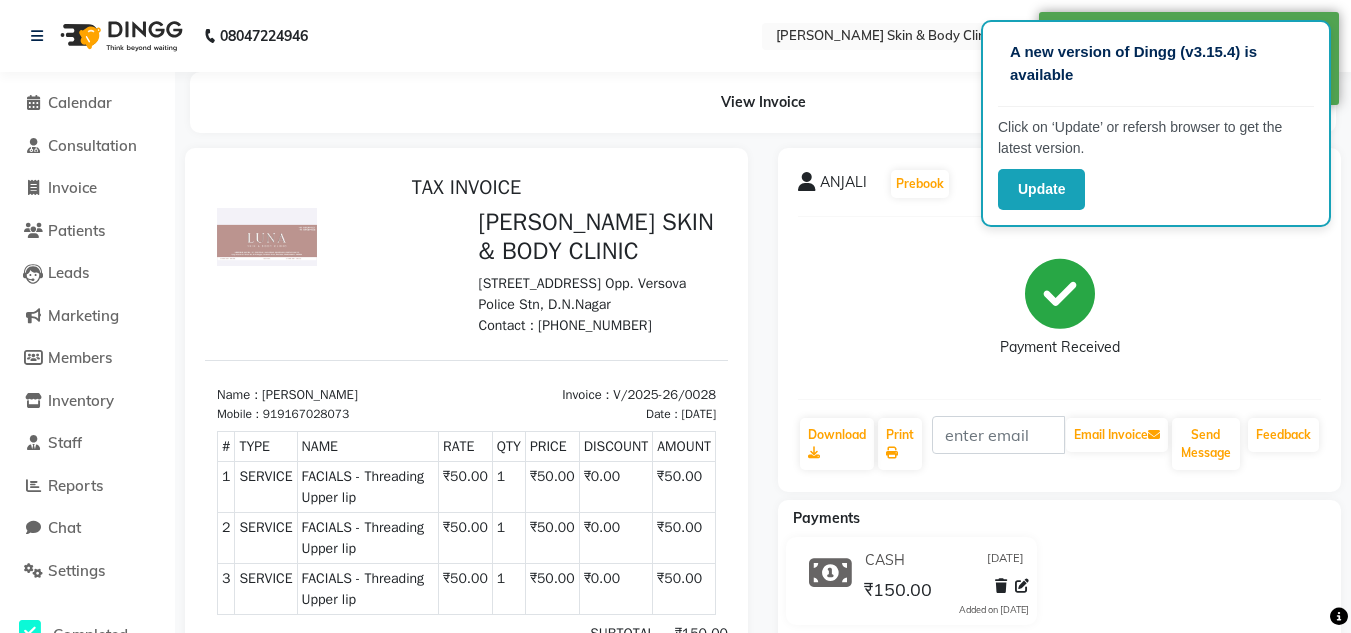 scroll, scrollTop: 0, scrollLeft: 0, axis: both 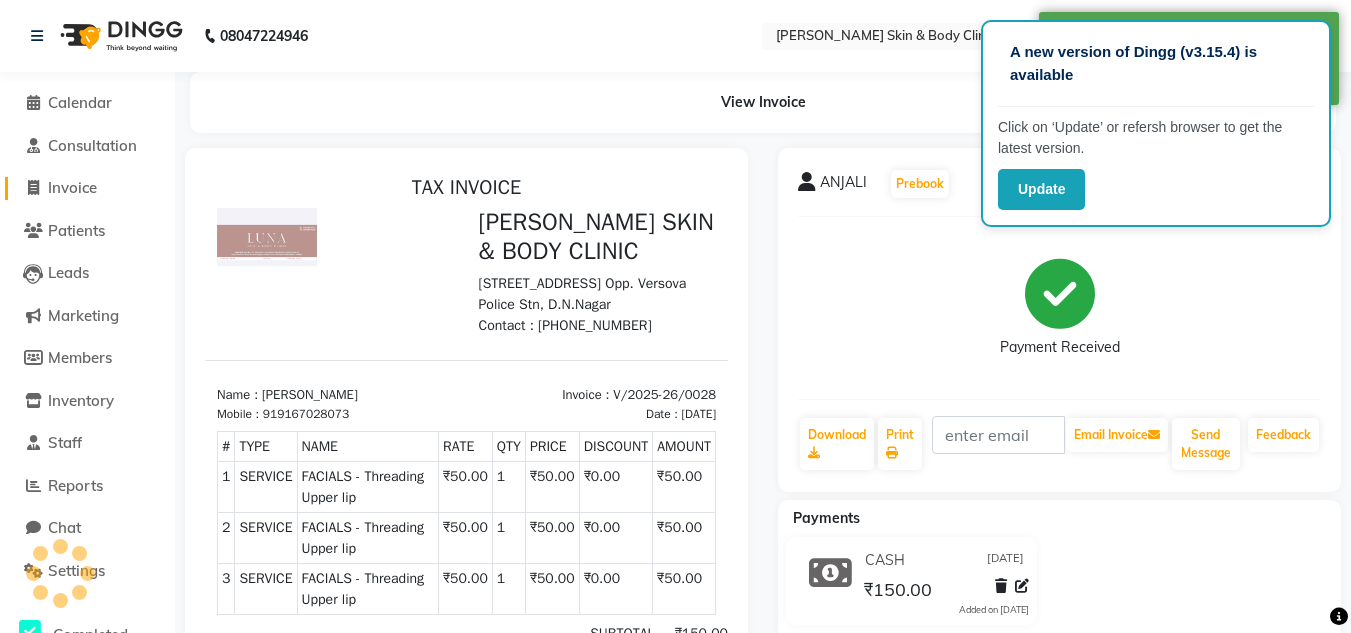 click on "Invoice" 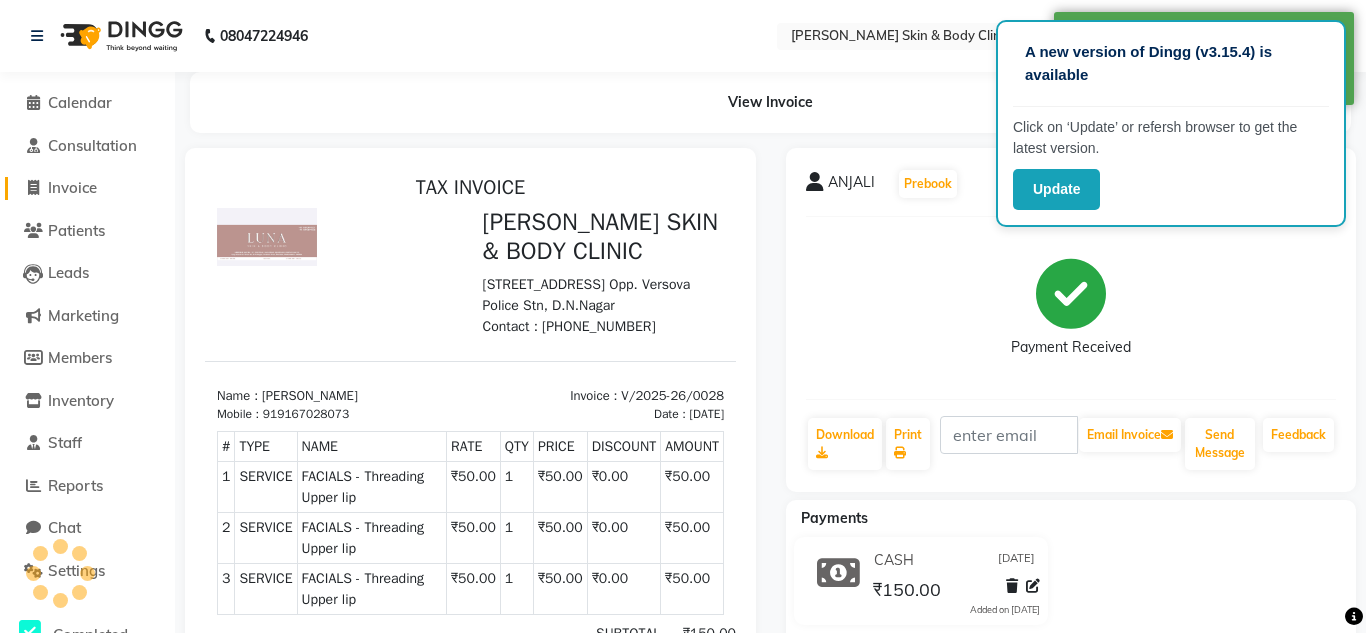 select on "7884" 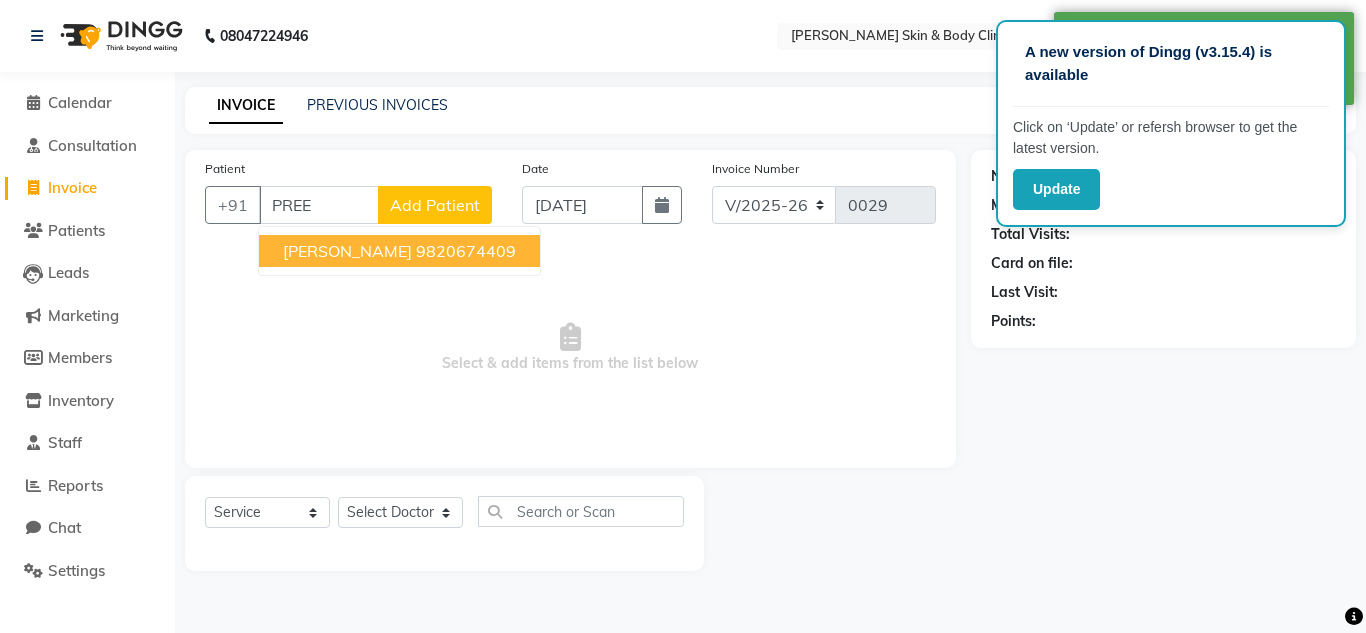 click on "PREETI LUTHRA" at bounding box center [347, 251] 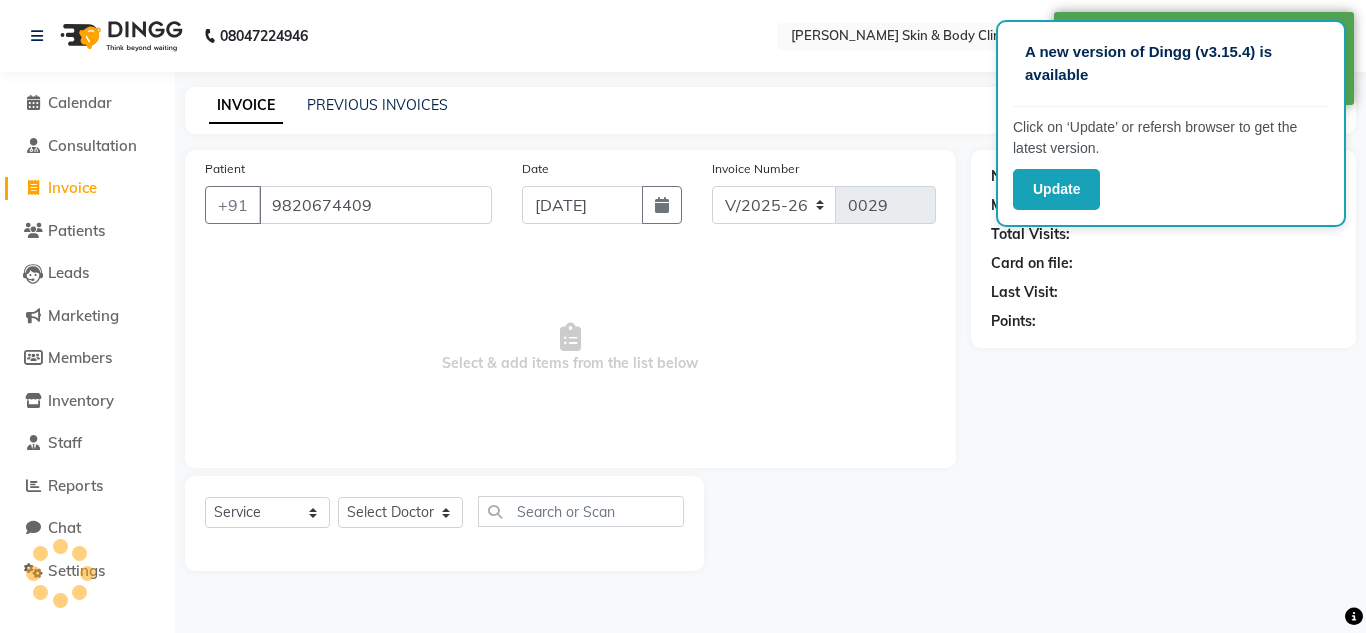 type on "9820674409" 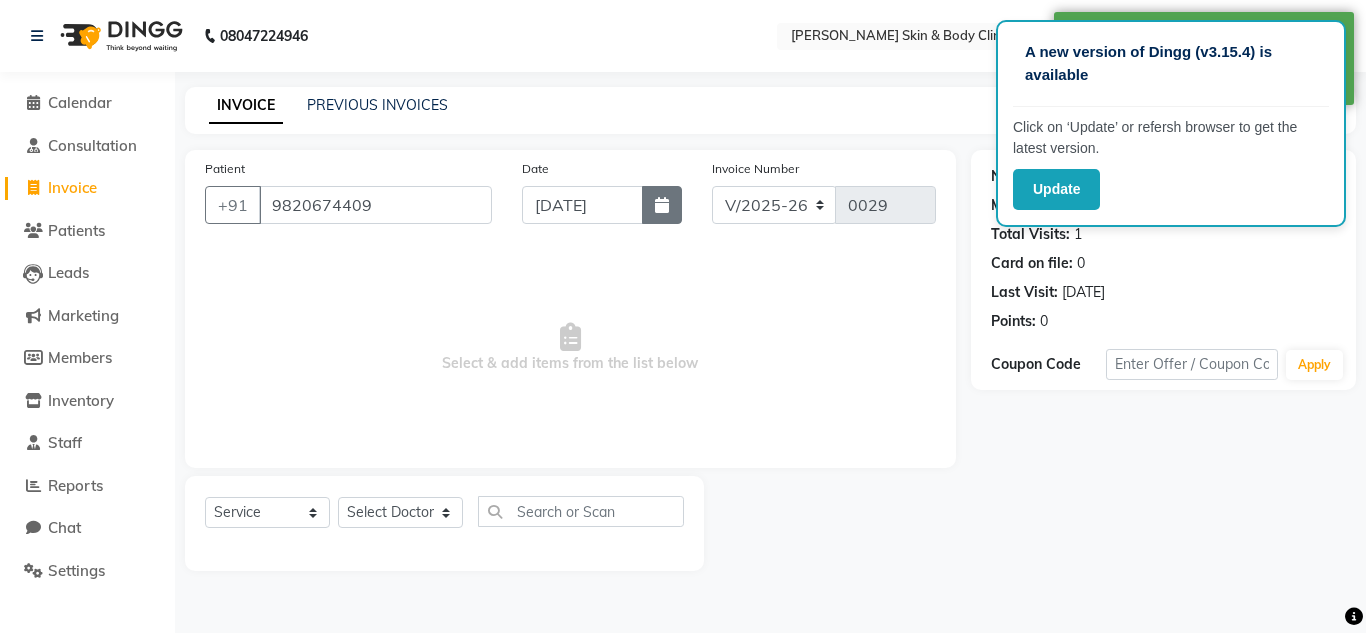 click 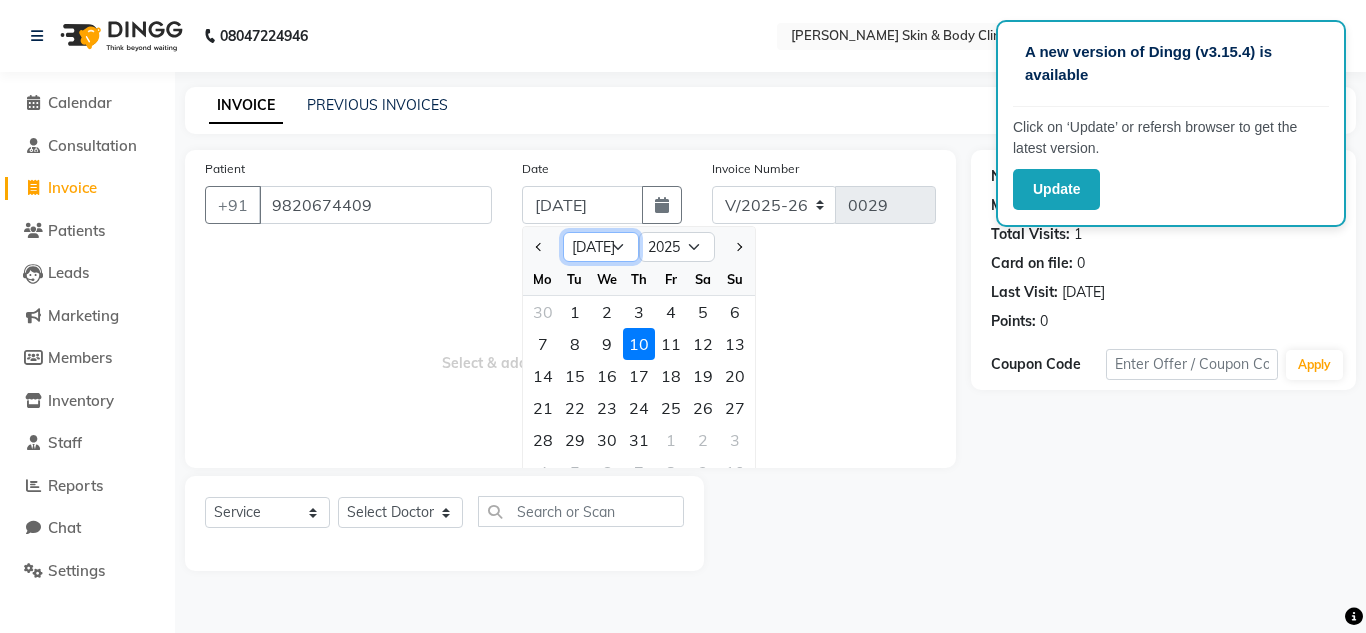 click on "Jan Feb Mar Apr May Jun [DATE] Aug Sep Oct Nov Dec" 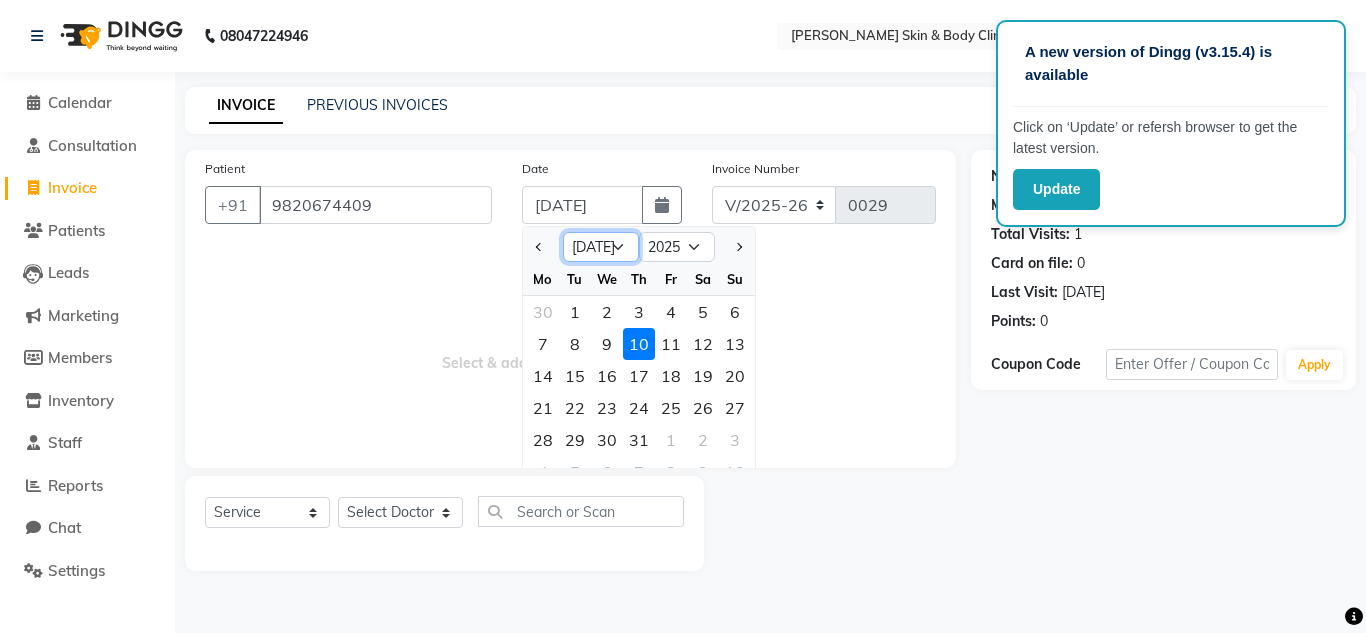 select on "6" 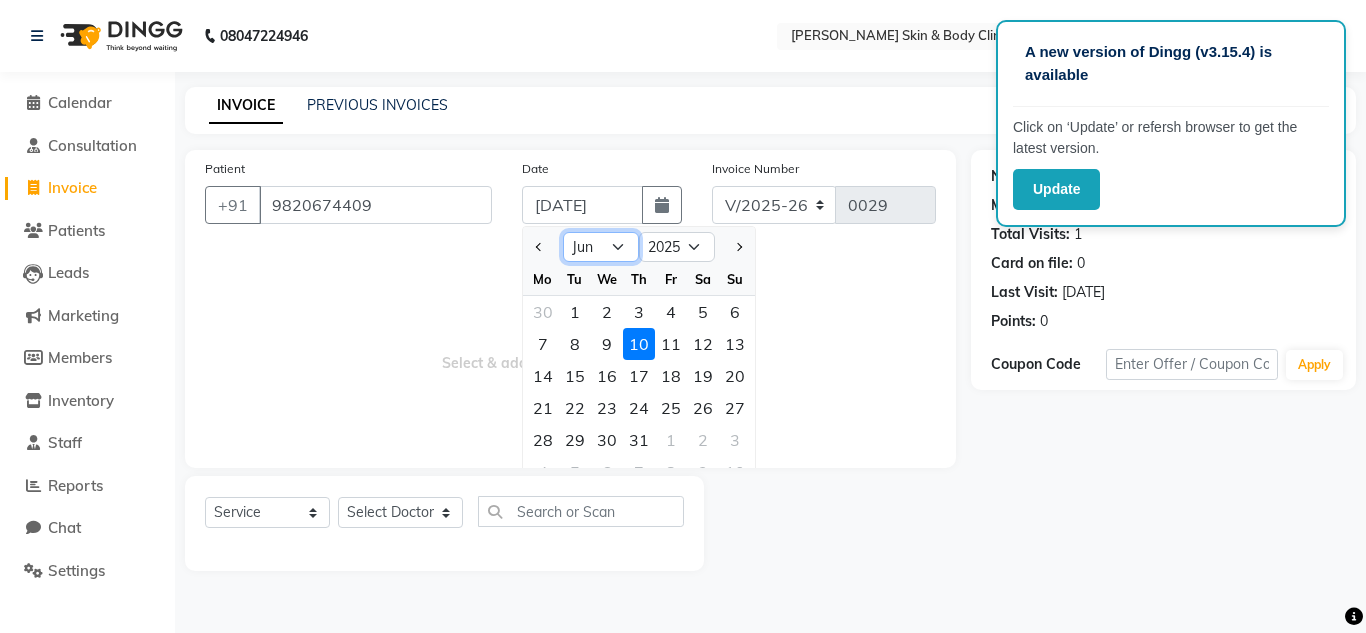 click on "Jan Feb Mar Apr May Jun [DATE] Aug Sep Oct Nov Dec" 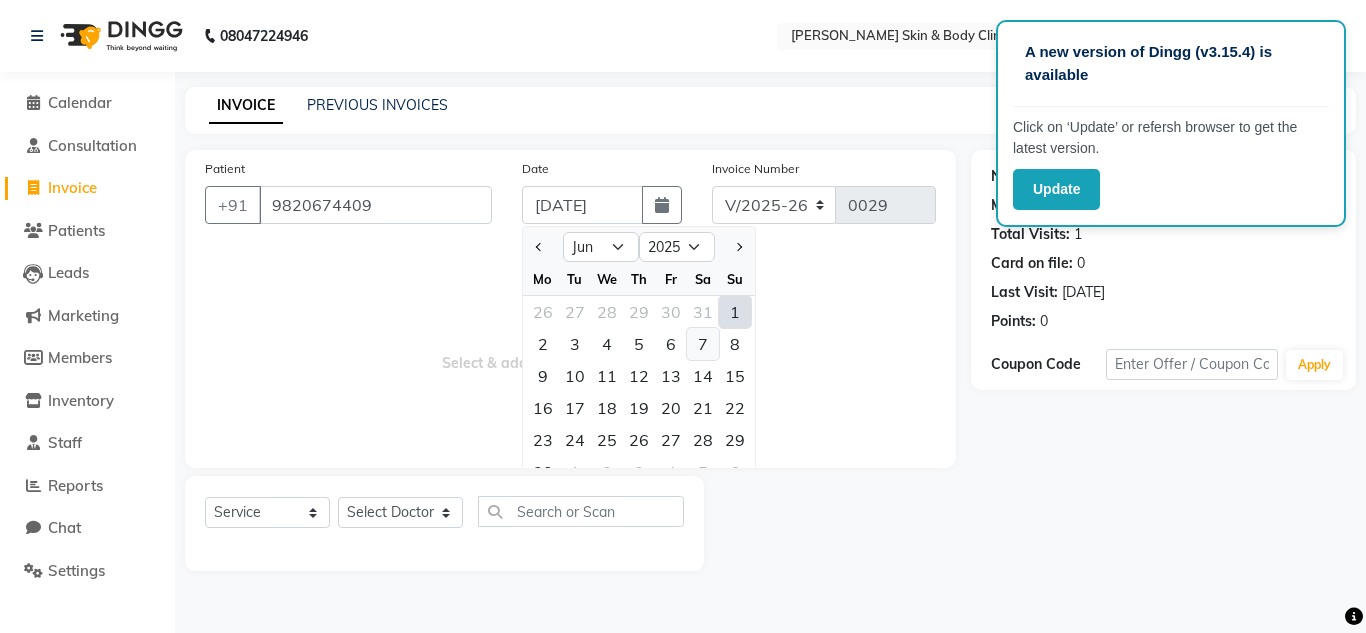 click on "7" 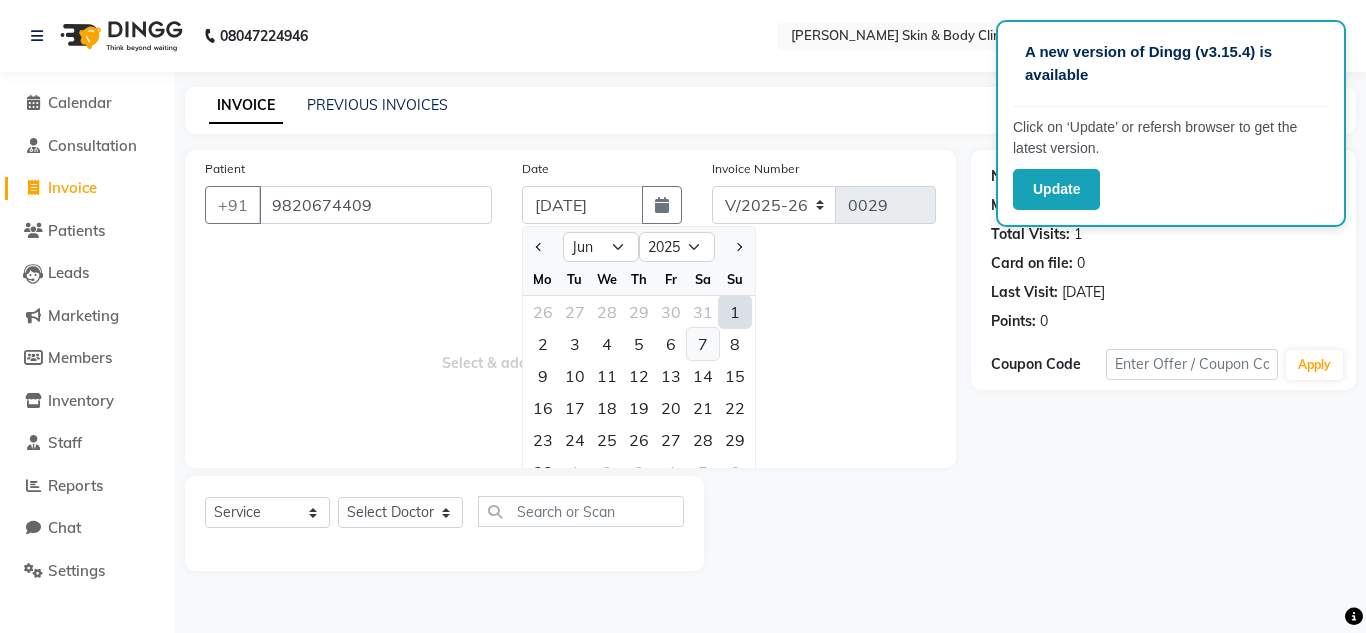 type on "[DATE]" 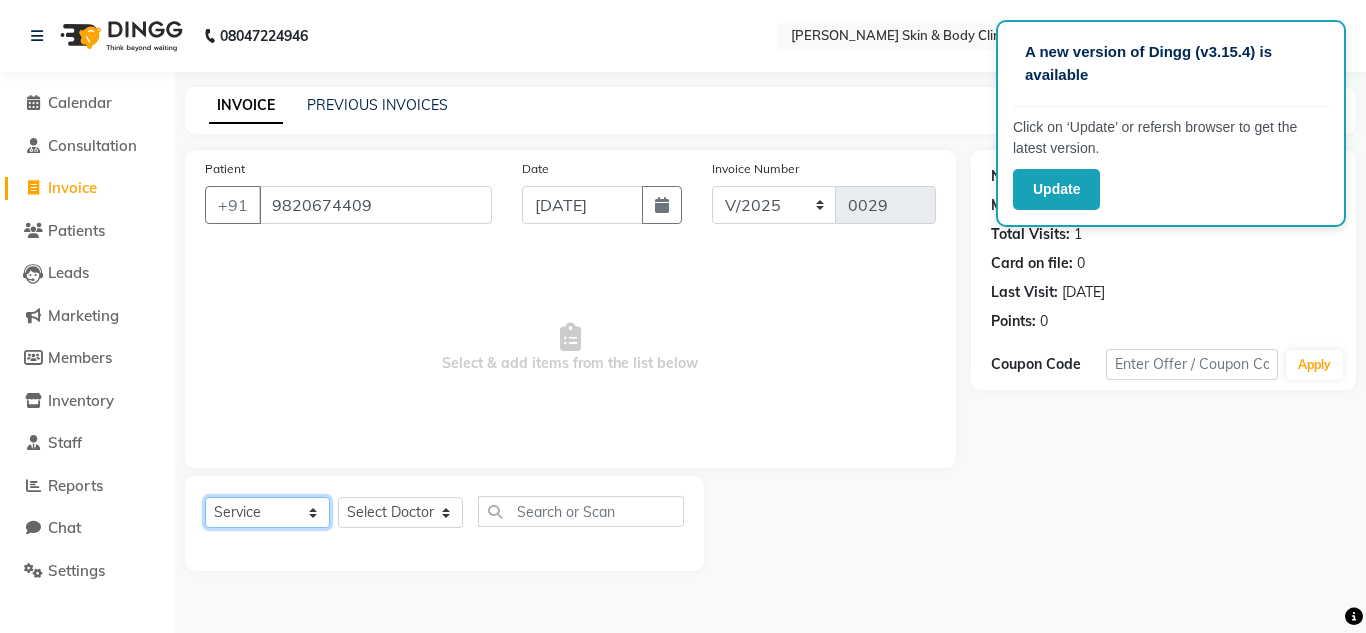 click on "Select  Service  Product  Membership  Package Voucher Prepaid Gift Card" 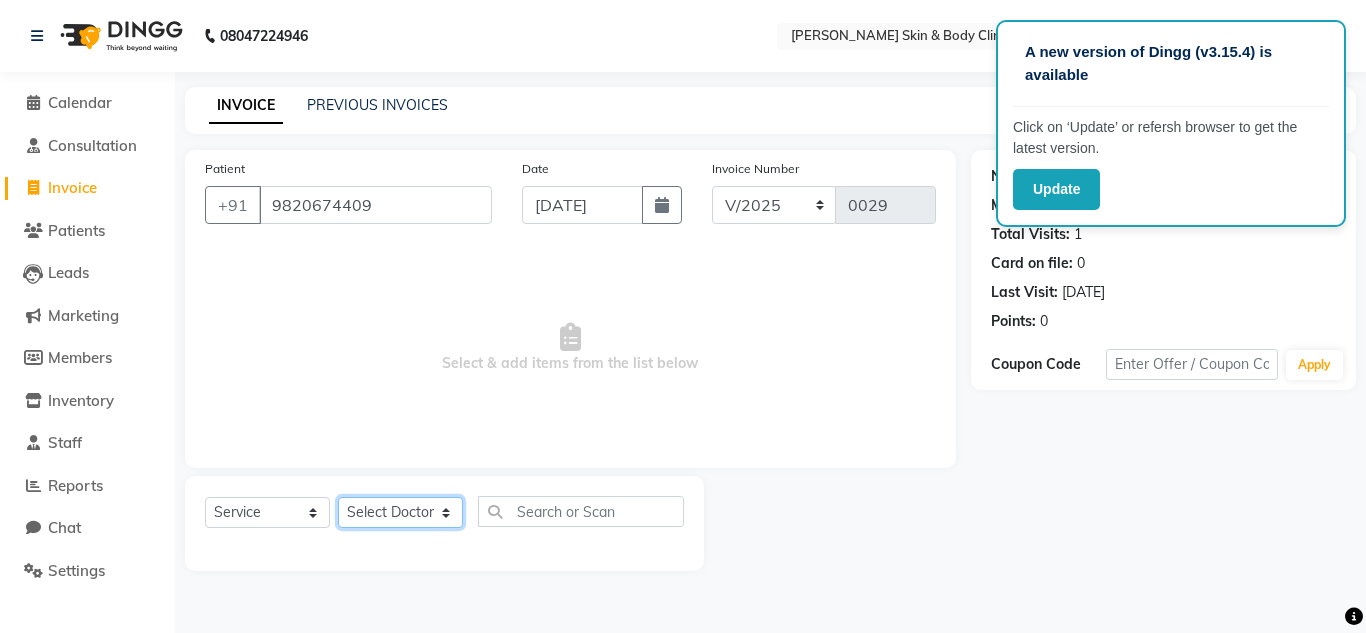 click on "Select Doctor Abhishek Dr saujanya  Dr Hina Farzana Gurmeet Harsha Rohit Vanita" 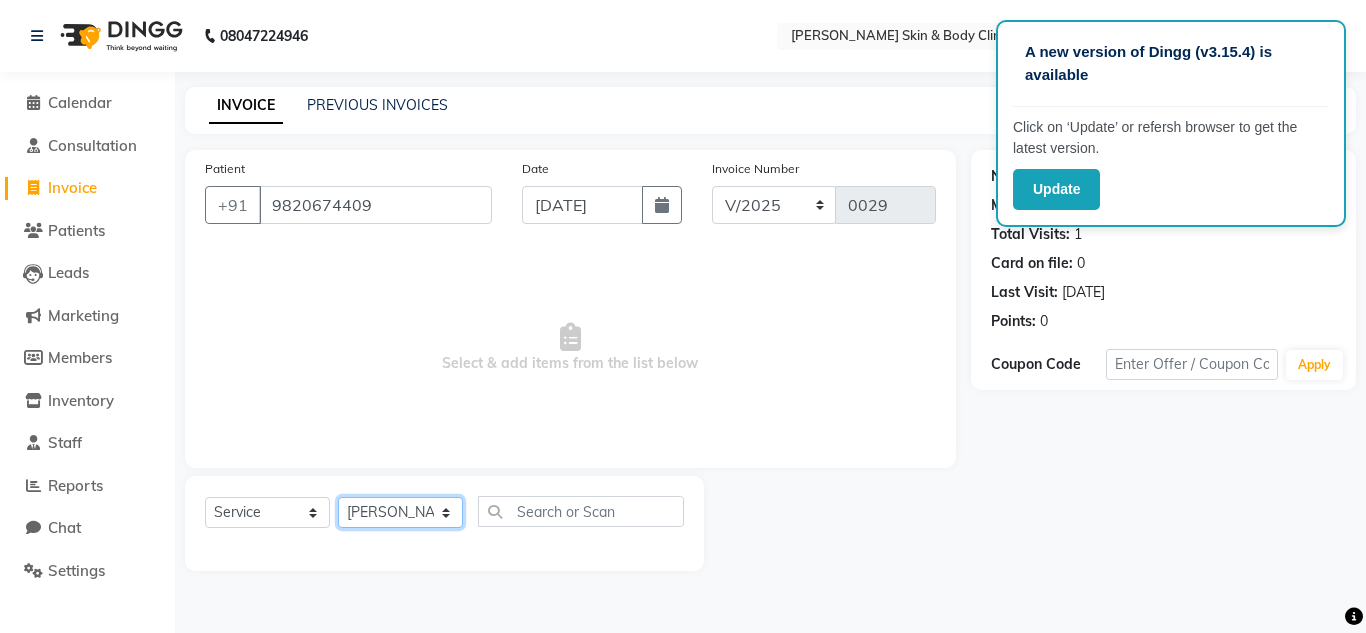 click on "Select Doctor Abhishek Dr saujanya  Dr Hina Farzana Gurmeet Harsha Rohit Vanita" 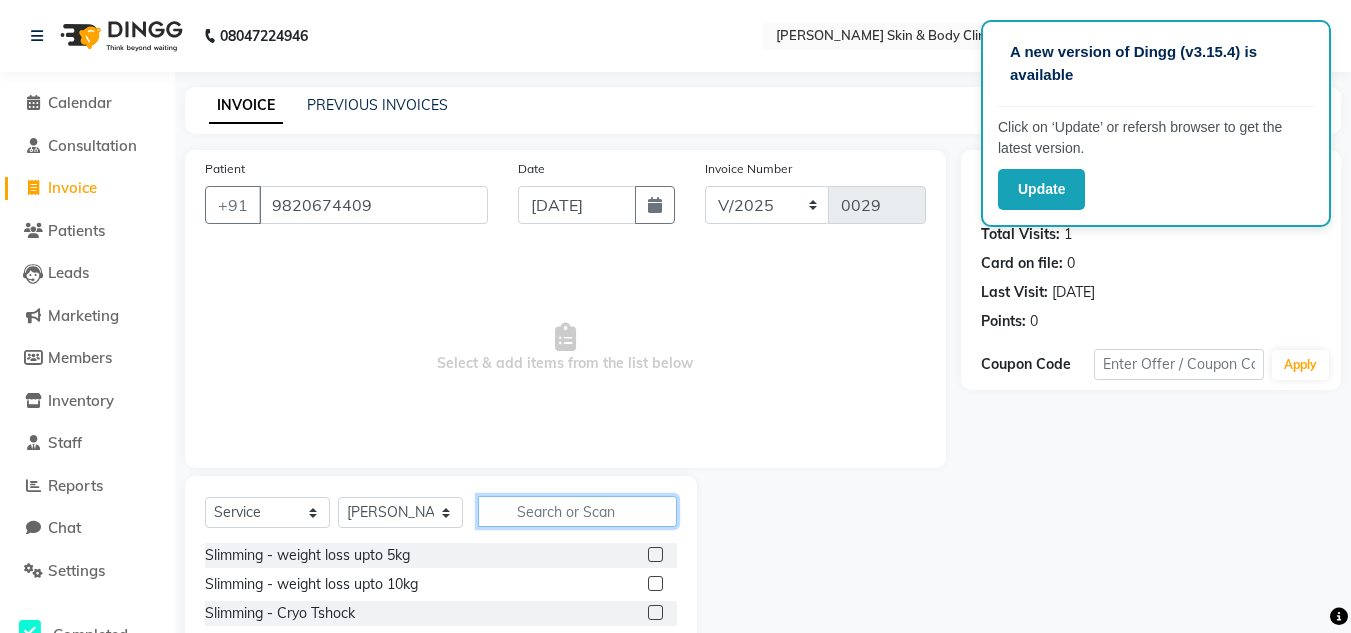 click 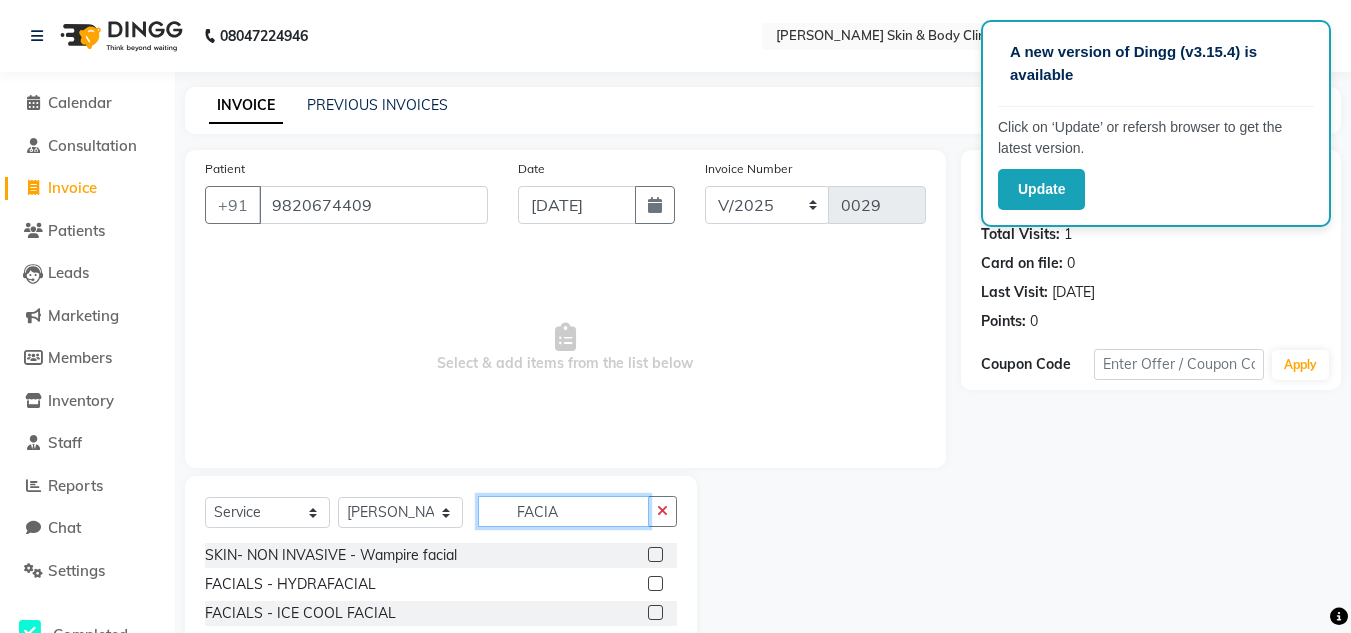 drag, startPoint x: 545, startPoint y: 516, endPoint x: 642, endPoint y: 584, distance: 118.46096 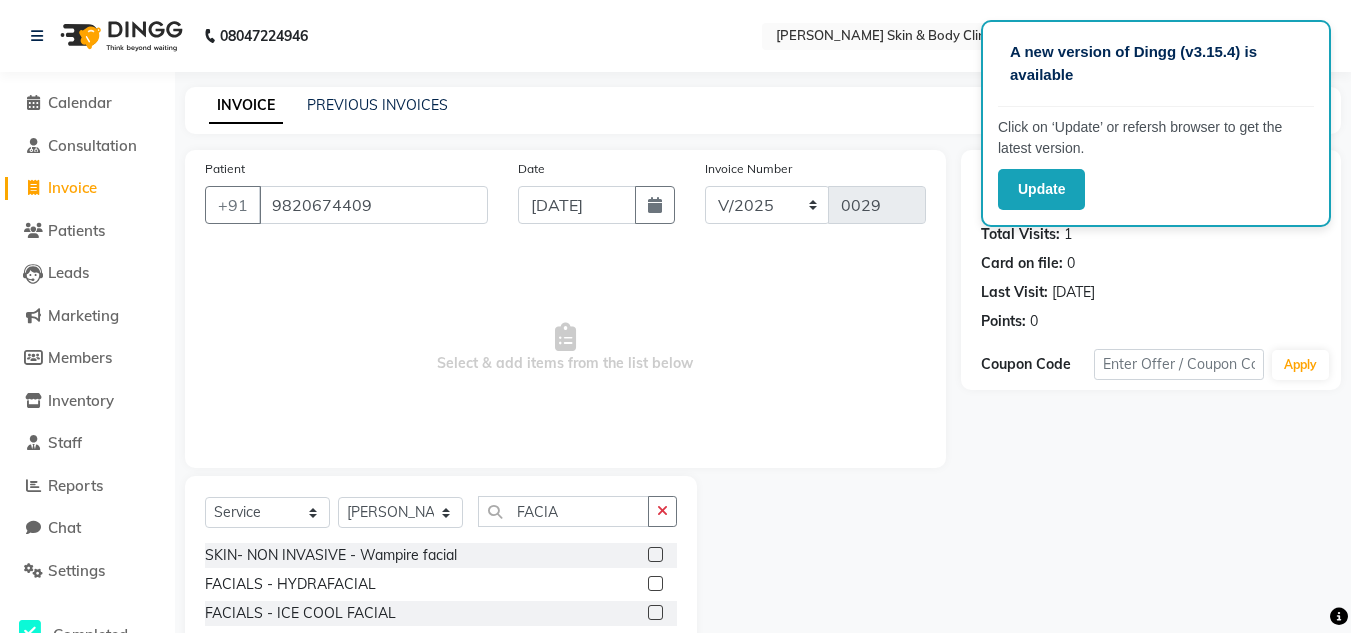 click 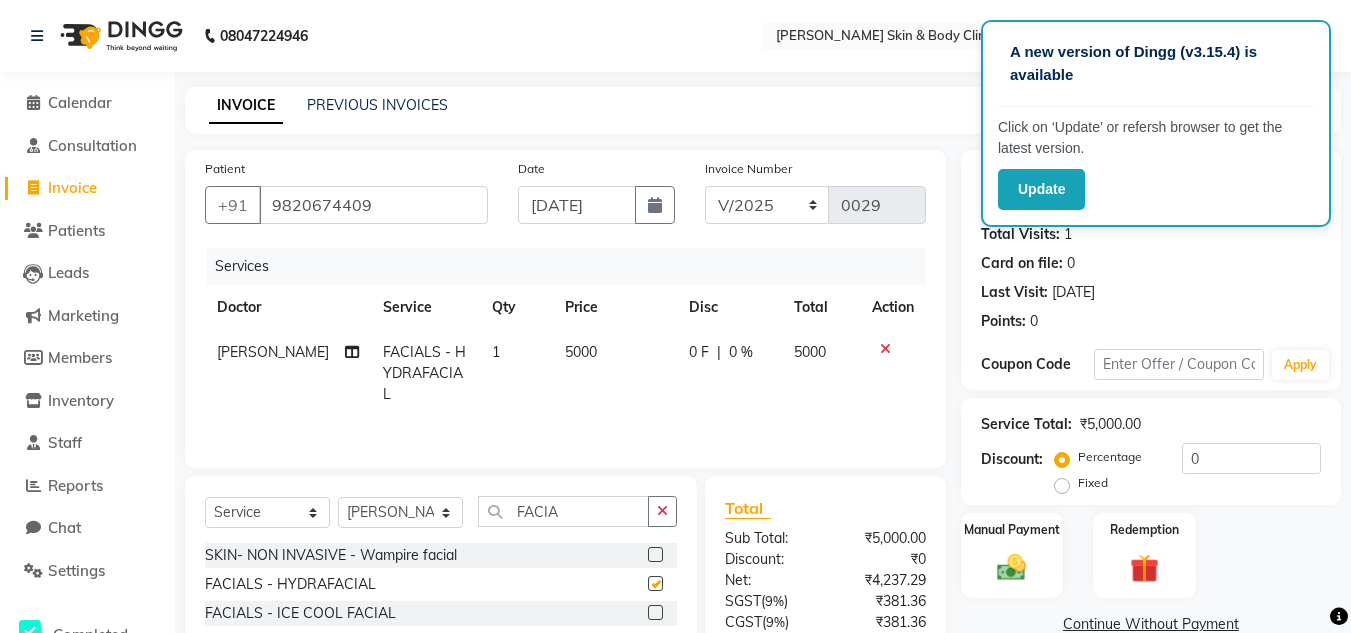 checkbox on "false" 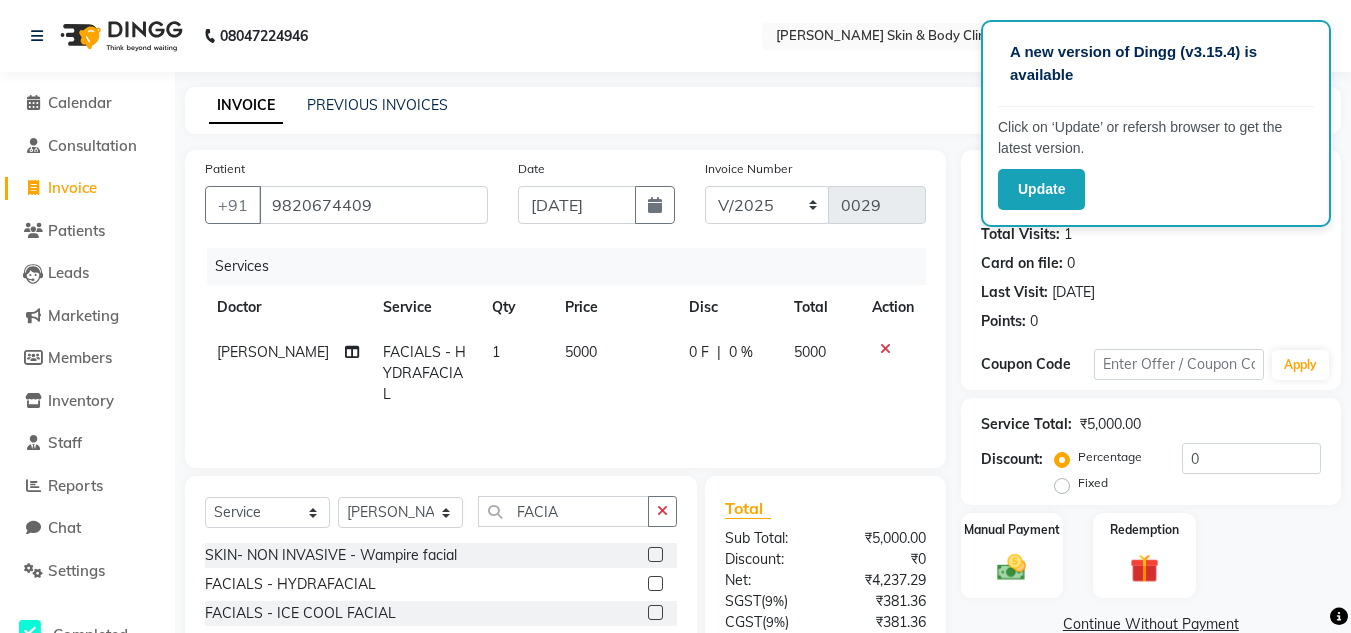 click on "5000" 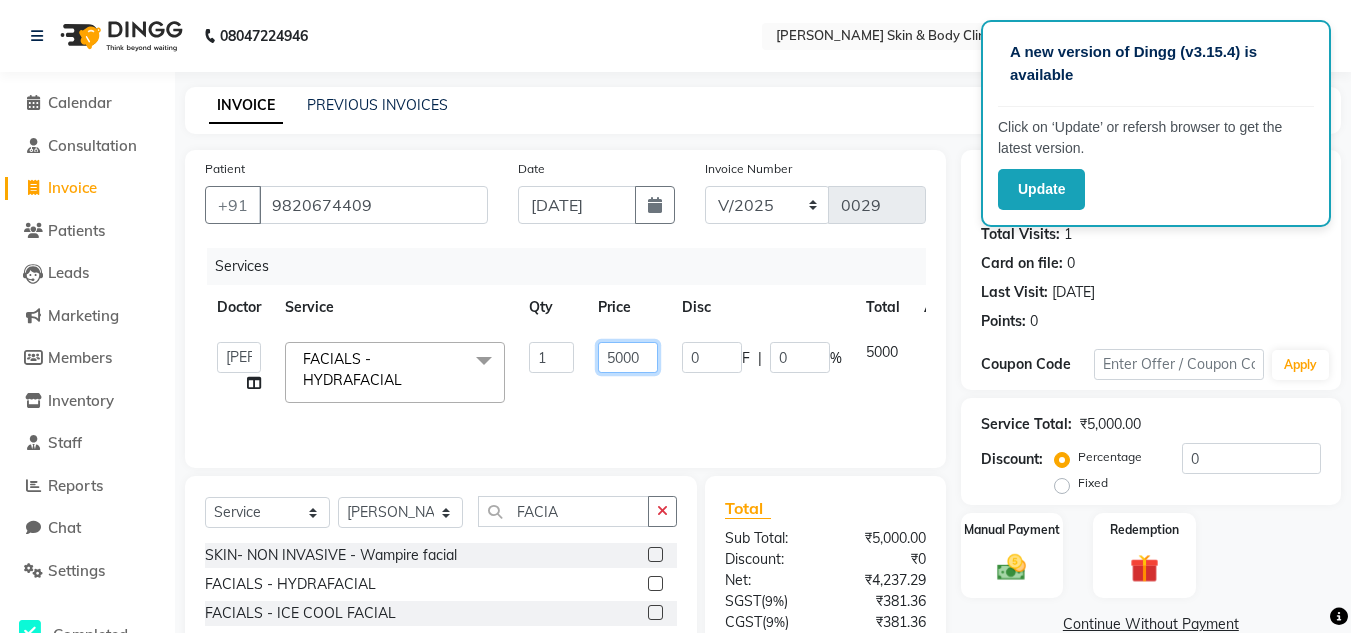click on "5000" 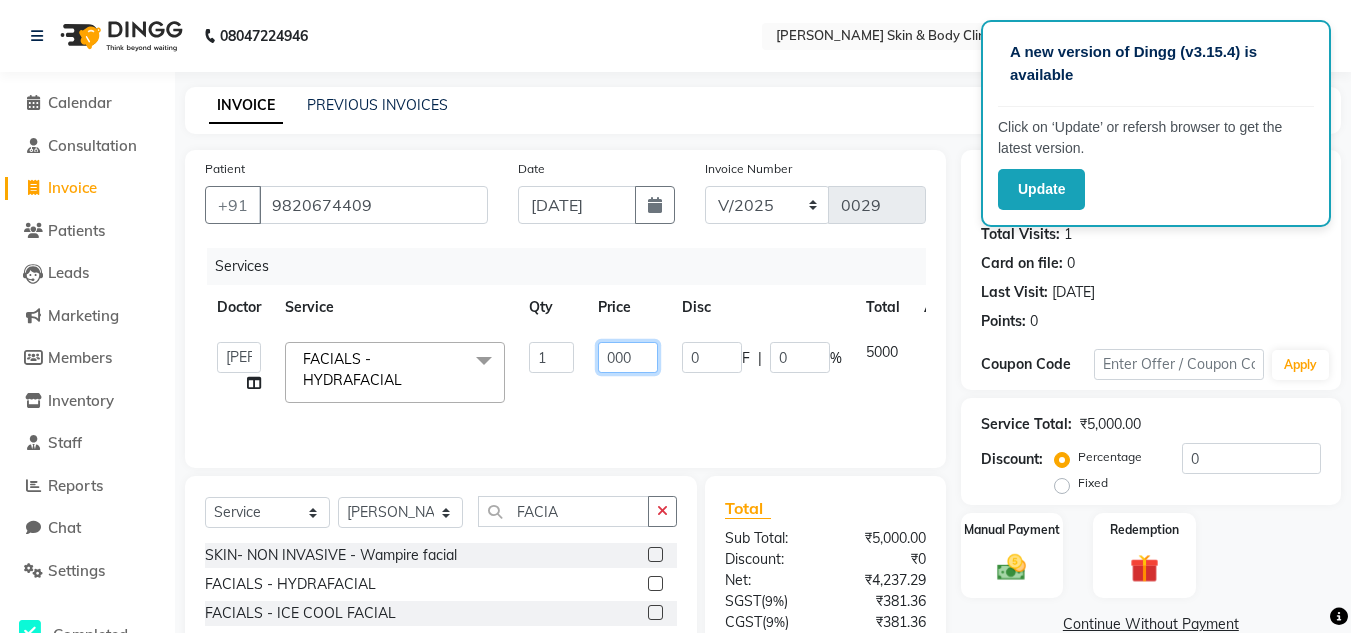type on "3000" 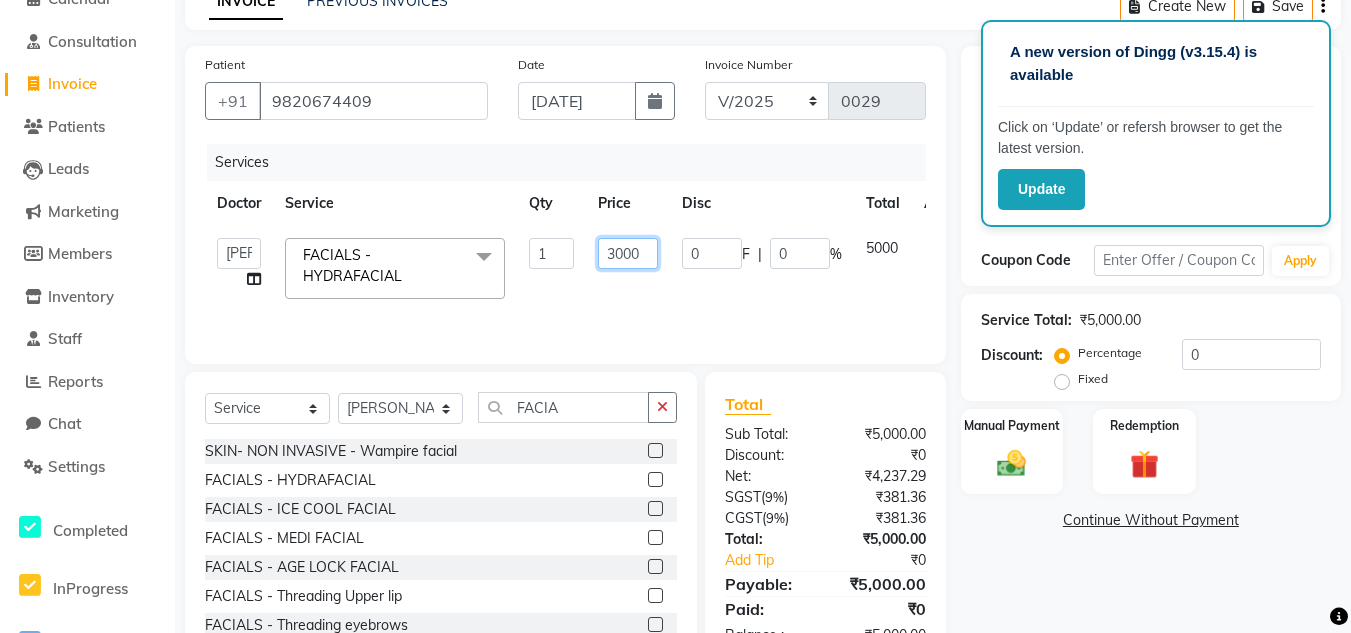 scroll, scrollTop: 168, scrollLeft: 0, axis: vertical 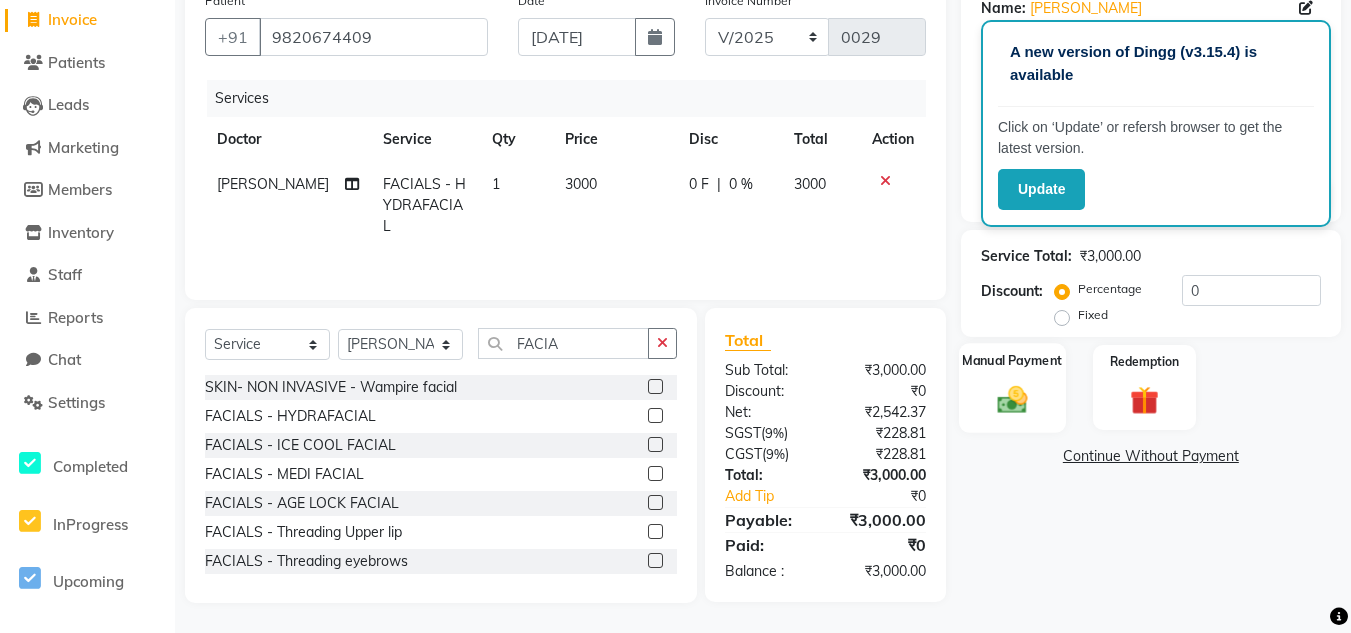 click 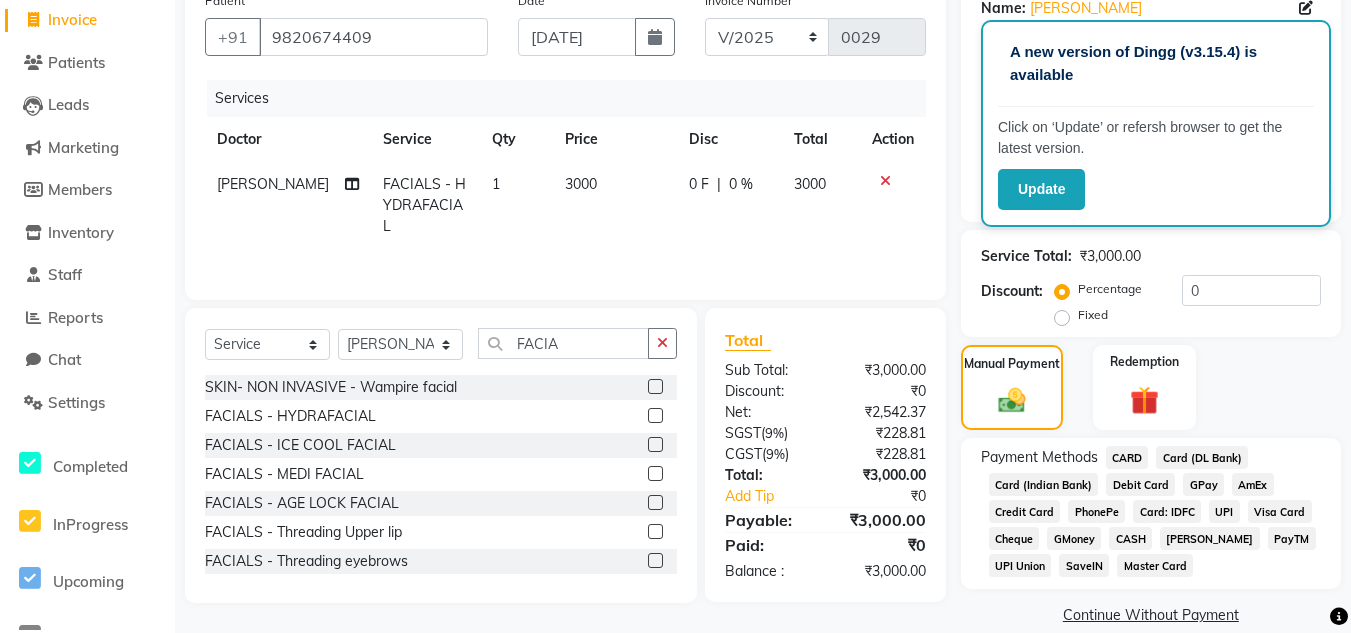 click on "CASH" 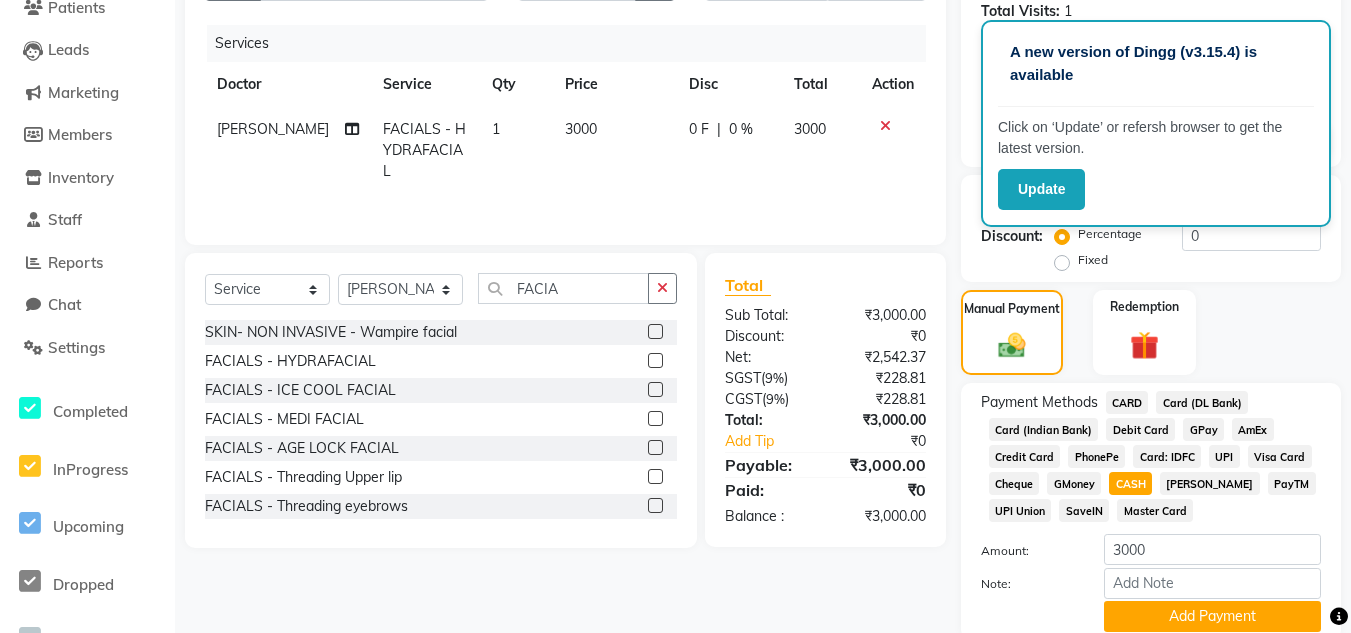 scroll, scrollTop: 301, scrollLeft: 0, axis: vertical 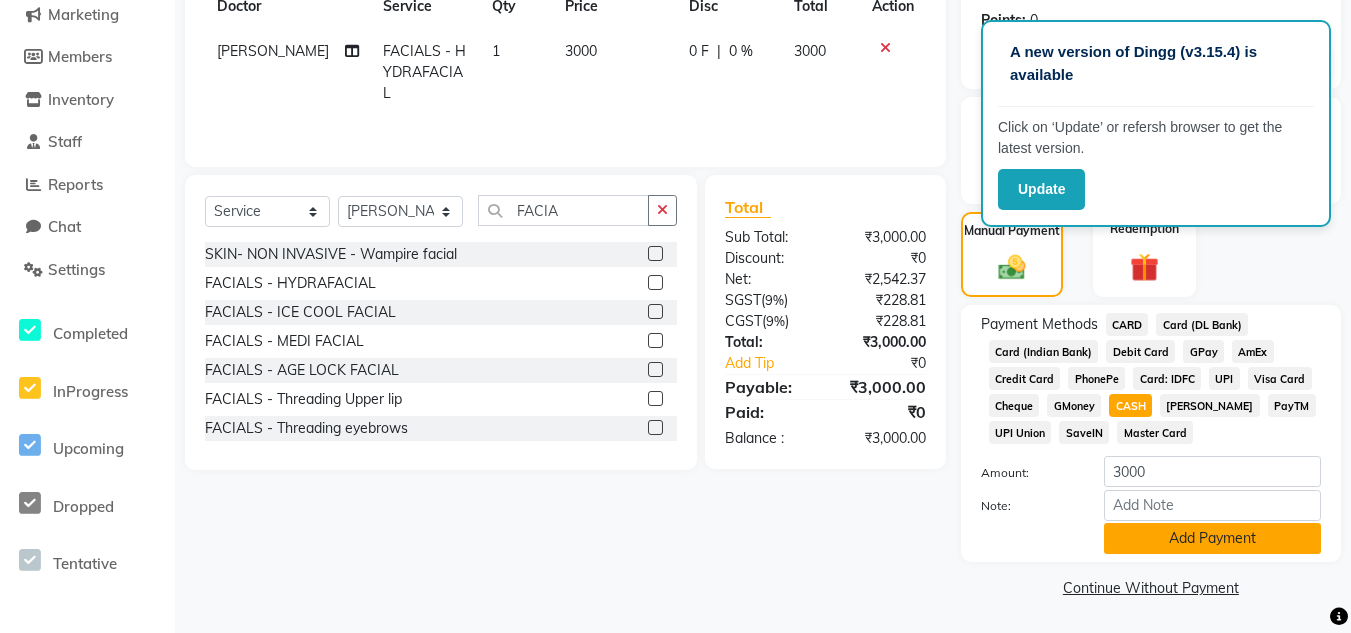 click on "Add Payment" 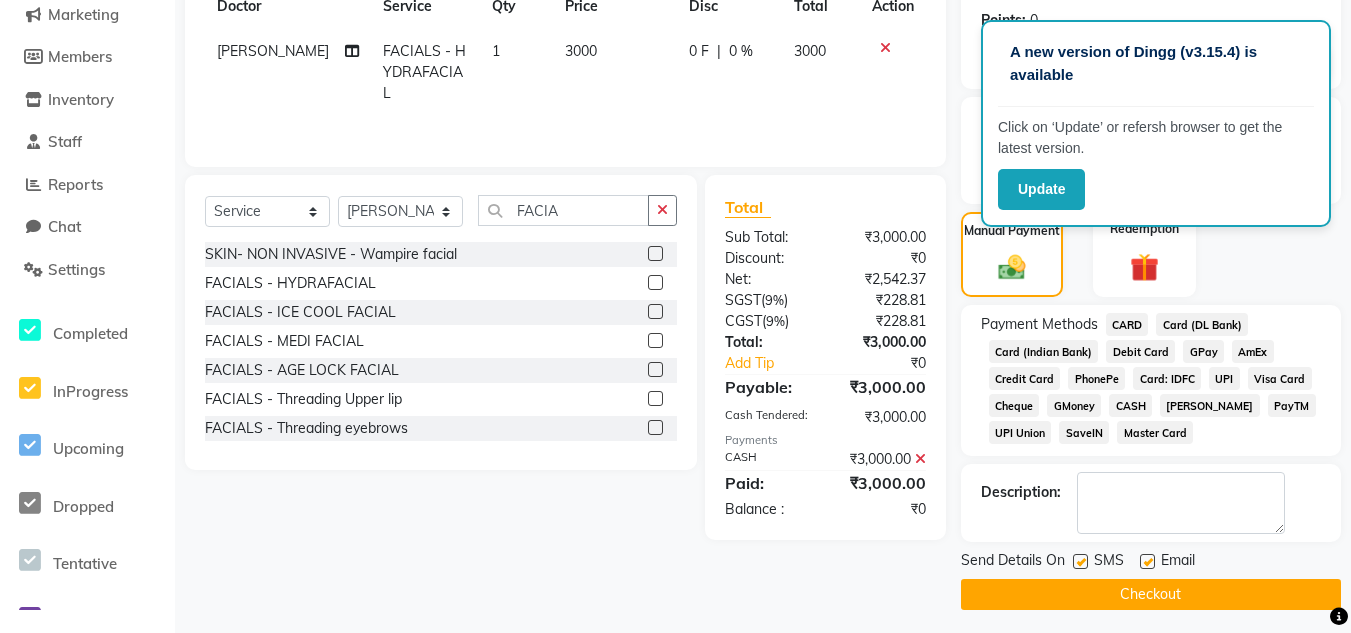click on "Checkout" 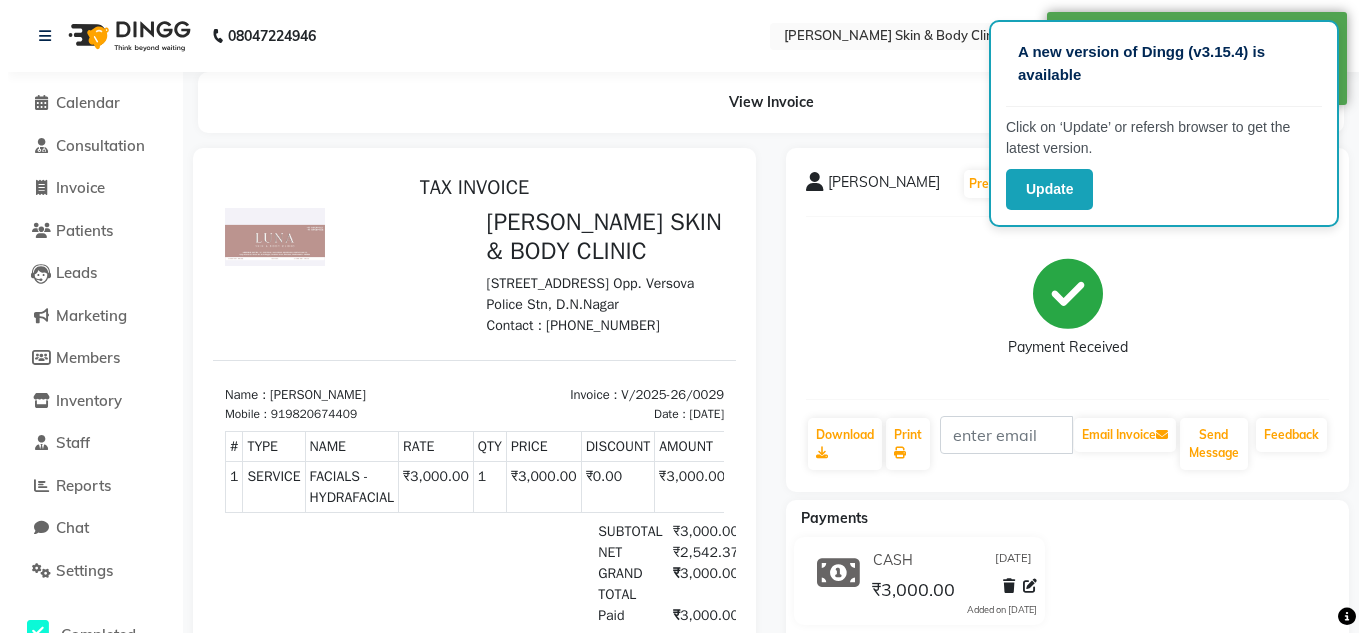 scroll, scrollTop: 0, scrollLeft: 0, axis: both 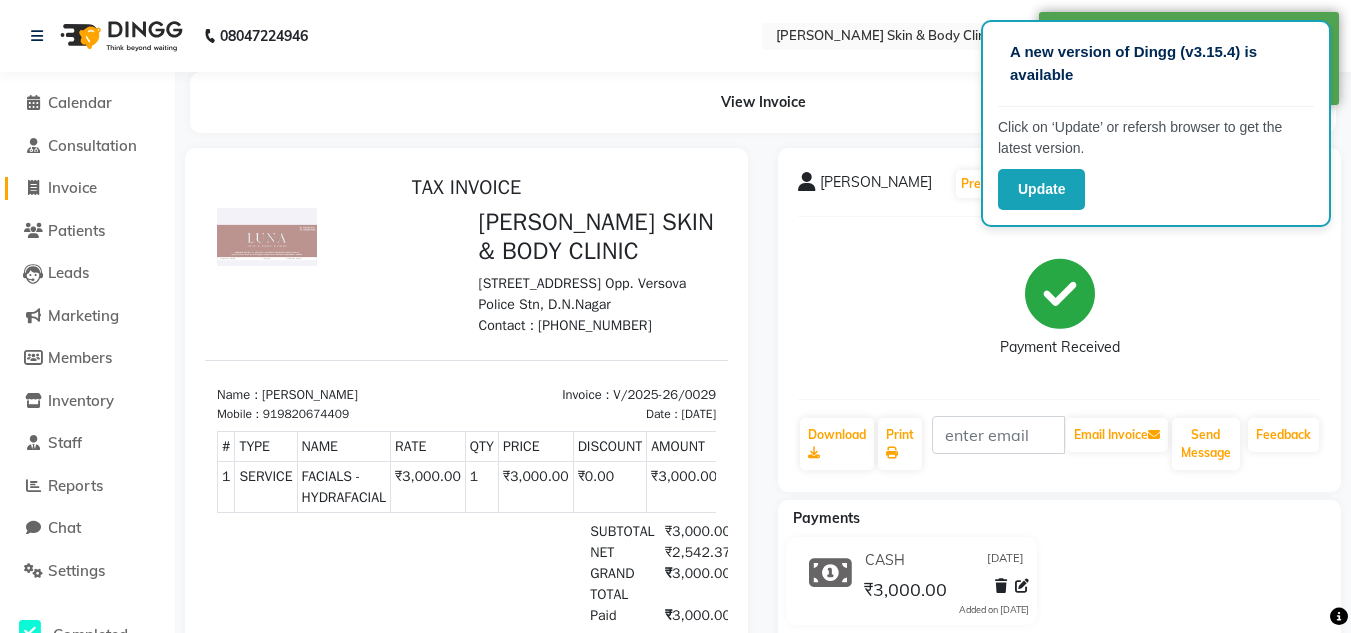 click on "Invoice" 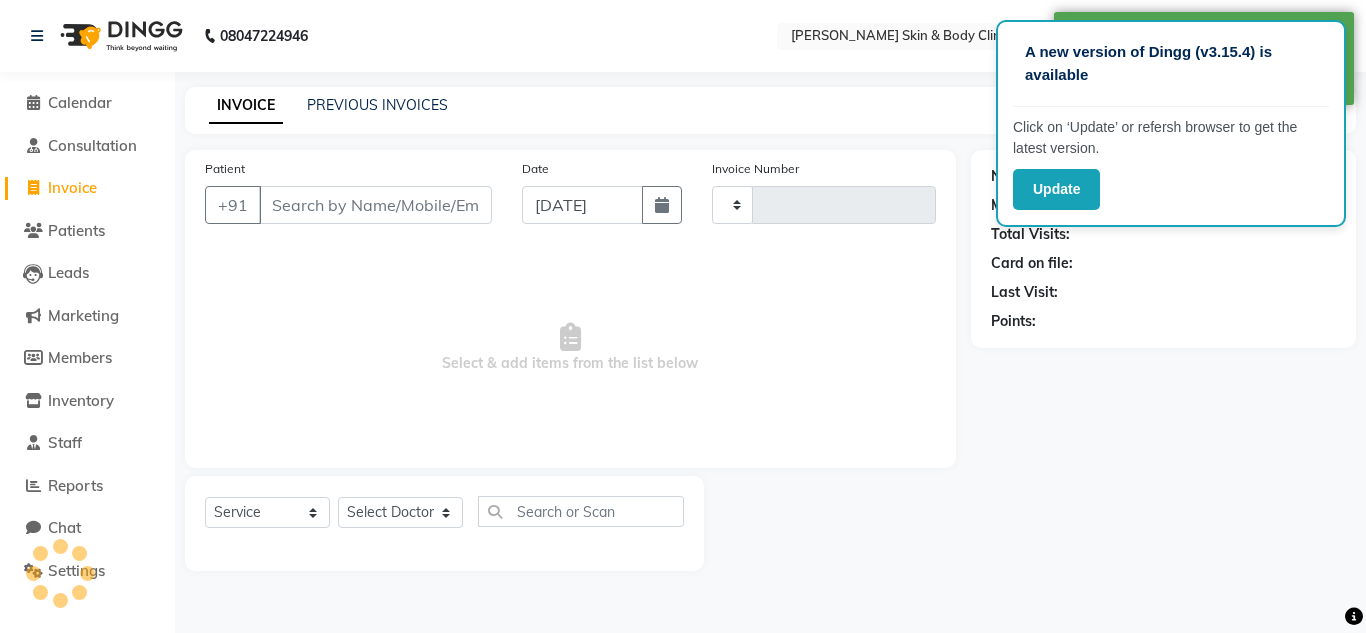 type on "0030" 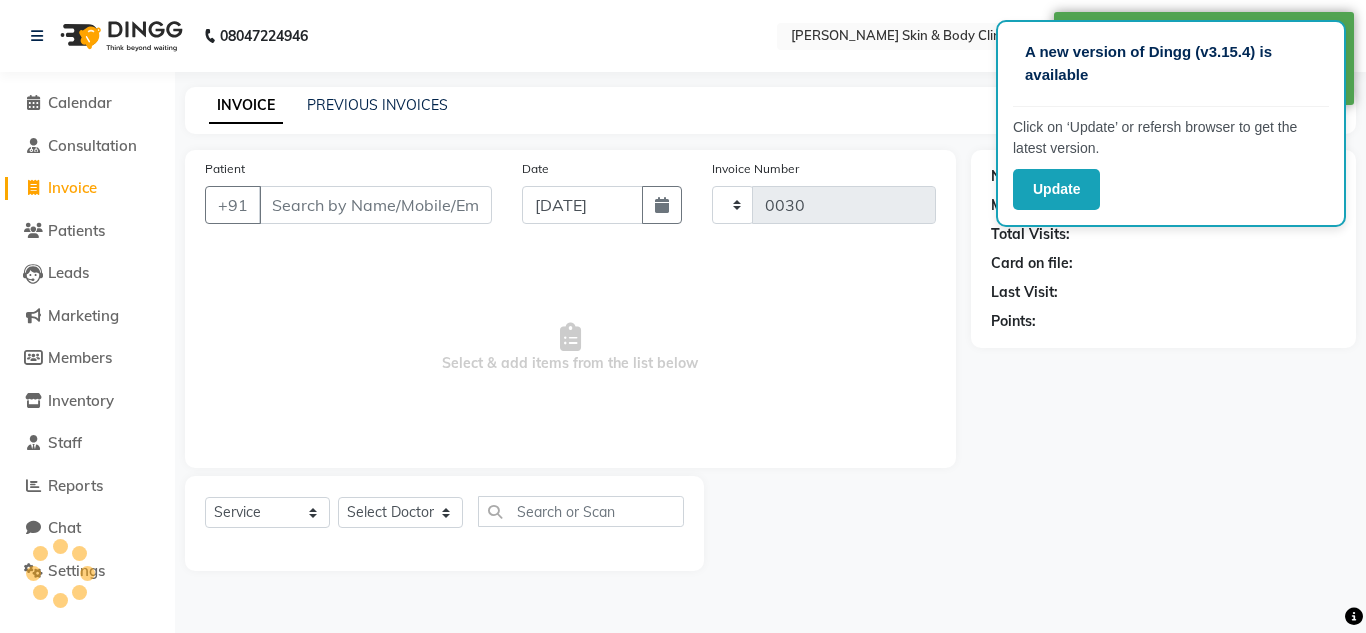 select on "7884" 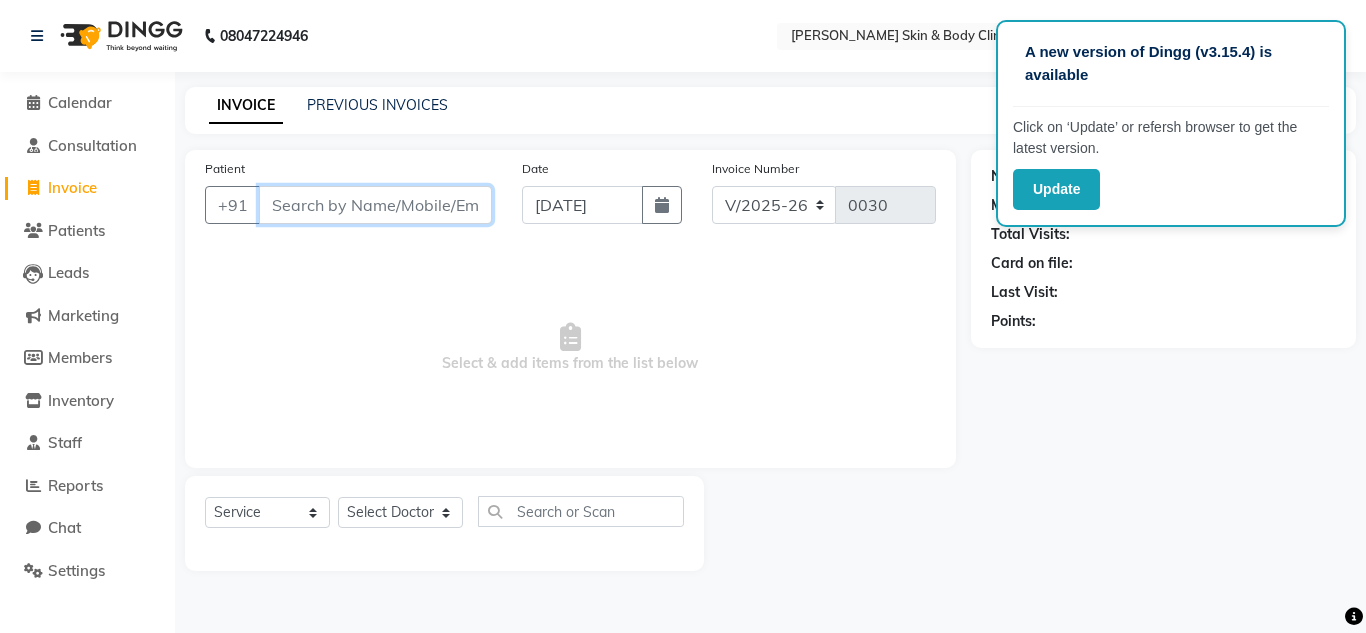 click on "Patient" at bounding box center [375, 205] 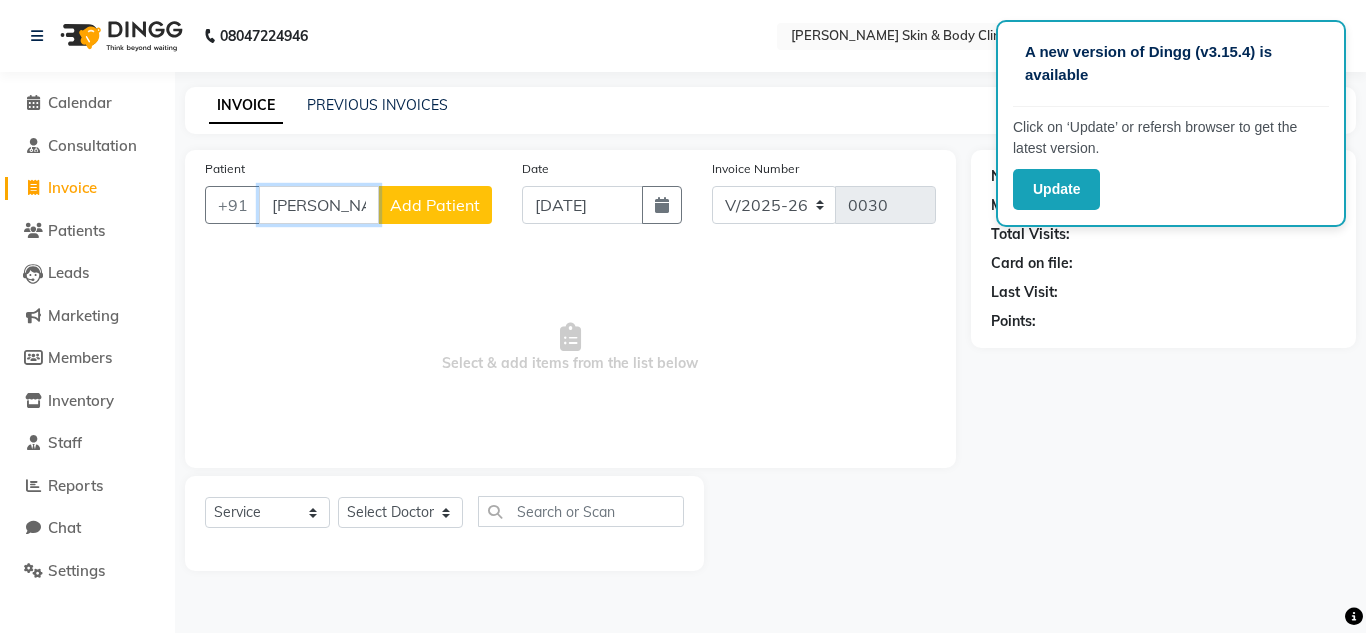 type on "[PERSON_NAME]" 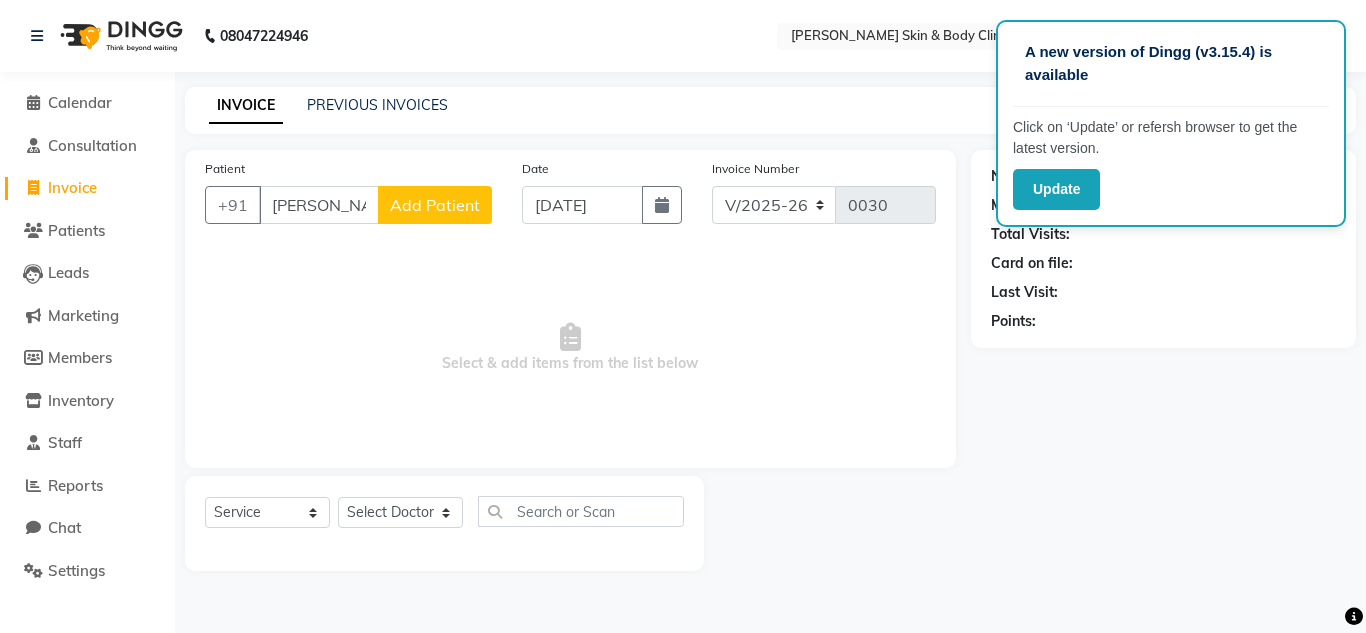 click on "Add Patient" 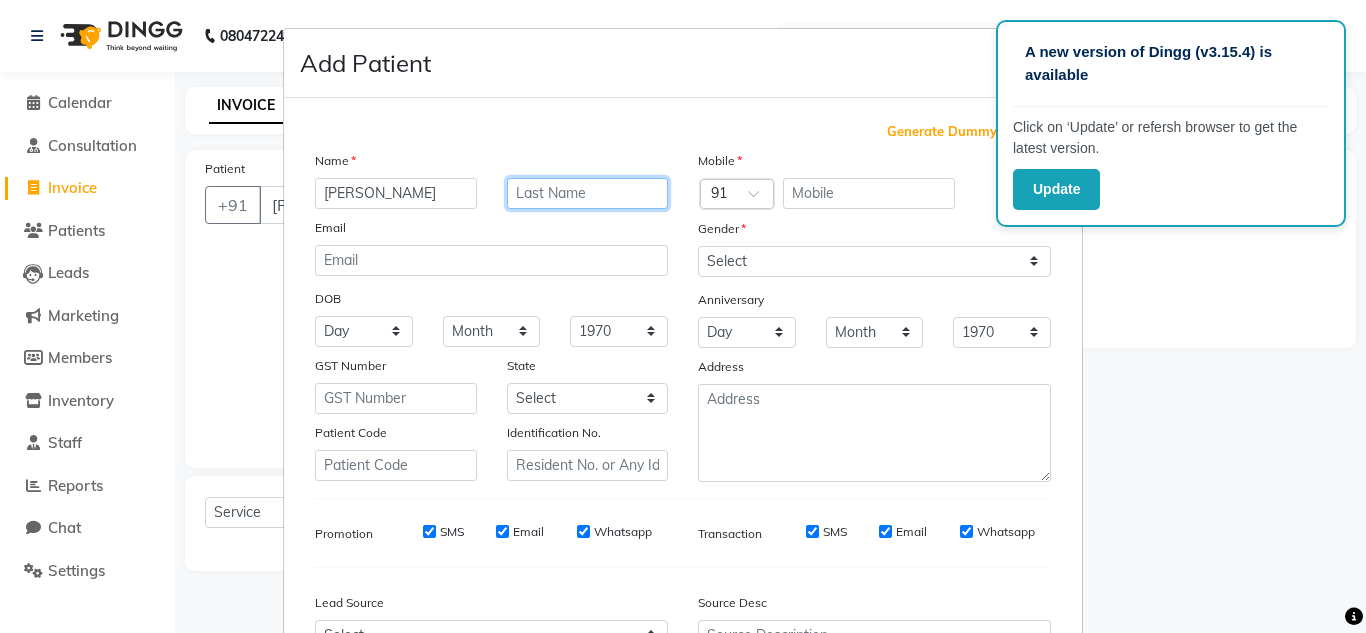 click at bounding box center (588, 193) 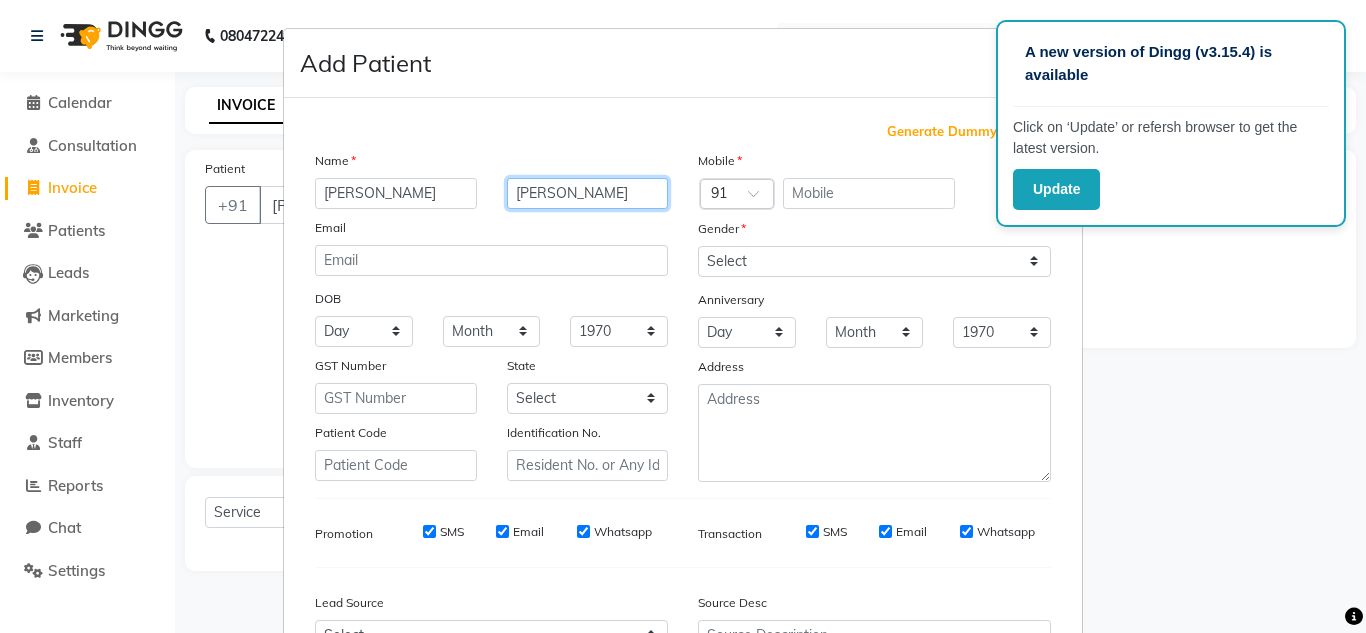 type on "[PERSON_NAME]" 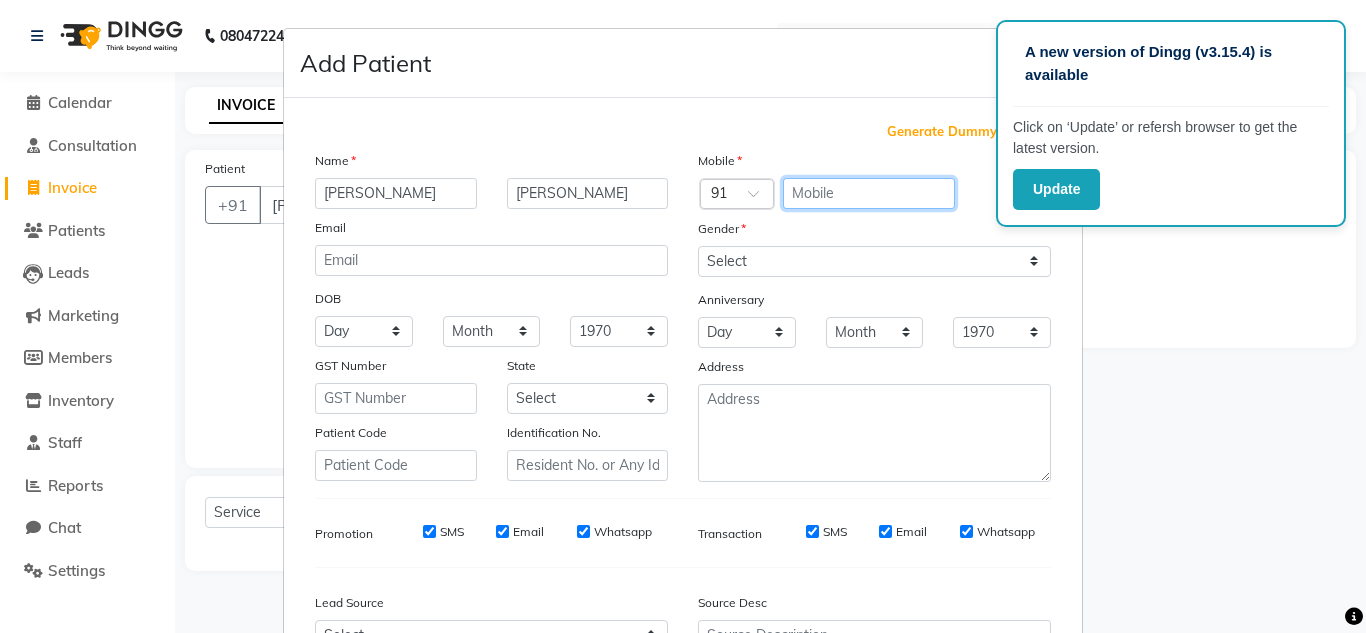 click at bounding box center [869, 193] 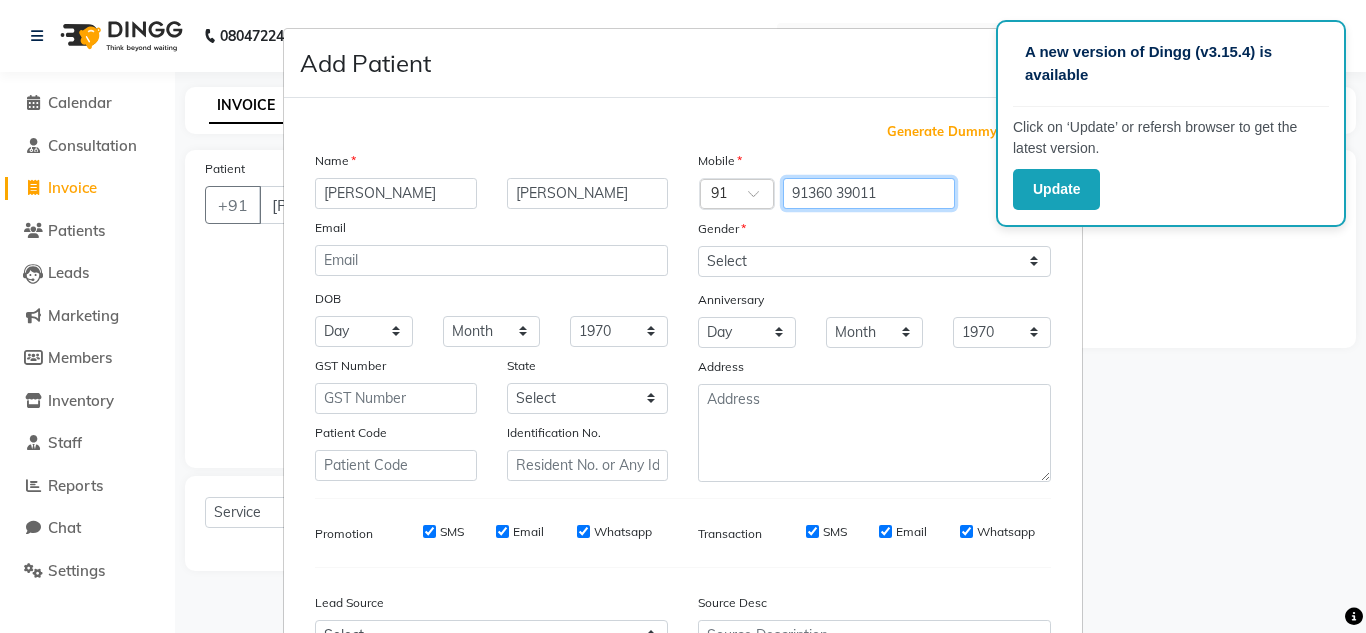 click on "91360 39011" at bounding box center [869, 193] 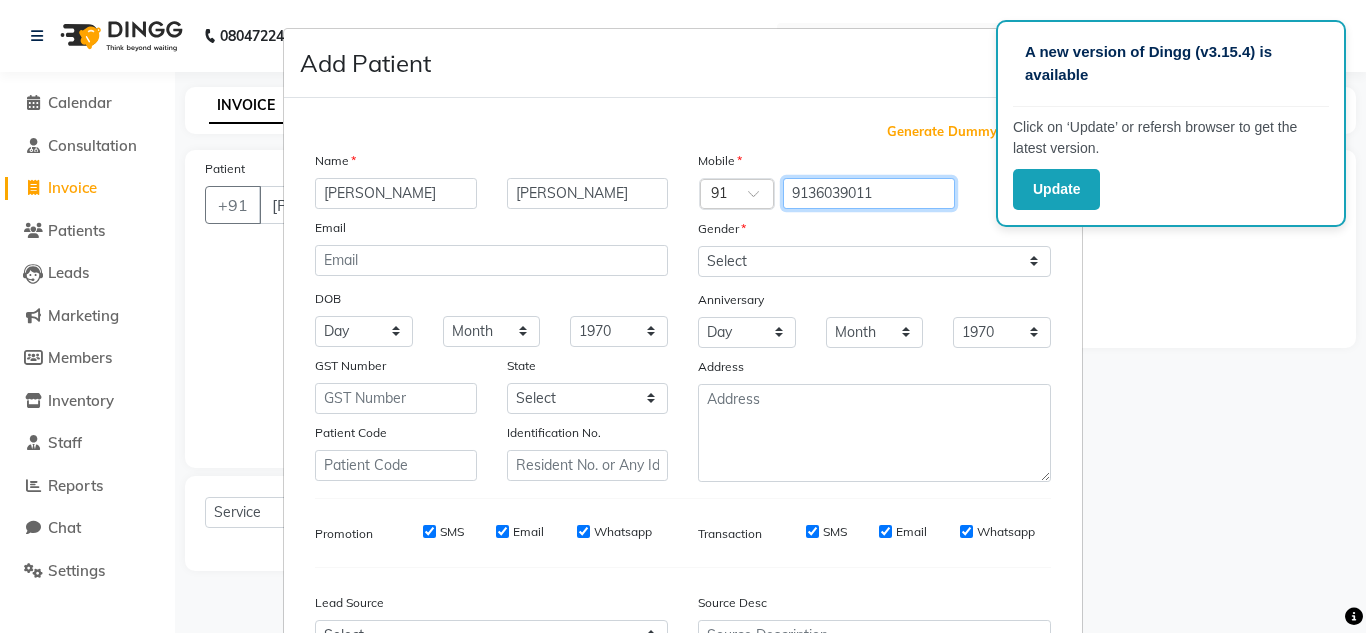 type on "9136039011" 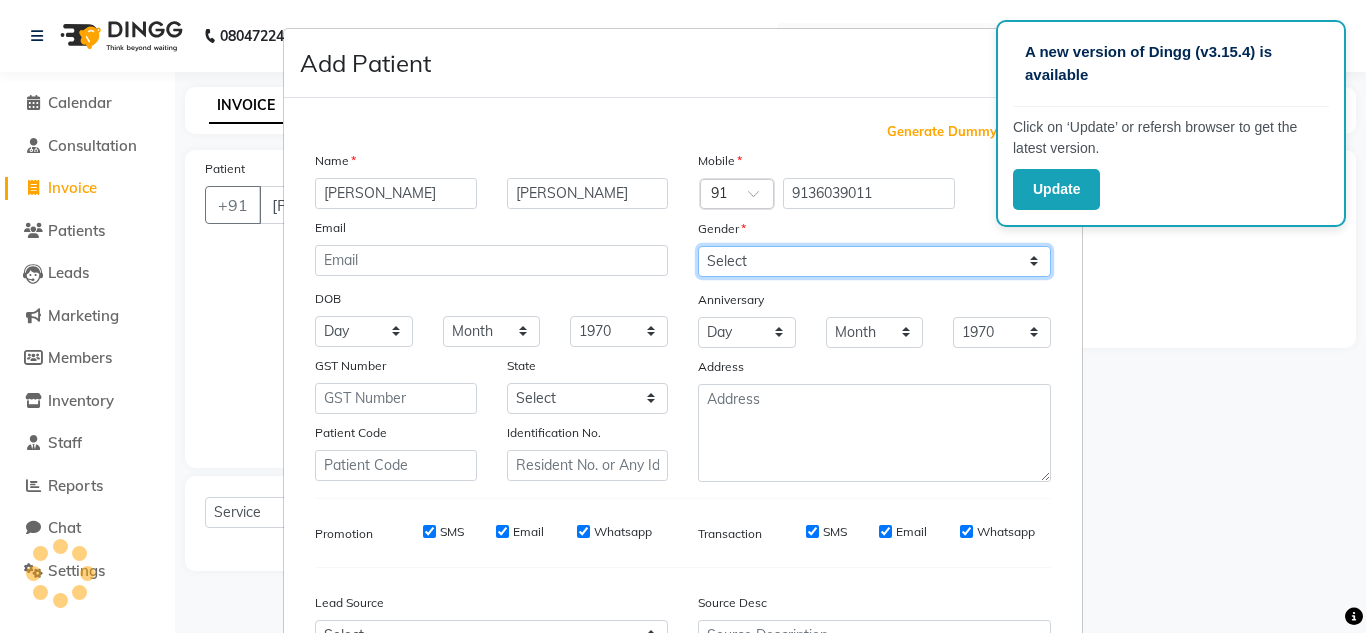 click on "Select Male Female Other Prefer Not To Say" at bounding box center [874, 261] 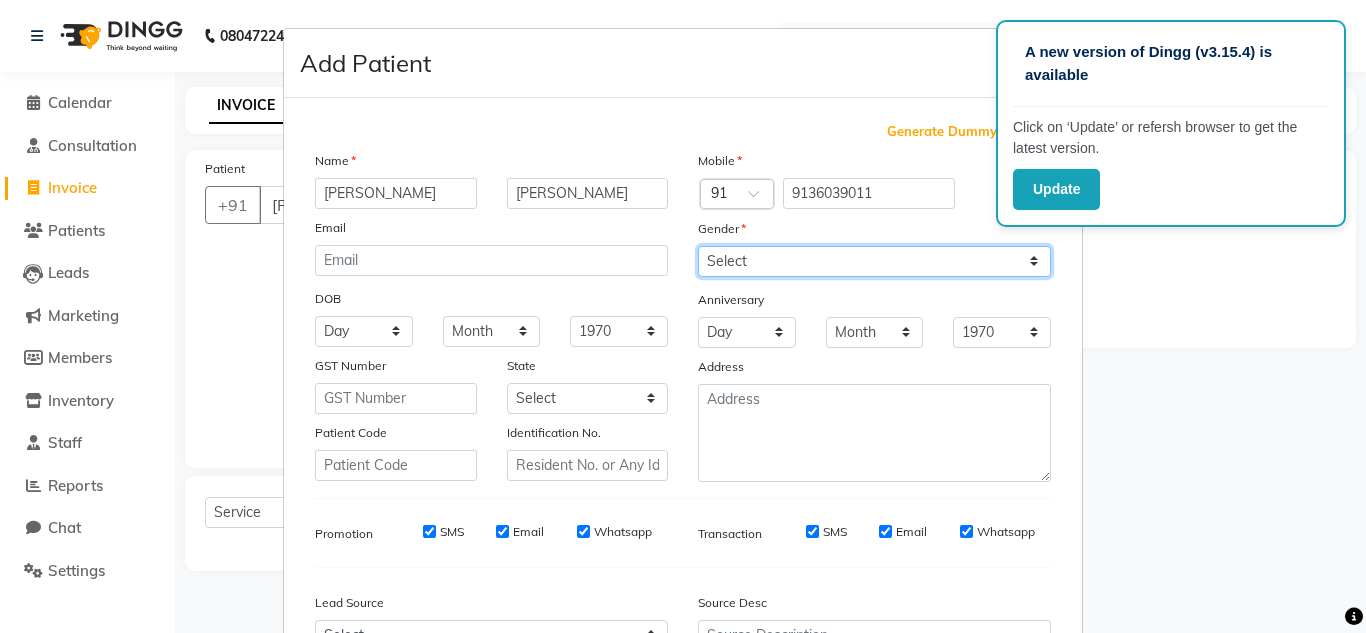 select on "female" 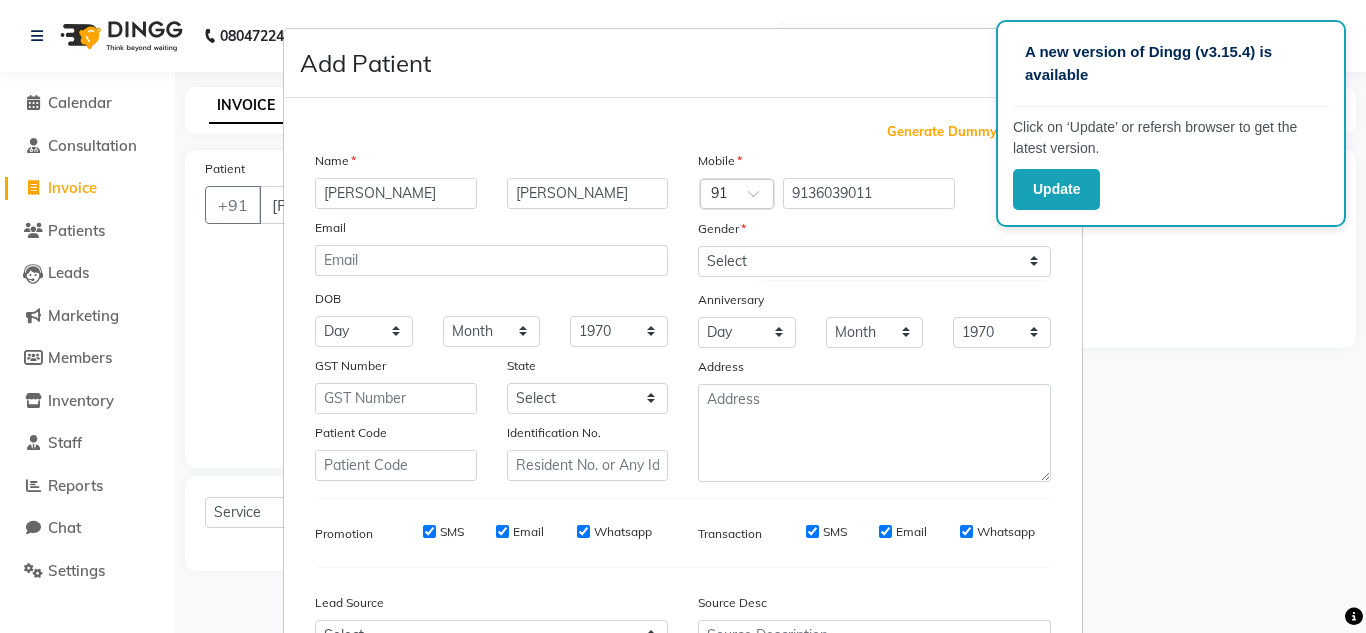 scroll, scrollTop: 216, scrollLeft: 0, axis: vertical 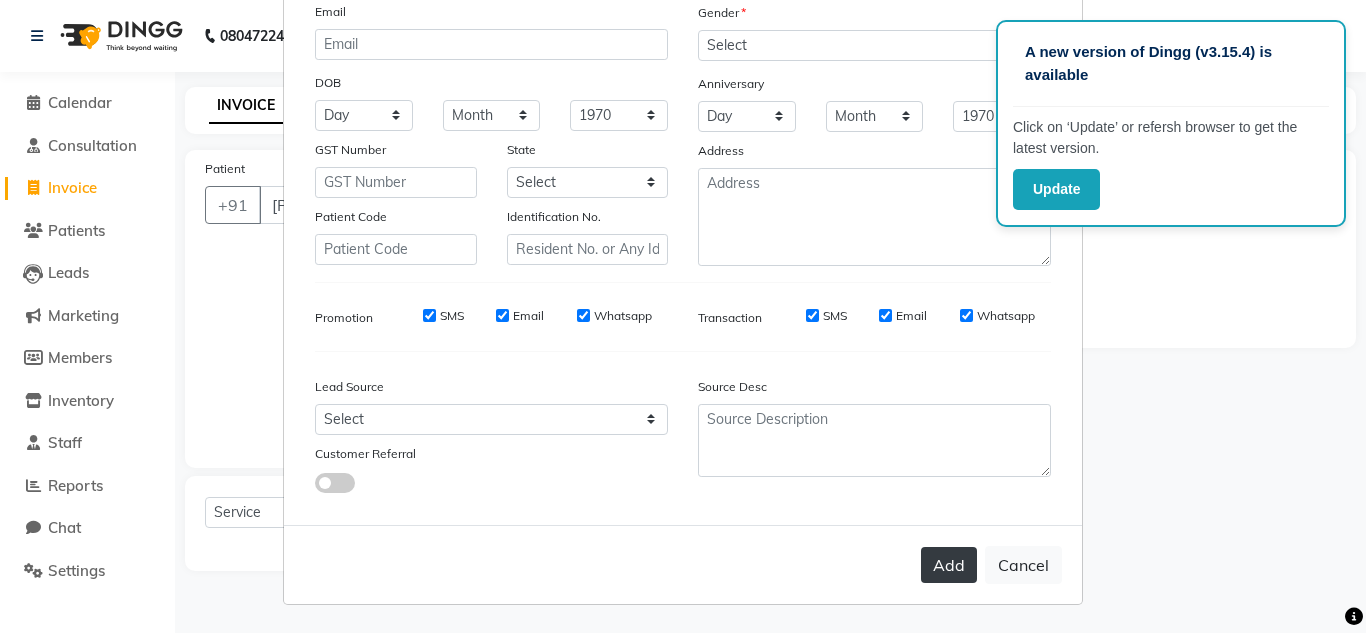 click on "Add" at bounding box center (949, 565) 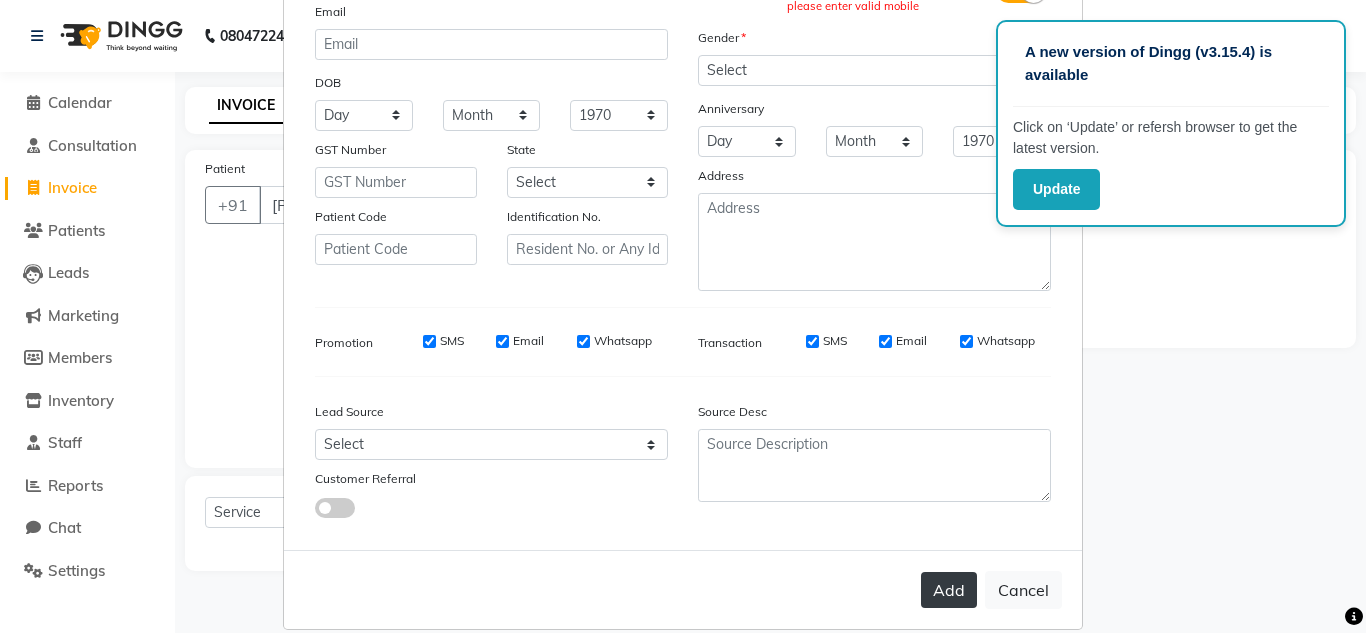 click on "Add" at bounding box center (949, 590) 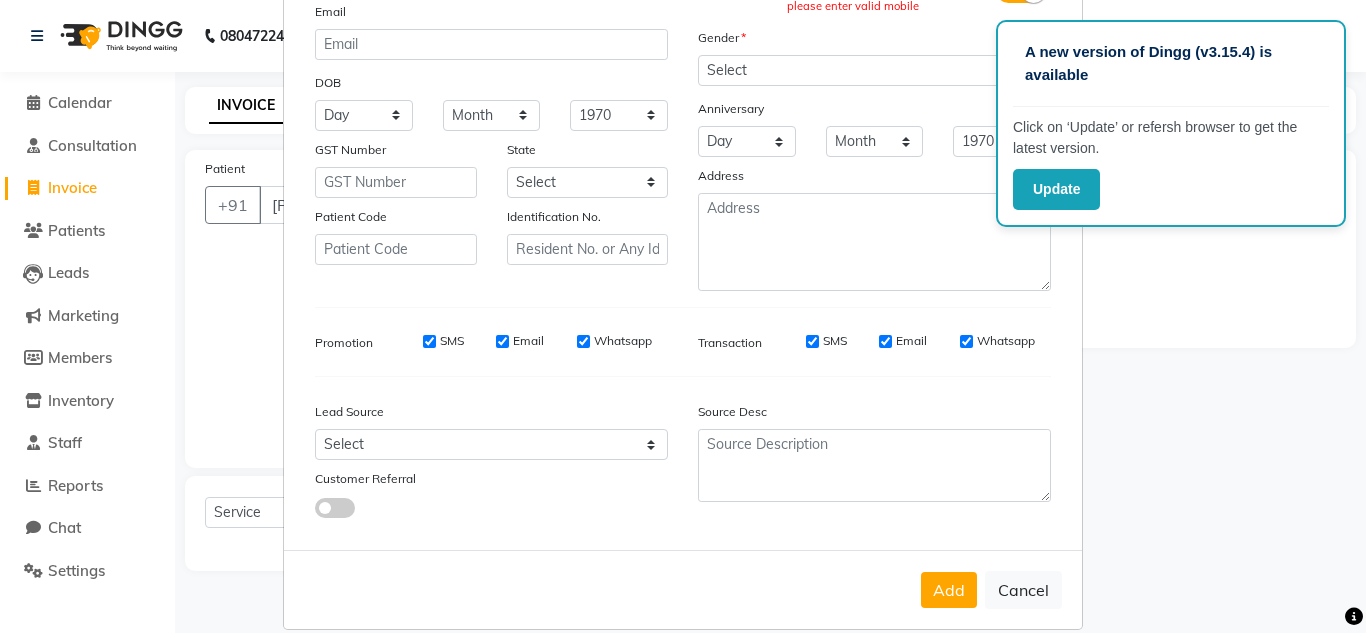 scroll, scrollTop: 68, scrollLeft: 0, axis: vertical 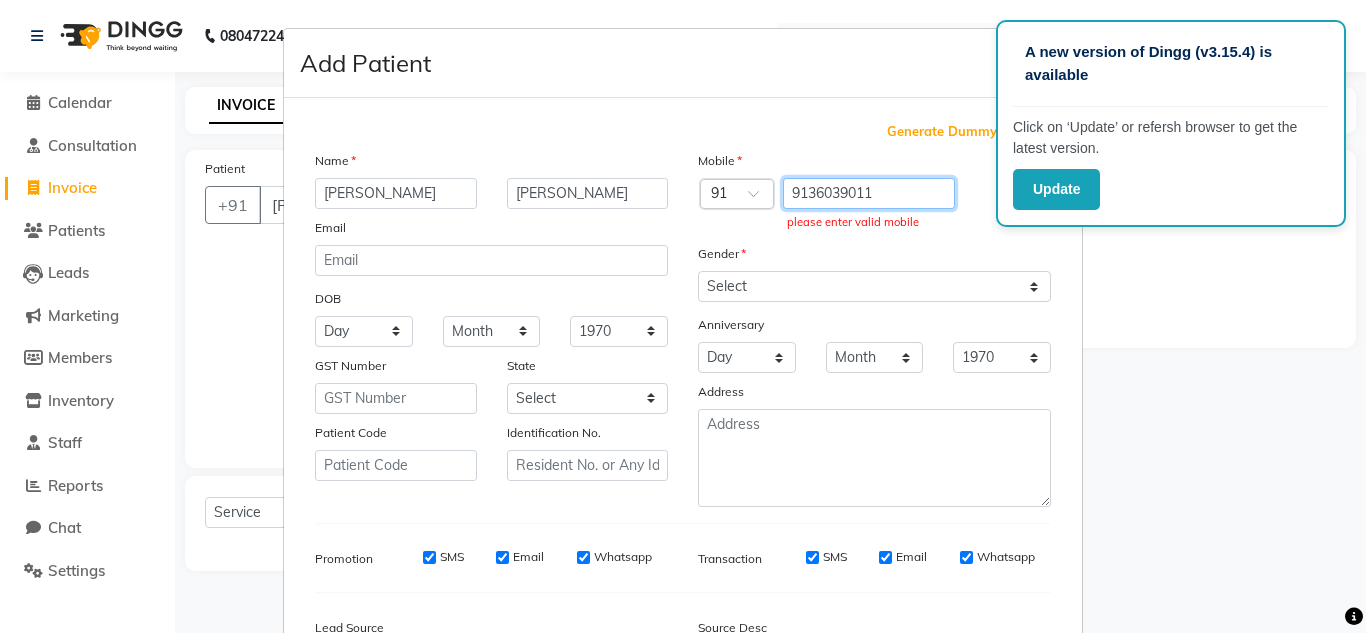 click on "9136039011" at bounding box center (869, 193) 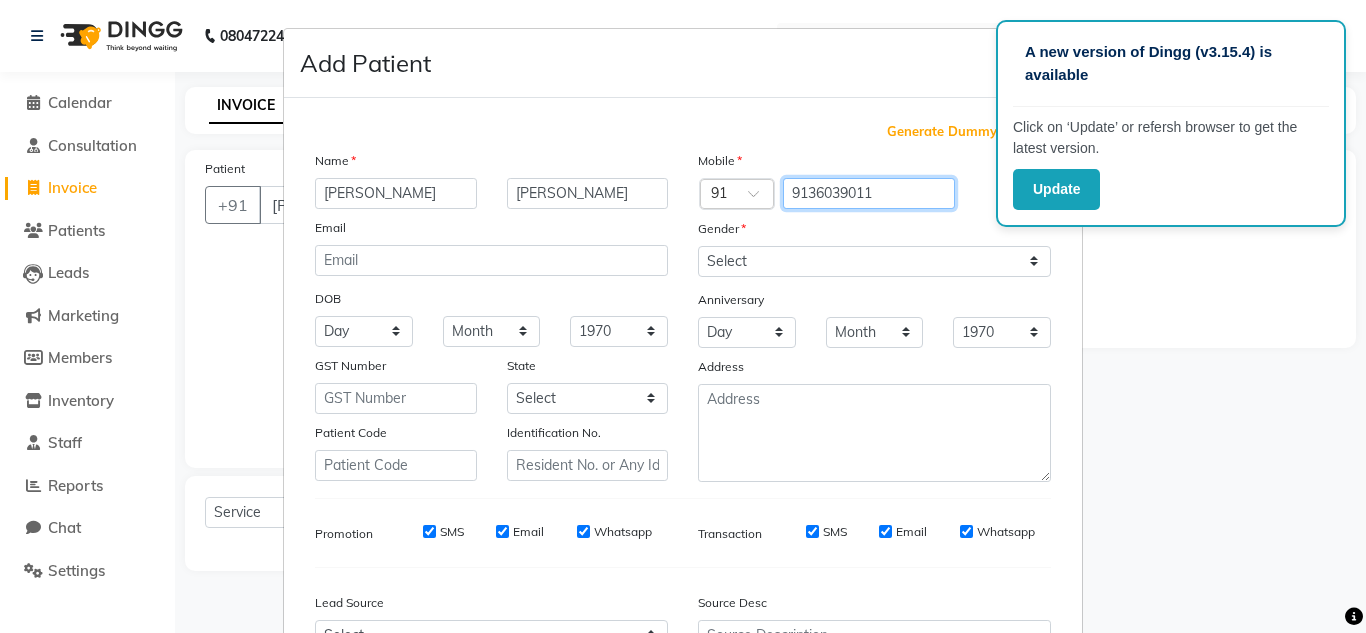 type on "9136039011" 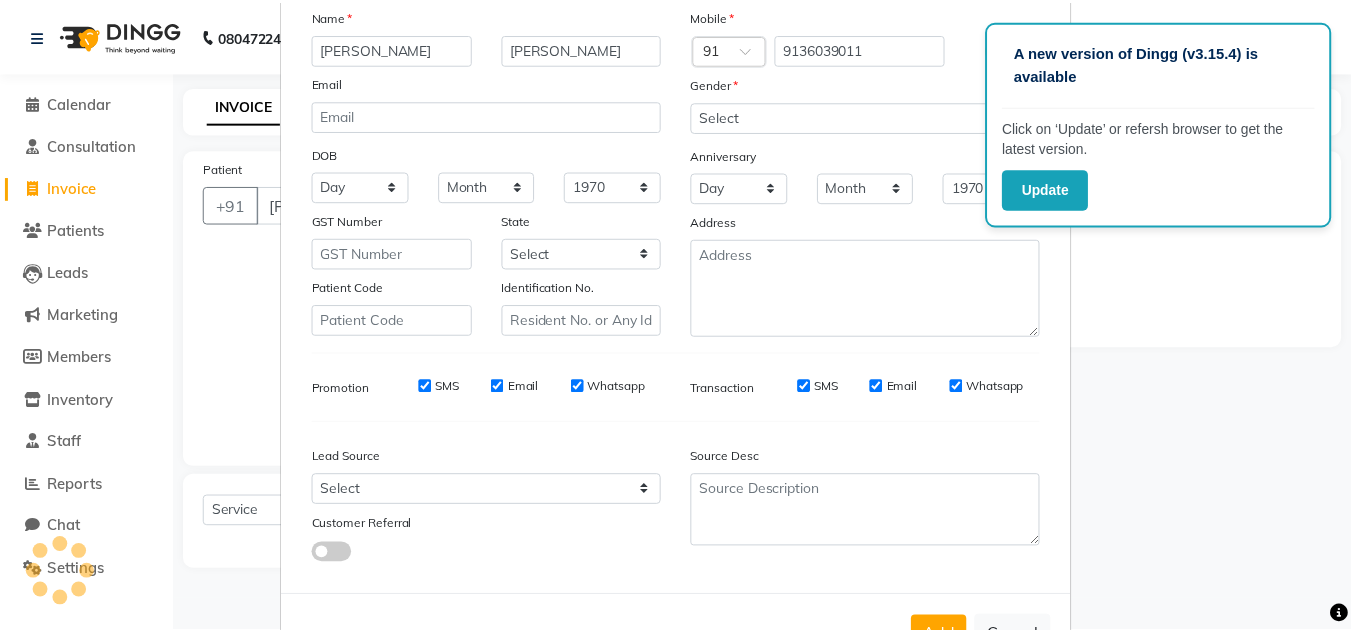 scroll, scrollTop: 216, scrollLeft: 0, axis: vertical 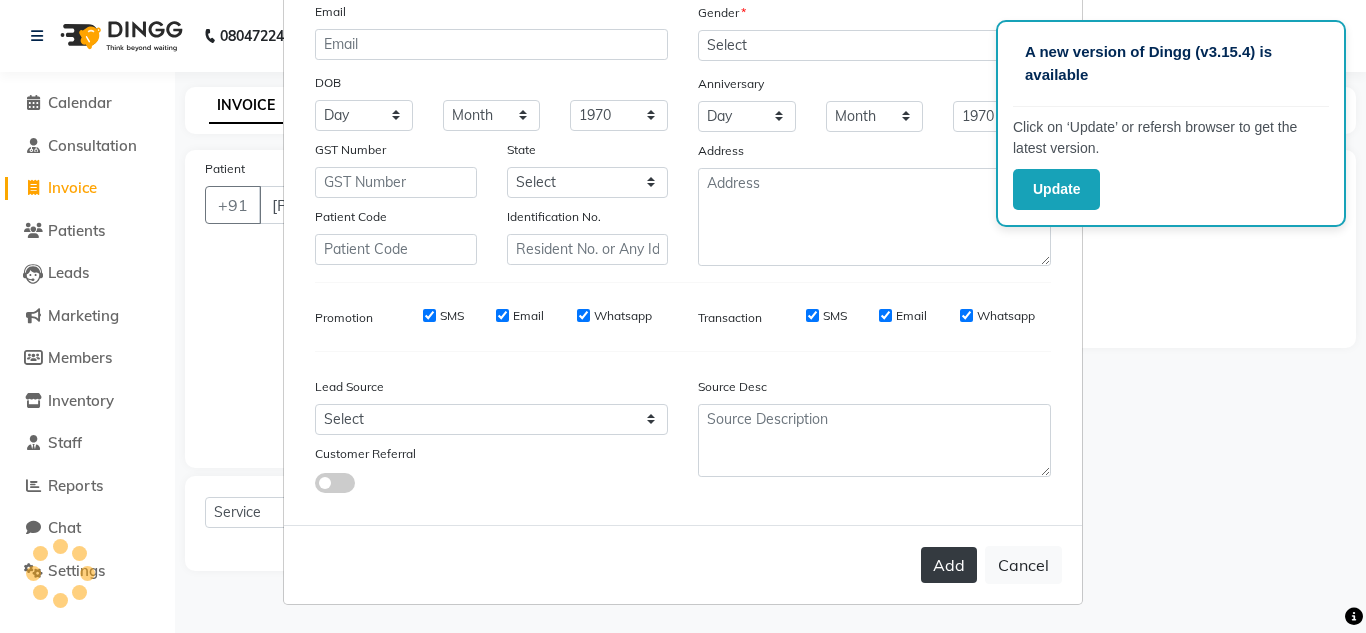 click on "Add" at bounding box center [949, 565] 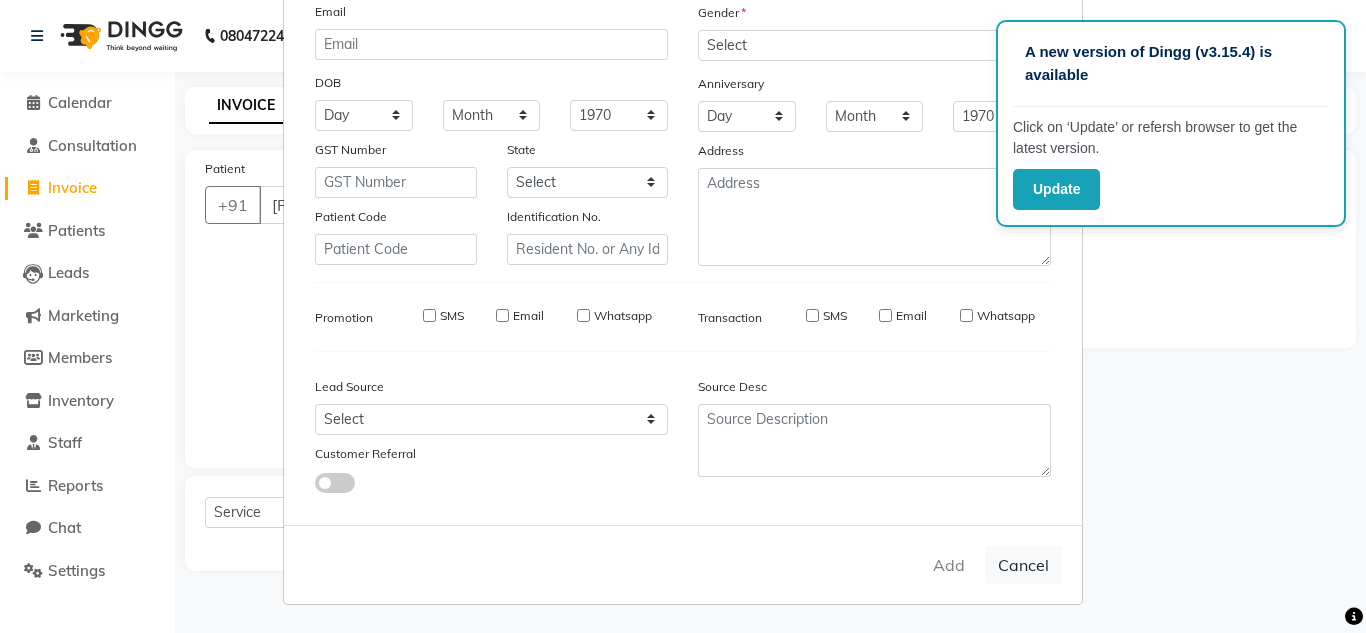 type on "9136039011" 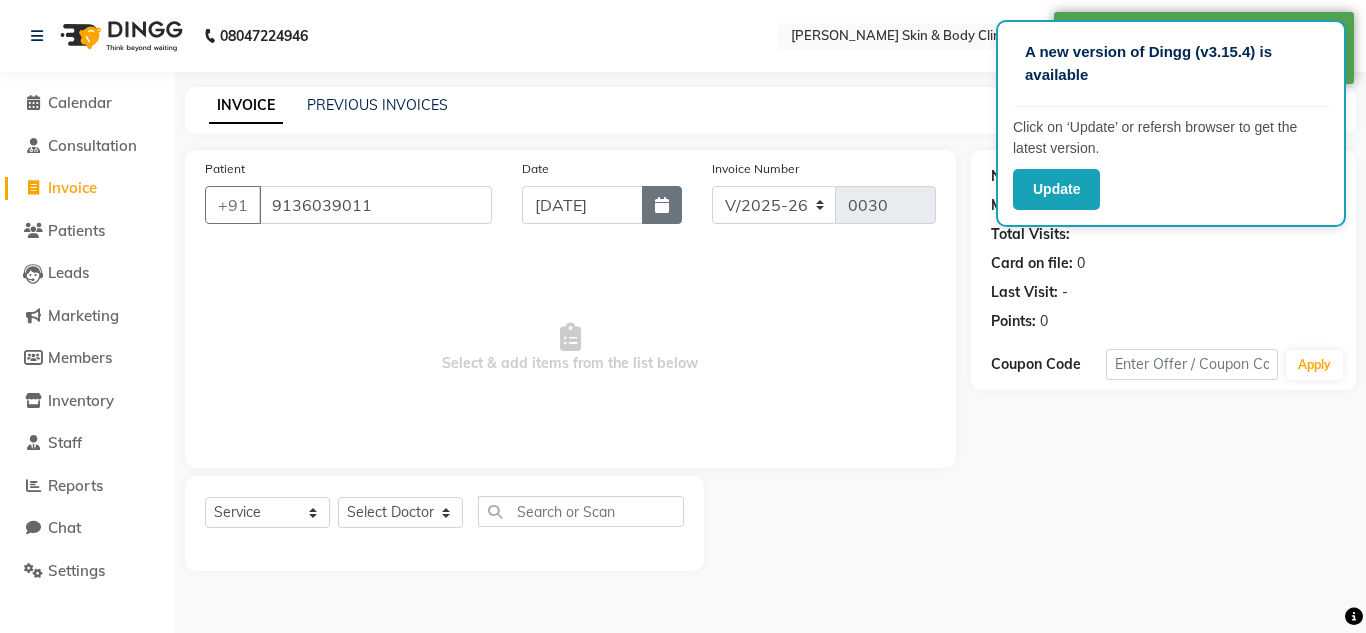 click 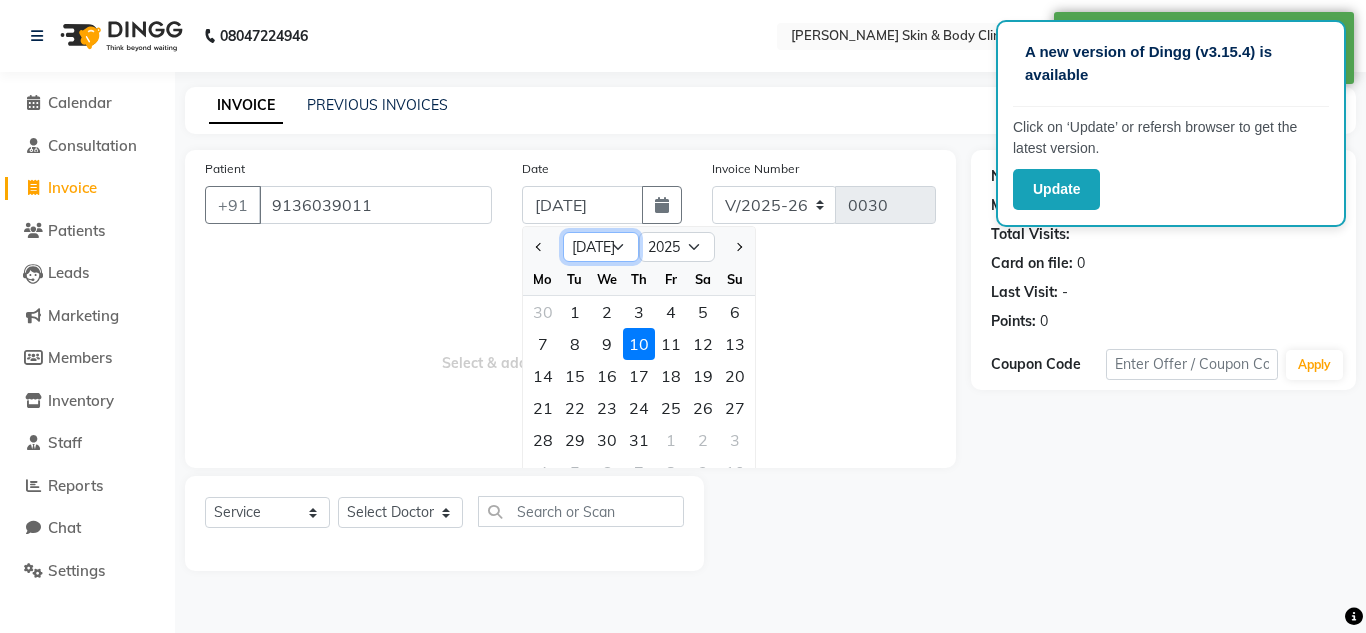 click on "Jan Feb Mar Apr May Jun [DATE] Aug Sep Oct Nov Dec" 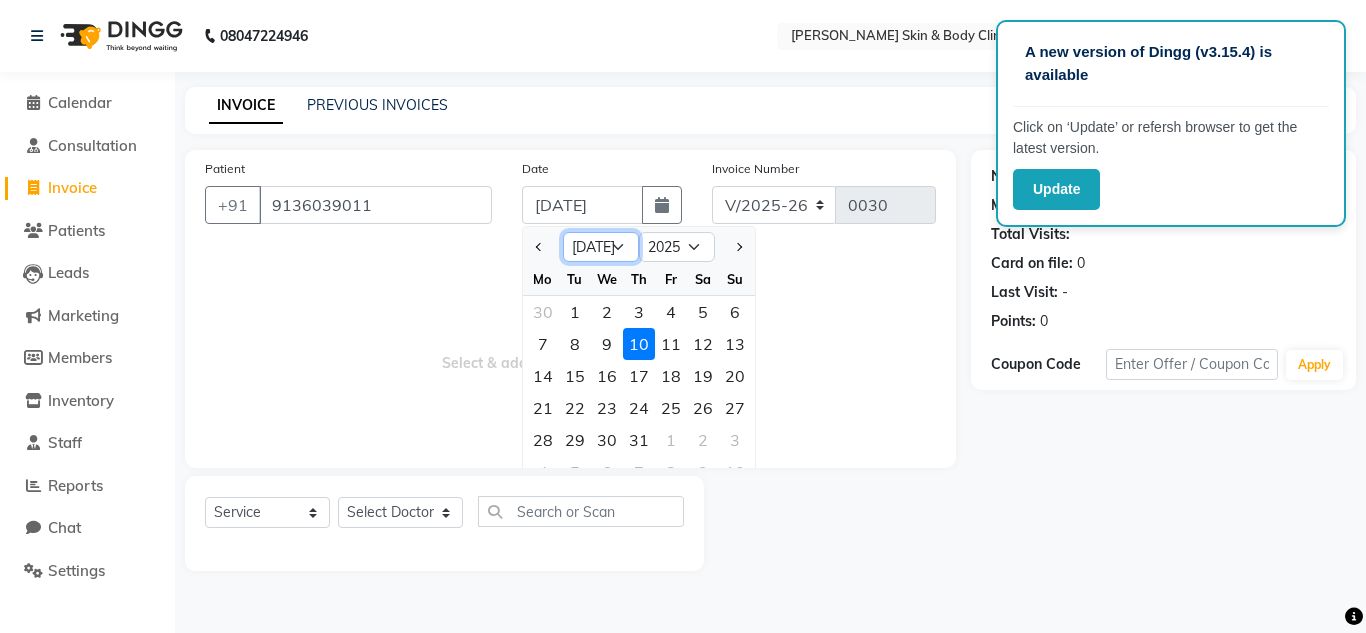 select on "6" 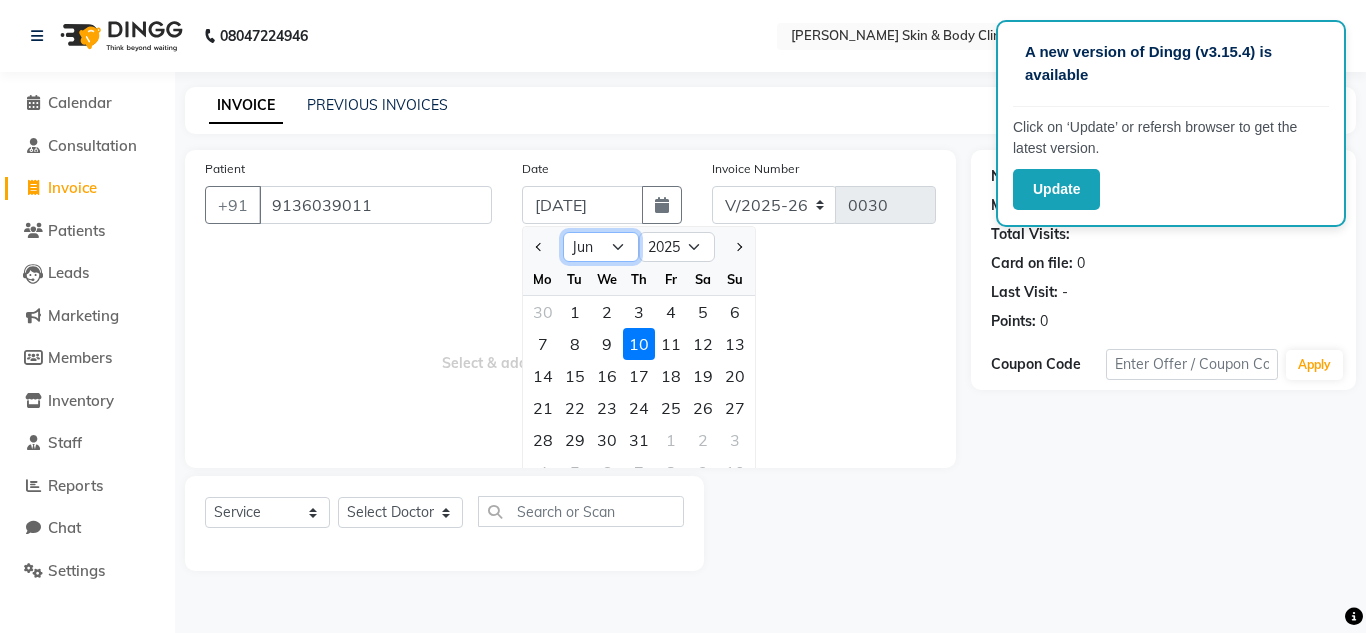 click on "Jan Feb Mar Apr May Jun [DATE] Aug Sep Oct Nov Dec" 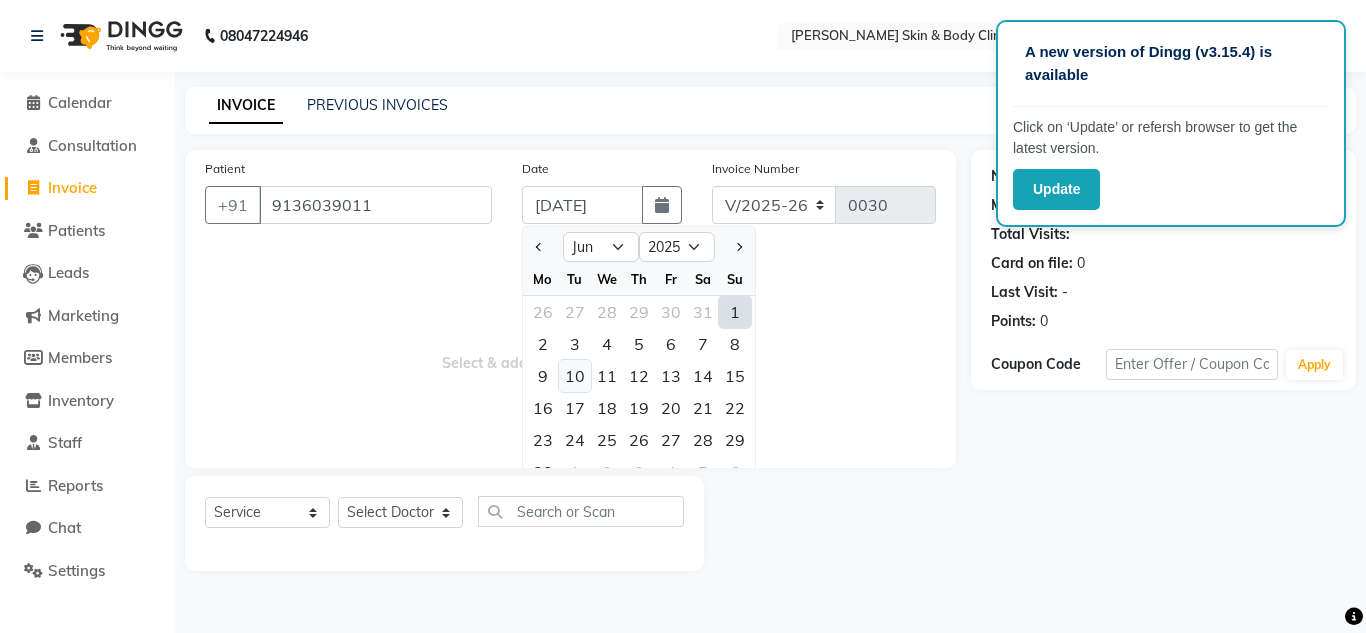 click on "10" 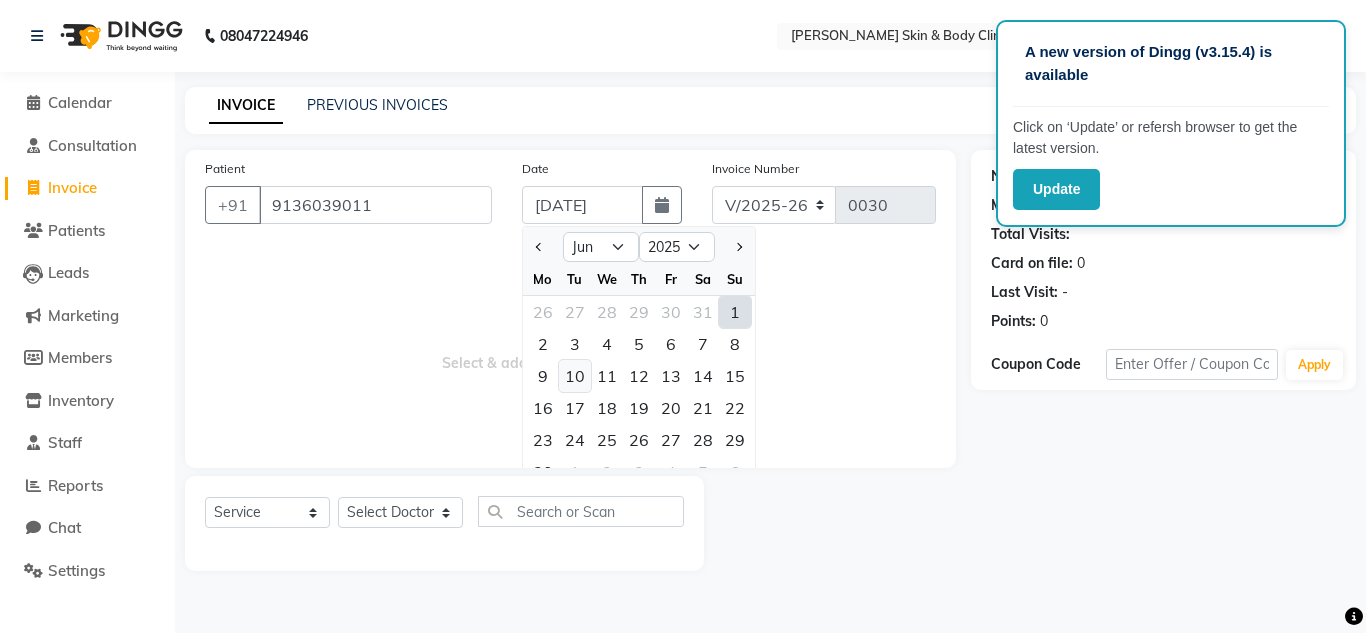 type on "[DATE]" 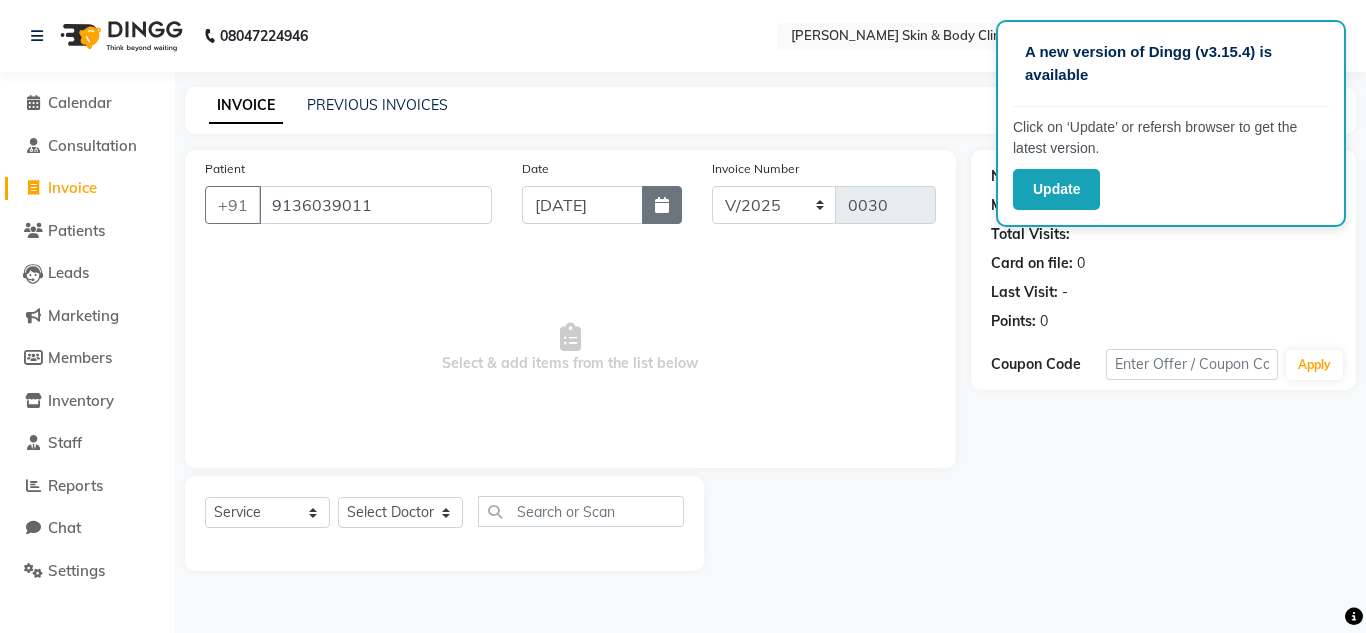click 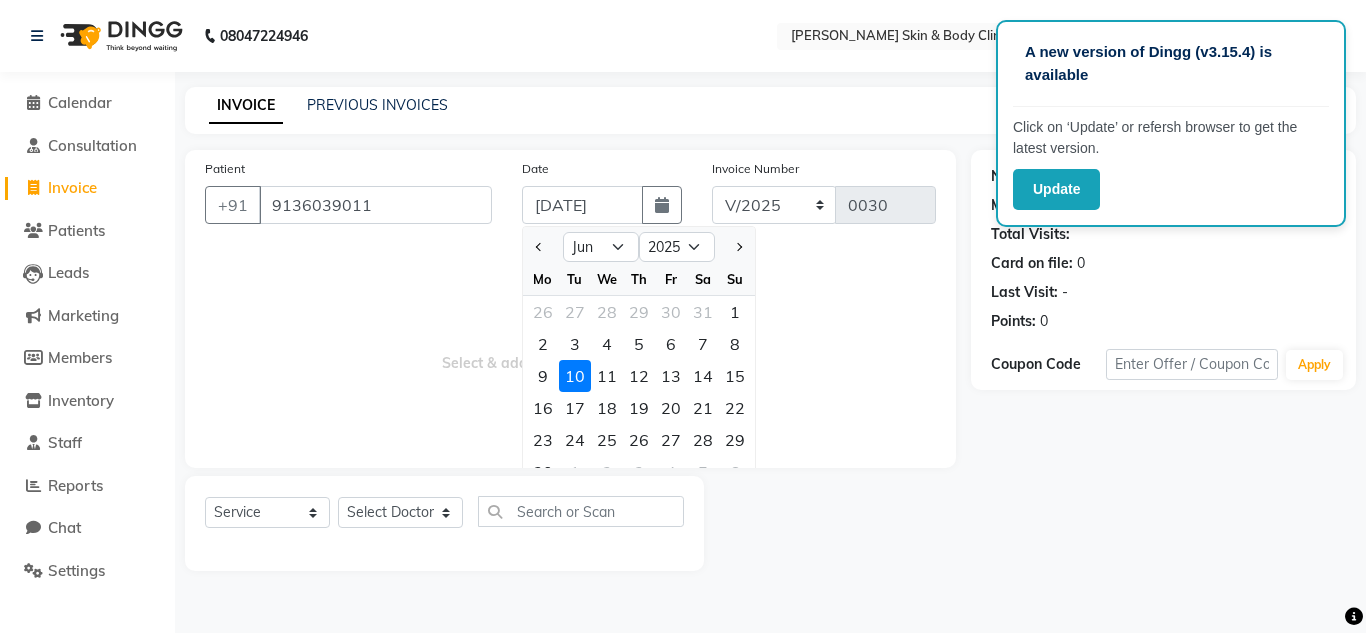 click on "Select & add items from the list below" at bounding box center (570, 348) 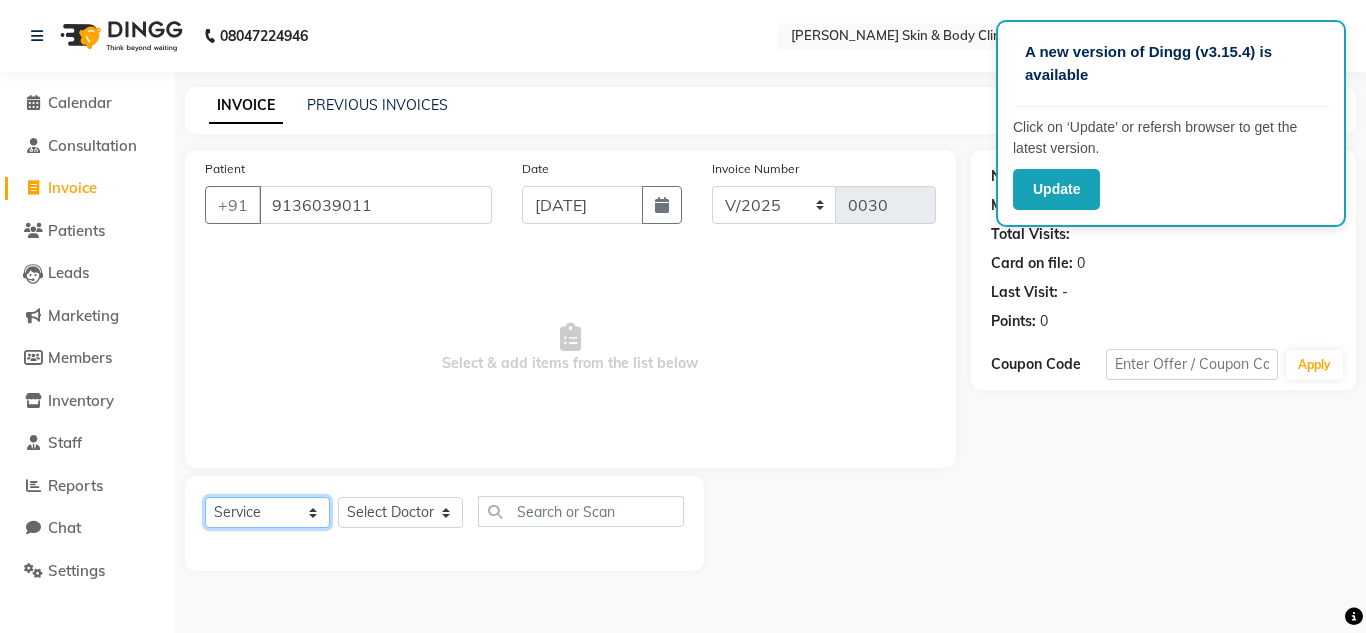 click on "Select  Service  Product  Membership  Package Voucher Prepaid Gift Card" 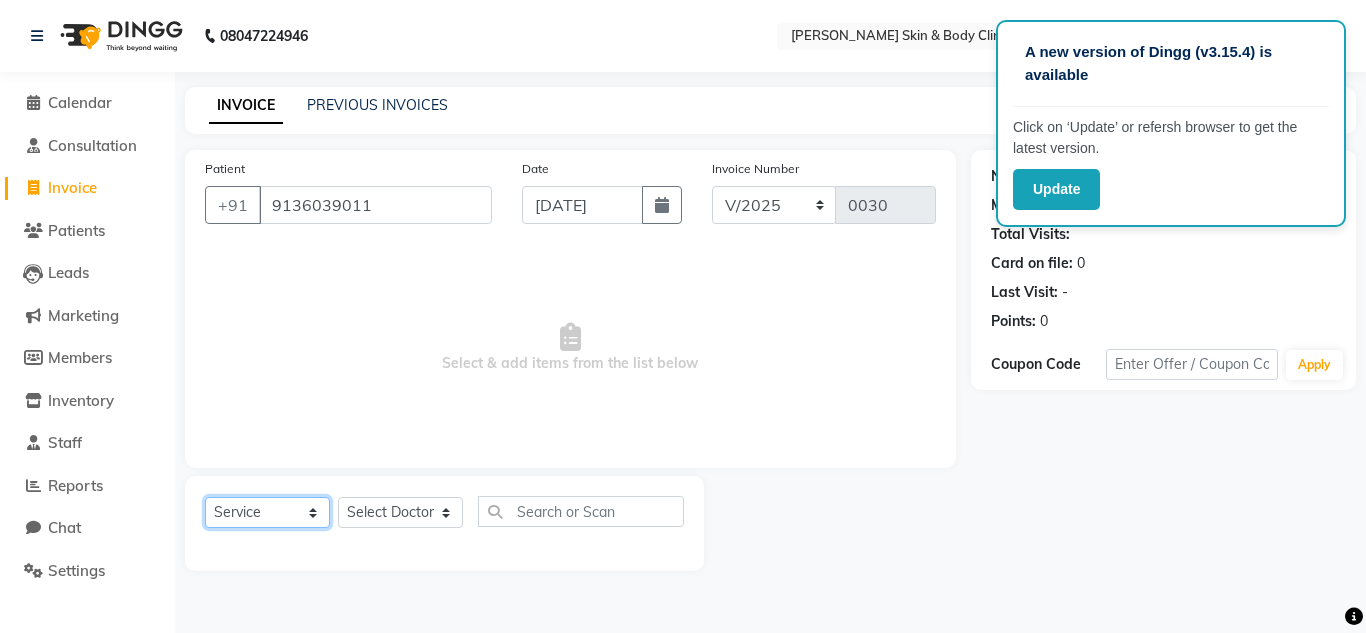 click on "Select  Service  Product  Membership  Package Voucher Prepaid Gift Card" 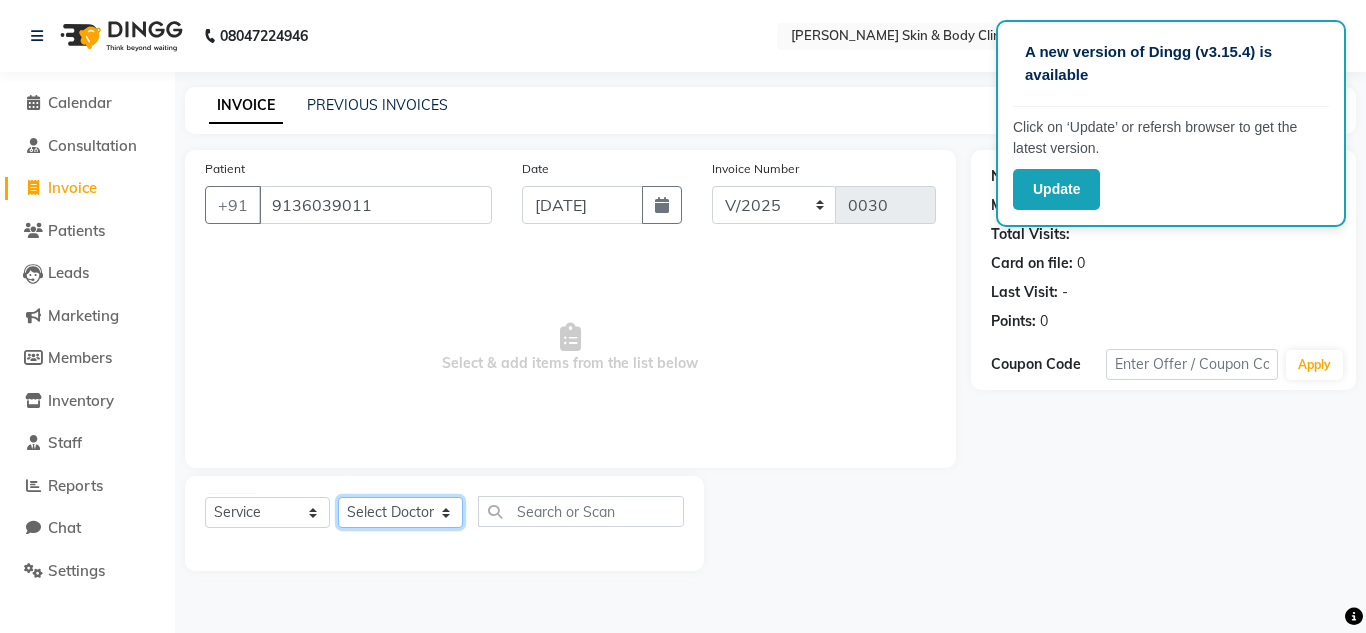 click on "Select Doctor Abhishek Dr saujanya  Dr Hina Farzana Gurmeet Harsha Rohit Vanita" 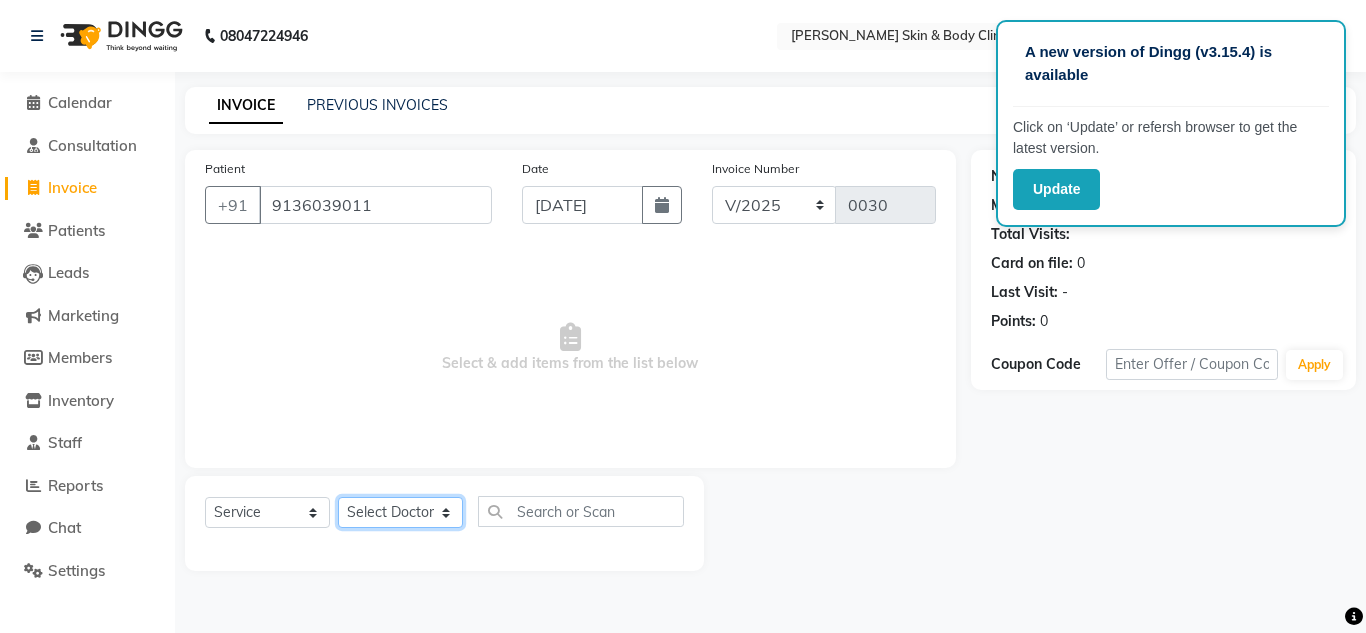 select on "70662" 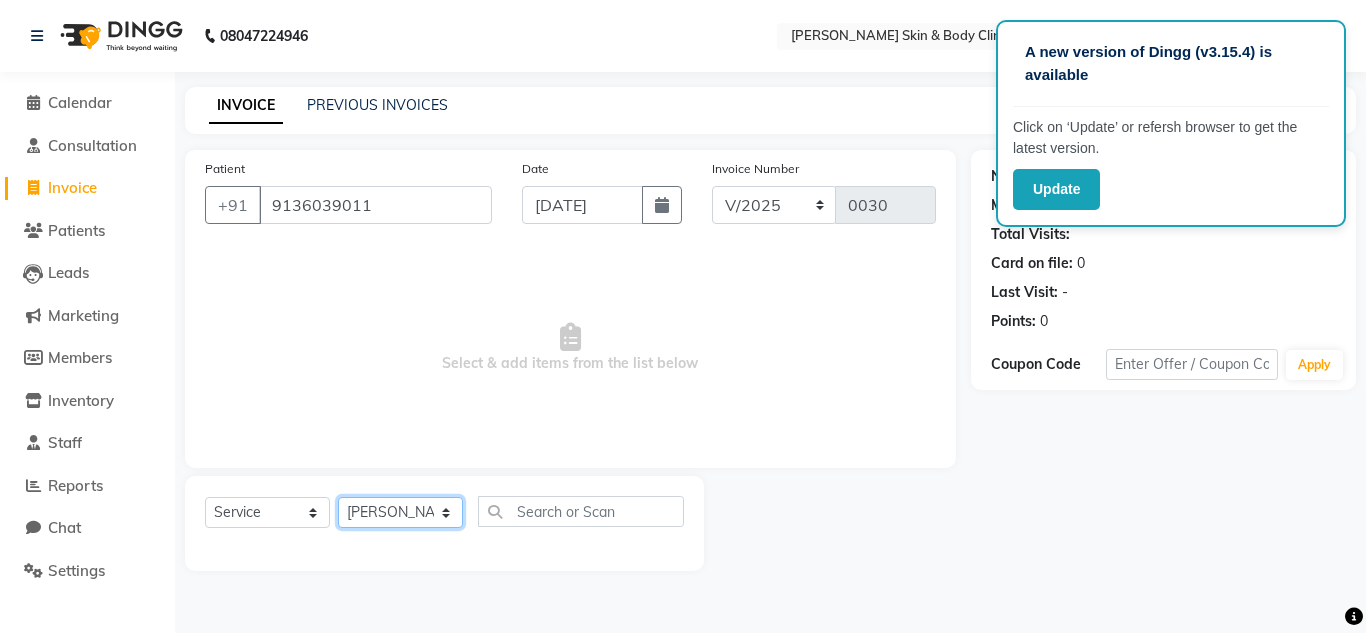 click on "Select Doctor Abhishek Dr saujanya  Dr Hina Farzana Gurmeet Harsha Rohit Vanita" 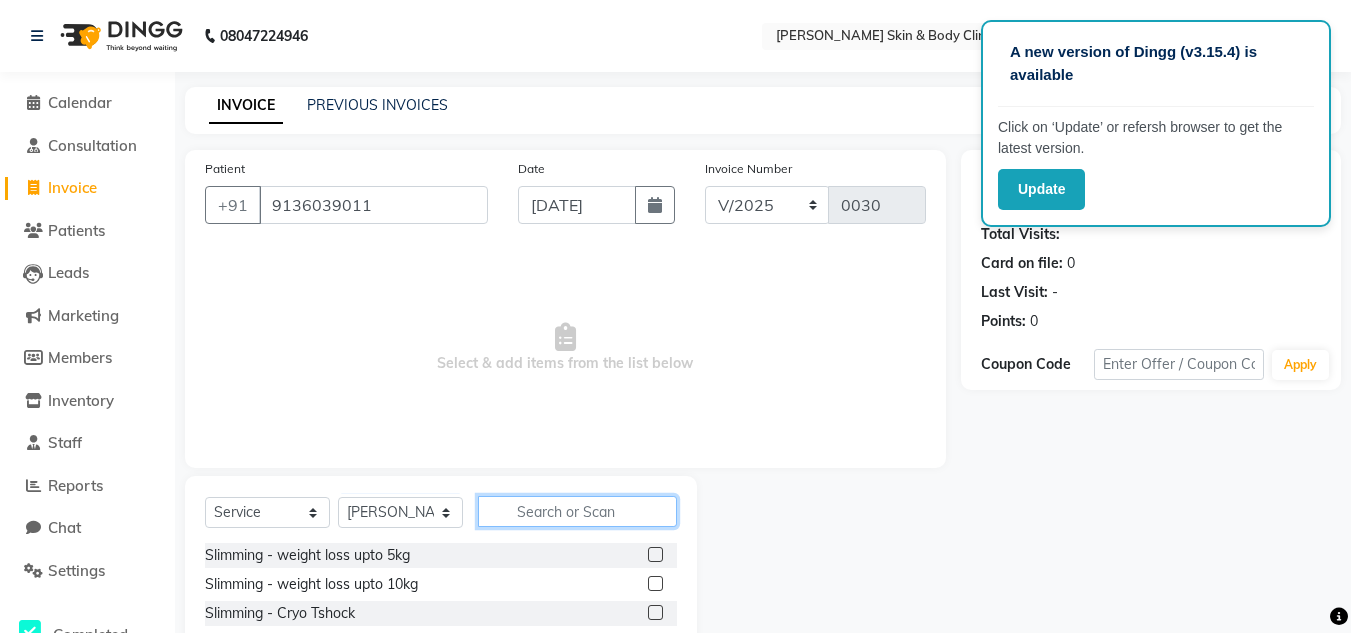 click 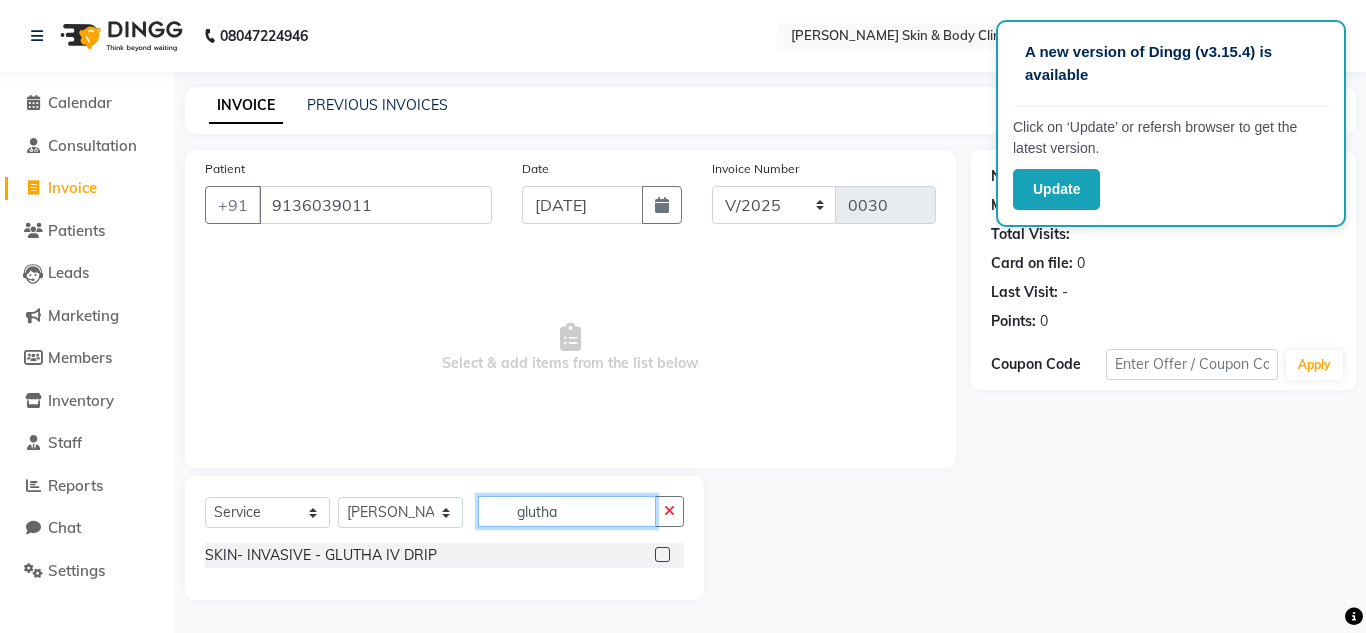 type on "glutha" 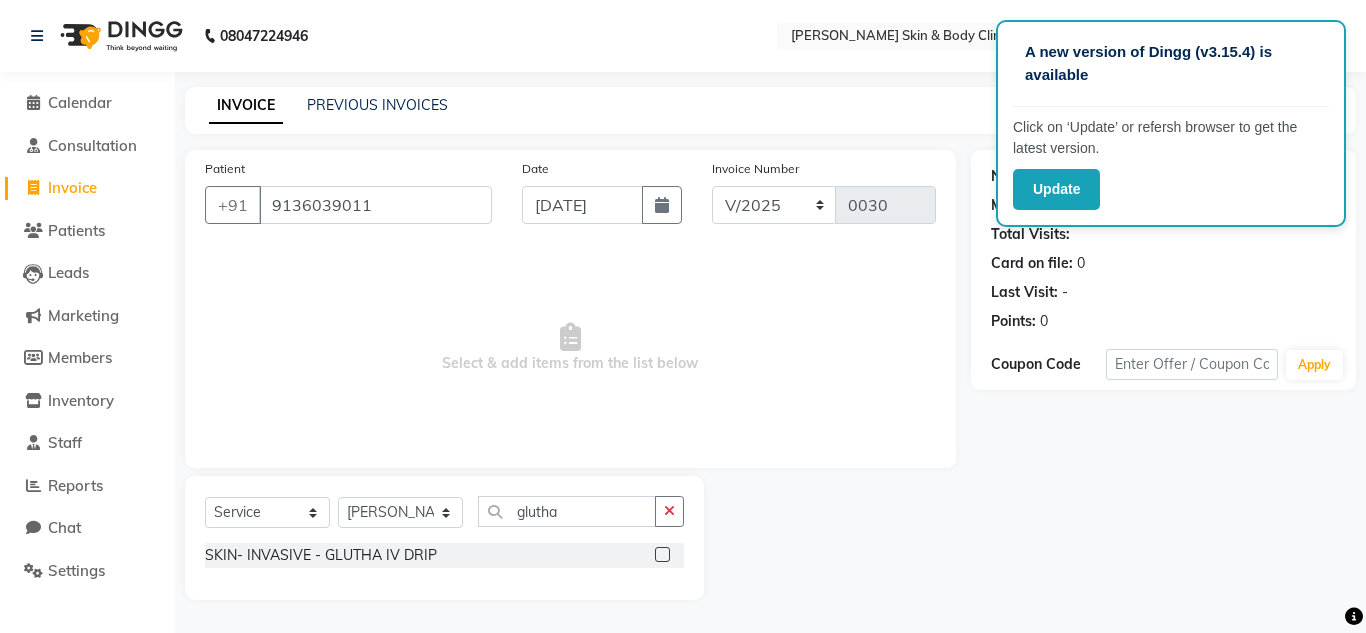 click 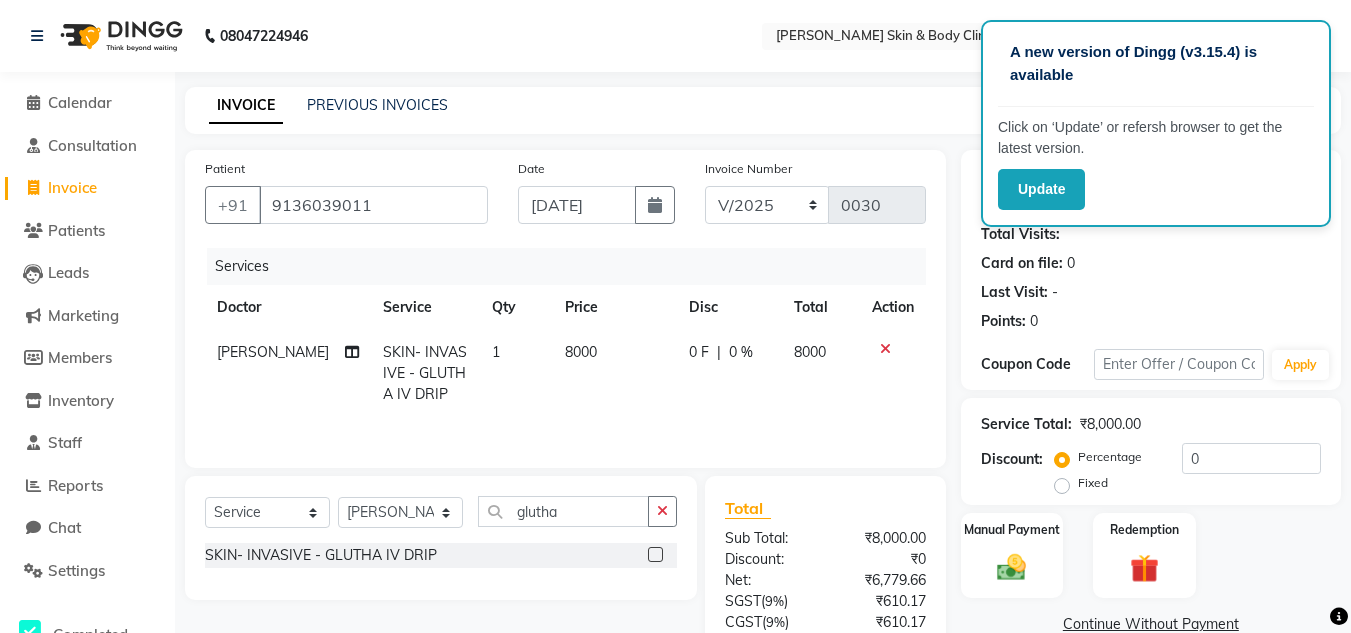 click 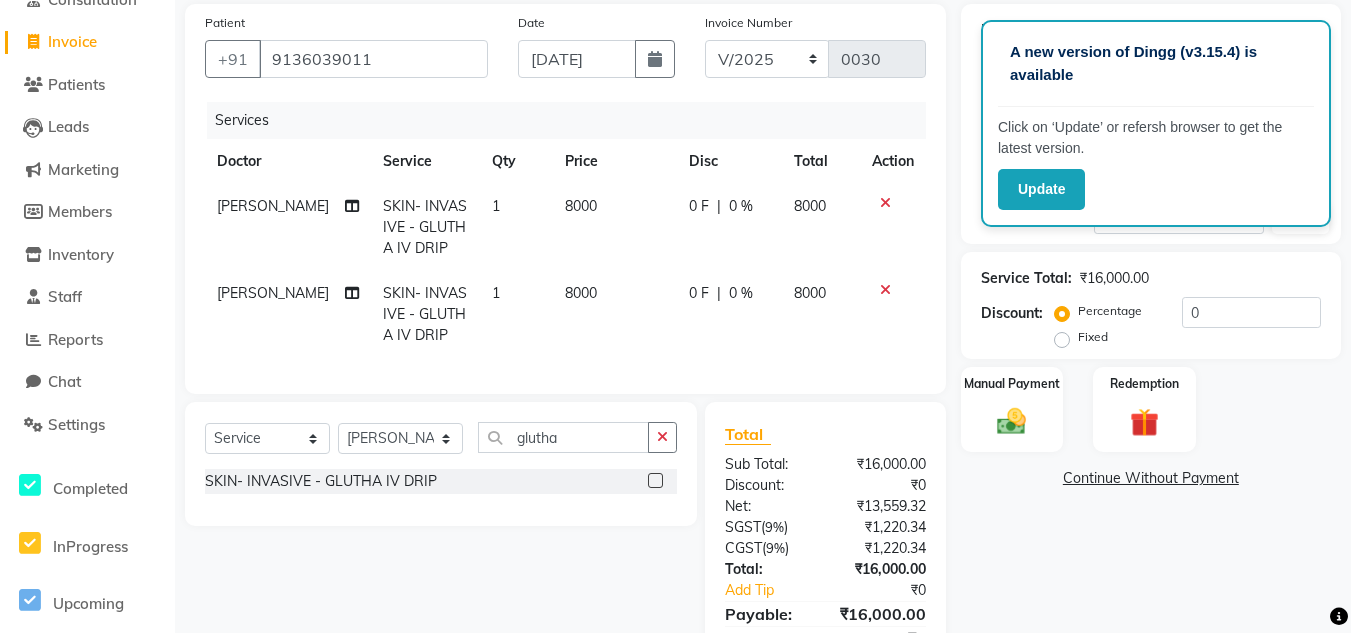 scroll, scrollTop: 254, scrollLeft: 0, axis: vertical 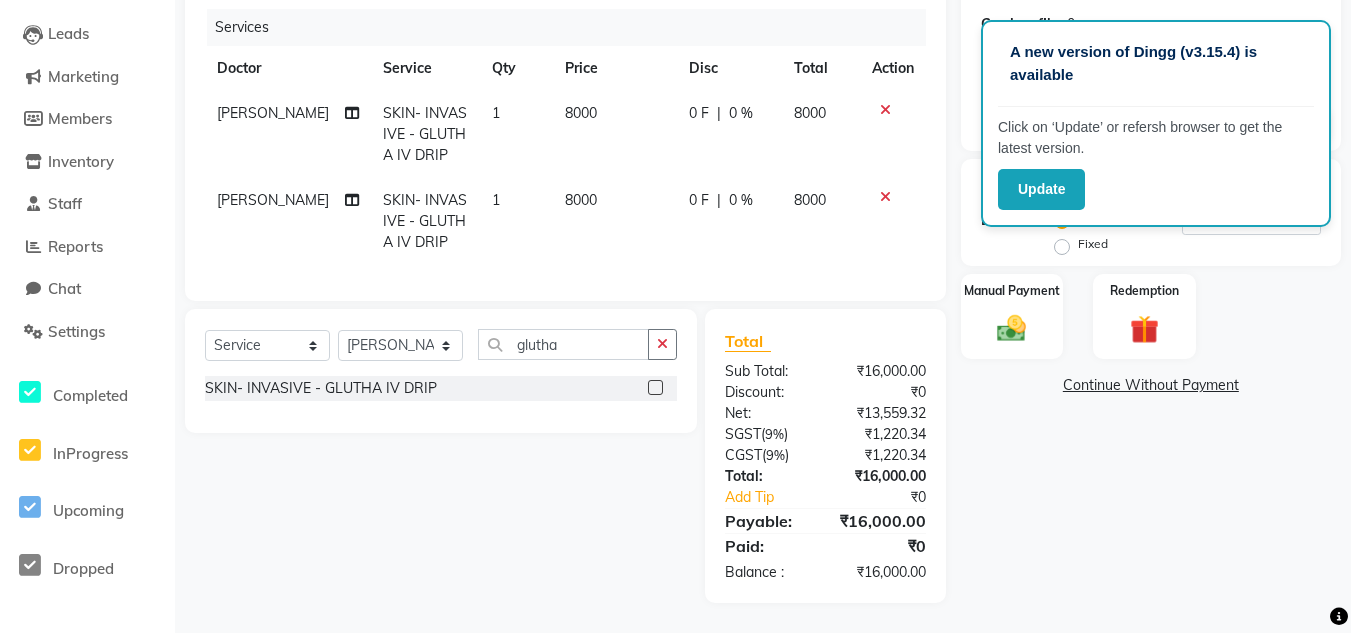 click 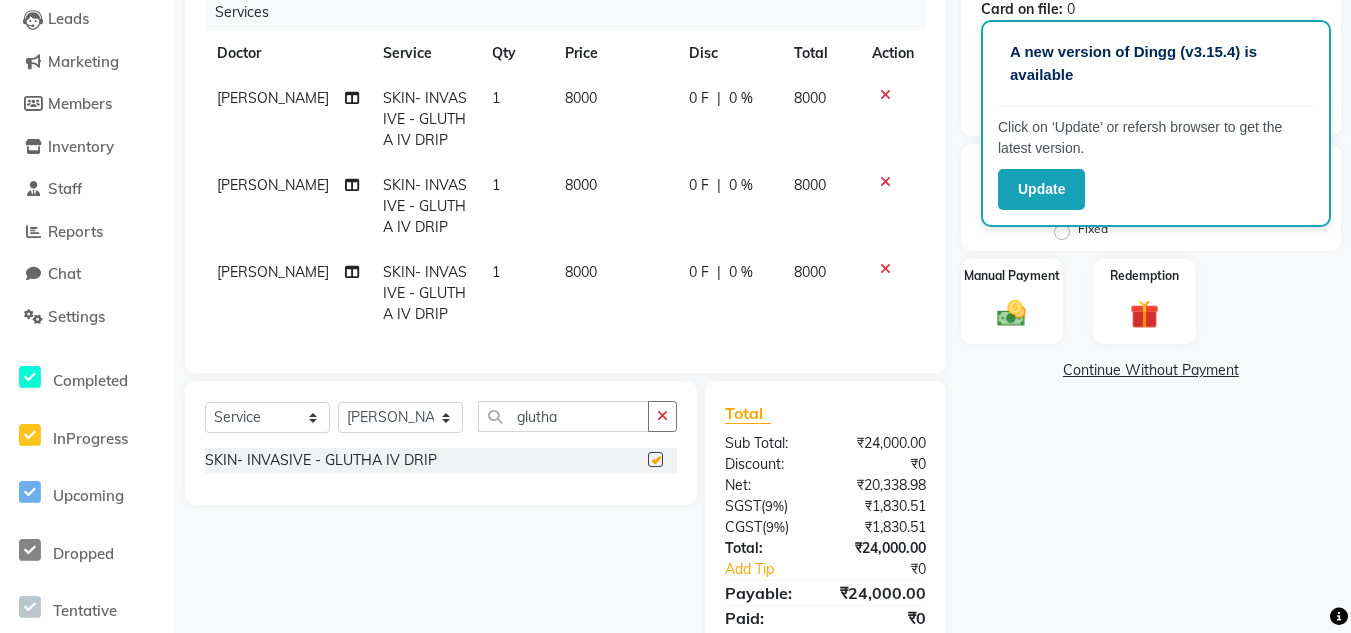 checkbox on "false" 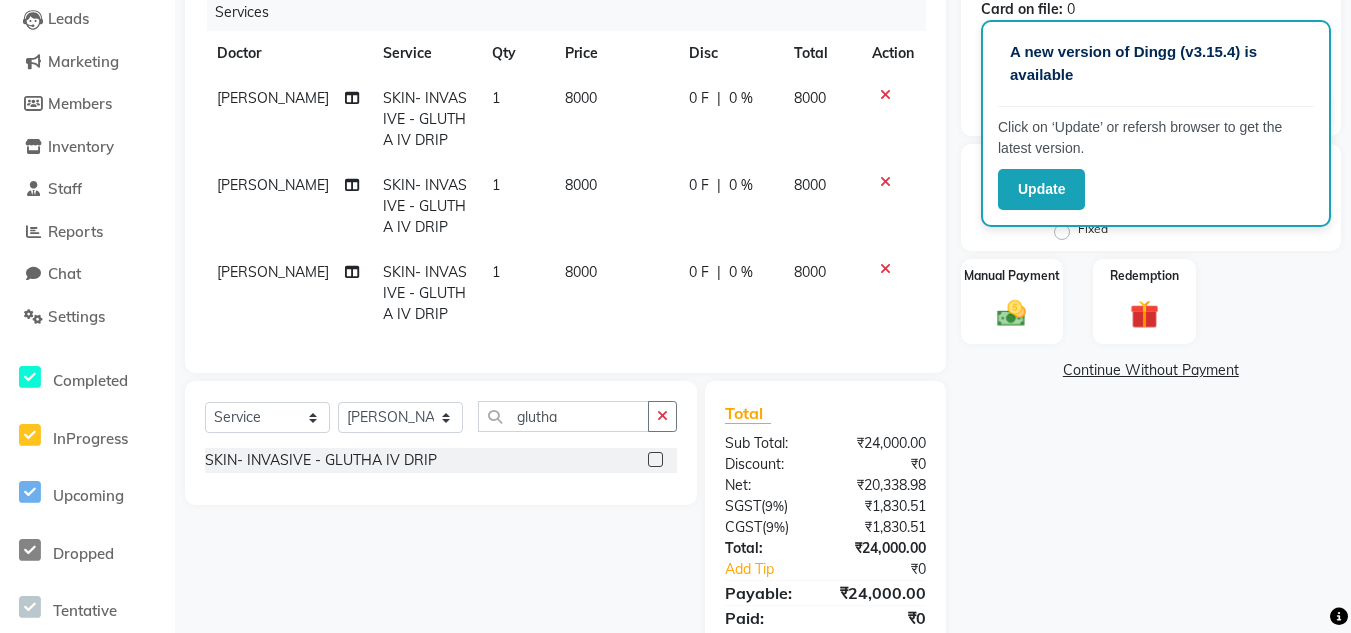 click on "Patient +91 9136039011 Date 10-06-2025 Invoice Number V/2025 V/2025-26 0030 Services Doctor Service Qty Price Disc Total Action Harsha SKIN- INVASIVE - GLUTHA IV DRIP 1 8000 0 F | 0 % 8000 Harsha SKIN- INVASIVE - GLUTHA IV DRIP 1 8000 0 F | 0 % 8000 Harsha SKIN- INVASIVE - GLUTHA IV DRIP 1 8000 0 F | 0 % 8000 Select  Service  Product  Membership  Package Voucher Prepaid Gift Card  Select Doctor Abhishek Dr saujanya  Dr Hina Farzana Gurmeet Harsha Rohit Vanita glutha SKIN- INVASIVE - GLUTHA IV DRIP  Total Sub Total: ₹24,000.00 Discount: ₹0 Net: ₹20,338.98 SGST  ( 9% ) ₹1,830.51 CGST  ( 9% ) ₹1,830.51 Total: ₹24,000.00 Add Tip ₹0 Payable: ₹24,000.00 Paid: ₹0 Balance   : ₹24,000.00" 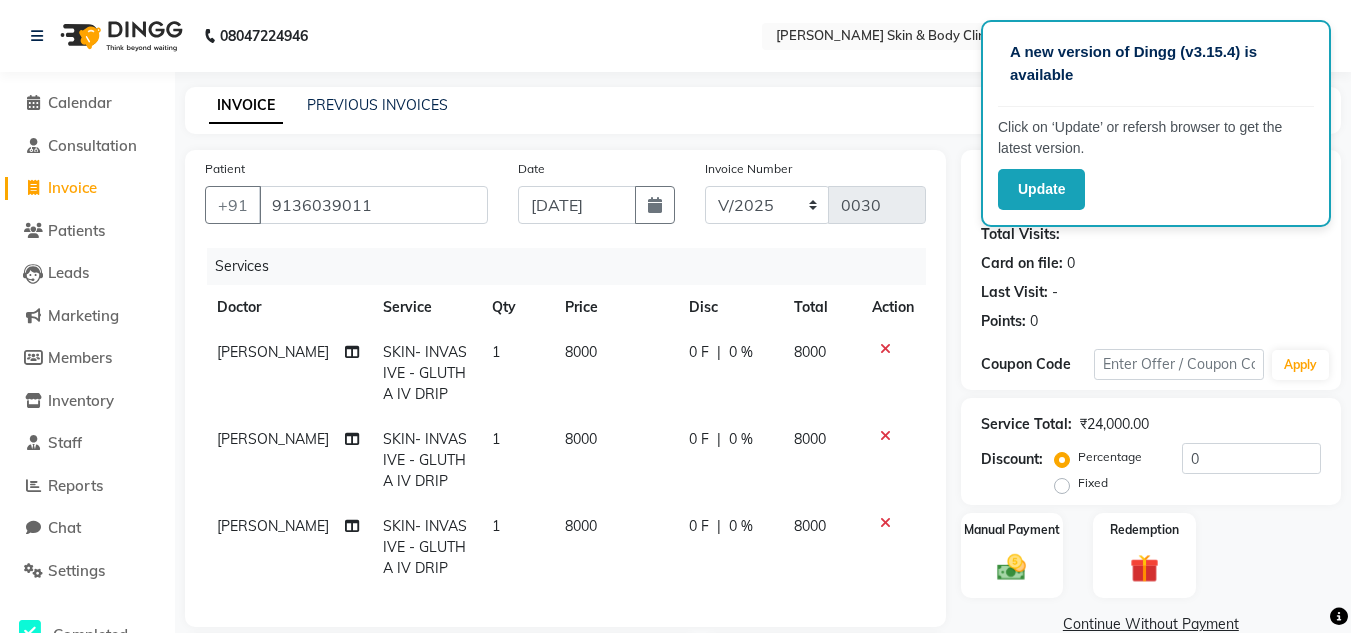 scroll, scrollTop: 341, scrollLeft: 0, axis: vertical 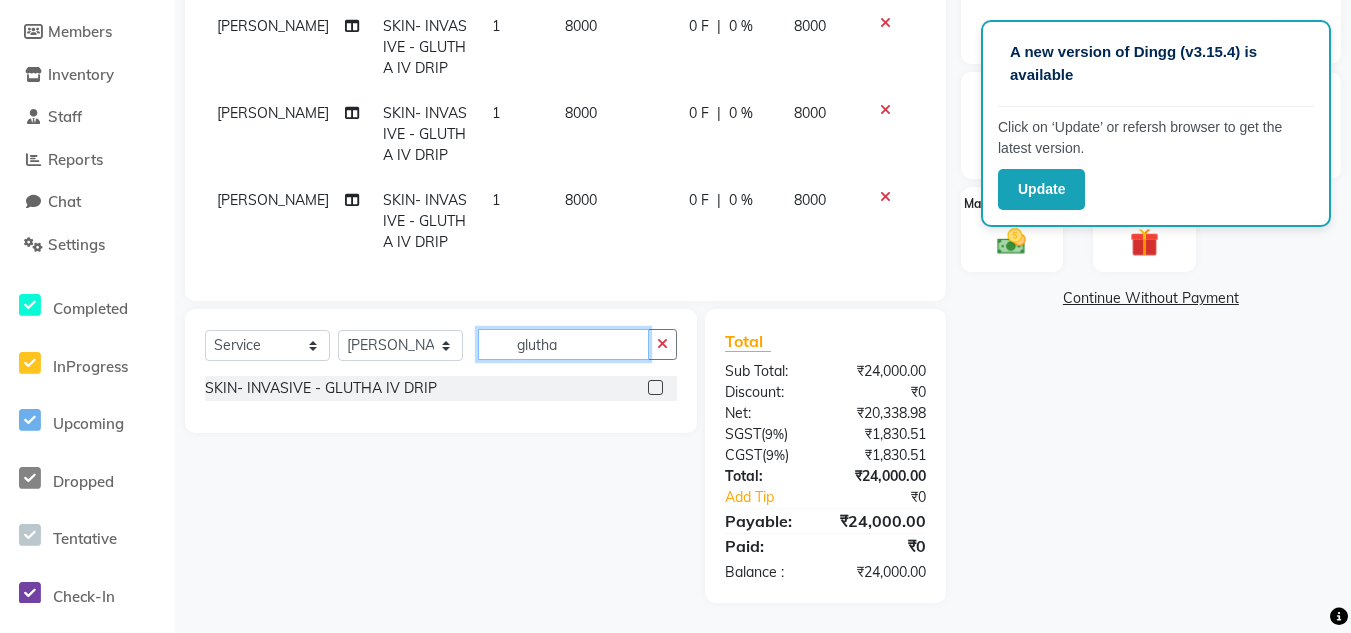 click on "glutha" 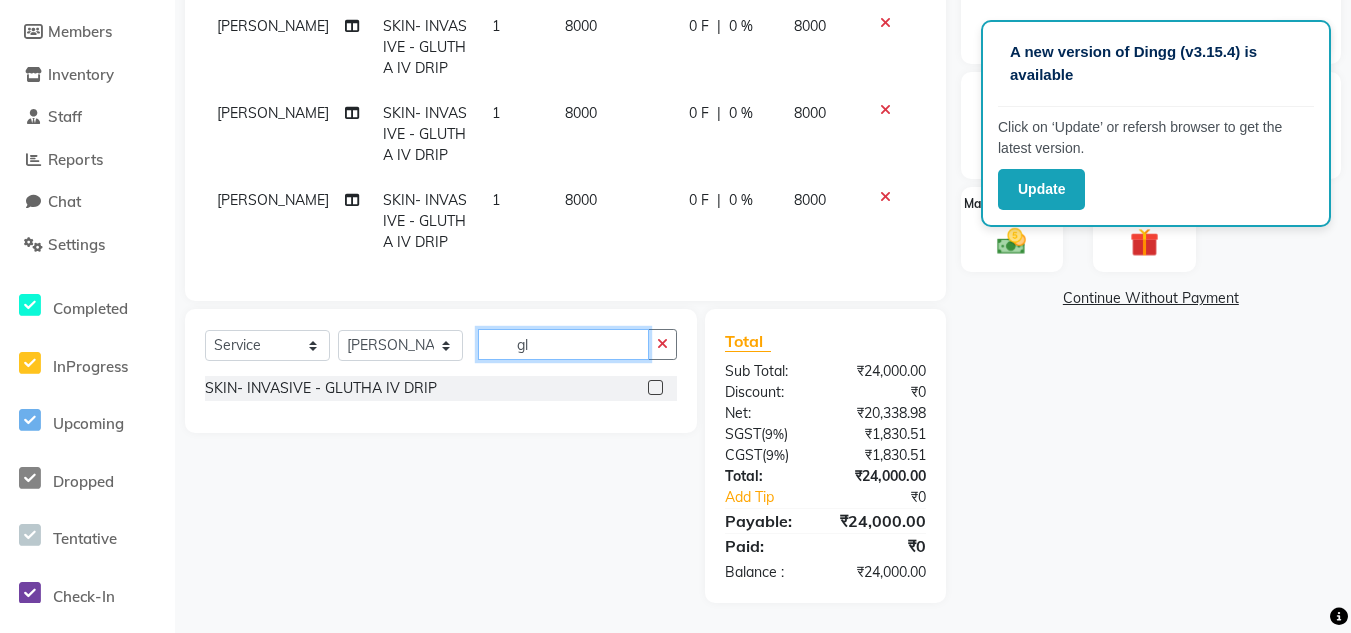 type on "g" 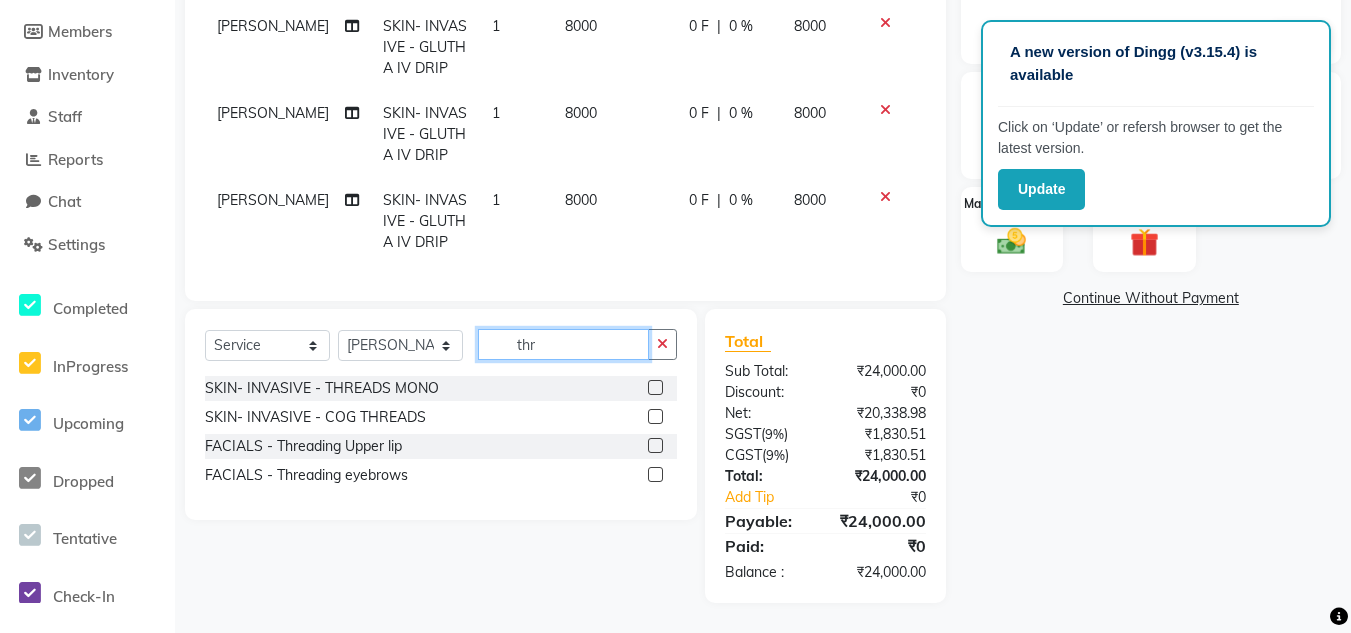 type on "thr" 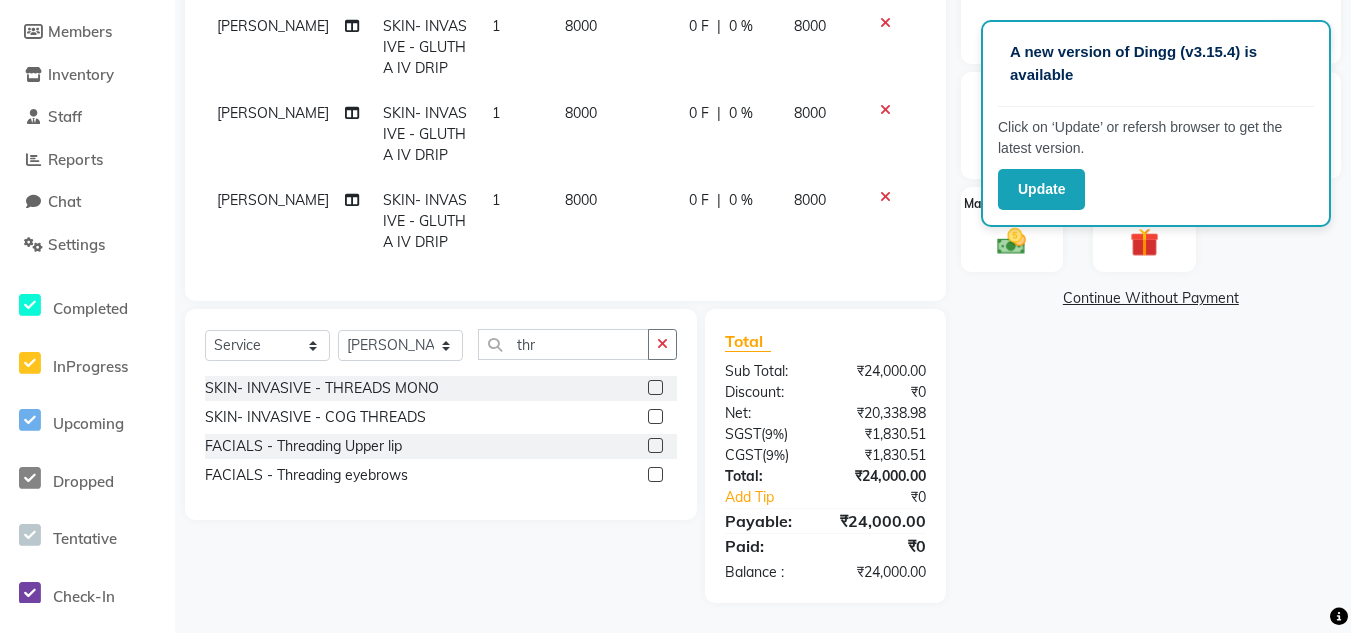 click 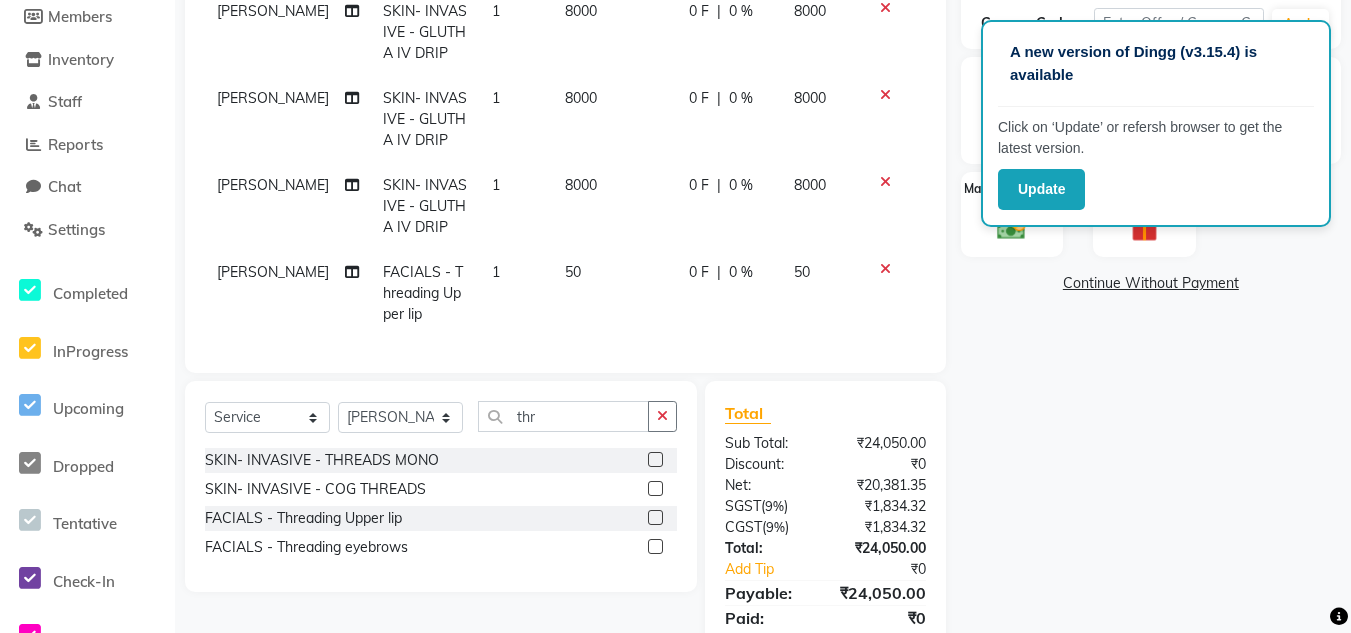 click 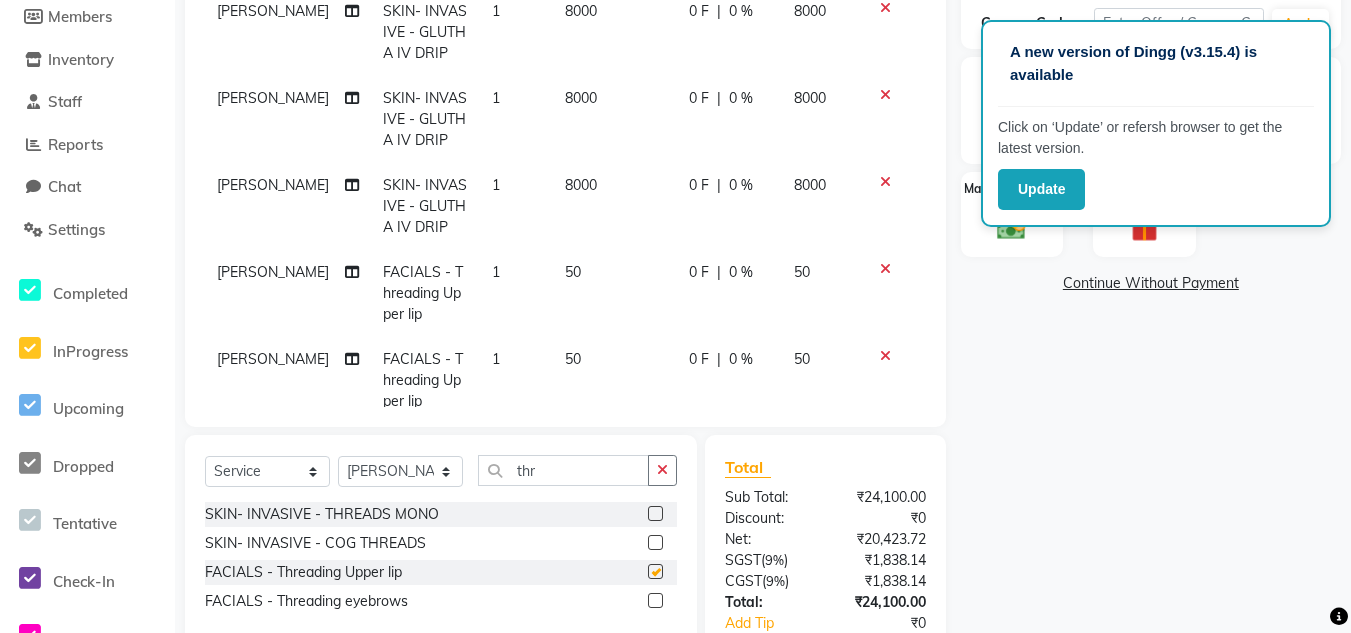 checkbox on "false" 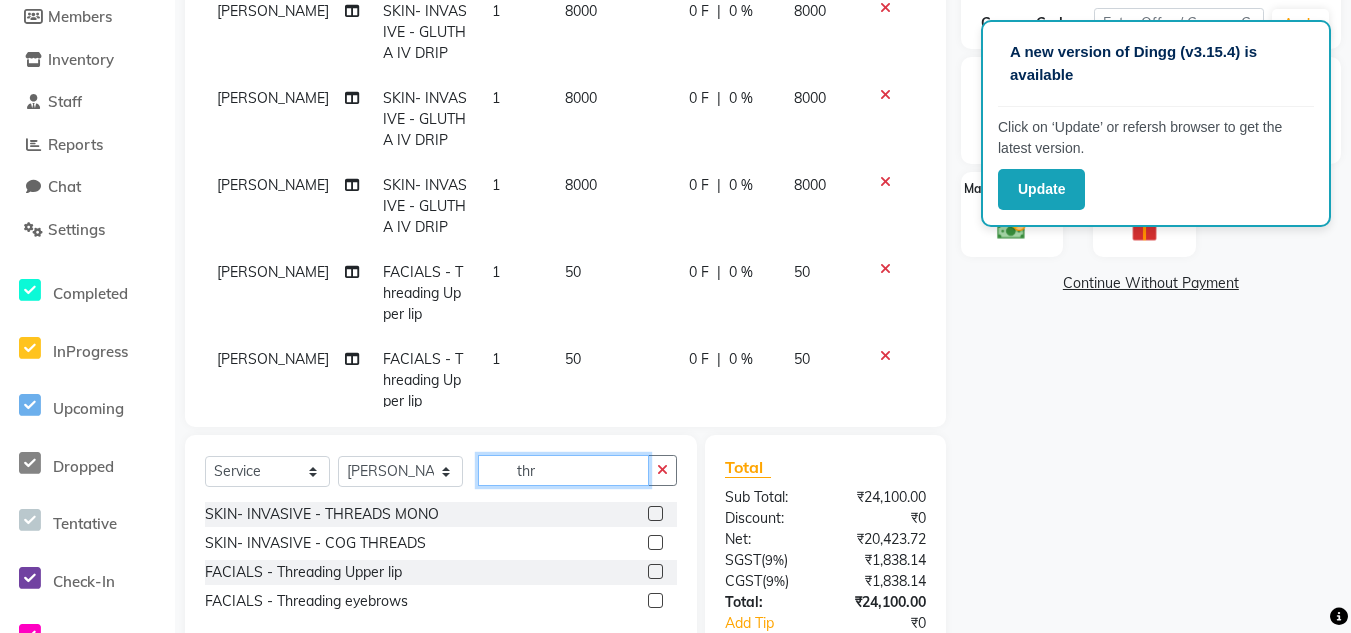 drag, startPoint x: 585, startPoint y: 469, endPoint x: 517, endPoint y: 461, distance: 68.46897 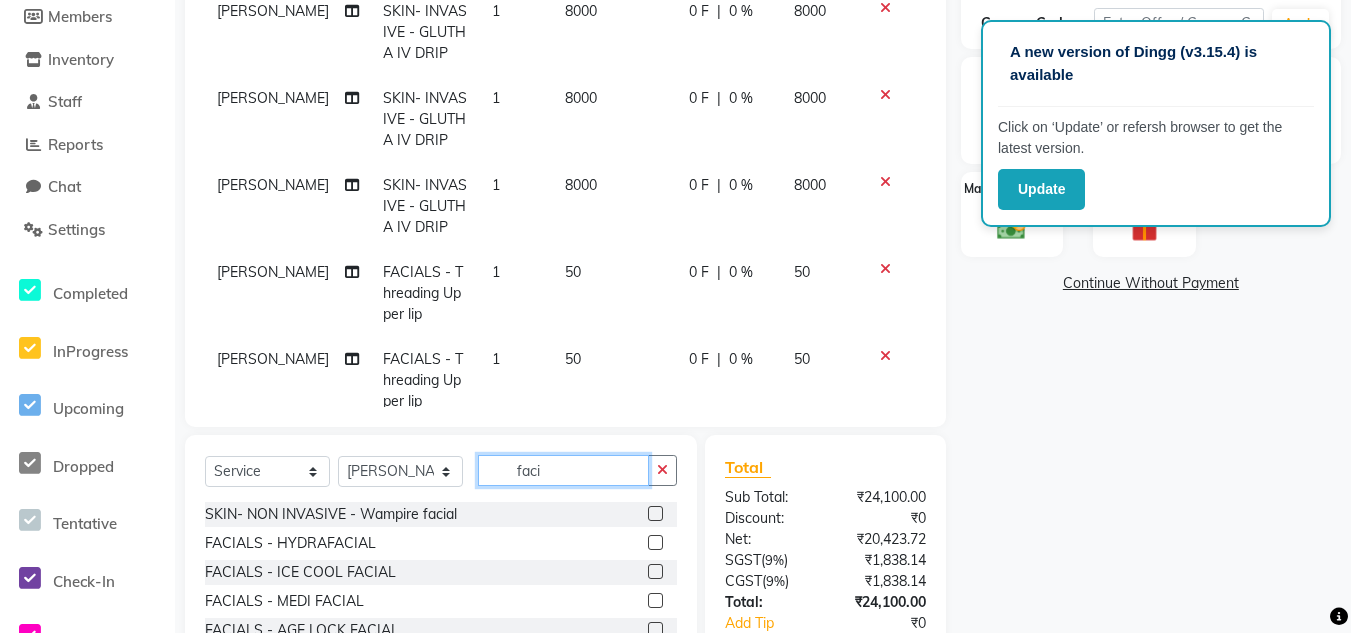 scroll, scrollTop: 175, scrollLeft: 0, axis: vertical 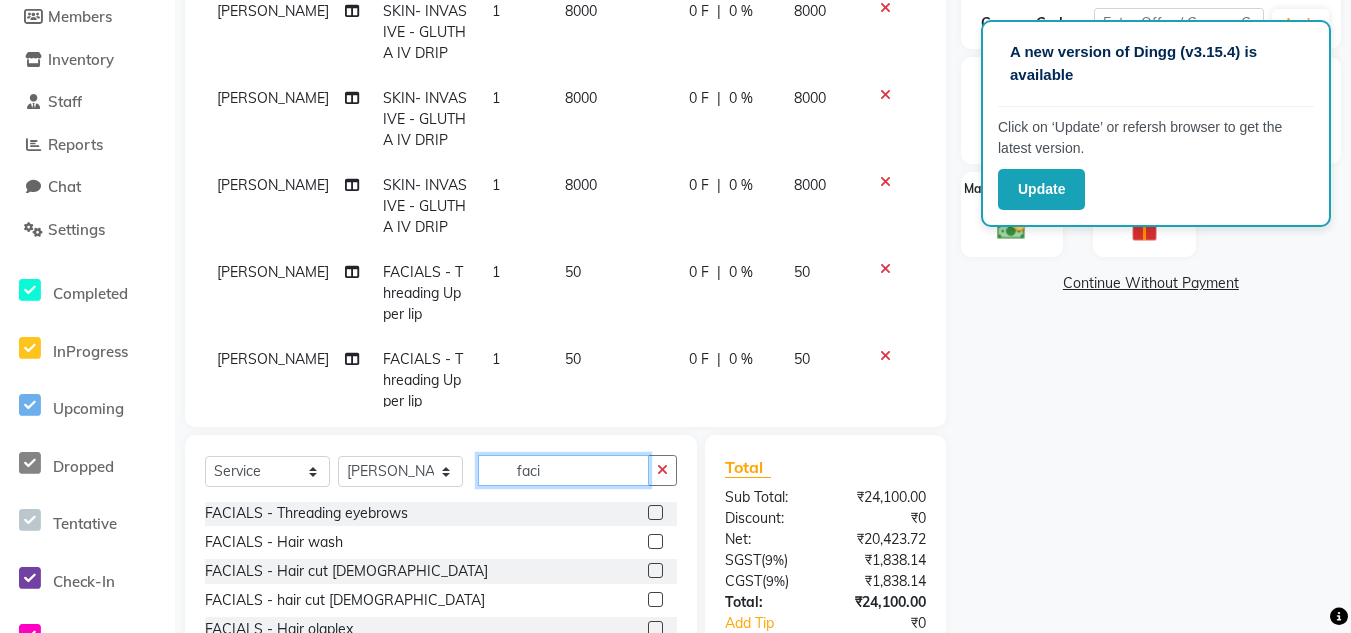 type on "faci" 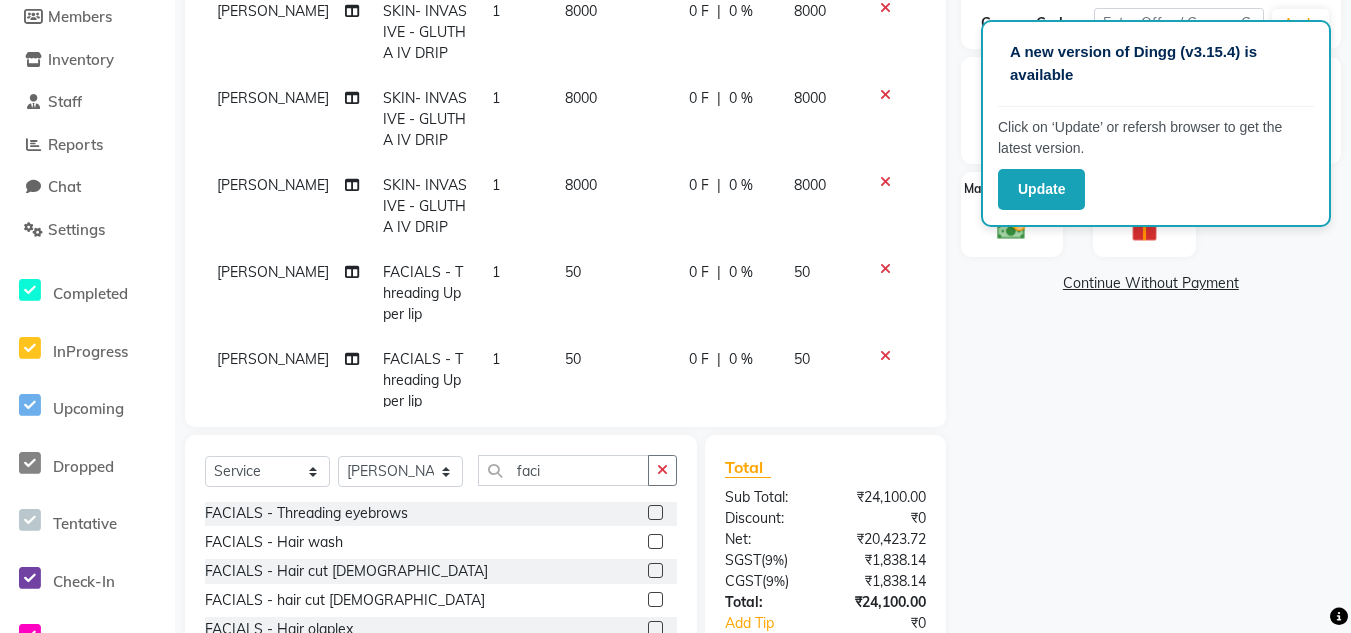 click 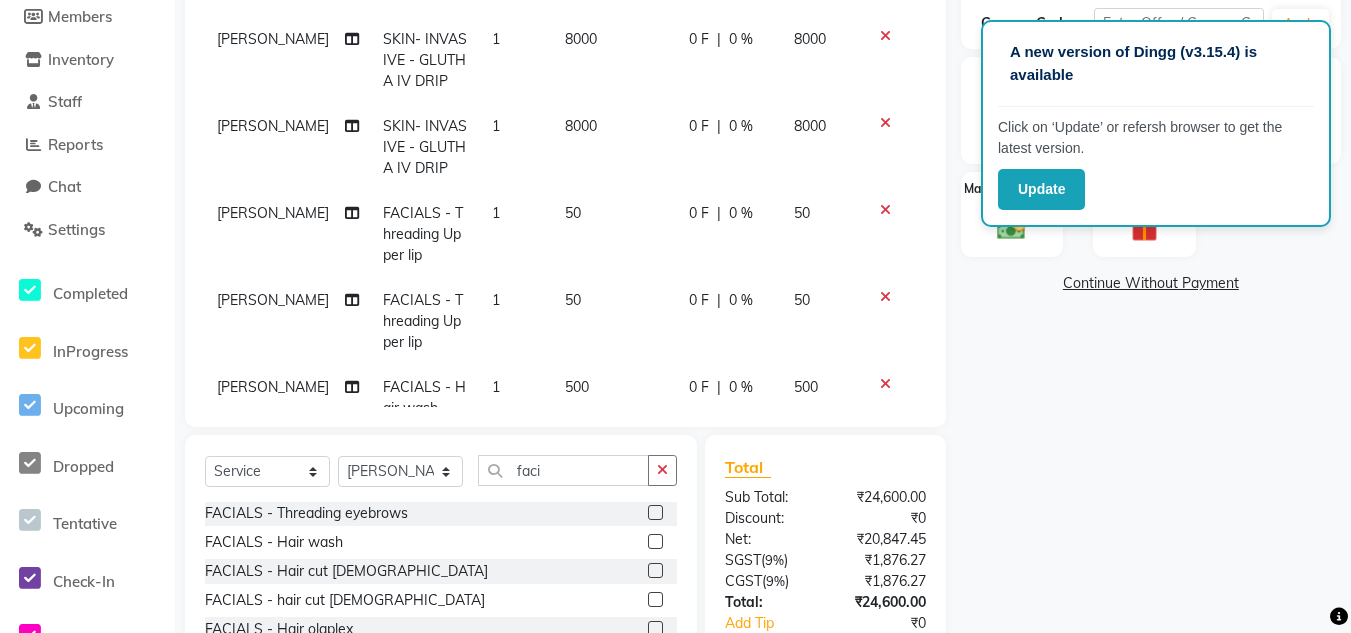 scroll, scrollTop: 114, scrollLeft: 0, axis: vertical 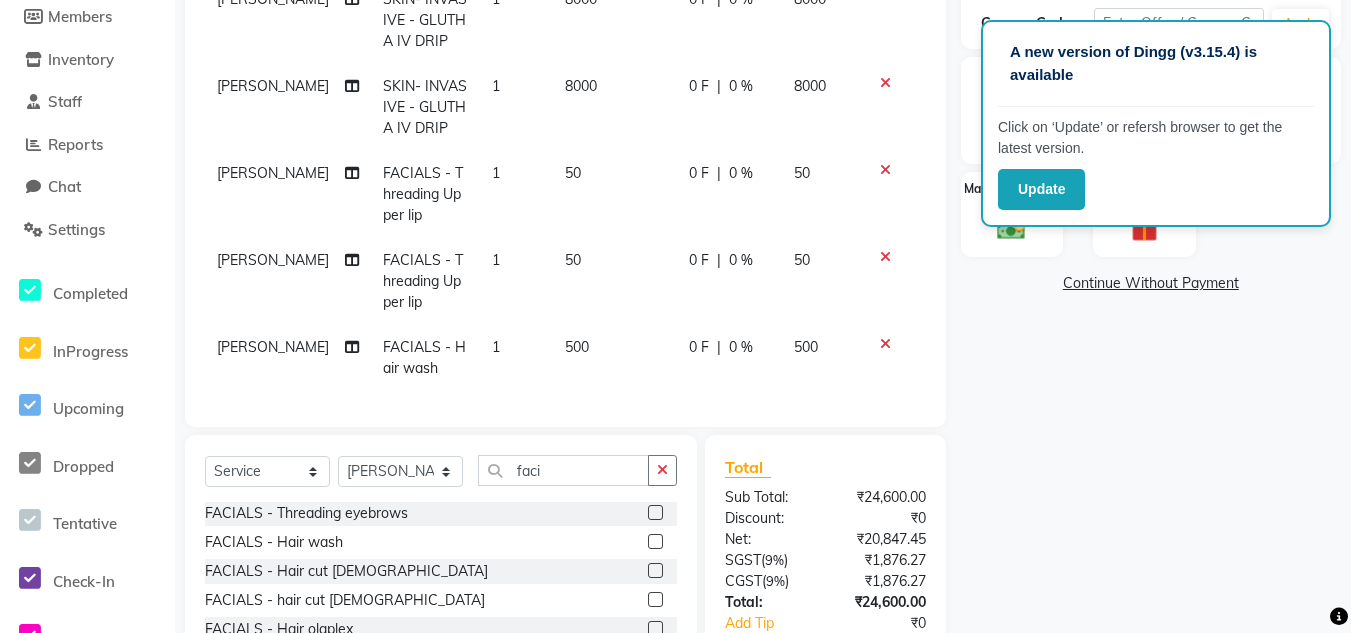click 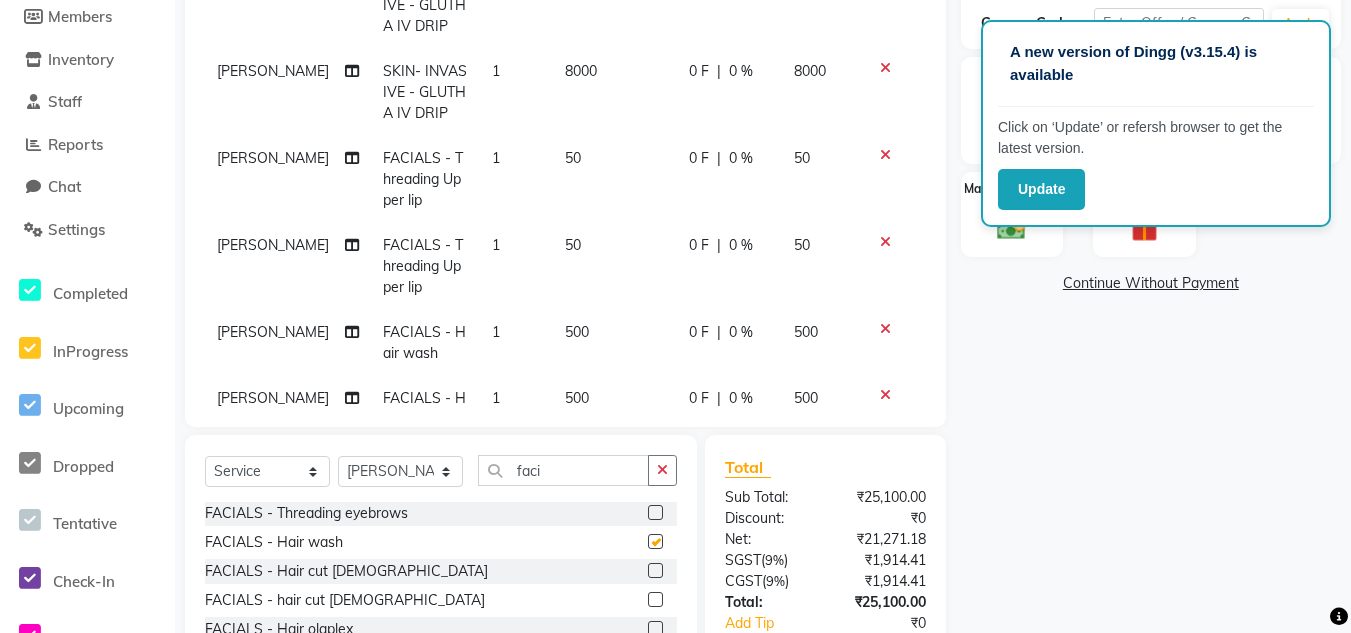 checkbox on "false" 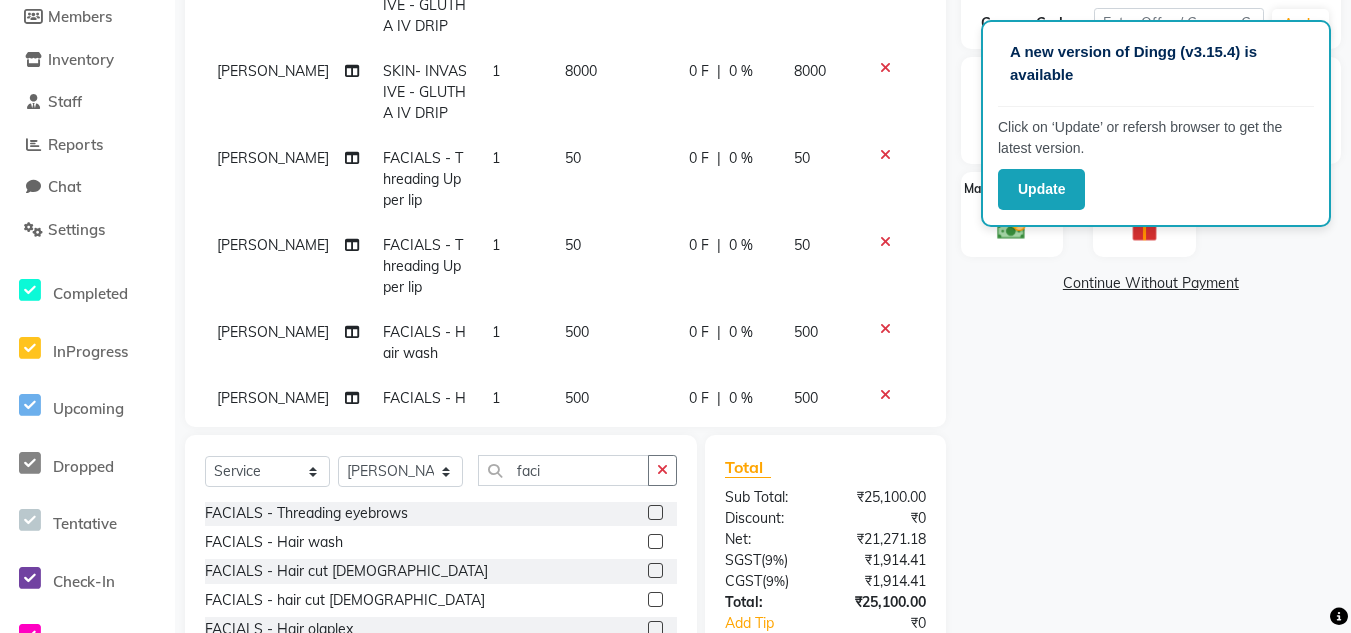 click 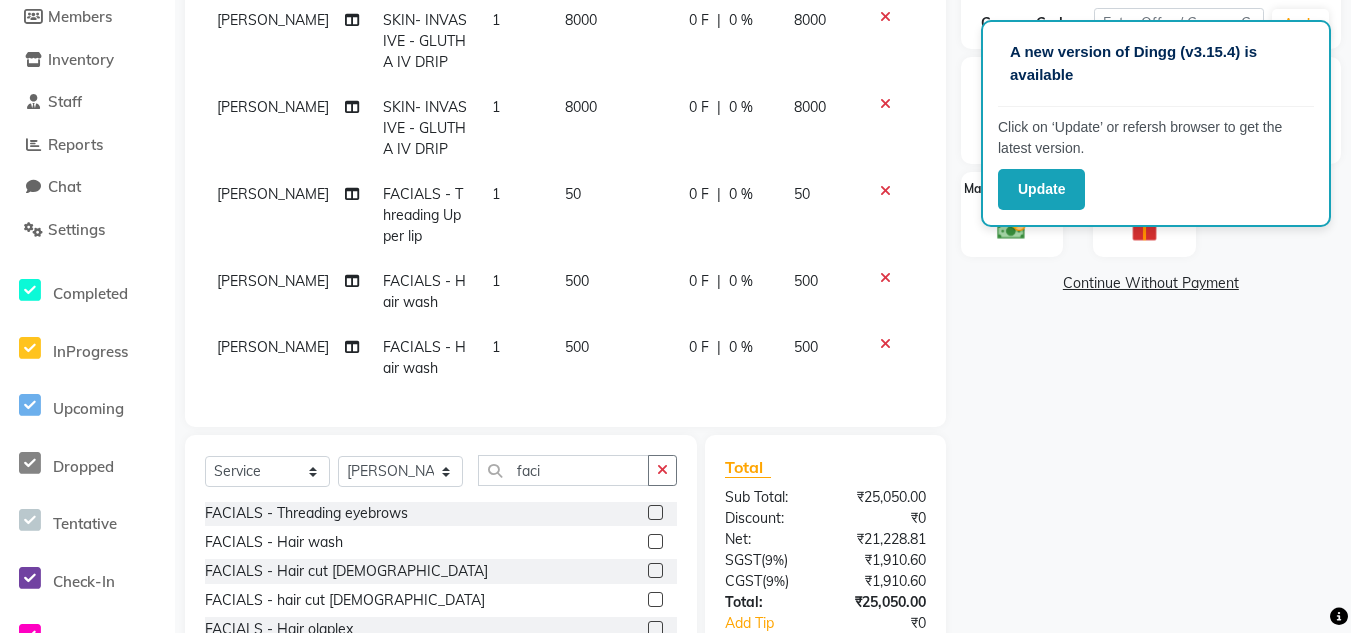 click 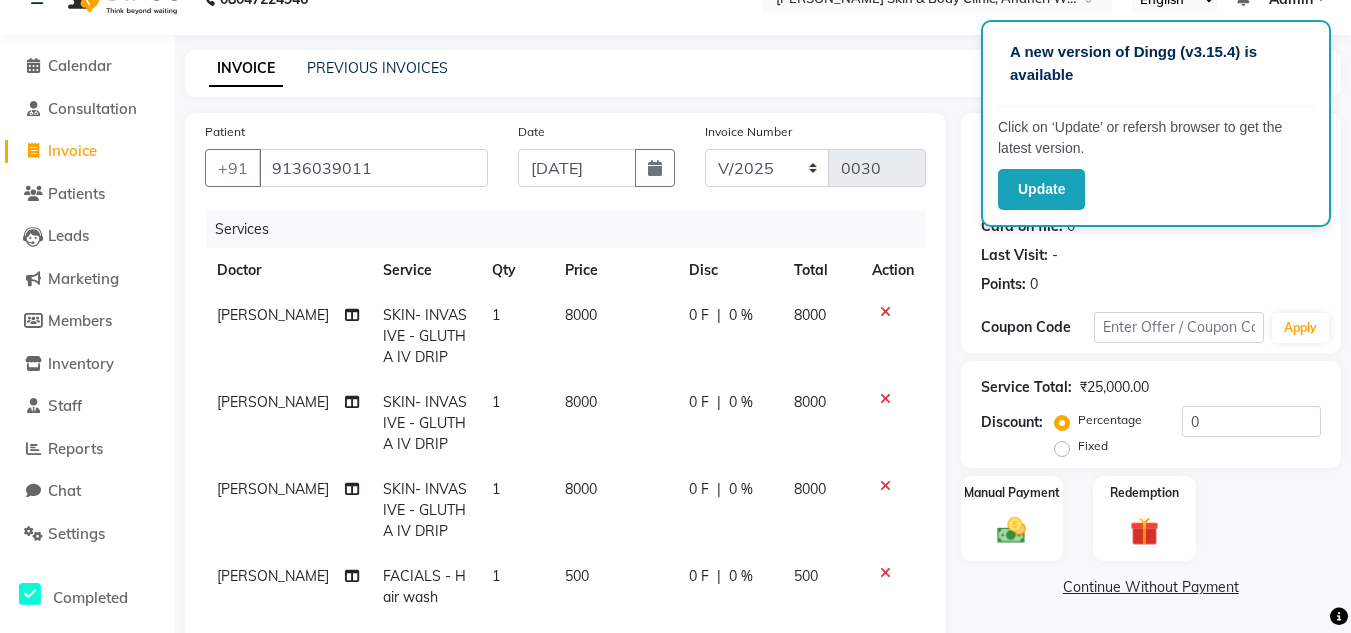 scroll, scrollTop: 0, scrollLeft: 0, axis: both 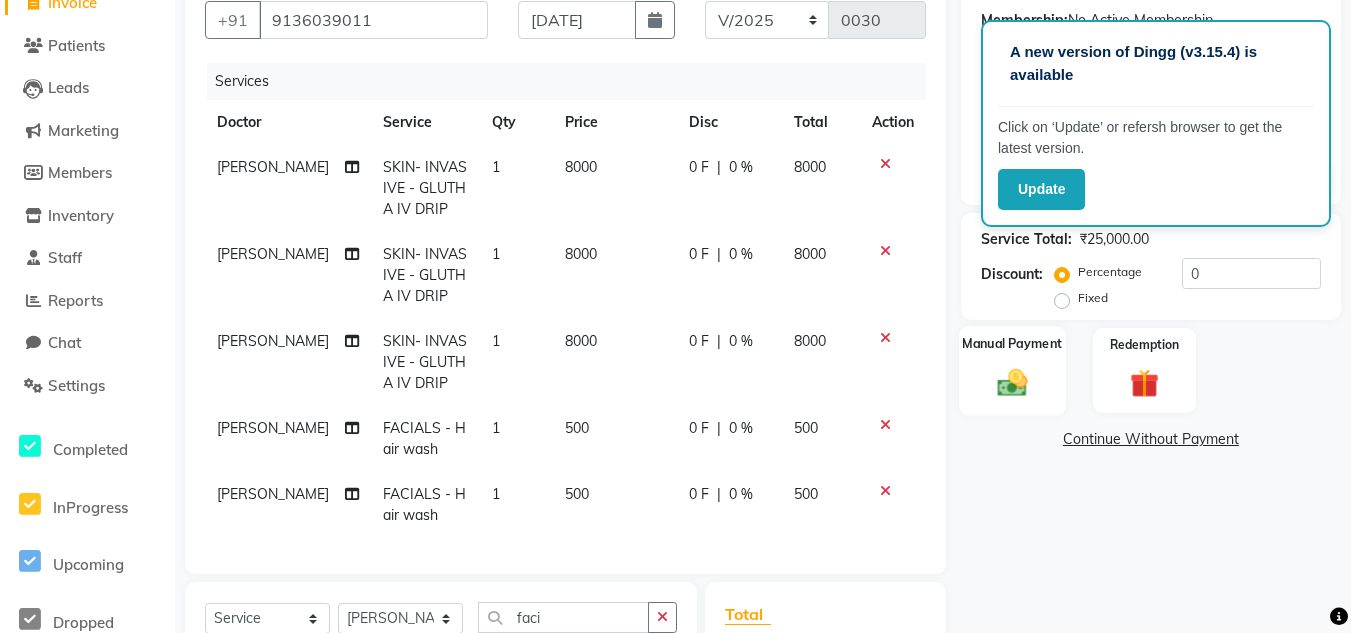 click on "Manual Payment" 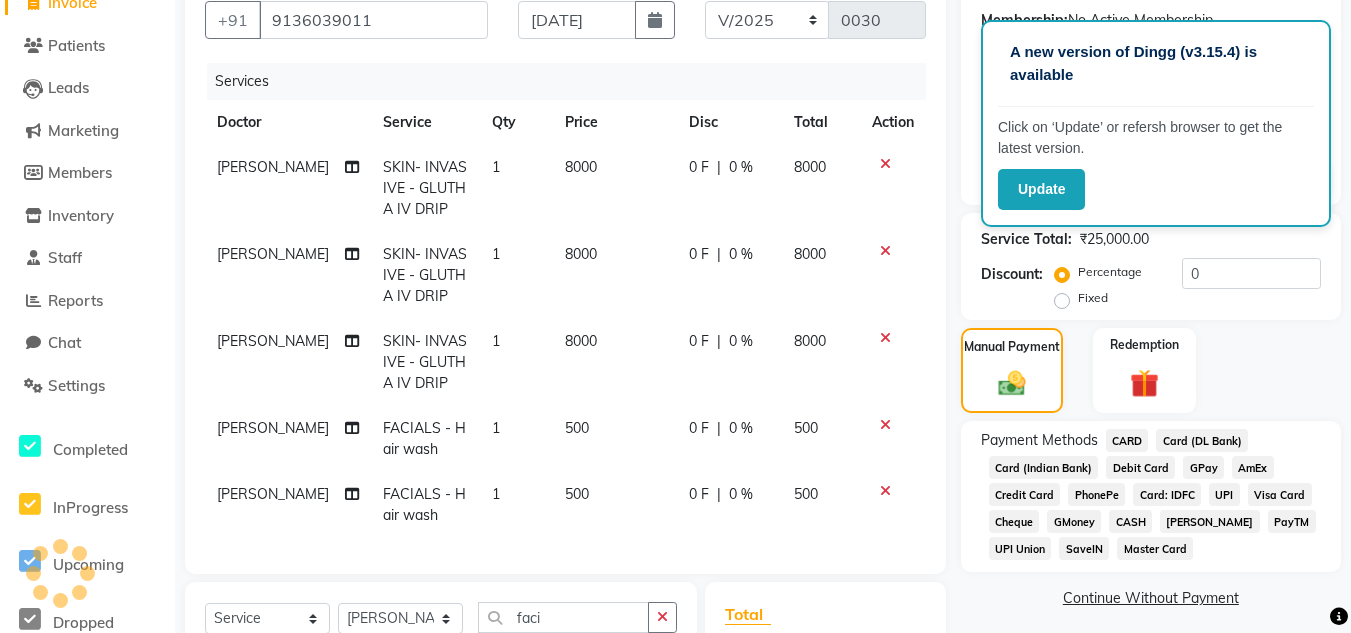 click on "CASH" 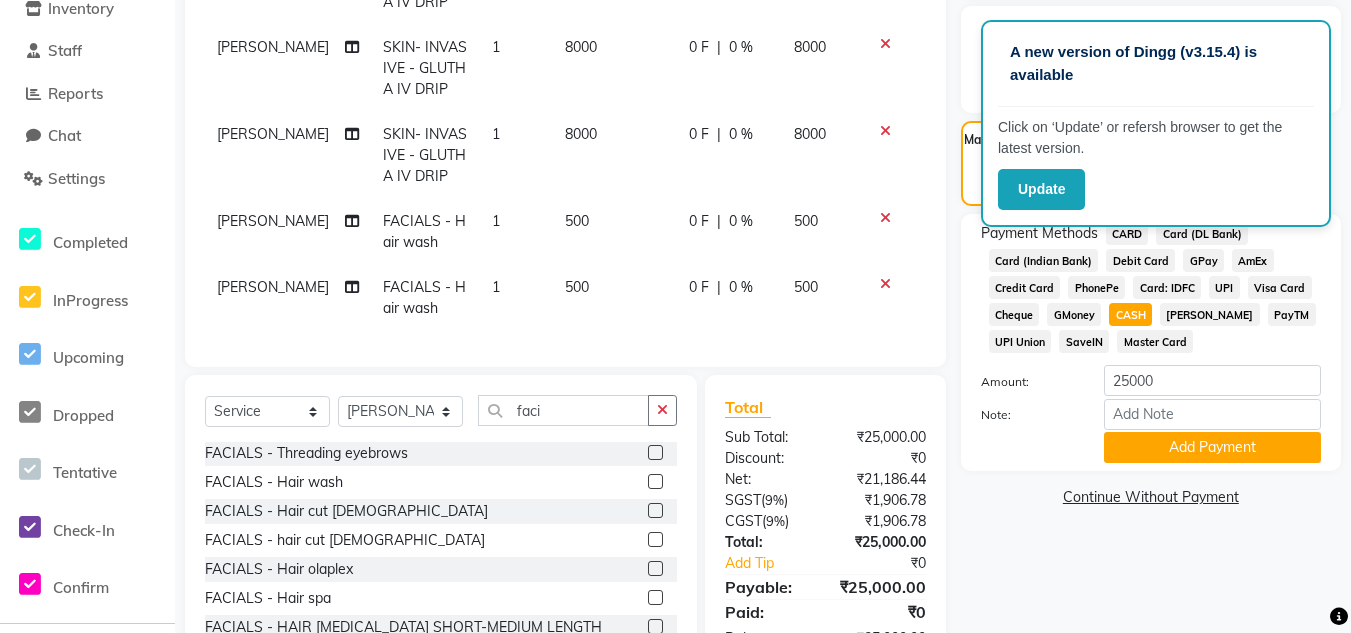 scroll, scrollTop: 459, scrollLeft: 0, axis: vertical 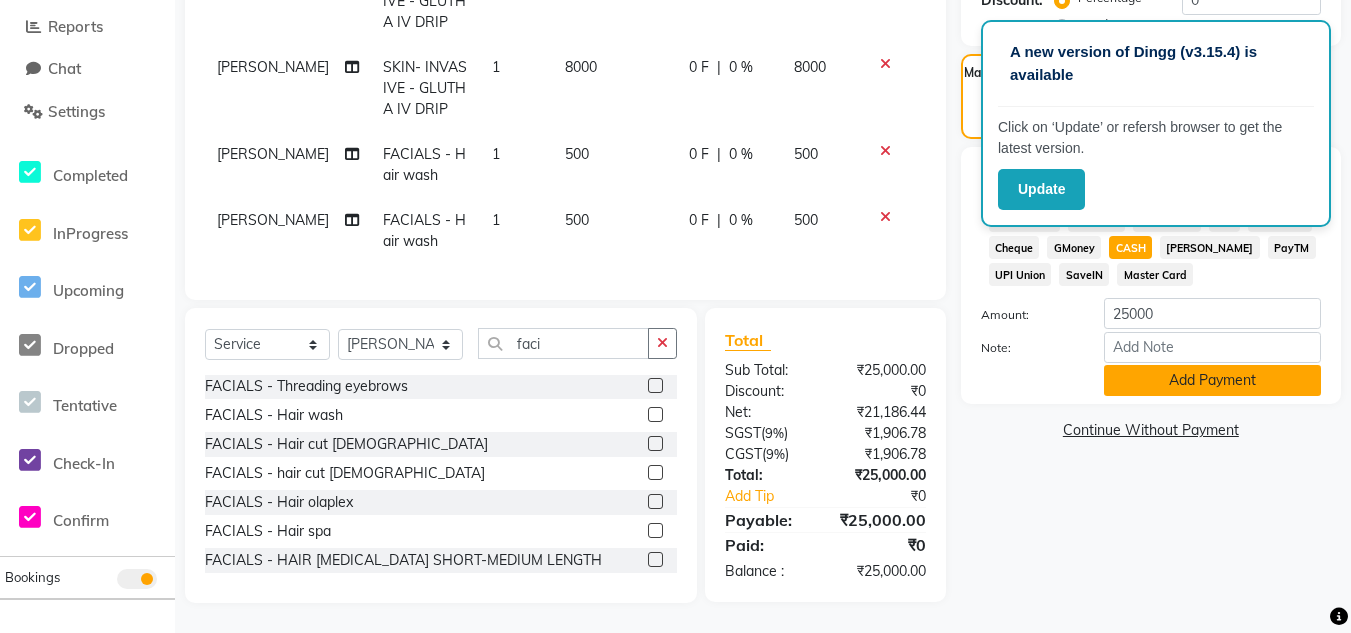 click on "Add Payment" 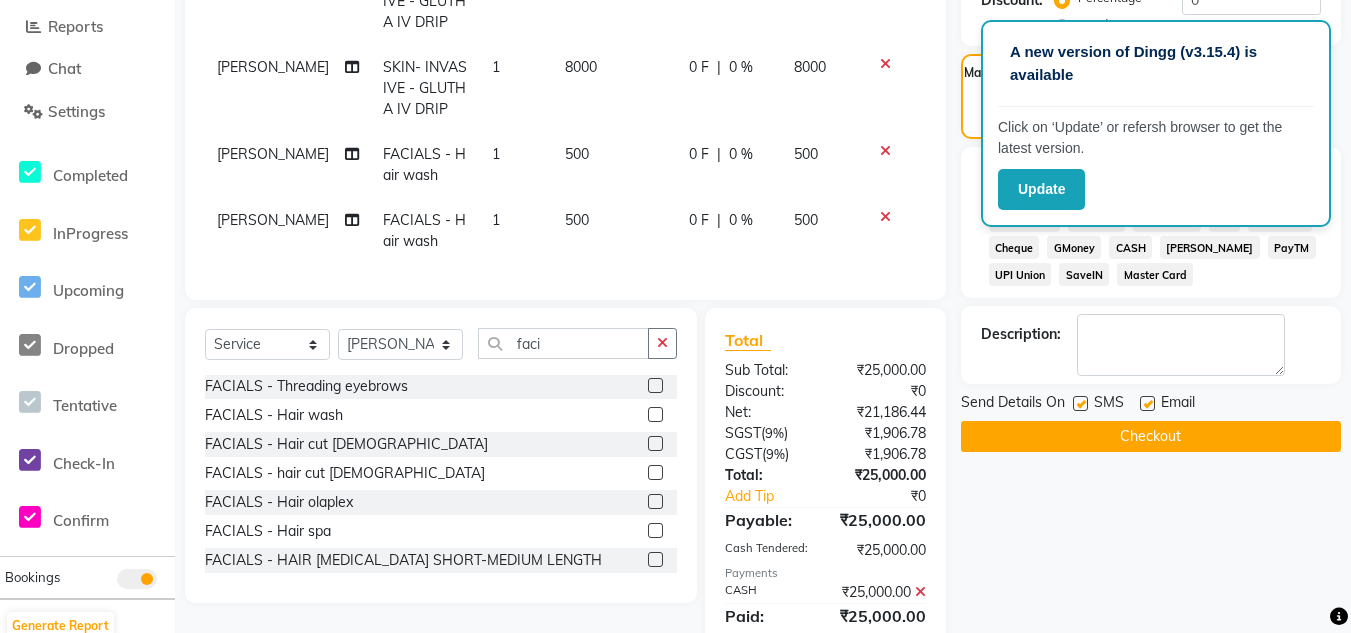 click on "Checkout" 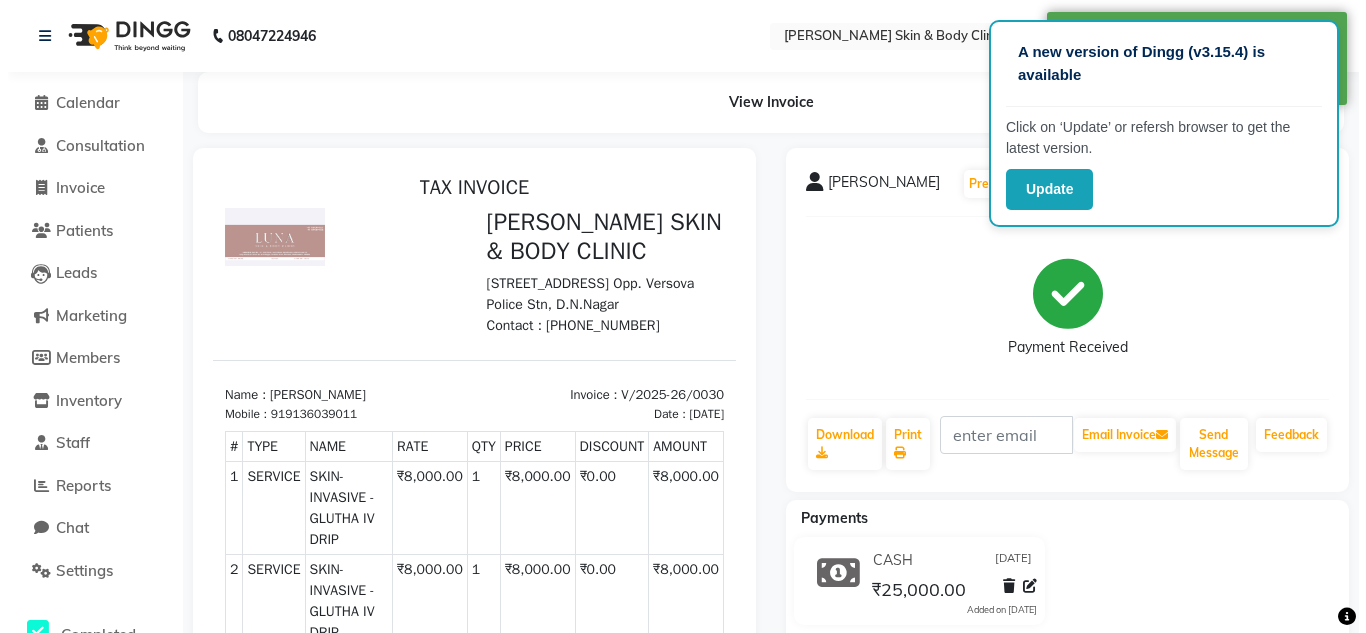 scroll, scrollTop: 0, scrollLeft: 0, axis: both 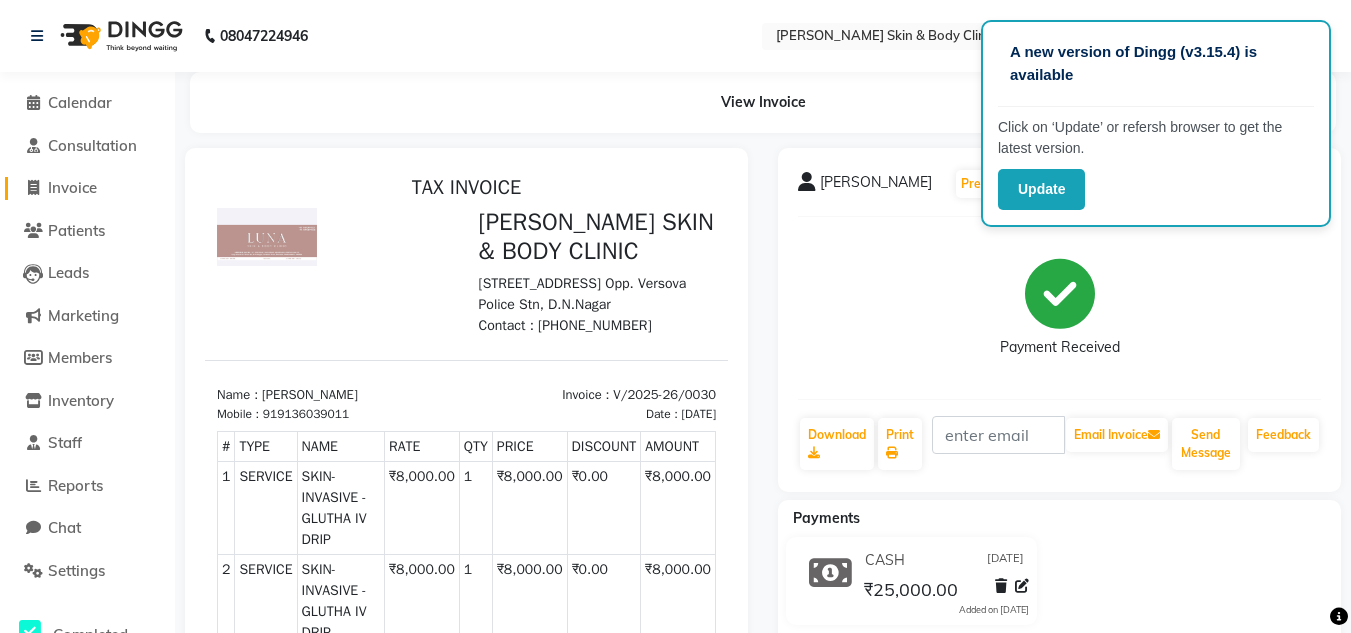 click on "Invoice" 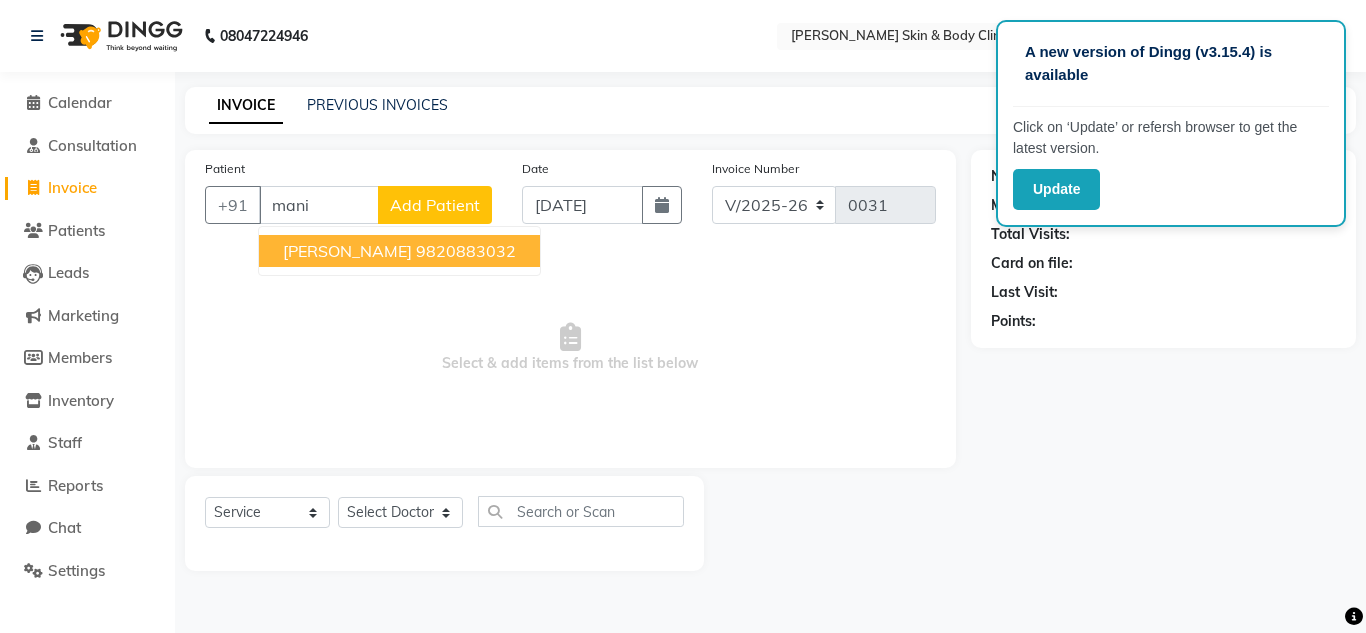 type on "mani" 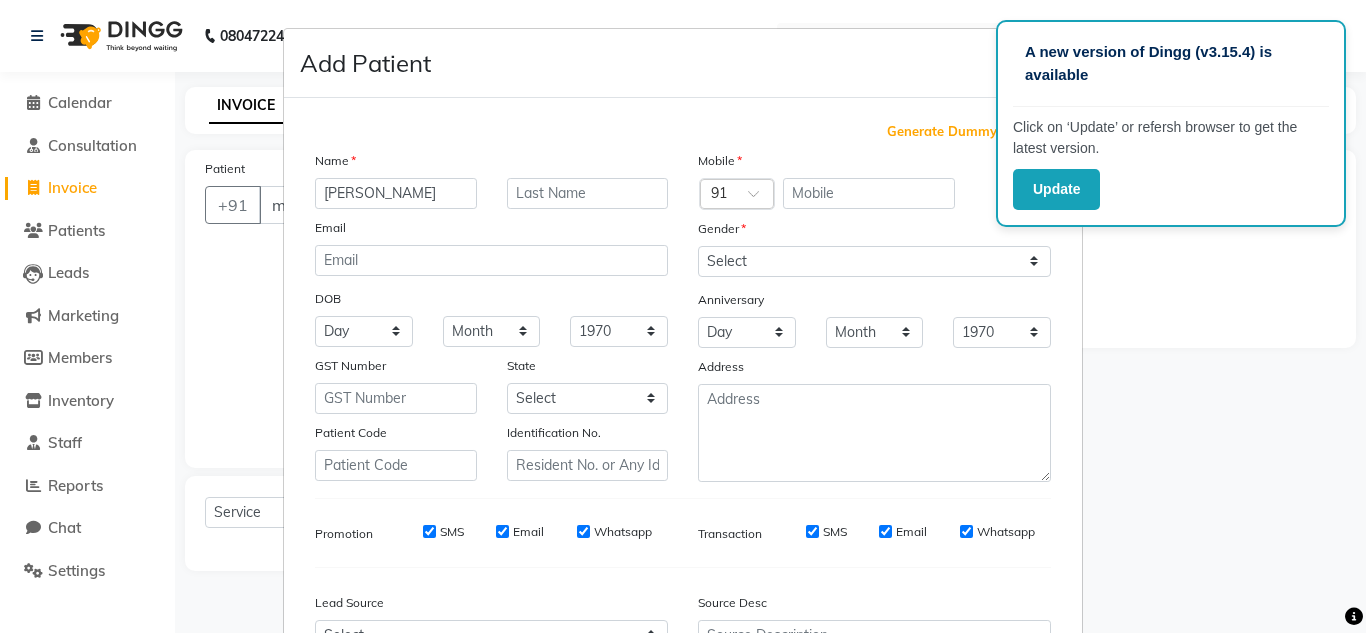 type on "[PERSON_NAME]" 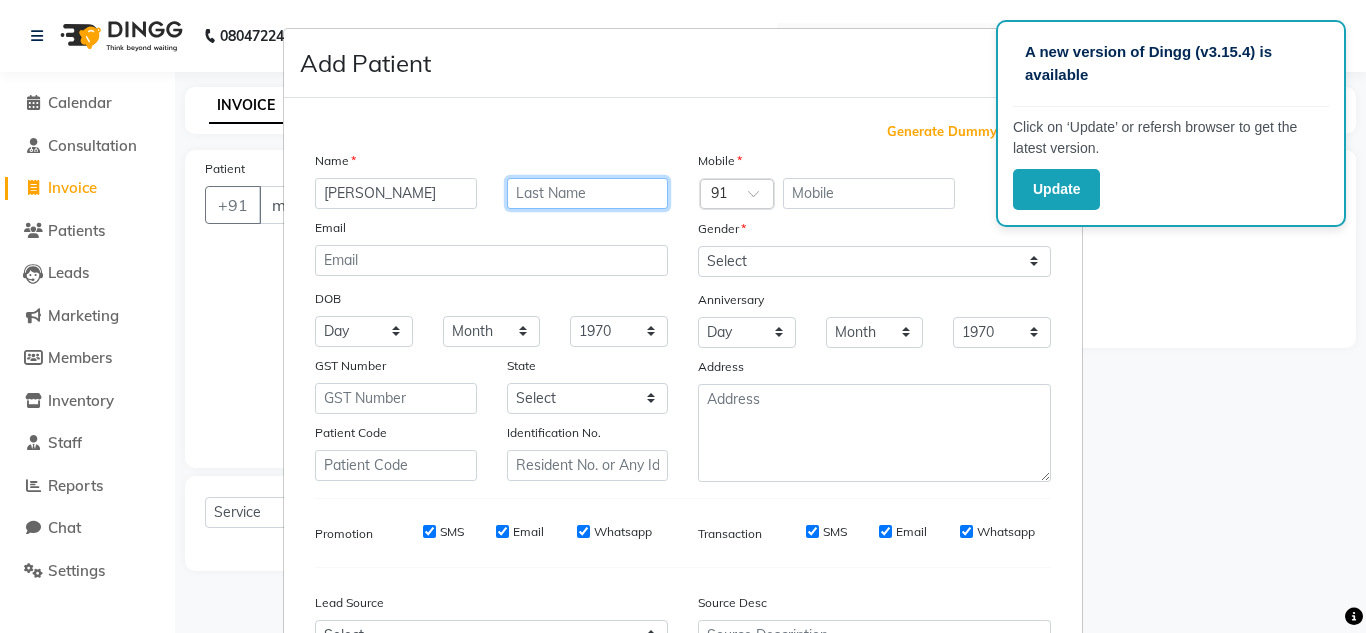 click at bounding box center (588, 193) 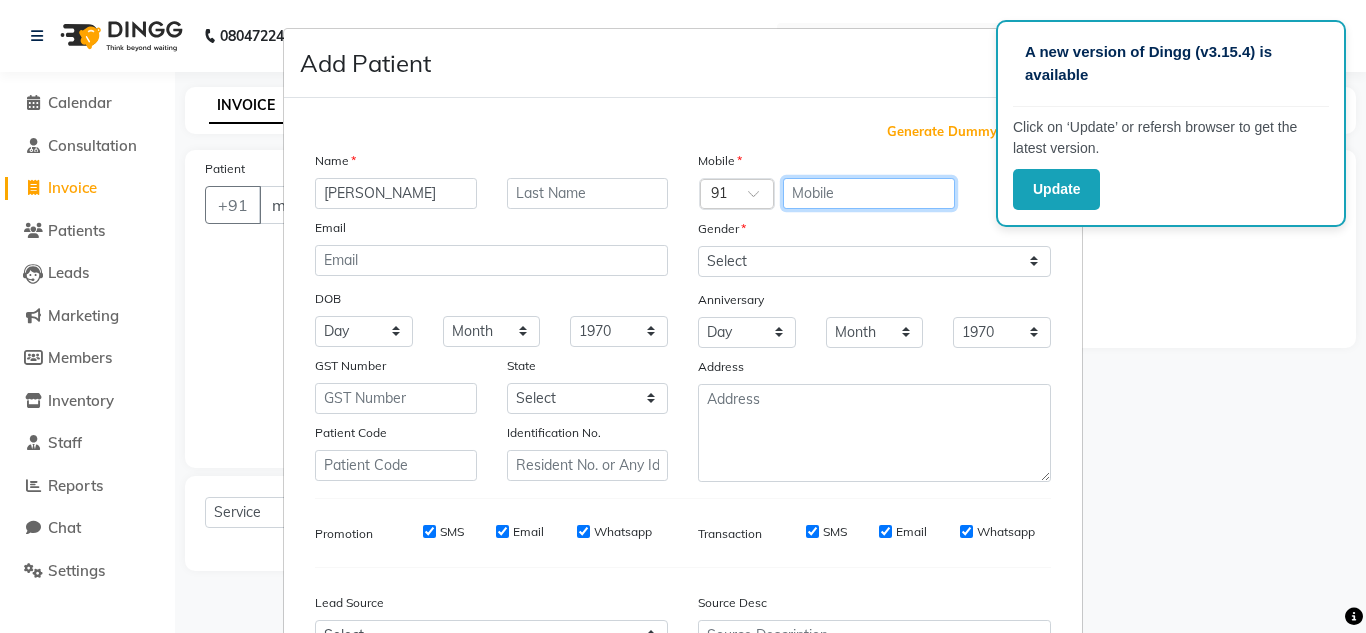 click at bounding box center [869, 193] 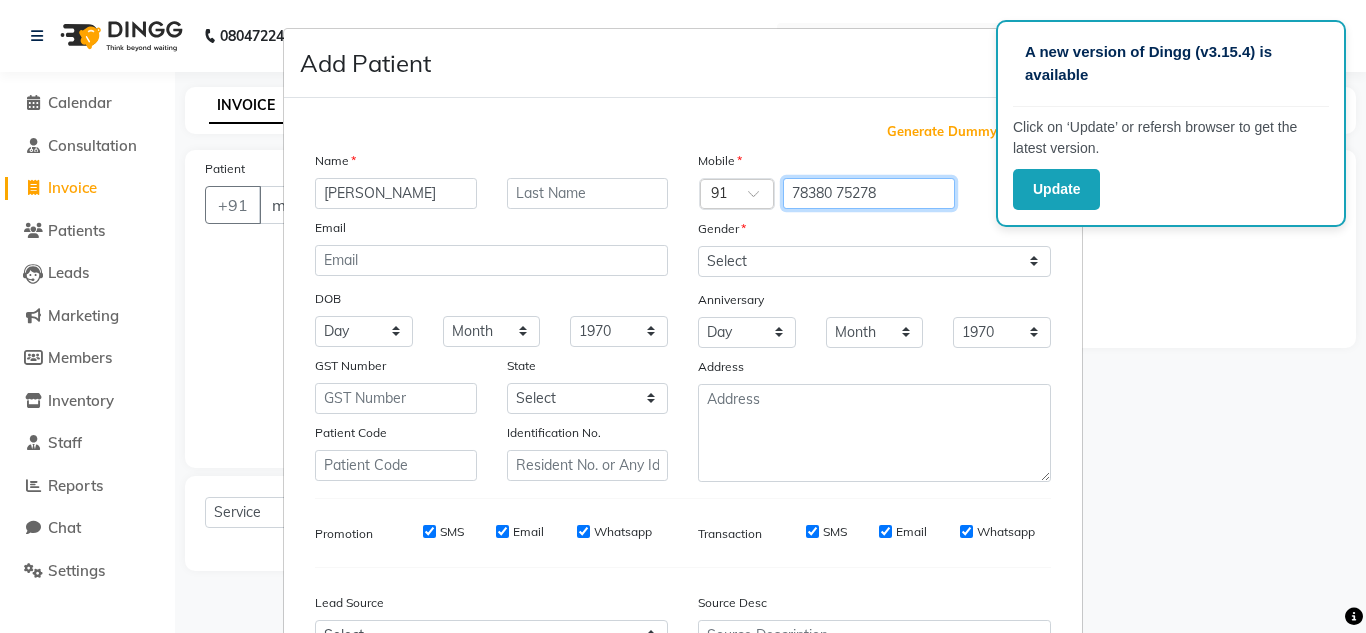 click on "78380 75278" at bounding box center (869, 193) 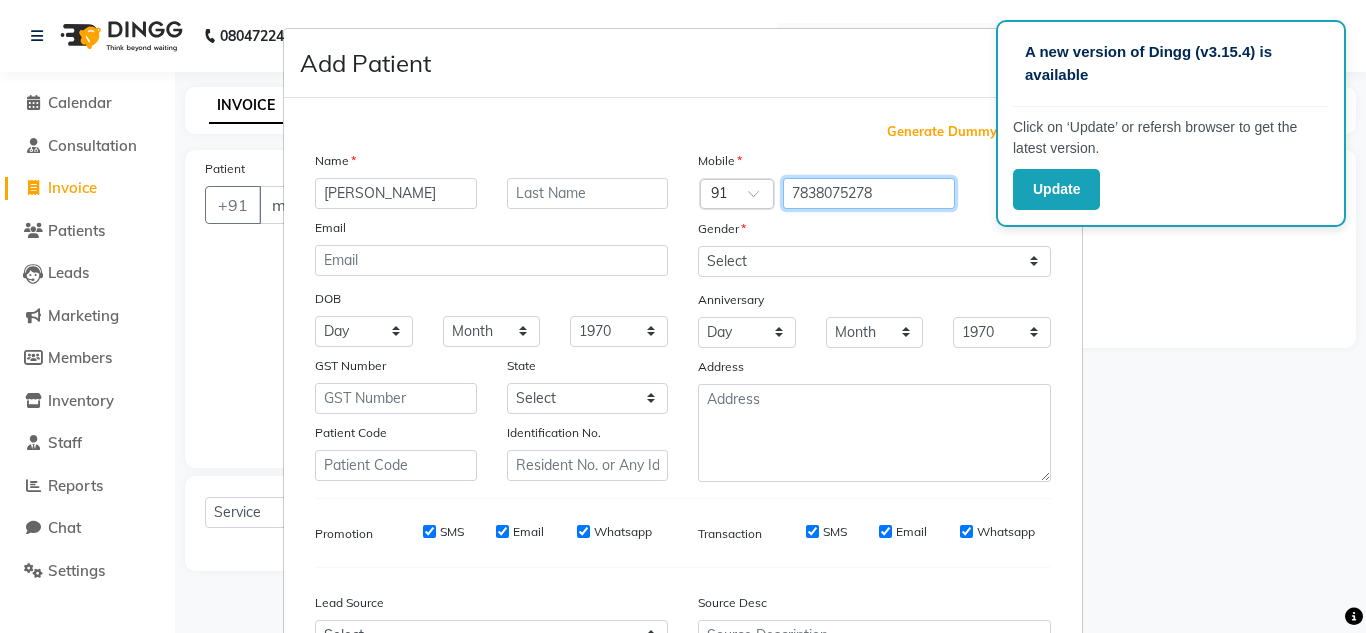 type on "7838075278" 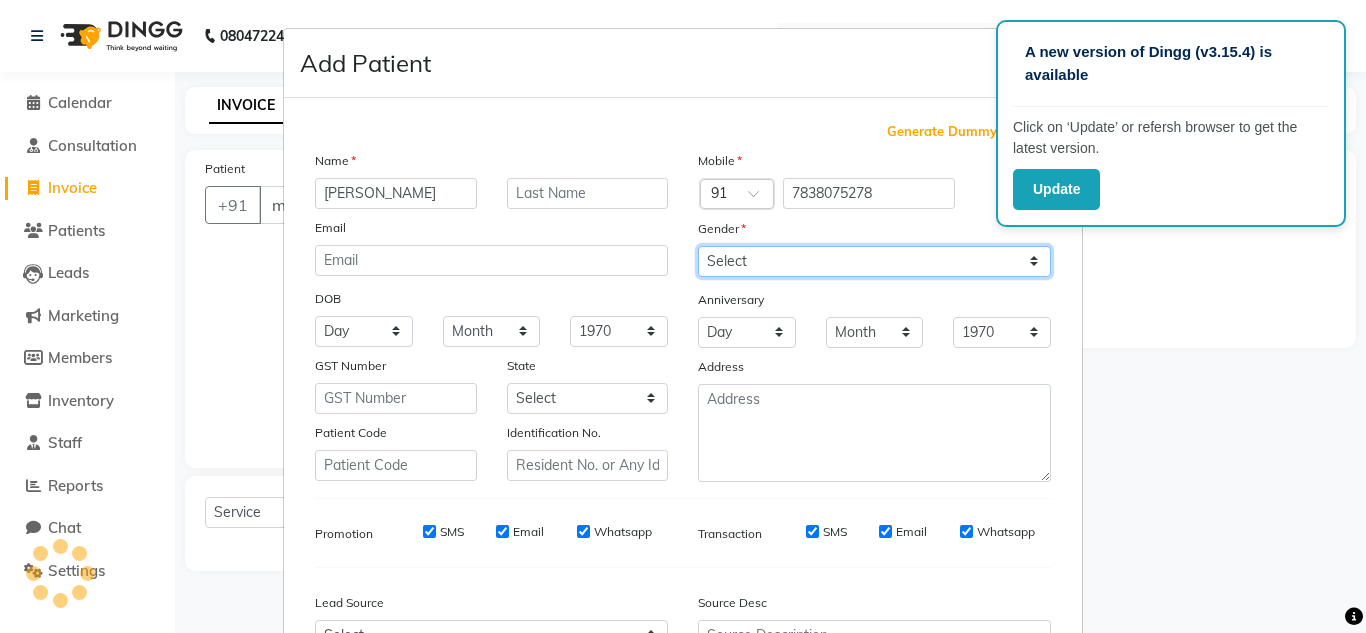 click on "Select Male Female Other Prefer Not To Say" at bounding box center (874, 261) 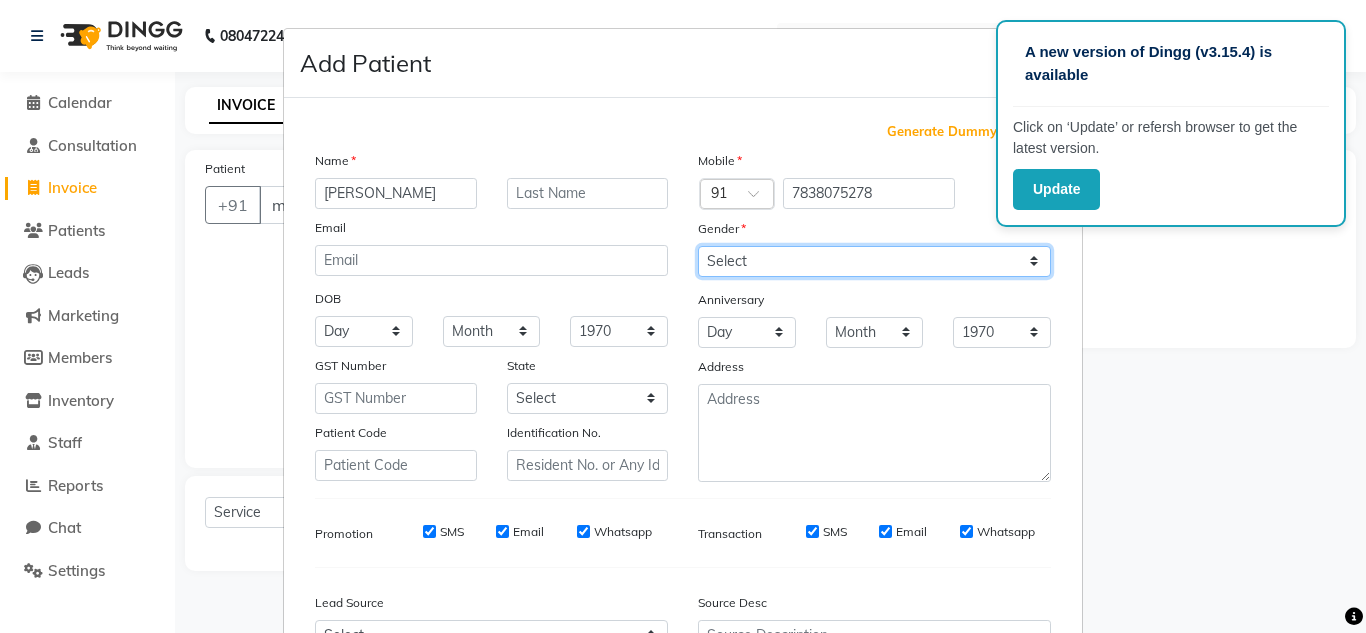 select on "female" 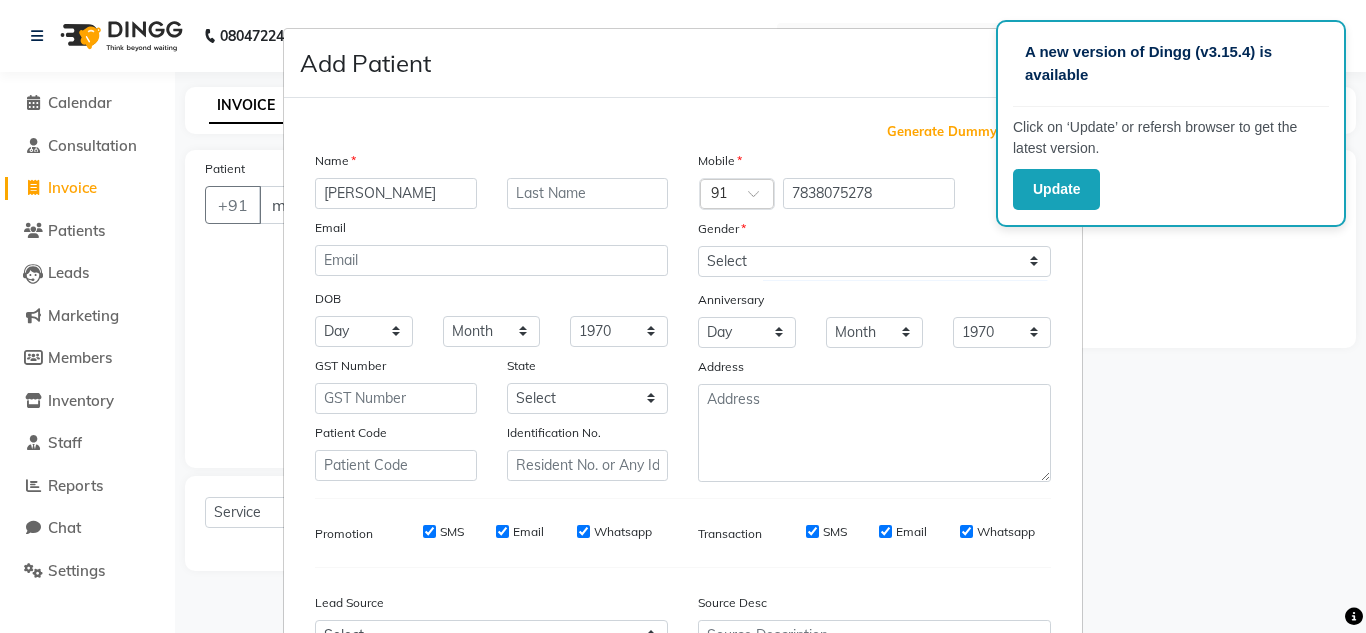 scroll, scrollTop: 216, scrollLeft: 0, axis: vertical 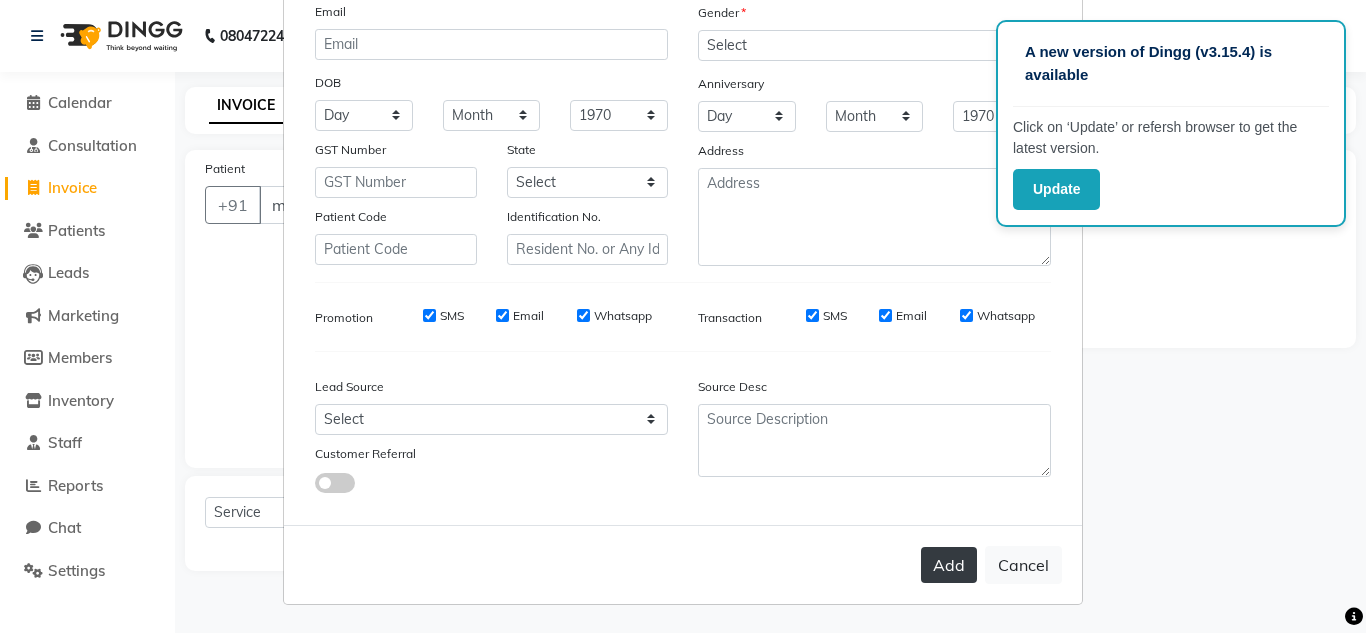 click on "Add" at bounding box center [949, 565] 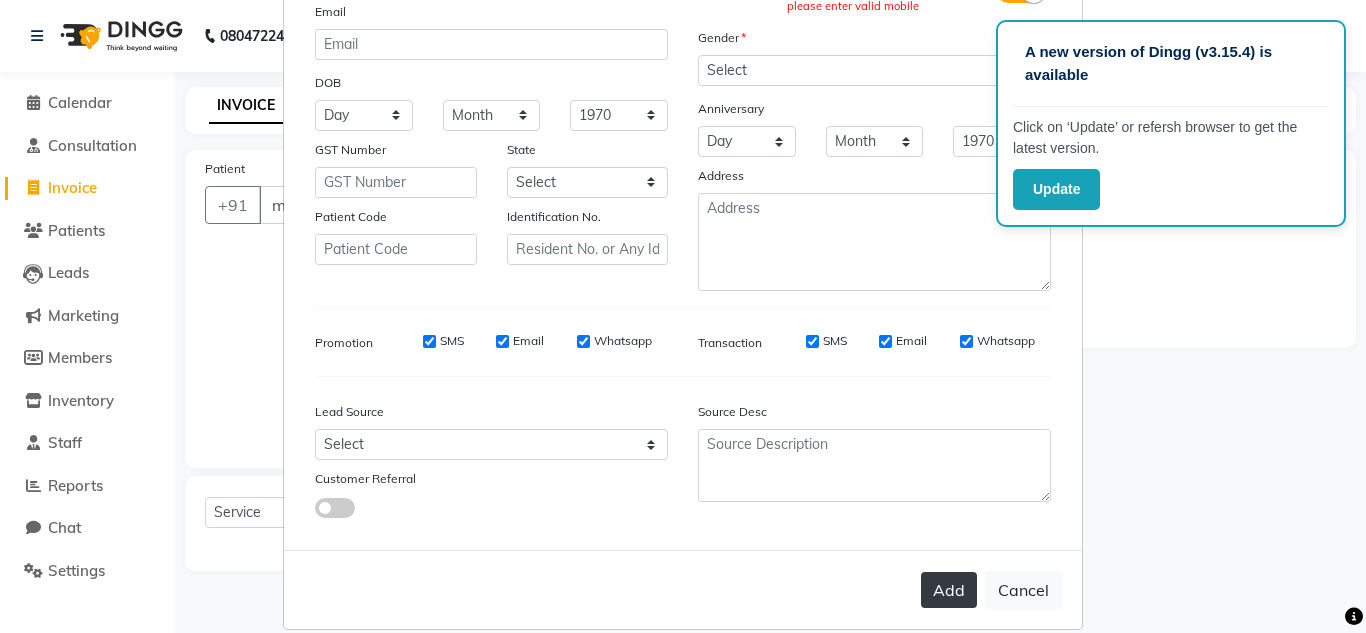 click on "Add   Cancel" at bounding box center (683, 589) 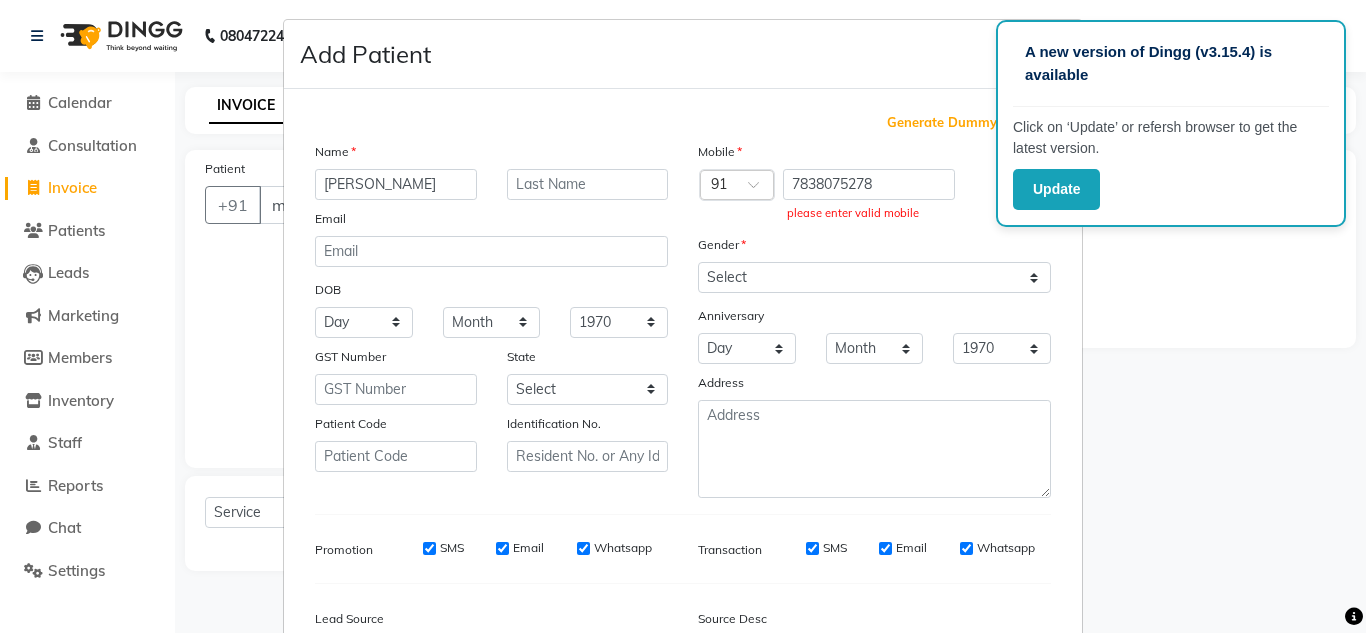 scroll, scrollTop: 0, scrollLeft: 0, axis: both 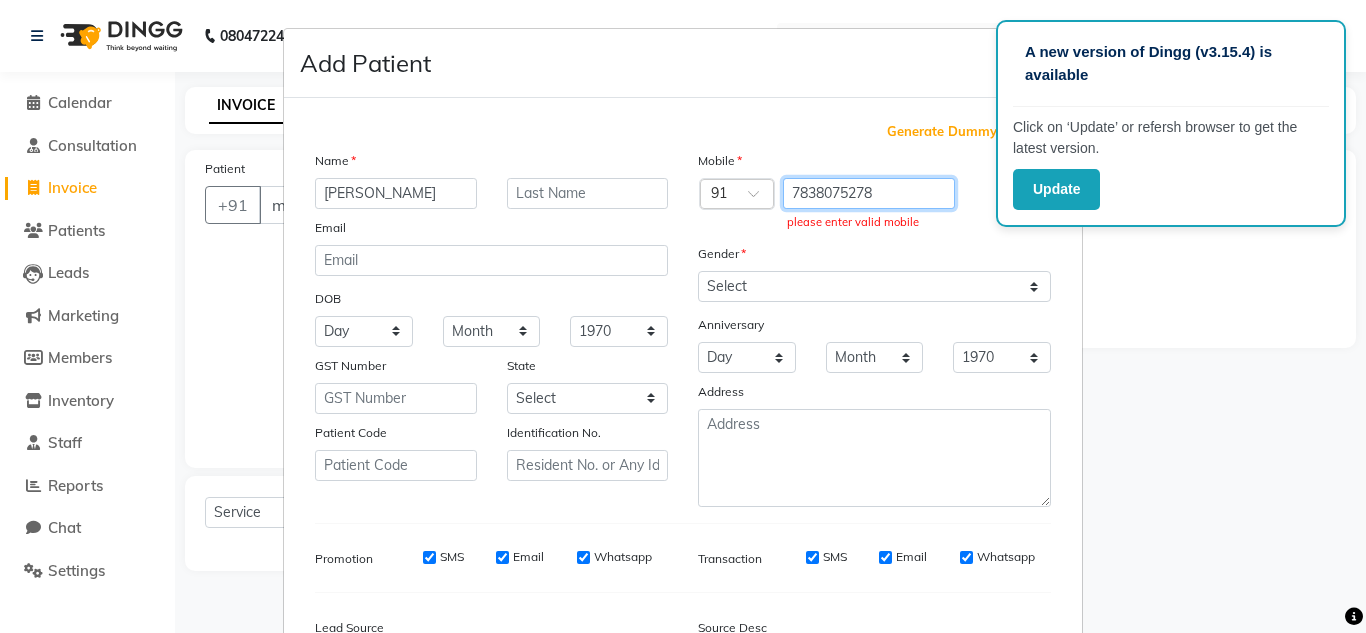 click on "7838075278" at bounding box center [869, 193] 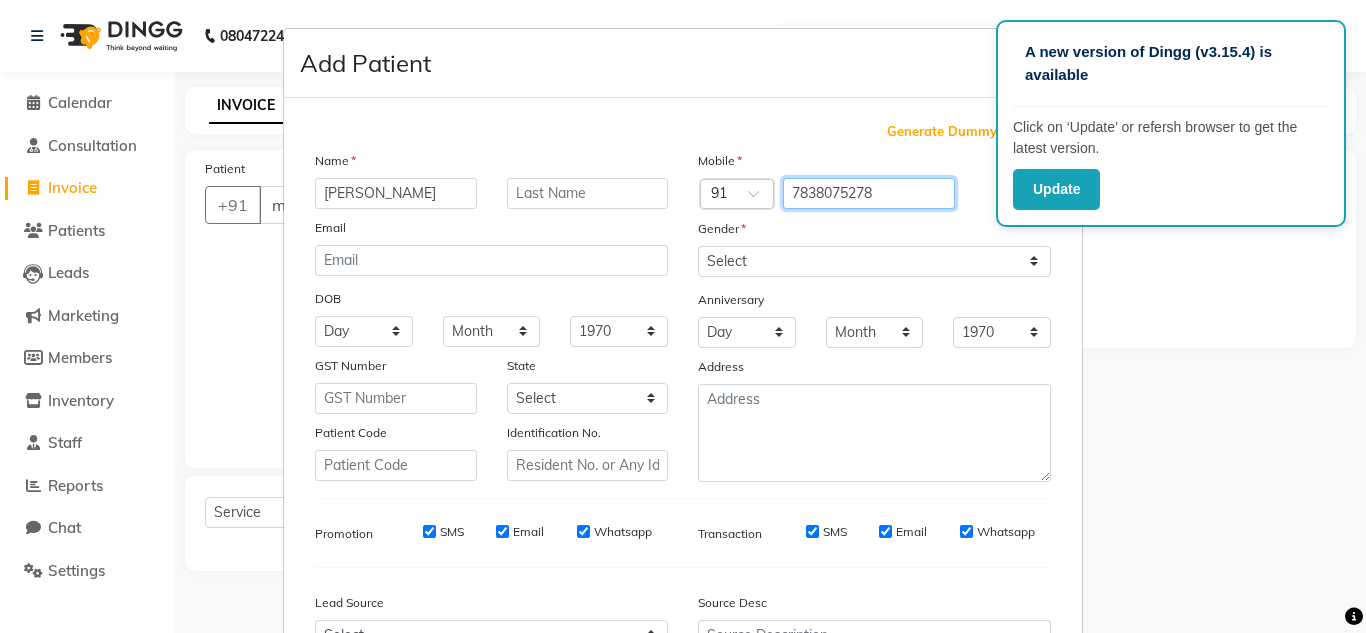 type on "7838075278" 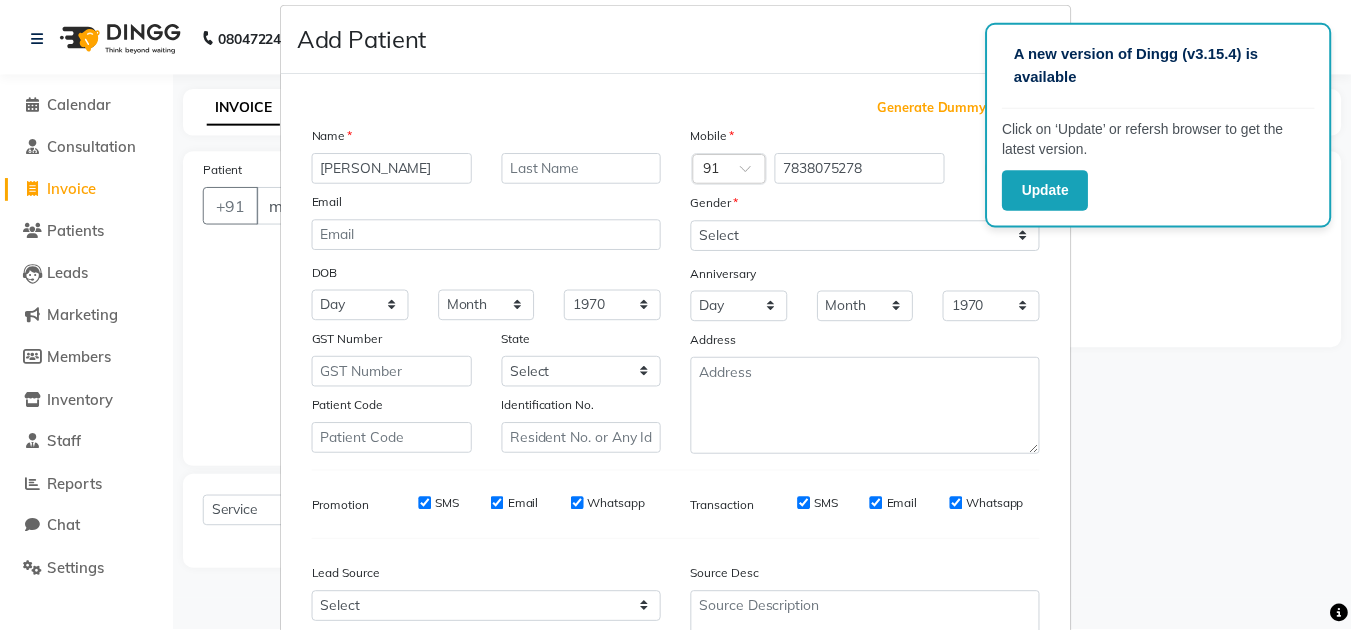 scroll, scrollTop: 216, scrollLeft: 0, axis: vertical 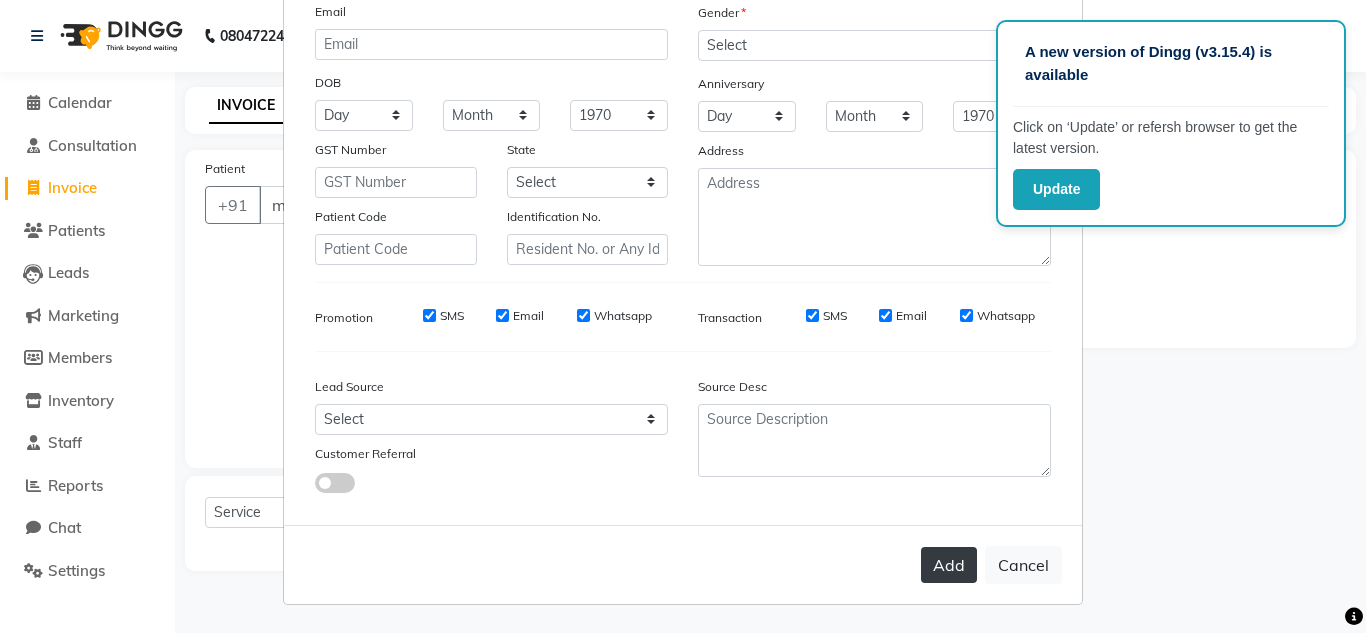 click on "Add" at bounding box center [949, 565] 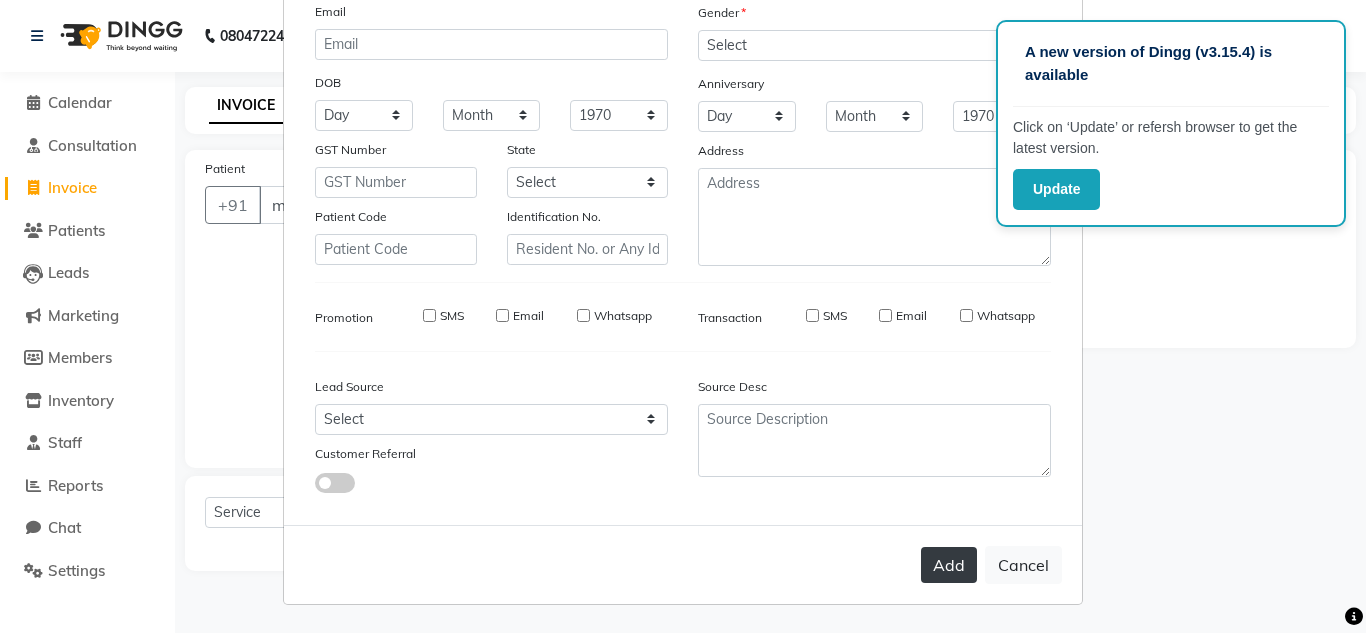 type on "7838075278" 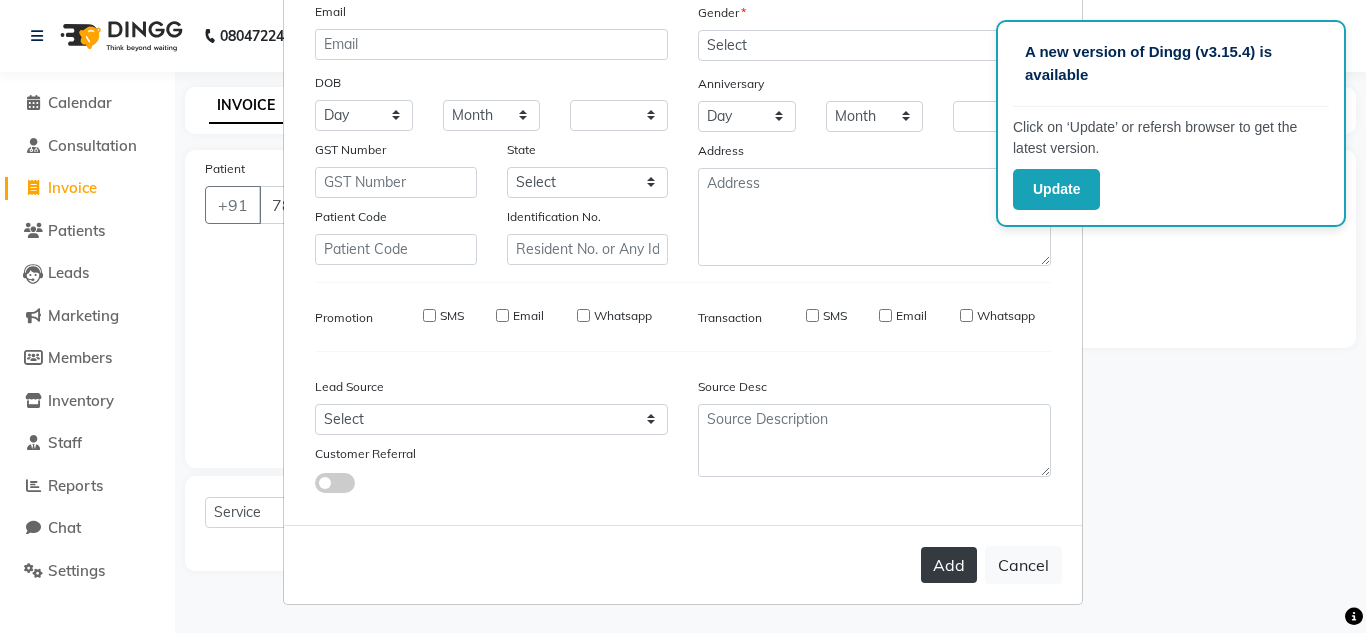 checkbox on "false" 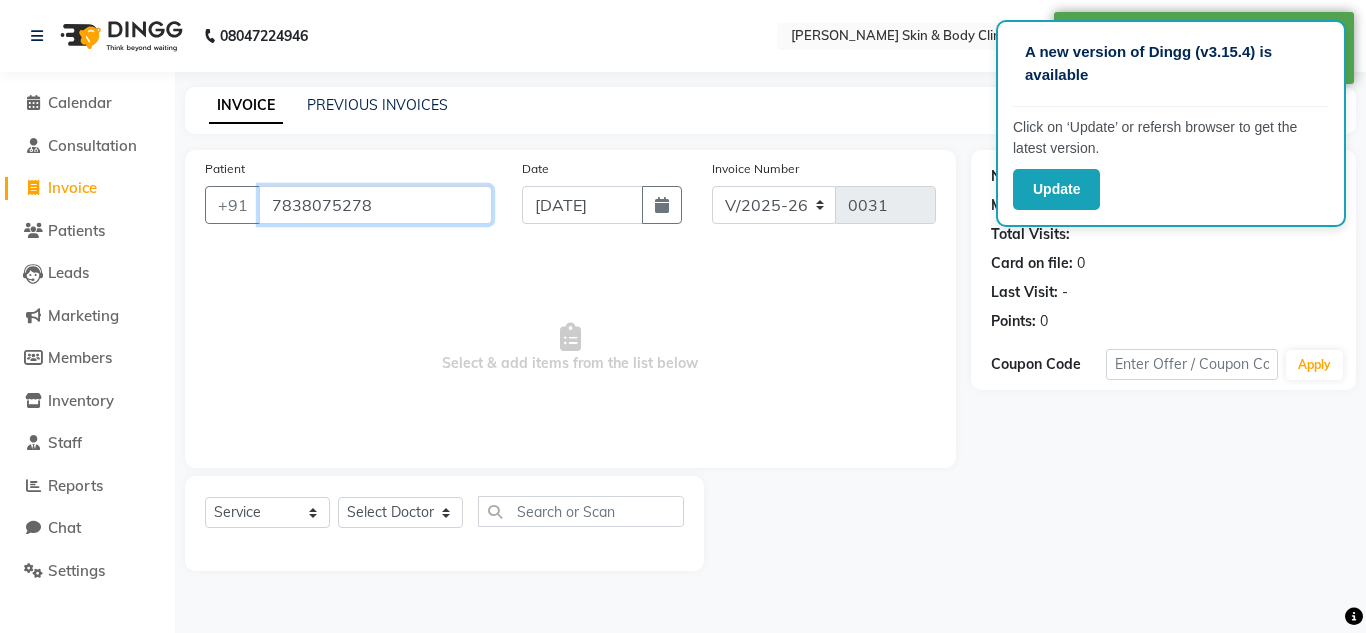 click on "7838075278" at bounding box center (375, 205) 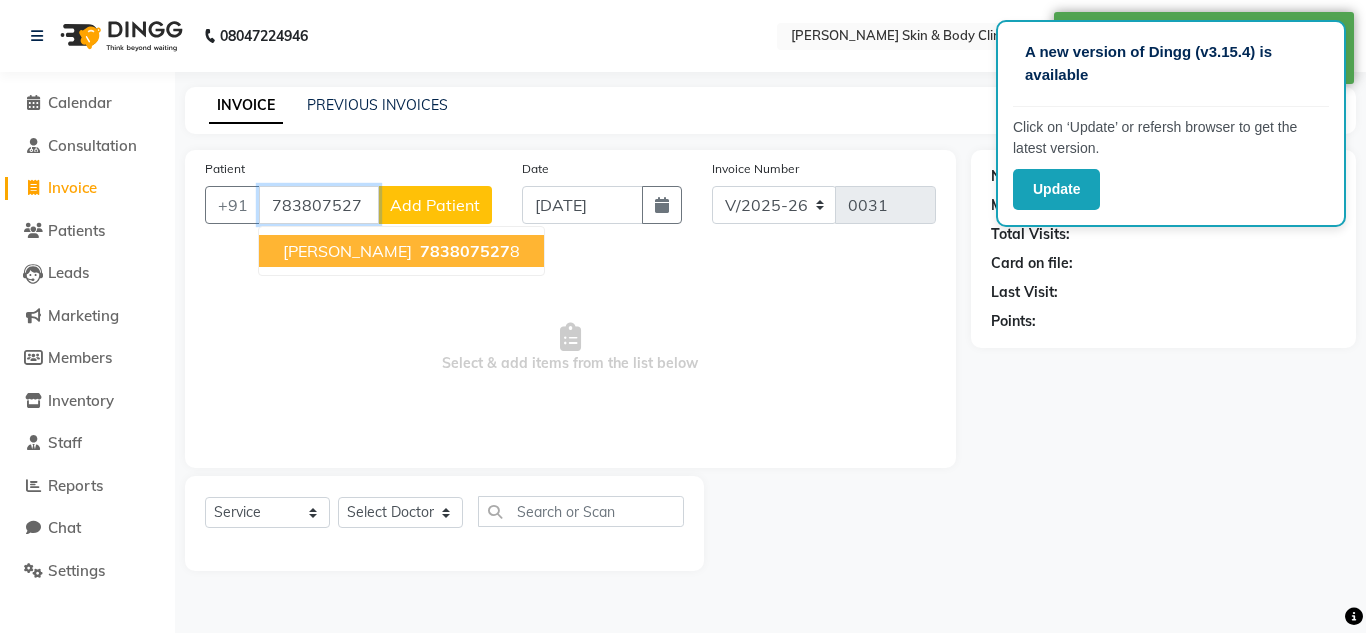 click on "manika   783807527 8" at bounding box center [401, 251] 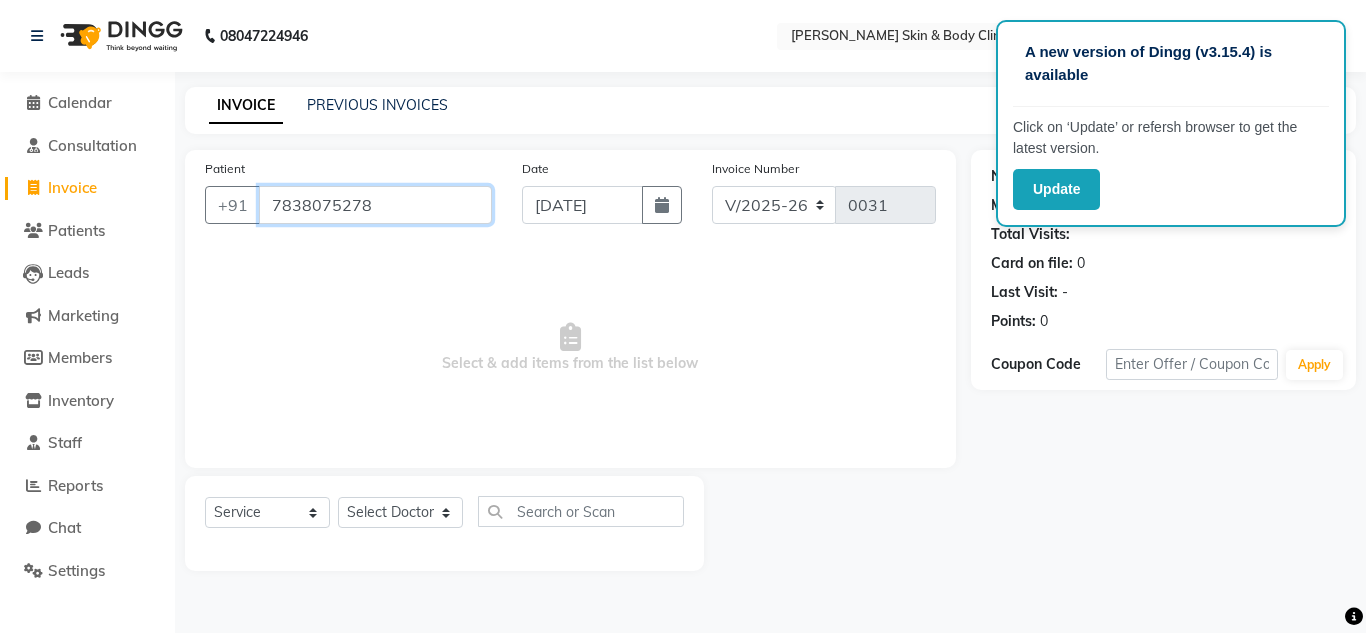 click on "7838075278" at bounding box center [375, 205] 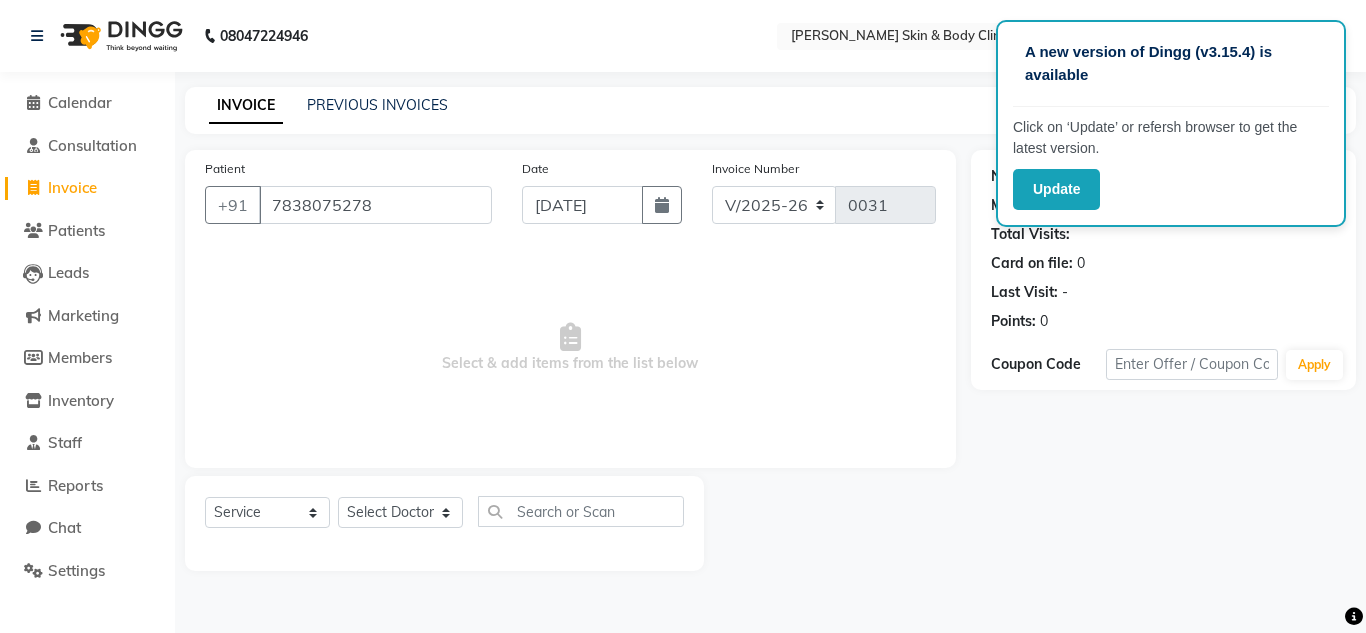 click on "Select & add items from the list below" at bounding box center (570, 348) 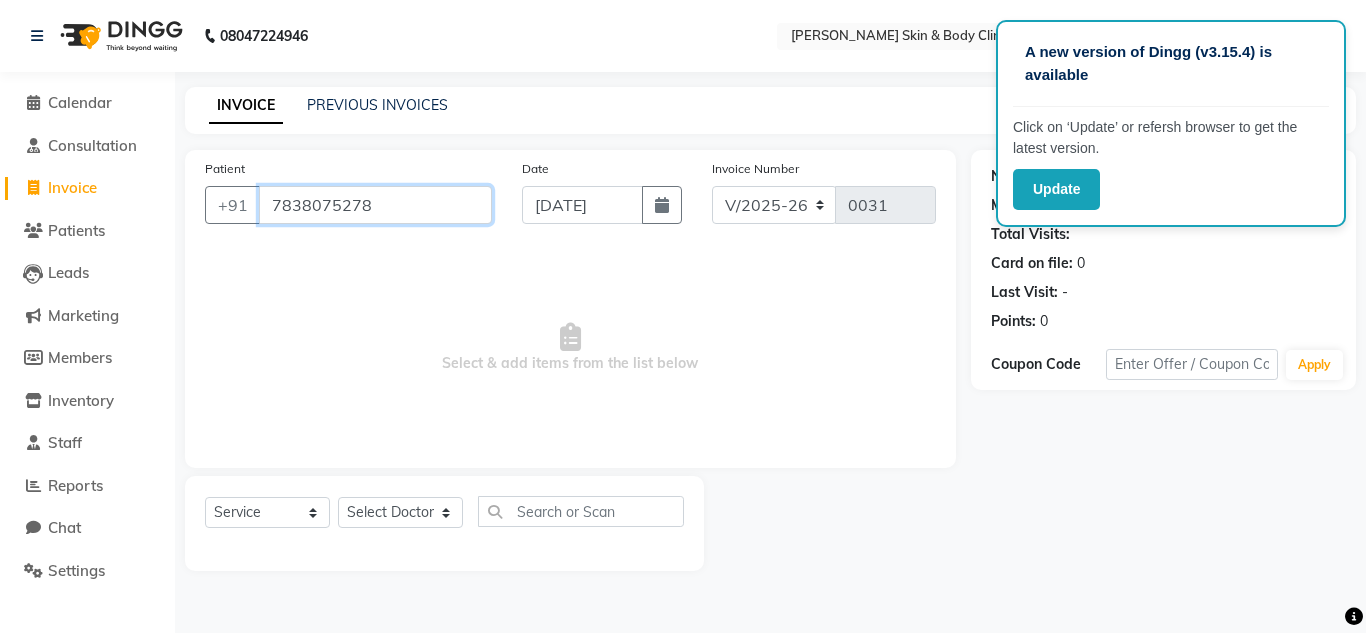 click on "7838075278" at bounding box center [375, 205] 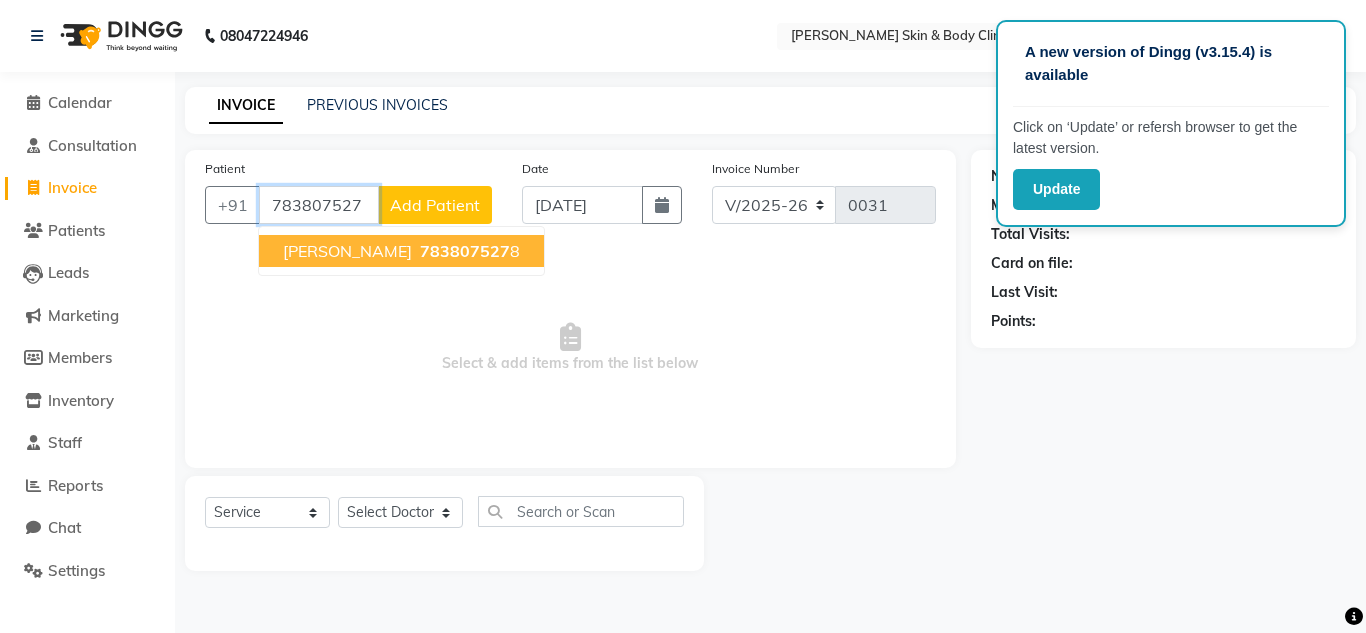 click on "783807527" at bounding box center (465, 251) 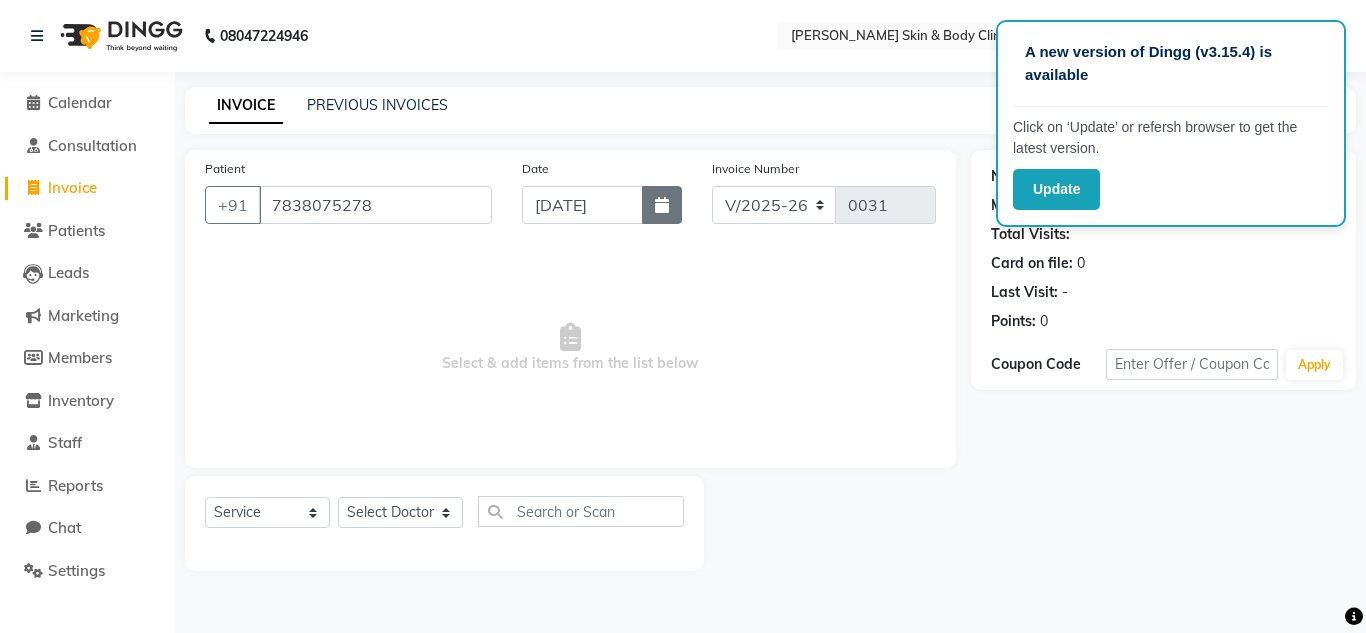 click 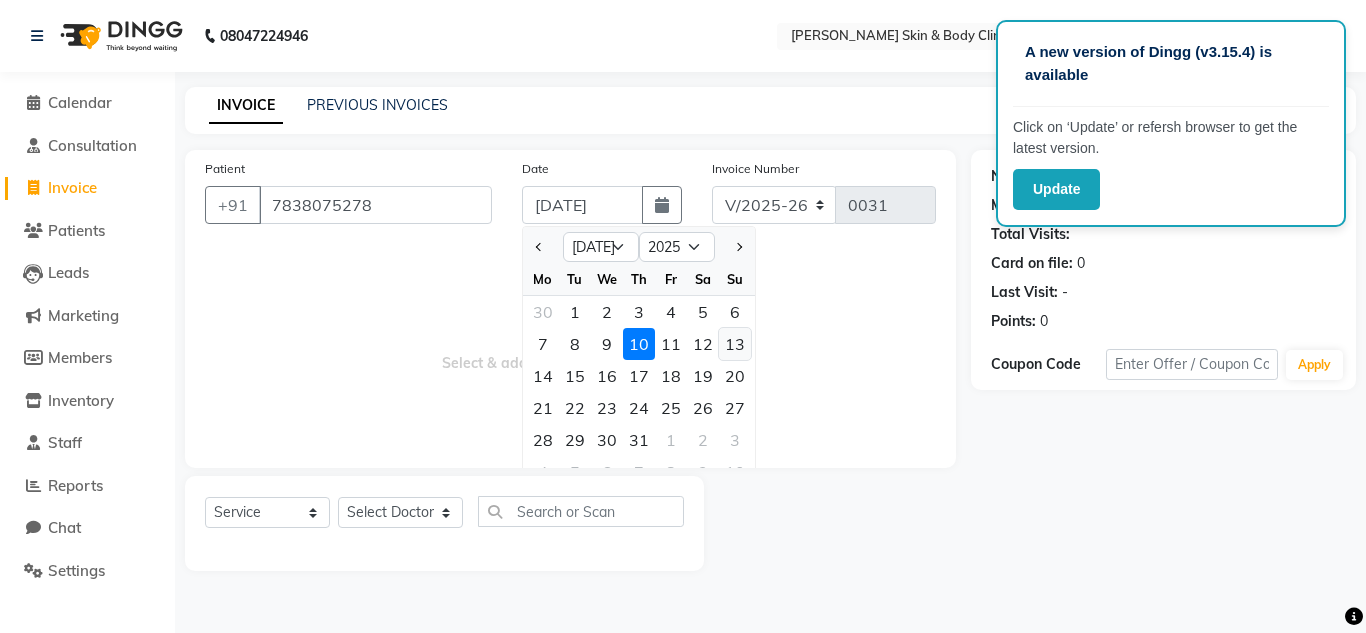 click on "13" 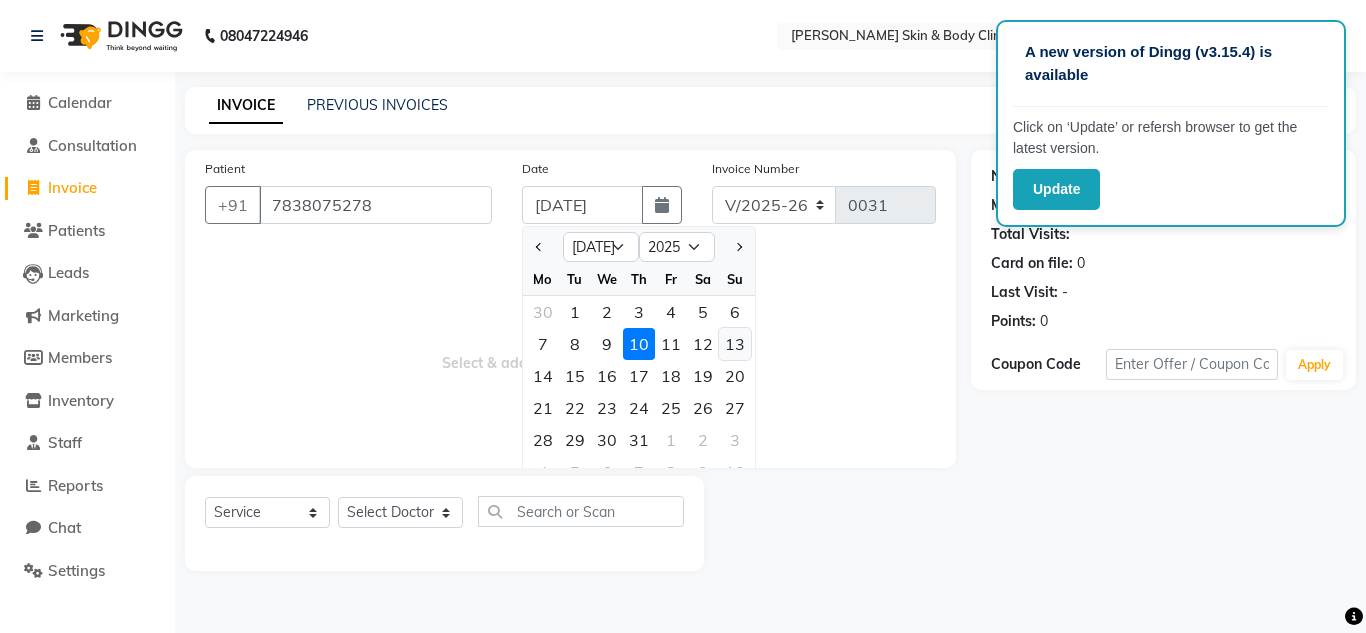 type on "[DATE]" 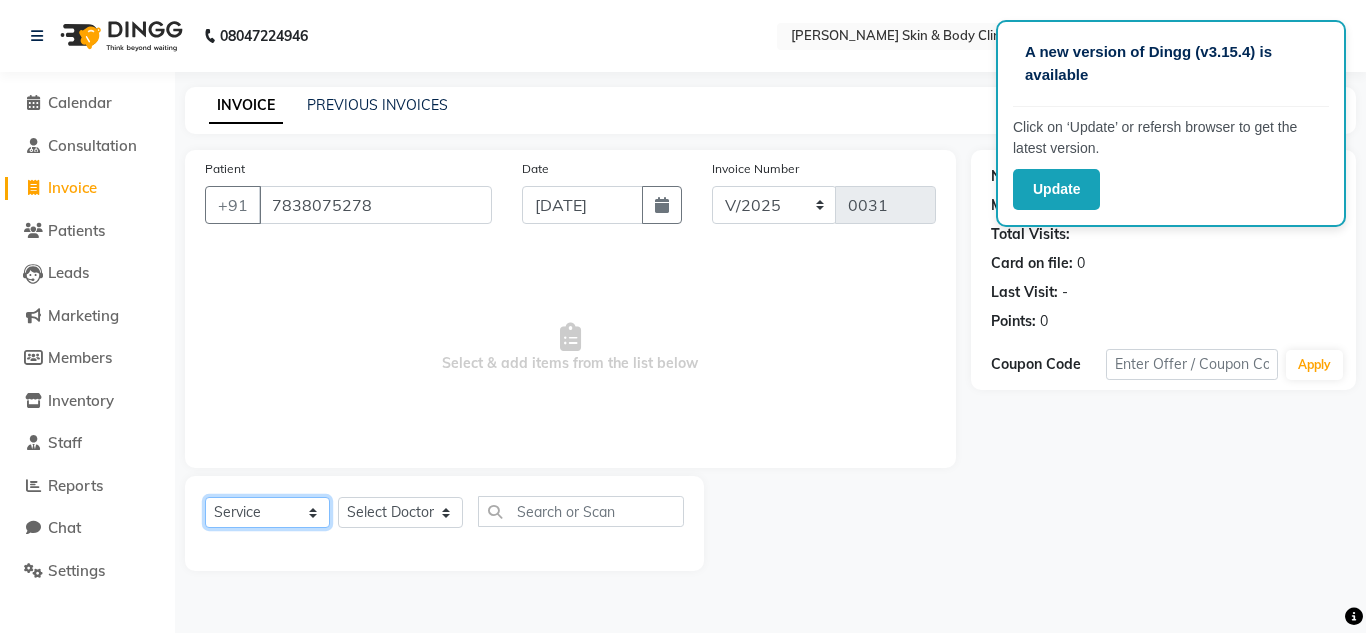 click on "Select  Service  Product  Membership  Package Voucher Prepaid Gift Card" 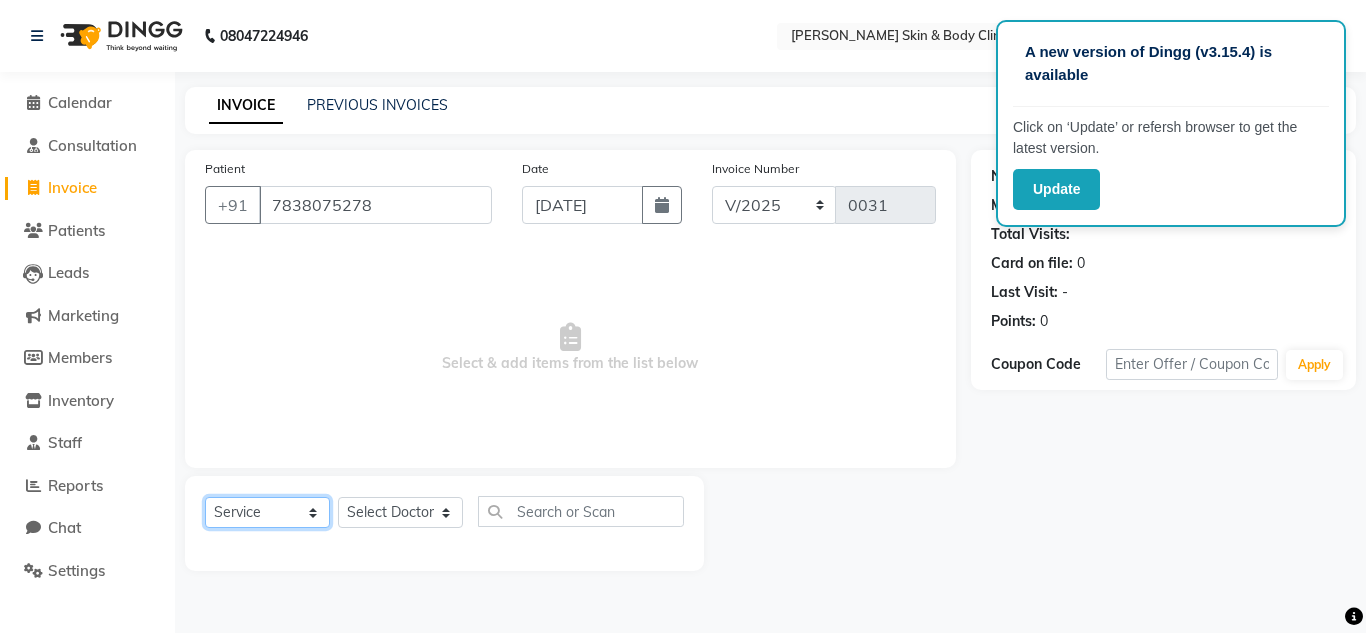 click on "Select  Service  Product  Membership  Package Voucher Prepaid Gift Card" 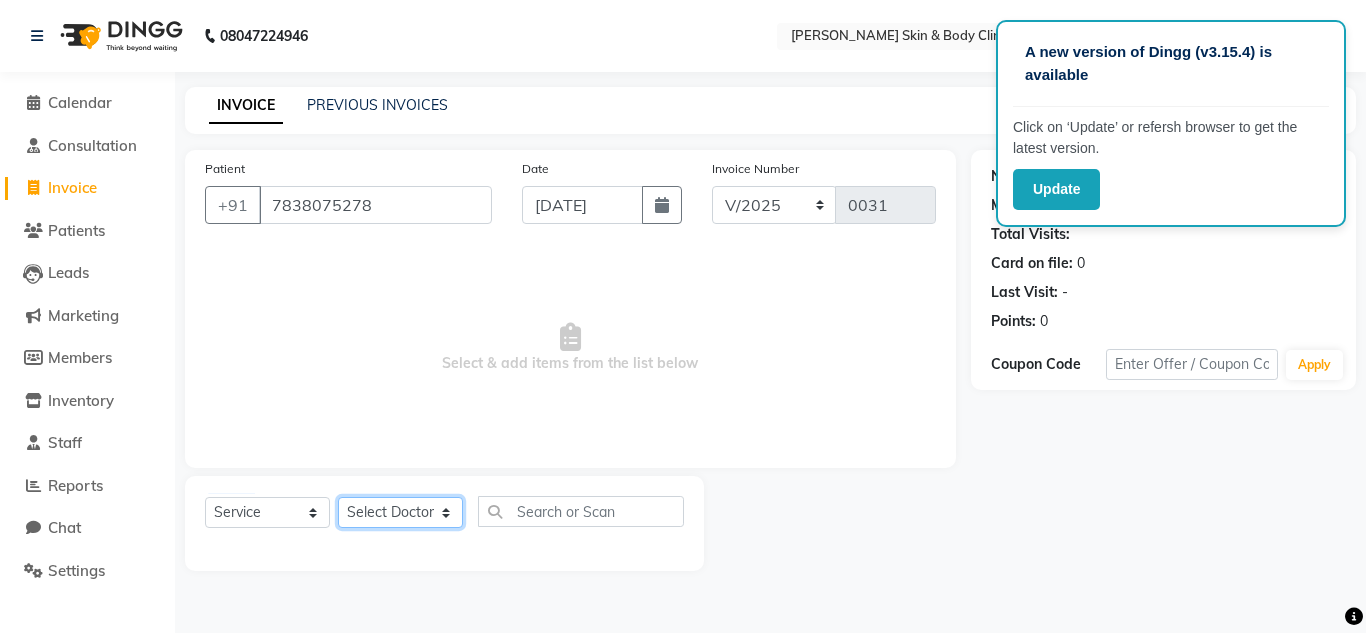 click on "Select Doctor Abhishek Dr saujanya  Dr Hina Farzana Gurmeet Harsha Rohit Vanita" 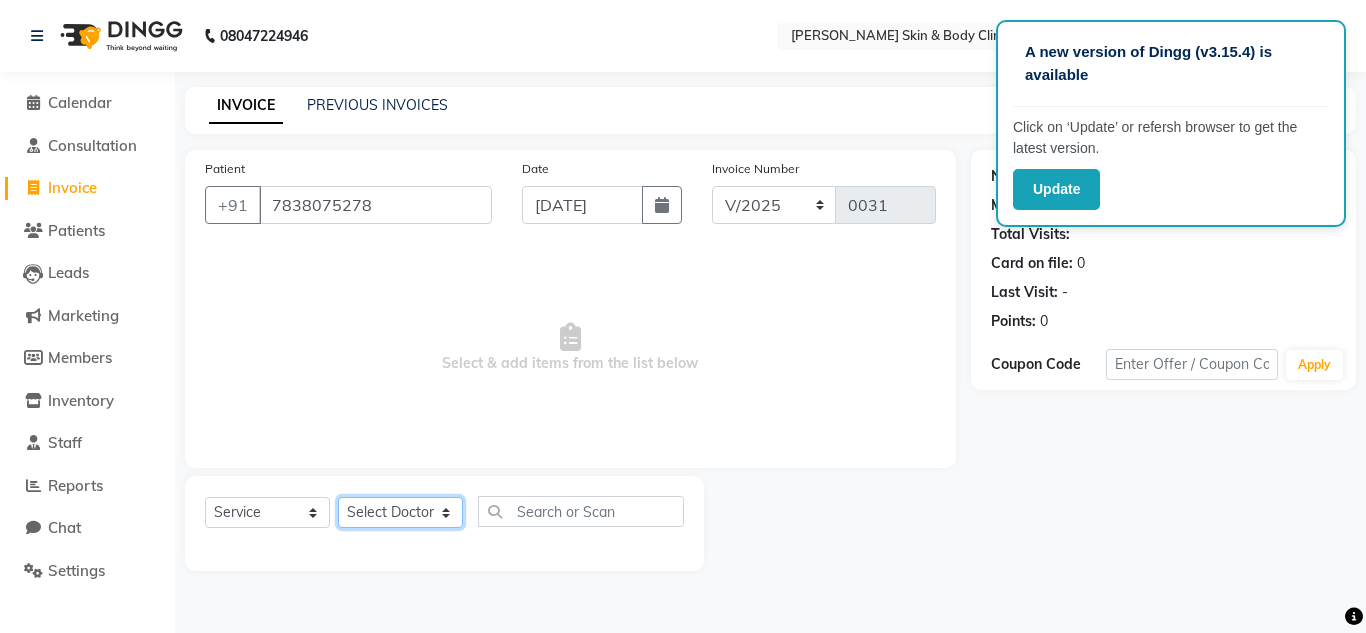 select on "70659" 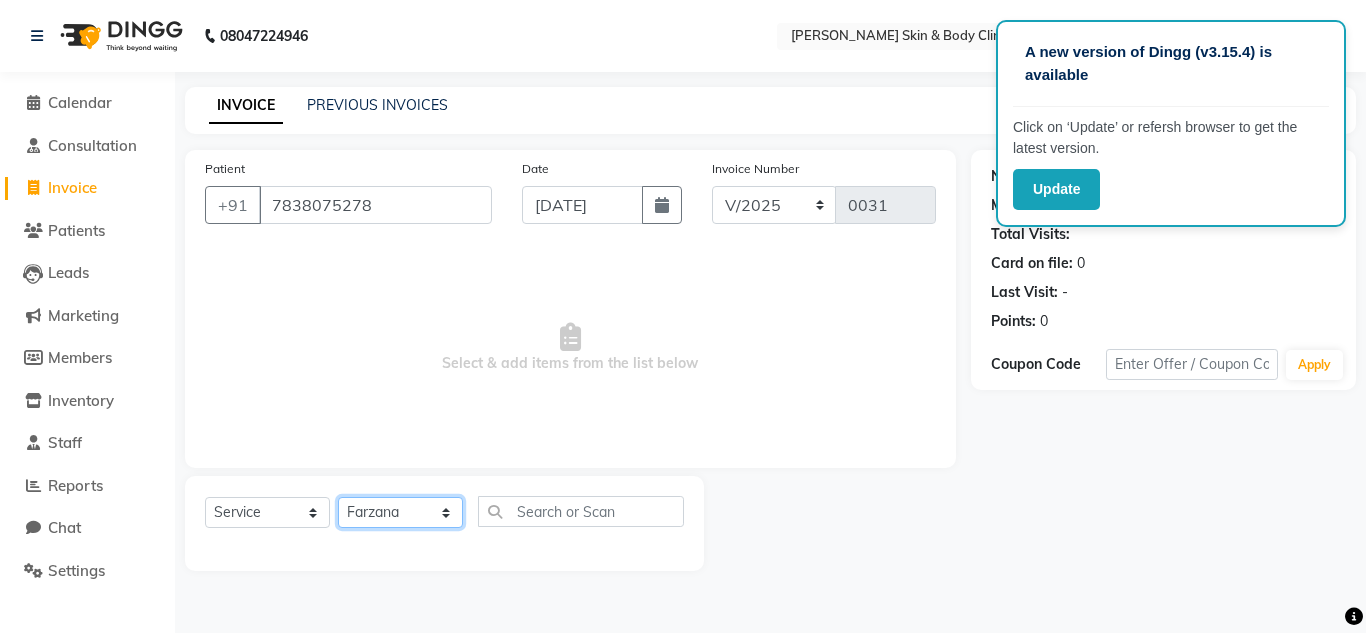 click on "Select Doctor Abhishek Dr saujanya  Dr Hina Farzana Gurmeet Harsha Rohit Vanita" 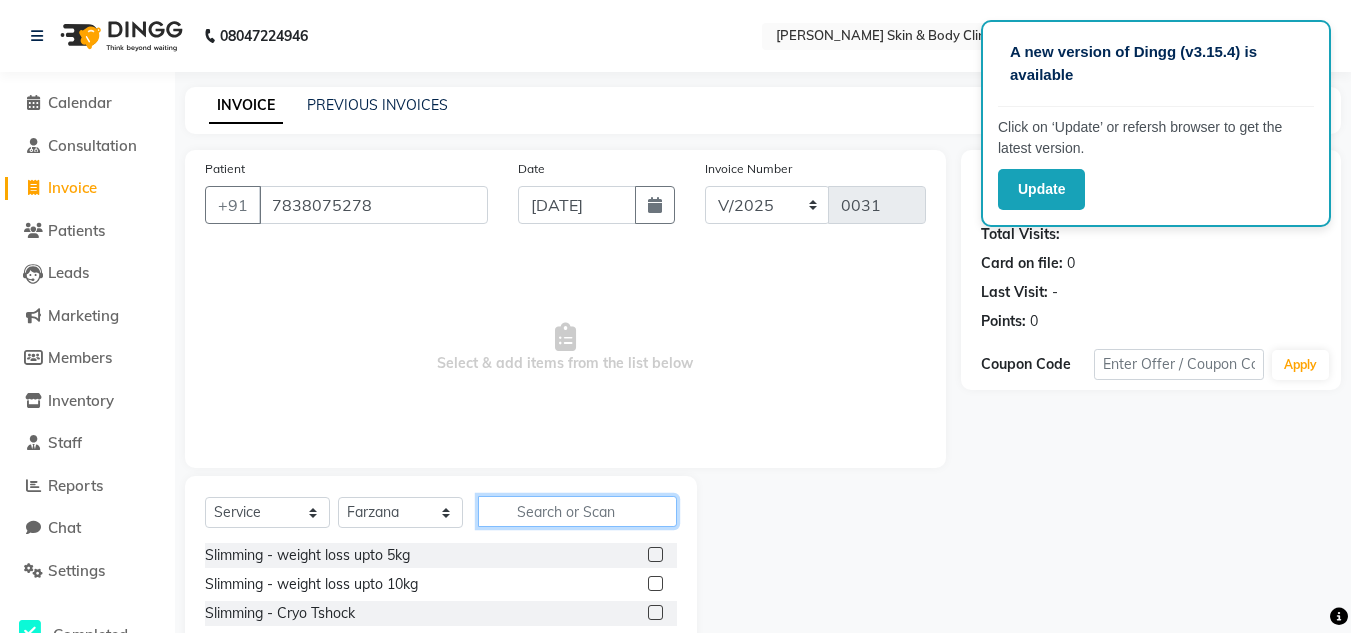 click 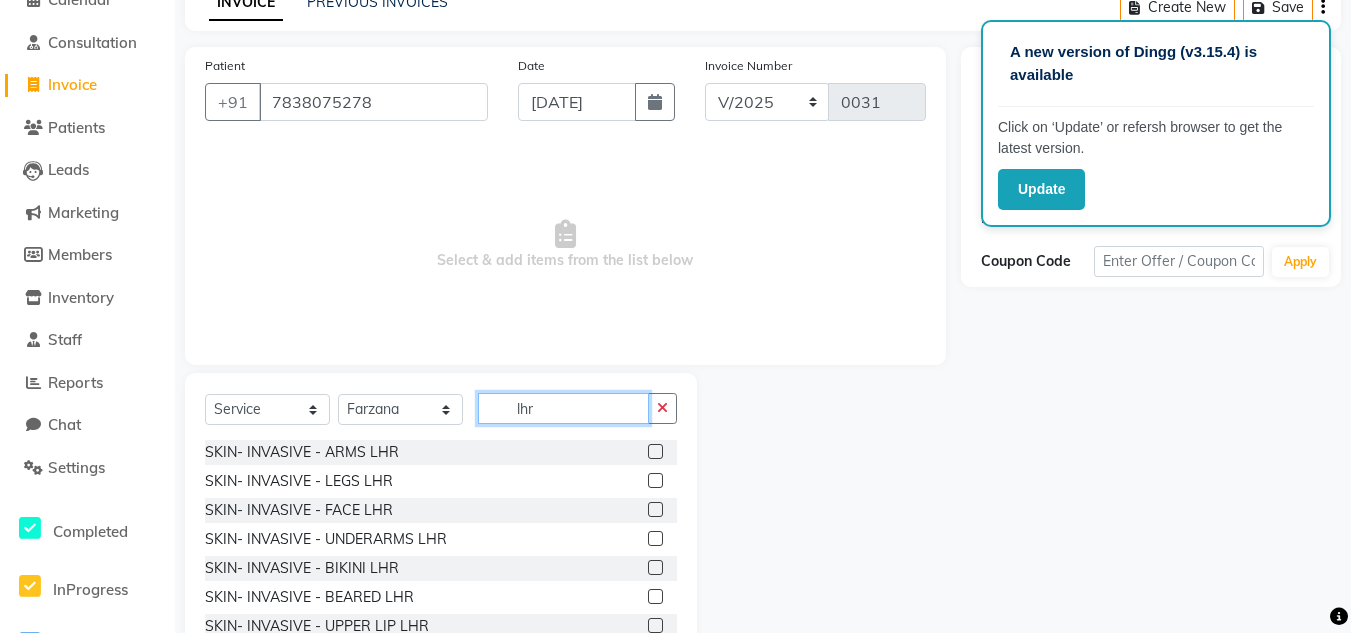 scroll, scrollTop: 168, scrollLeft: 0, axis: vertical 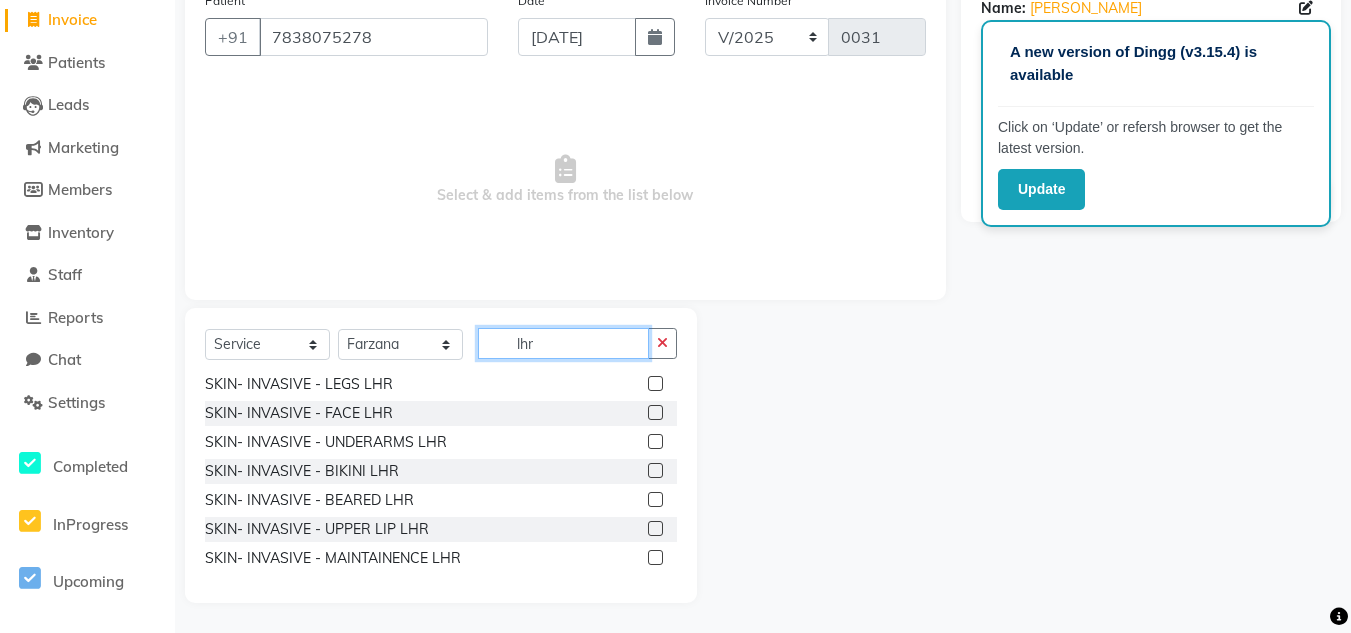 type on "lhr" 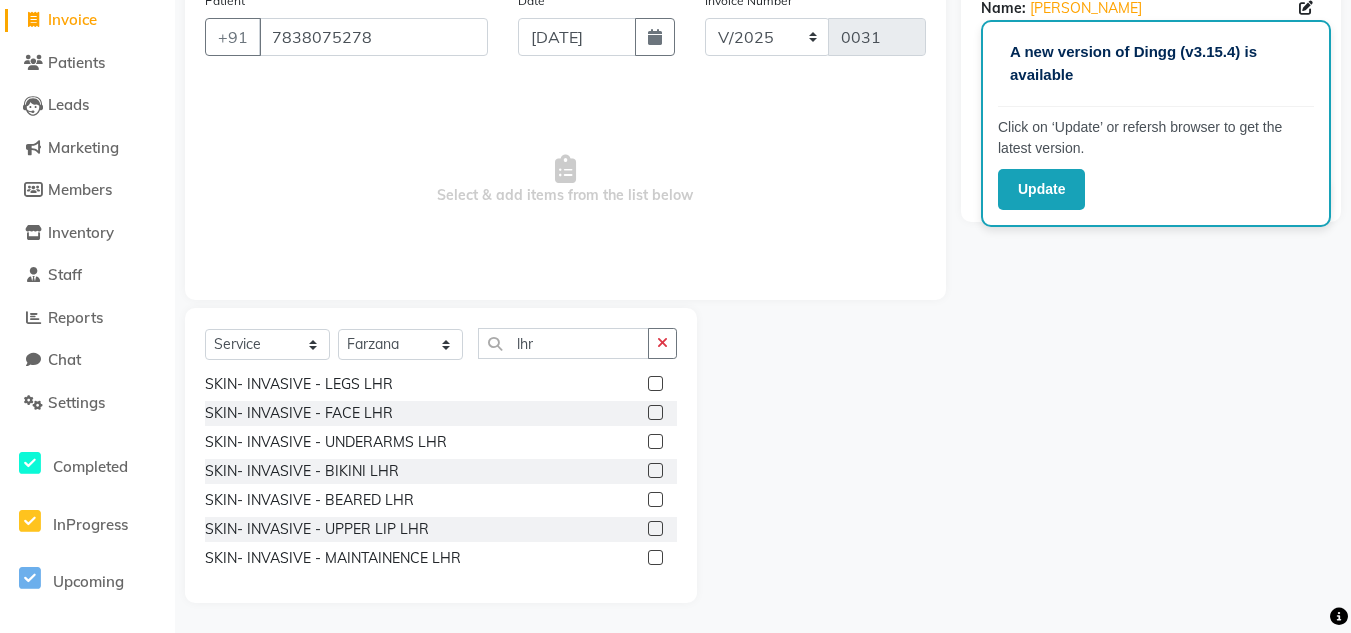 click 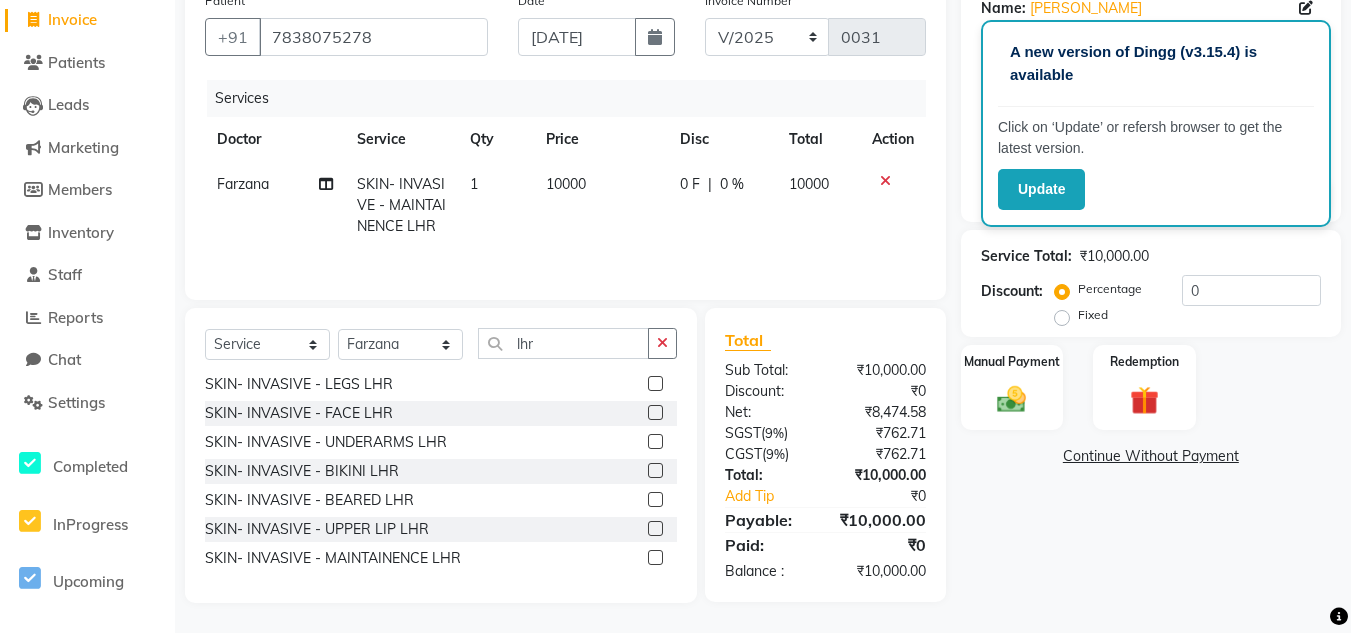 click 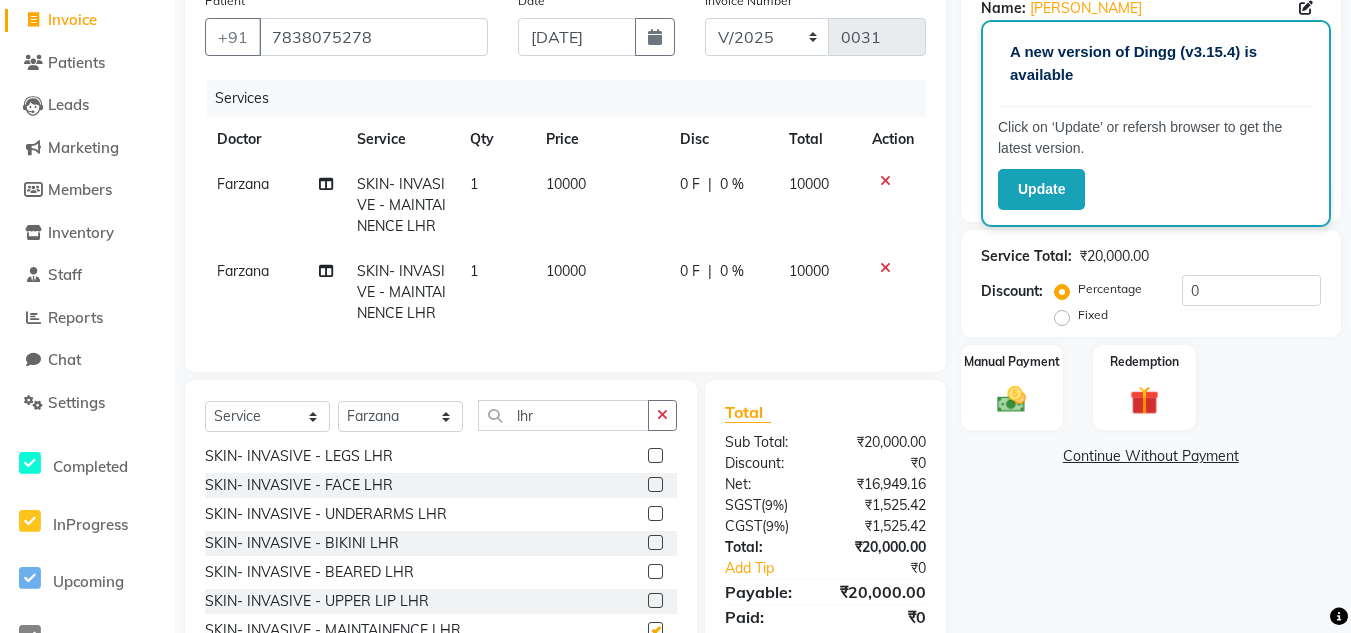 checkbox on "false" 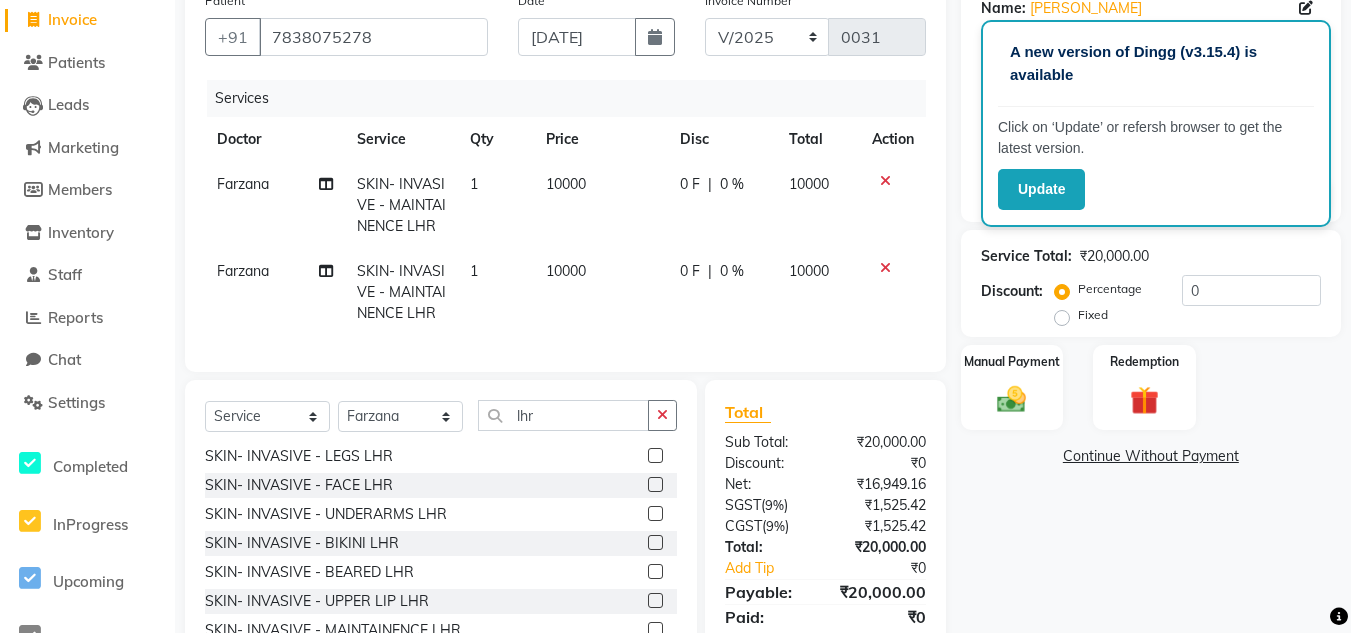 click 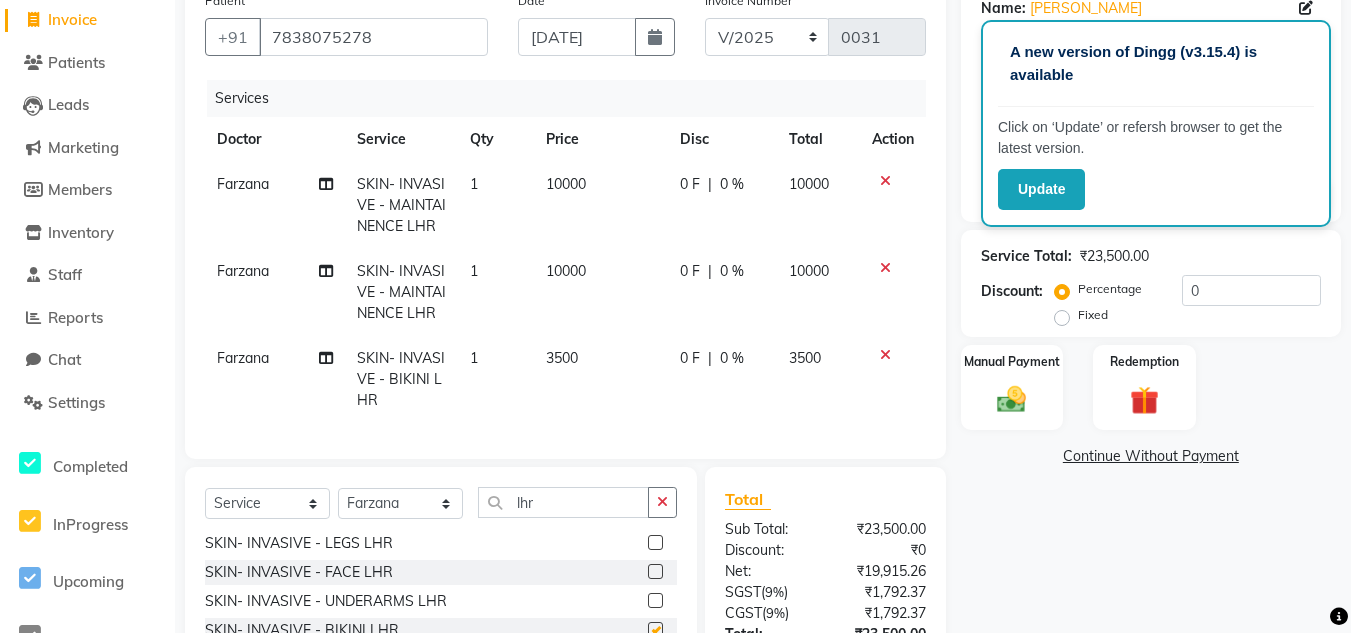 checkbox on "false" 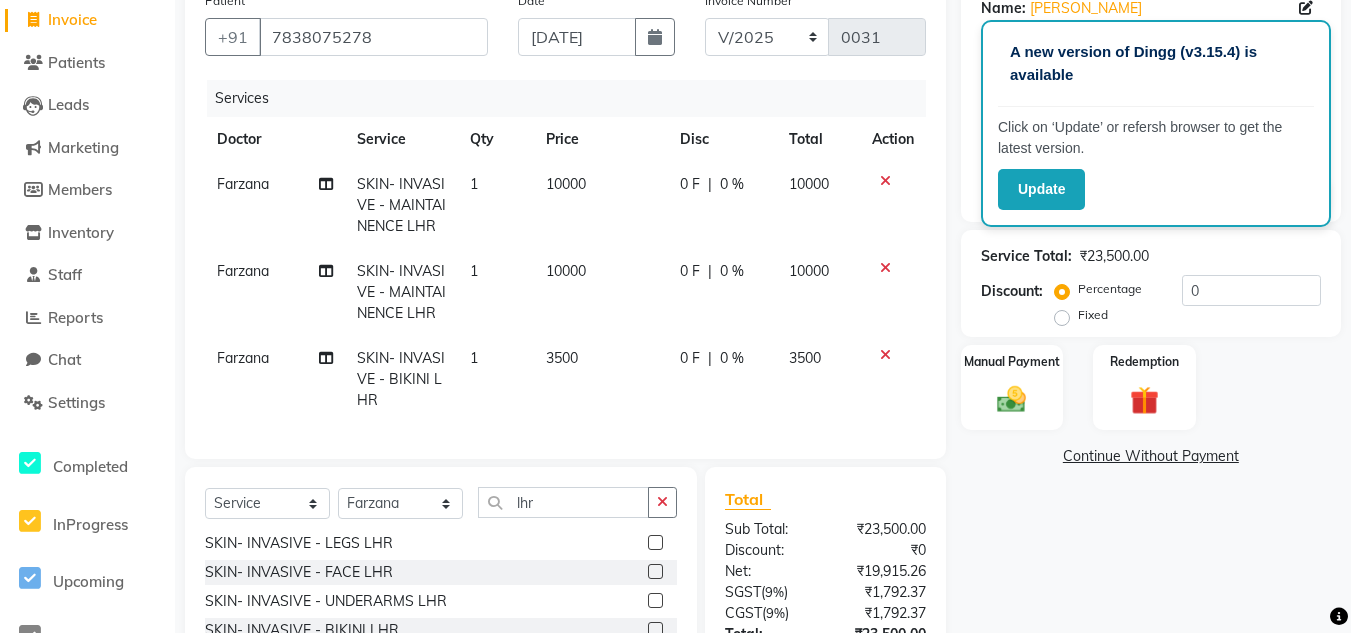 click 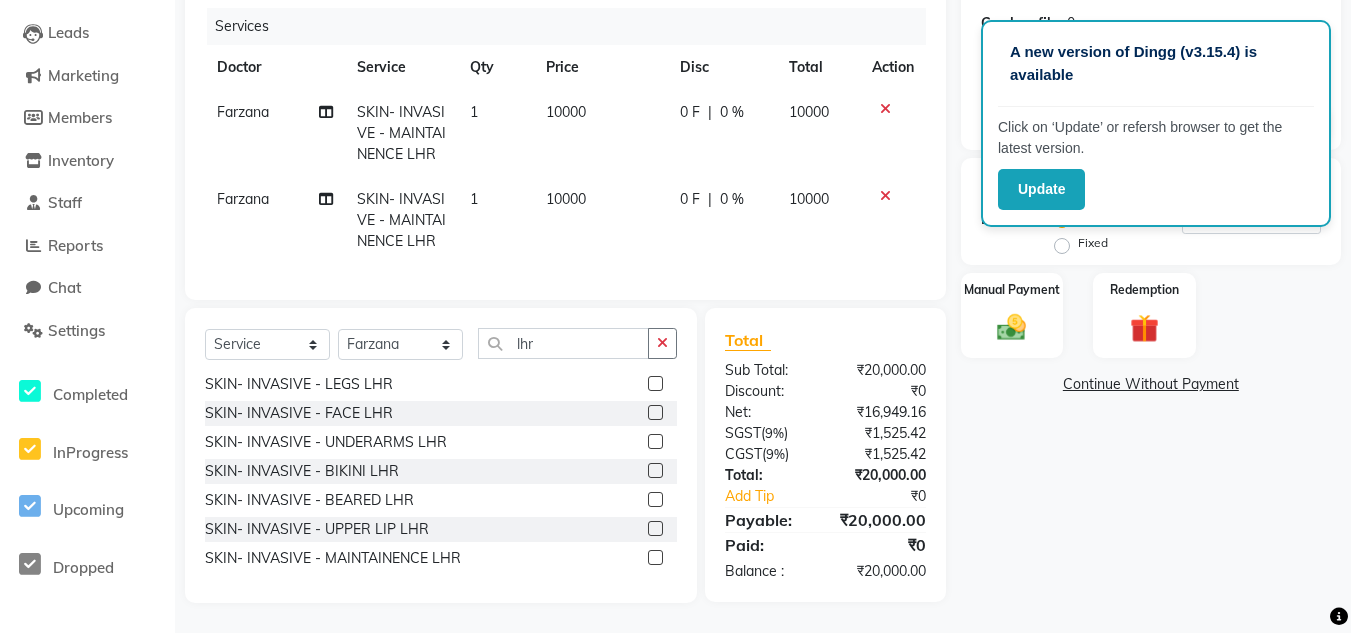 scroll, scrollTop: 255, scrollLeft: 0, axis: vertical 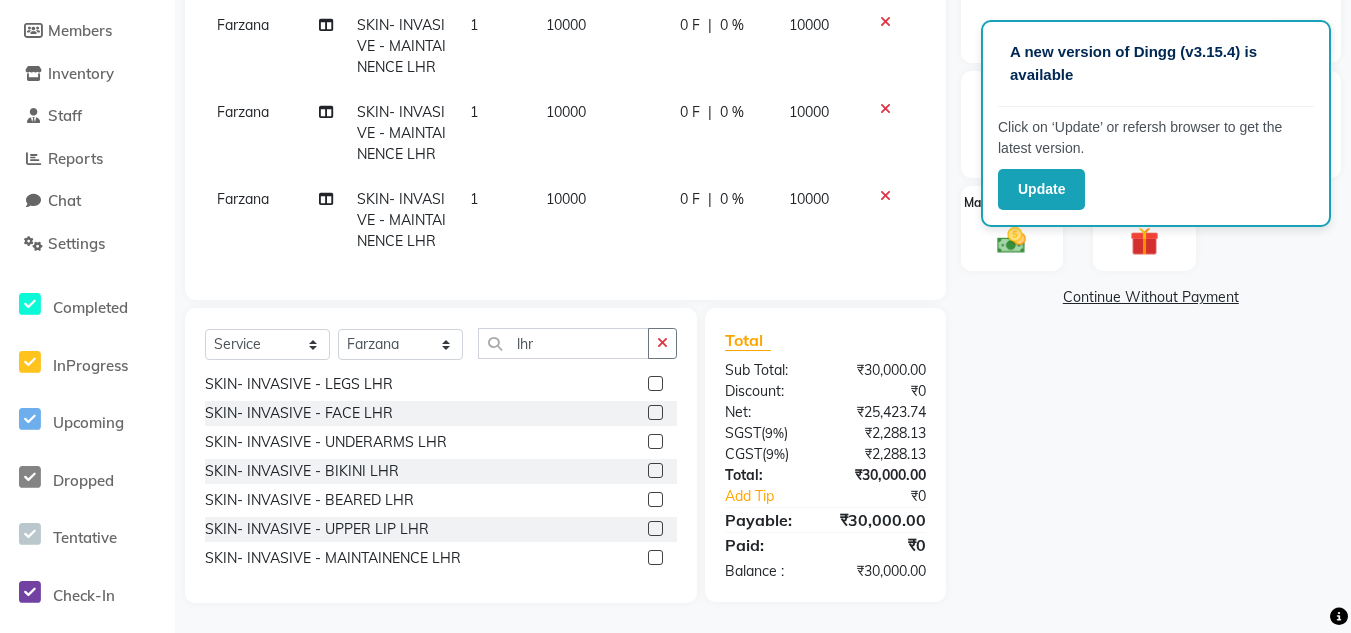 click 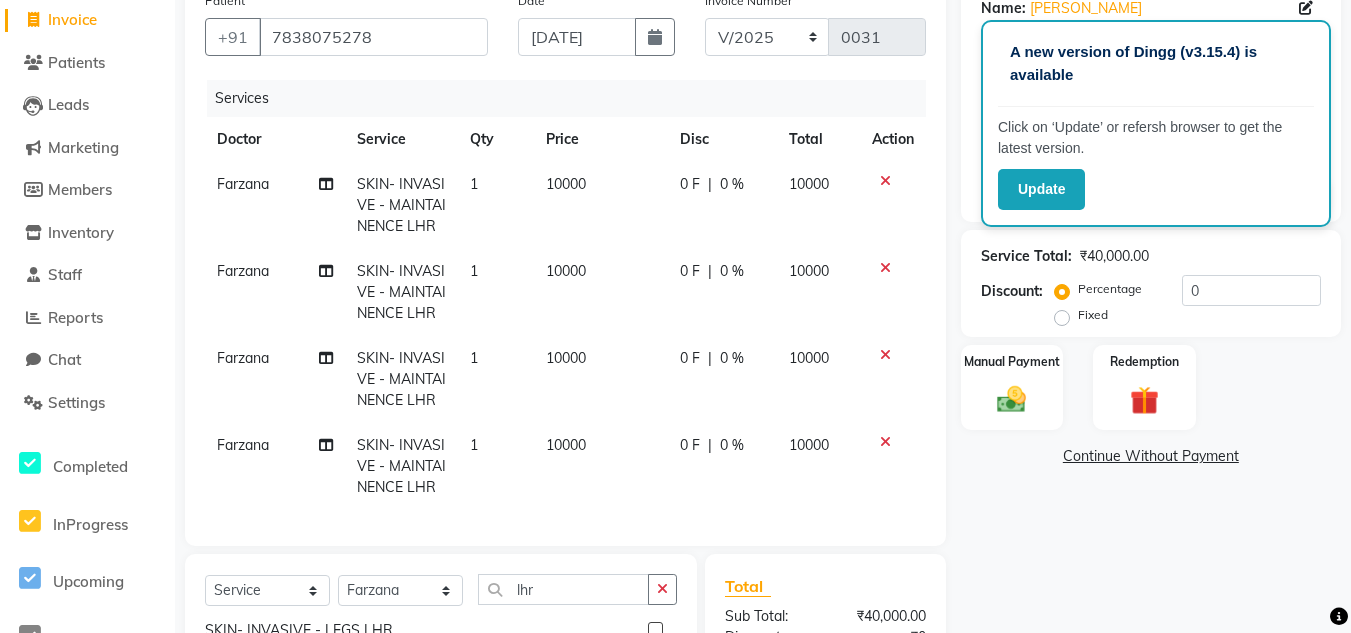 scroll, scrollTop: 429, scrollLeft: 0, axis: vertical 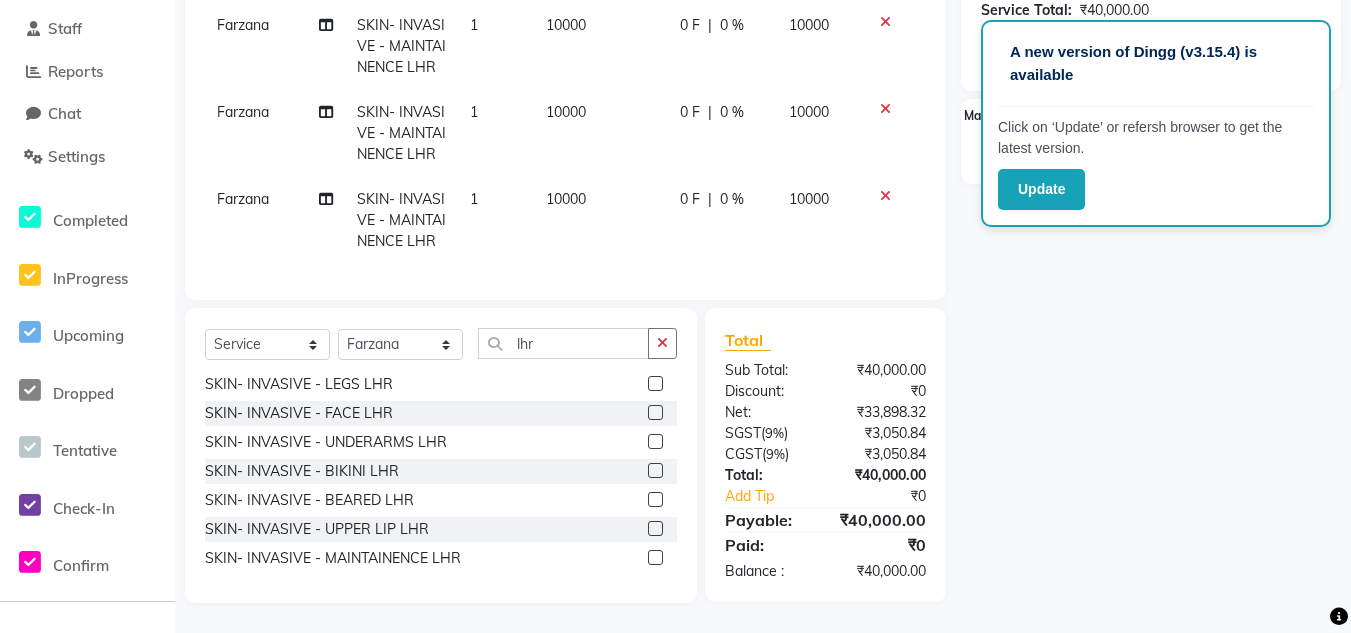 click on "SKIN- INVASIVE - MAINTAINENCE LHR" 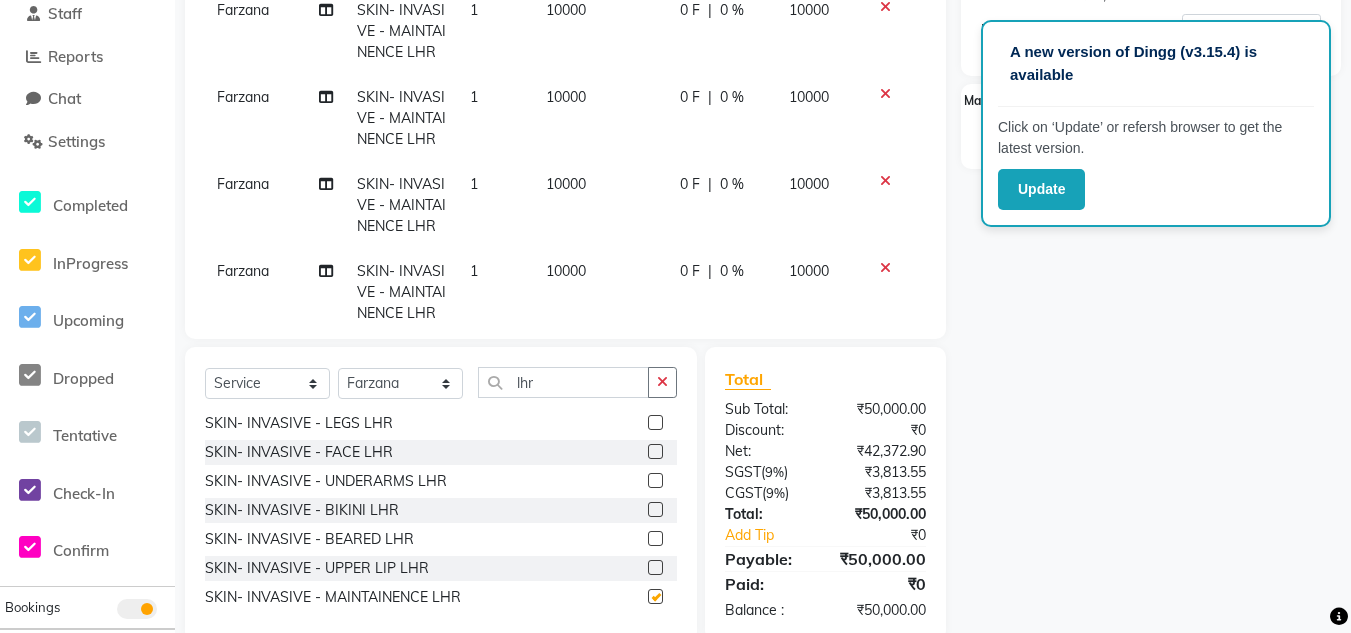 checkbox on "false" 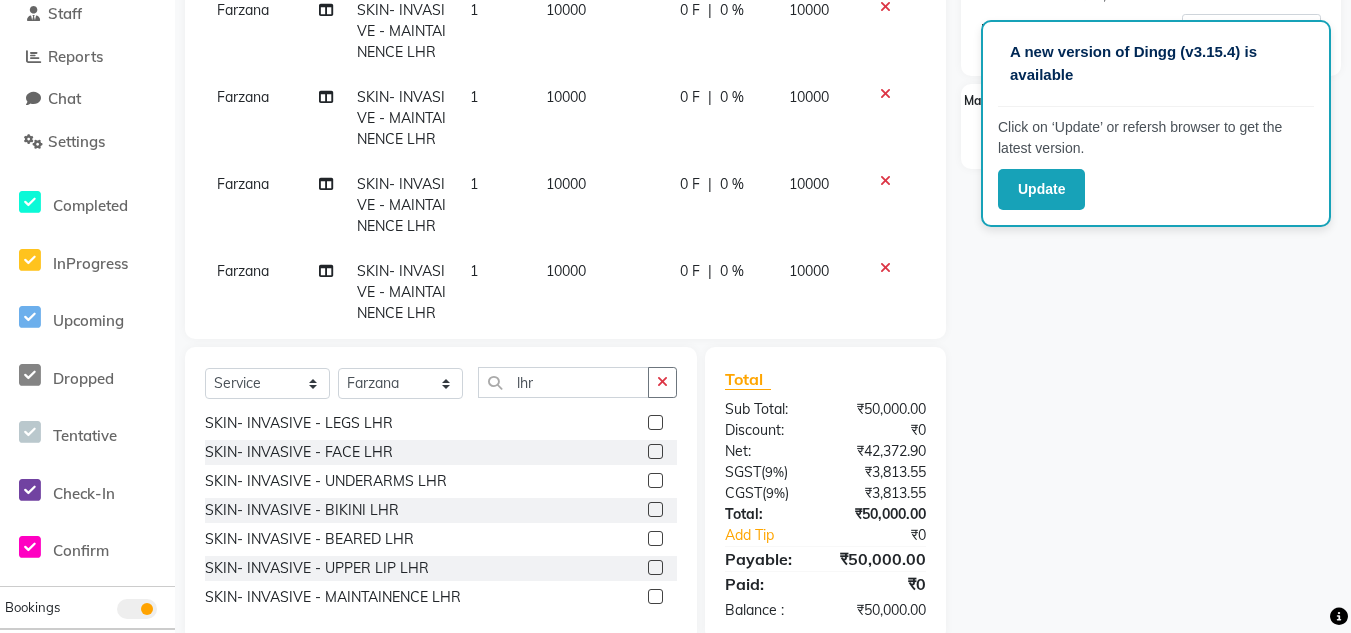 click on "10000" 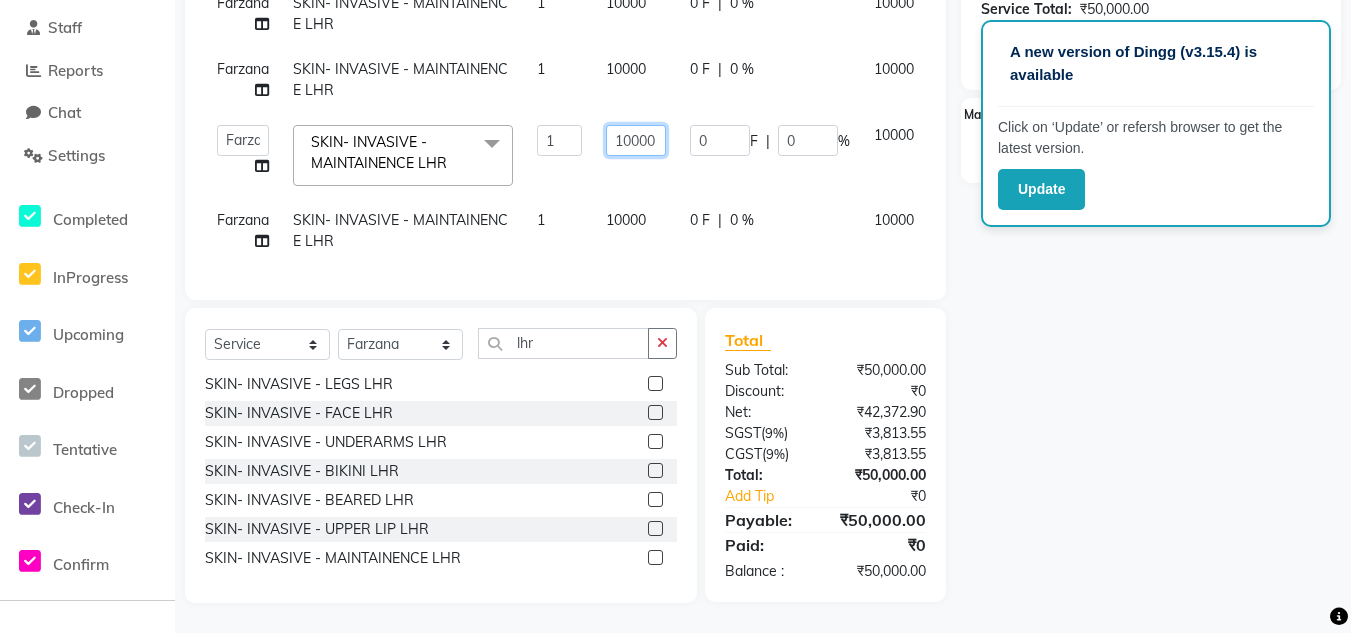 click on "10000" 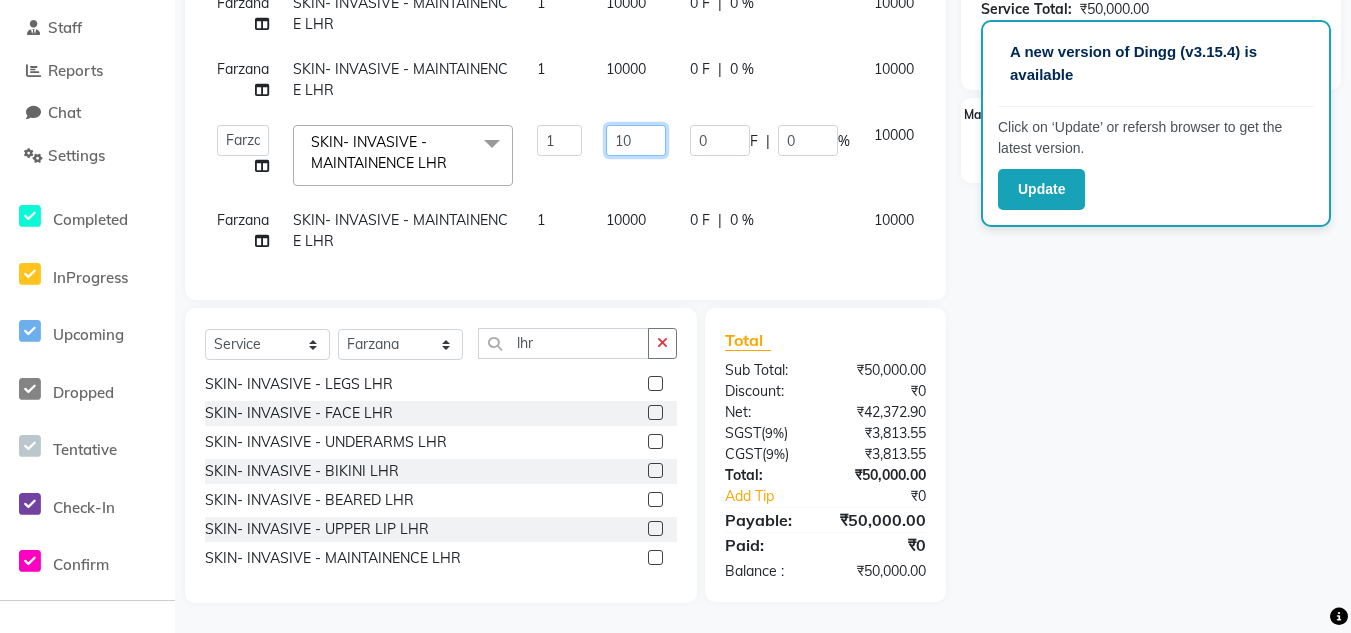 type on "1" 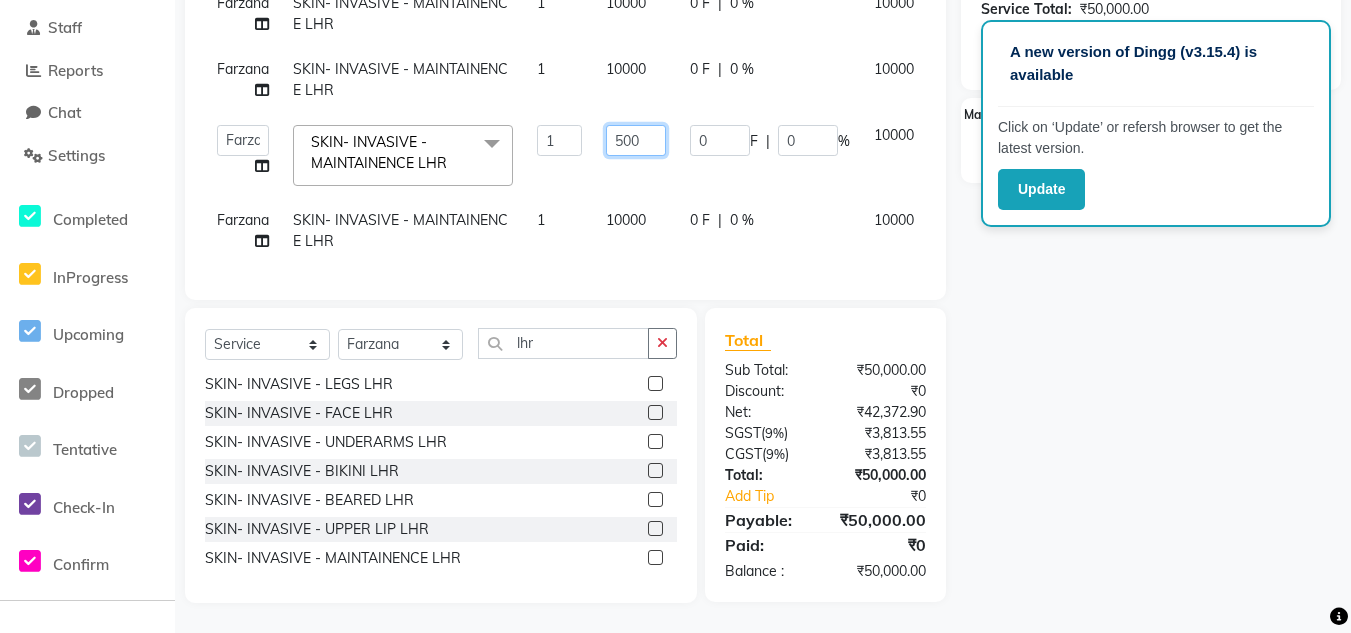 type on "5000" 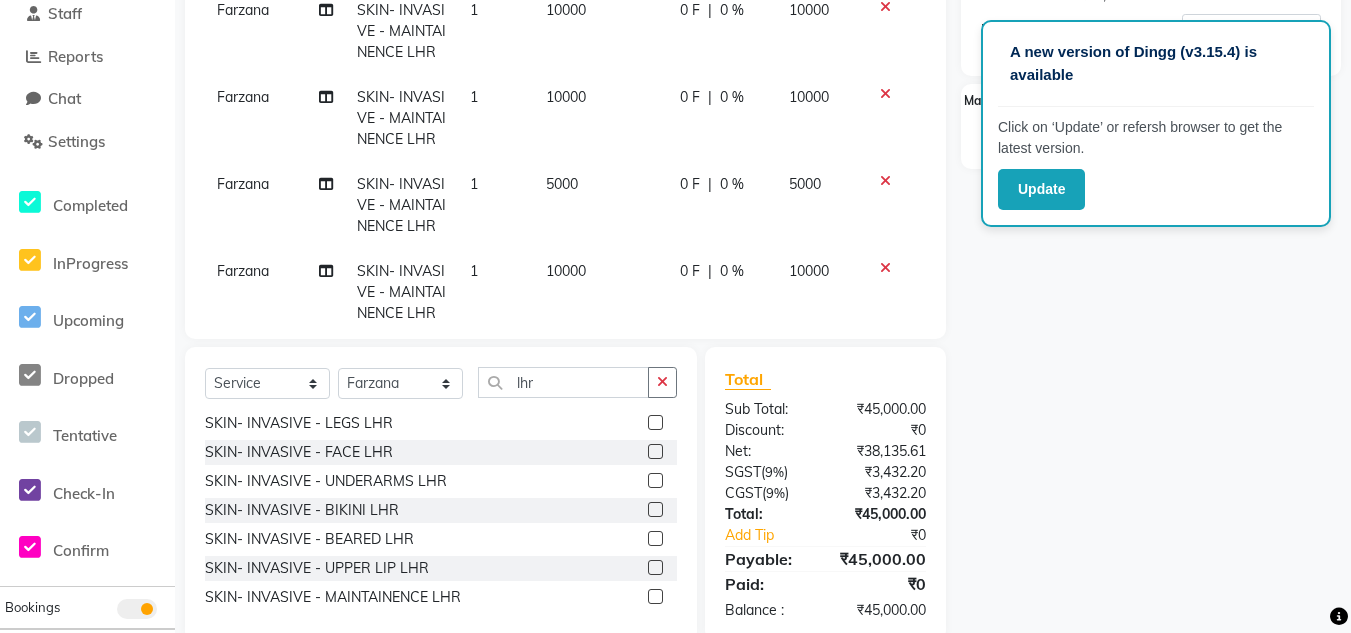 click on "Name: Manika  Membership:  No Active Membership  Total Visits:   Card on file:  0 Last Visit:   - Points:   0  Coupon Code Apply Service Total:  ₹45,000.00  Discount:  Percentage   Fixed  0 Manual Payment Redemption  Continue Without Payment" 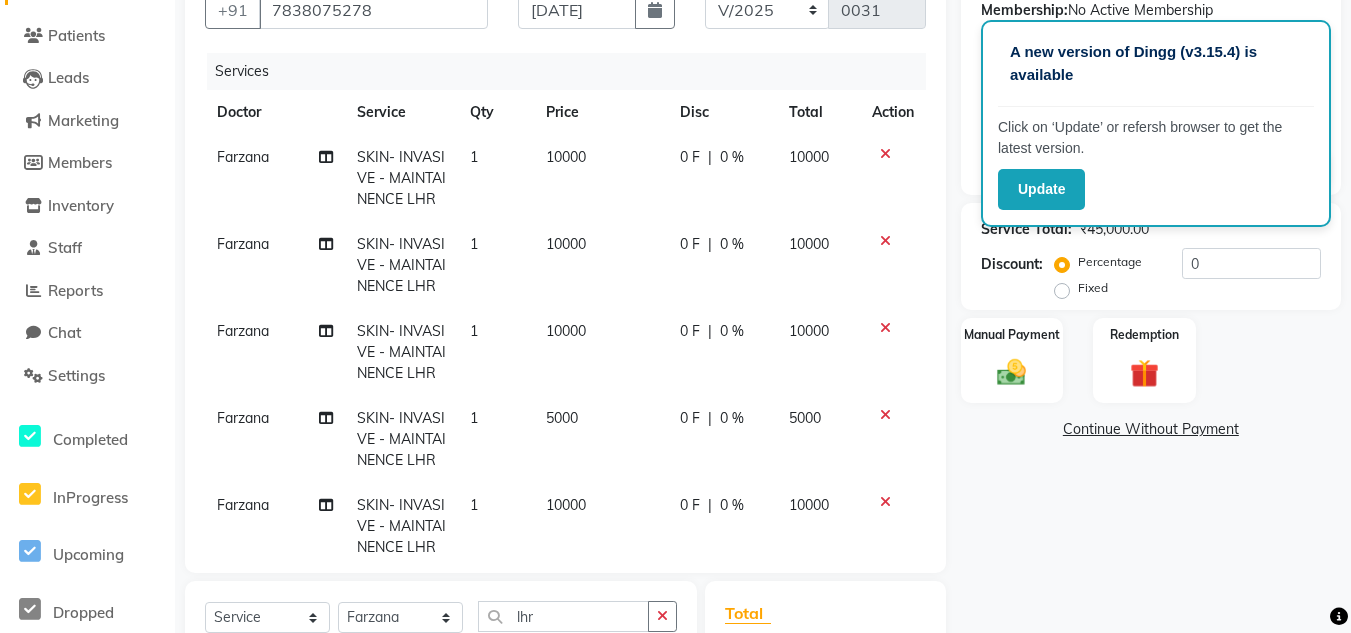 scroll, scrollTop: 197, scrollLeft: 0, axis: vertical 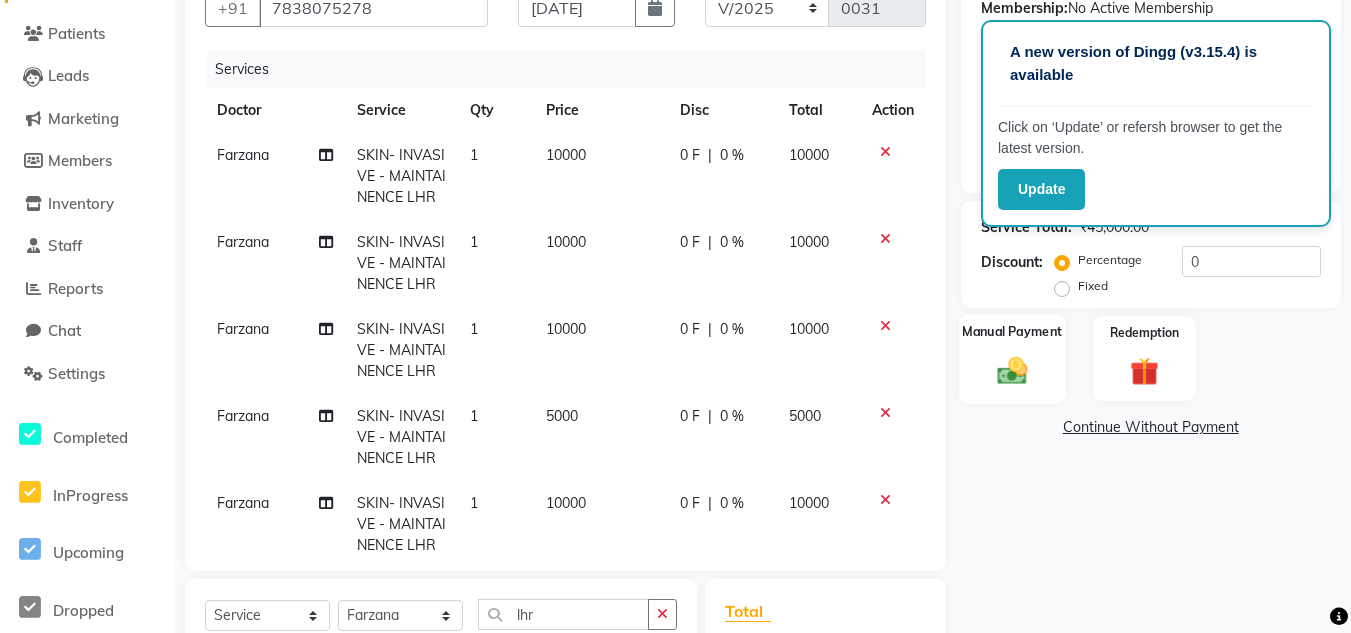 click 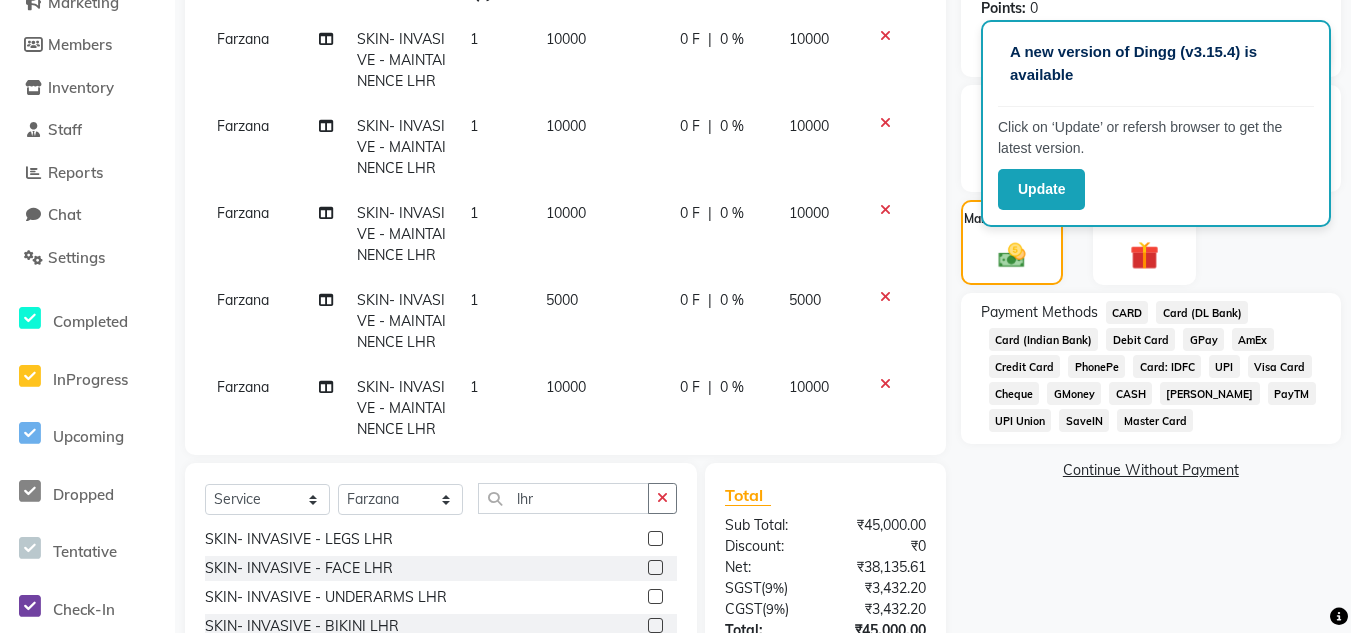 scroll, scrollTop: 311, scrollLeft: 0, axis: vertical 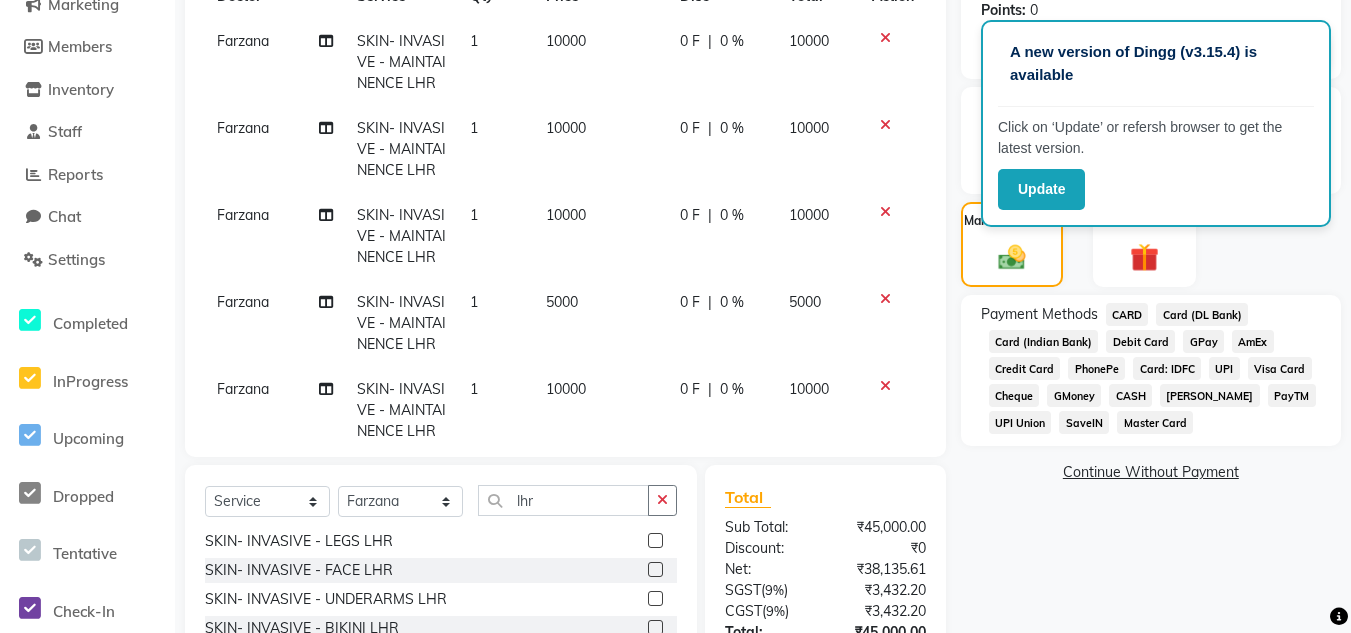 click on "CARD" 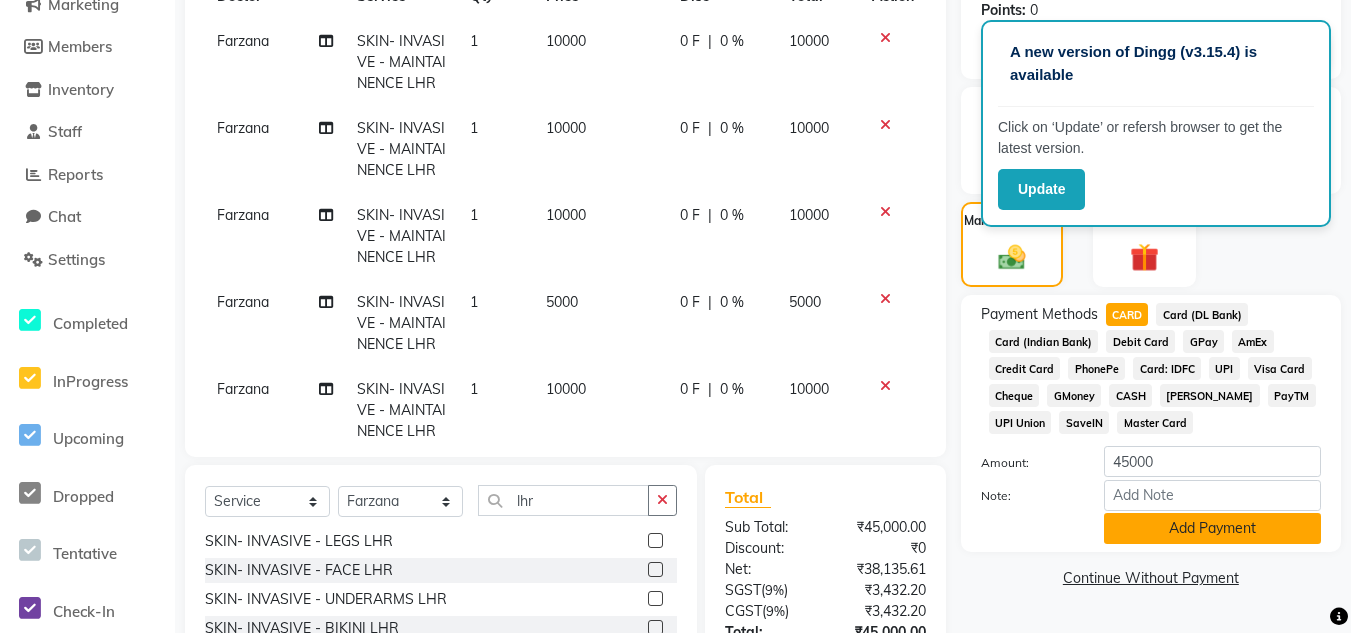 click on "Add Payment" 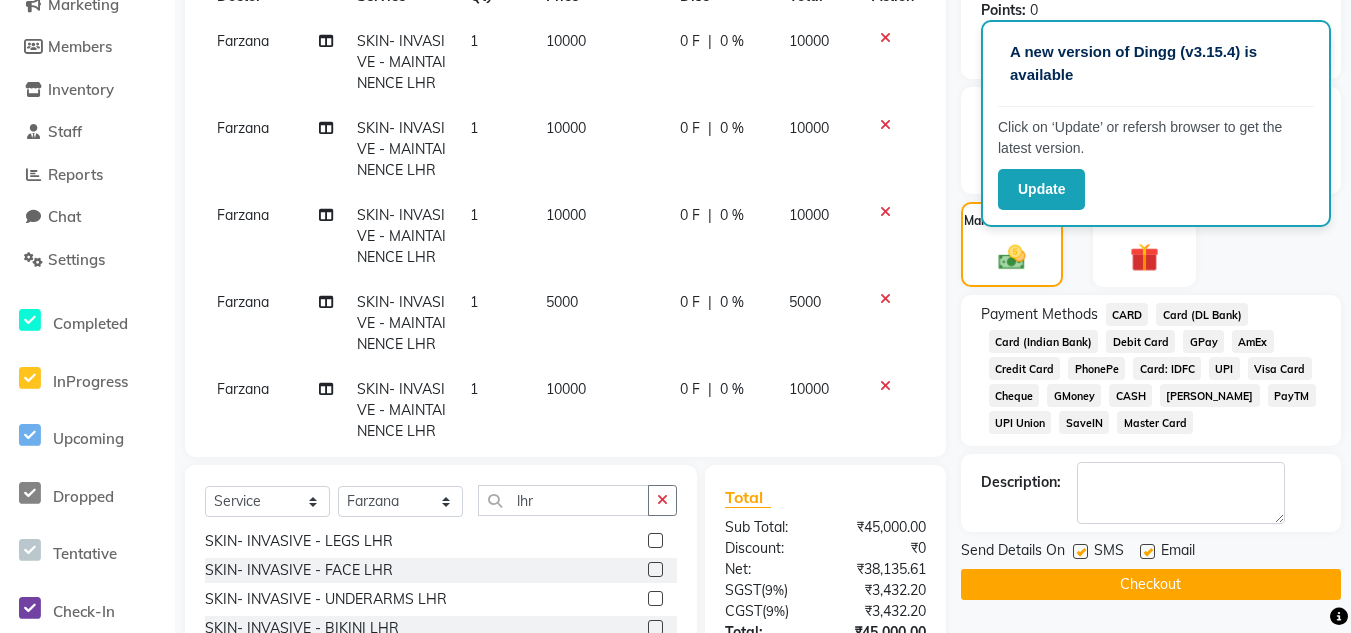 click on "Checkout" 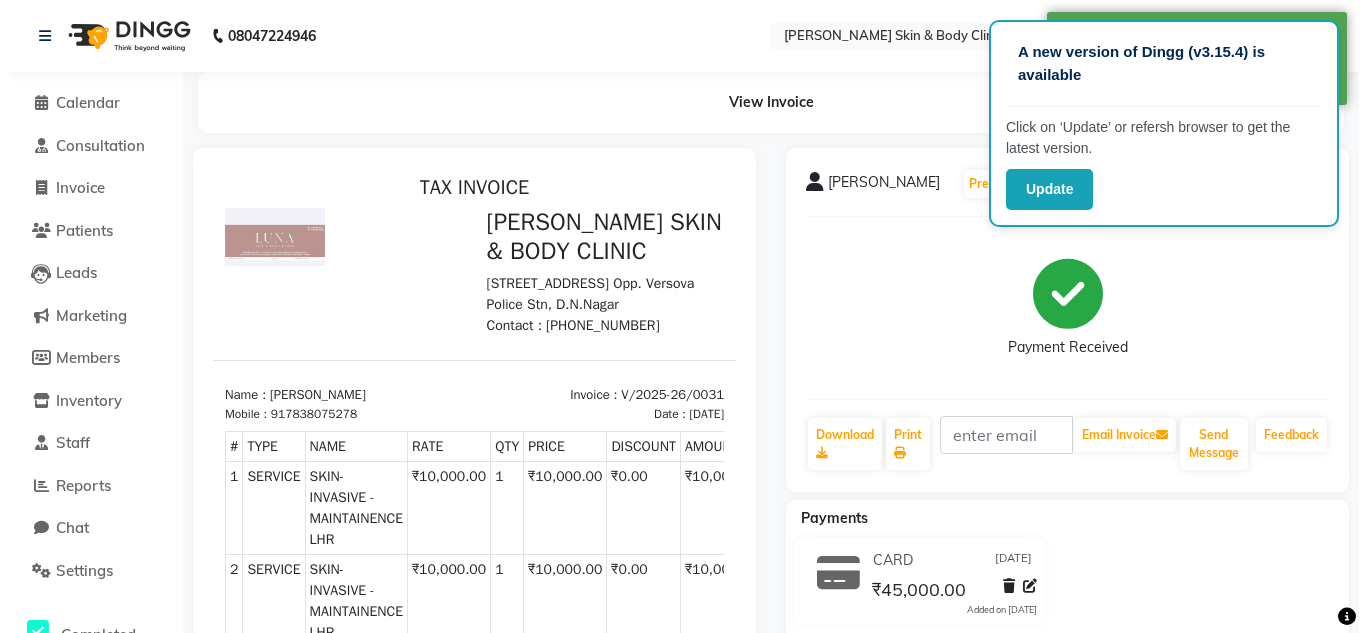 scroll, scrollTop: 0, scrollLeft: 0, axis: both 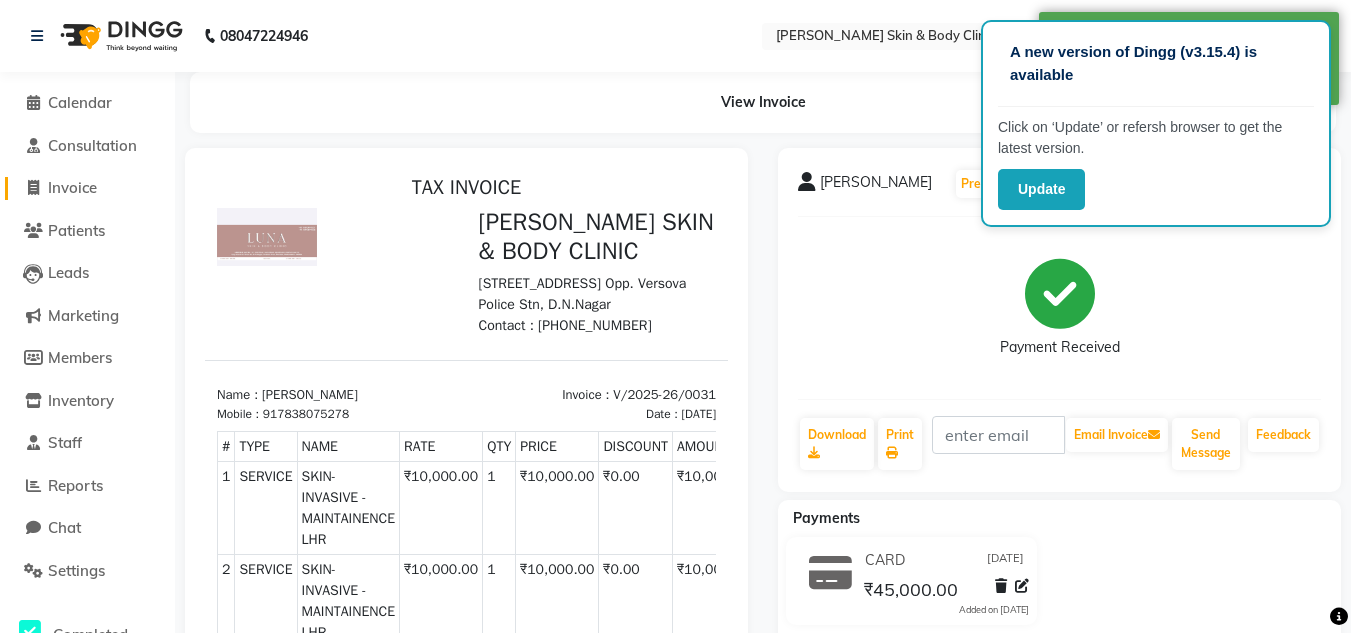 click on "Invoice" 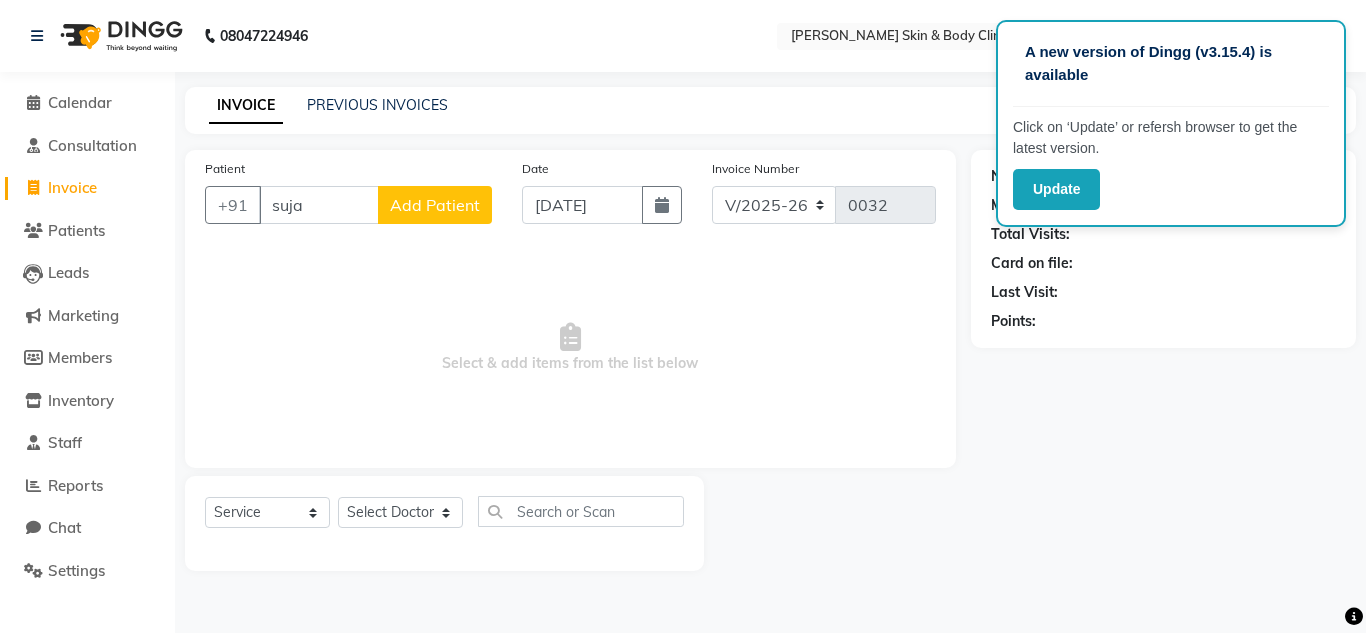 type on "suja" 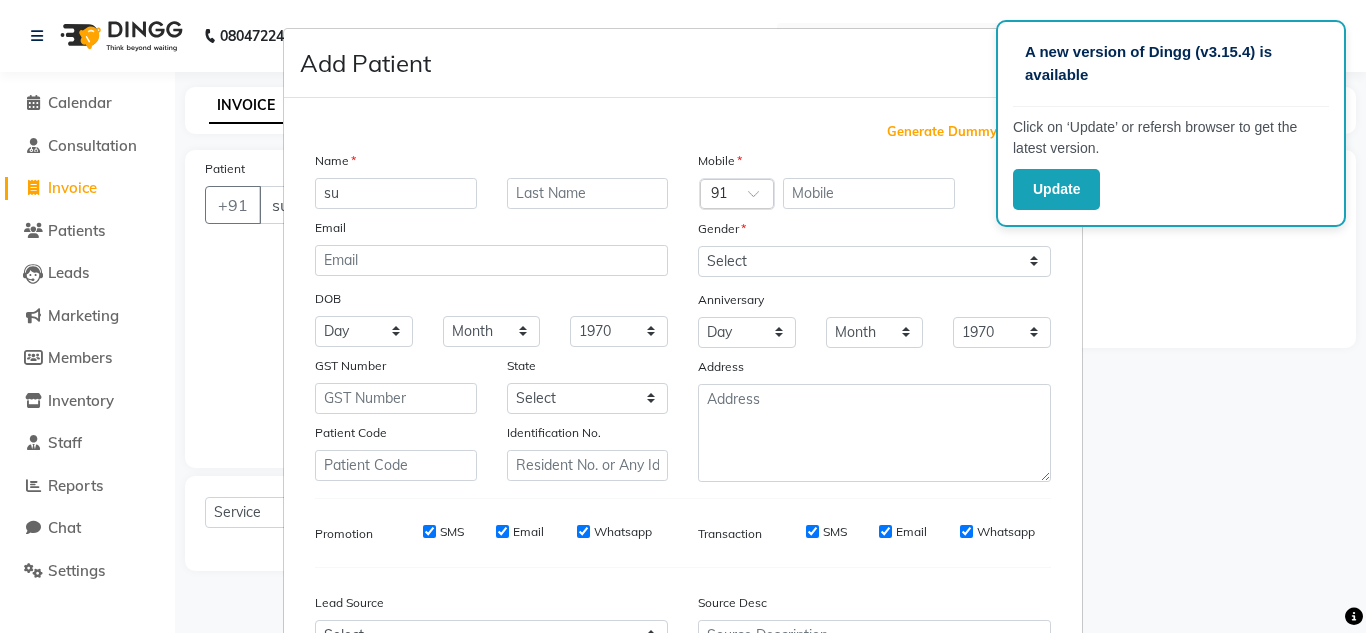 type on "s" 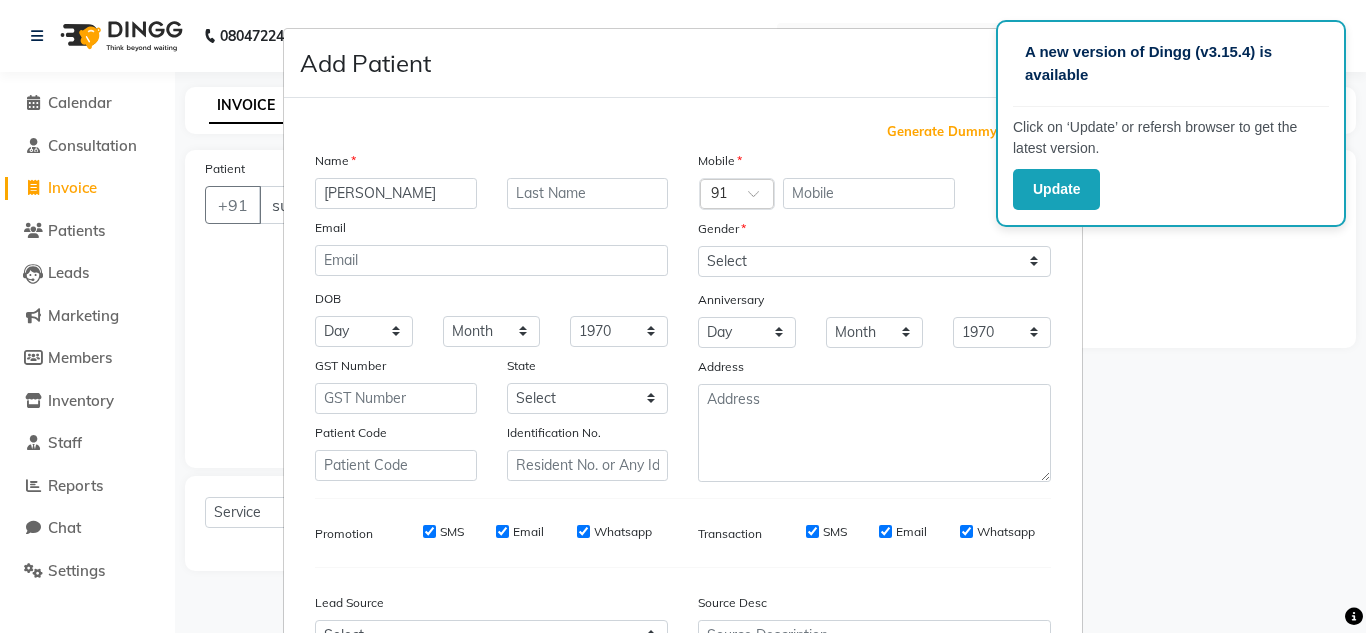 type on "[PERSON_NAME]" 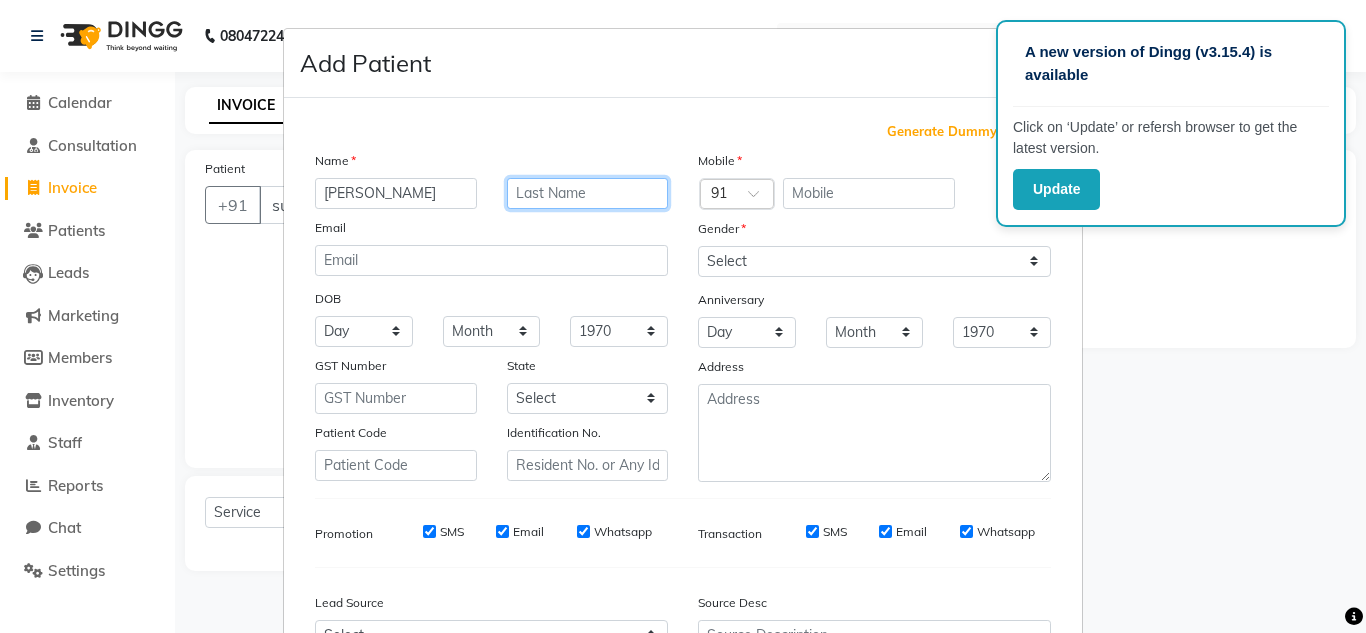 click at bounding box center (588, 193) 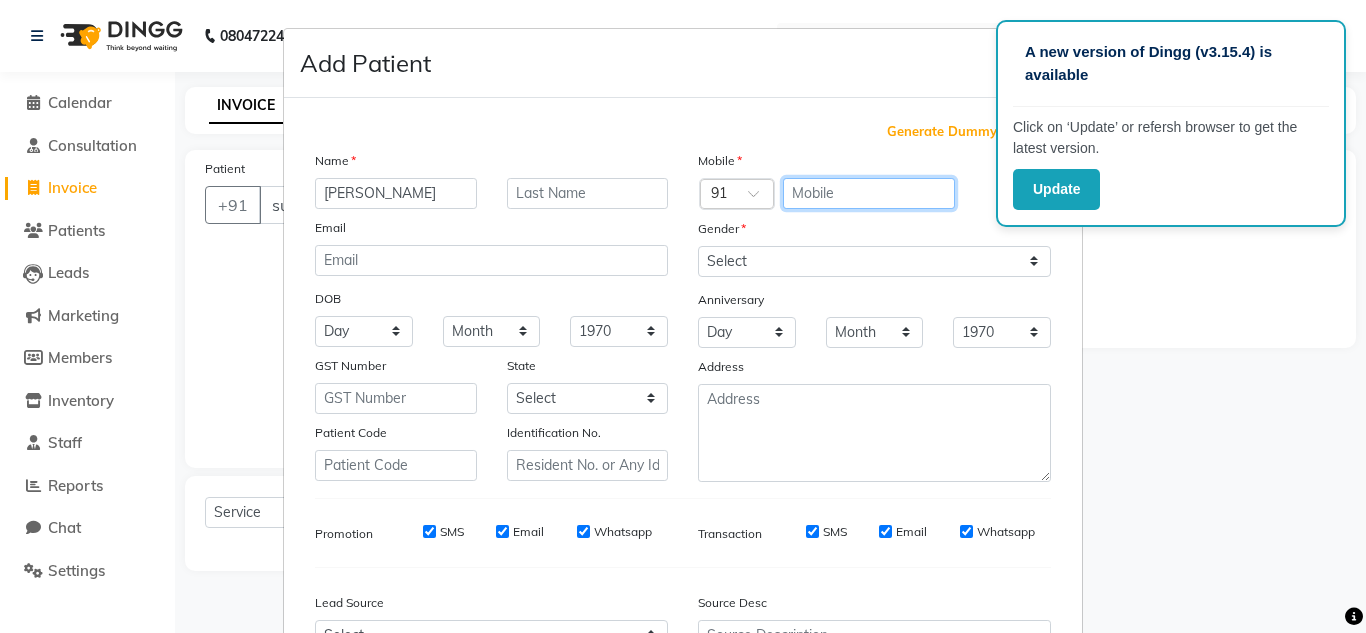 click at bounding box center (869, 193) 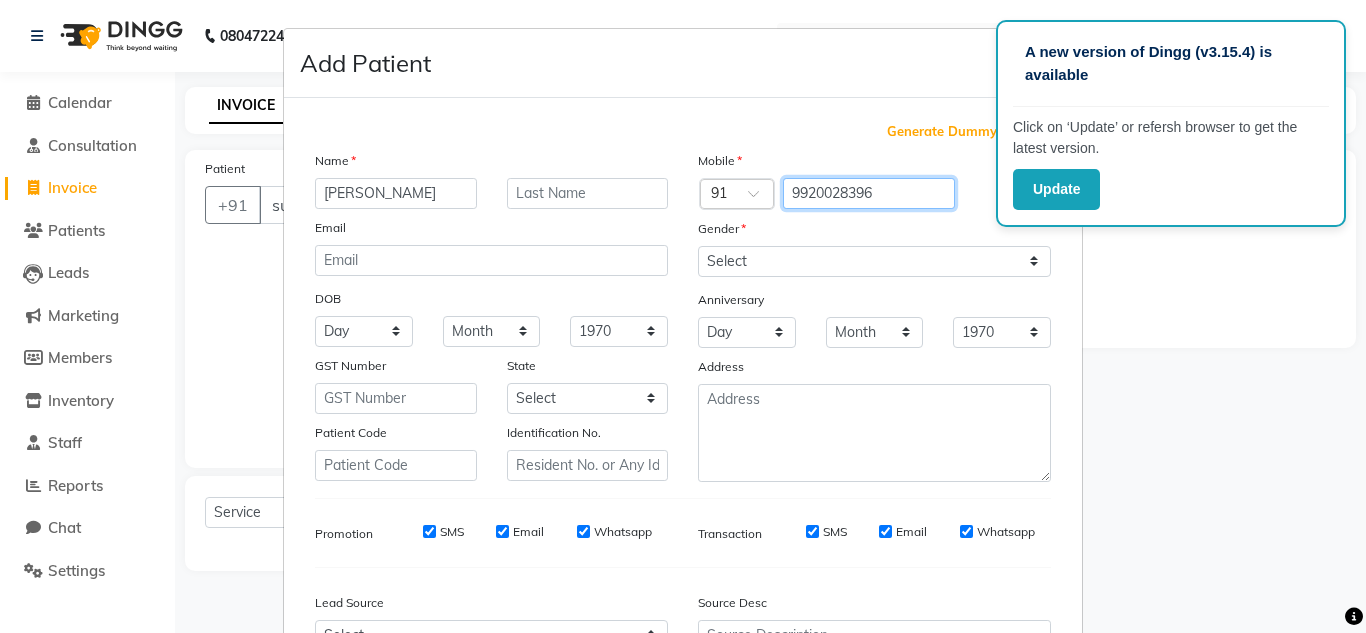 type on "9920028396" 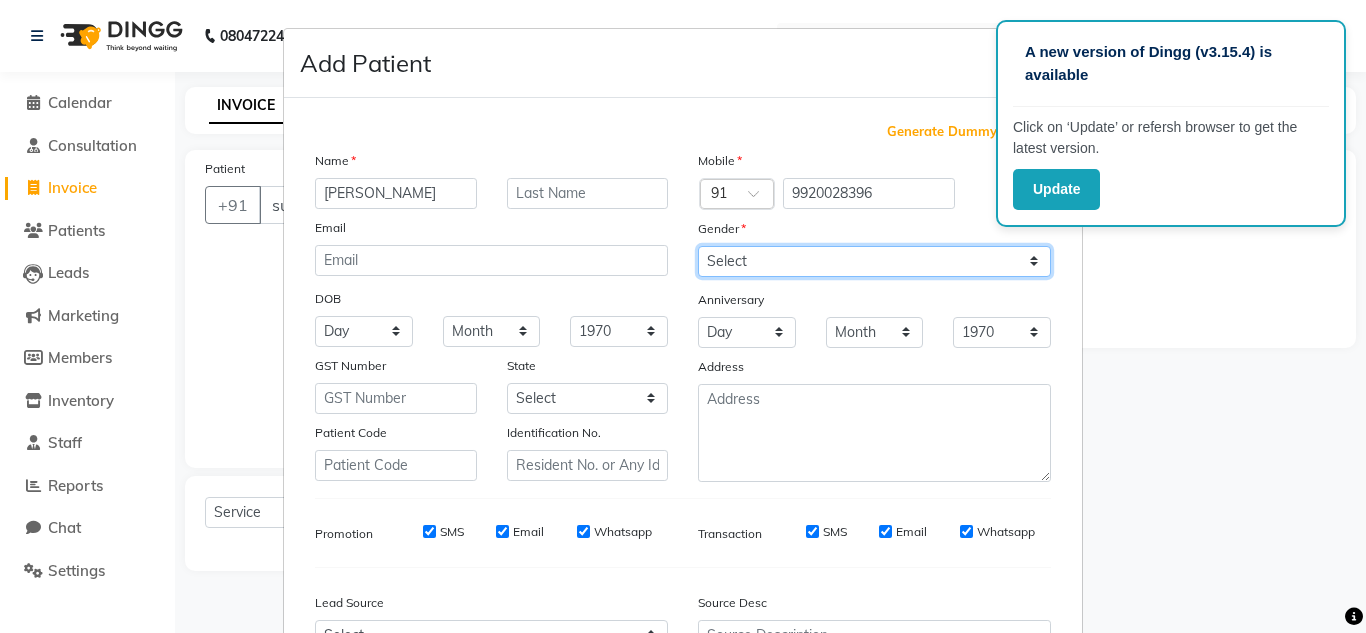 click on "Select Male Female Other Prefer Not To Say" at bounding box center (874, 261) 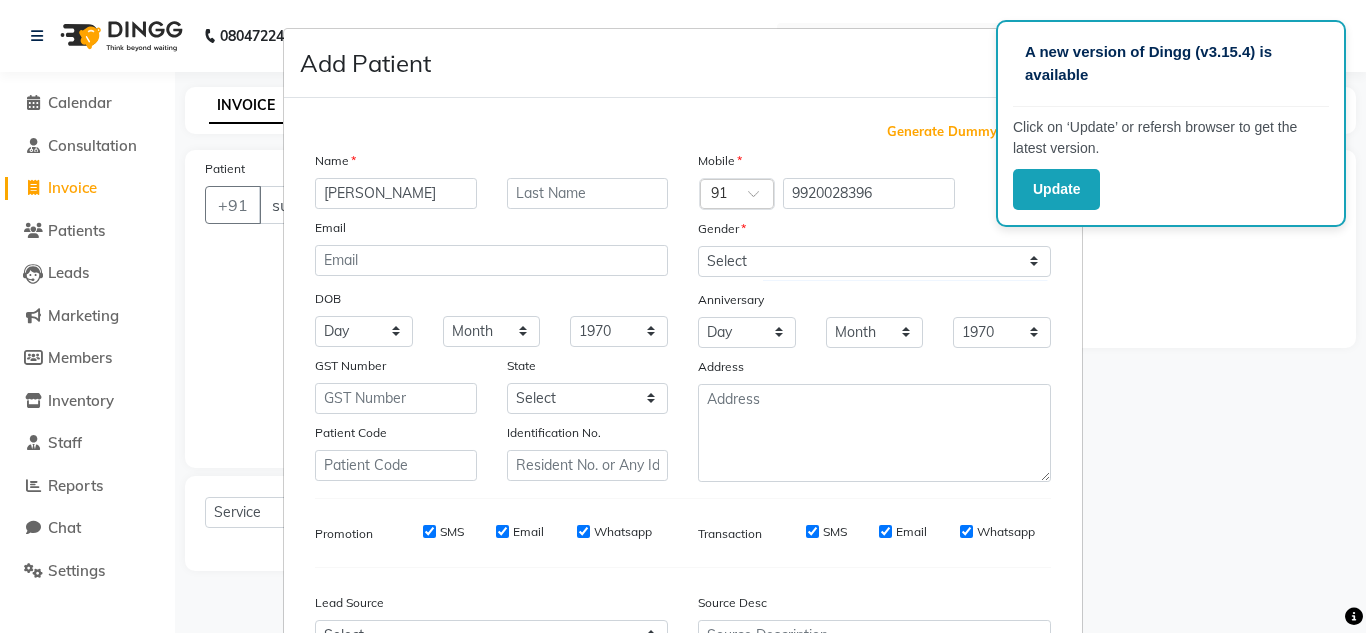 click on "Add Patient Generate Dummy Number Name Sujata Email DOB Day 01 02 03 04 05 06 07 08 09 10 11 12 13 14 15 16 17 18 19 20 21 22 23 24 25 26 27 28 29 30 31 Month January February March April May June July August September October November December 1940 1941 1942 1943 1944 1945 1946 1947 1948 1949 1950 1951 1952 1953 1954 1955 1956 1957 1958 1959 1960 1961 1962 1963 1964 1965 1966 1967 1968 1969 1970 1971 1972 1973 1974 1975 1976 1977 1978 1979 1980 1981 1982 1983 1984 1985 1986 1987 1988 1989 1990 1991 1992 1993 1994 1995 1996 1997 1998 1999 2000 2001 2002 2003 2004 2005 2006 2007 2008 2009 2010 2011 2012 2013 2014 2015 2016 2017 2018 2019 2020 2021 2022 2023 2024 GST Number State Select Andaman and Nicobar Islands Andhra Pradesh Arunachal Pradesh Assam Bihar Chandigarh Chhattisgarh Dadra and Nagar Haveli Daman and Diu Delhi Goa Gujarat Haryana Himachal Pradesh Jammu and Kashmir Jharkhand Karnataka Kerala Lakshadweep Madhya Pradesh Maharashtra Manipur Meghalaya Mizoram Nagaland Odisha Pondicherry Punjab Sikkim" at bounding box center [683, 316] 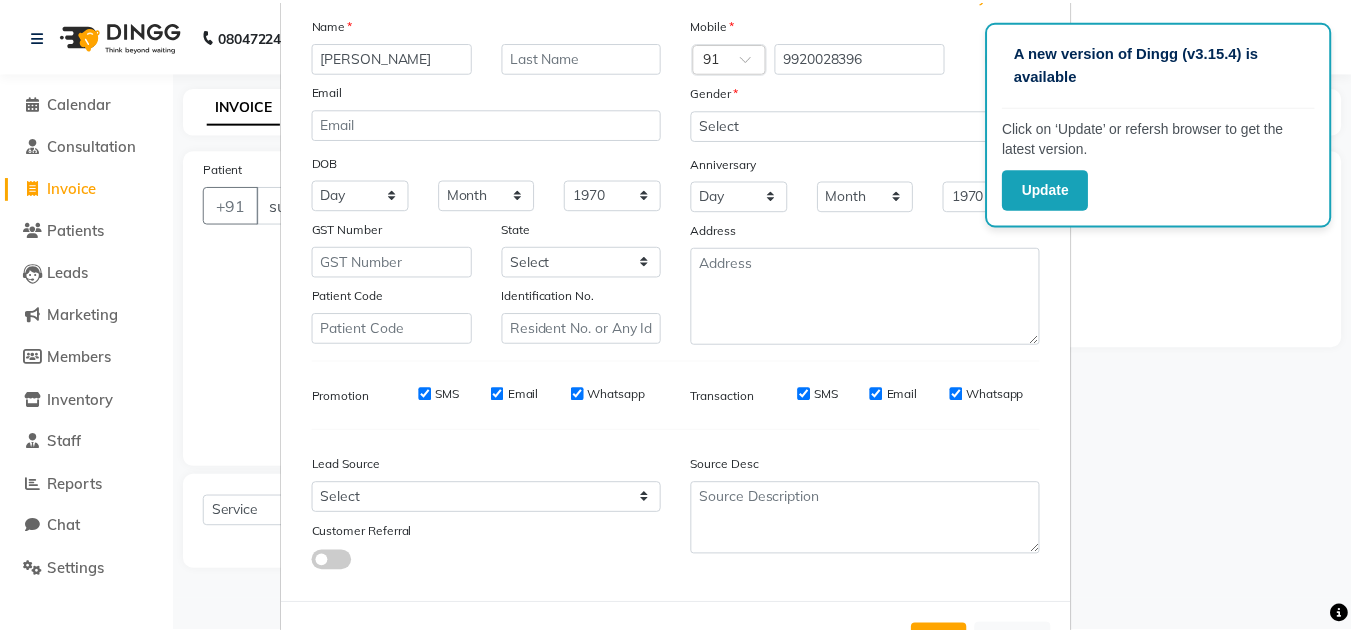 scroll, scrollTop: 216, scrollLeft: 0, axis: vertical 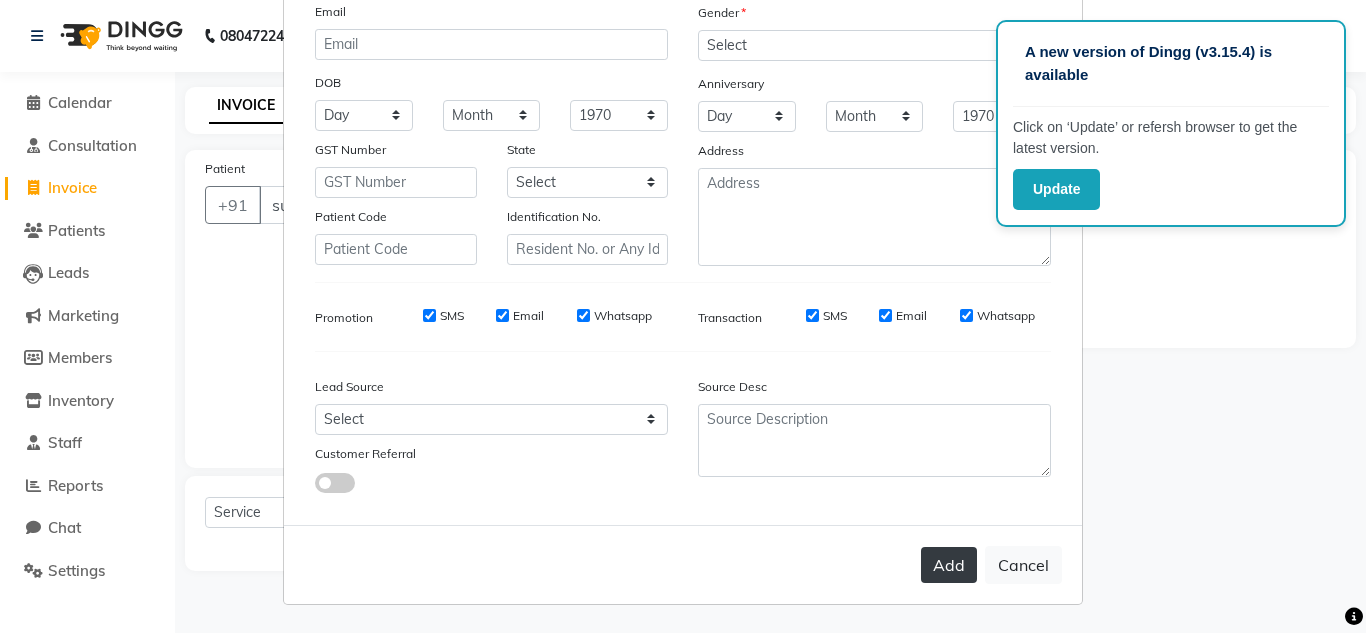 click on "Add" at bounding box center (949, 565) 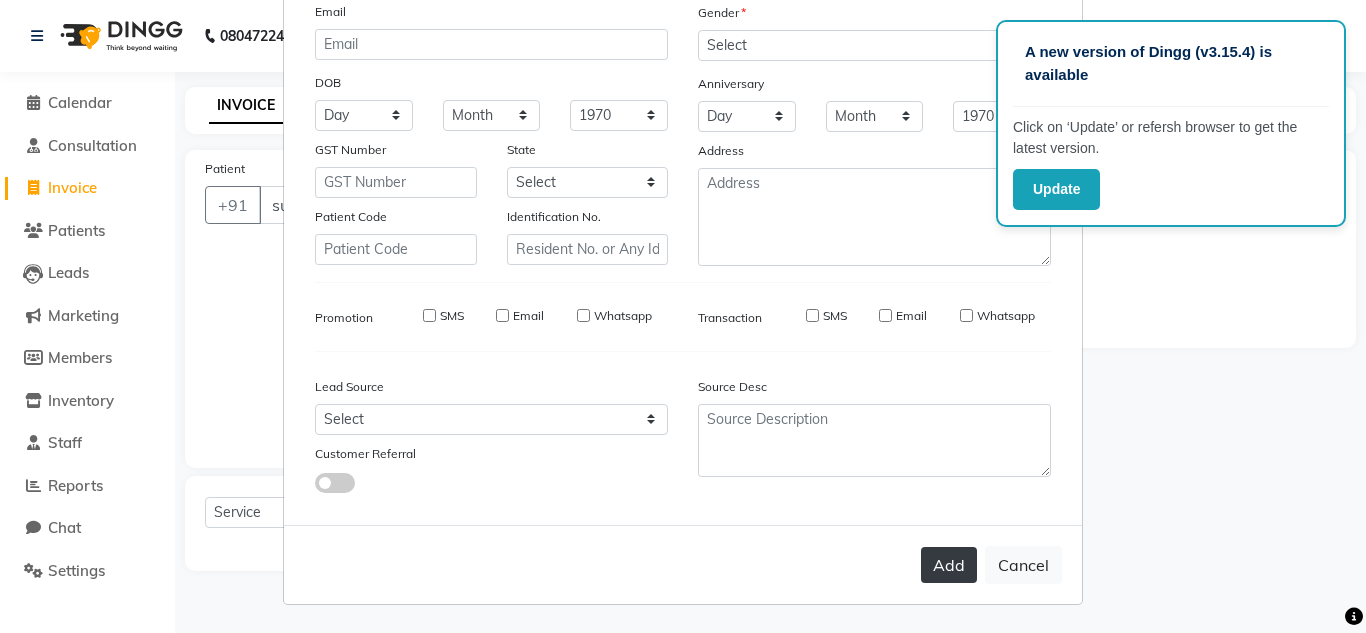 type on "9920028396" 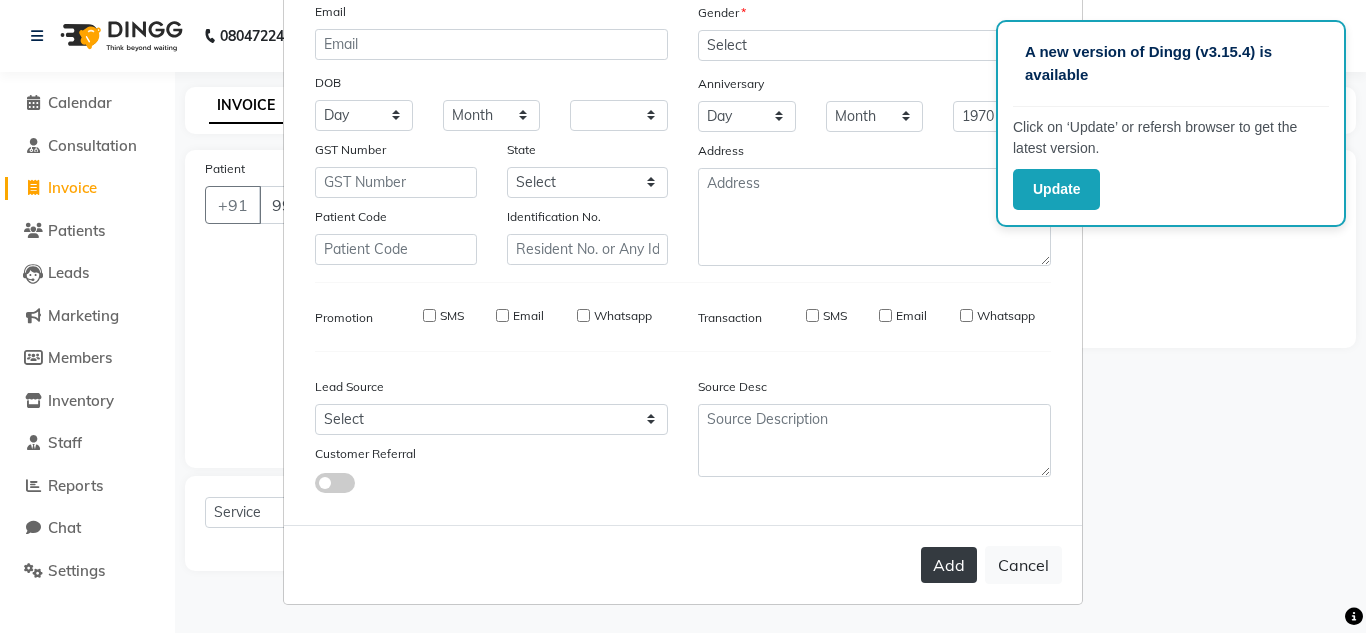 select 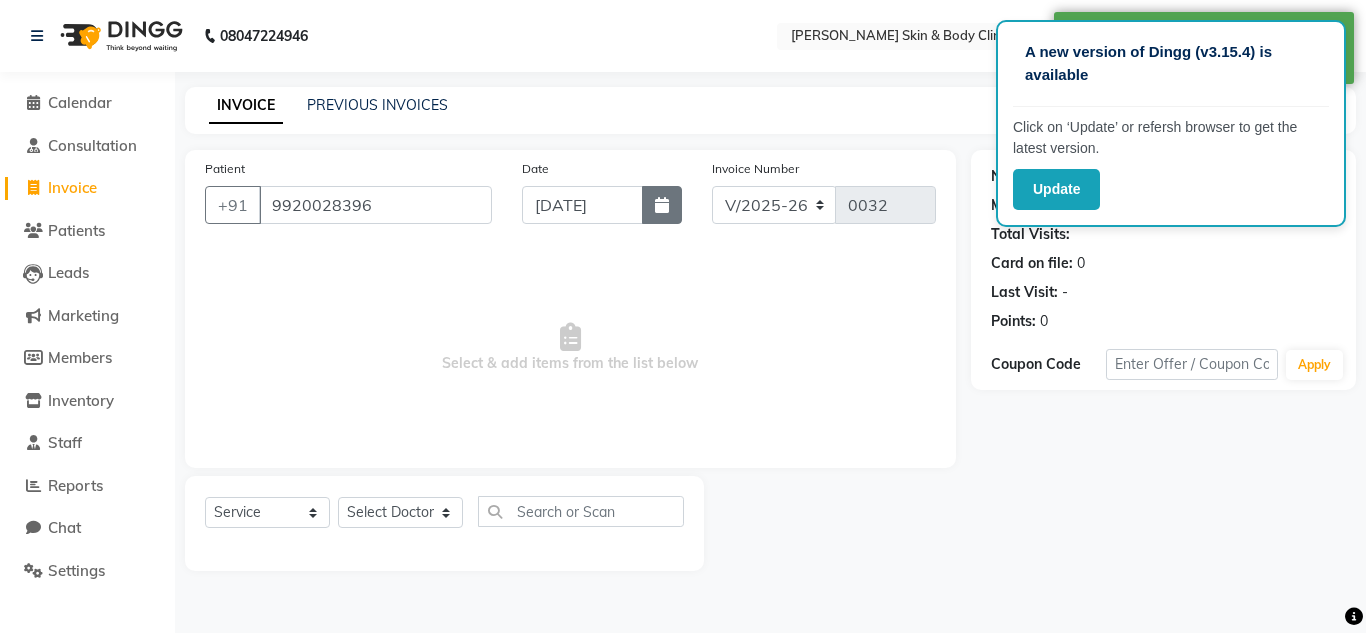 click 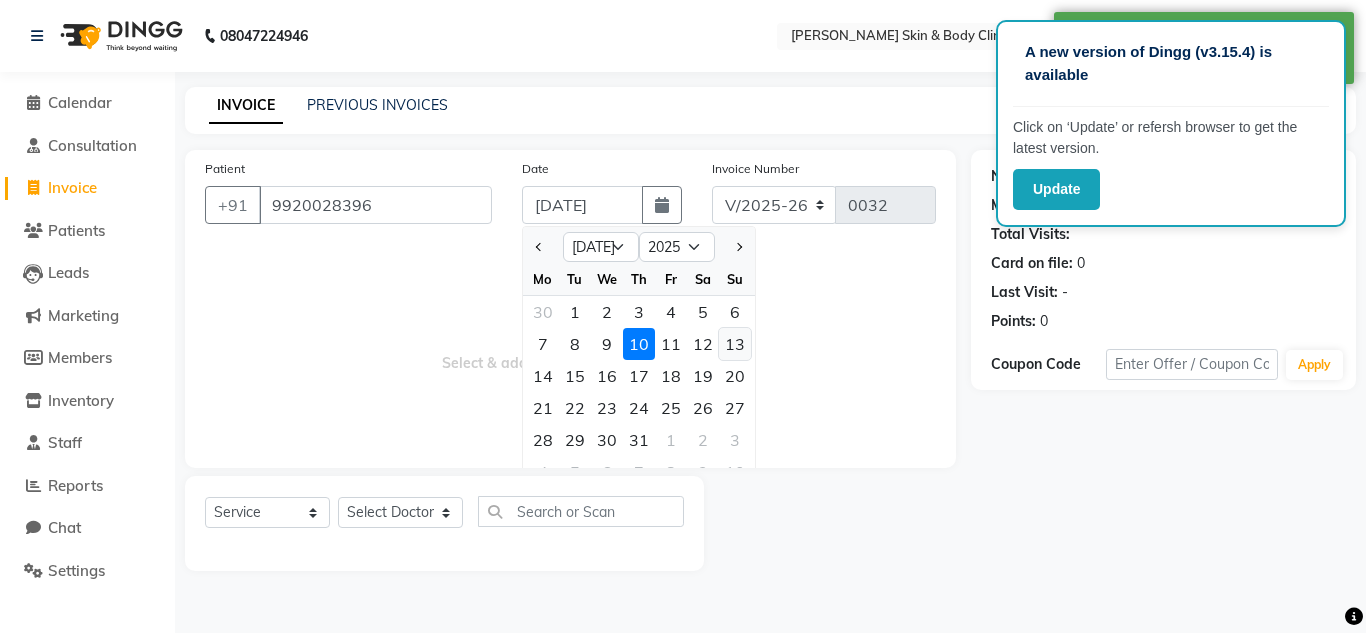 click on "13" 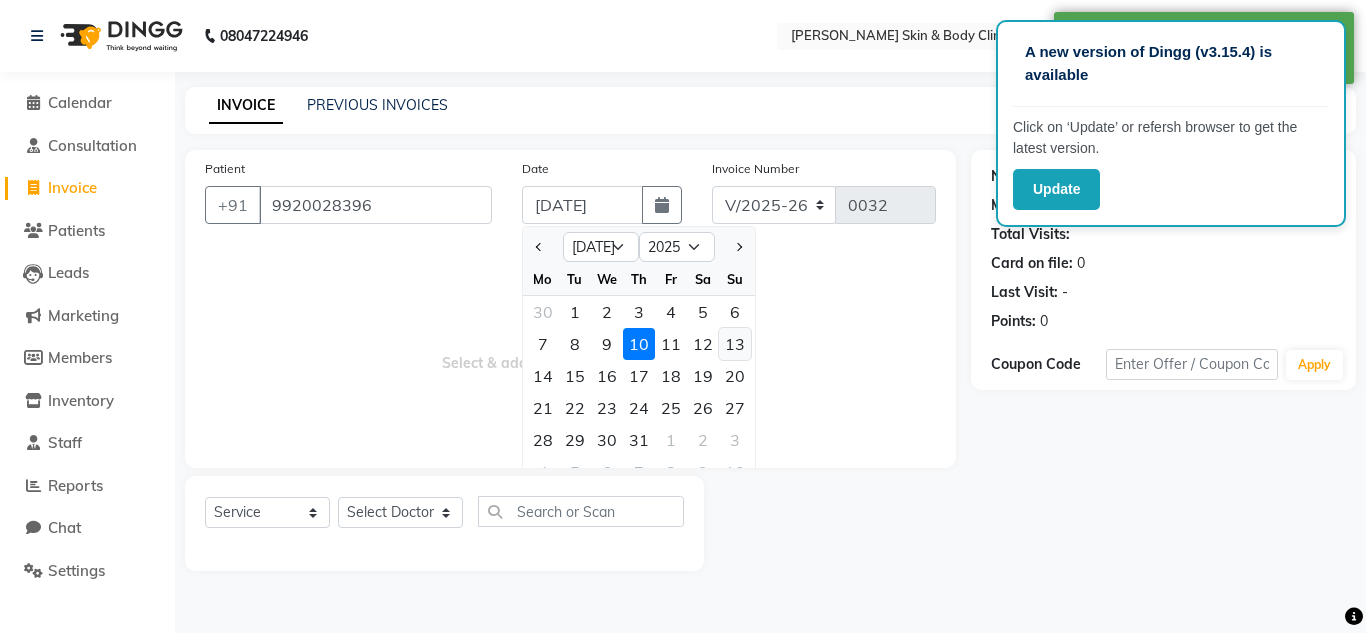 type on "[DATE]" 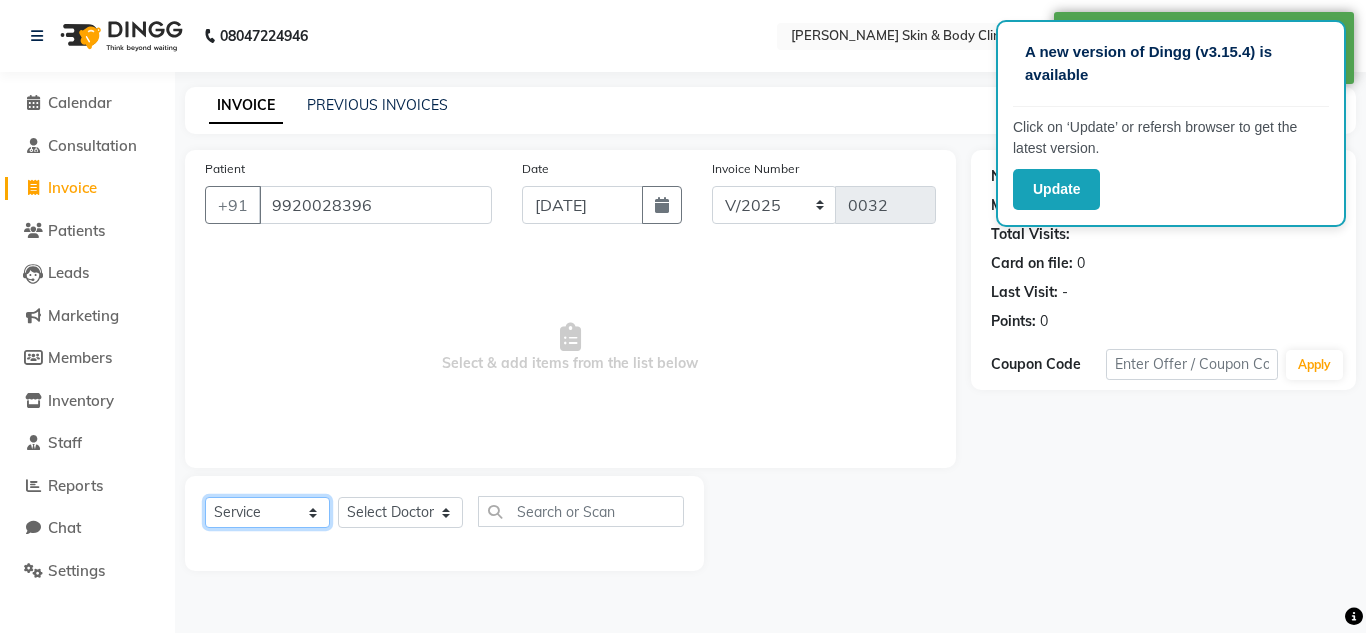 click on "Select  Service  Product  Membership  Package Voucher Prepaid Gift Card" 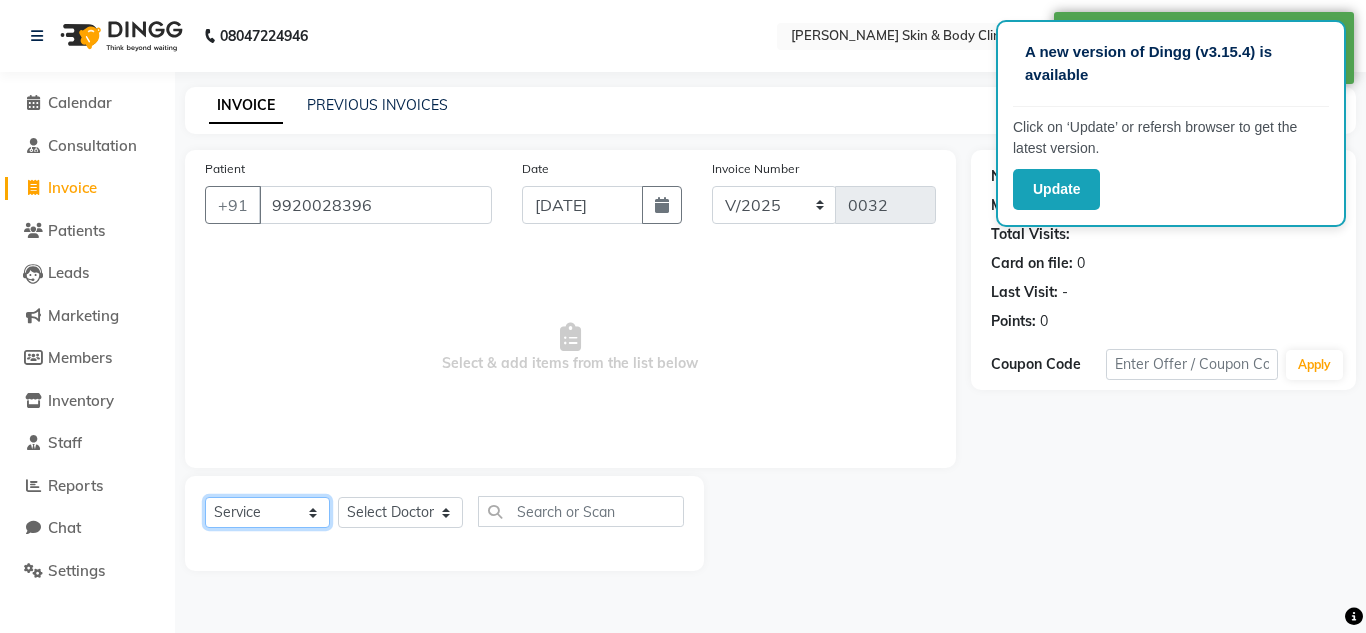 click on "Select  Service  Product  Membership  Package Voucher Prepaid Gift Card" 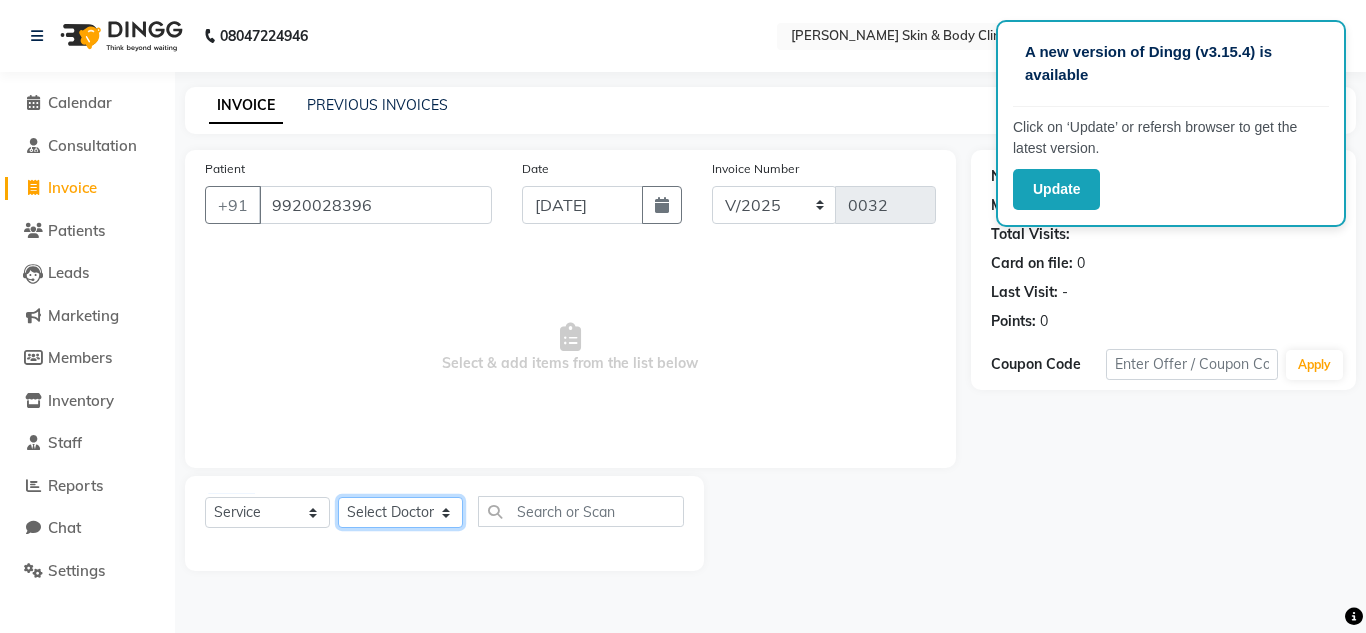 click on "Select Doctor Abhishek Dr saujanya  Dr Hina Farzana Gurmeet Harsha Rohit Vanita" 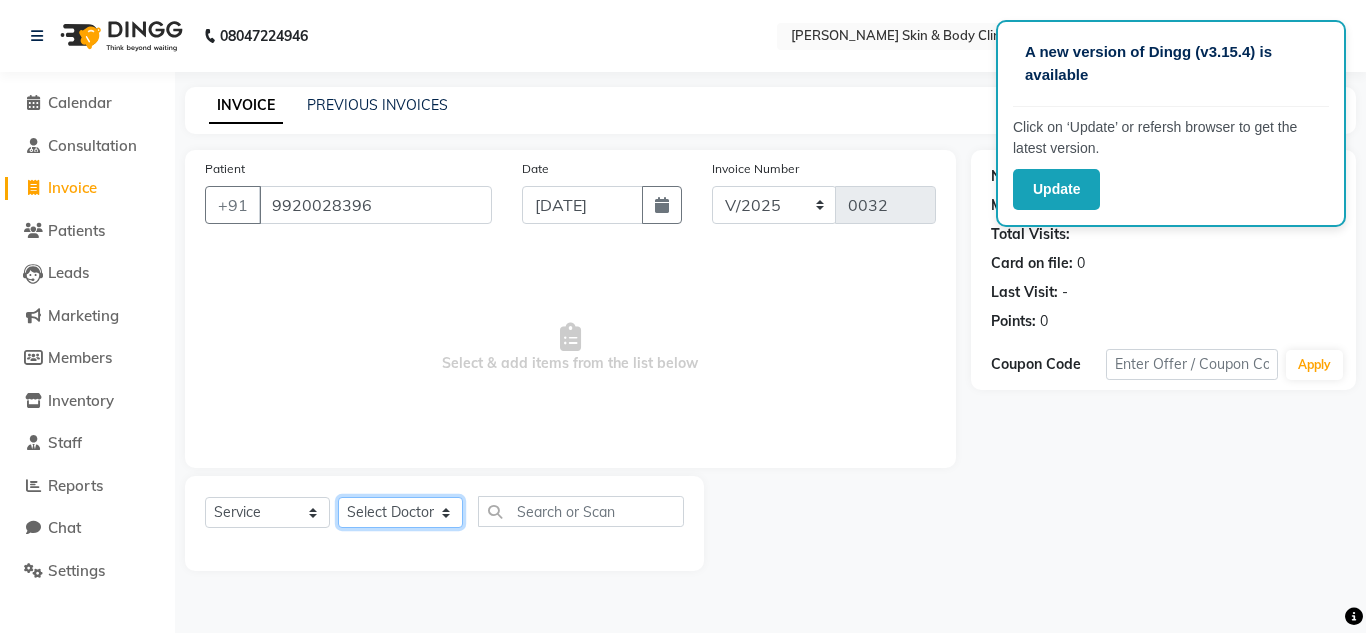 select on "70659" 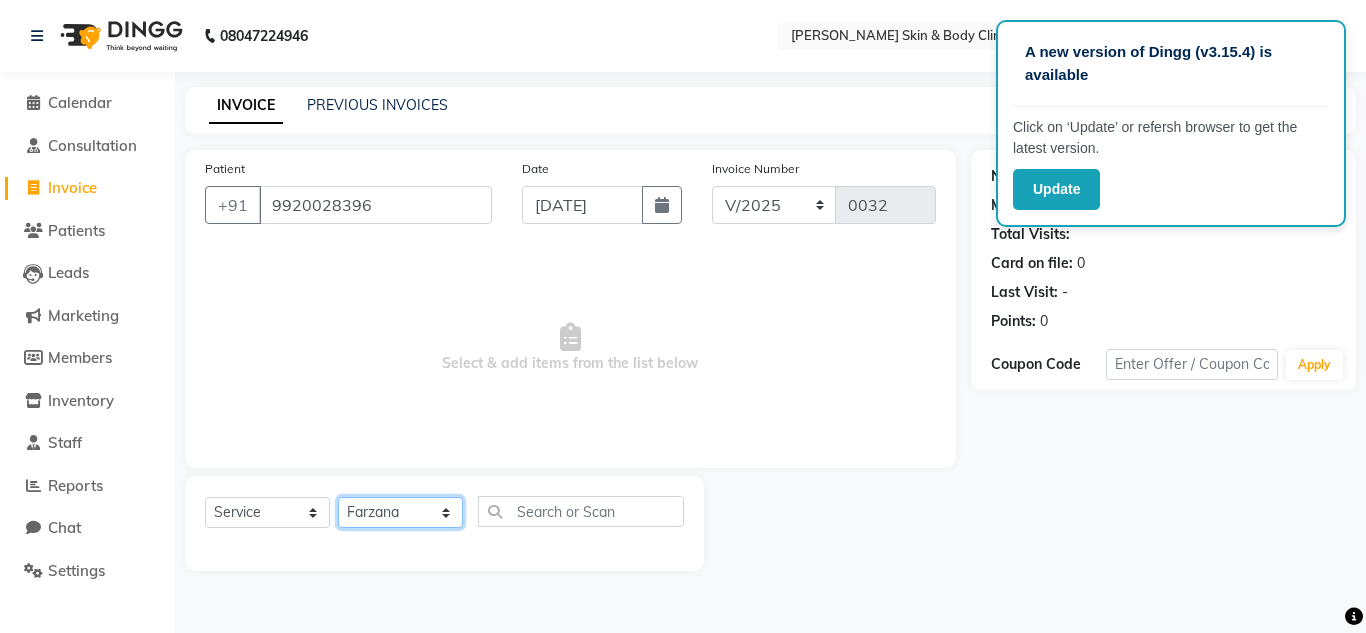 click on "Select Doctor Abhishek Dr saujanya  Dr Hina Farzana Gurmeet Harsha Rohit Vanita" 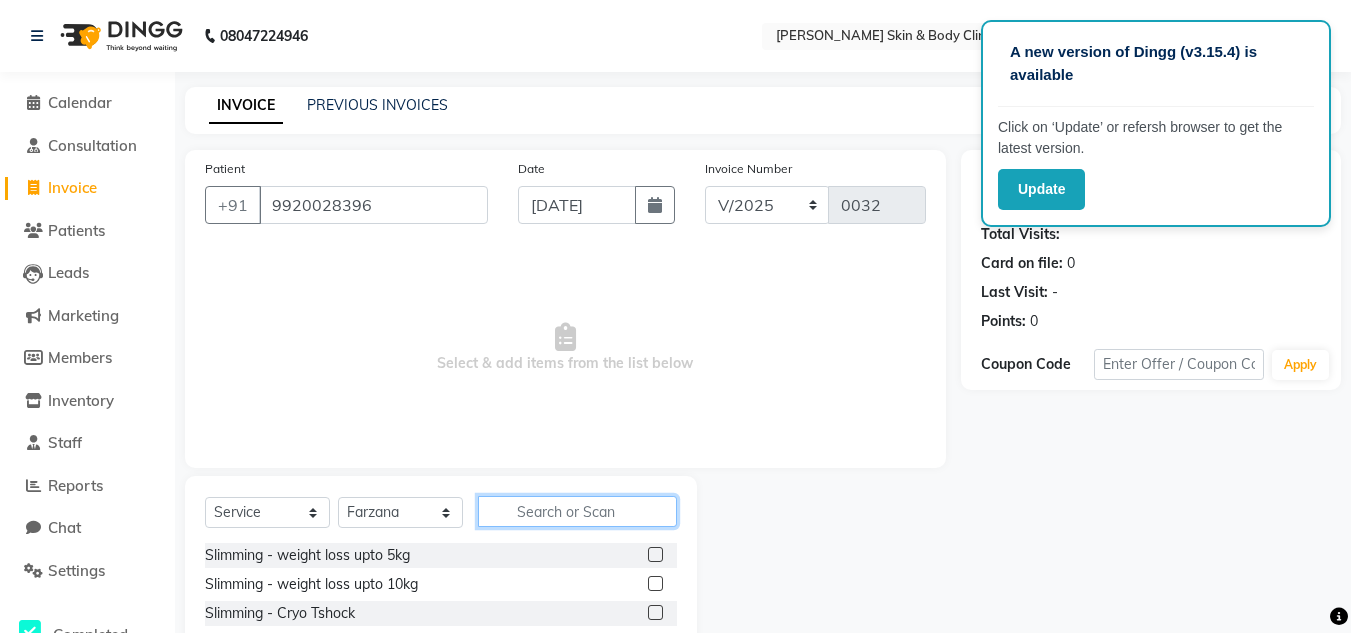 click 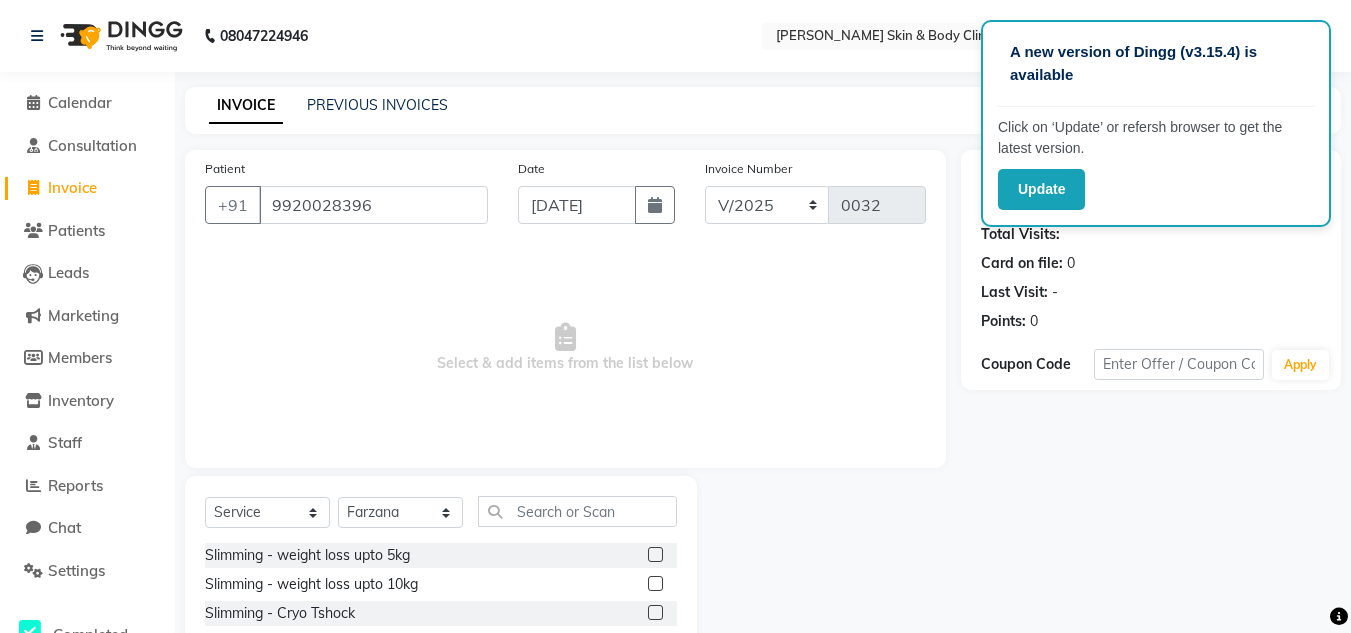 click 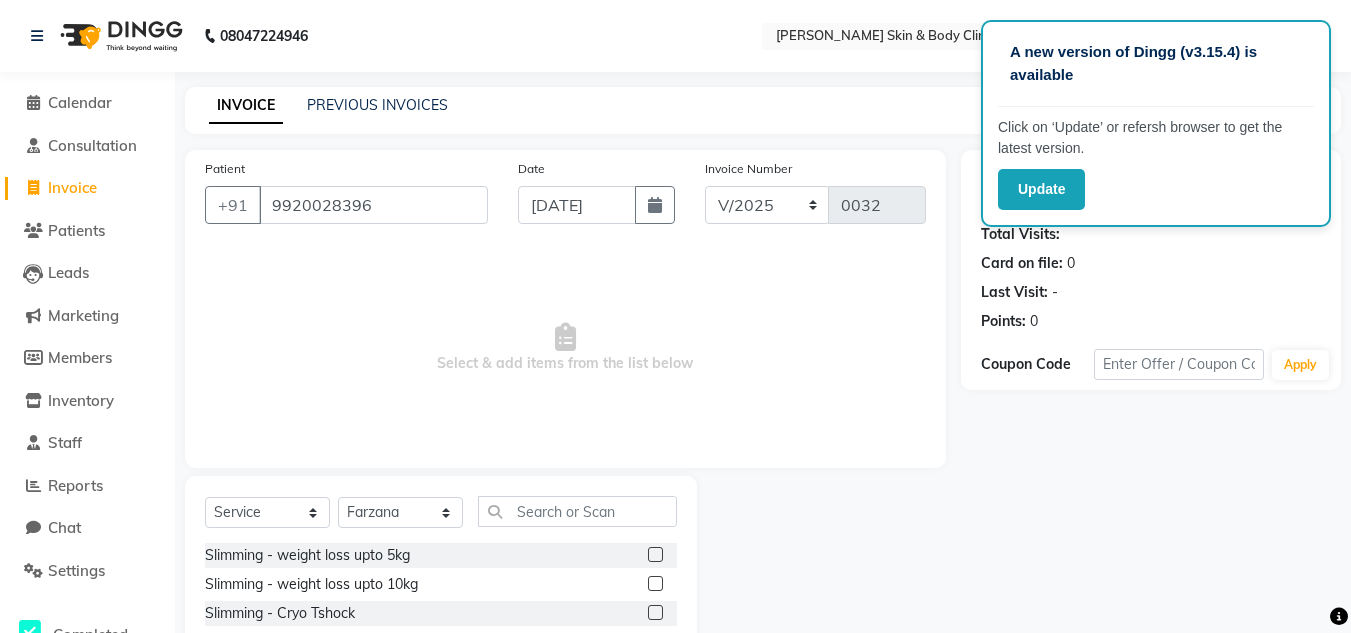 click 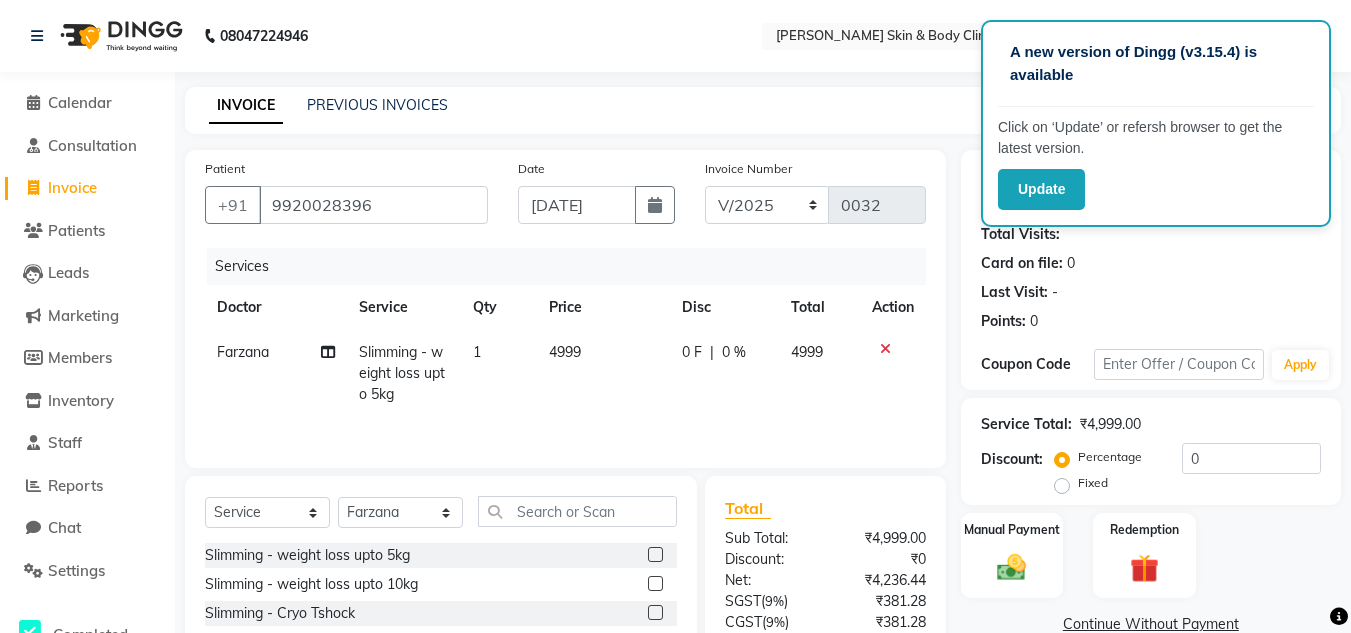 click 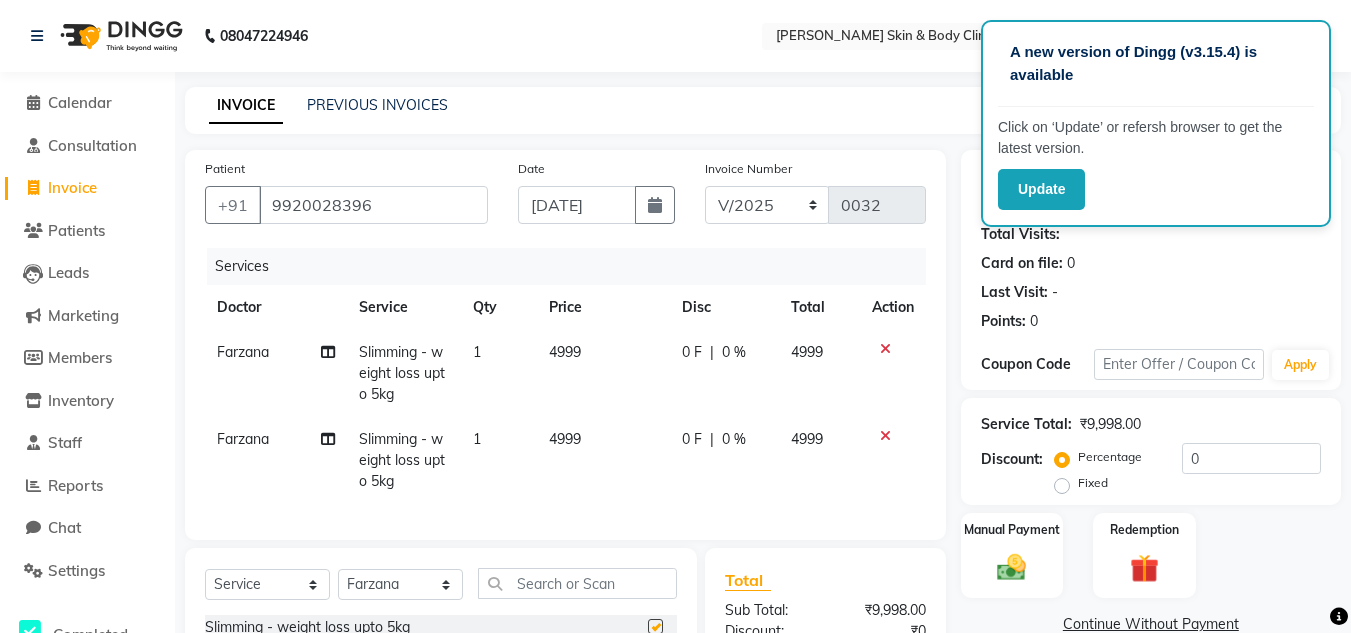 checkbox on "false" 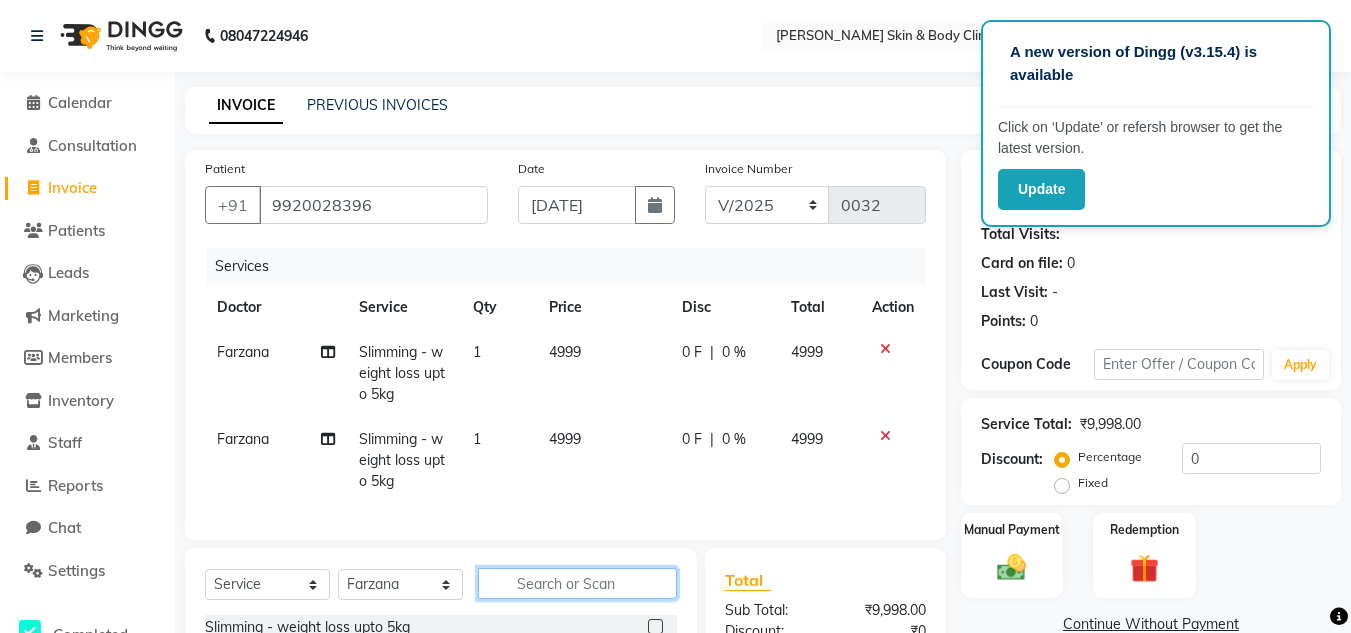 click 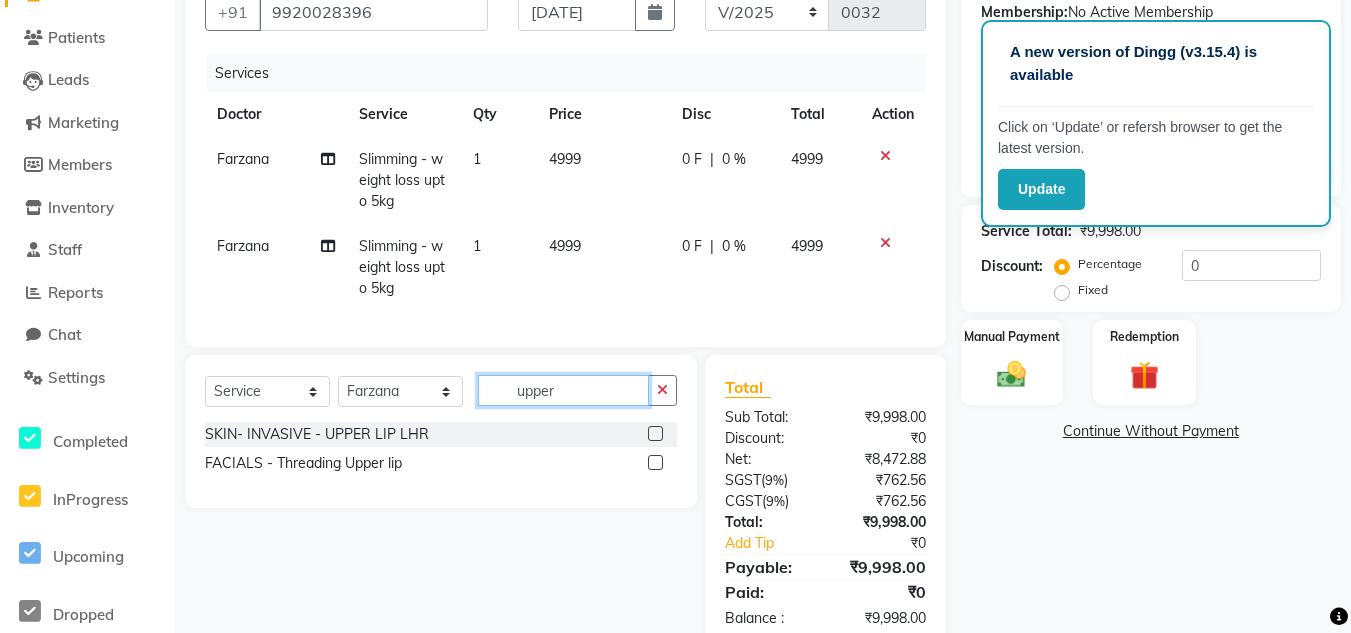 scroll, scrollTop: 254, scrollLeft: 0, axis: vertical 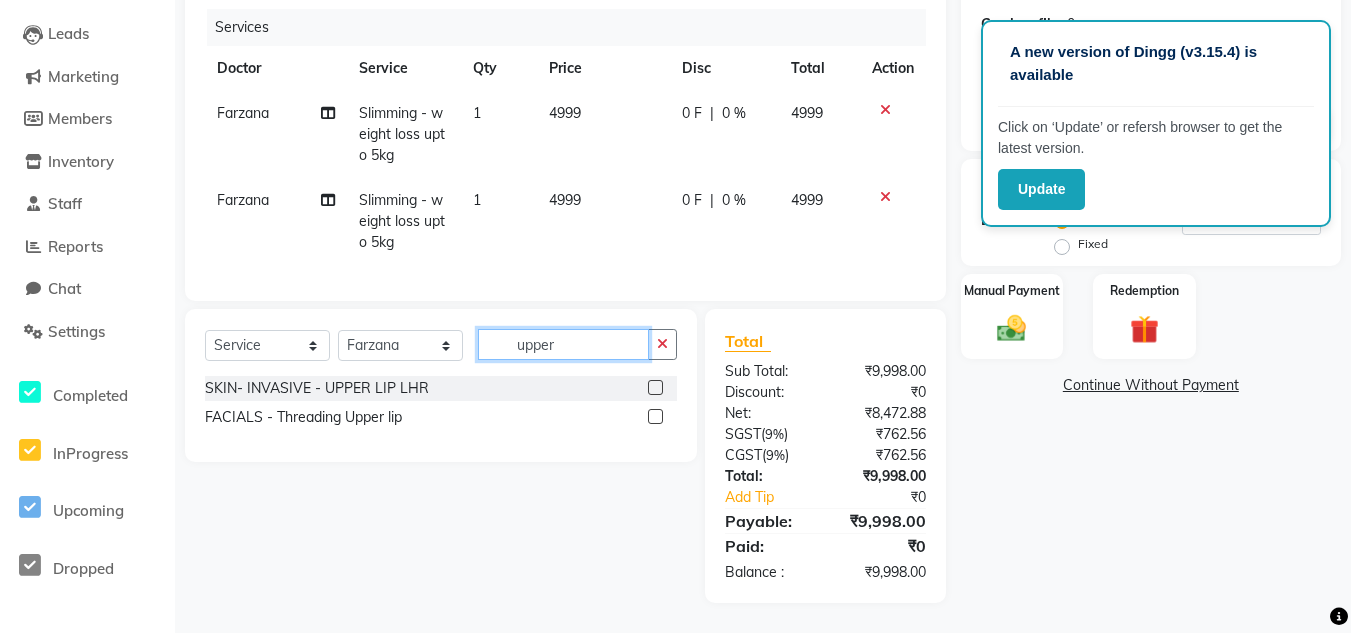 type on "upper" 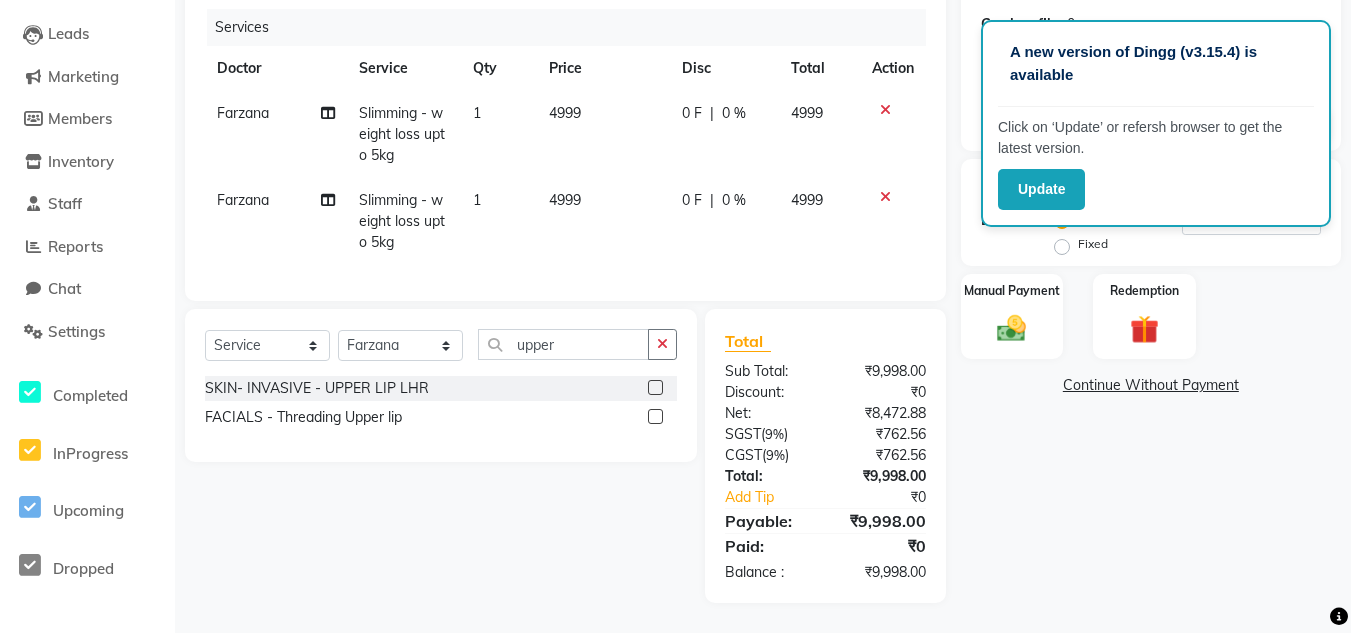 click 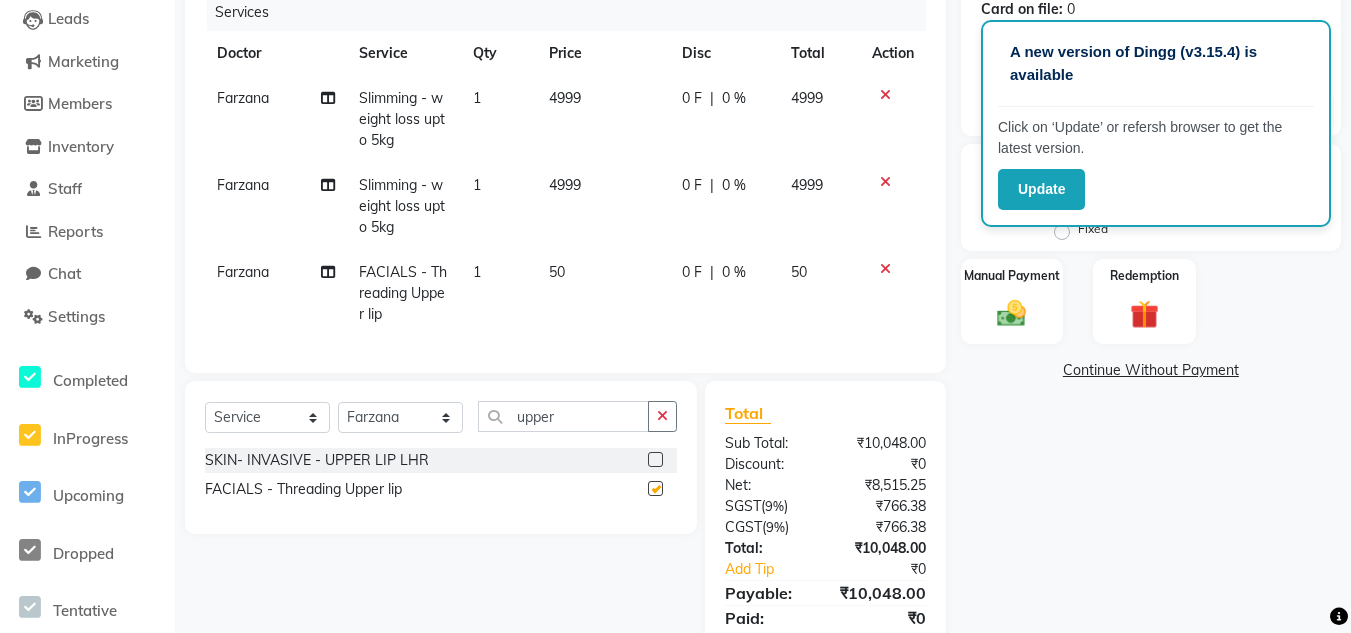 checkbox on "false" 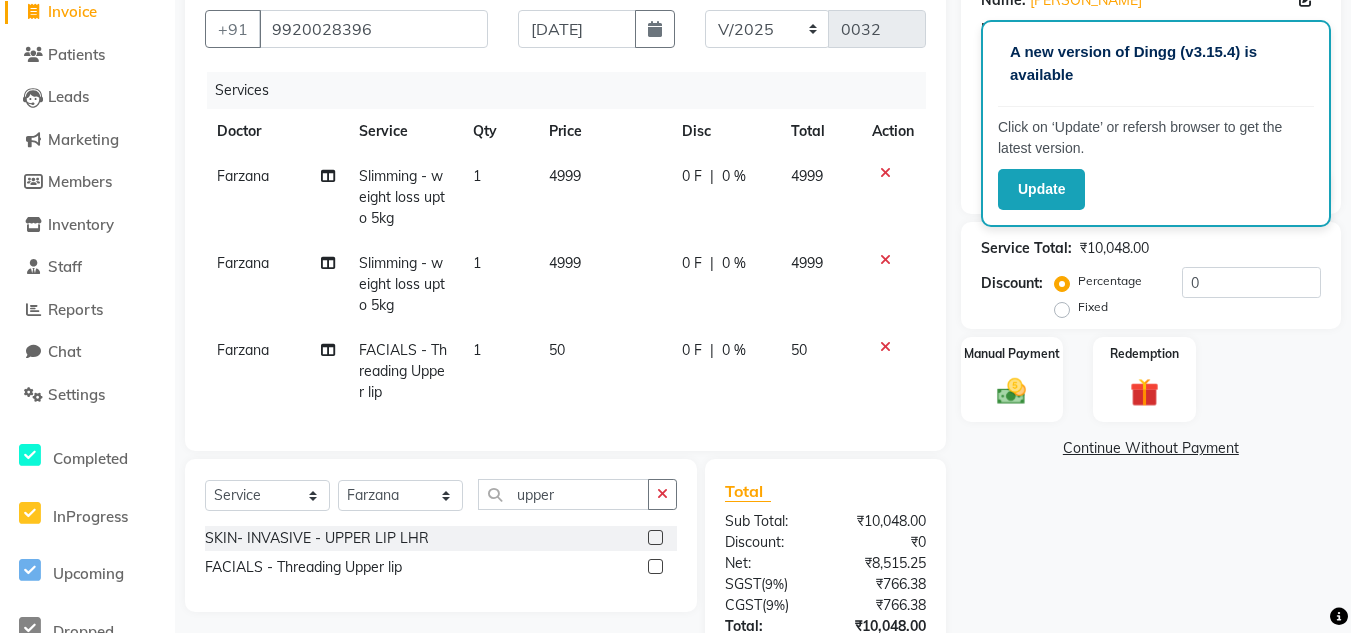 scroll, scrollTop: 341, scrollLeft: 0, axis: vertical 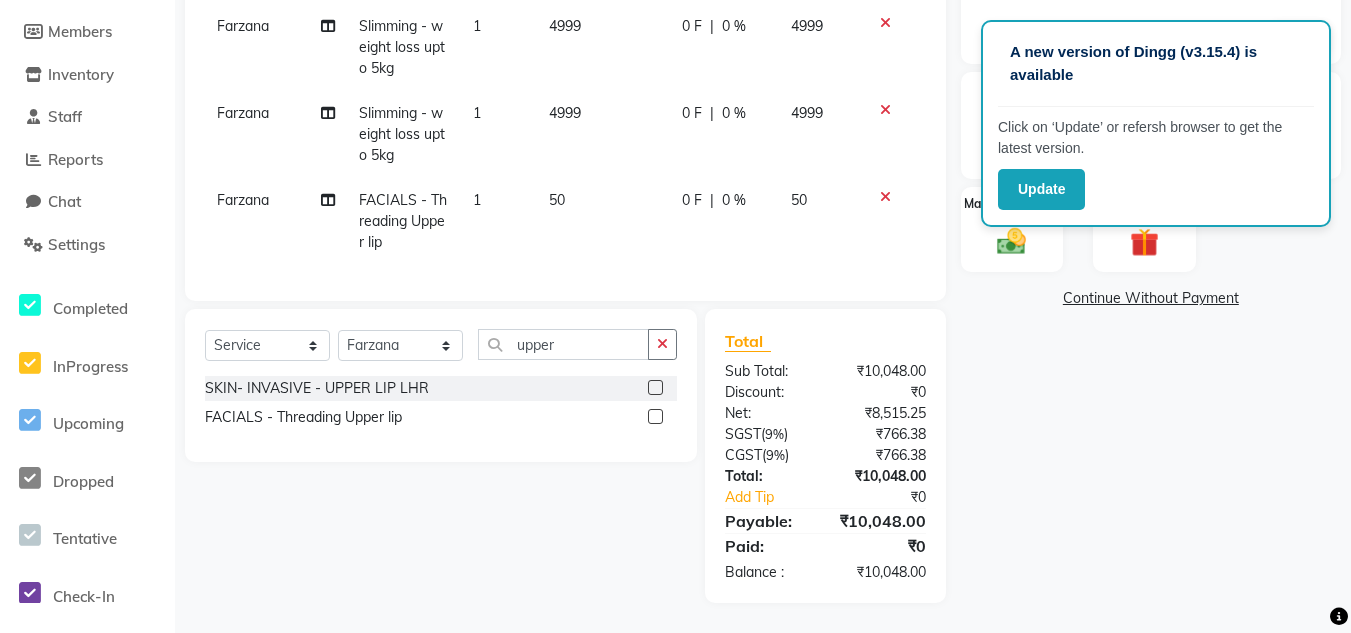 click on "50" 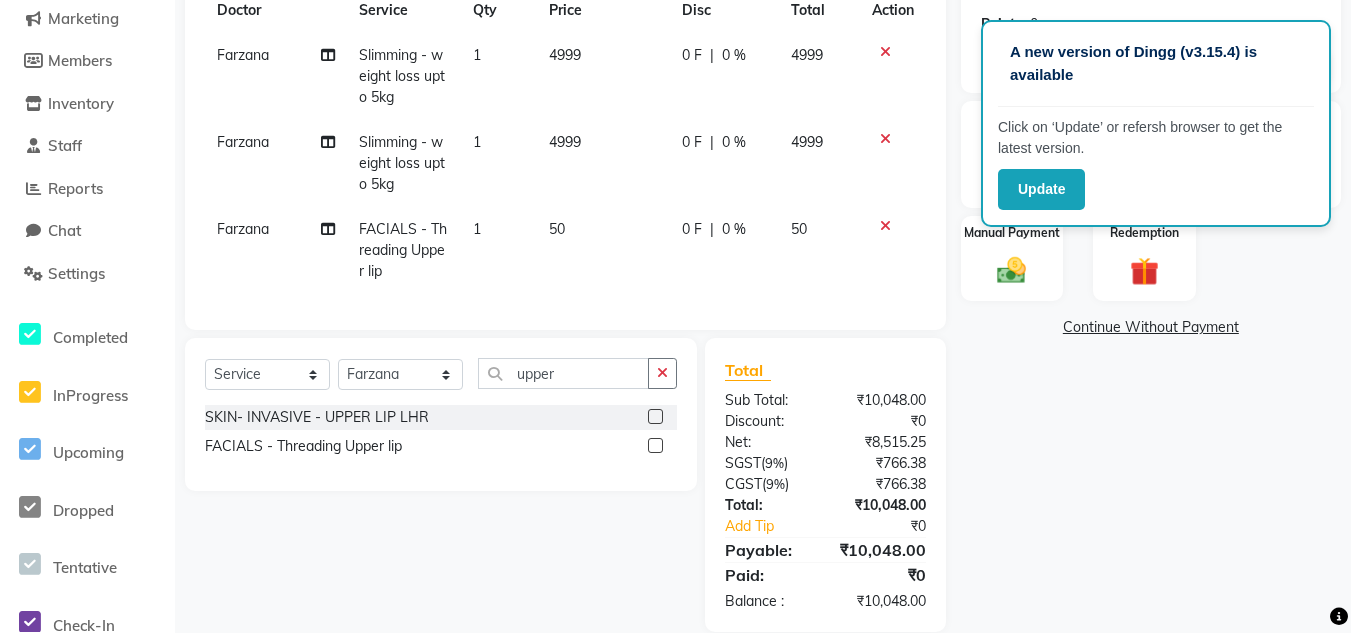 select on "70659" 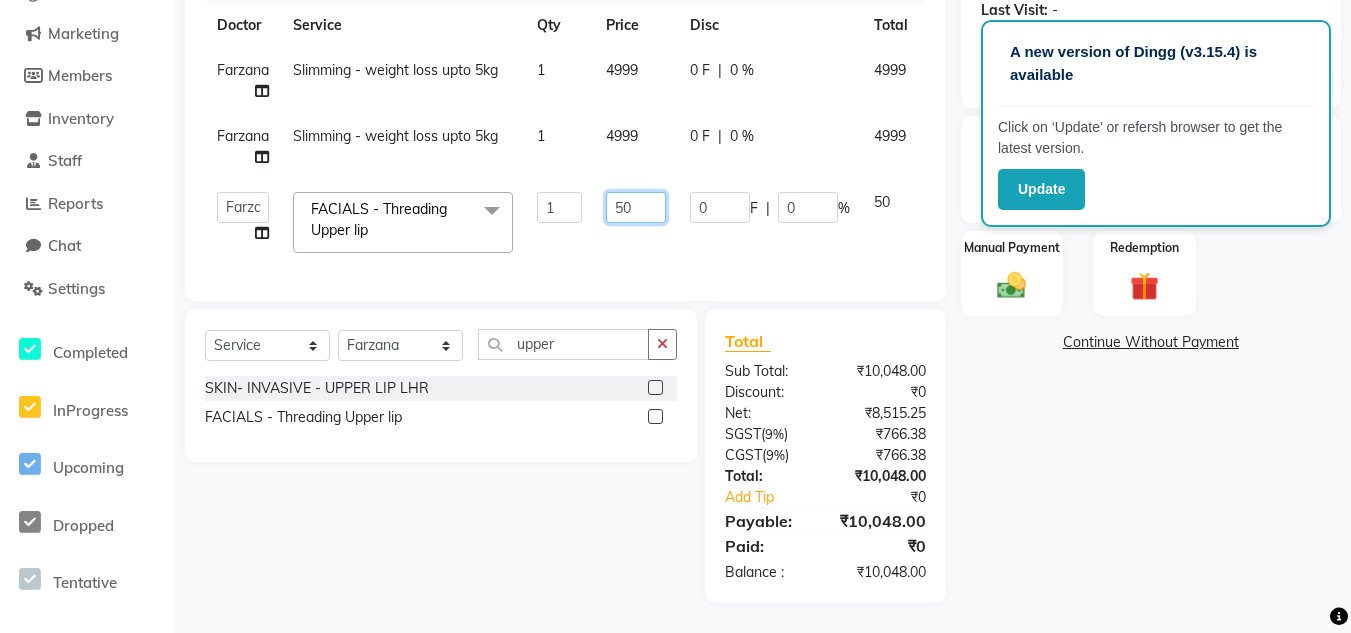 click on "50" 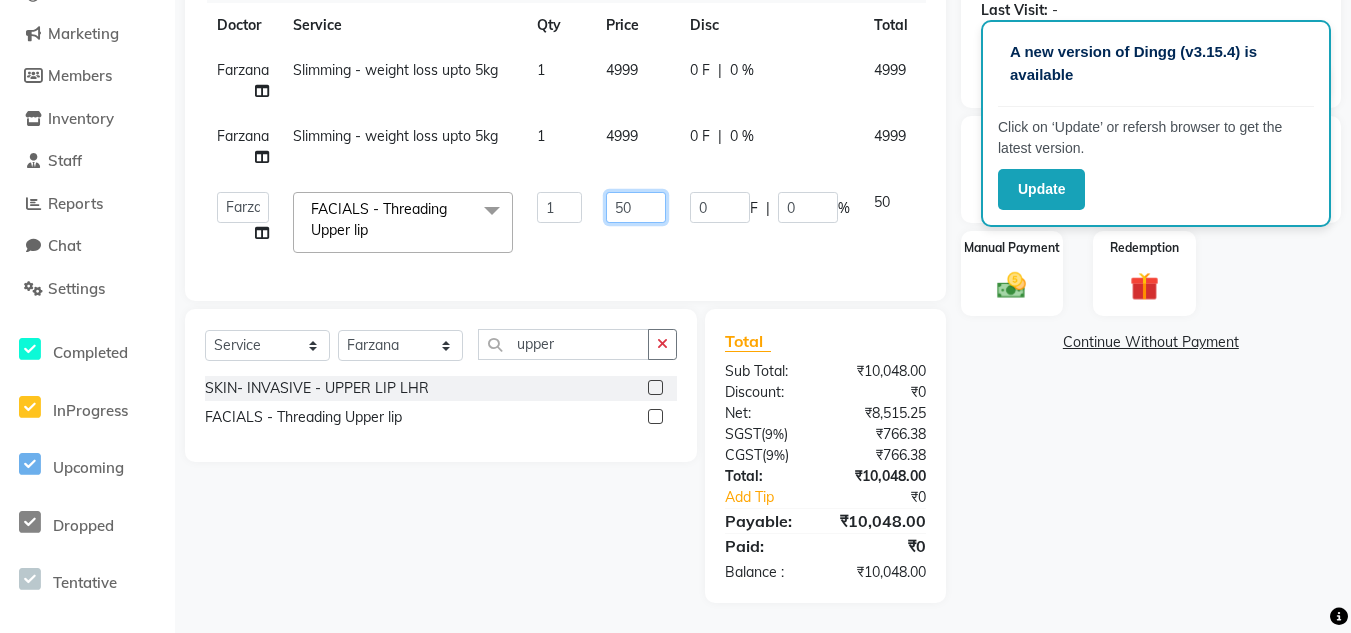 type on "5" 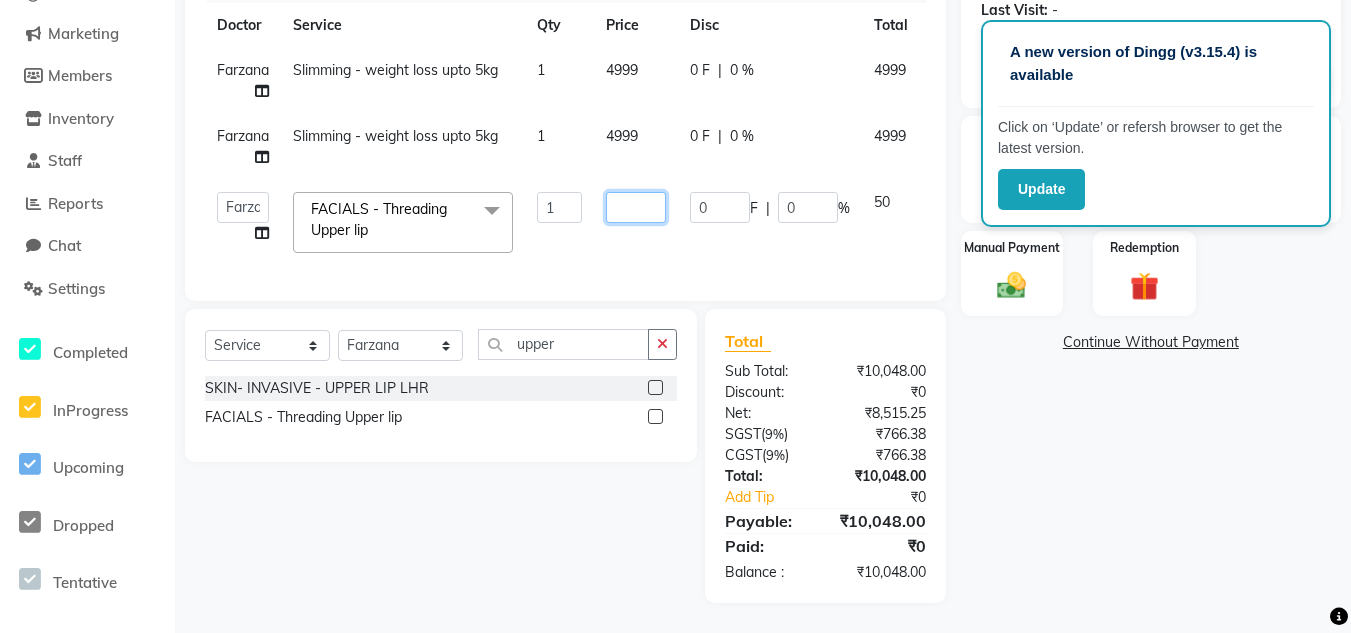 type on "2" 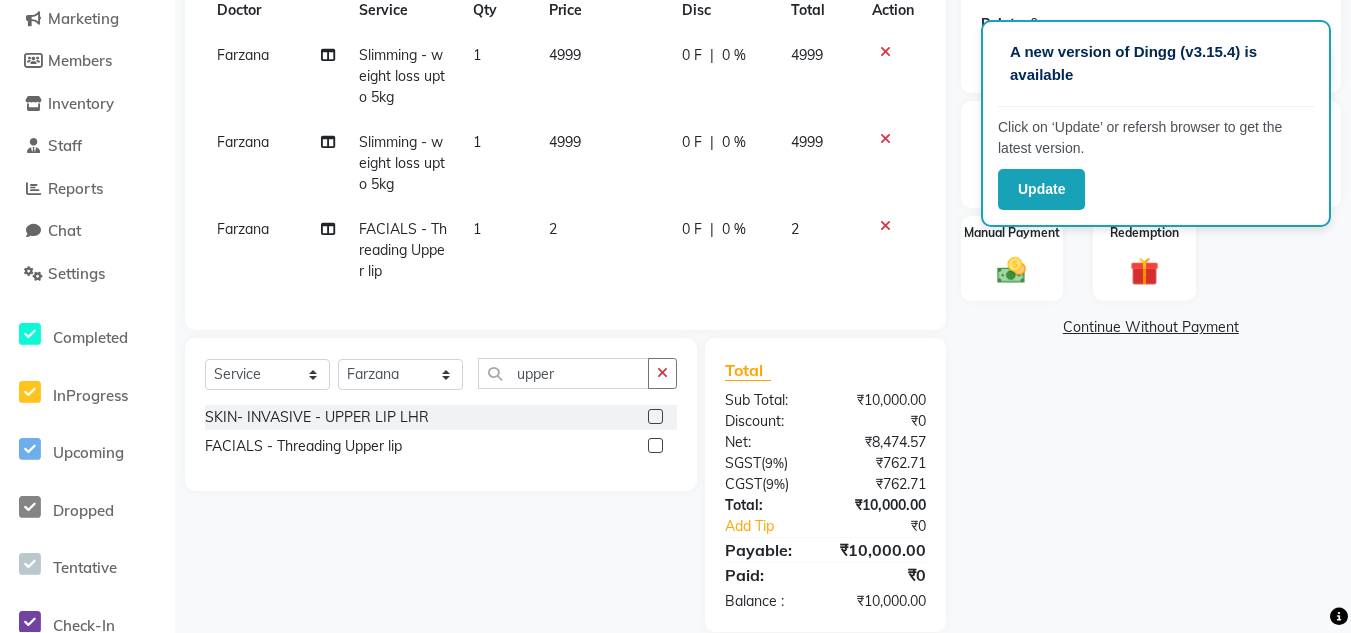 click on "0 F | 0 %" 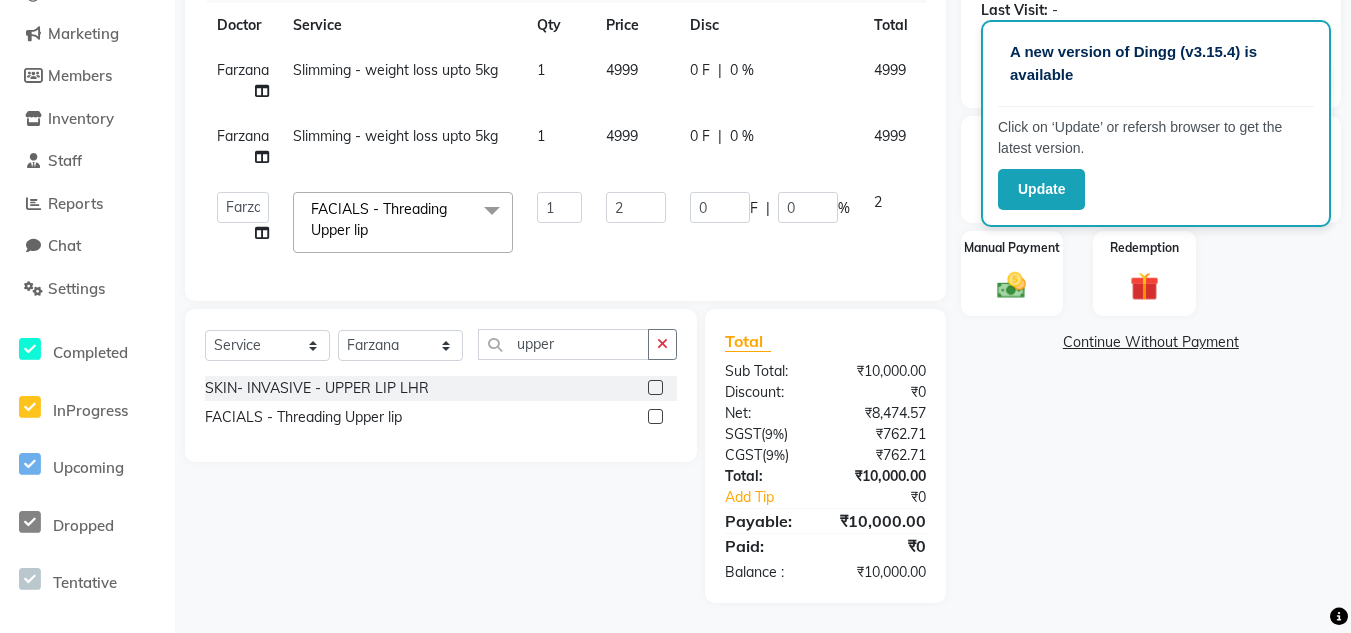 scroll, scrollTop: 0, scrollLeft: 0, axis: both 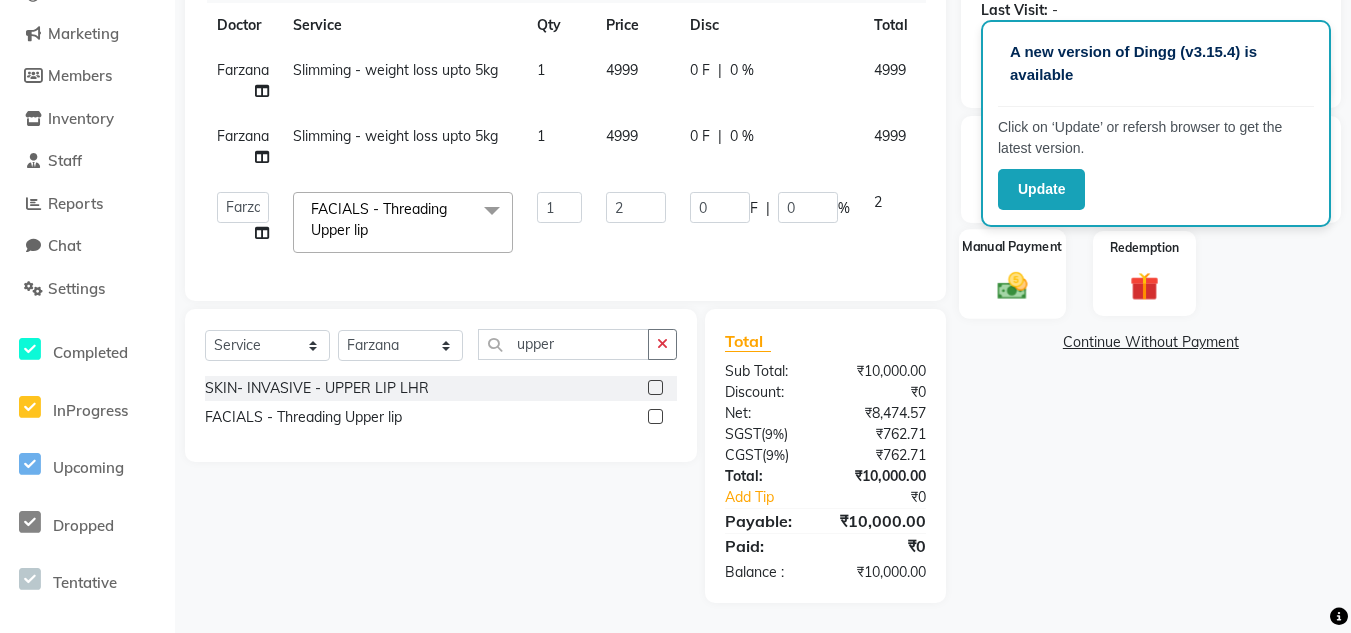 click 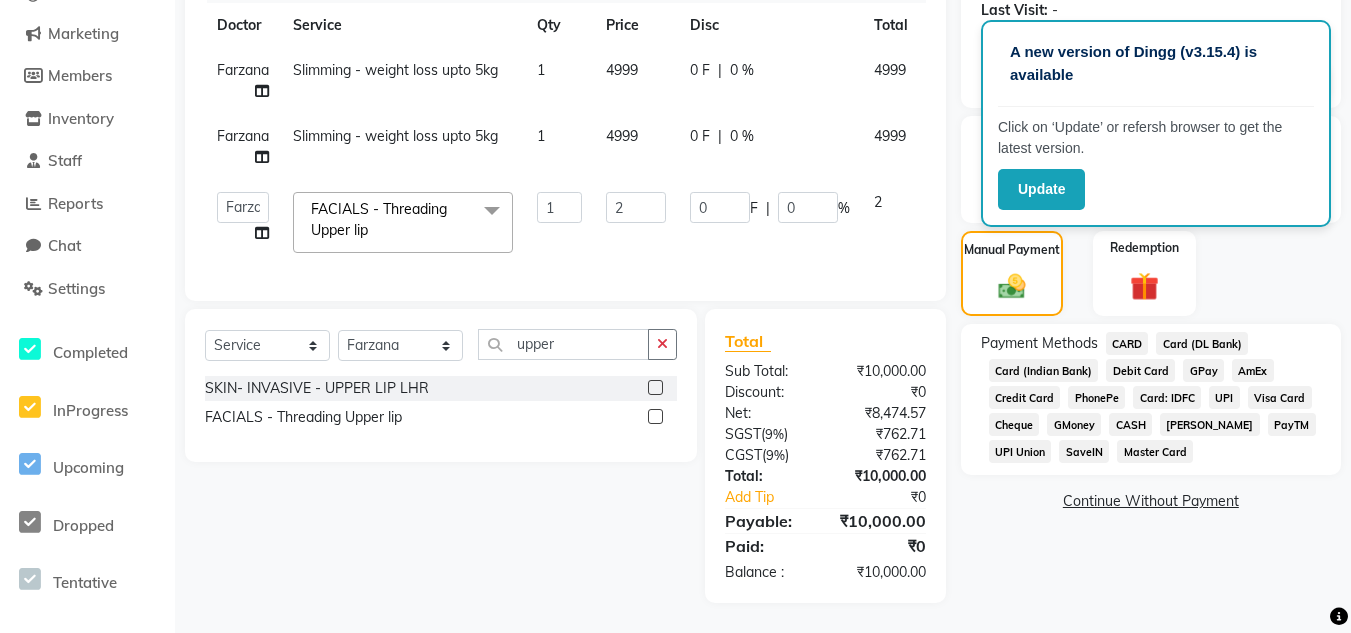 click on "CARD" 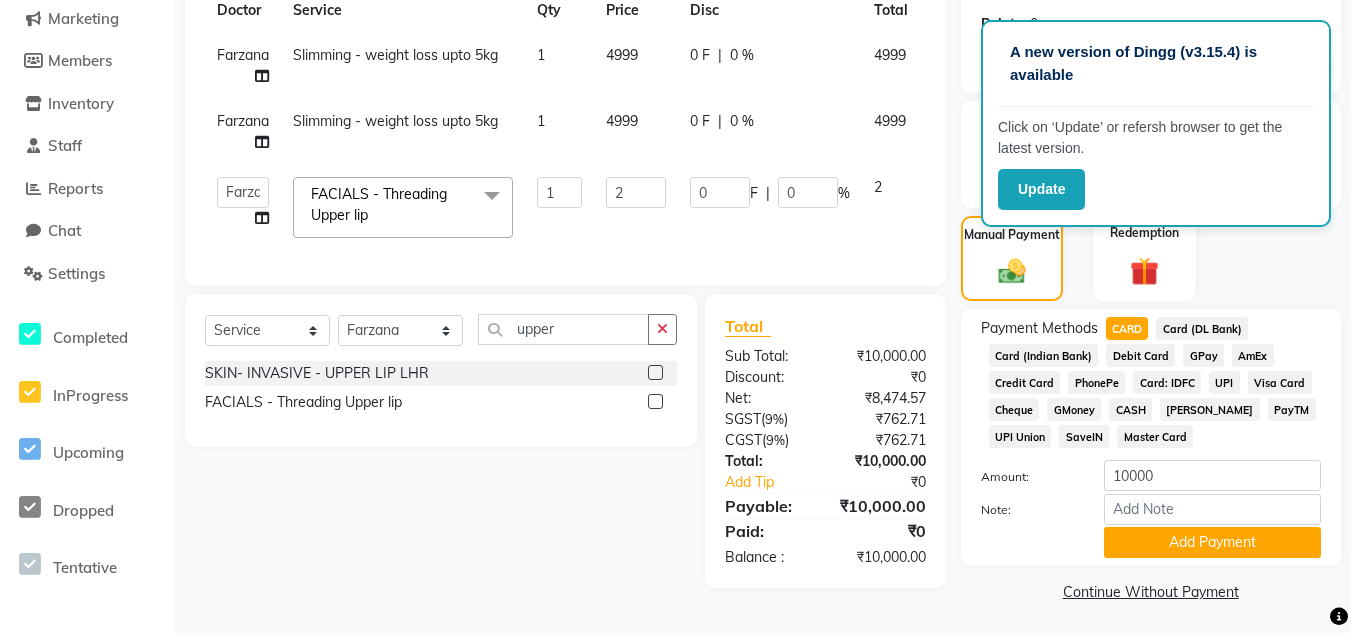 scroll, scrollTop: 301, scrollLeft: 0, axis: vertical 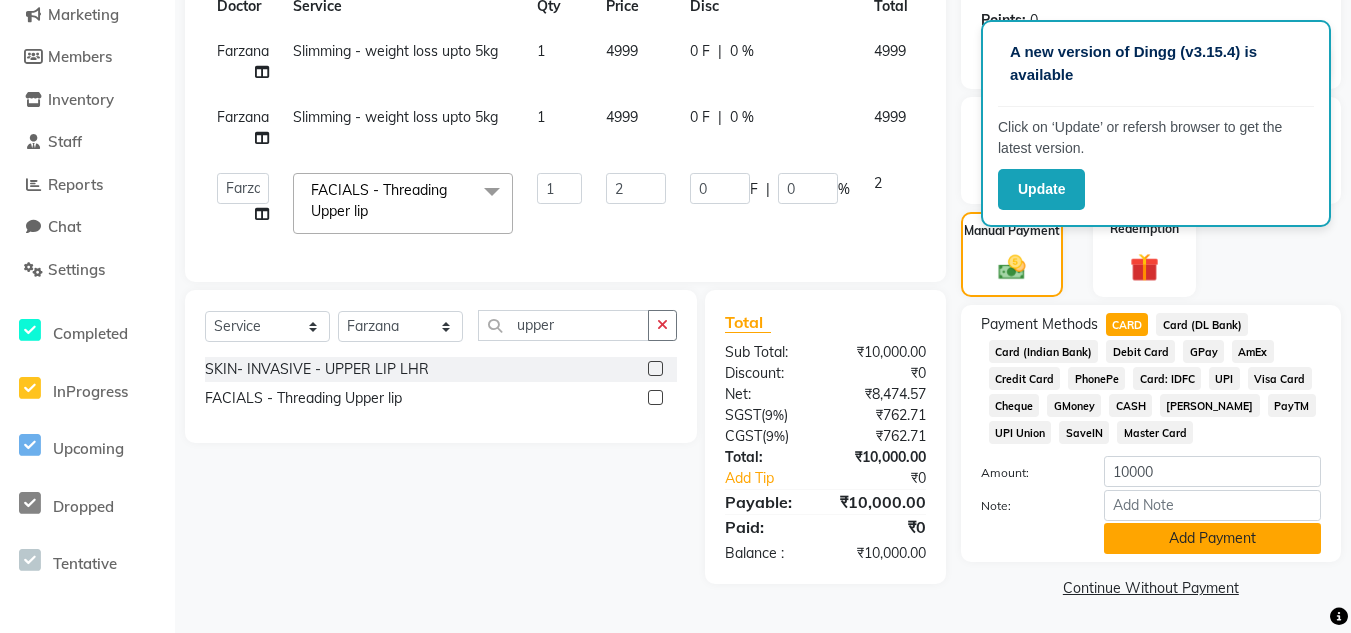 click on "Add Payment" 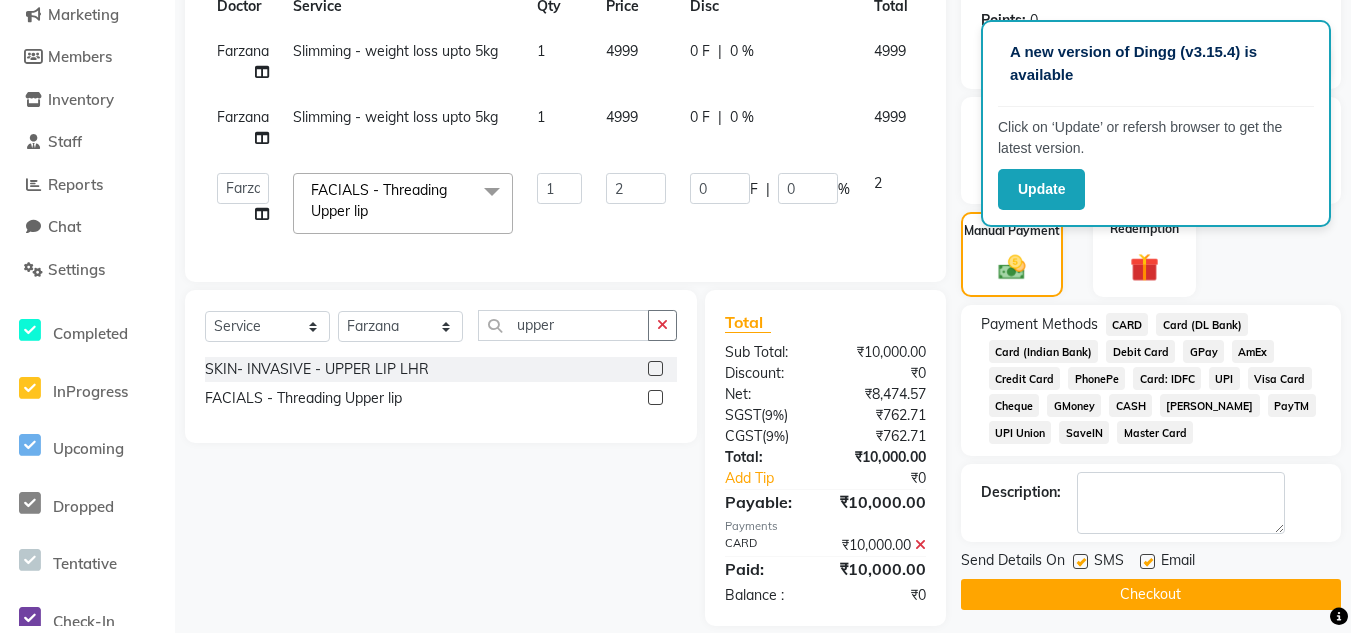 click on "Checkout" 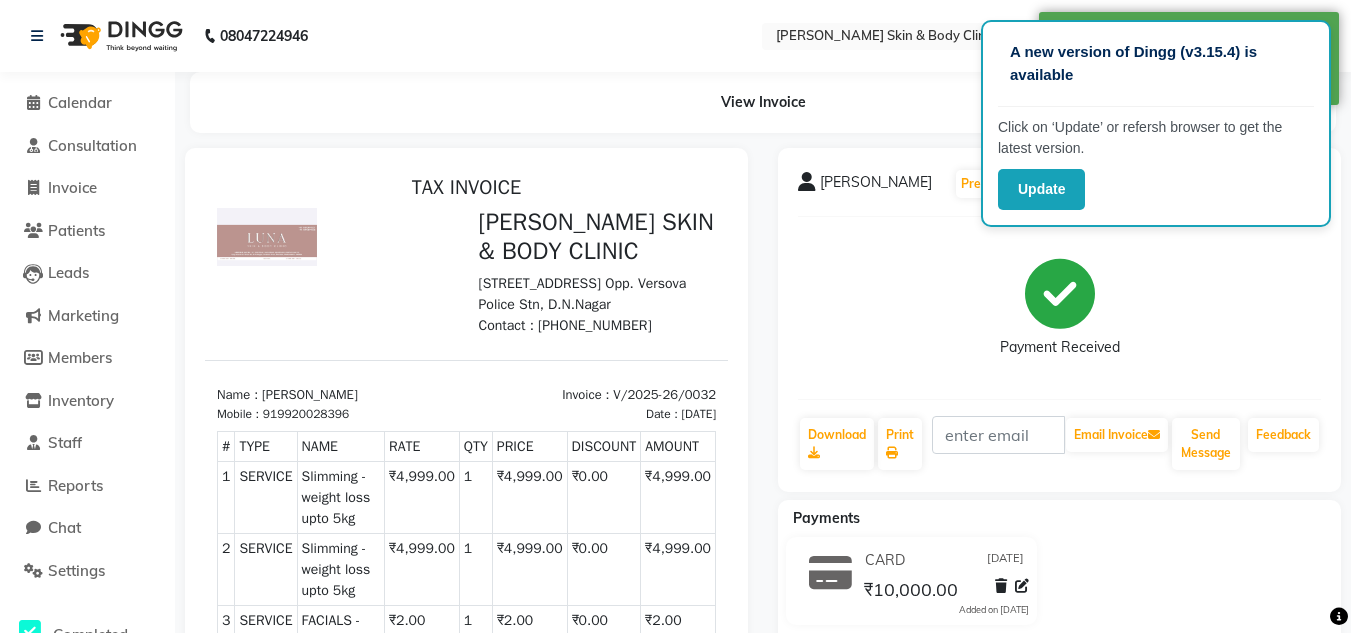 scroll, scrollTop: 0, scrollLeft: 0, axis: both 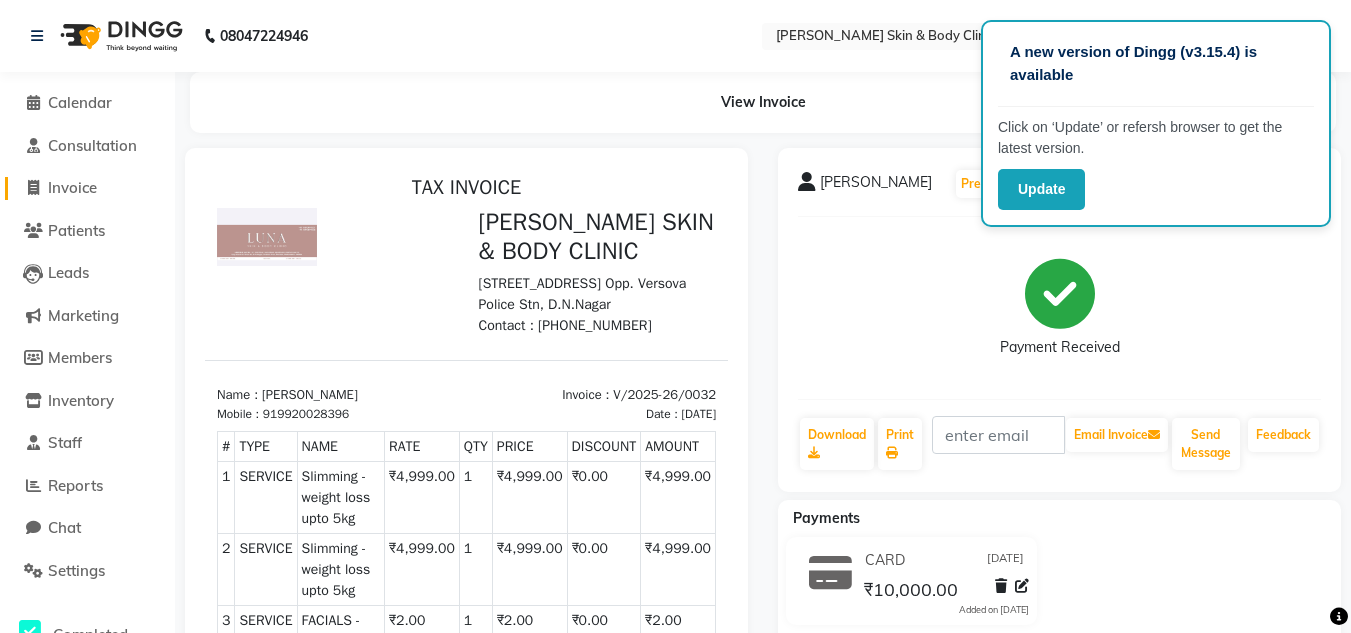 click on "Invoice" 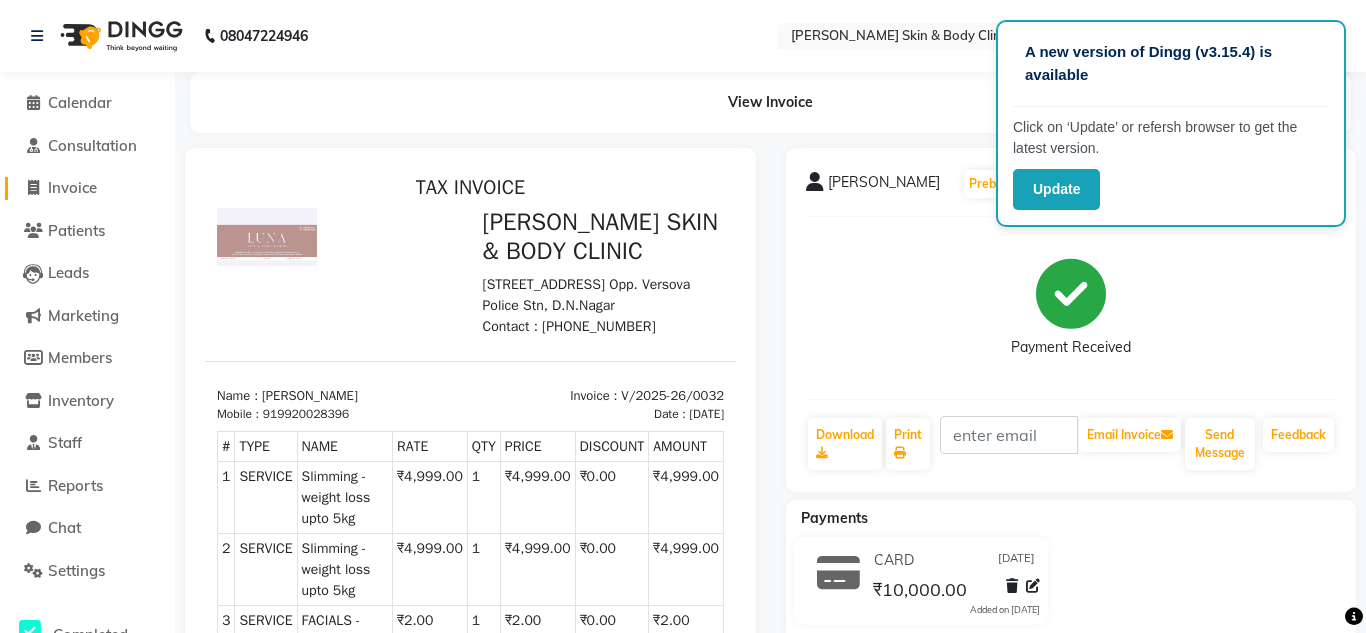 select on "7884" 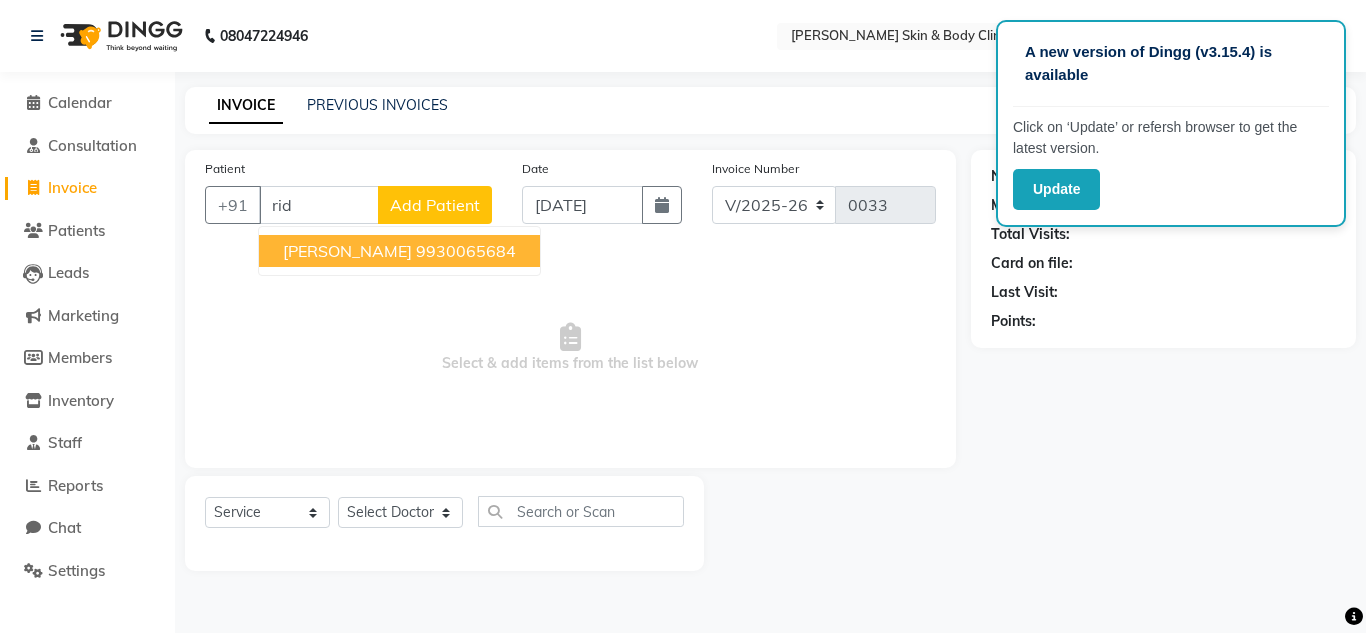 click on "9930065684" at bounding box center [466, 251] 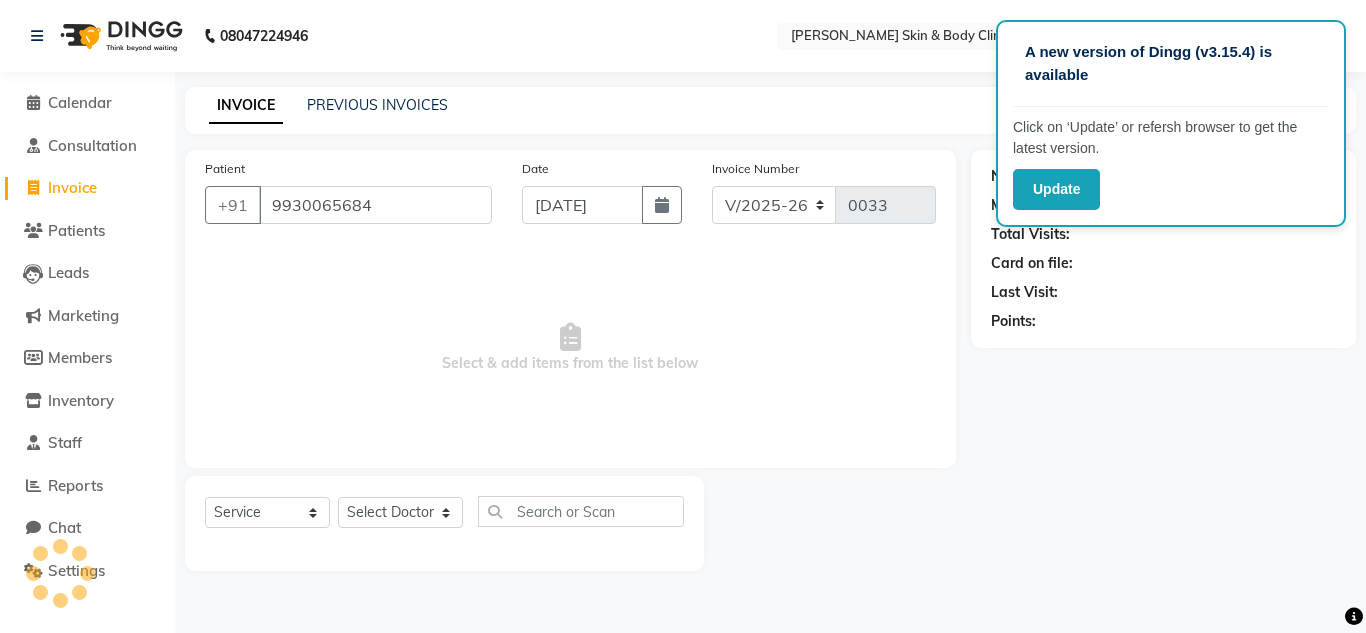 type on "9930065684" 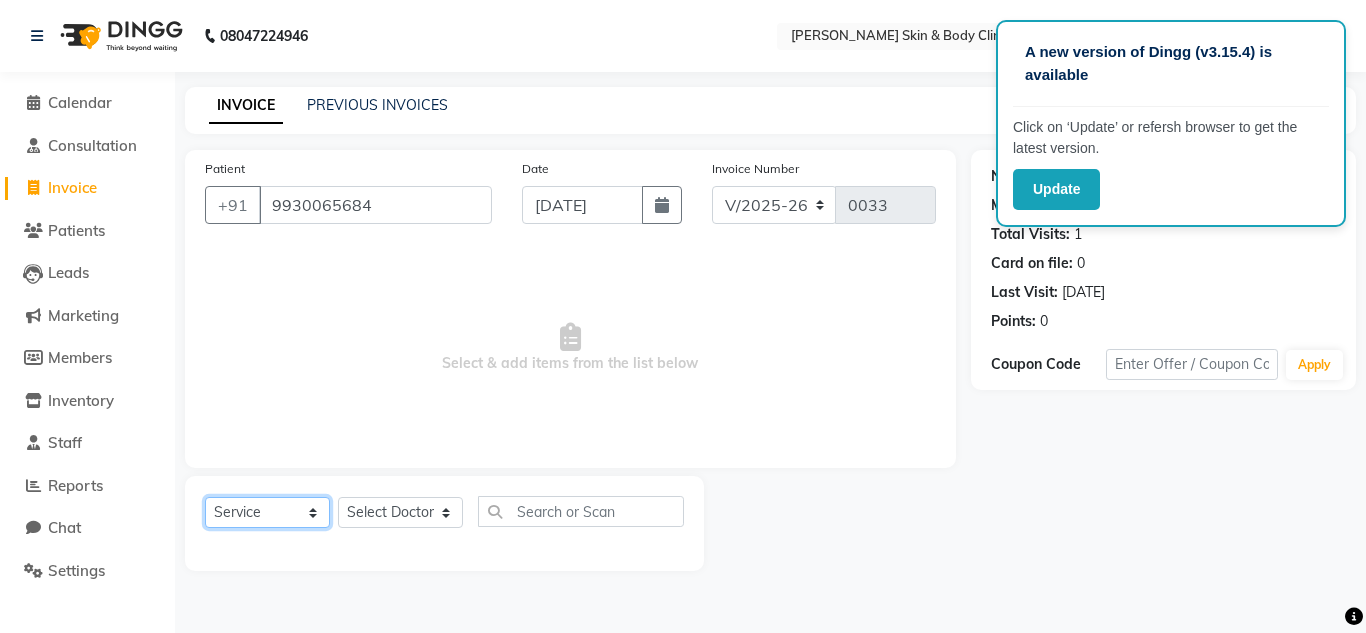 click on "Select  Service  Product  Membership  Package Voucher Prepaid Gift Card" 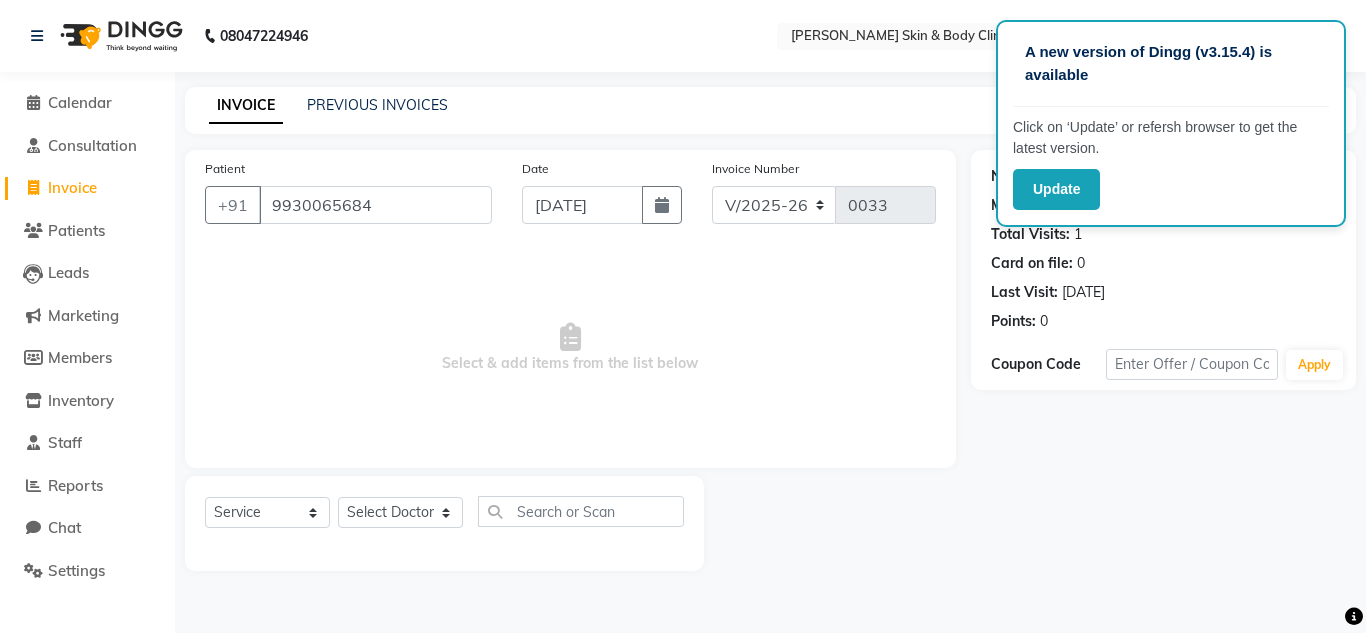 click on "Select  Service  Product  Membership  Package Voucher Prepaid Gift Card  Select Doctor Abhishek Dr saujanya  Dr Hina Farzana Gurmeet Harsha Rohit Vanita" 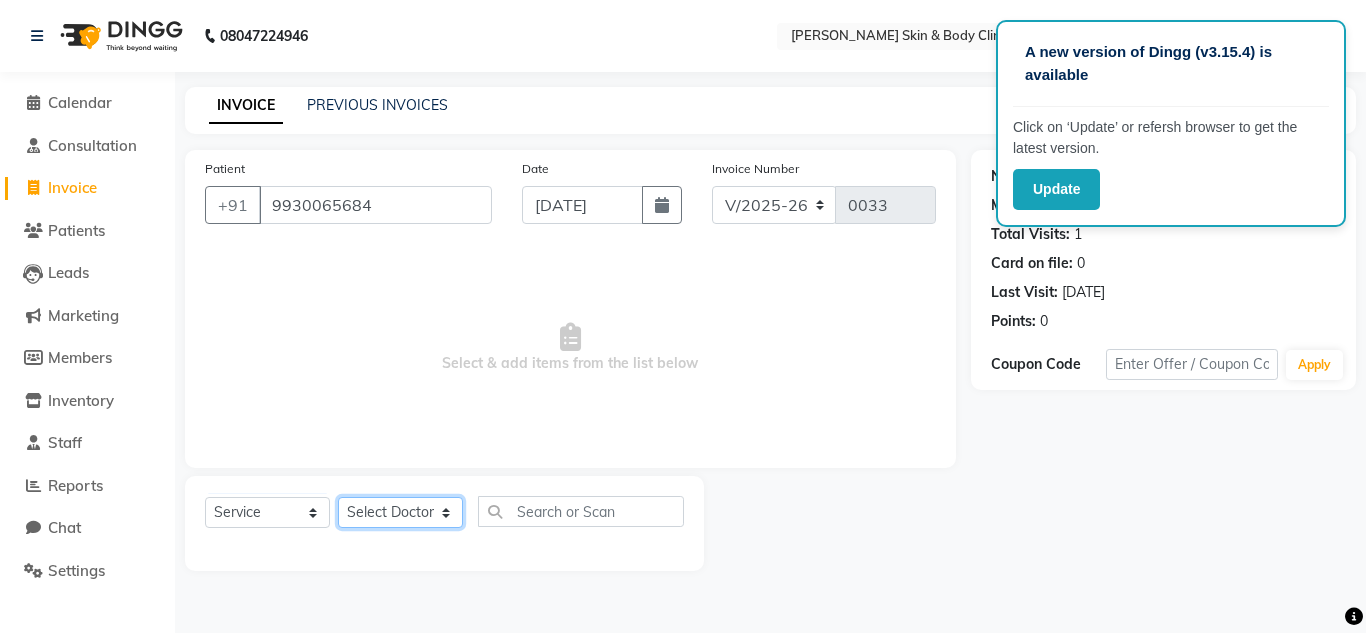 click on "Select Doctor Abhishek Dr saujanya  Dr Hina Farzana Gurmeet Harsha Rohit Vanita" 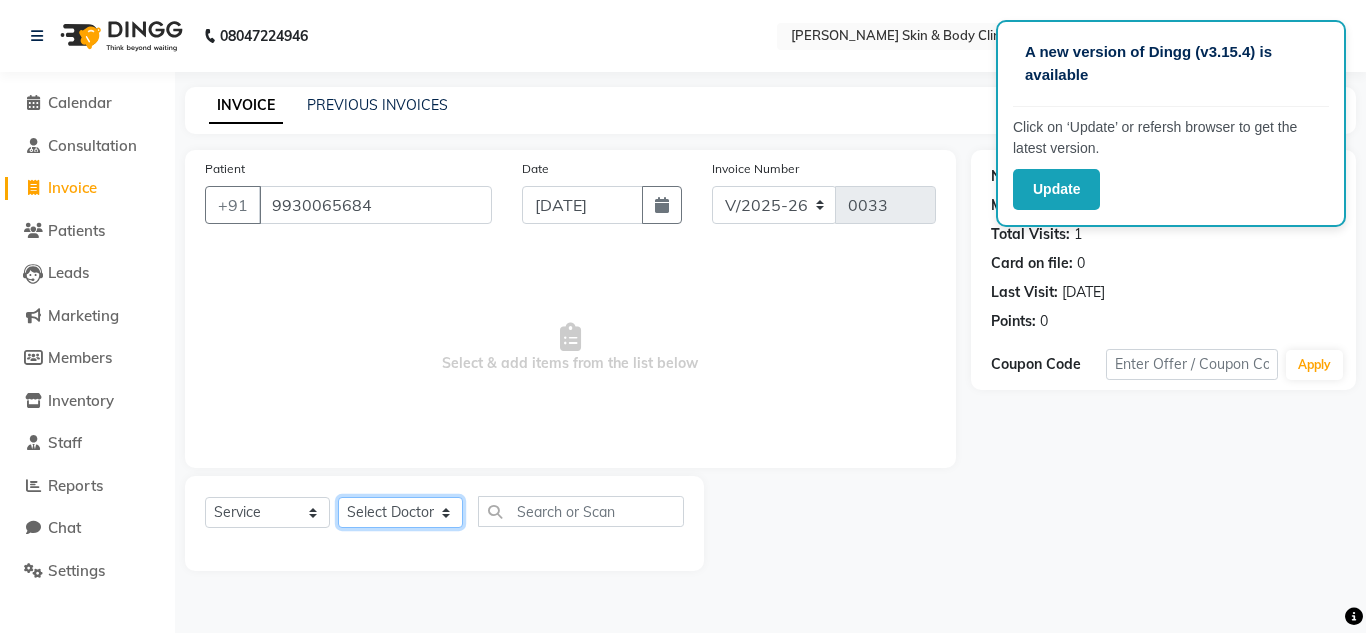 select on "70659" 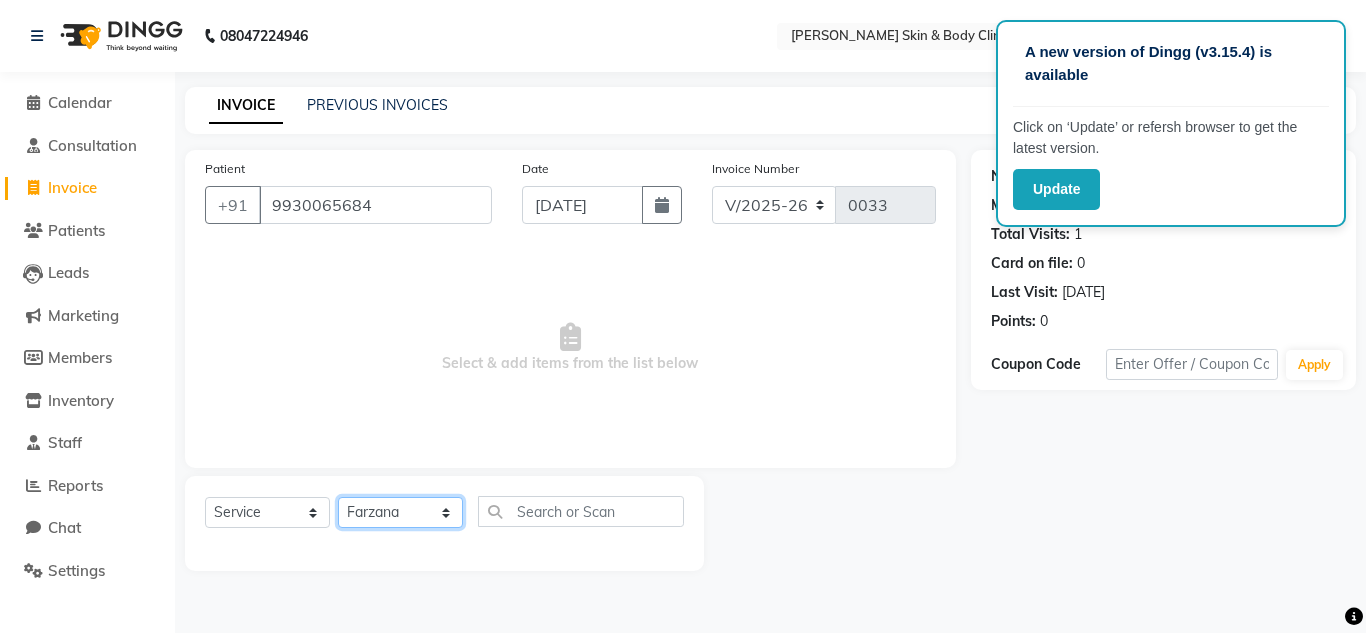 click on "Select Doctor Abhishek Dr saujanya  Dr Hina Farzana Gurmeet Harsha Rohit Vanita" 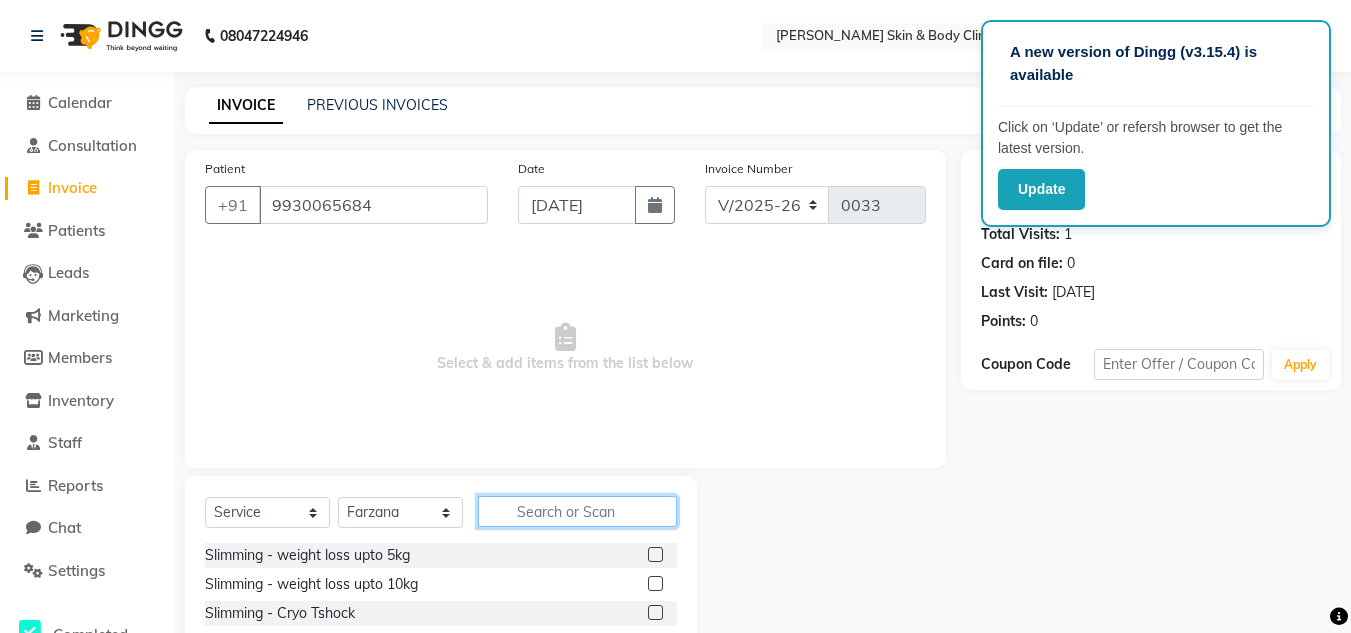 click 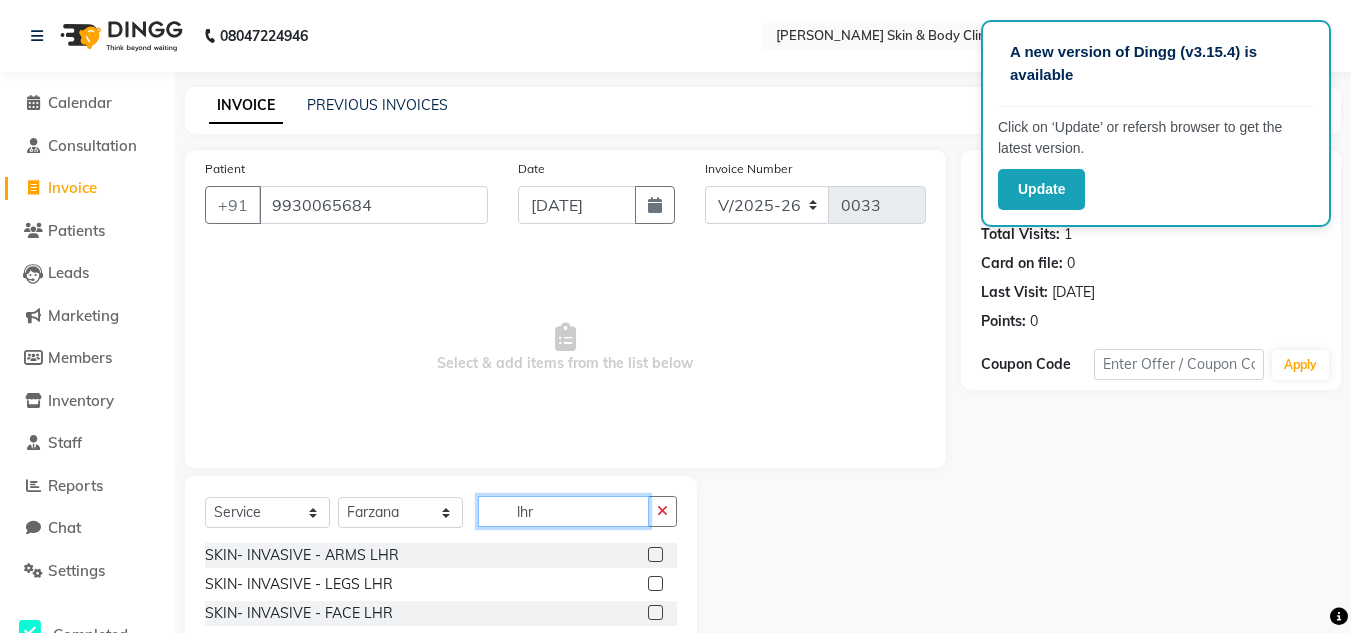 scroll, scrollTop: 168, scrollLeft: 0, axis: vertical 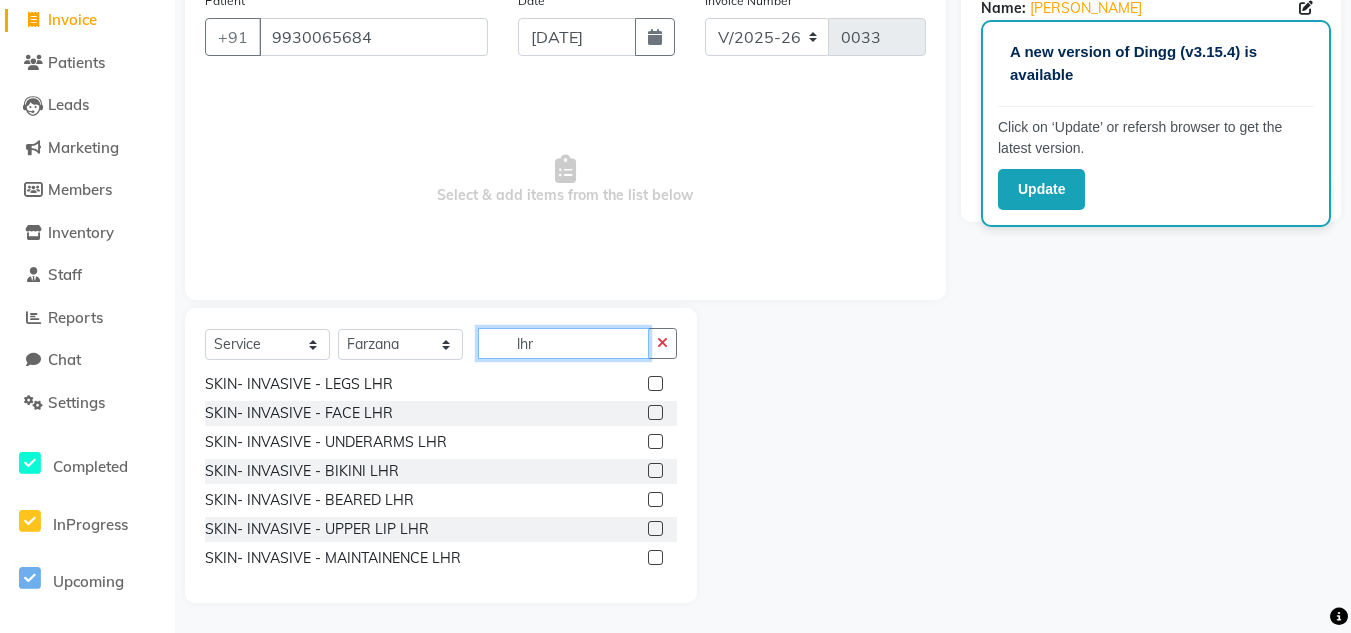 type on "lhr" 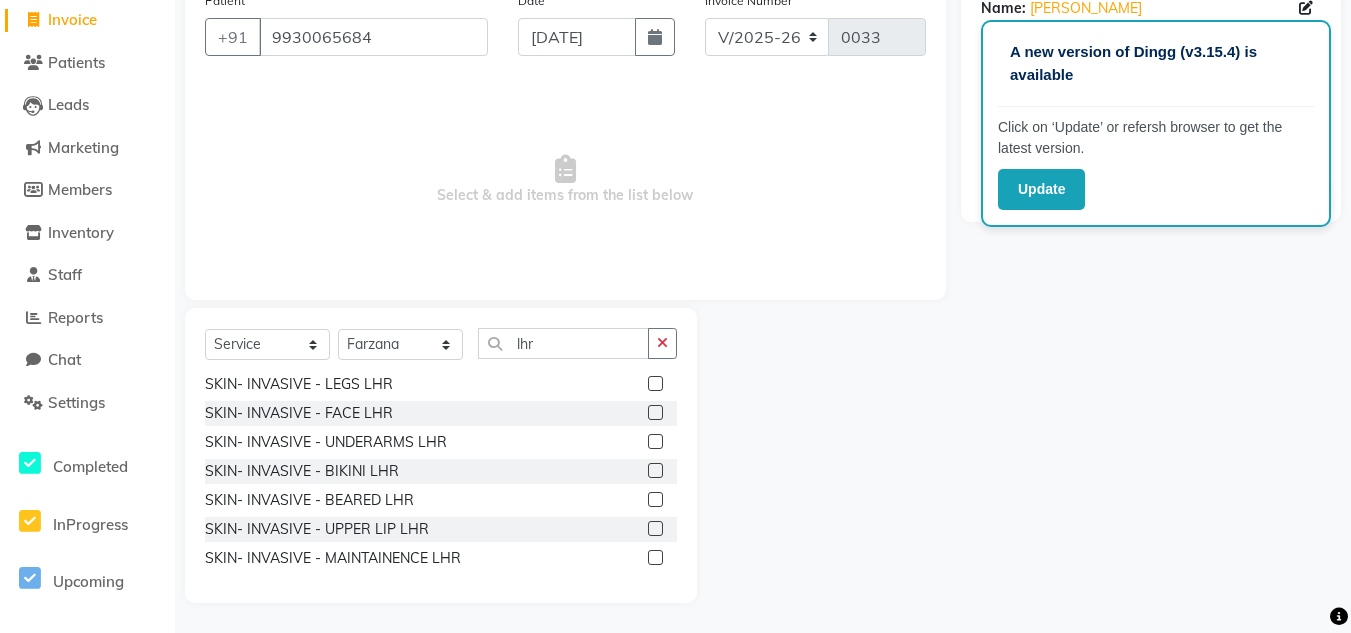 click on "SKIN- INVASIVE - MAINTAINENCE LHR" 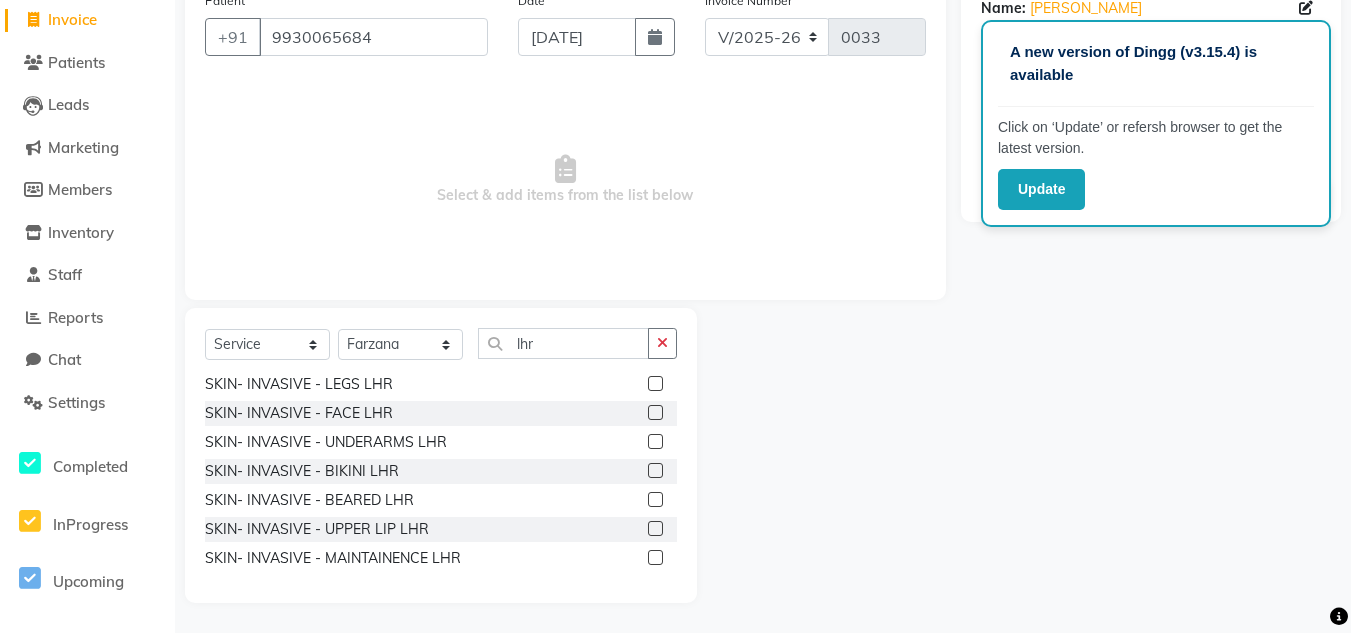 click 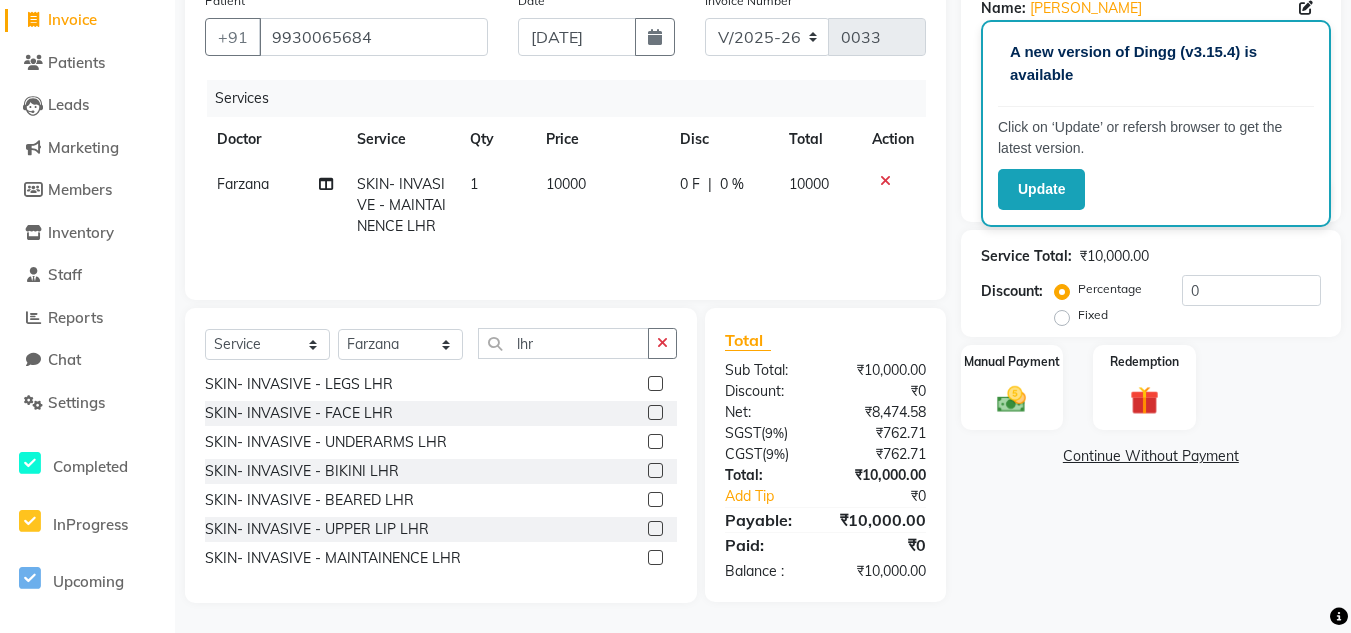 click 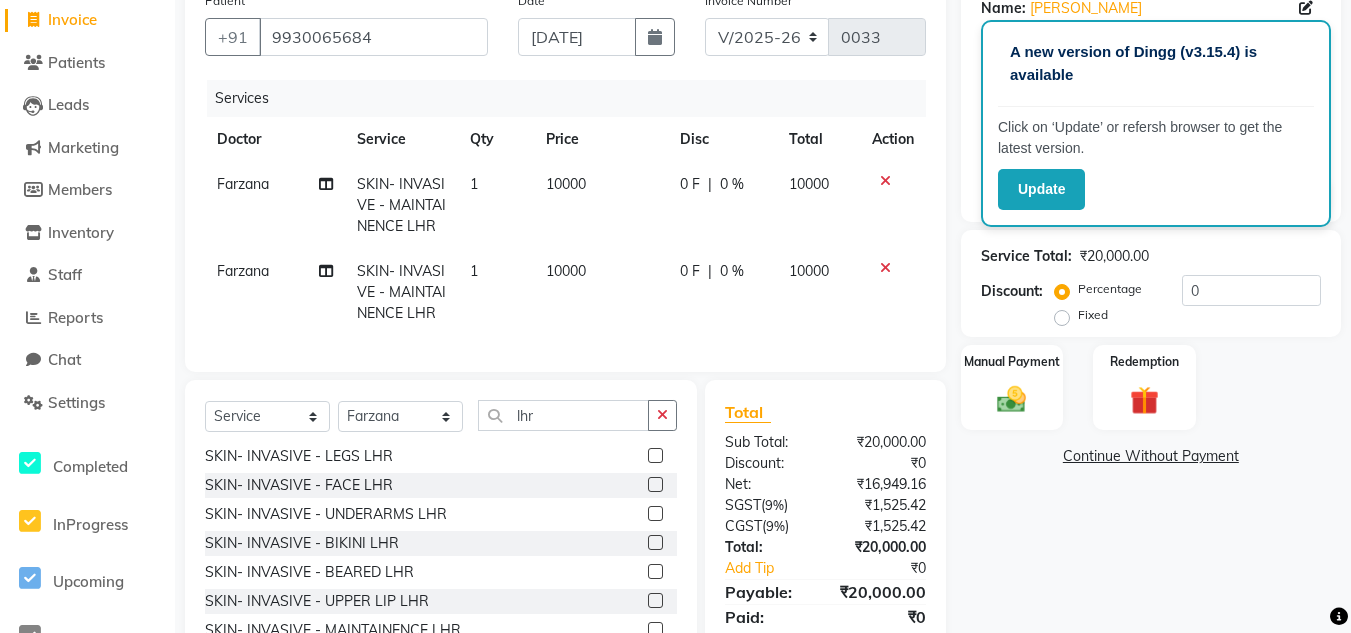 scroll, scrollTop: 255, scrollLeft: 0, axis: vertical 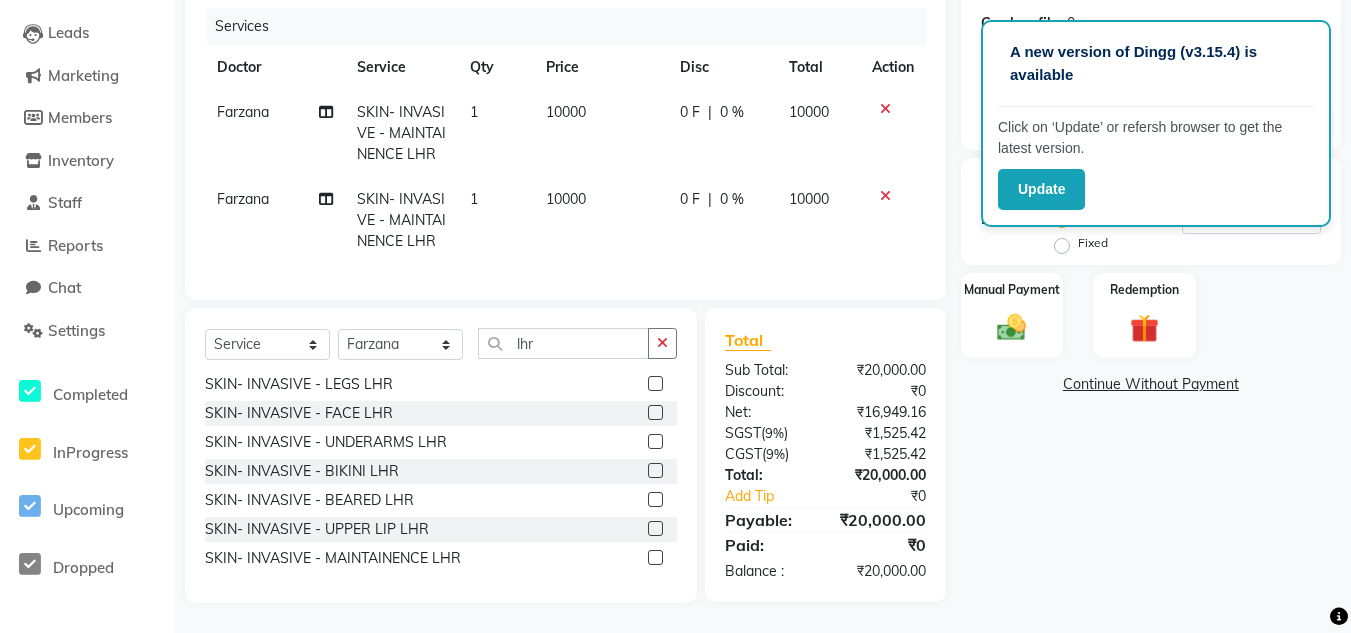 click 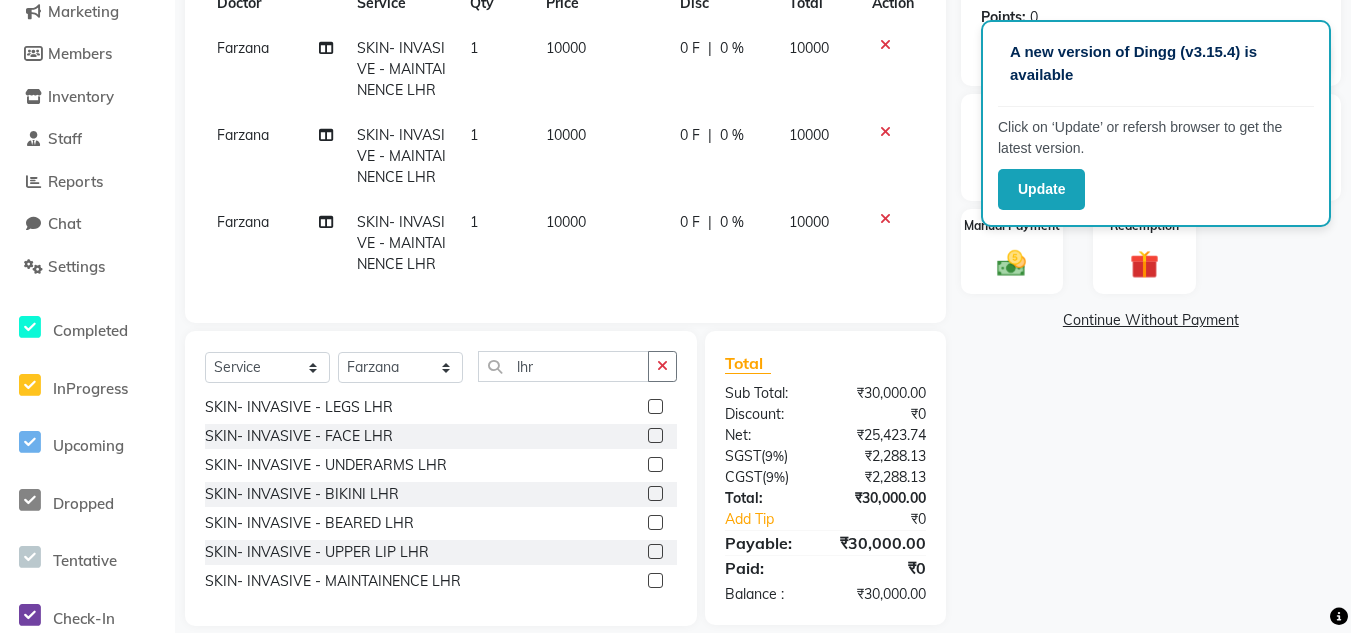 scroll, scrollTop: 342, scrollLeft: 0, axis: vertical 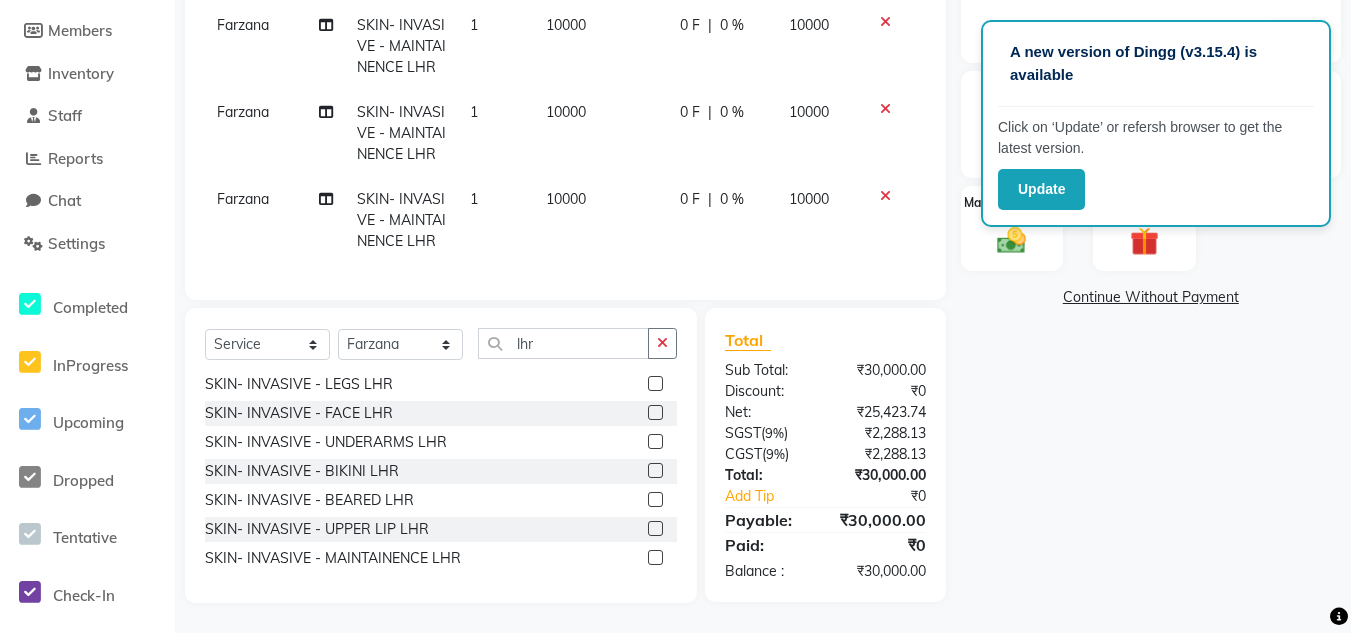 click 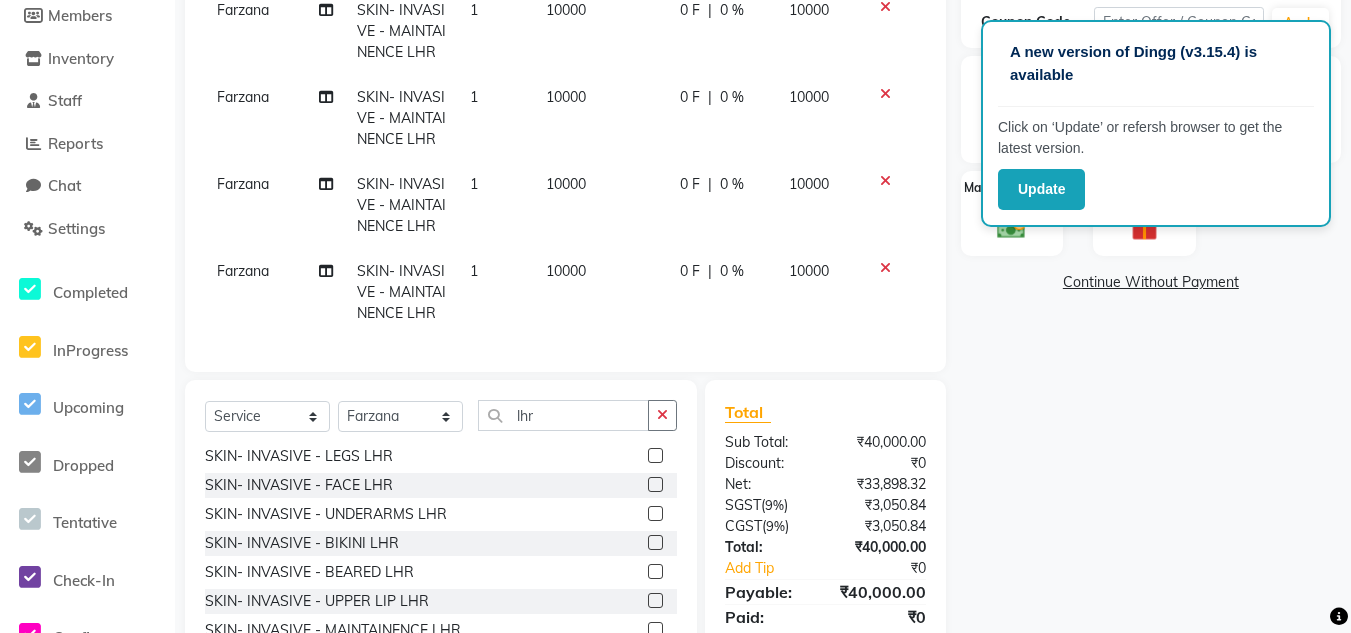 scroll, scrollTop: 429, scrollLeft: 0, axis: vertical 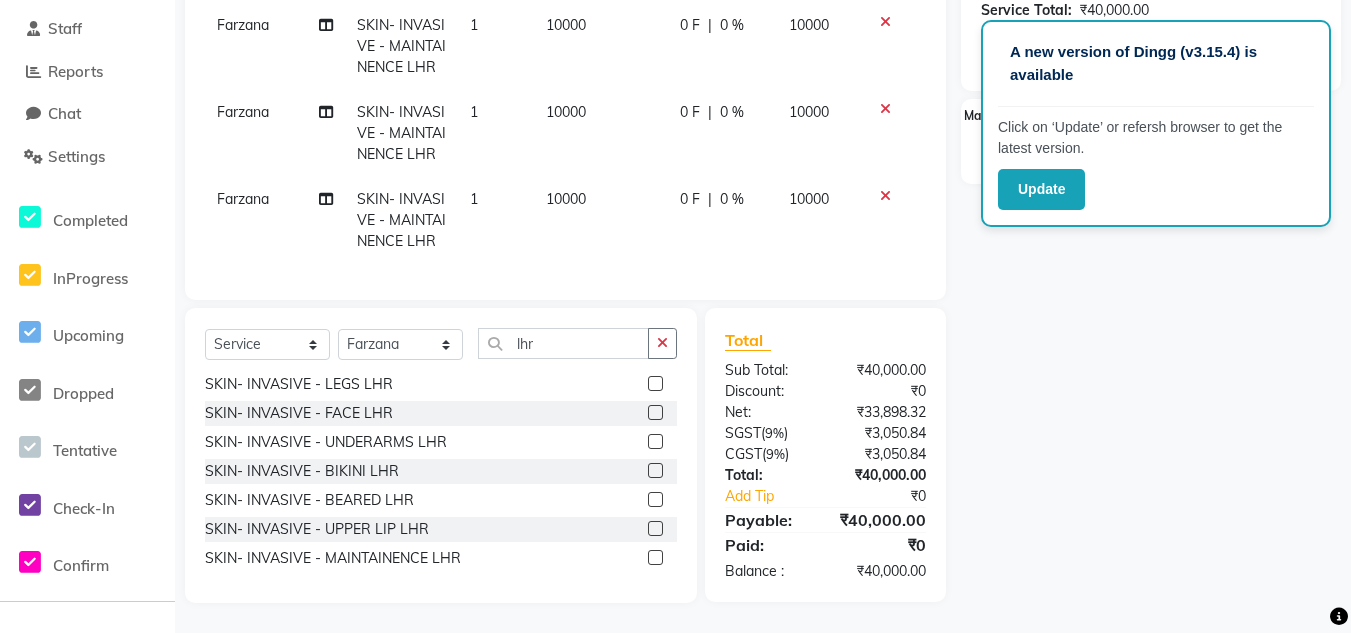 click 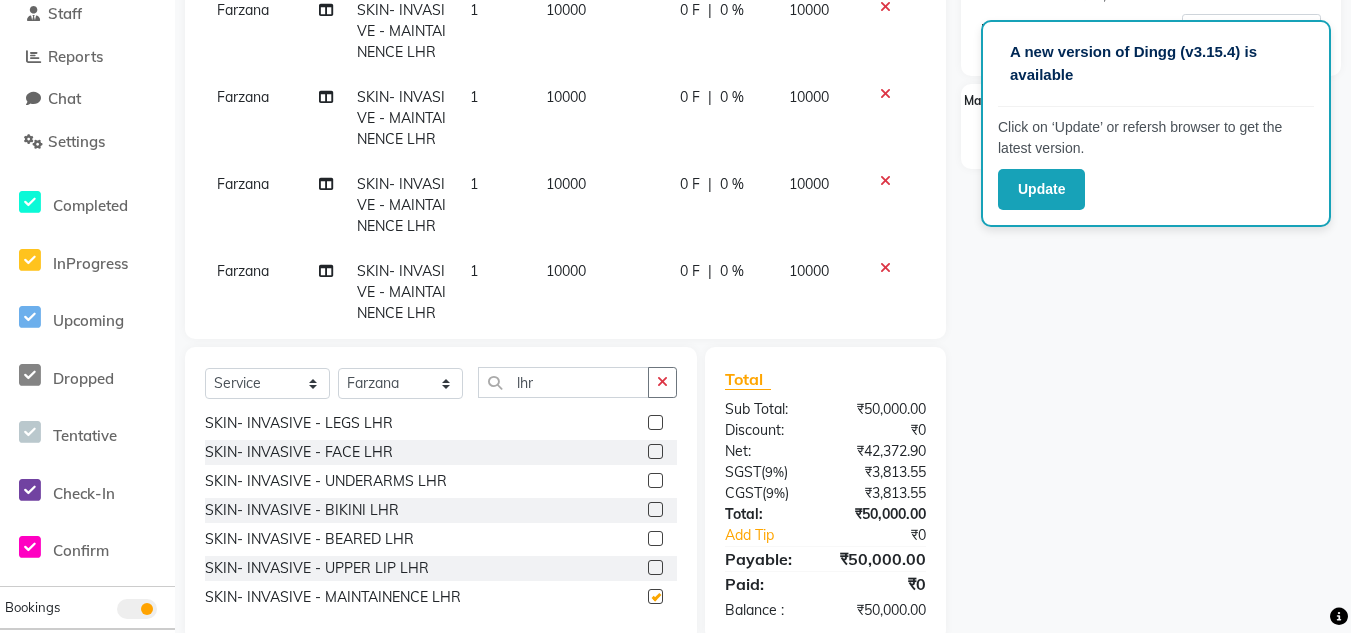type 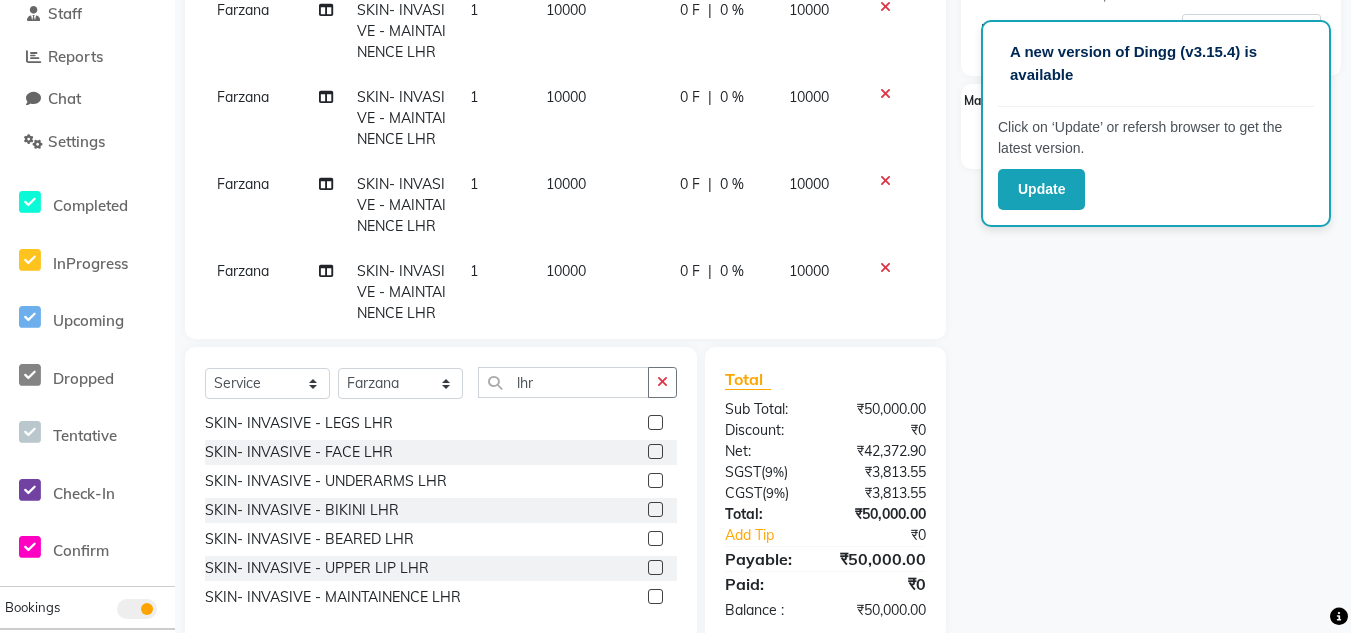 click 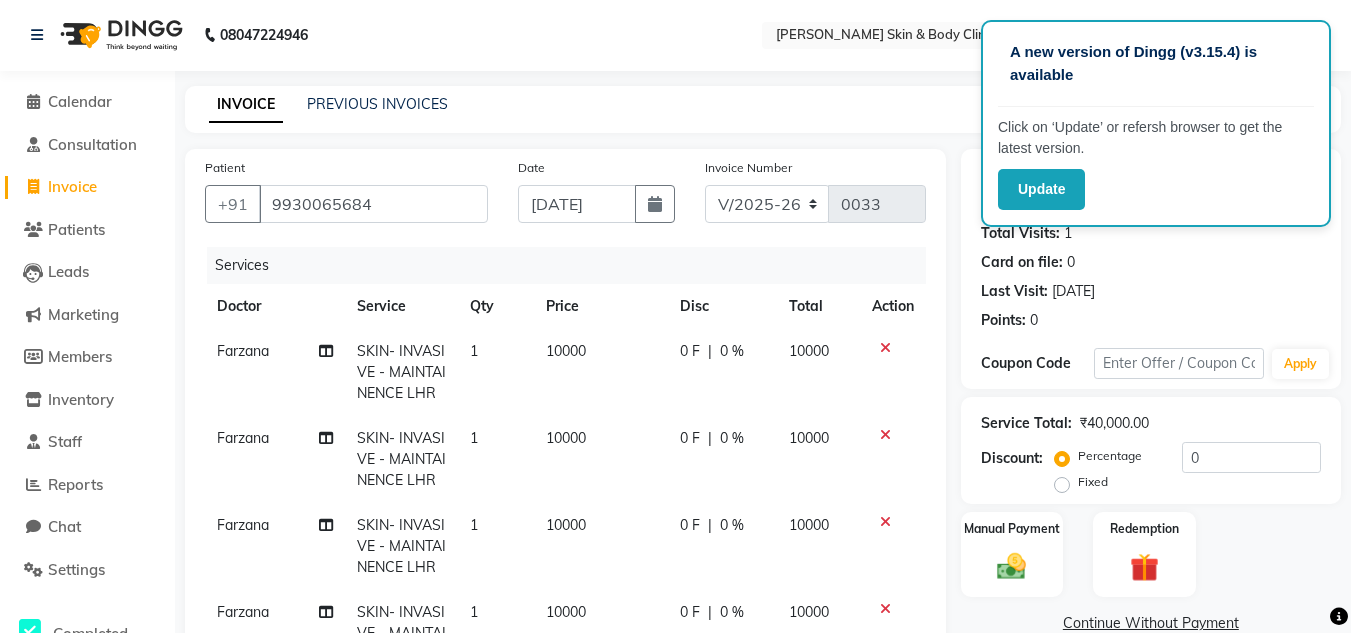 scroll, scrollTop: 0, scrollLeft: 0, axis: both 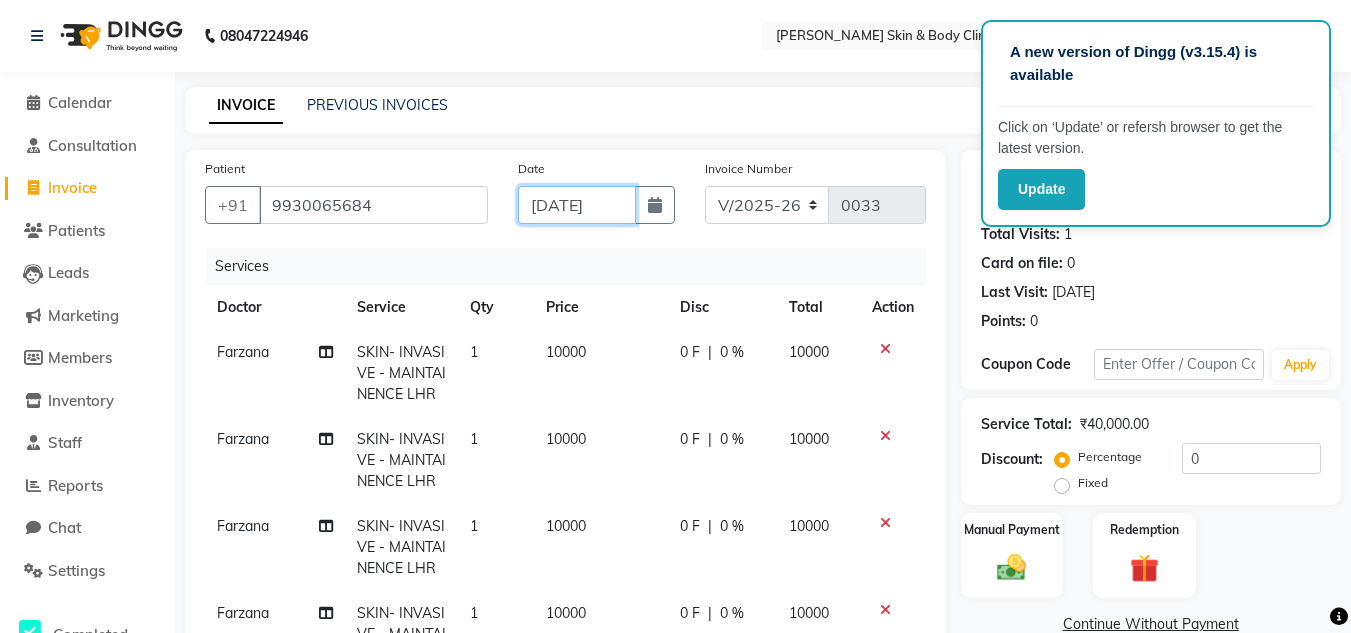 click on "[DATE]" 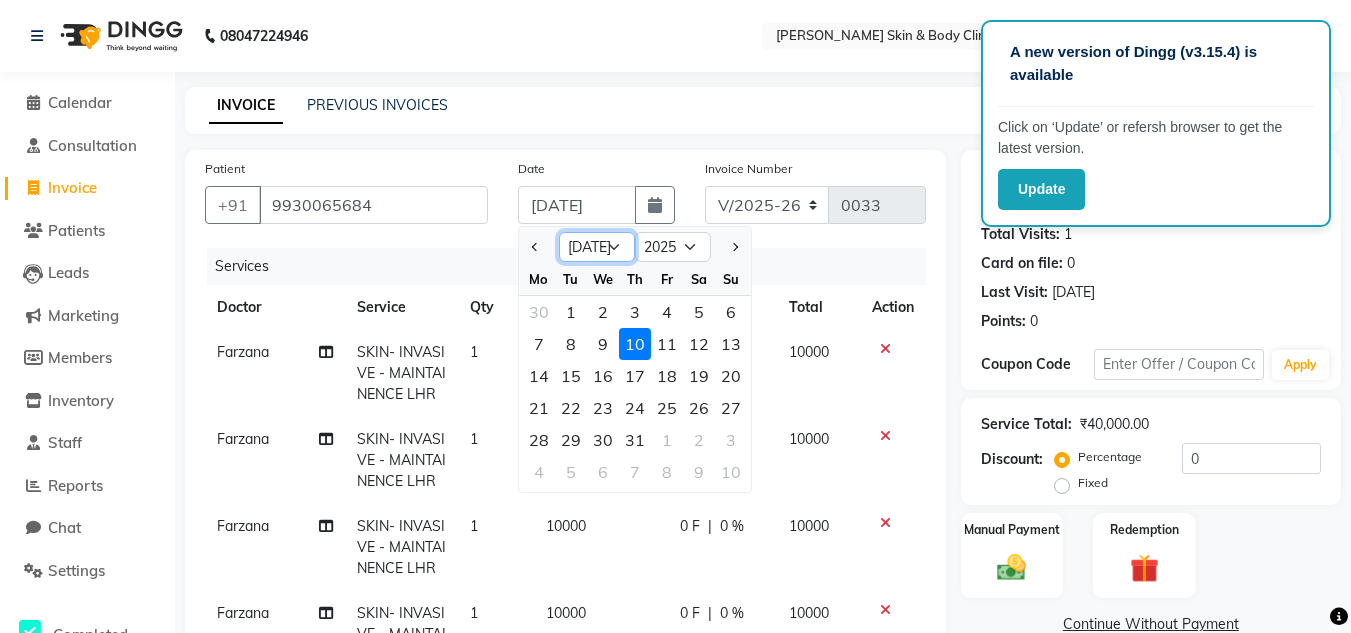 click on "Jan Feb Mar Apr May Jun [DATE] Aug Sep Oct Nov Dec" 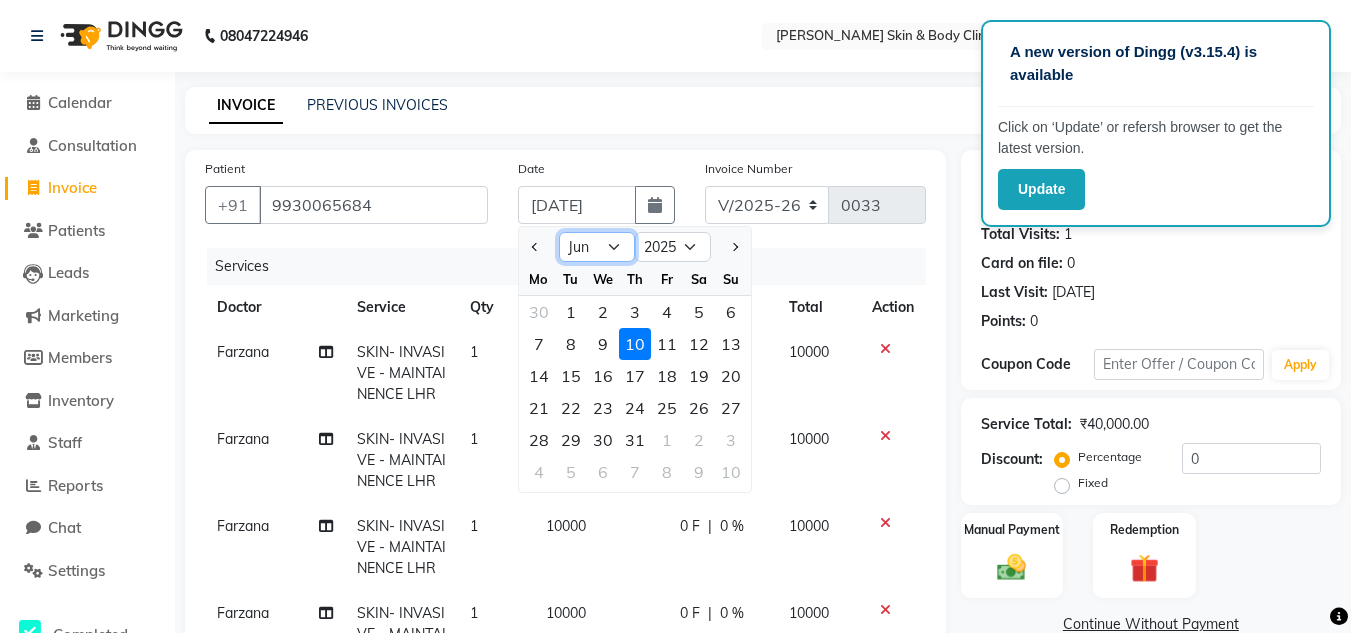 click on "Jan Feb Mar Apr May Jun [DATE] Aug Sep Oct Nov Dec" 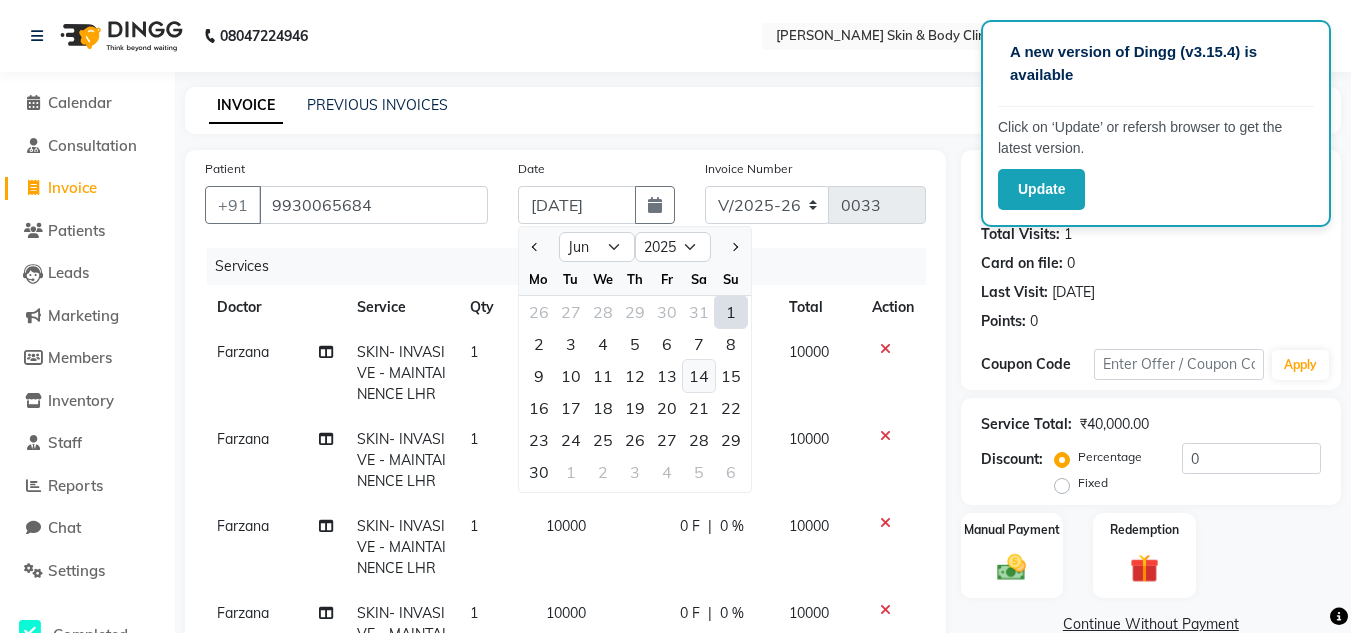 click on "14" 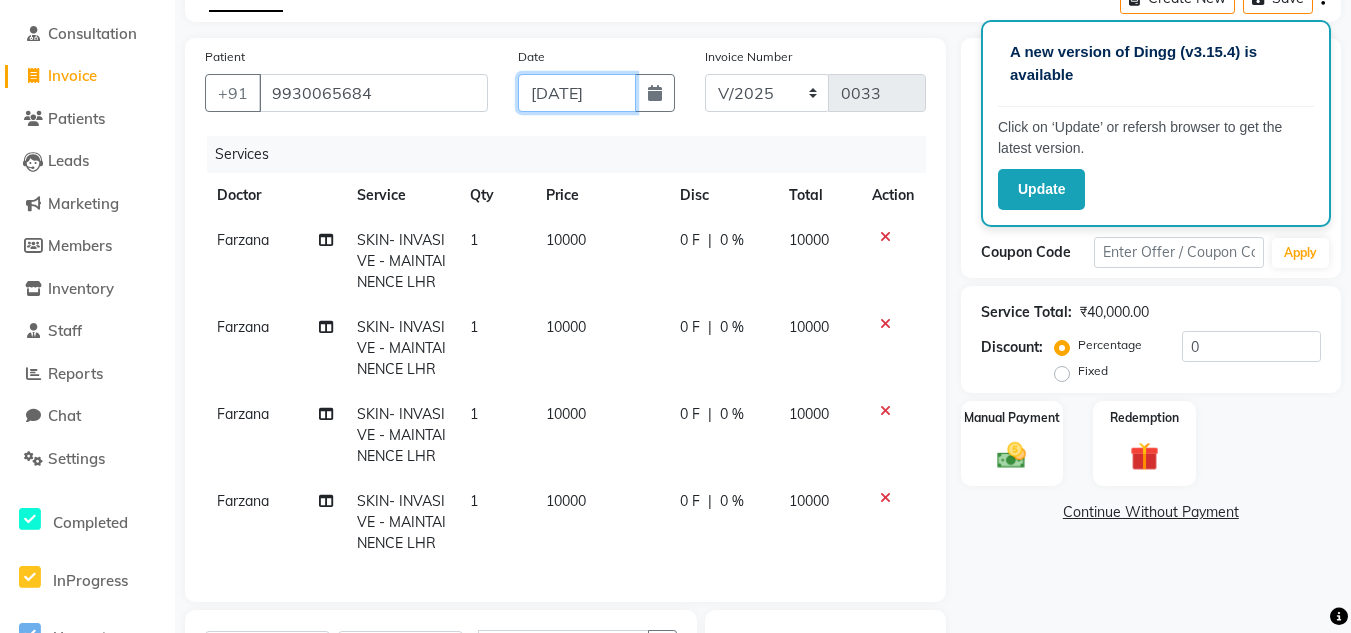 scroll, scrollTop: 118, scrollLeft: 0, axis: vertical 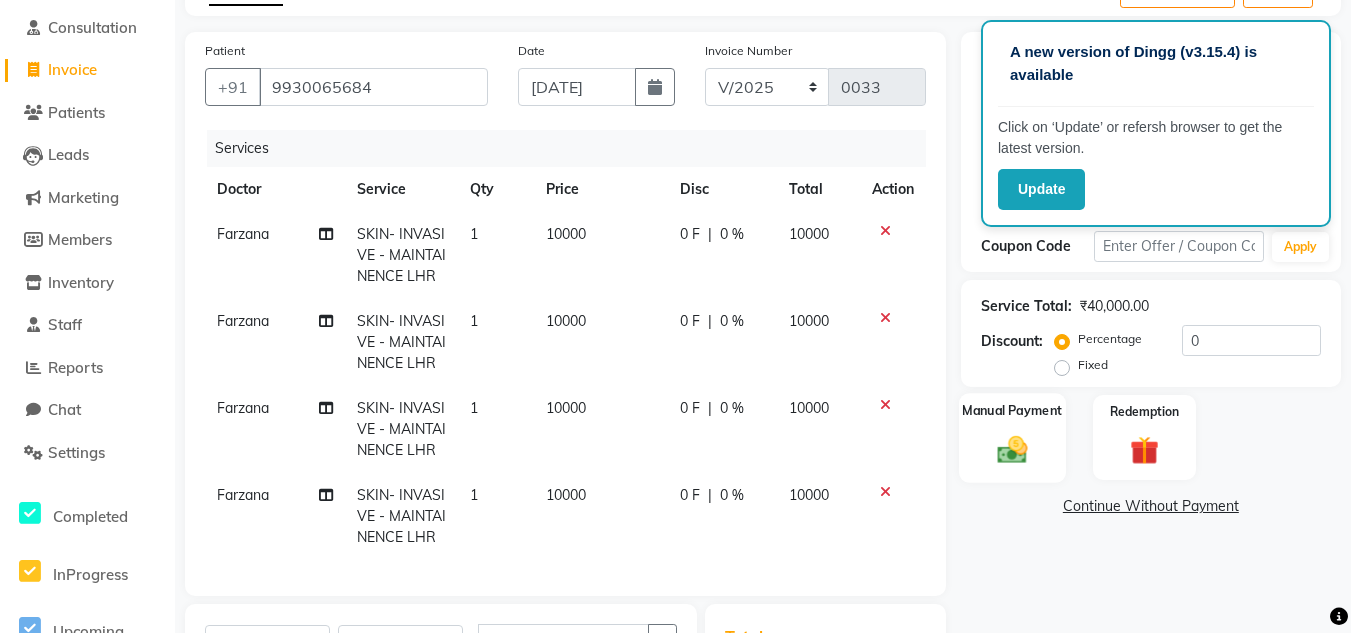 click 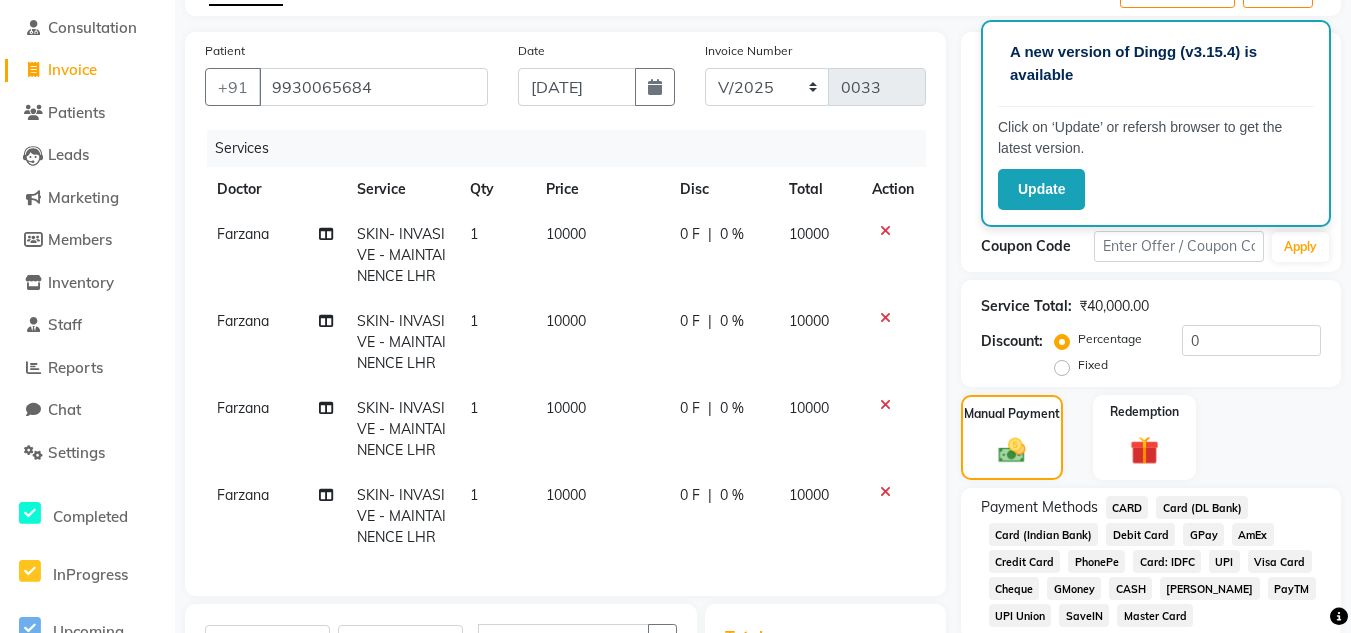 click on "CASH" 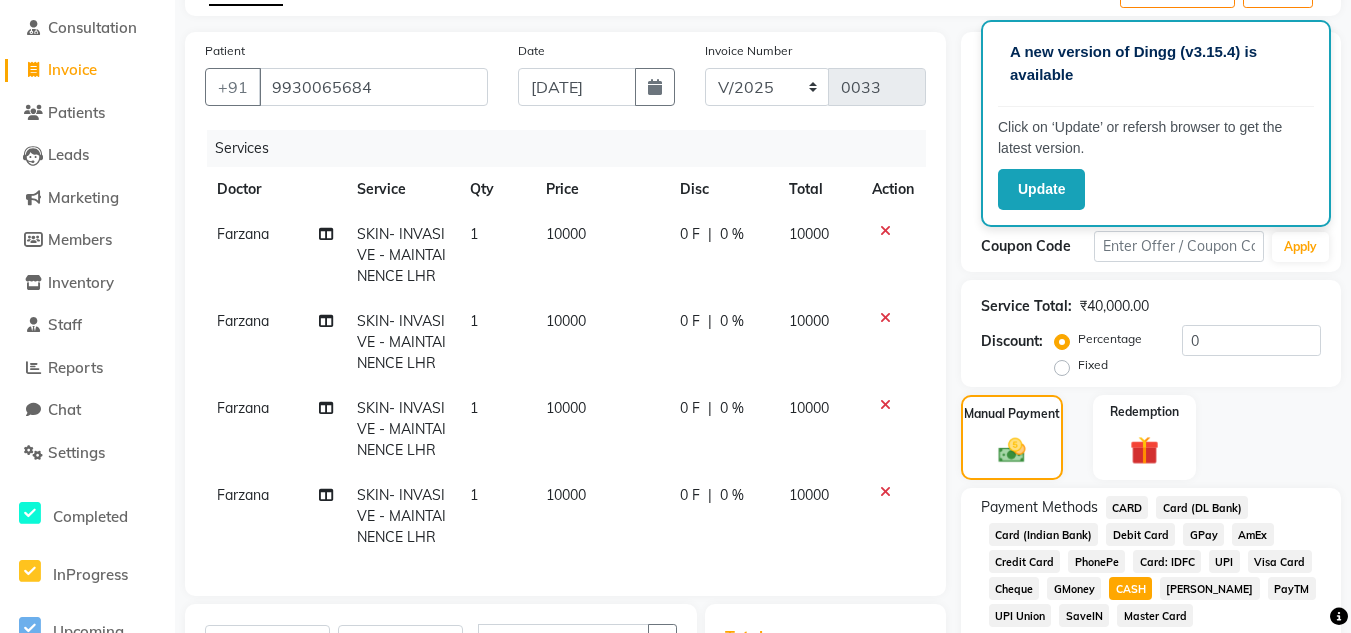 click on "CASH" 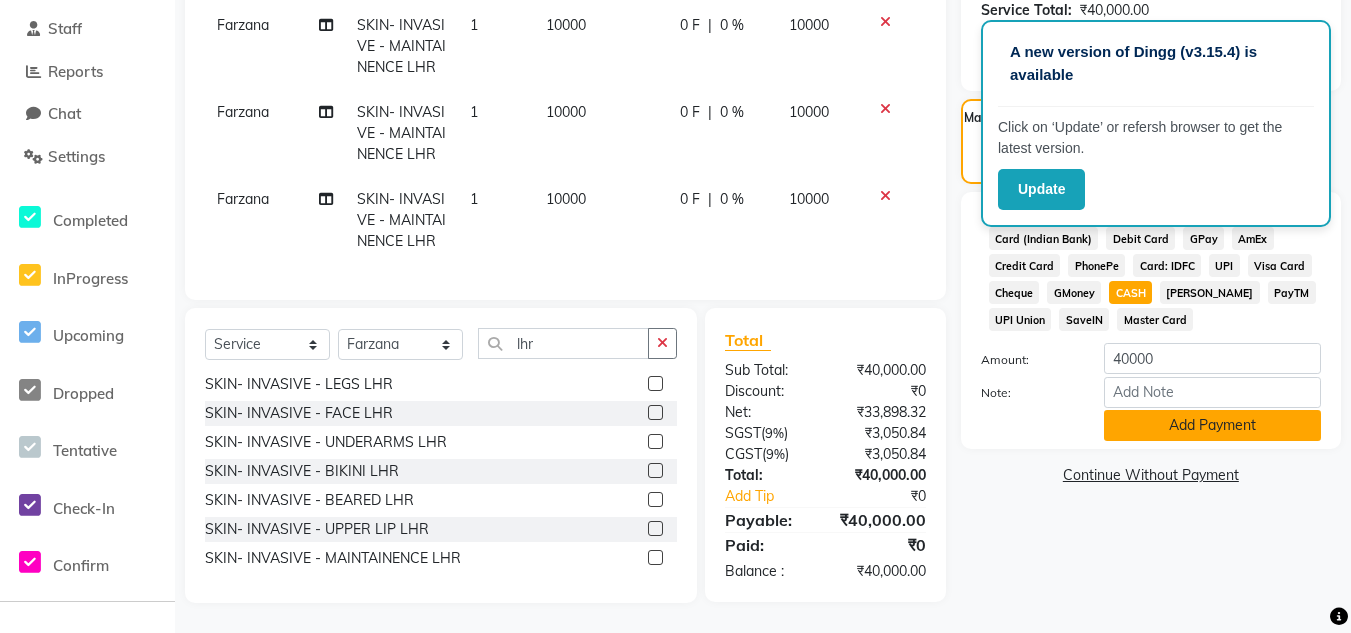 click on "Add Payment" 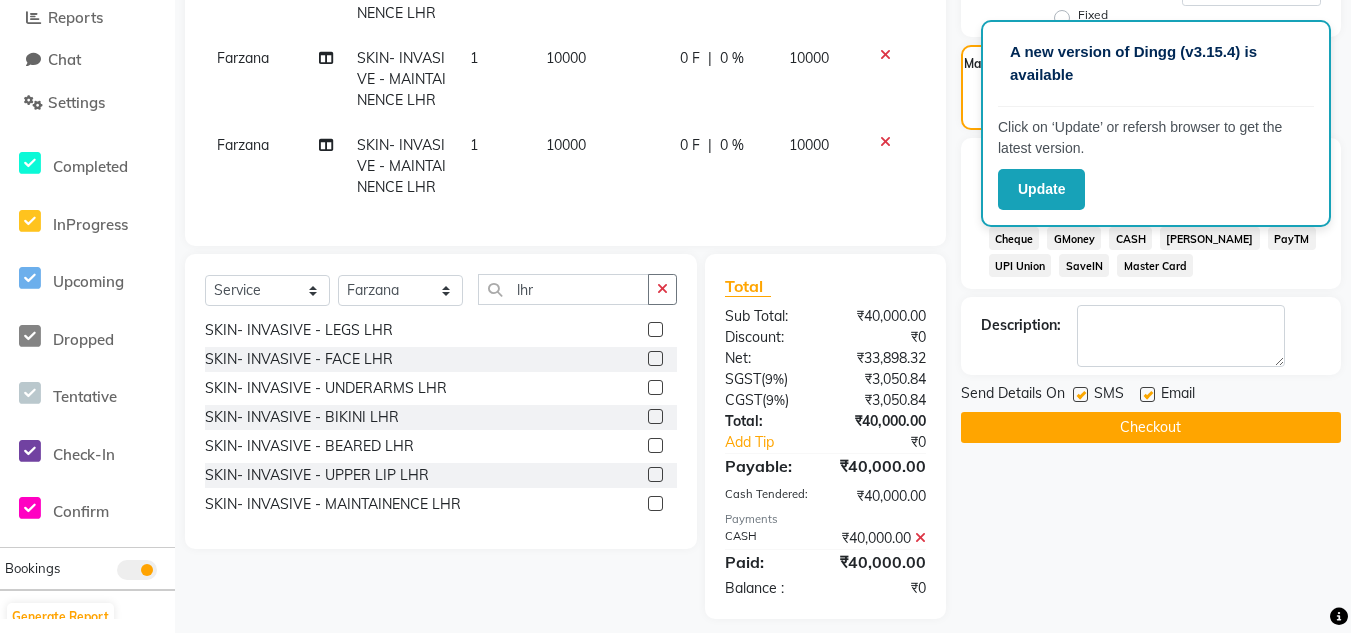 click on "Checkout" 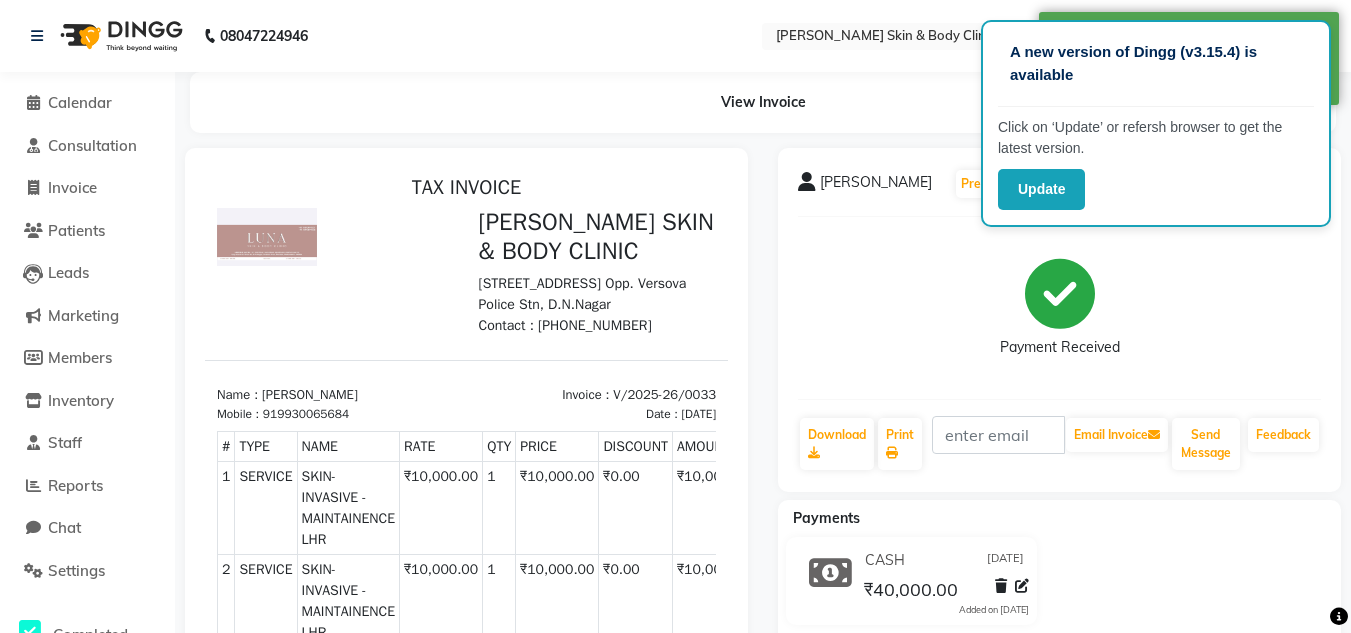 scroll, scrollTop: 0, scrollLeft: 0, axis: both 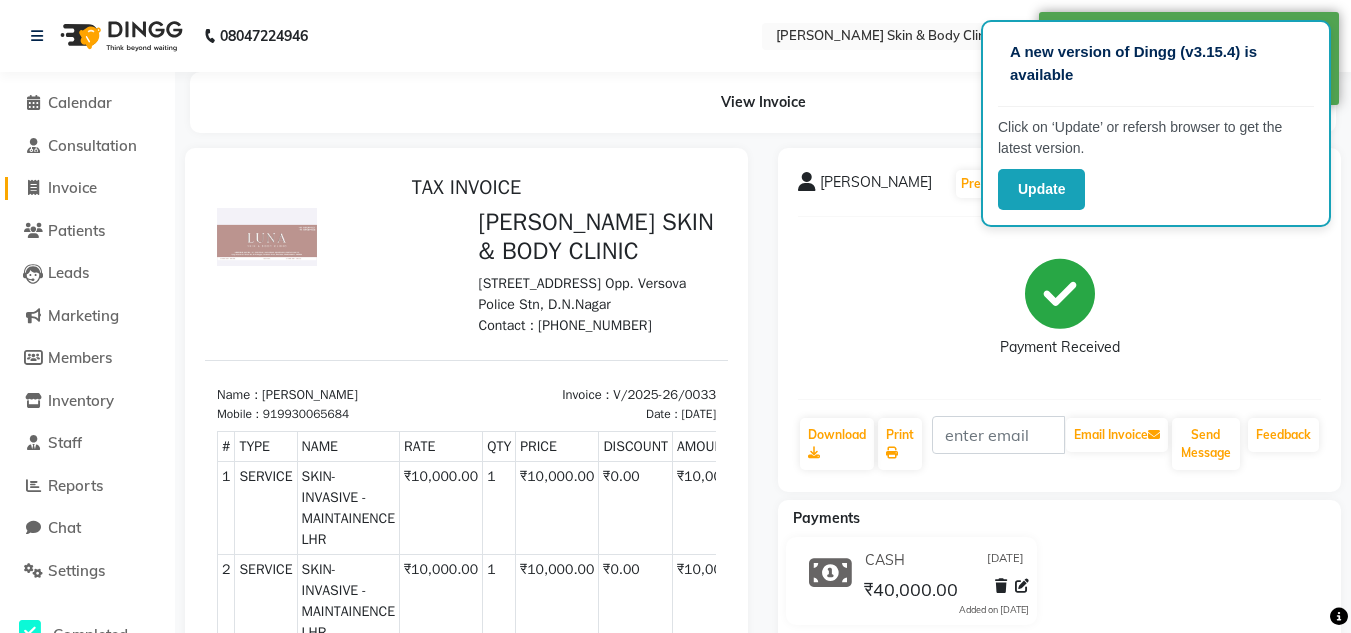click on "Invoice" 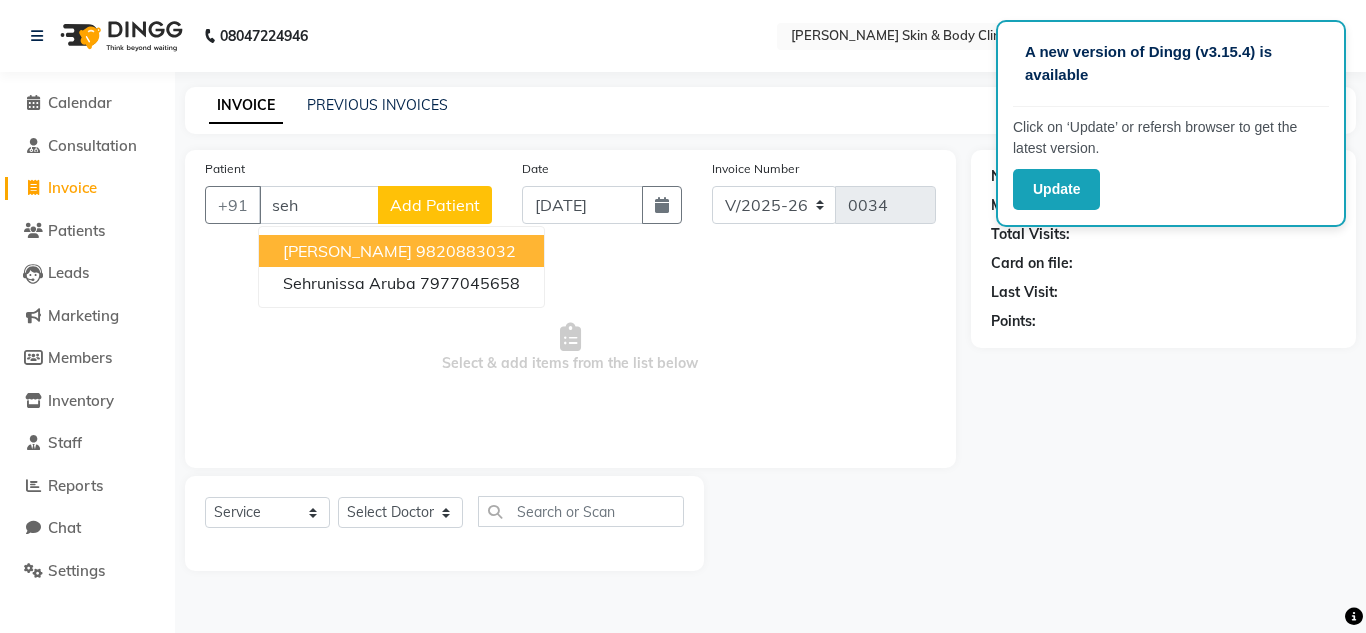 click on "9820883032" at bounding box center (466, 251) 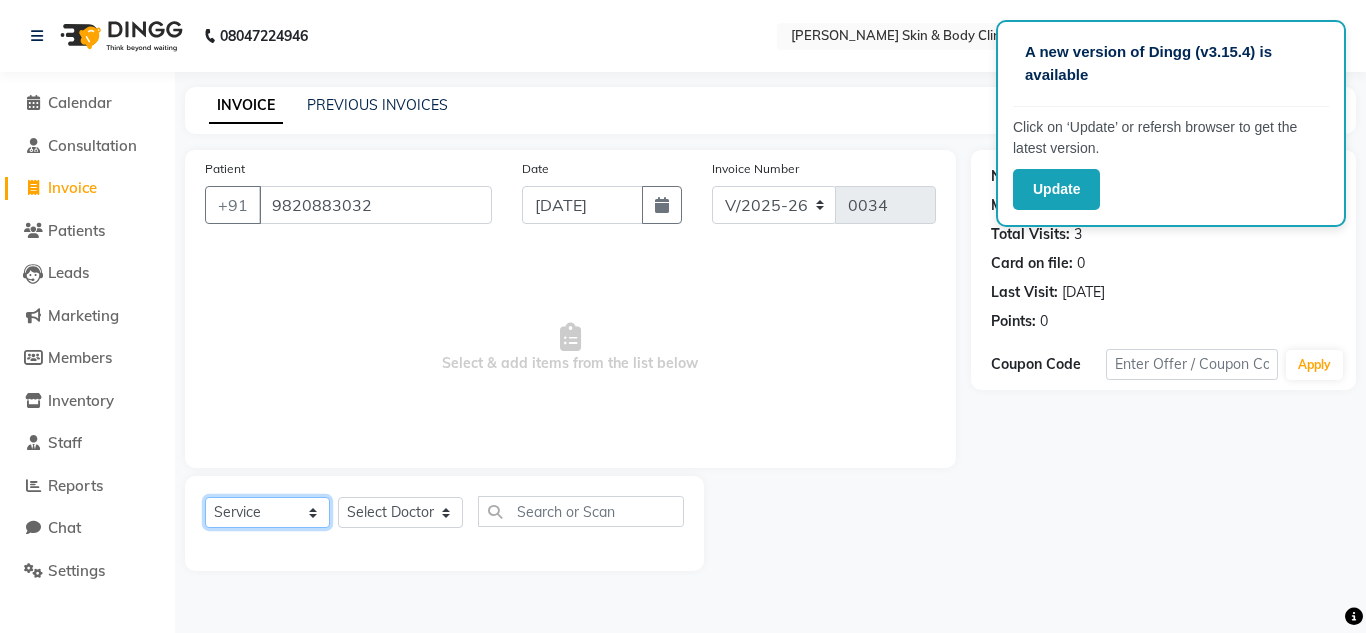 click on "Select  Service  Product  Membership  Package Voucher Prepaid Gift Card" 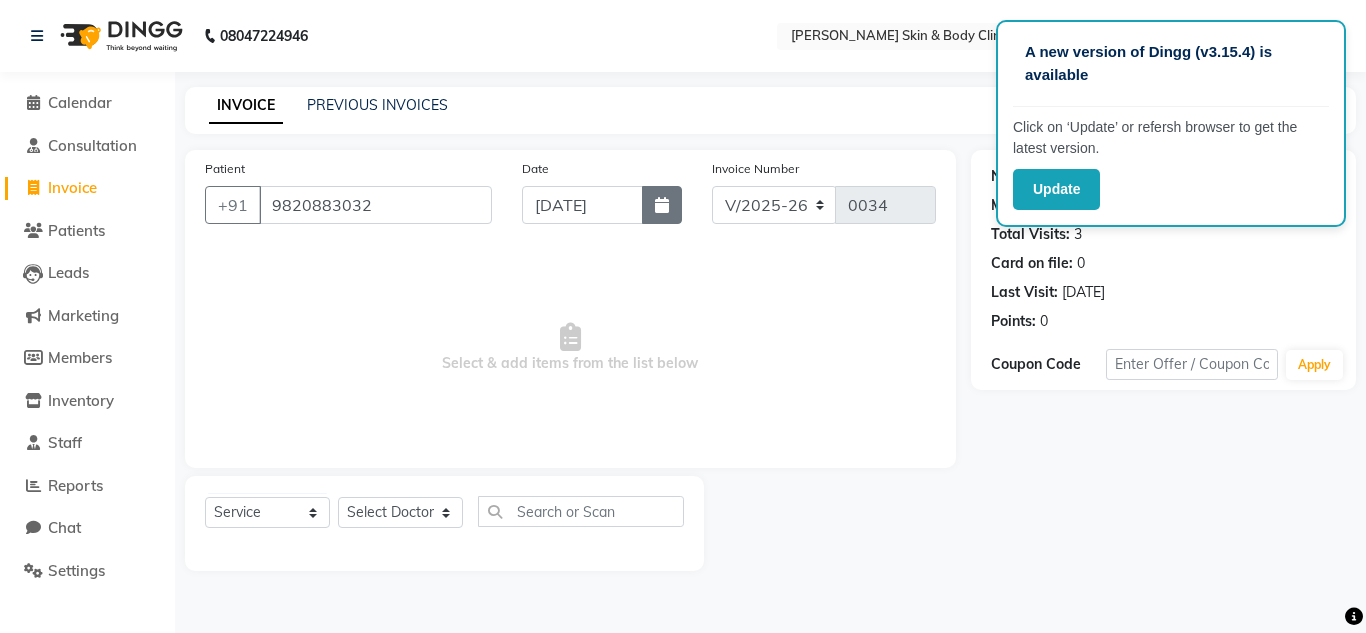 click 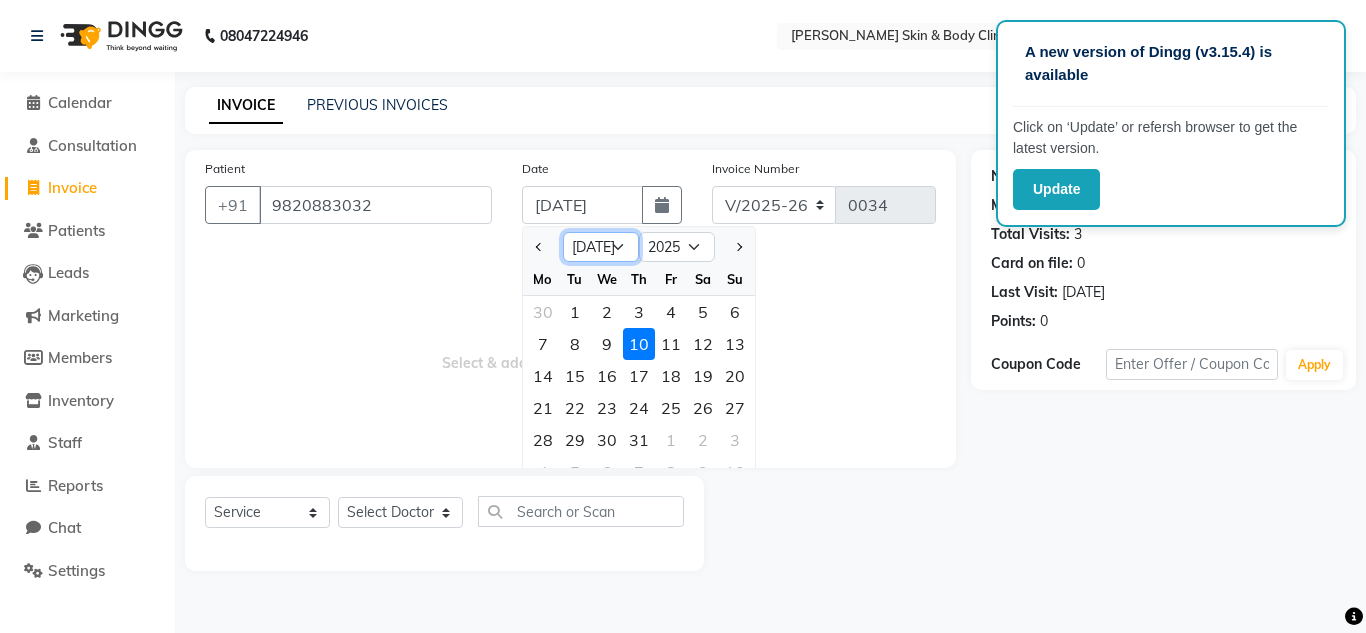 click on "Jan Feb Mar Apr May Jun [DATE] Aug Sep Oct Nov Dec" 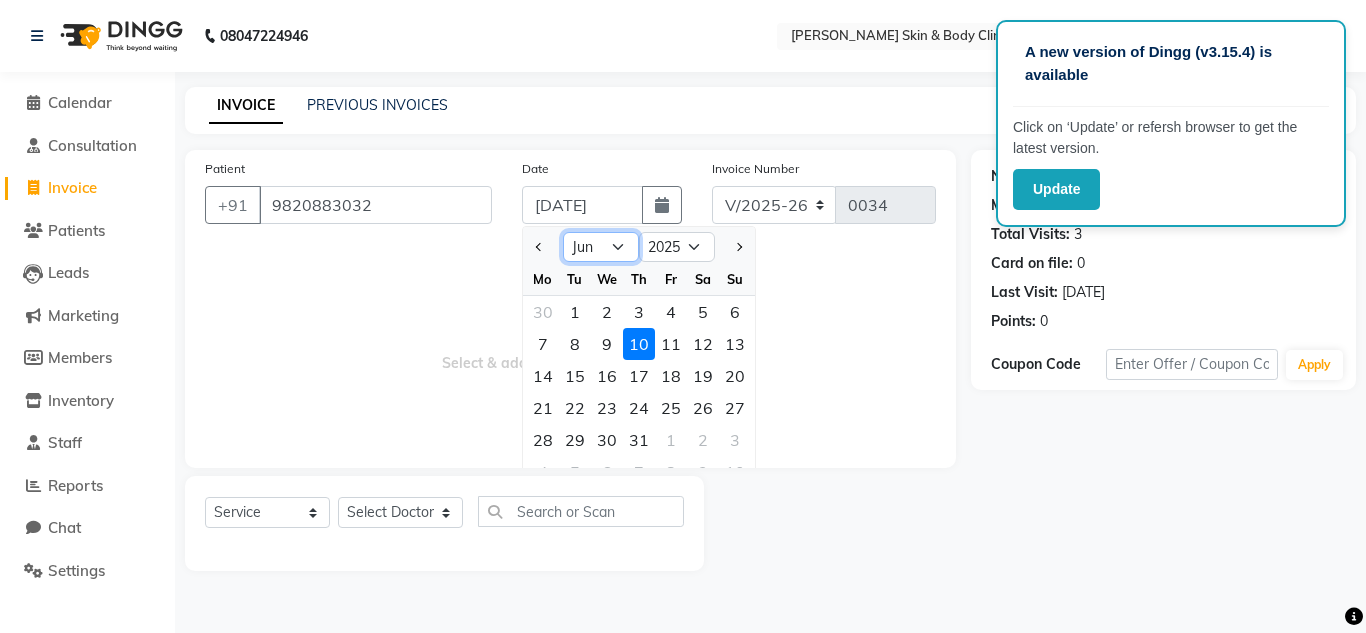 click on "Jan Feb Mar Apr May Jun [DATE] Aug Sep Oct Nov Dec" 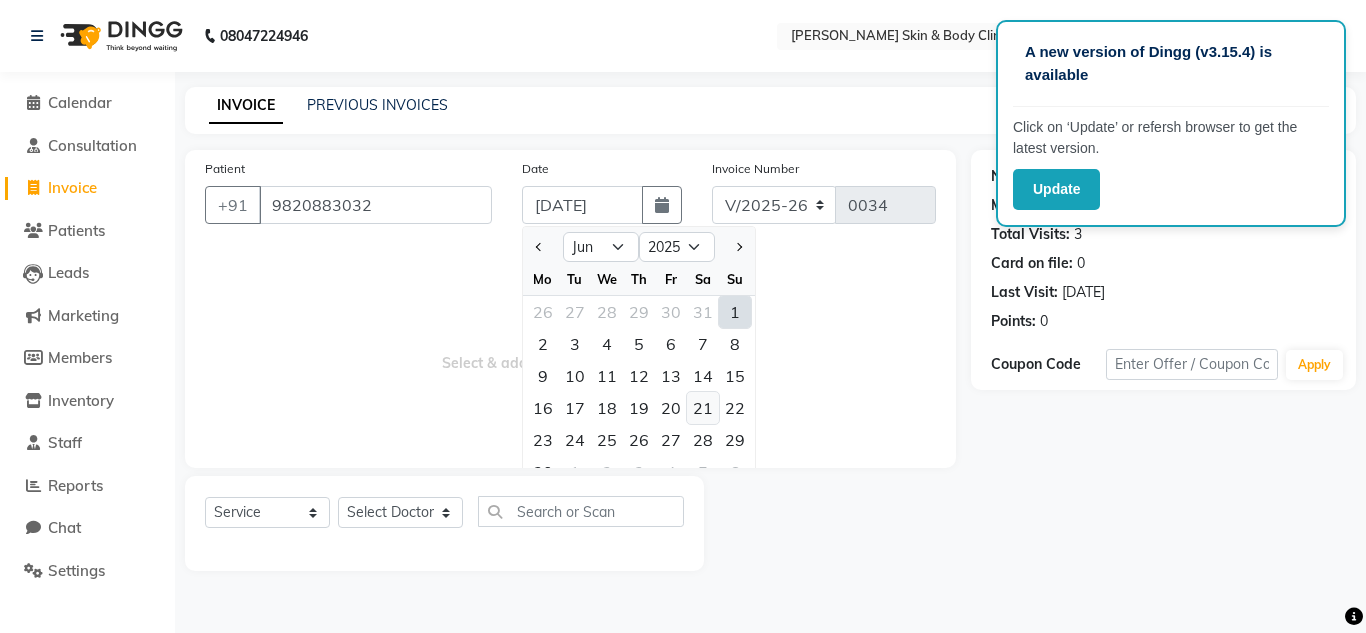 click on "21" 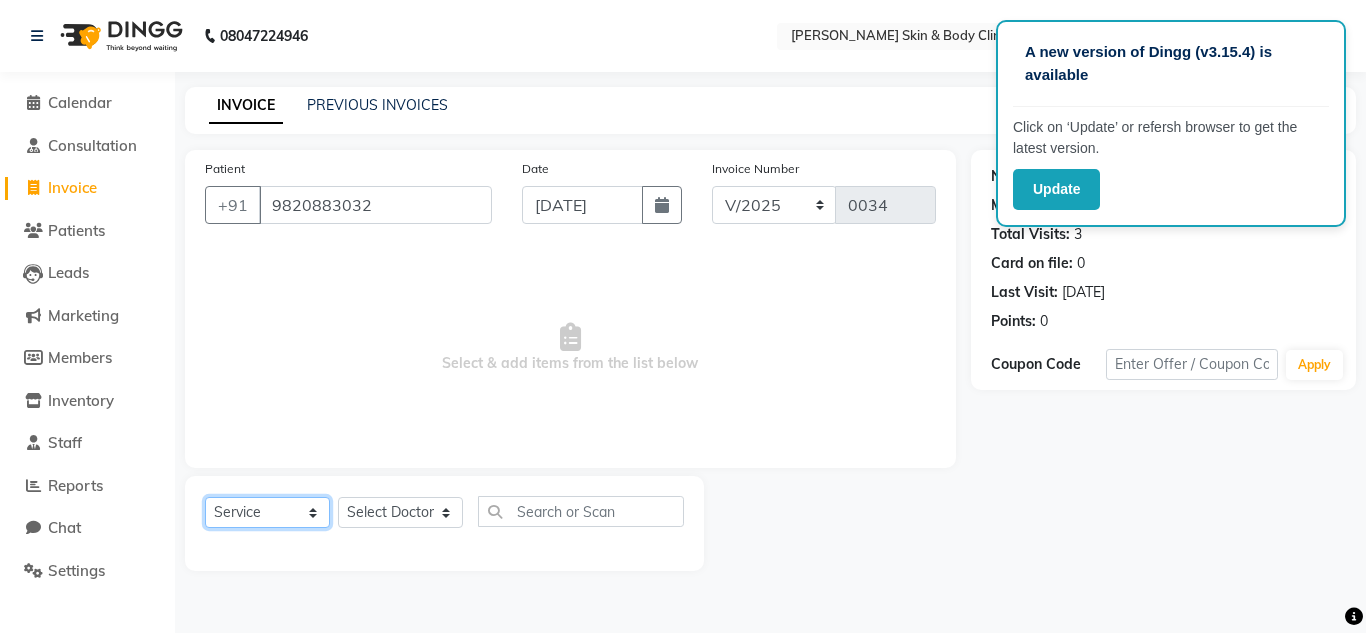 click on "Select  Service  Product  Membership  Package Voucher Prepaid Gift Card" 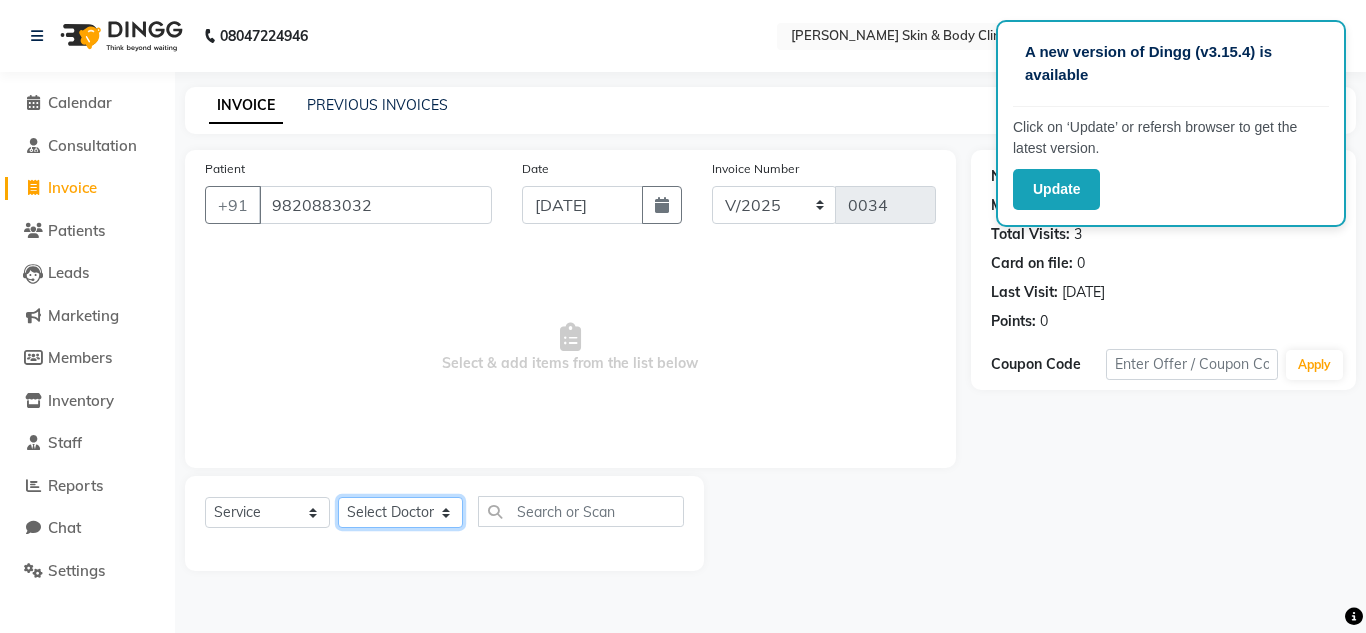 drag, startPoint x: 404, startPoint y: 525, endPoint x: 389, endPoint y: 381, distance: 144.77914 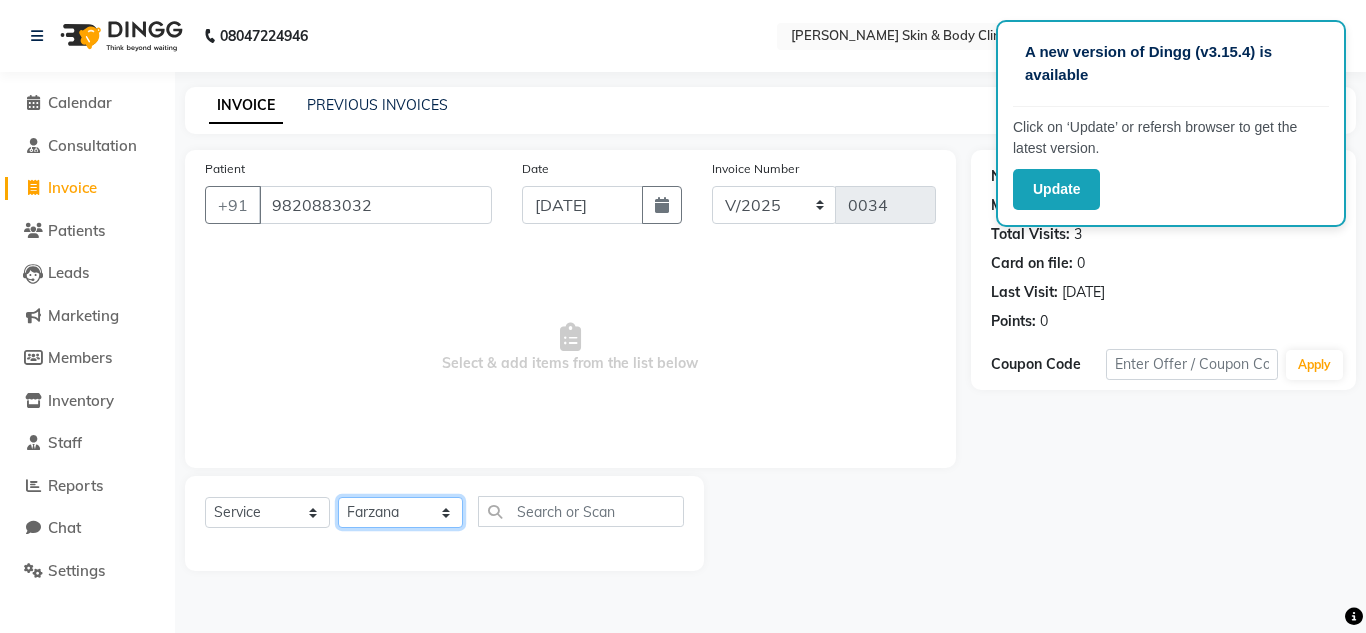click on "Select Doctor Abhishek Dr saujanya  Dr Hina Farzana Gurmeet Harsha Rohit Vanita" 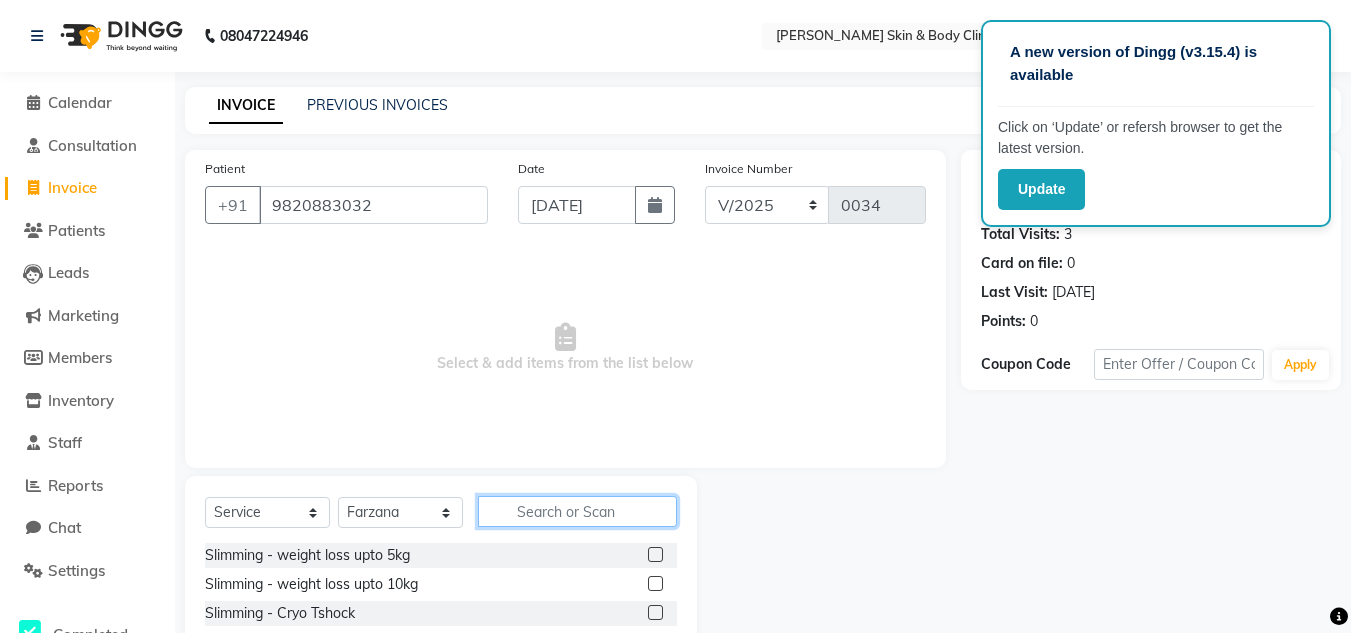 click 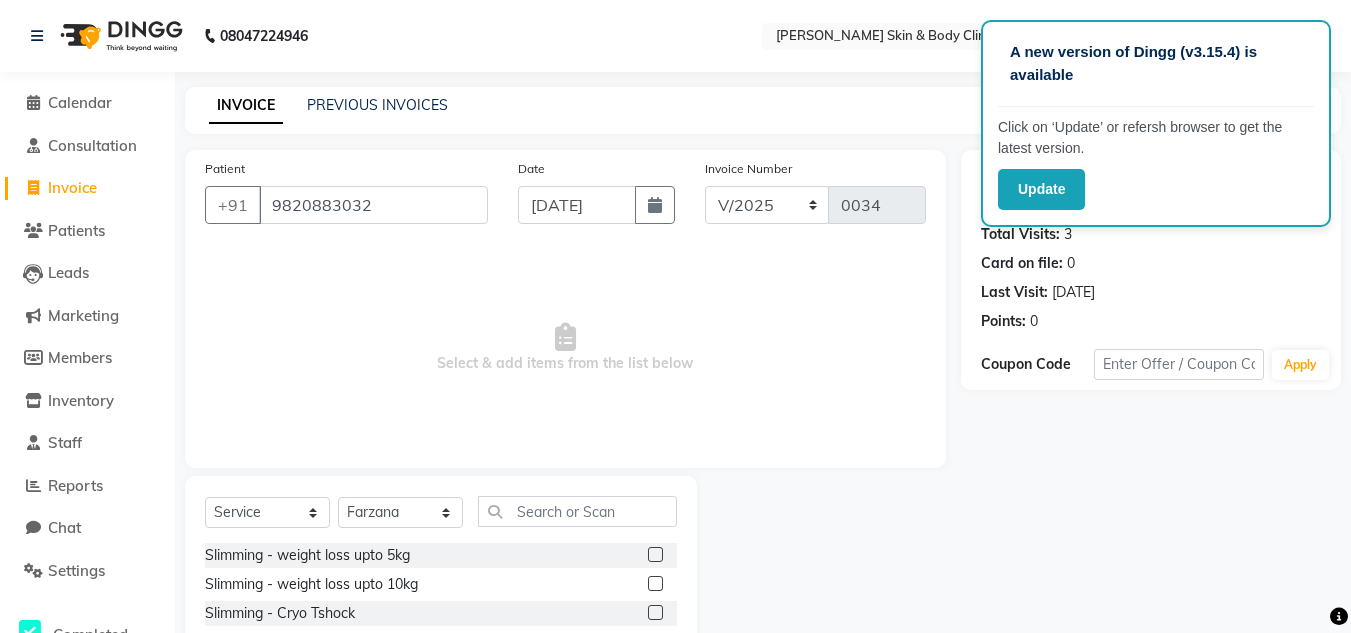 click 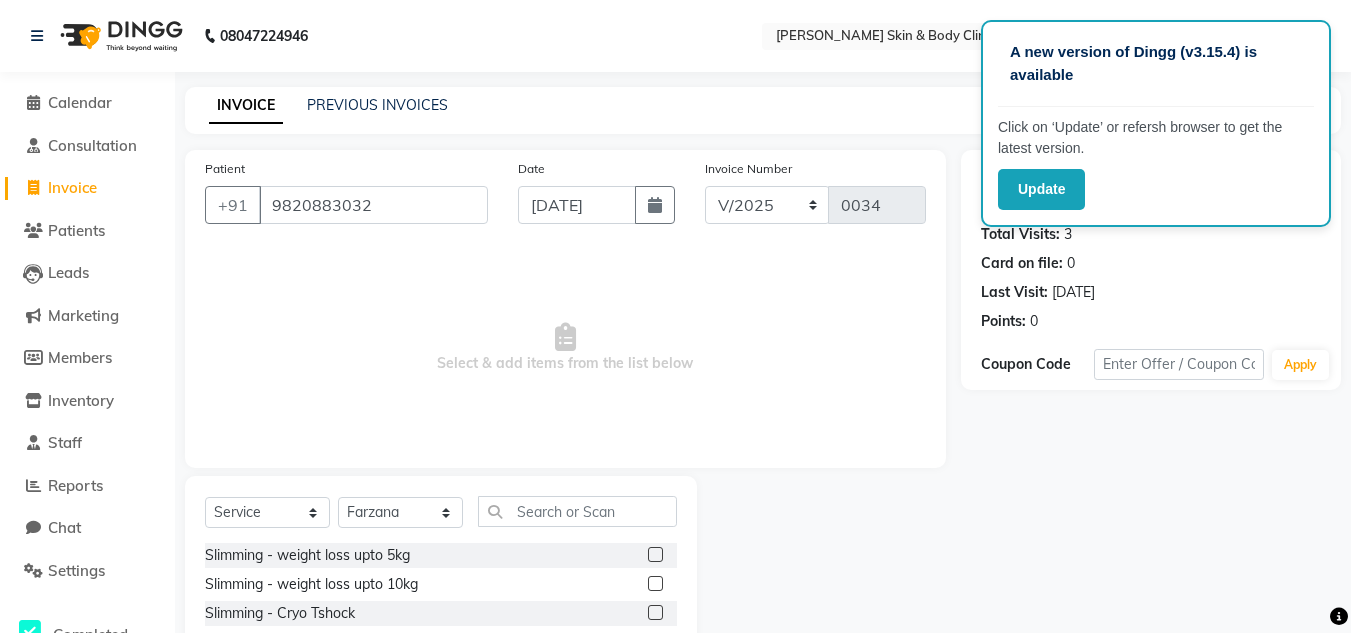 click 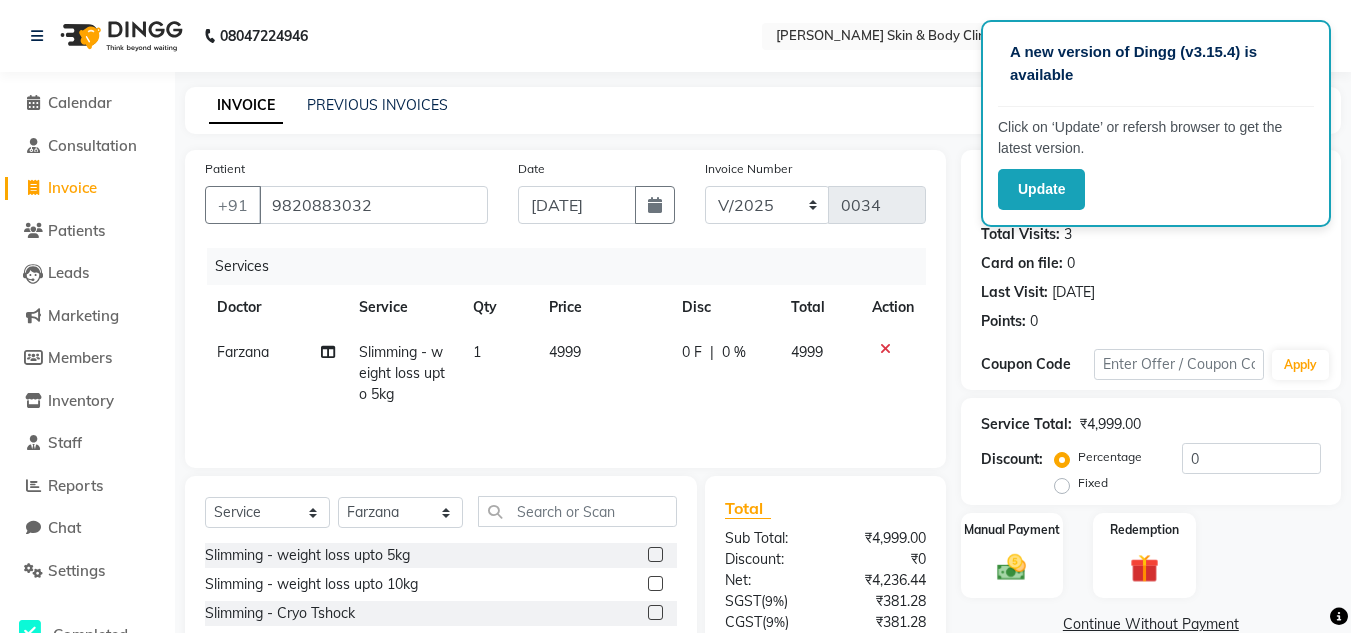 click on "4999" 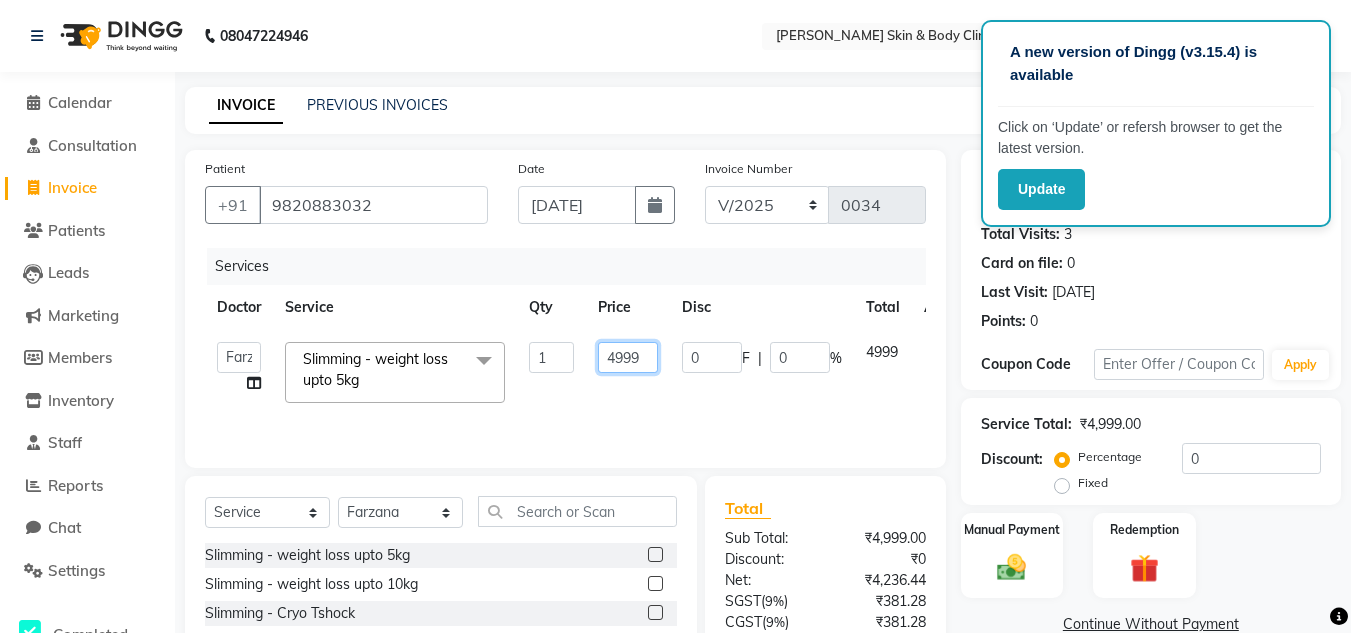 drag, startPoint x: 654, startPoint y: 354, endPoint x: 597, endPoint y: 352, distance: 57.035076 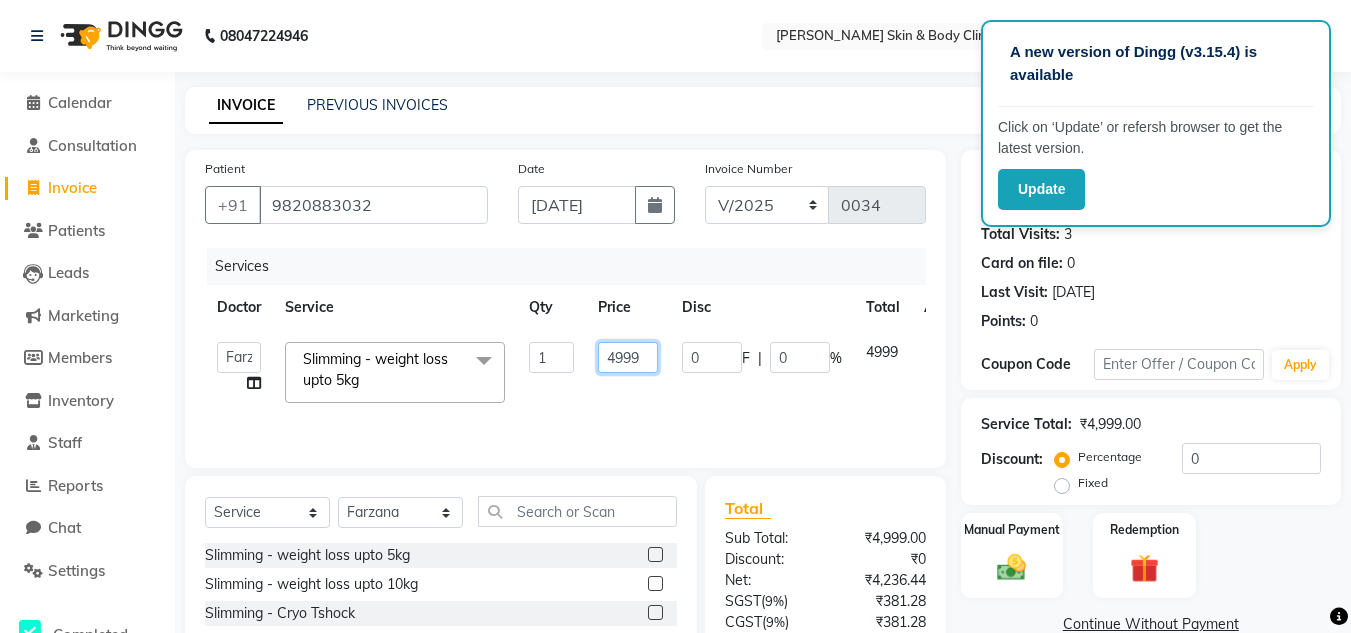 click on "4999" 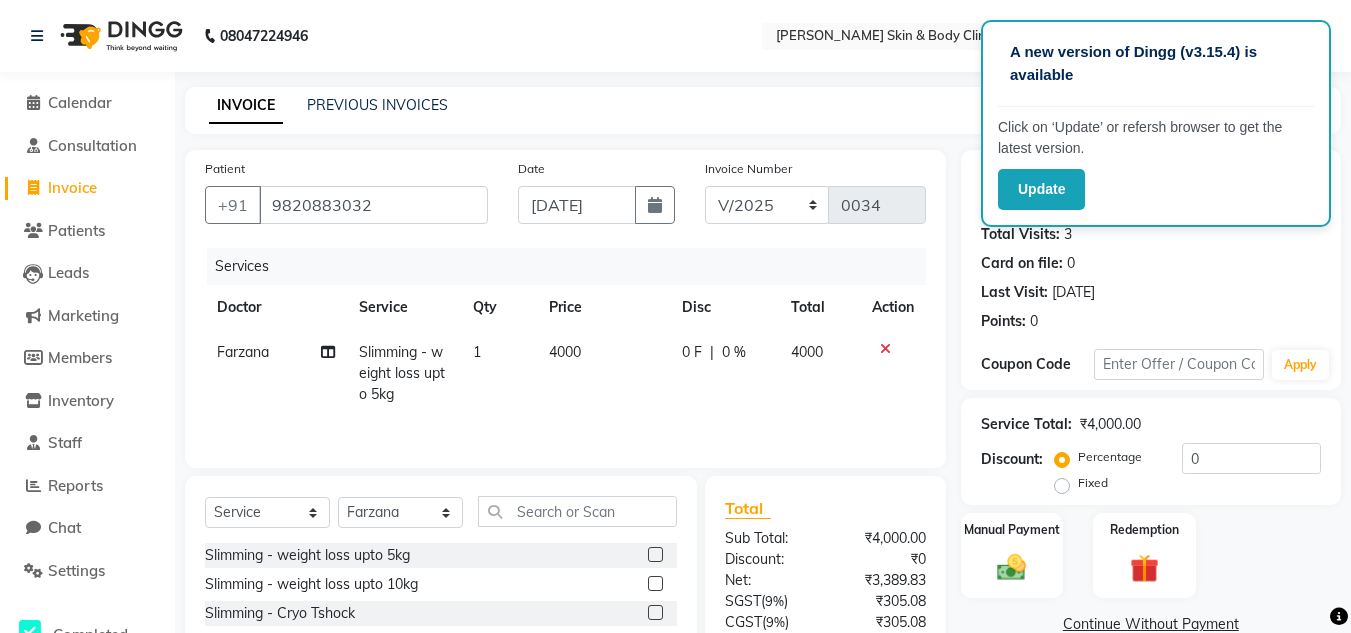 click on "Manual Payment Redemption" 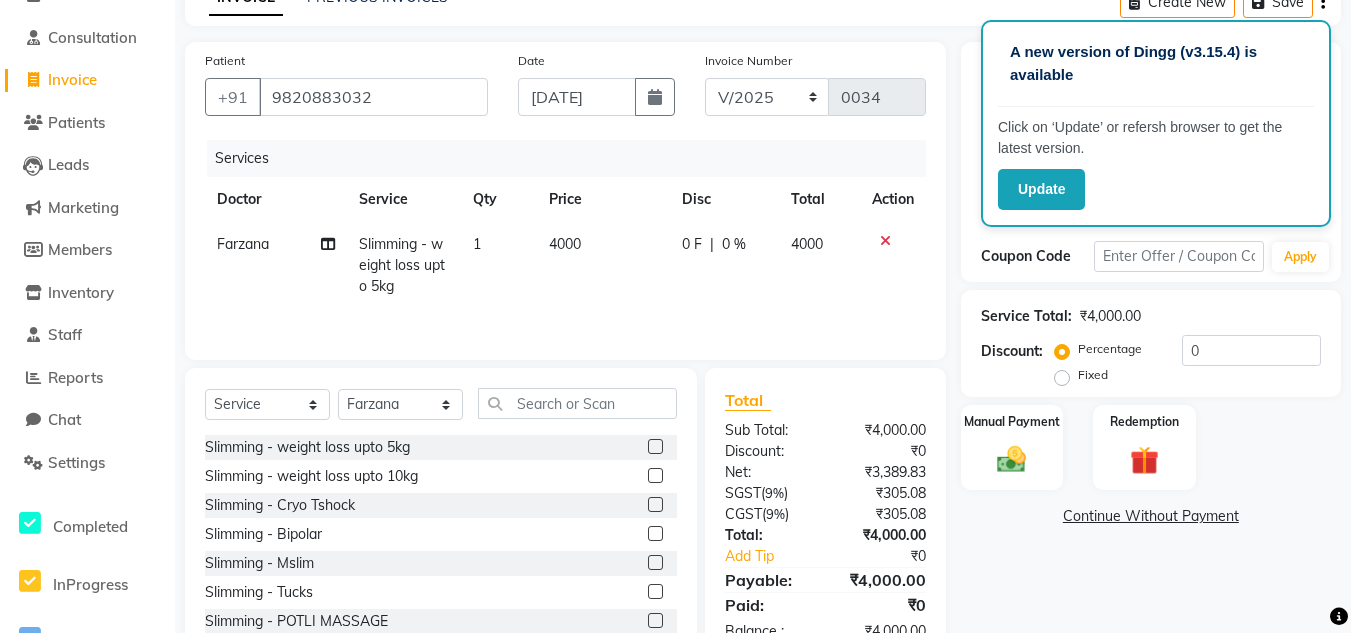 scroll, scrollTop: 168, scrollLeft: 0, axis: vertical 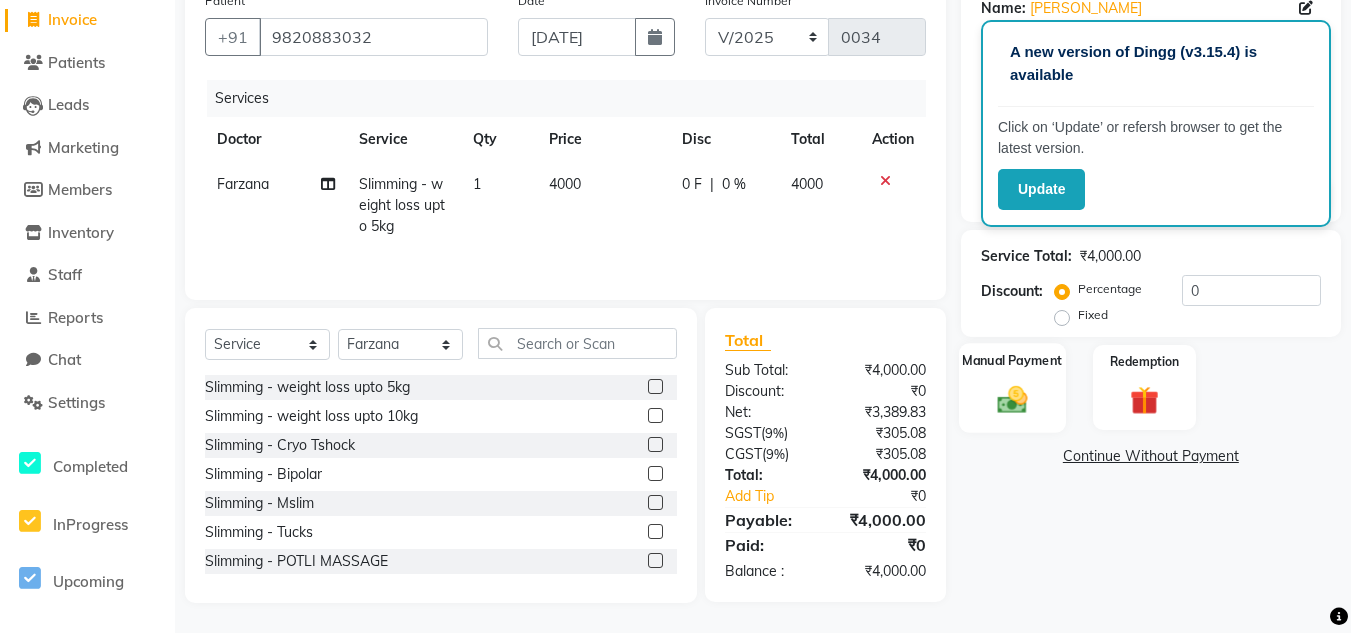 click 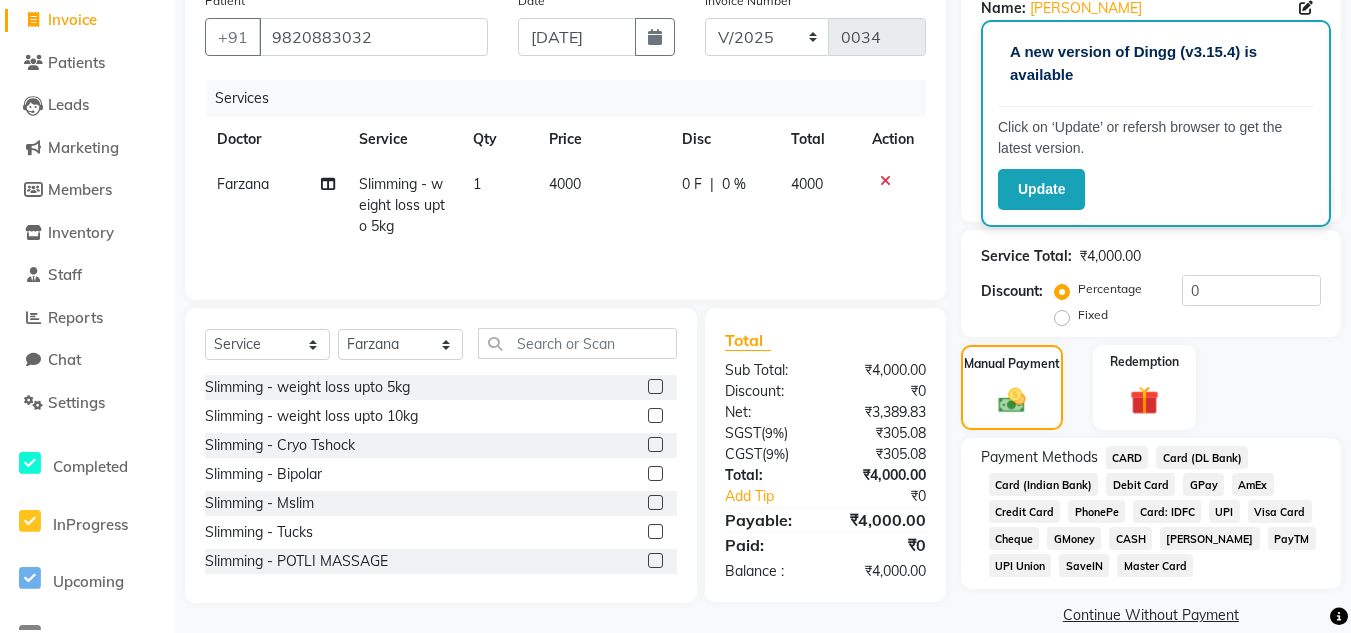 scroll, scrollTop: 195, scrollLeft: 0, axis: vertical 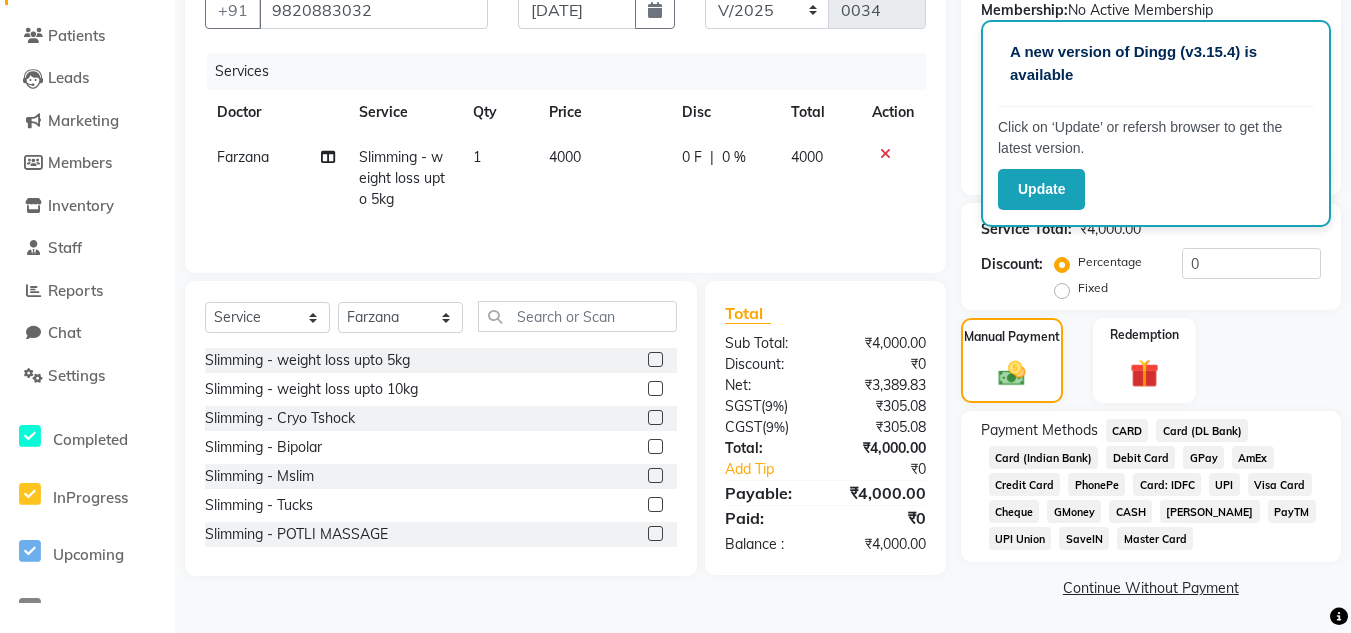 click on "GPay" 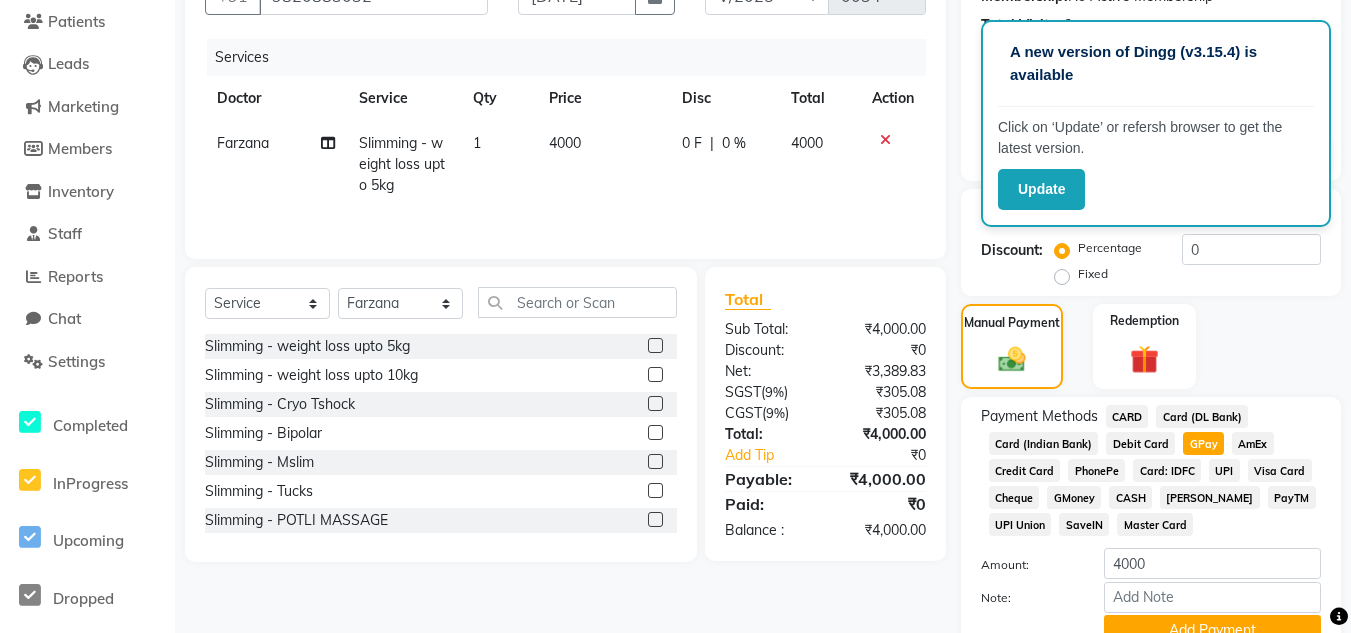 scroll, scrollTop: 301, scrollLeft: 0, axis: vertical 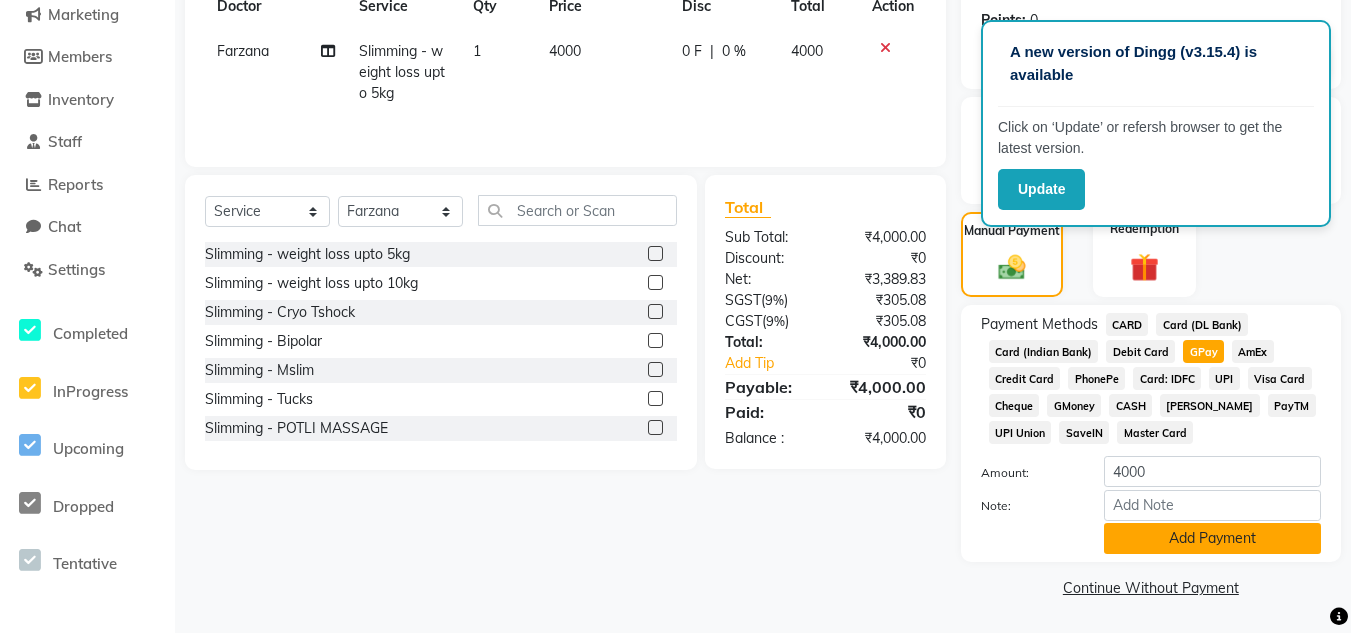 click on "Add Payment" 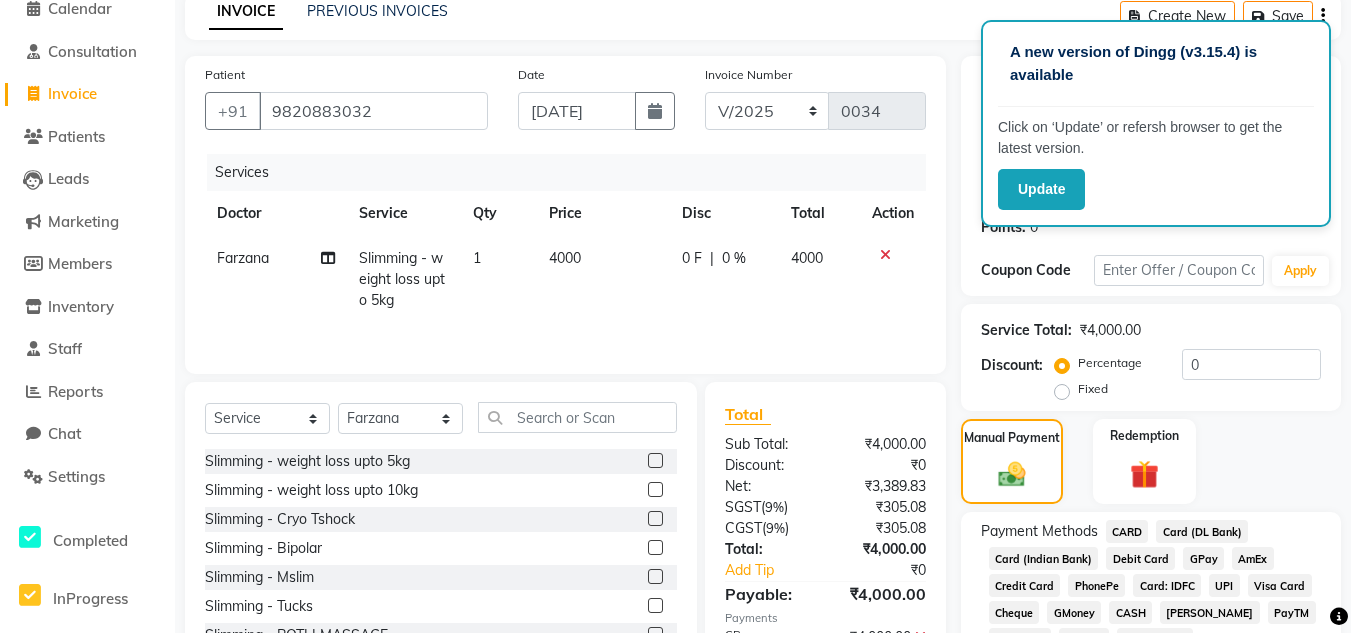 scroll, scrollTop: 308, scrollLeft: 0, axis: vertical 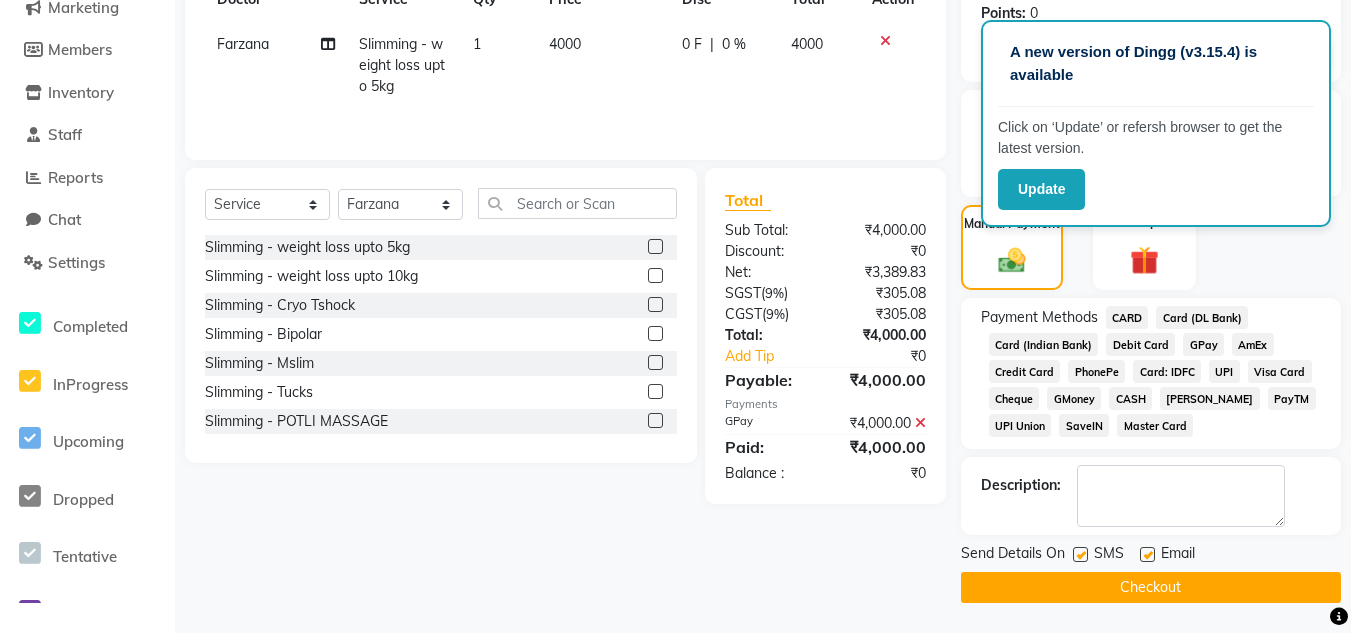 click on "Checkout" 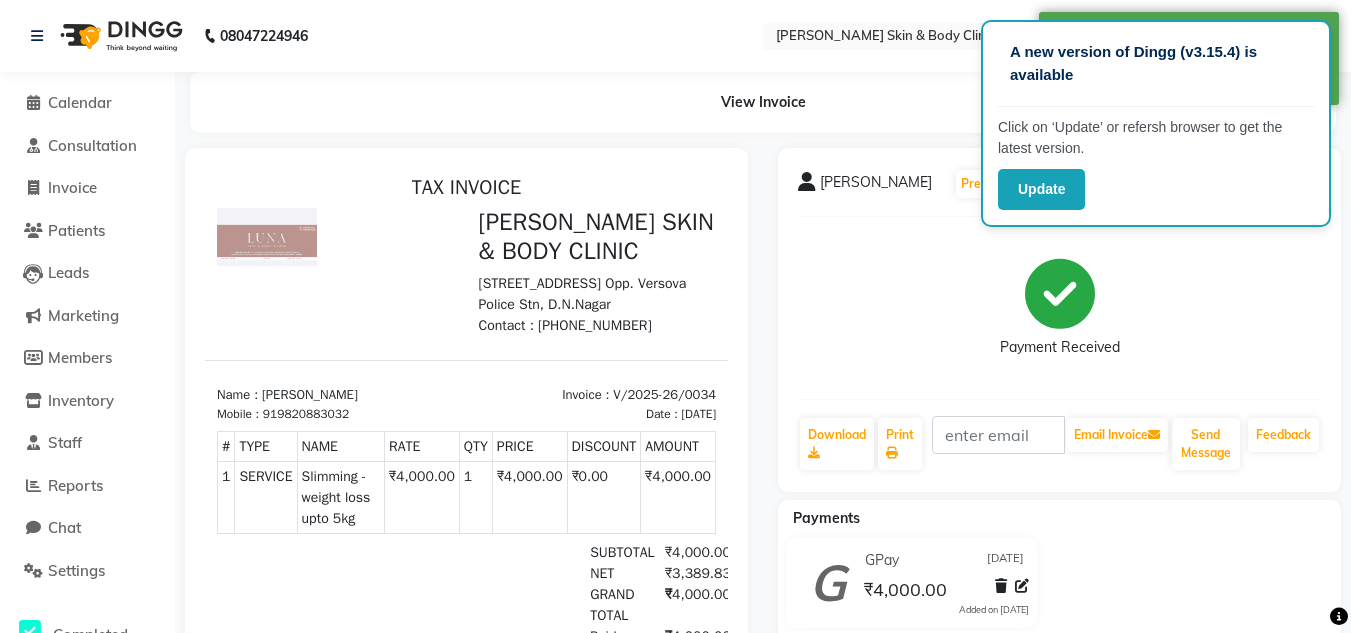scroll, scrollTop: 0, scrollLeft: 0, axis: both 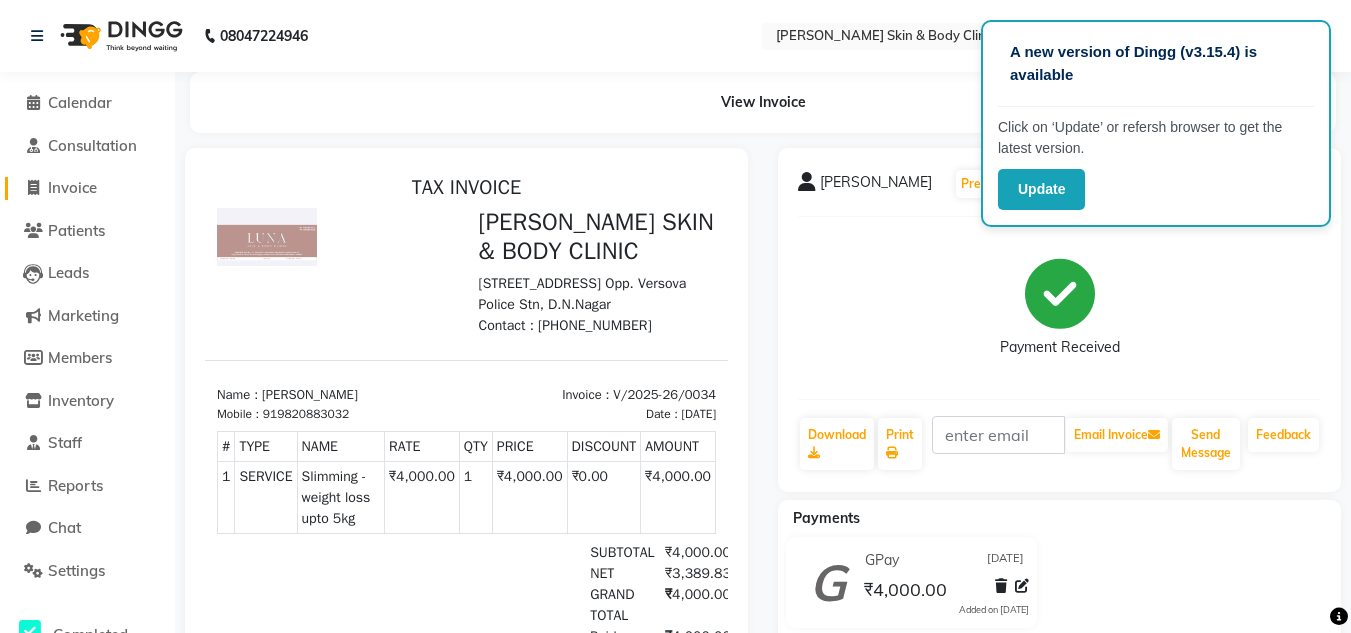 click on "Invoice" 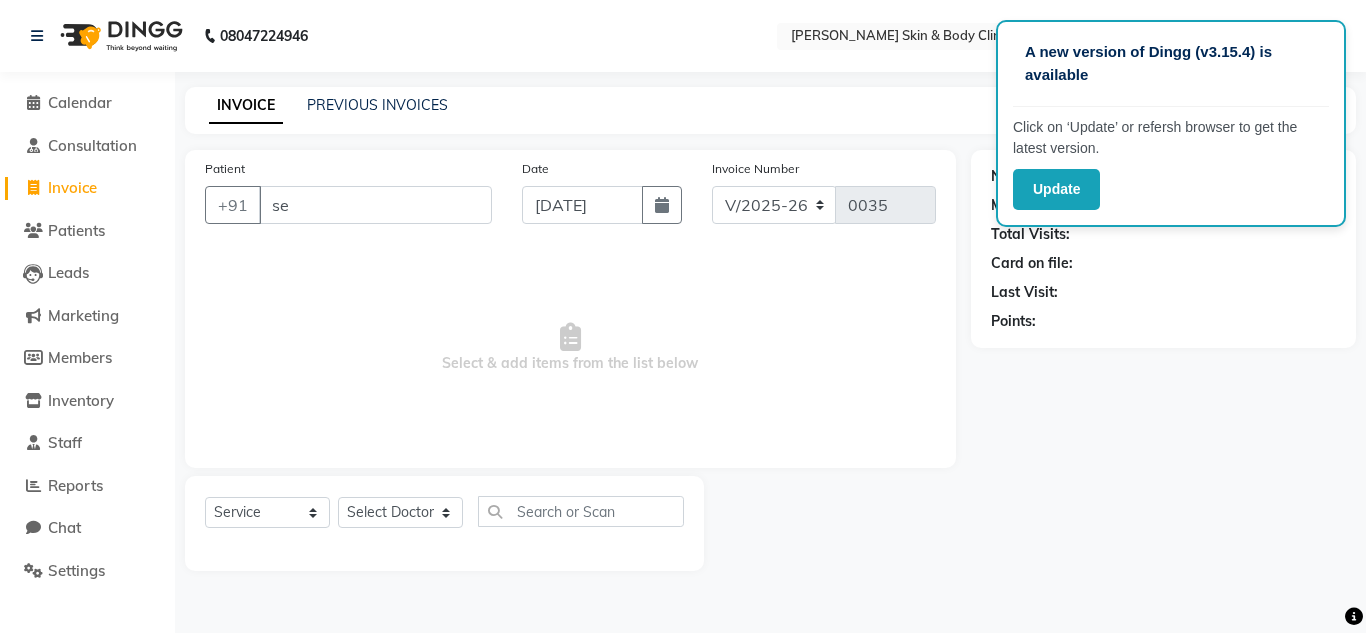 click on "se" at bounding box center (375, 205) 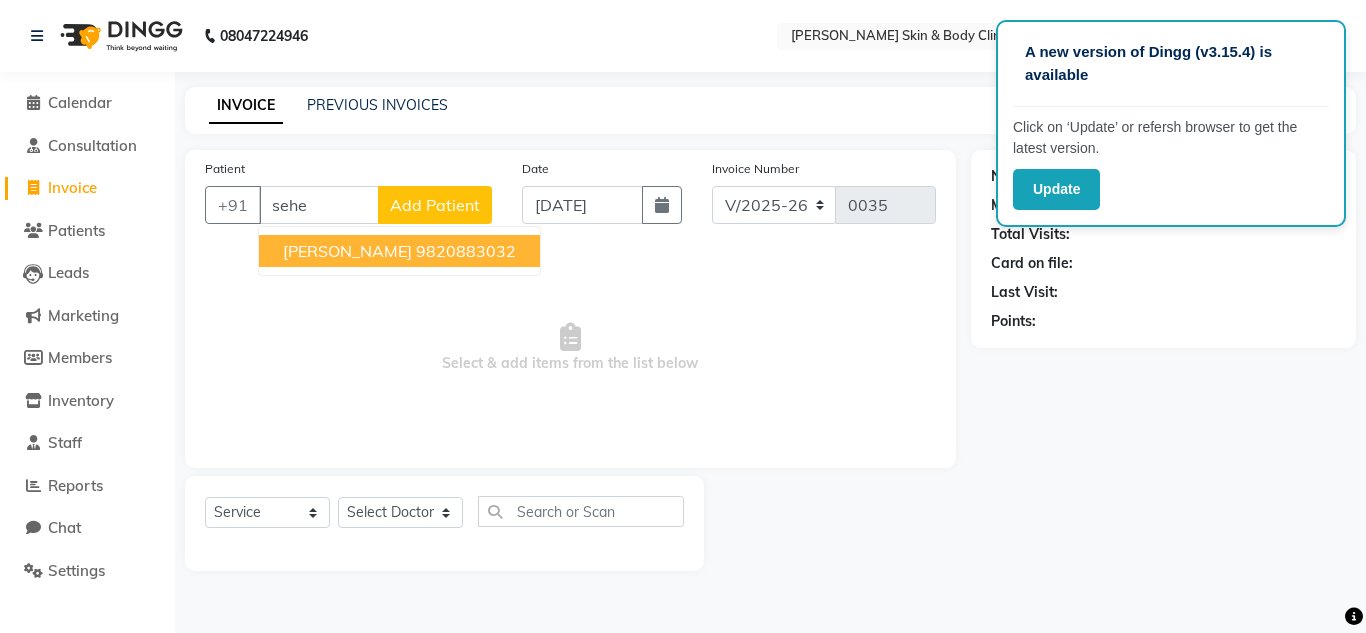 click on "SEHER NOMANI  9820883032" at bounding box center (399, 251) 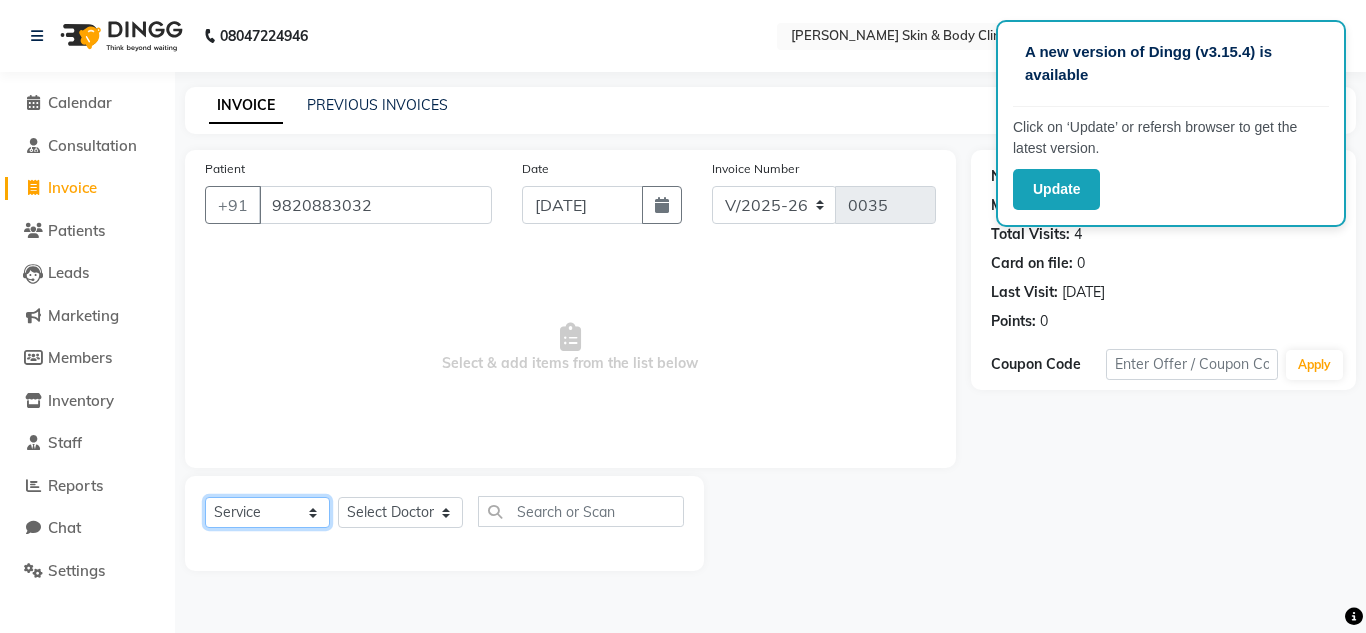 click on "Select  Service  Product  Membership  Package Voucher Prepaid Gift Card" 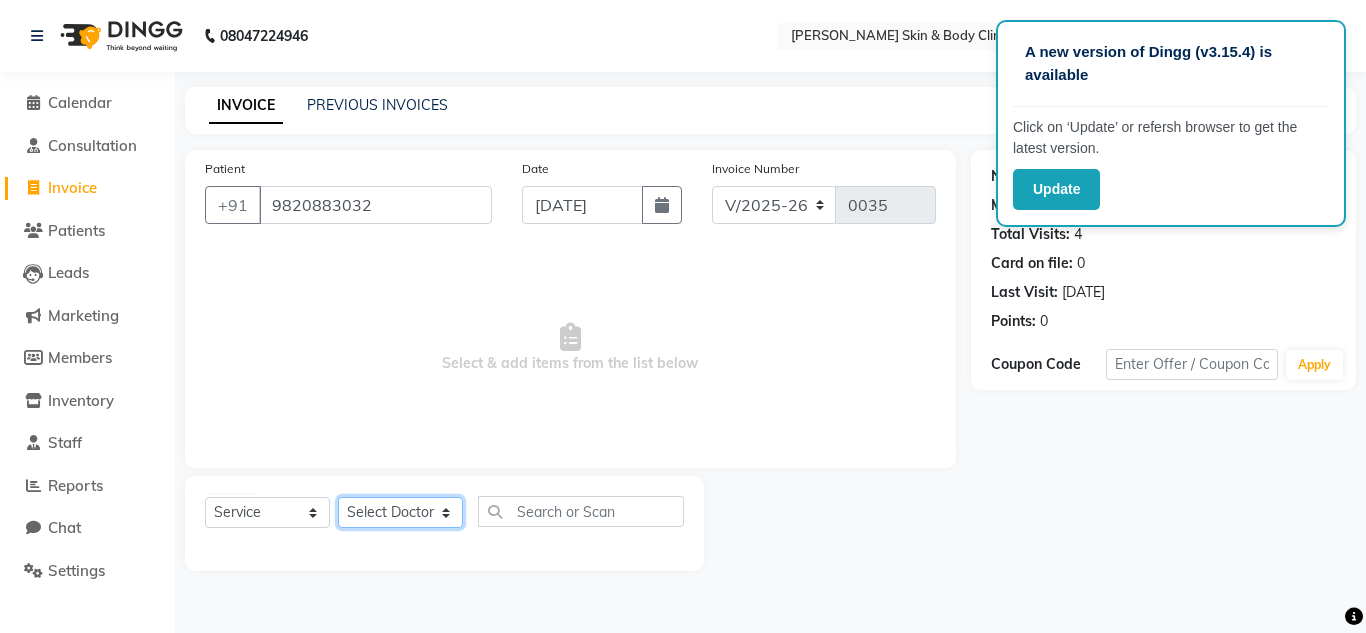 click on "Select Doctor Abhishek Dr saujanya  Dr Hina Farzana Gurmeet Harsha Rohit Vanita" 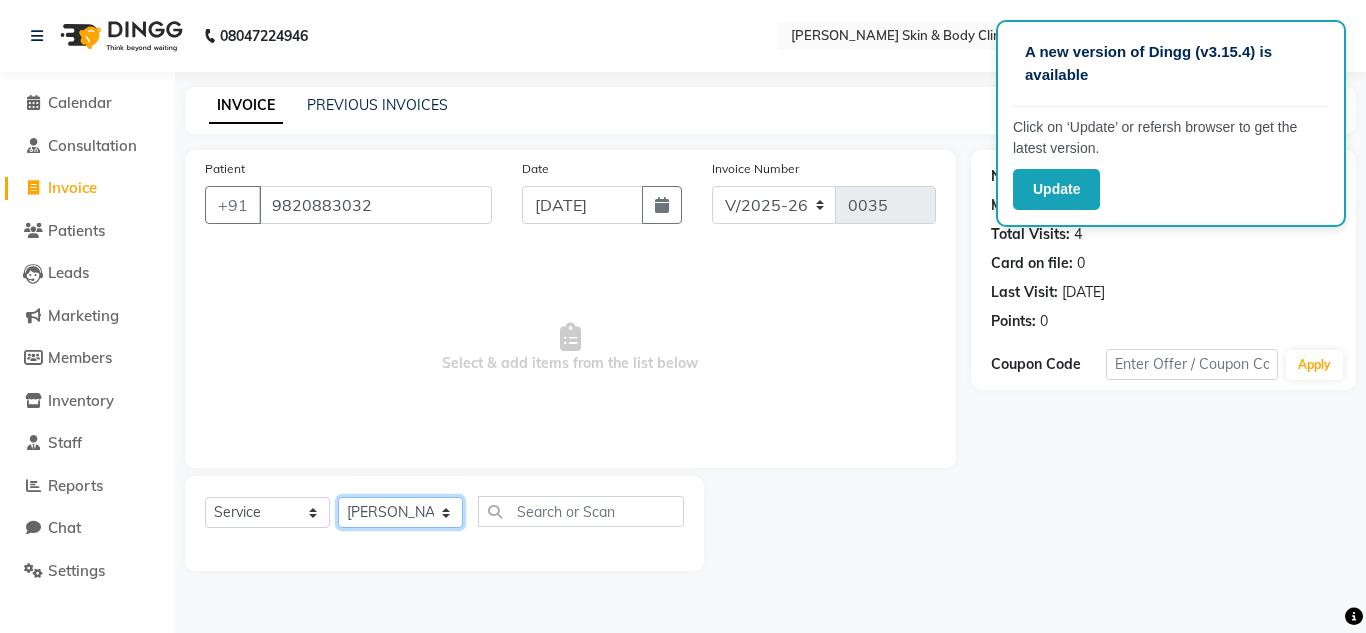 click on "Select Doctor Abhishek Dr saujanya  Dr Hina Farzana Gurmeet Harsha Rohit Vanita" 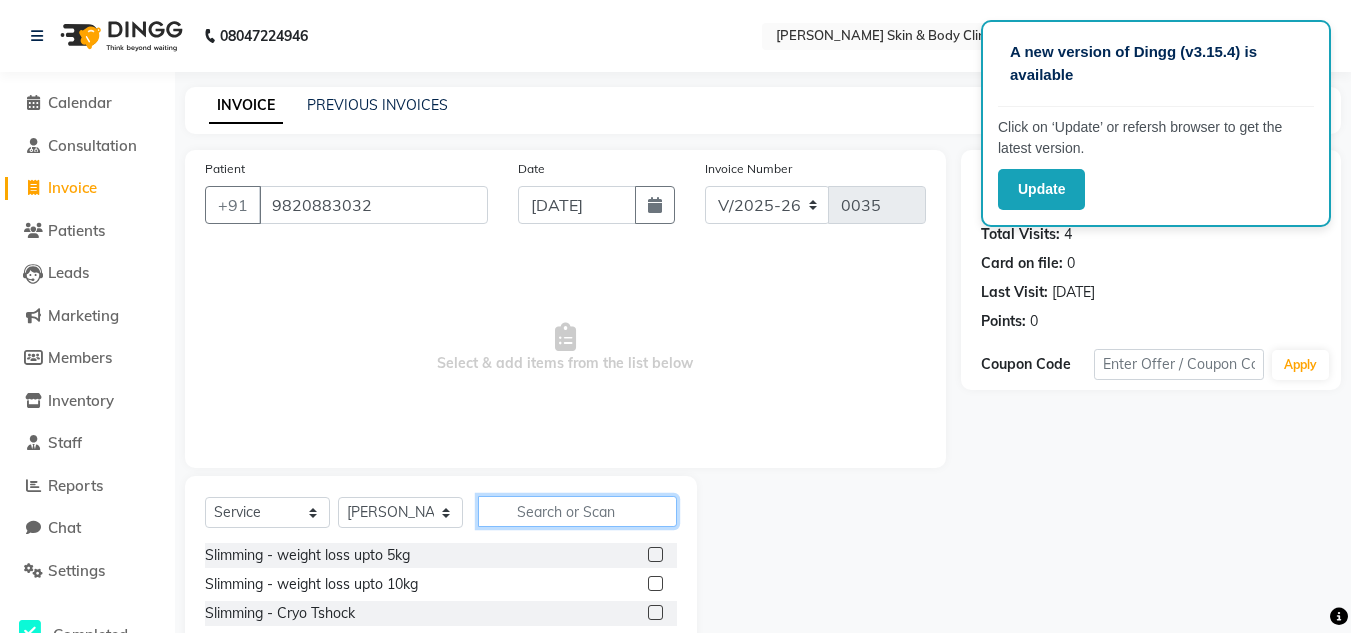 click 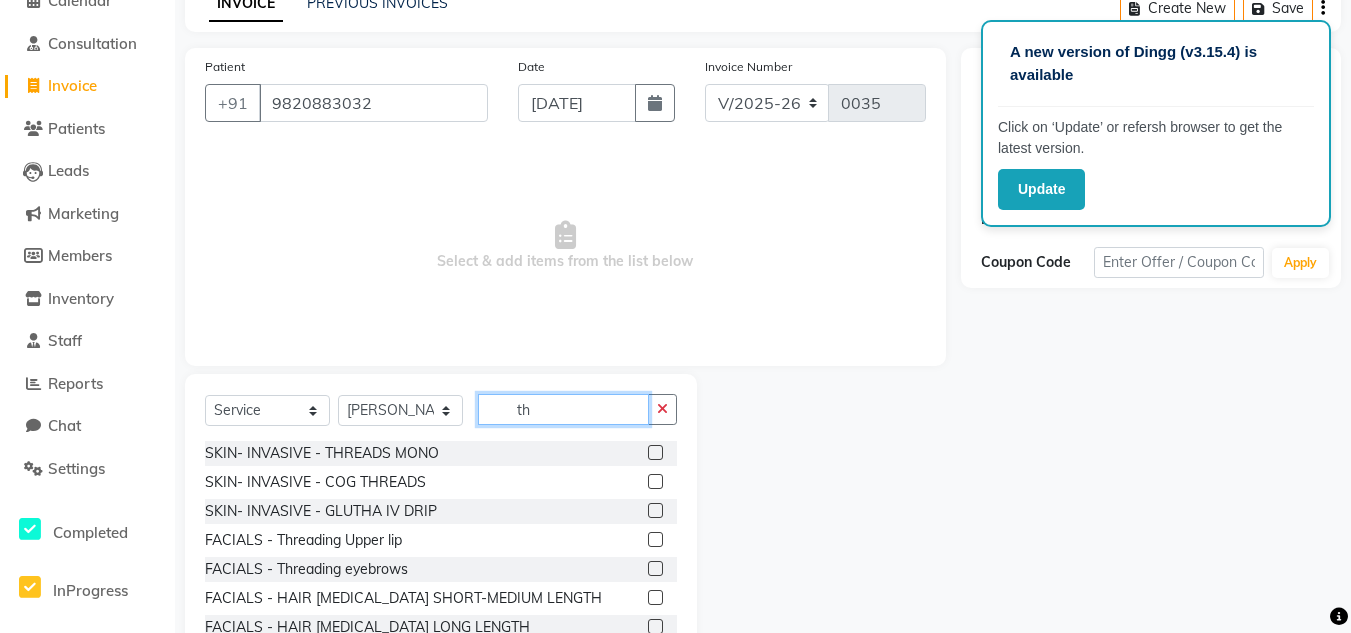 scroll, scrollTop: 168, scrollLeft: 0, axis: vertical 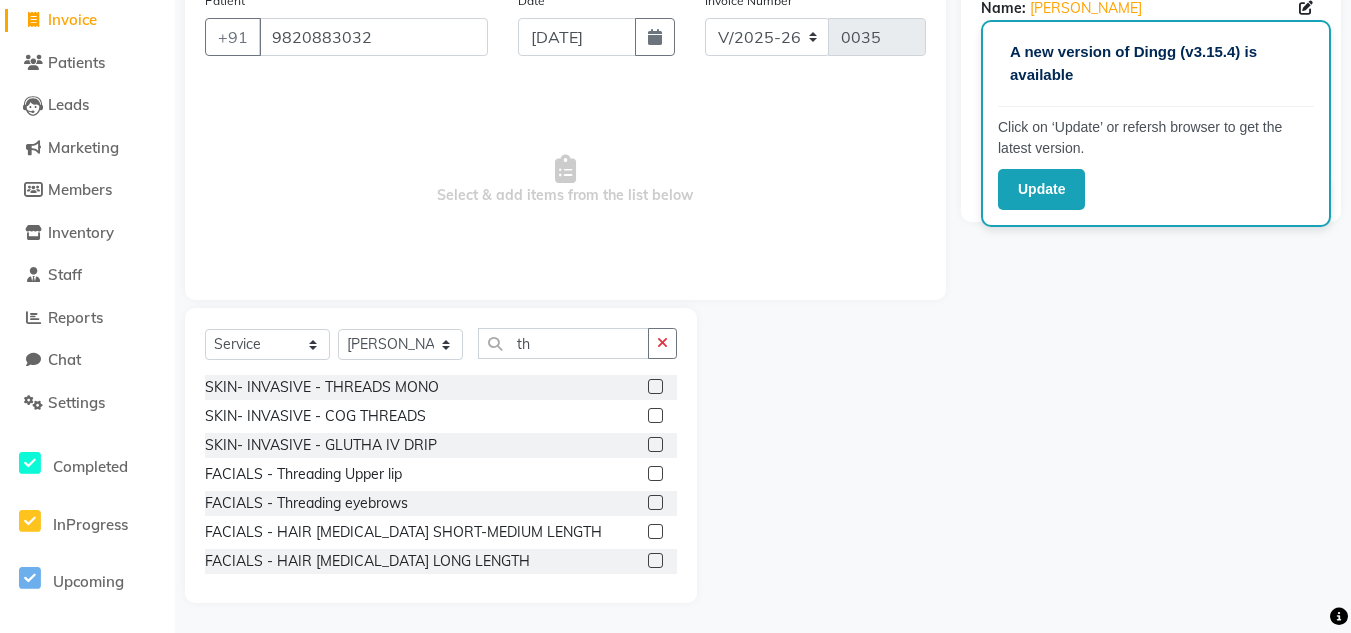 click 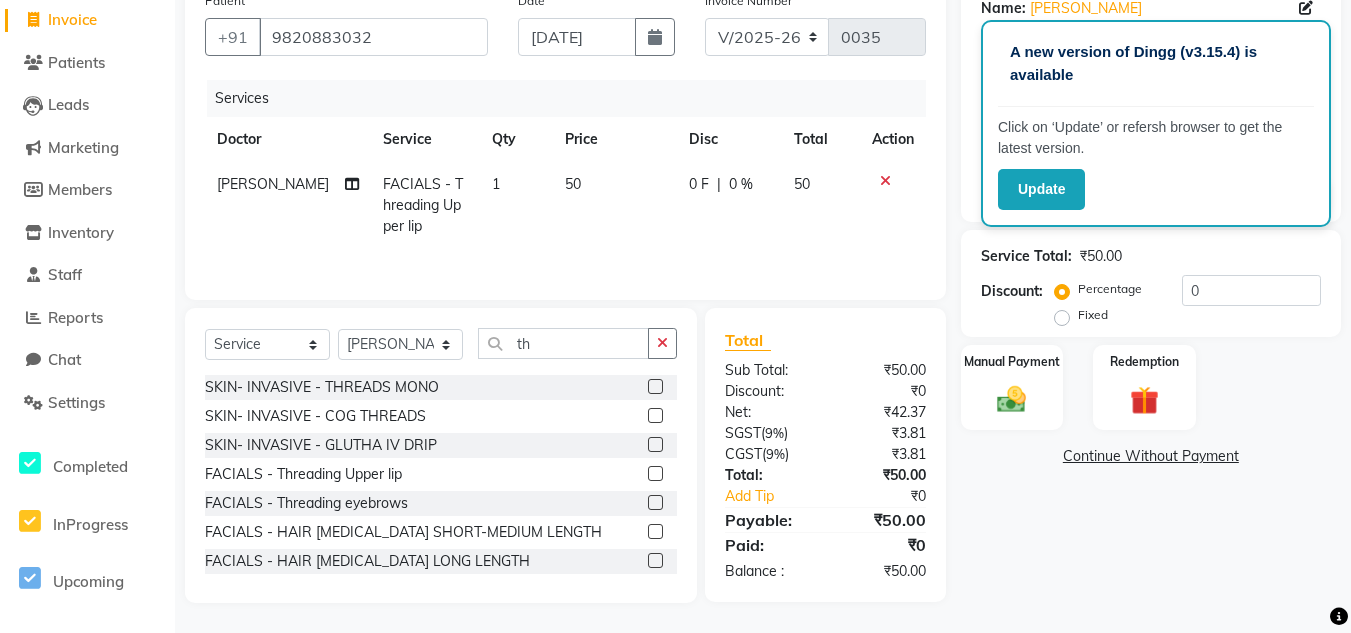 click 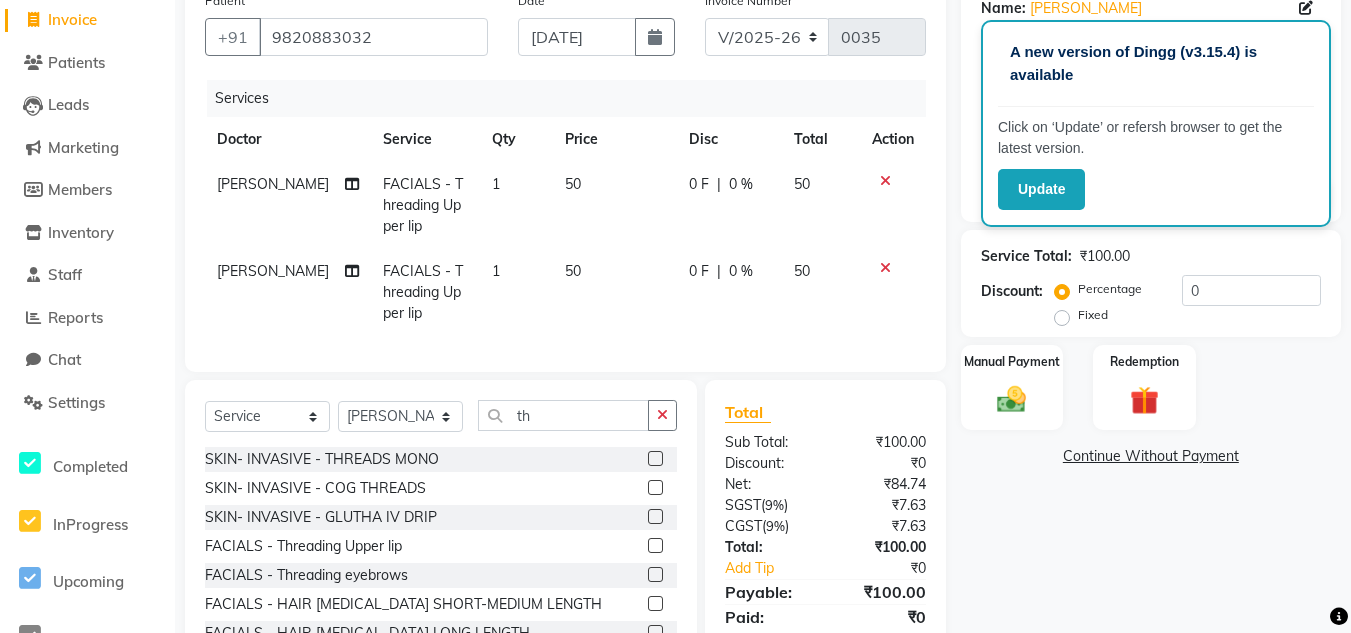 click 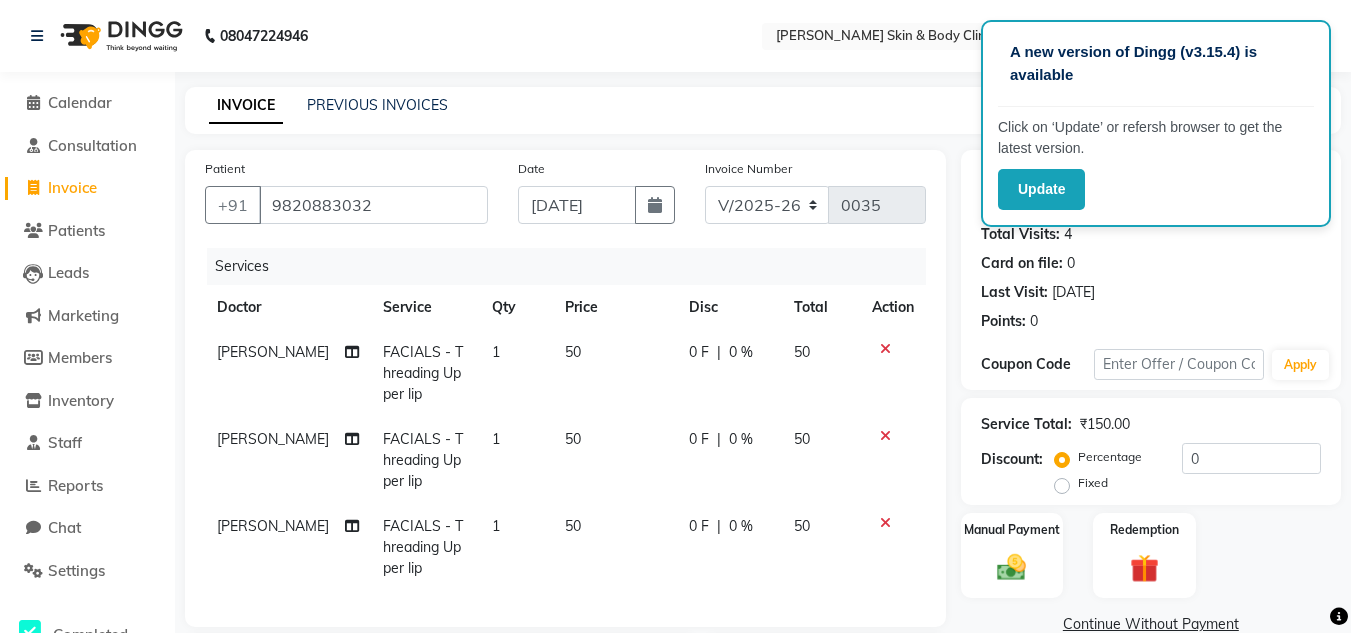 scroll, scrollTop: 342, scrollLeft: 0, axis: vertical 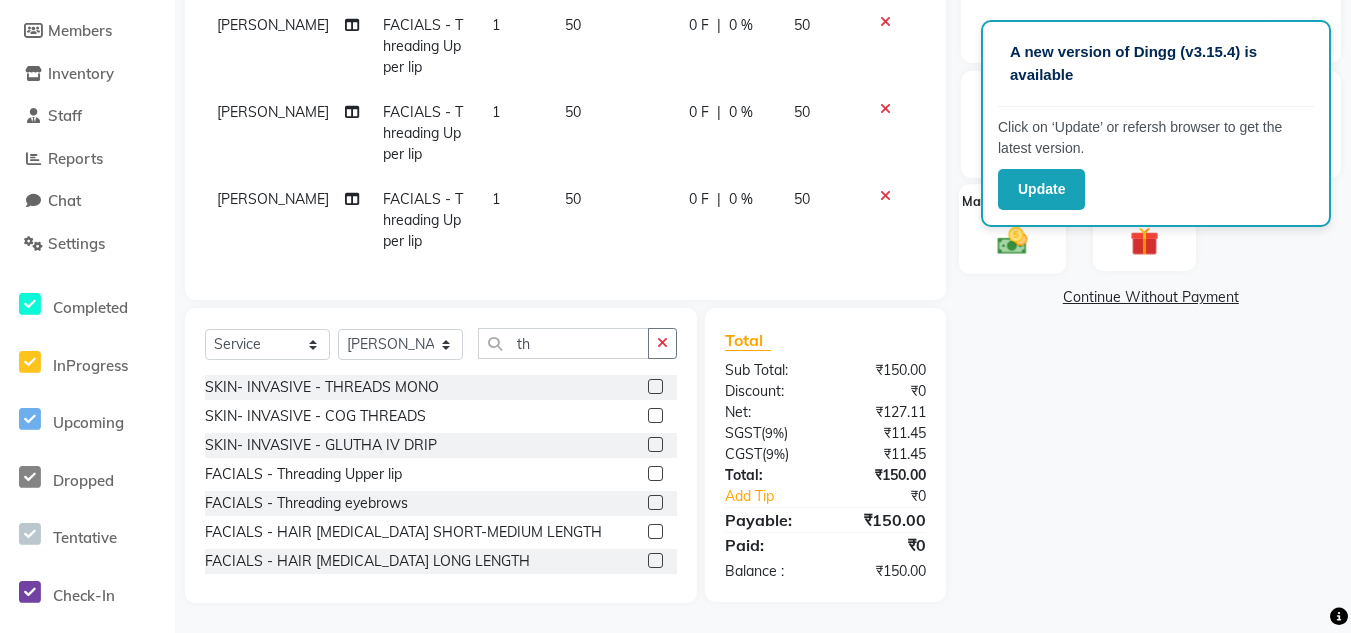 click on "Manual Payment" 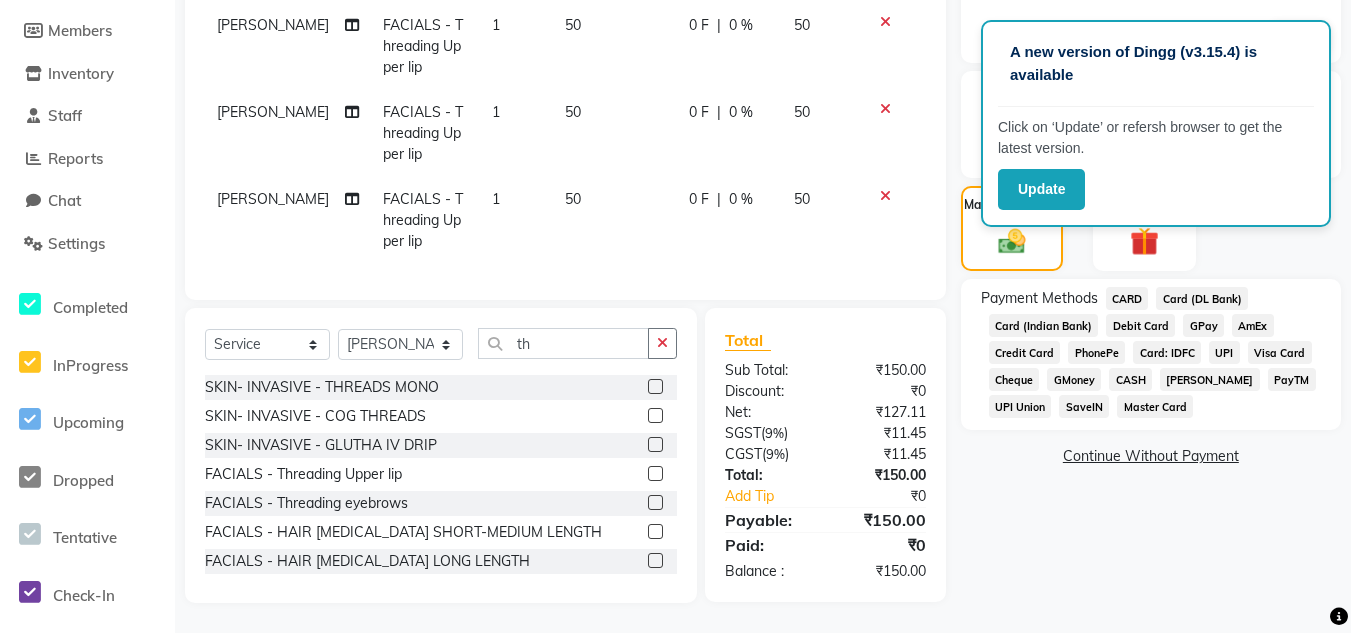 click on "50" 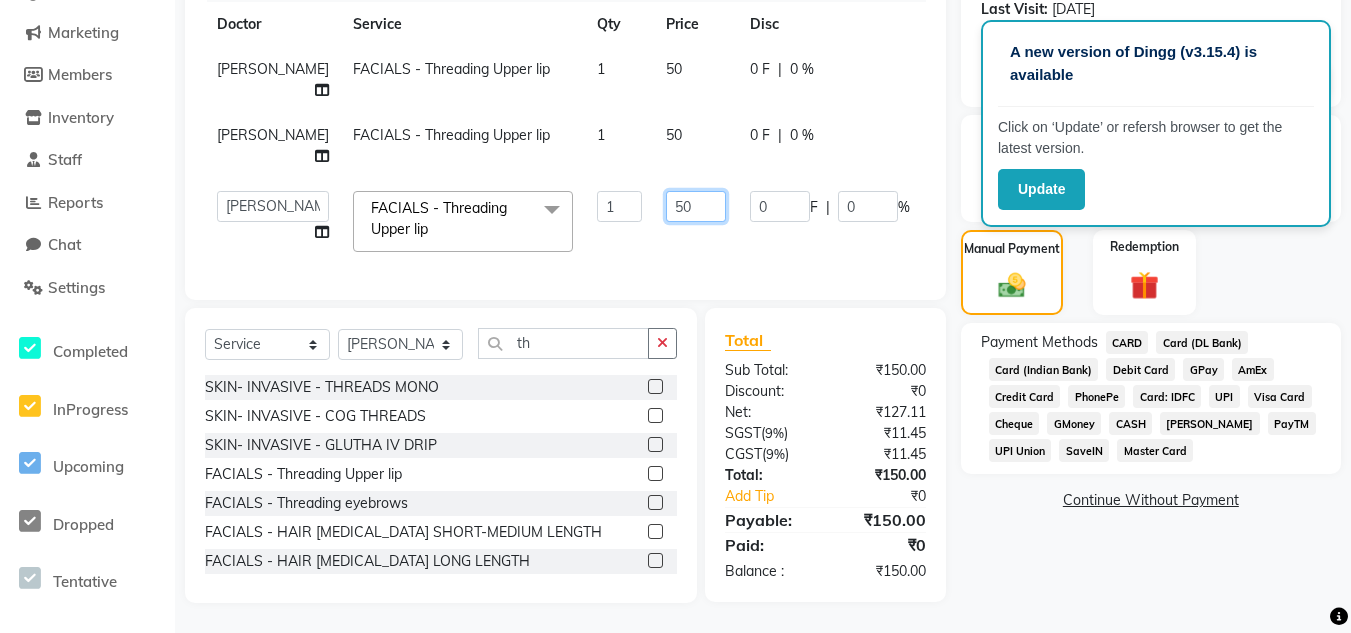 drag, startPoint x: 628, startPoint y: 194, endPoint x: 582, endPoint y: 194, distance: 46 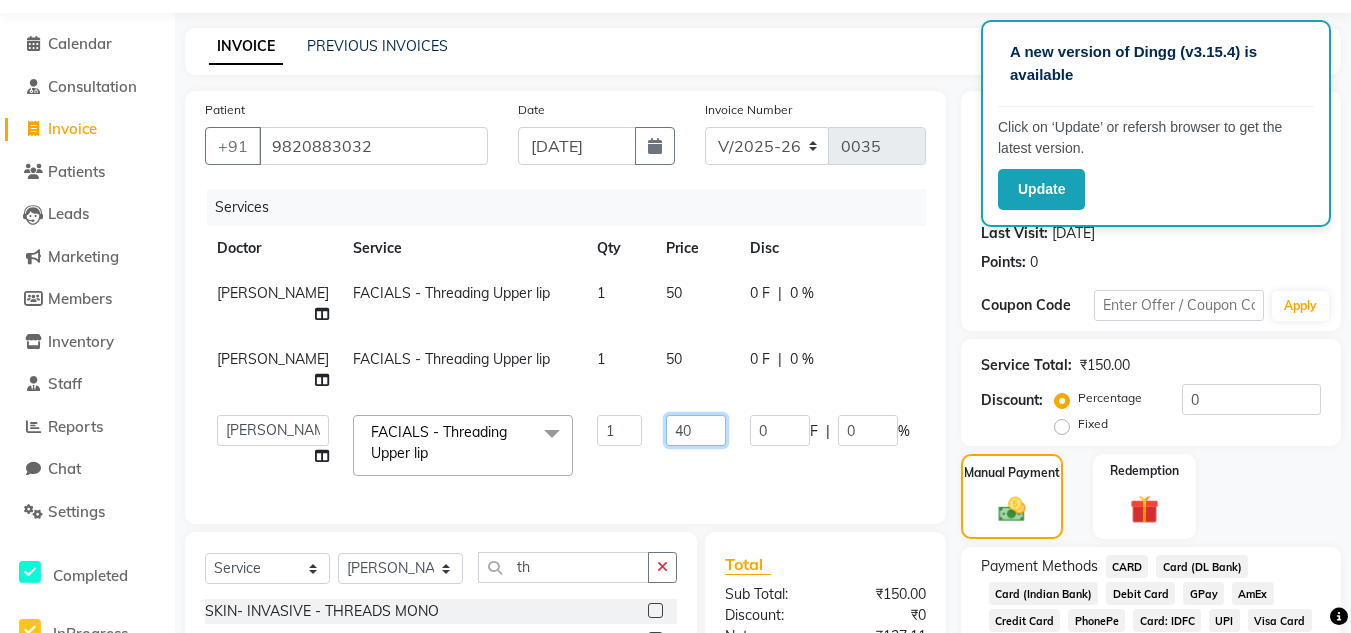 scroll, scrollTop: 0, scrollLeft: 0, axis: both 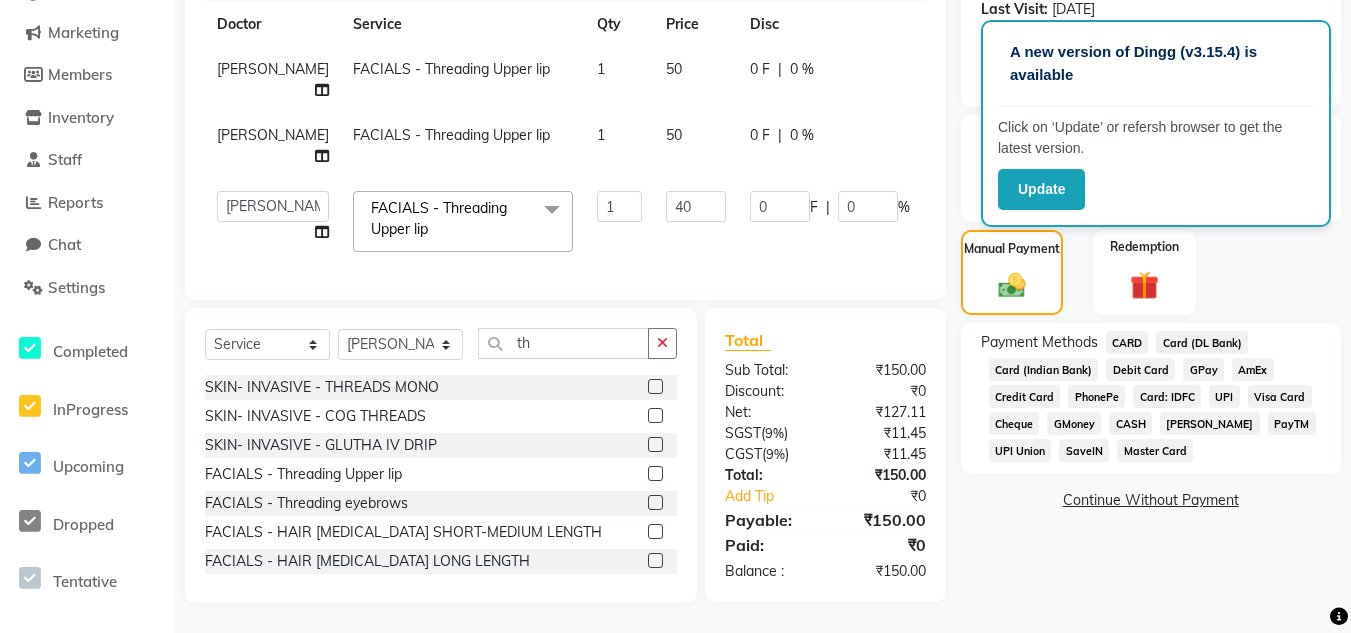 click on "Name: Seher Nomani Membership:  No Active Membership  Total Visits:  4 Card on file:  0 Last Visit:   21-06-2025 Points:   0  Coupon Code Apply Service Total:  ₹150.00  Discount:  Percentage   Fixed  0 Manual Payment Redemption Payment Methods  CARD   Card (DL Bank)   Card (Indian Bank)   Debit Card   GPay   AmEx   Credit Card   PhonePe   Card: IDFC   UPI   Visa Card   Cheque   GMoney   CASH   Bajaj Finserv   PayTM   UPI Union   SaveIN   Master Card   Continue Without Payment" 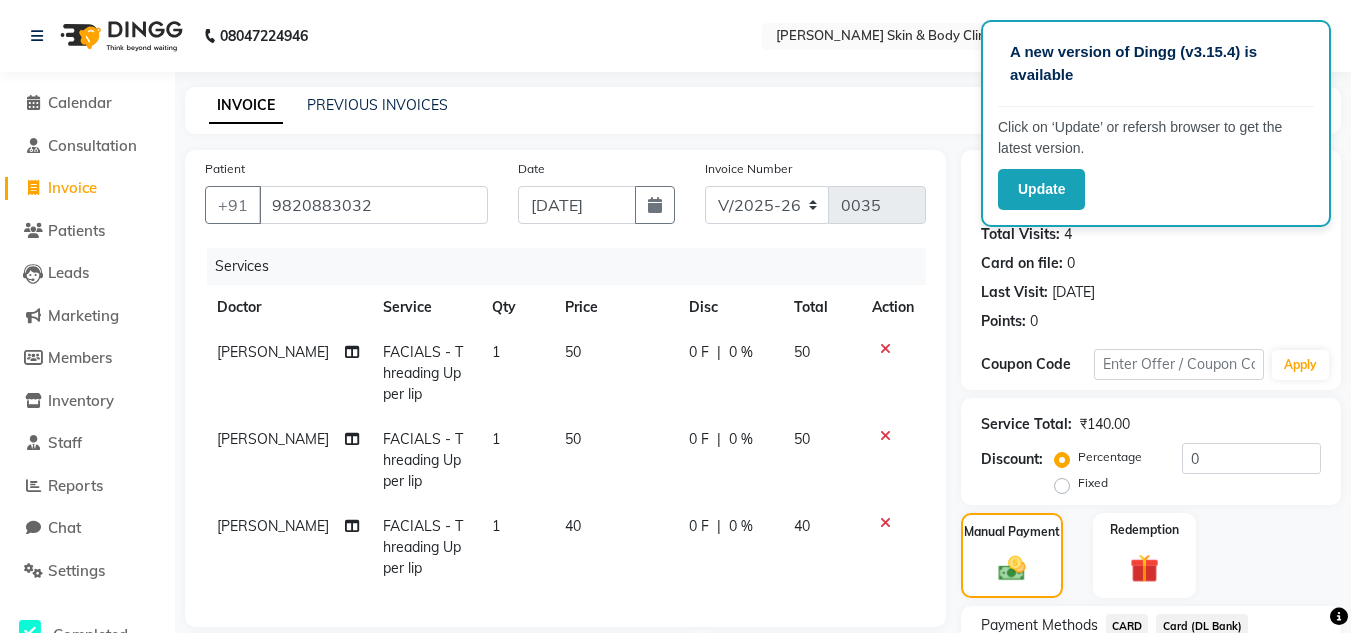 scroll, scrollTop: 342, scrollLeft: 0, axis: vertical 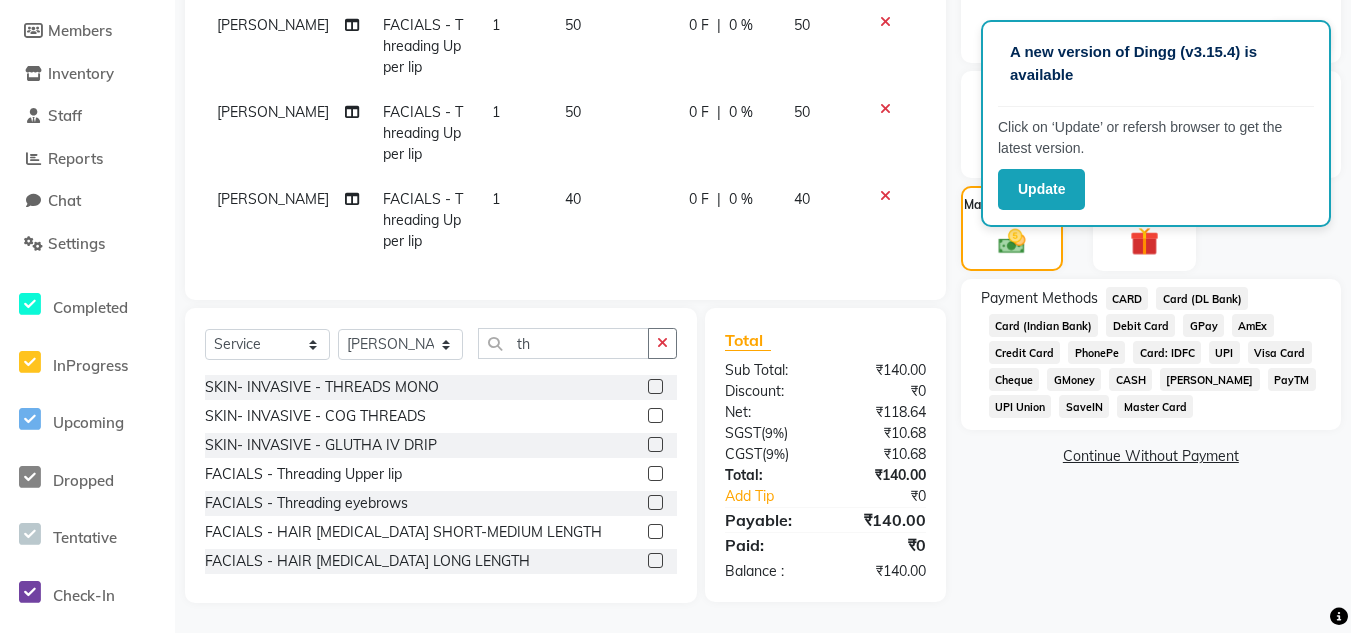 click on "GPay" 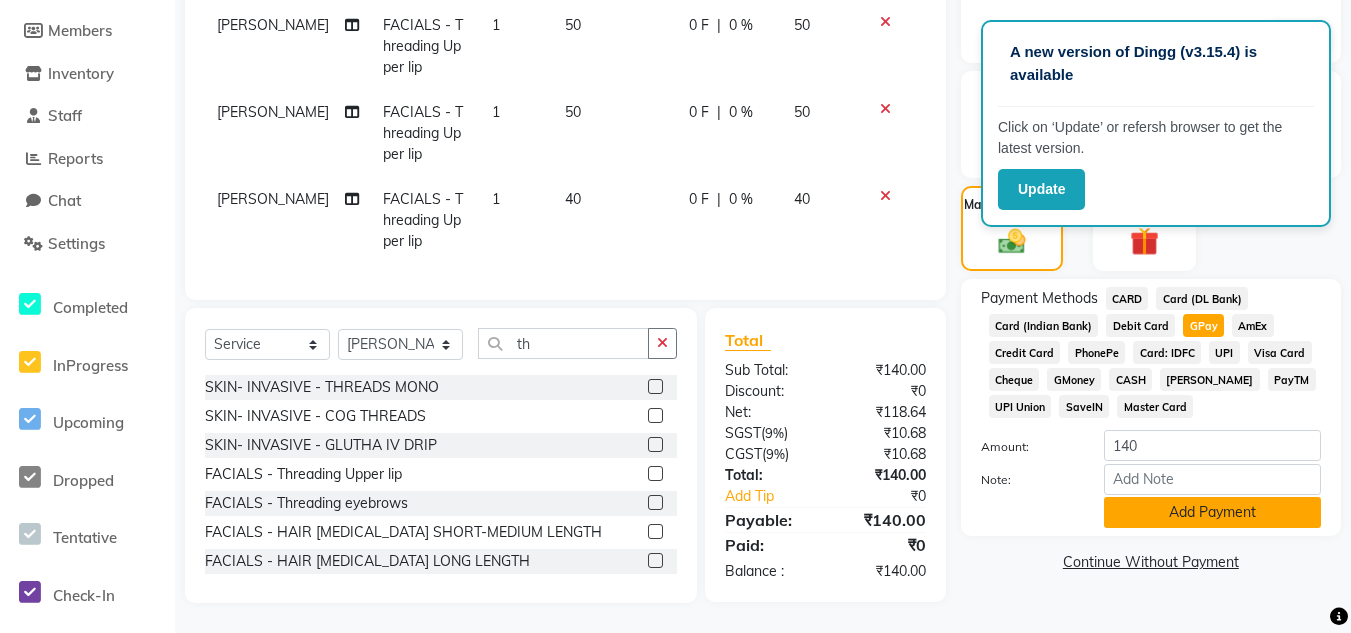 click on "Add Payment" 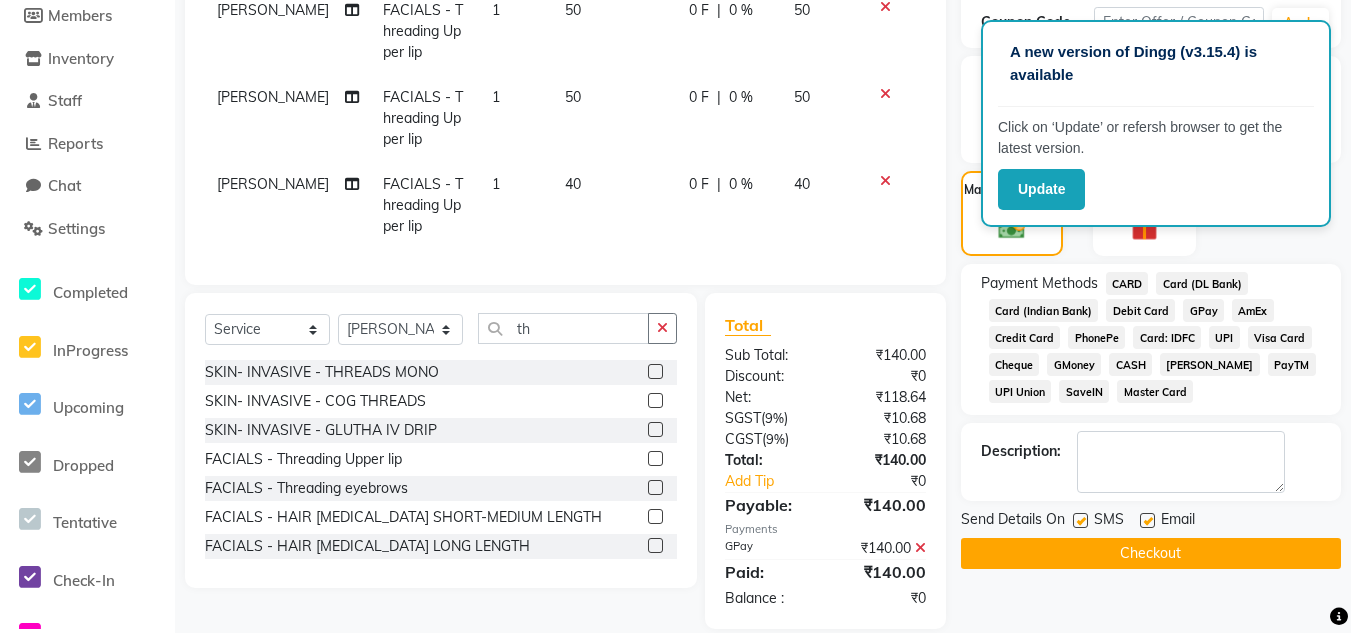 click on "Checkout" 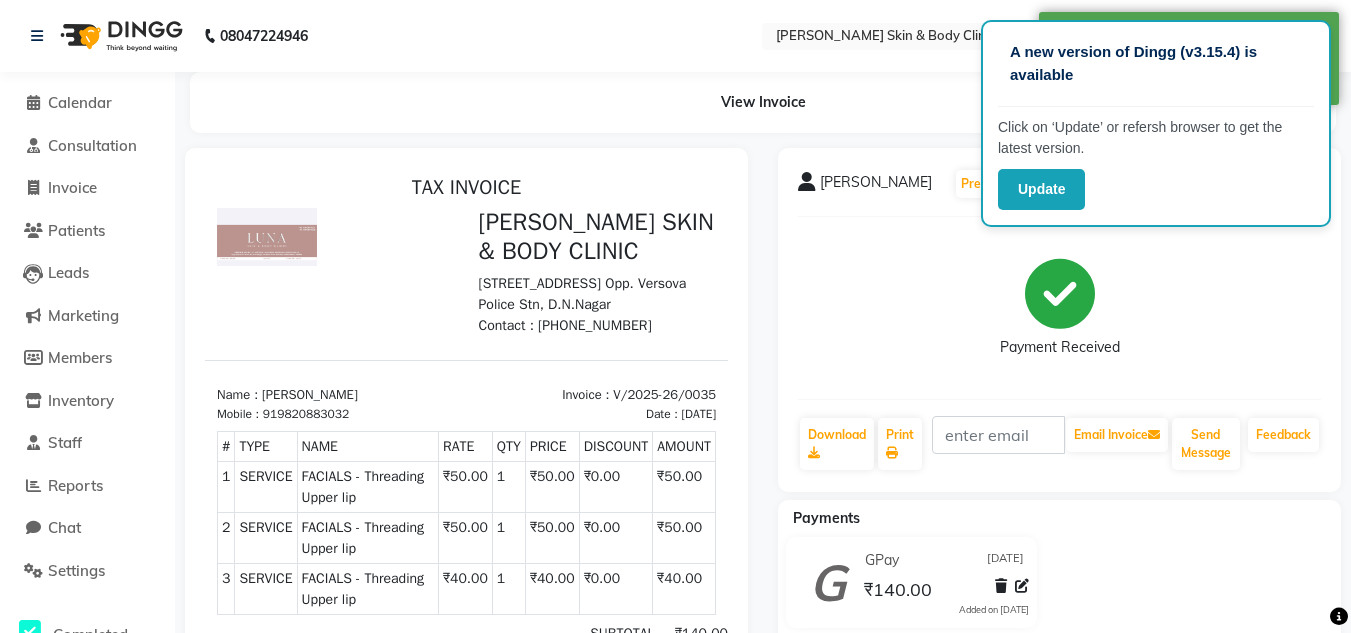 scroll, scrollTop: 0, scrollLeft: 0, axis: both 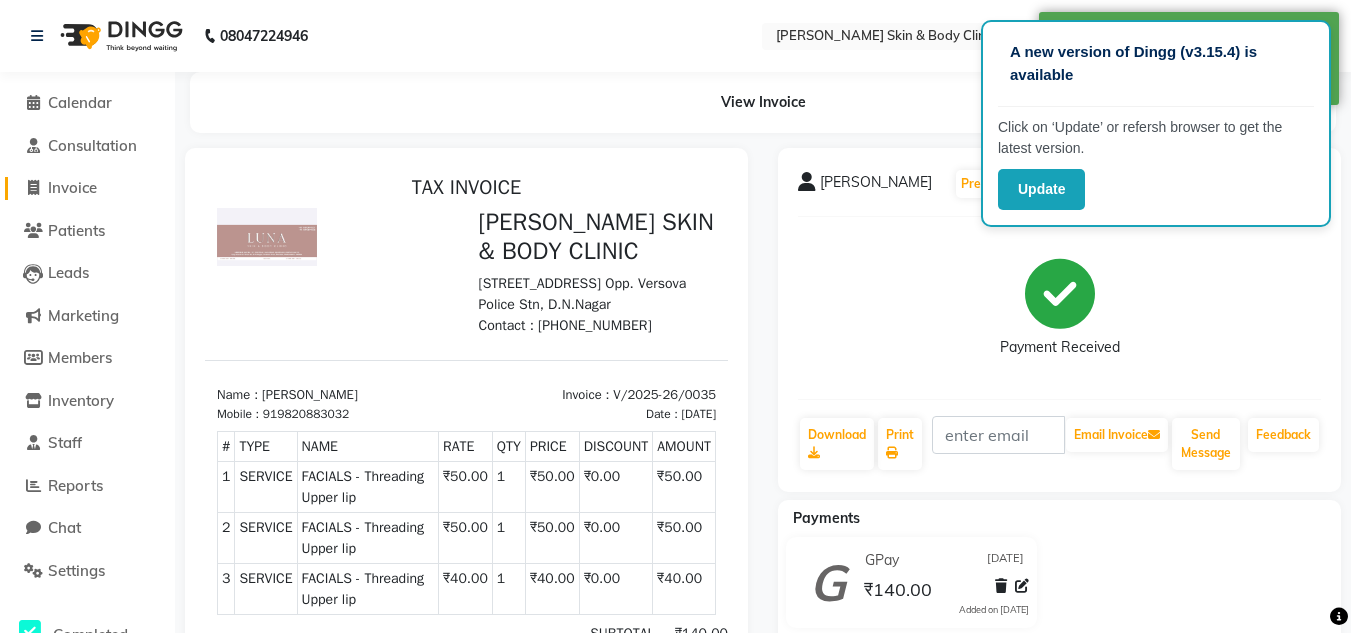 click on "Invoice" 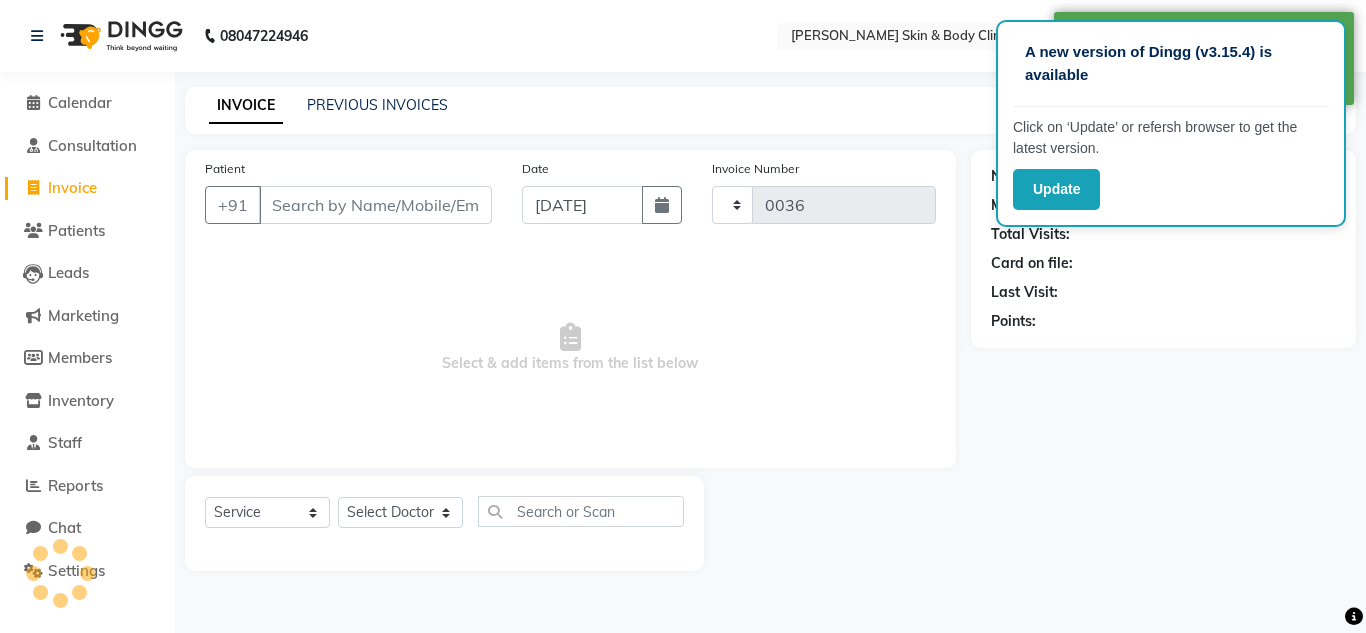 click on "Invoice" 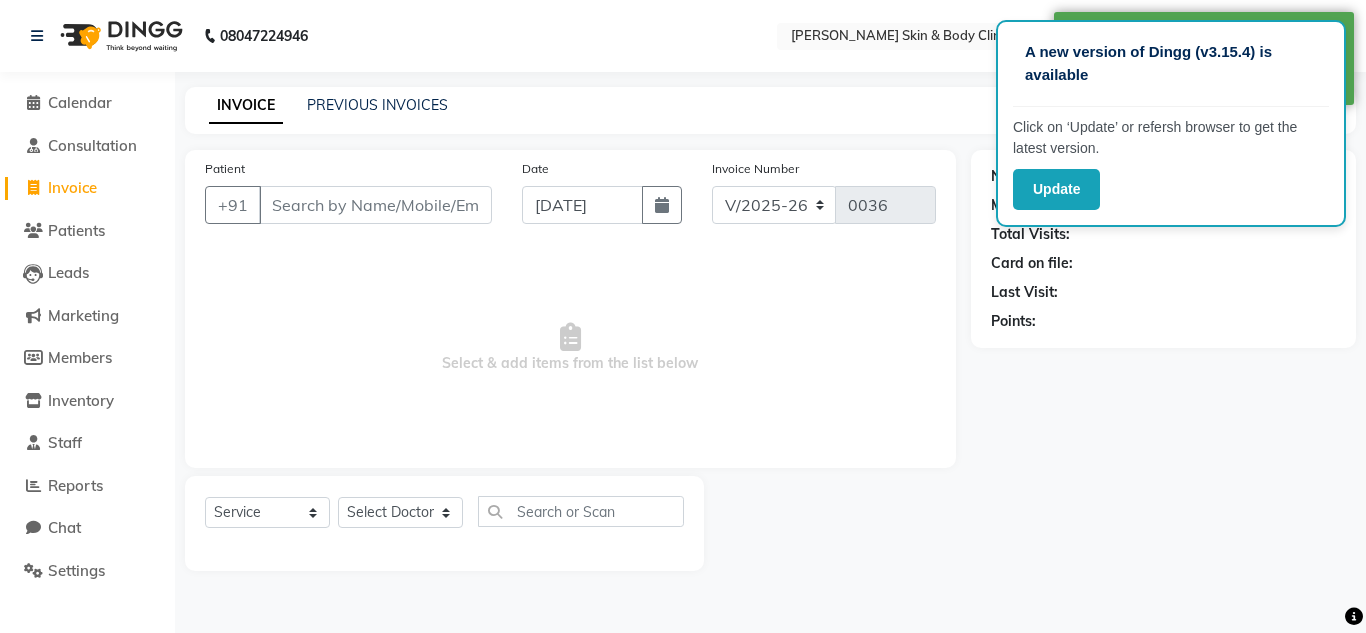 click on "Patient" at bounding box center (375, 205) 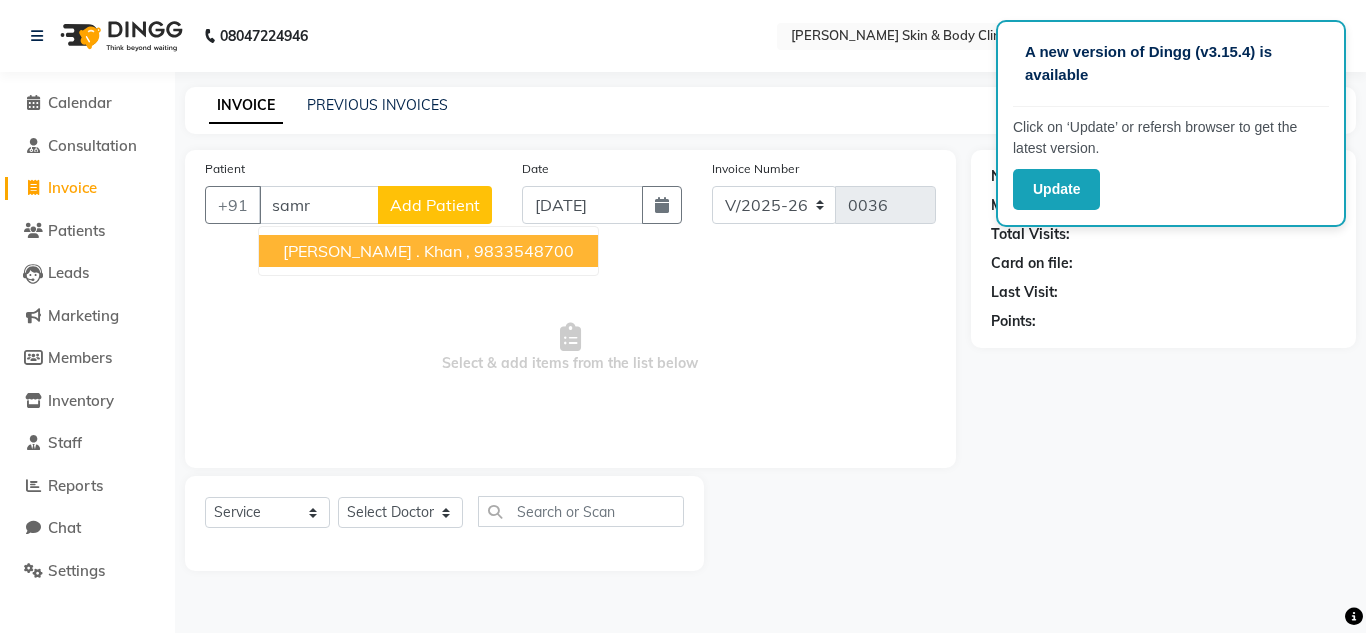 click on "9833548700" at bounding box center [524, 251] 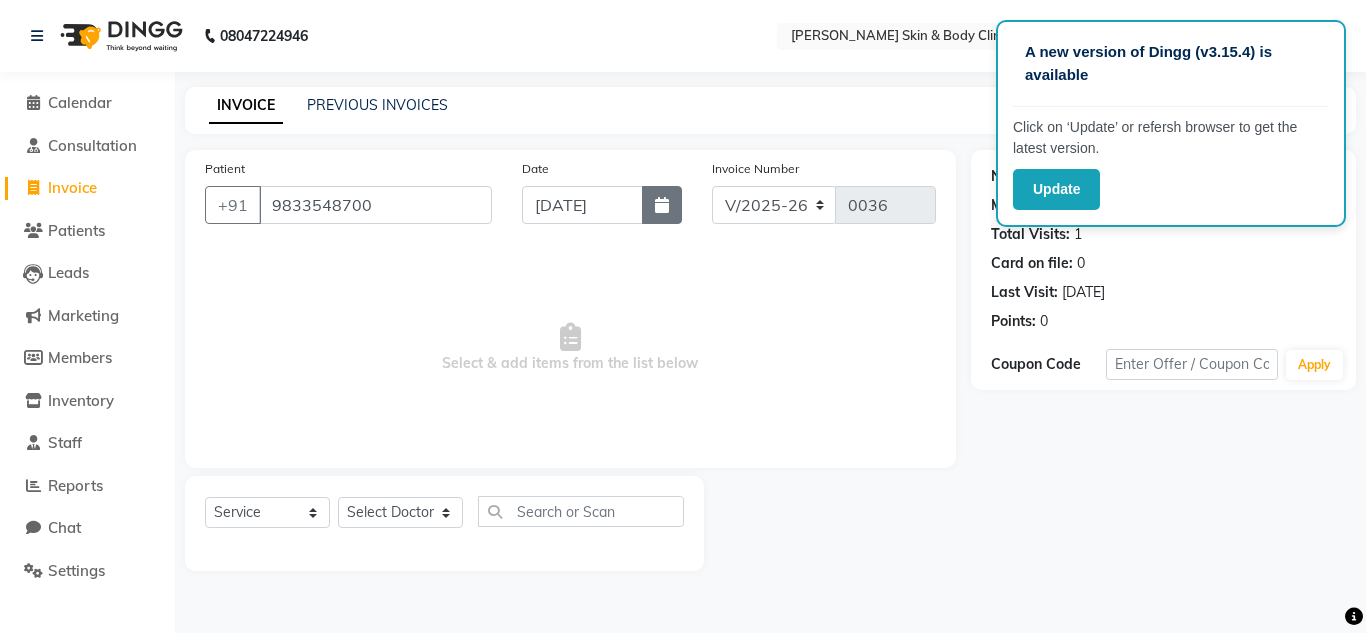 click 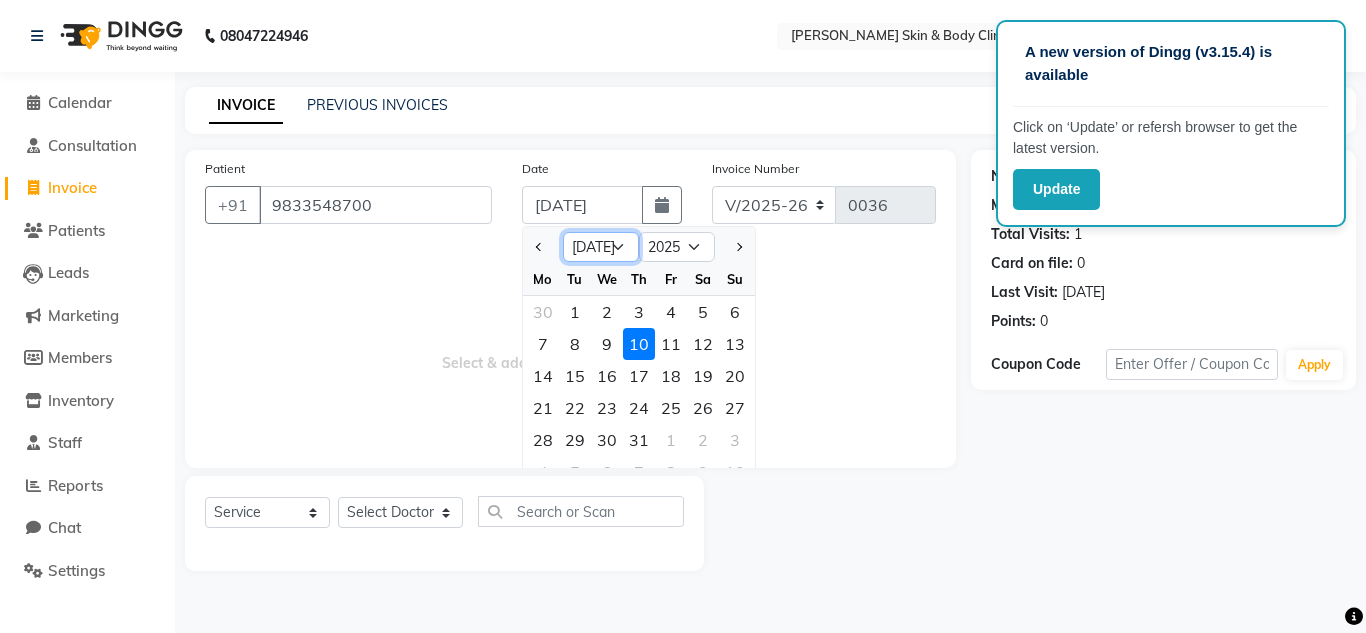 click on "Jan Feb Mar Apr May Jun [DATE] Aug Sep Oct Nov Dec" 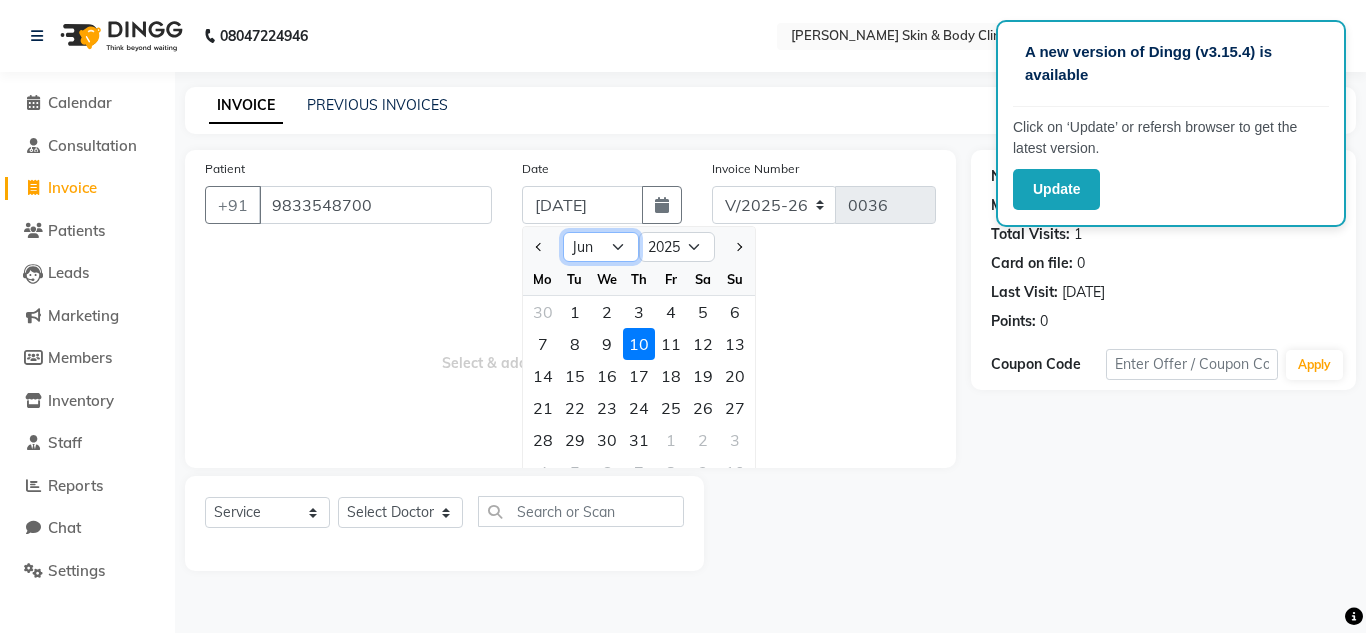 click on "Jan Feb Mar Apr May Jun [DATE] Aug Sep Oct Nov Dec" 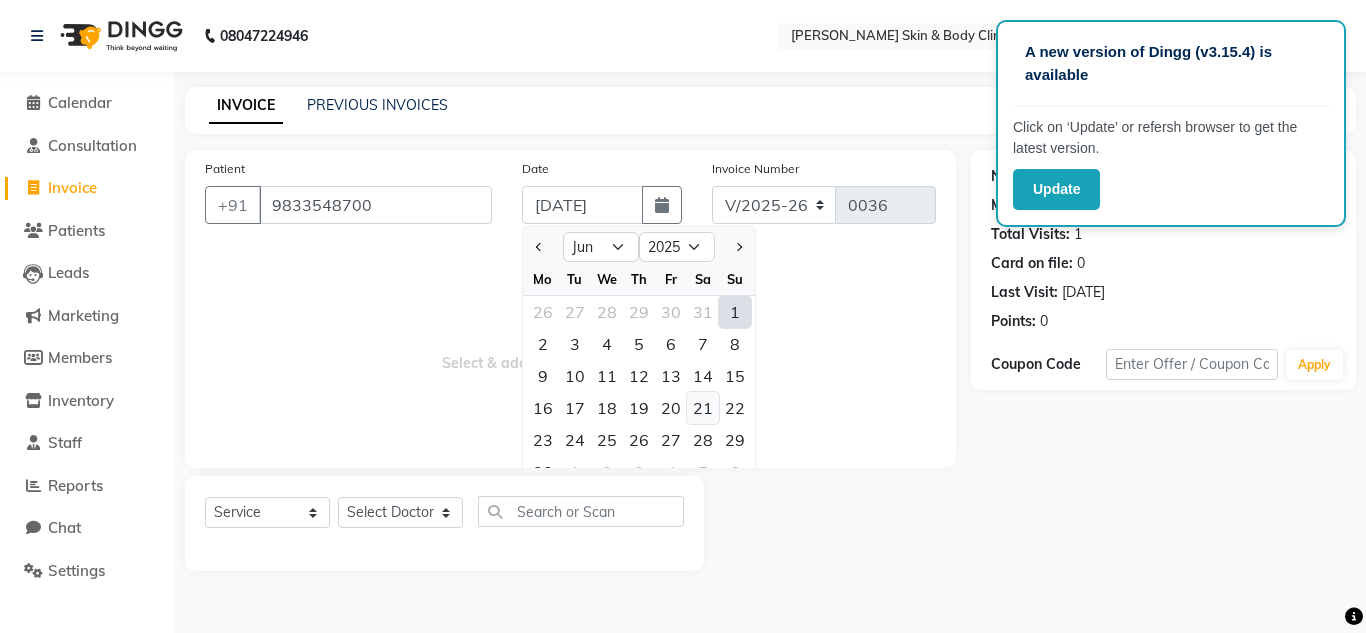 click on "21" 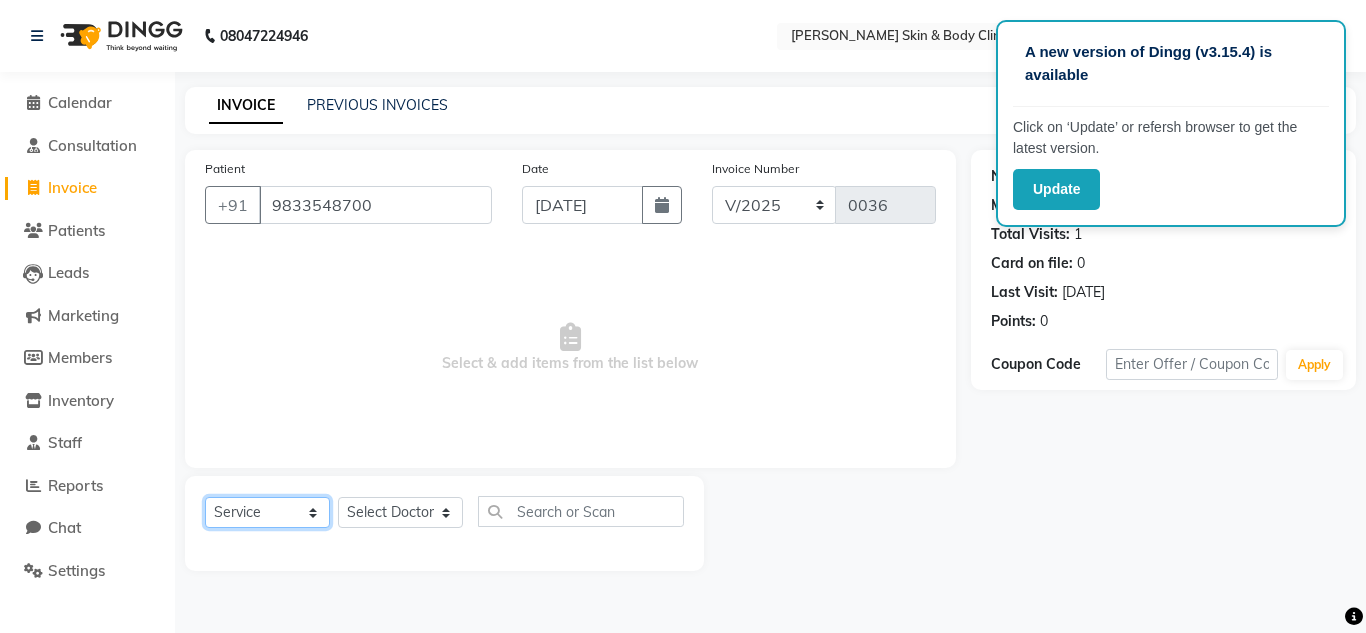 click on "Select  Service  Product  Membership  Package Voucher Prepaid Gift Card" 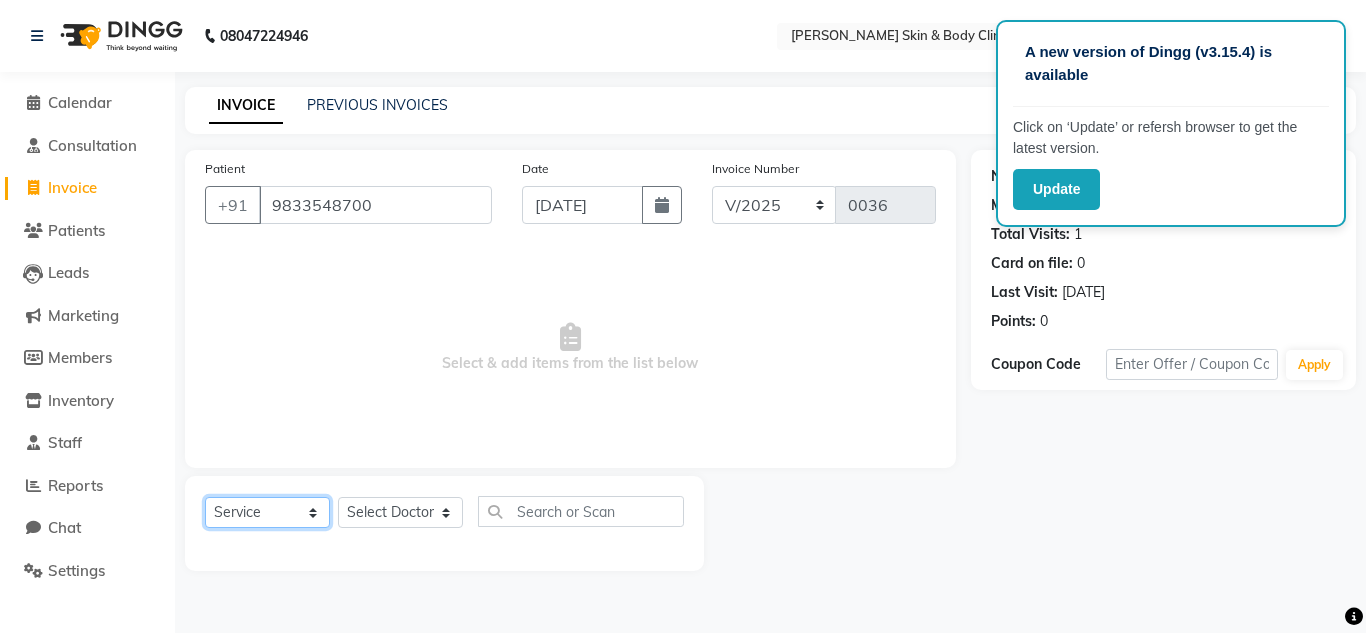 click on "Select  Service  Product  Membership  Package Voucher Prepaid Gift Card" 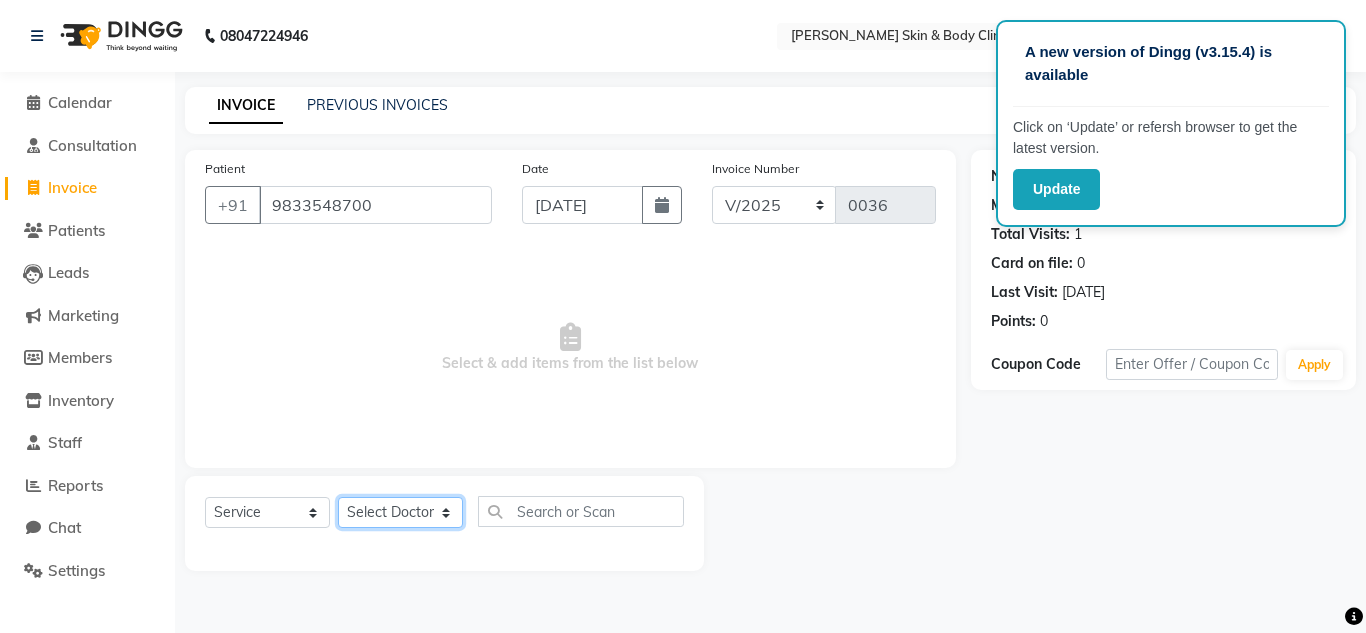 click on "Select Doctor Abhishek Dr saujanya  Dr Hina Farzana Gurmeet Harsha Rohit Vanita" 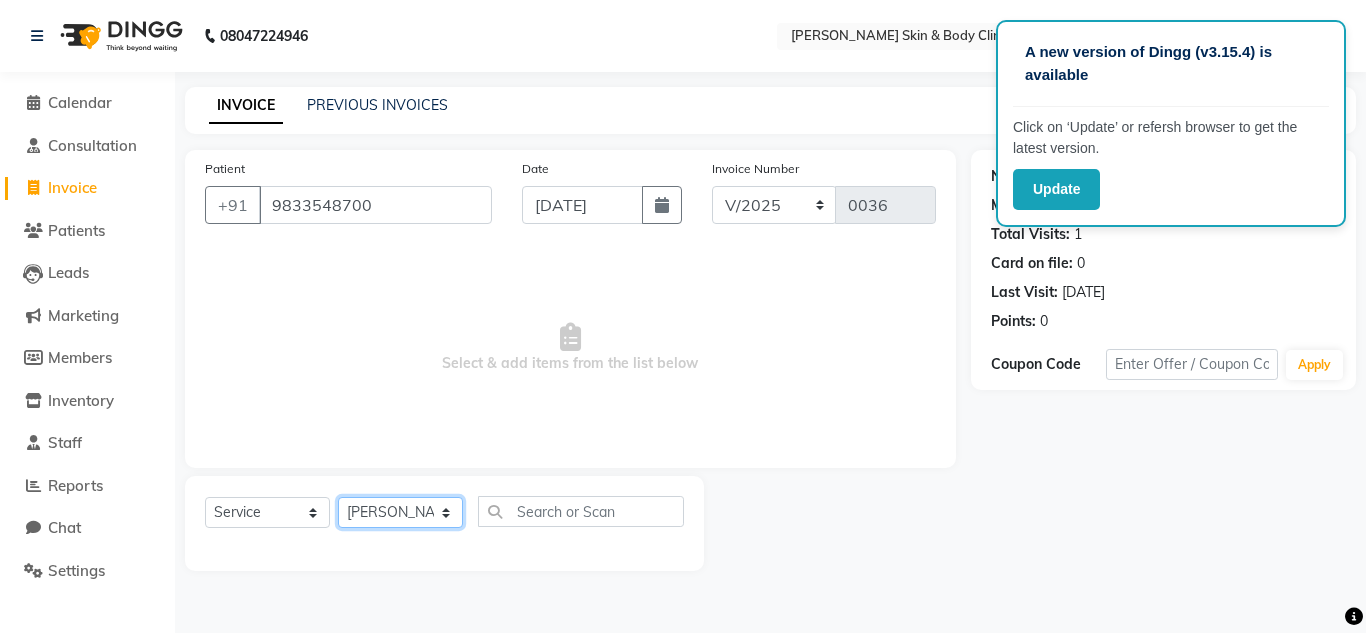 click on "Select Doctor Abhishek Dr saujanya  Dr Hina Farzana Gurmeet Harsha Rohit Vanita" 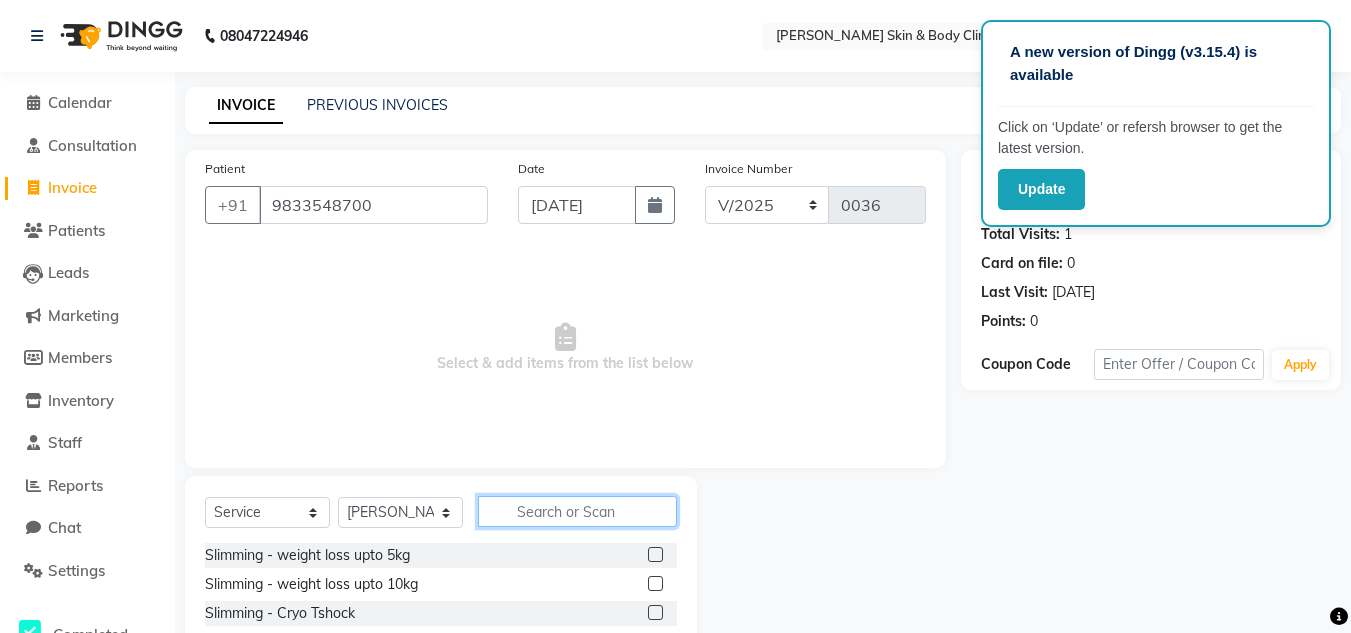 click 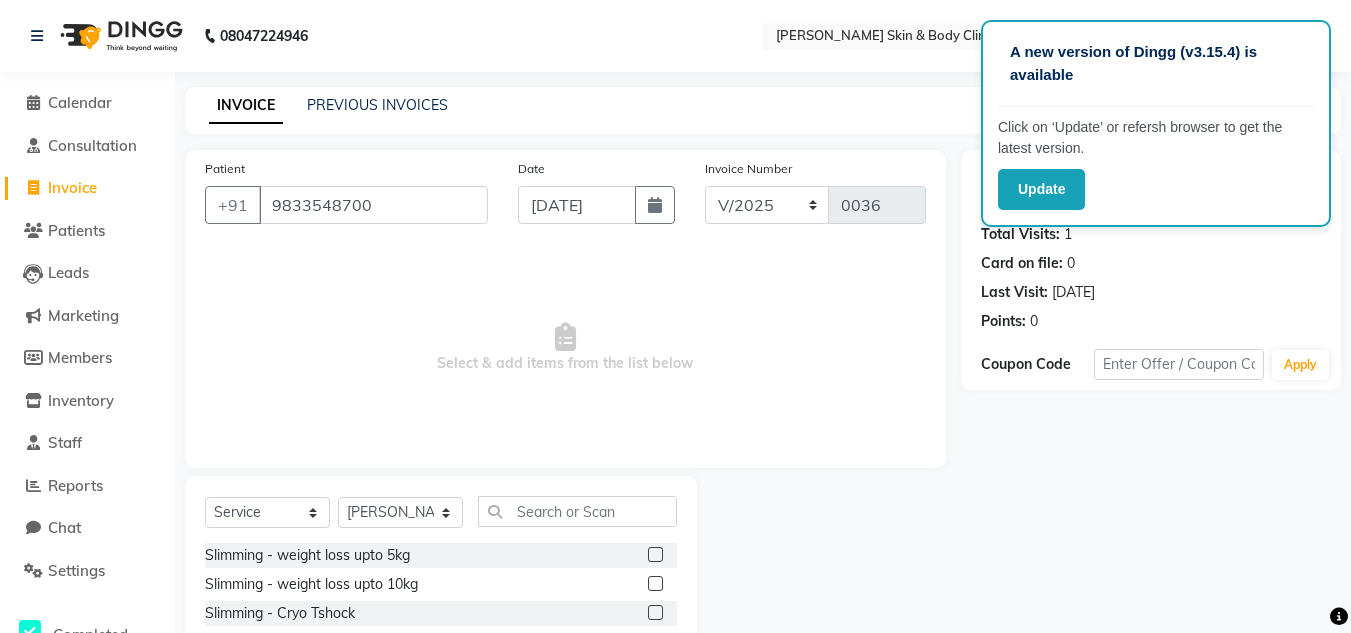 click 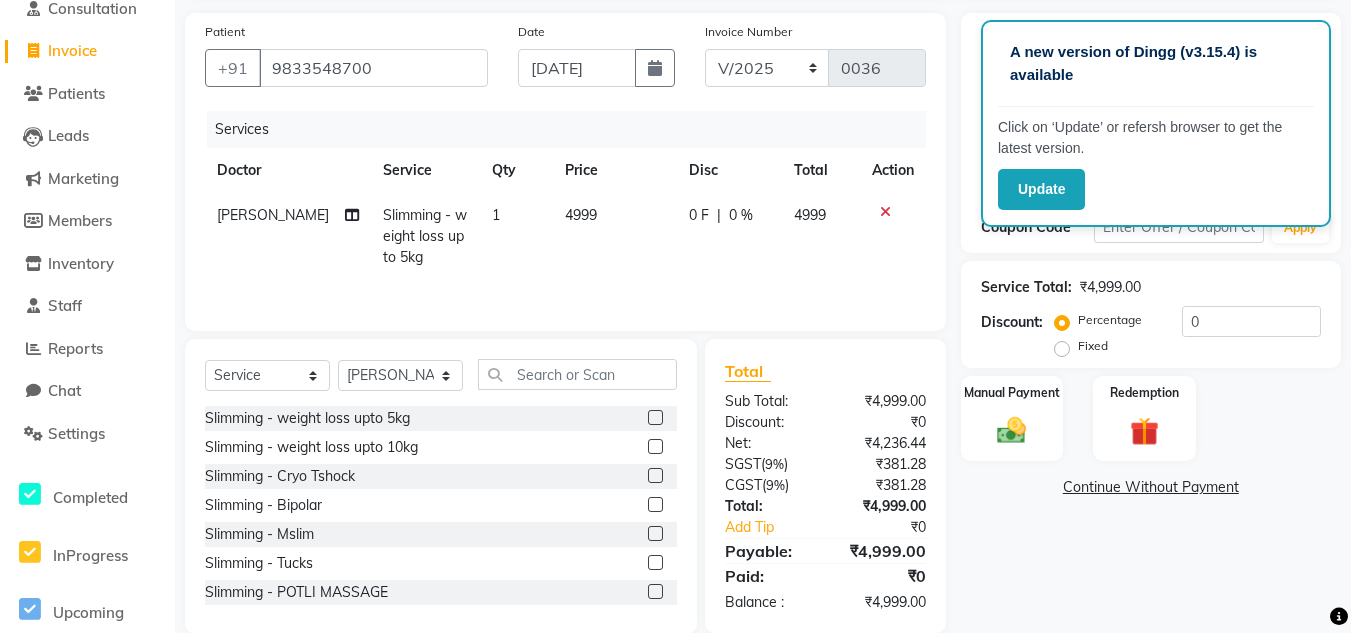 scroll, scrollTop: 142, scrollLeft: 0, axis: vertical 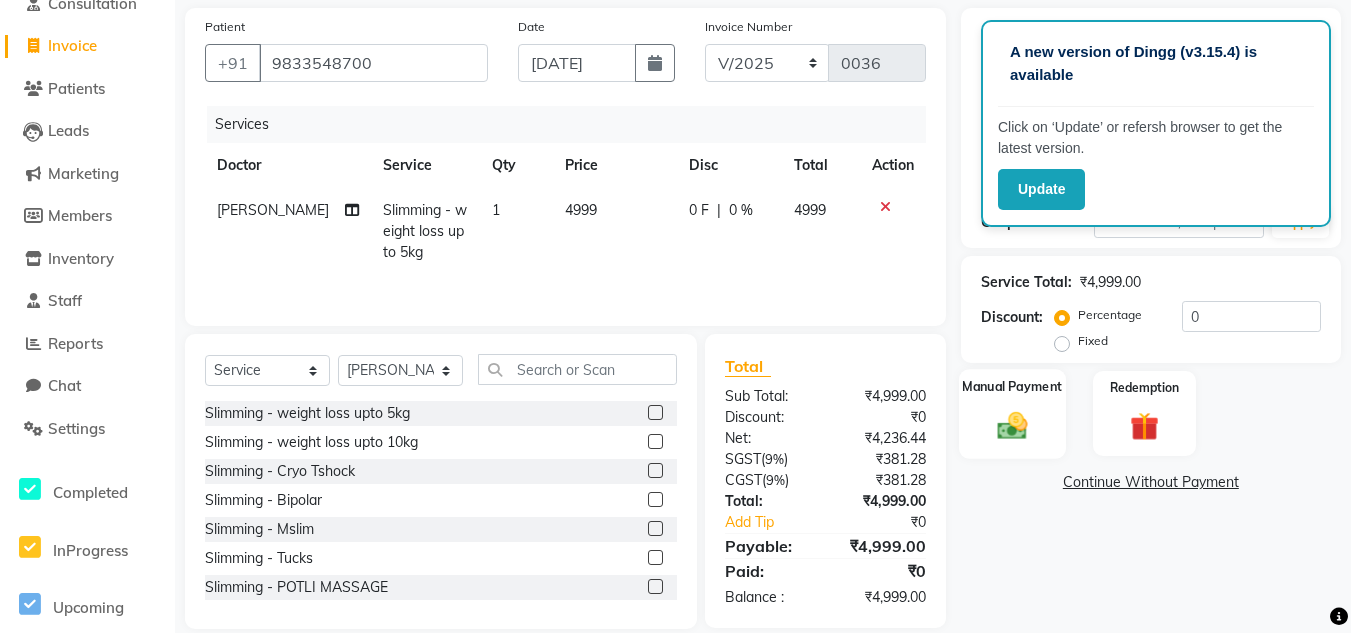 click 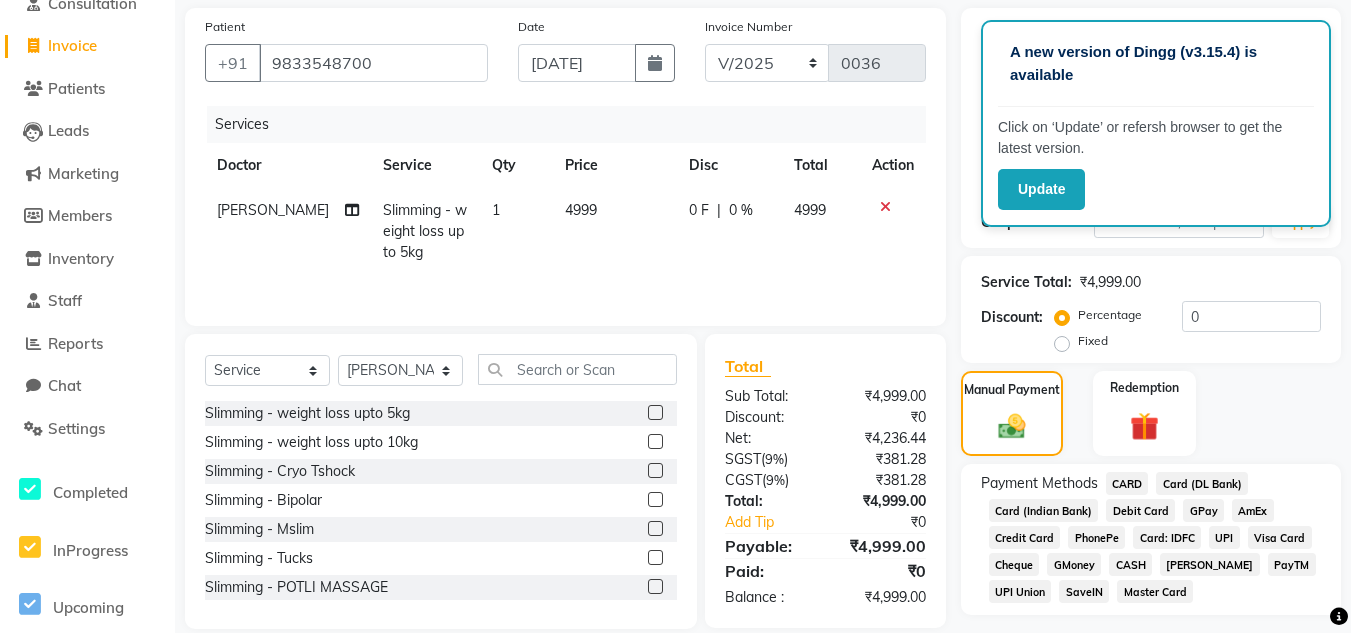 click on "CARD" 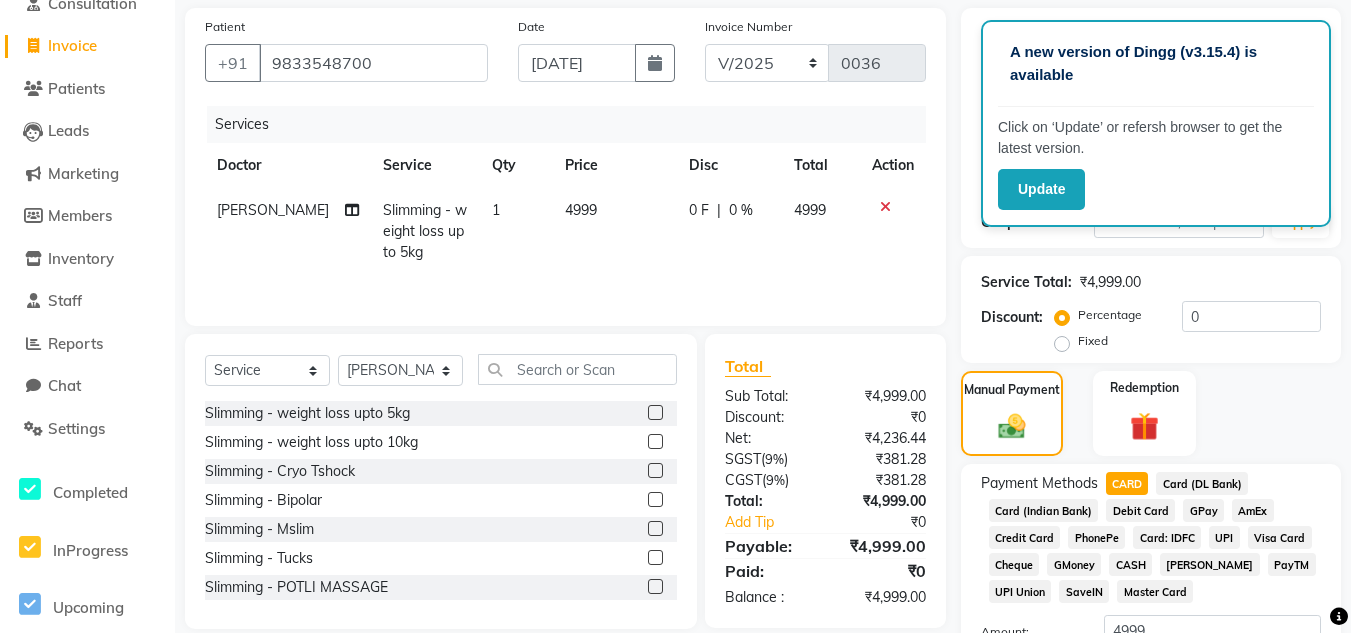 click on "4999" 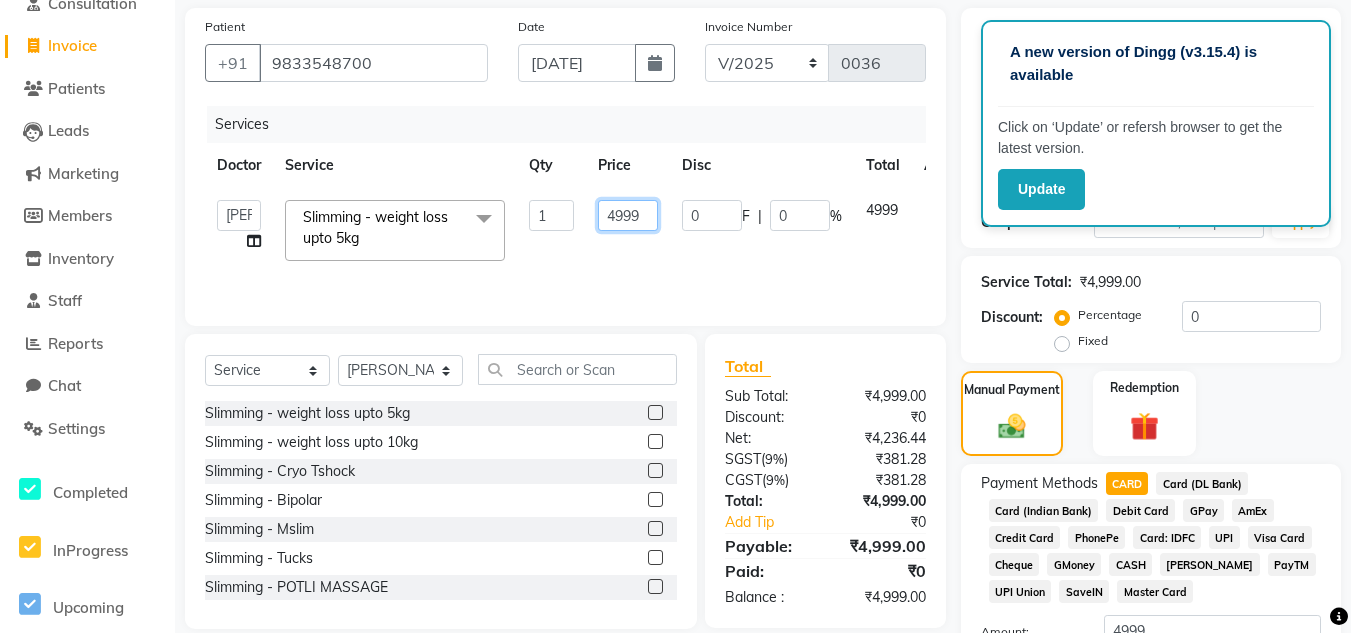drag, startPoint x: 652, startPoint y: 218, endPoint x: 562, endPoint y: 218, distance: 90 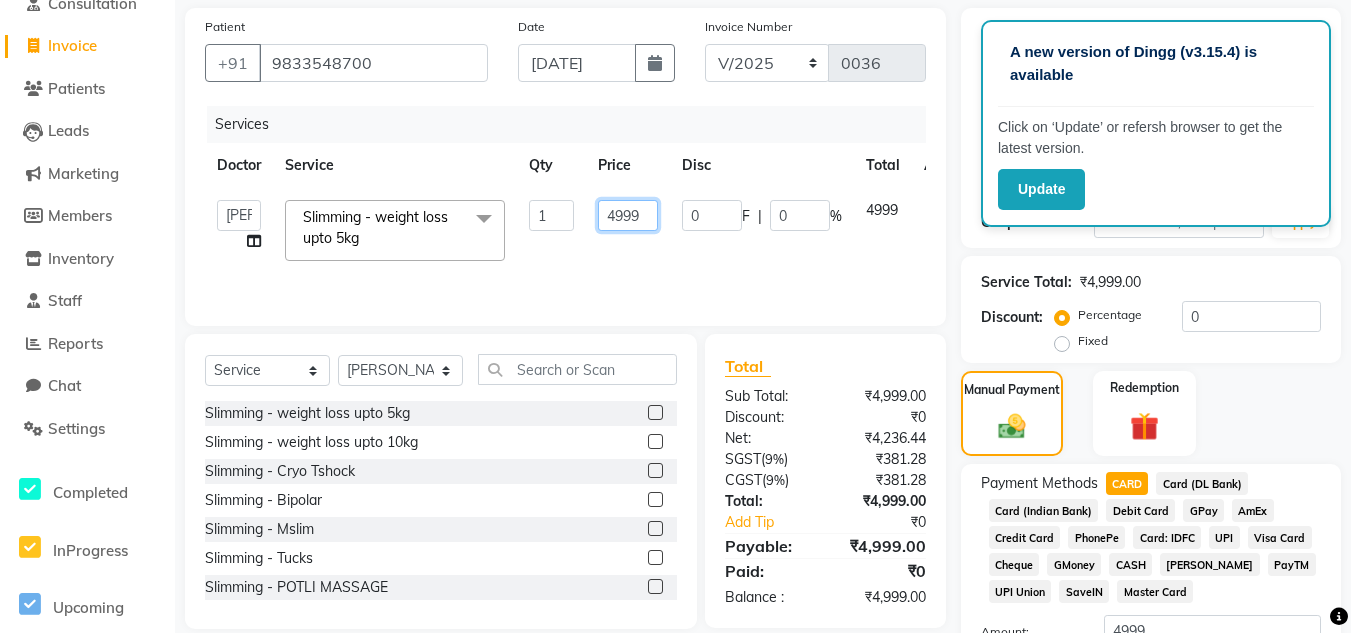 click on "Abhishek   Dr saujanya    Dr Hina   Farzana   Gurmeet   Harsha   Rohit   Vanita  Slimming - weight loss upto 5kg  x Slimming - weight loss upto 5kg Slimming - weight loss upto 10kg Slimming - Cryo Tshock Slimming - Bipolar Slimming - Mslim Slimming - Tucks Slimming - POTLI MASSAGE Slimming - BODY POLISHING Slimming - Detox SKIN- NON INVASIVE  - Carbon SKIN- NON INVASIVE  - Peels Face SKIN- NON INVASIVE  - Peels body SKIN- NON INVASIVE  - Peels arms SKIN- NON INVASIVE  - Peels legs SKIN- NON INVASIVE  - peels underarms SKIN- NON INVASIVE  - Peels back SKIN- NON INVASIVE  - peels bikini SKIN- NON INVASIVE  - Hifu SKIN- NON INVASIVE  - Wampire facial SKIN- INVASIVE - MNRF SKIN- INVASIVE - BOTOX SKIN- INVASIVE - FILLERS SKIN- INVASIVE - THREADS MONO SKIN- INVASIVE - Double screw SKIN- INVASIVE - COG THREADS SKIN- INVASIVE - FACE PRP SKIN- INVASIVE - HAIR PRP SKIN- INVASIVE - GFC SKIN- INVASIVE - MESO SKIN- INVASIVE - LASER FULL BODY SKIN- INVASIVE - ARMS LHR SKIN- INVASIVE - LEGS LHR FACIALS - HYDRAFACIAL 1 0" 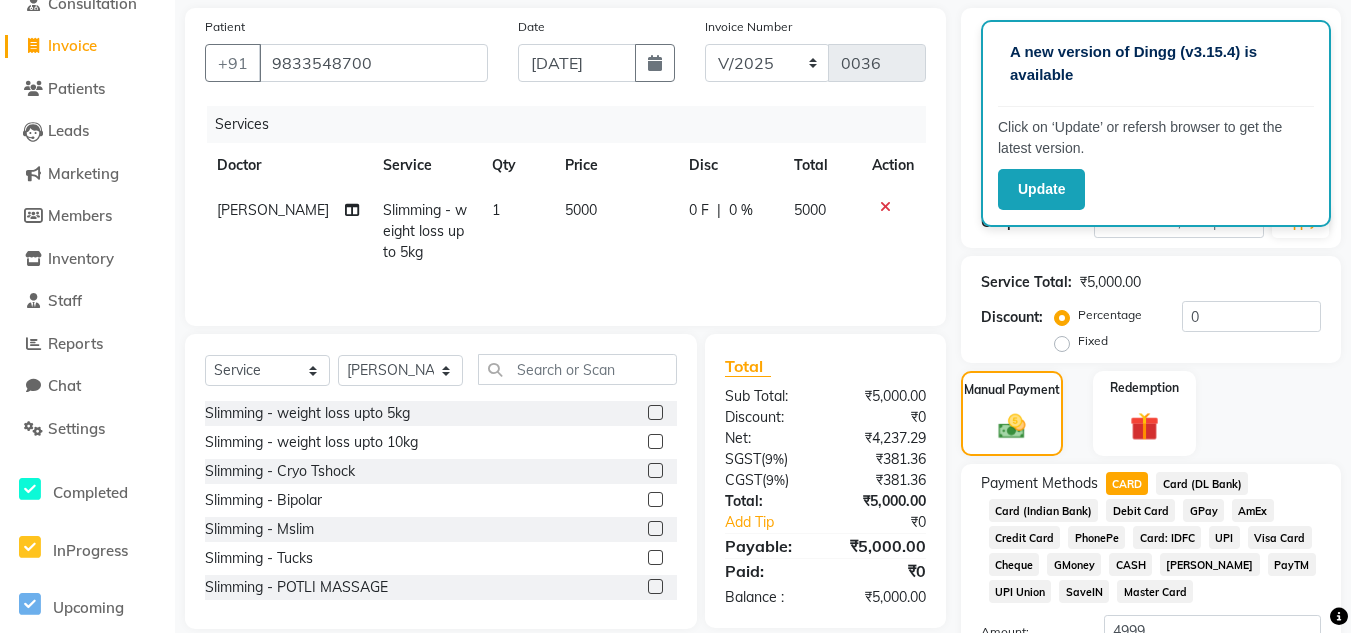 click on "Name: Samrin .    Khan                                                                       , Membership:  No Active Membership  Total Visits:  1 Card on file:  0 Last Visit:   24-06-2025 Points:   0  Coupon Code Apply Service Total:  ₹5,000.00  Discount:  Percentage   Fixed  0 Manual Payment Redemption Payment Methods  CARD   Card (DL Bank)   Card (Indian Bank)   Debit Card   GPay   AmEx   Credit Card   PhonePe   Card: IDFC   UPI   Visa Card   Cheque   GMoney   CASH   Bajaj Finserv   PayTM   UPI Union   SaveIN   Master Card  Amount: 4999 Note: Add Payment  Continue Without Payment" 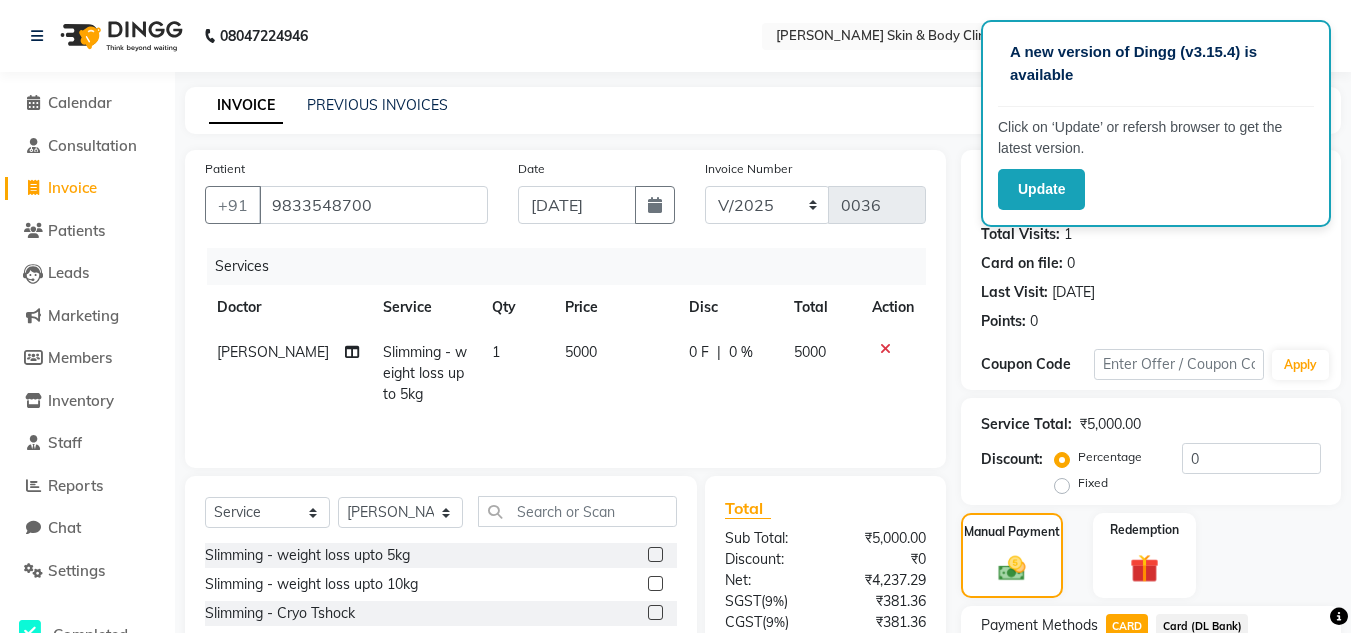scroll, scrollTop: 301, scrollLeft: 0, axis: vertical 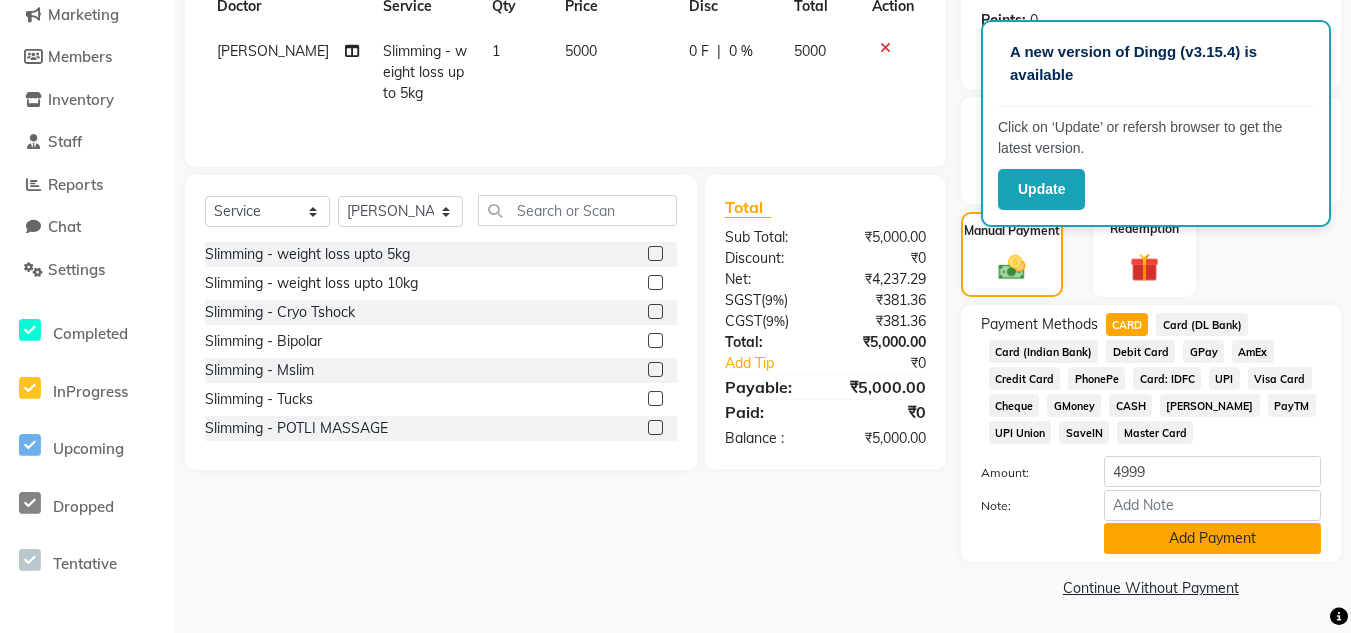 click on "Add Payment" 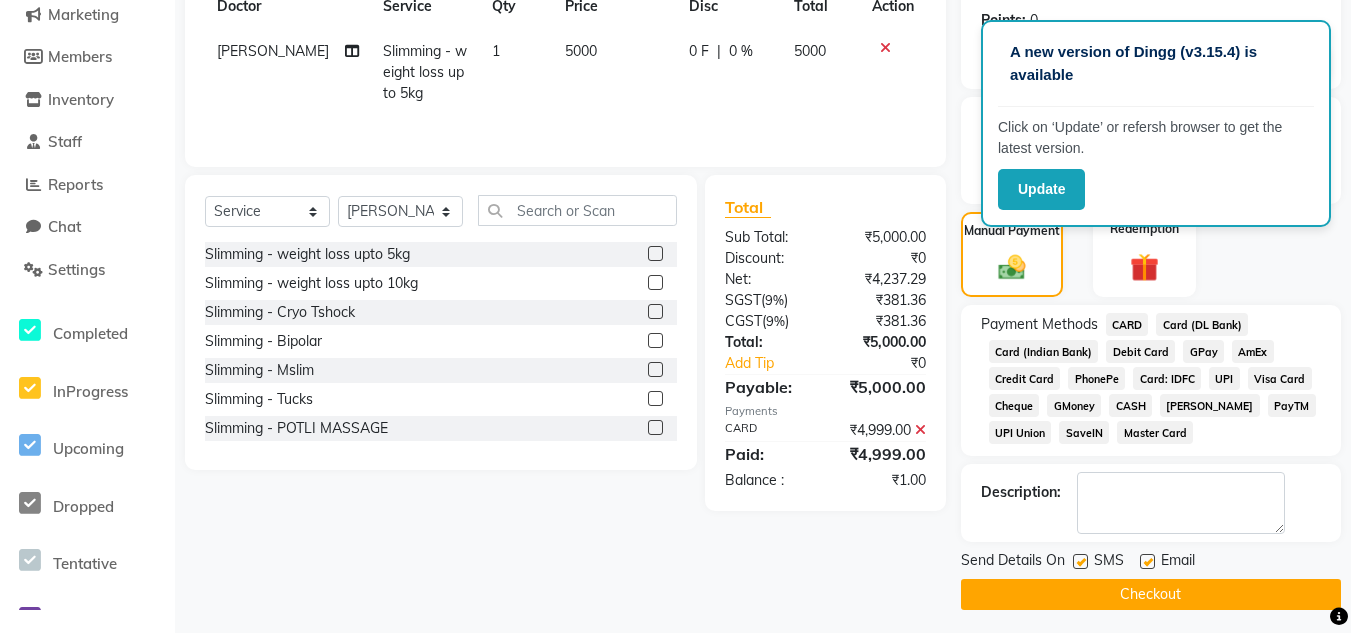 click on "Checkout" 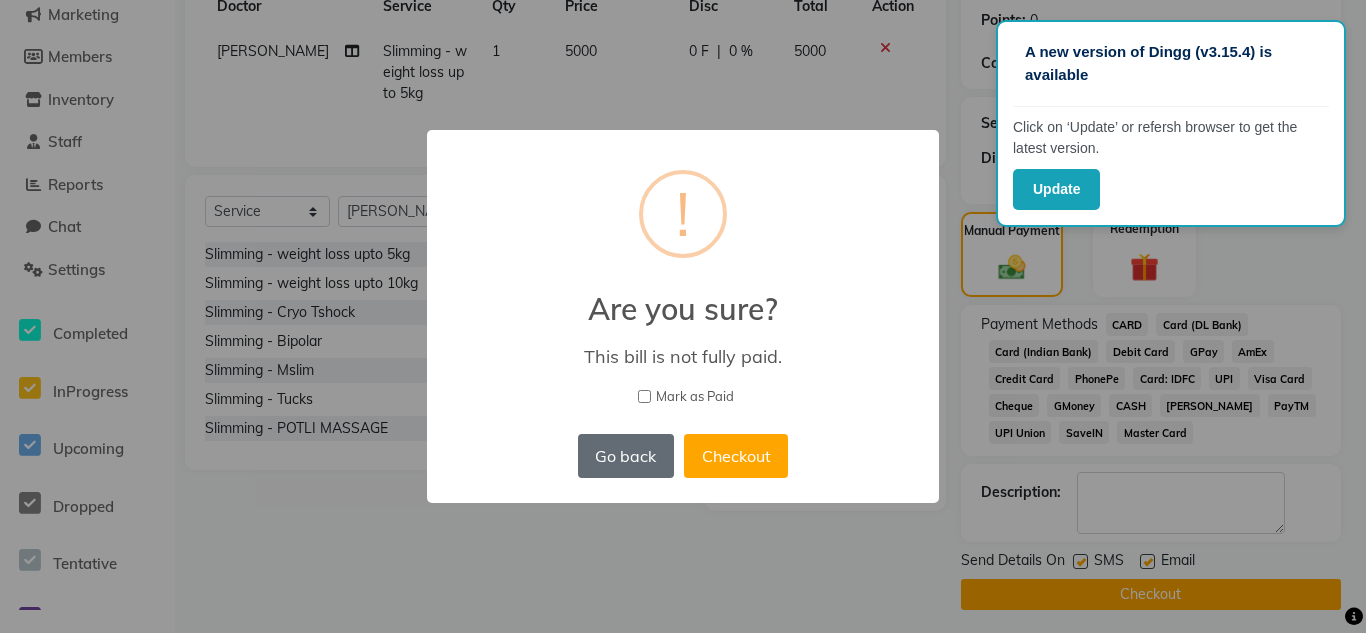 click on "Go back" at bounding box center [626, 456] 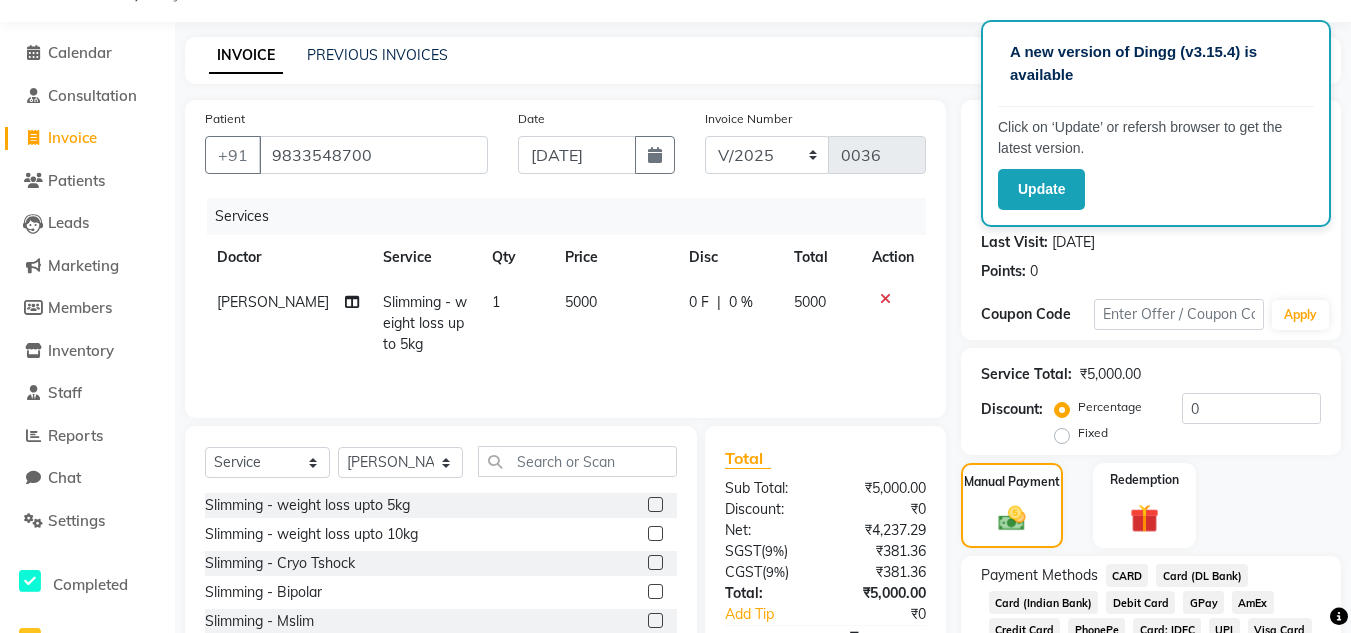 scroll, scrollTop: 47, scrollLeft: 0, axis: vertical 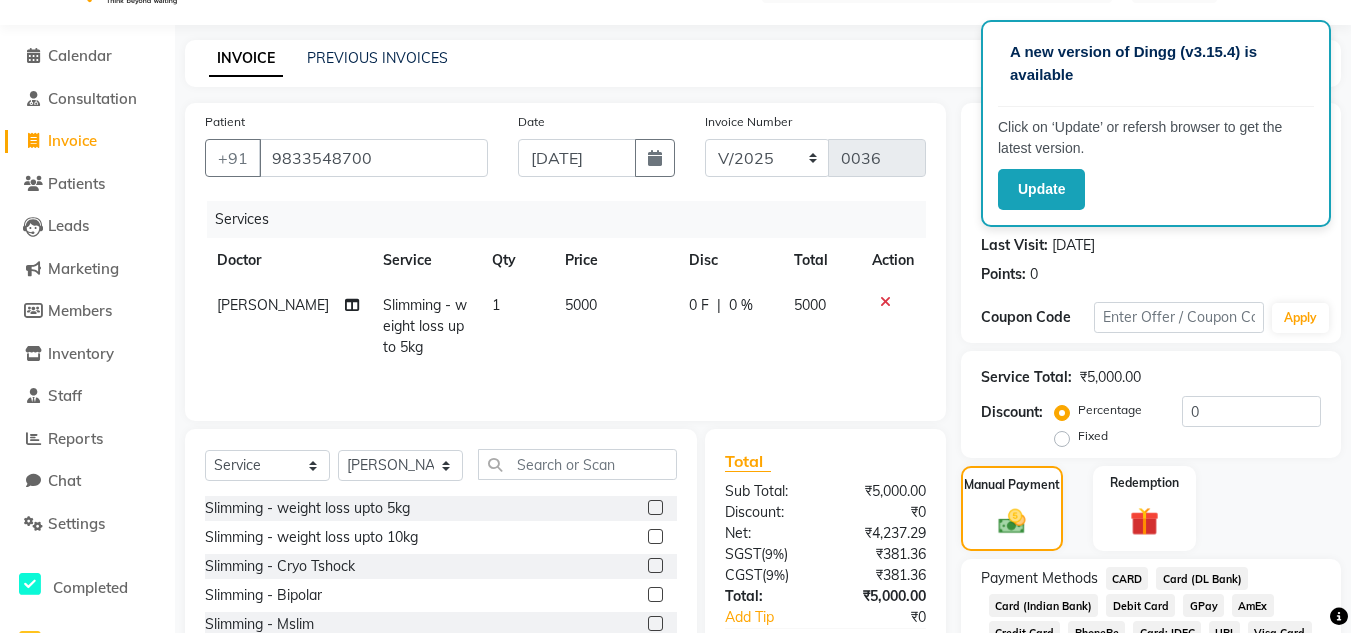 click on "5000" 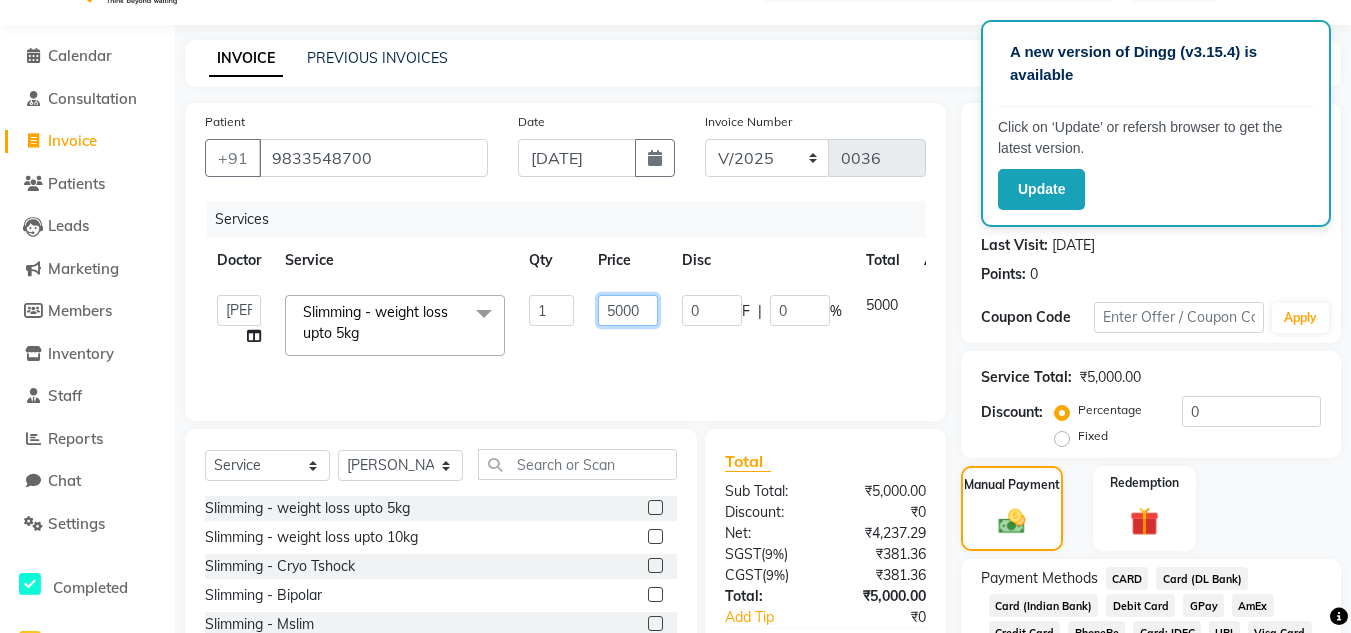 drag, startPoint x: 650, startPoint y: 304, endPoint x: 597, endPoint y: 304, distance: 53 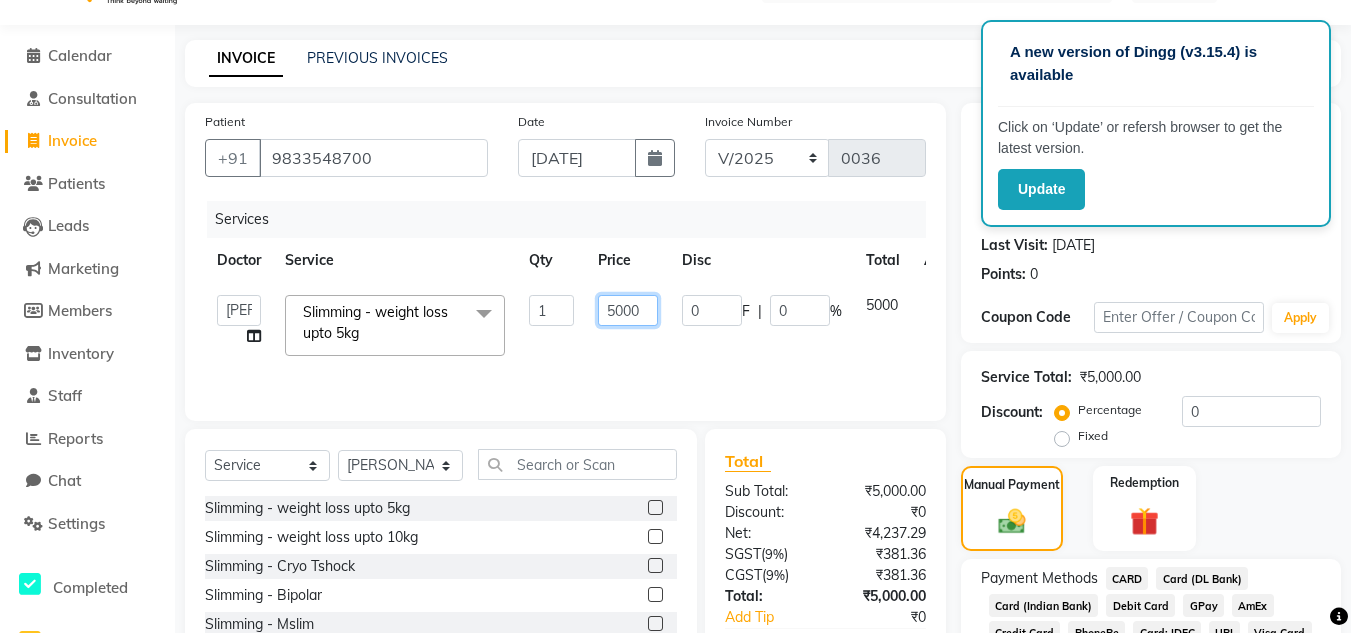 click on "5000" 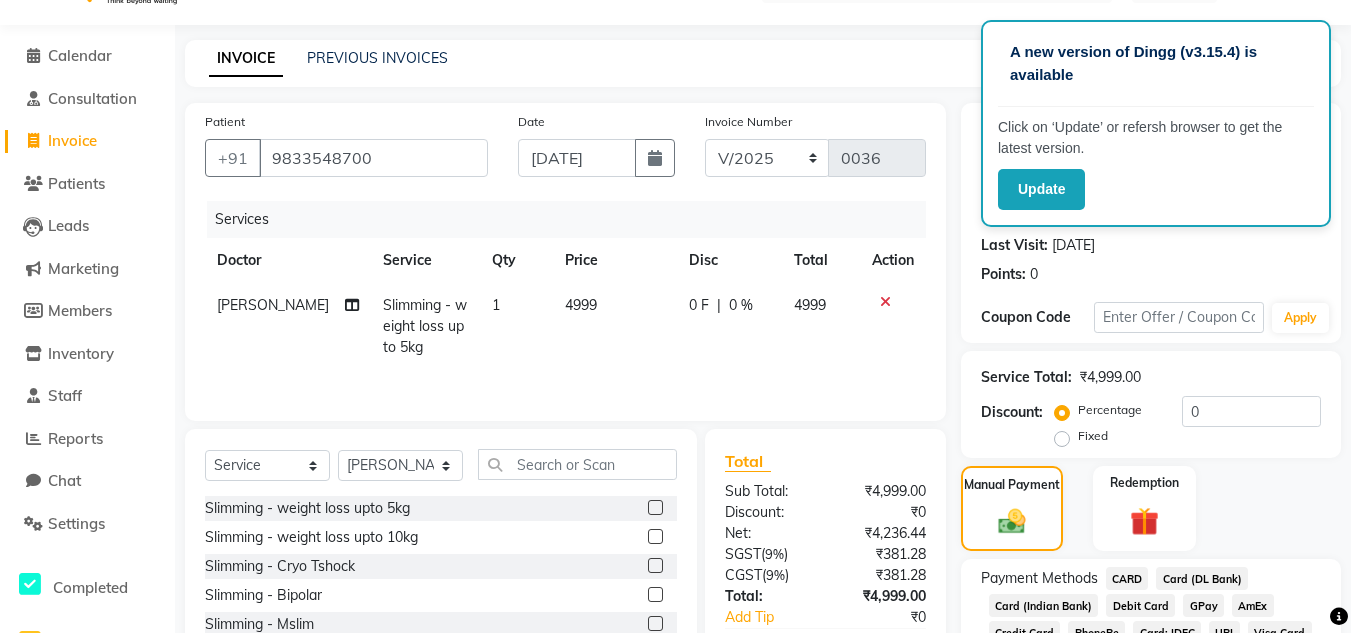 click 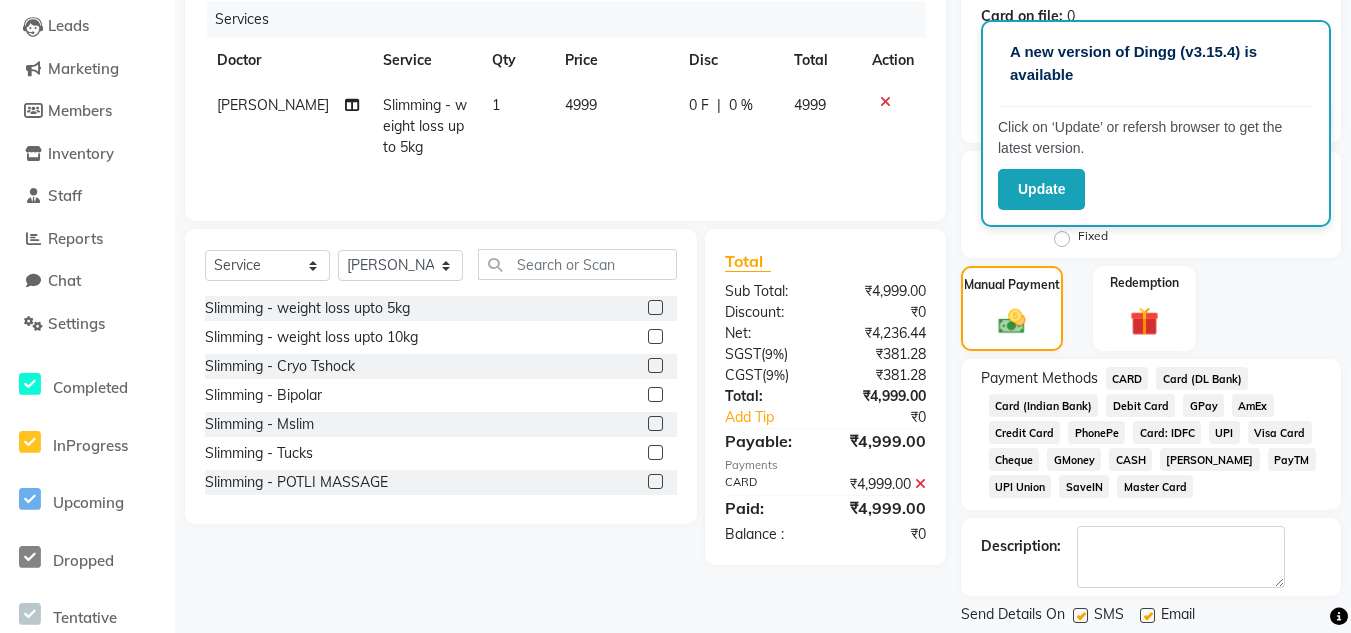 scroll, scrollTop: 308, scrollLeft: 0, axis: vertical 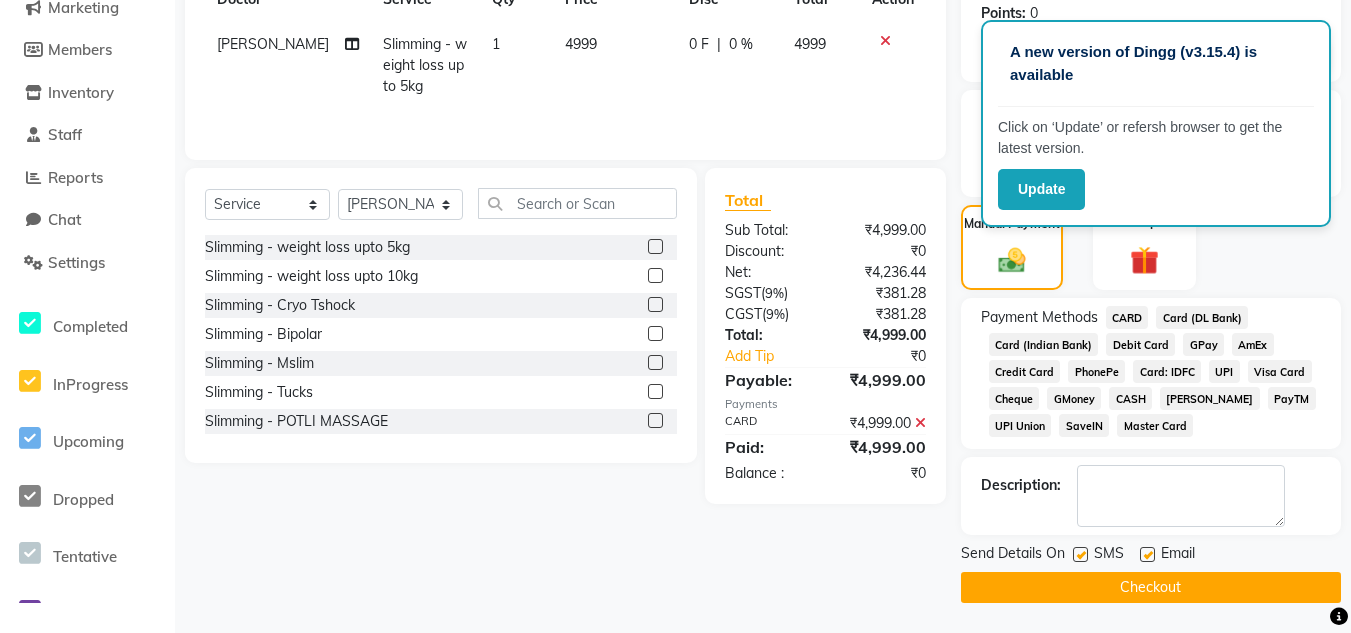 click on "Checkout" 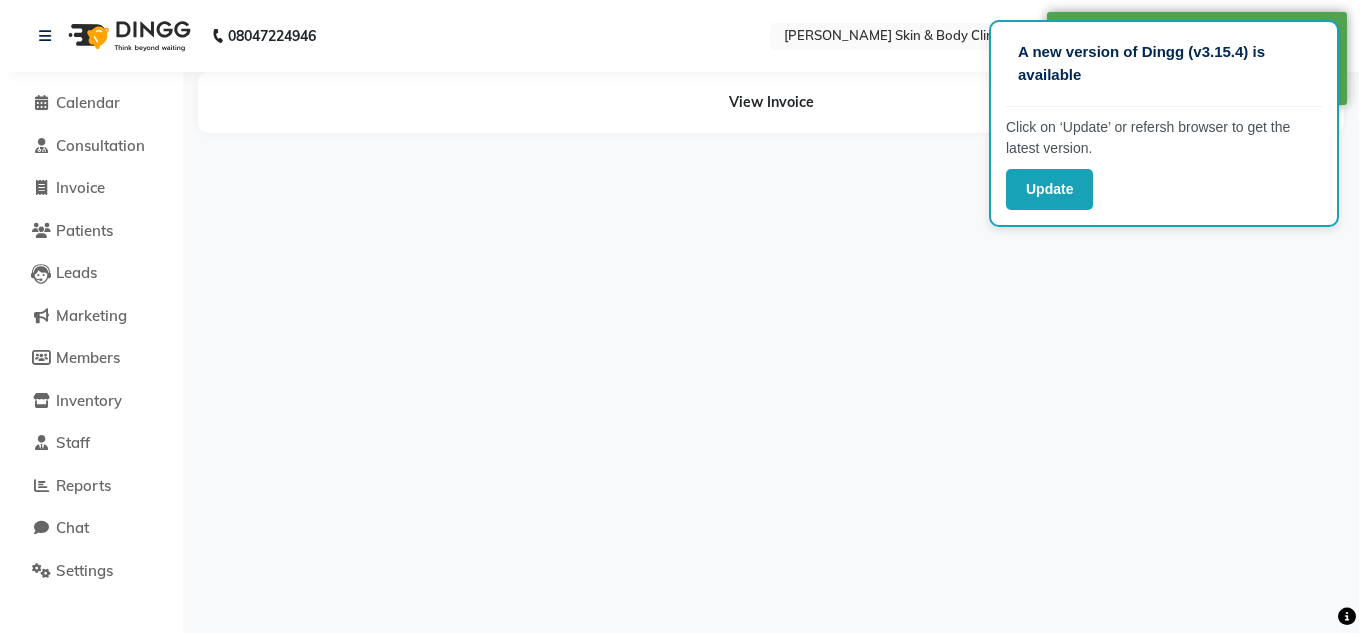 scroll, scrollTop: 0, scrollLeft: 0, axis: both 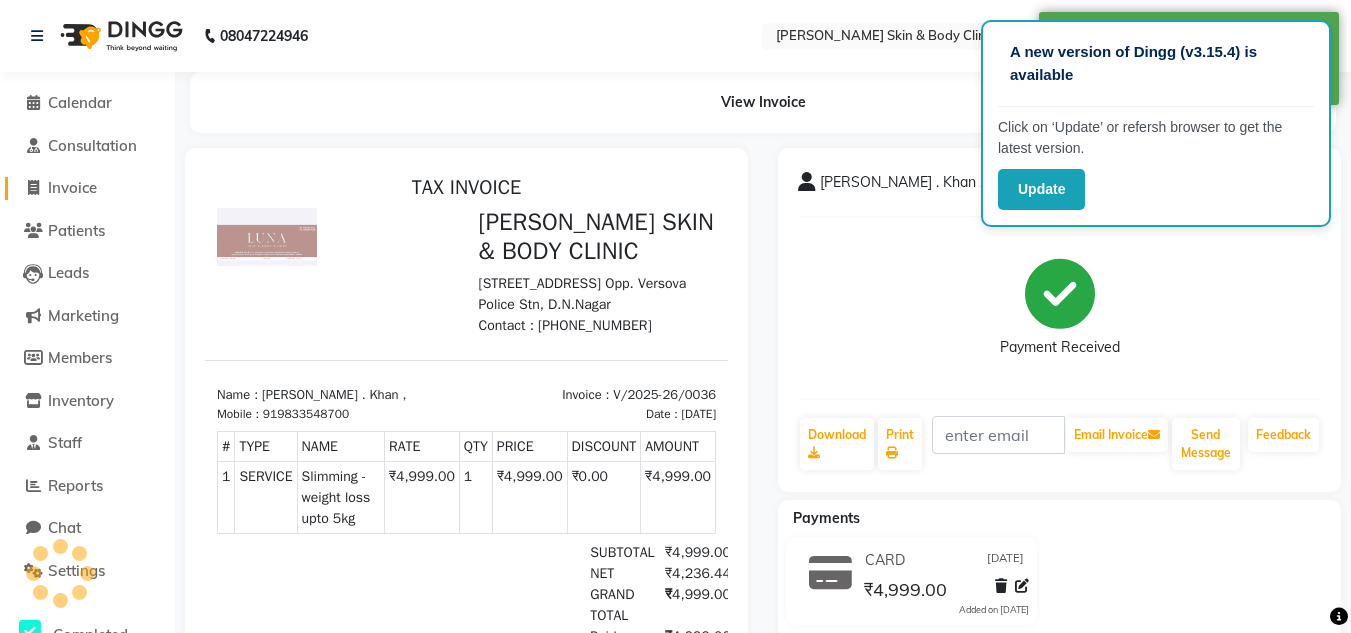 click on "Invoice" 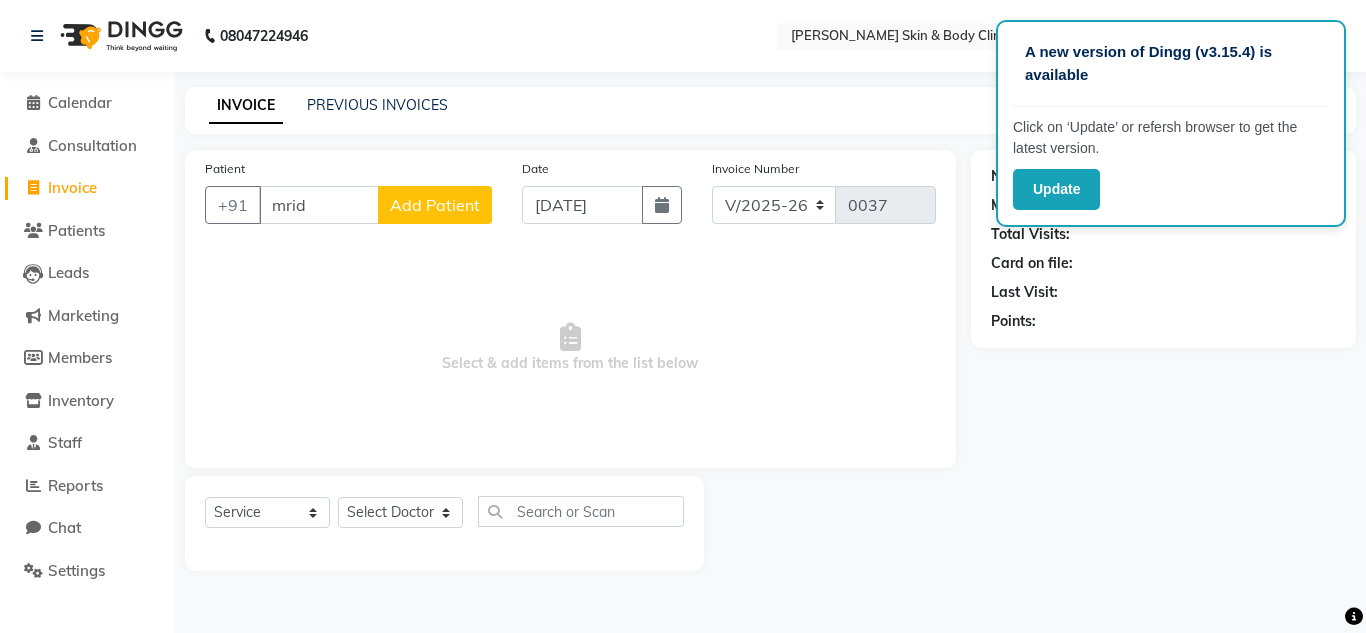 click on "Add Patient" 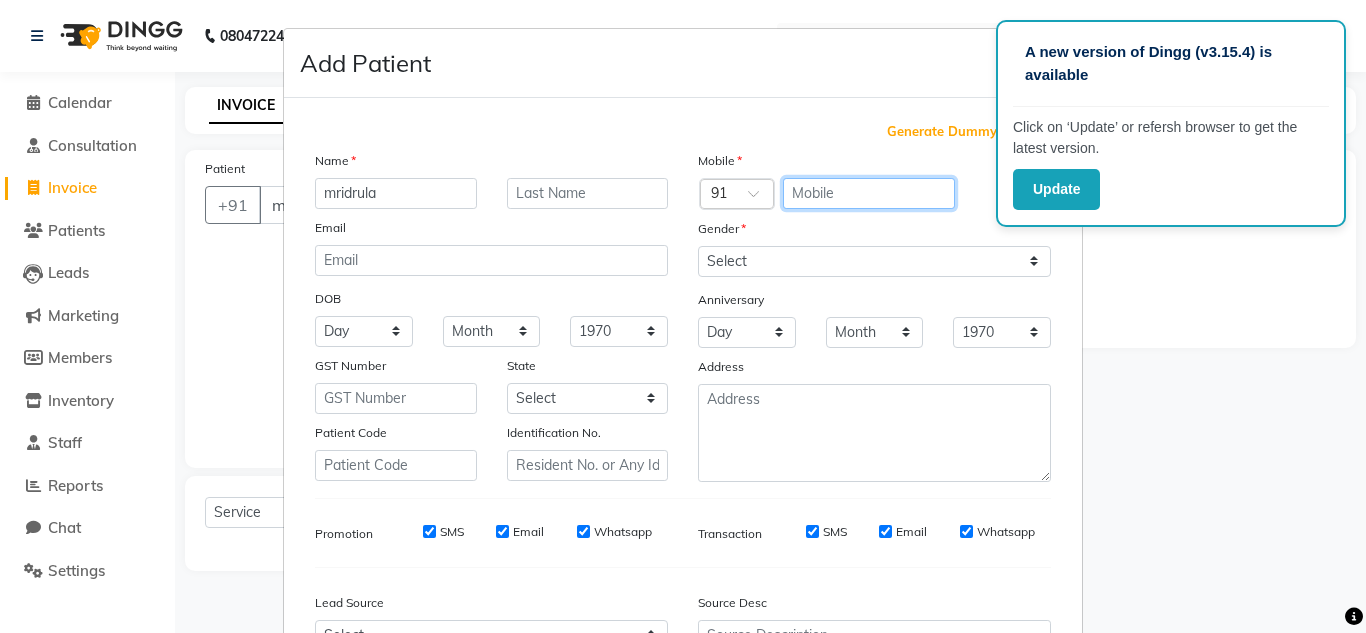 click at bounding box center [869, 193] 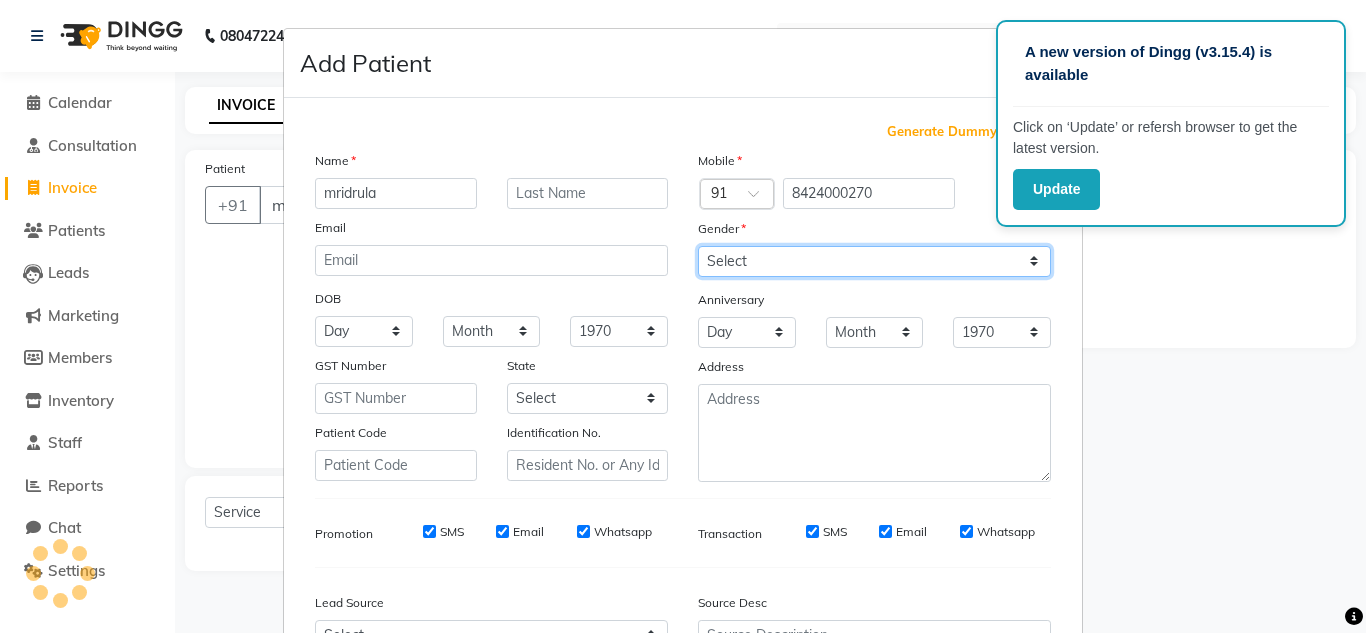 click on "Select Male Female Other Prefer Not To Say" at bounding box center (874, 261) 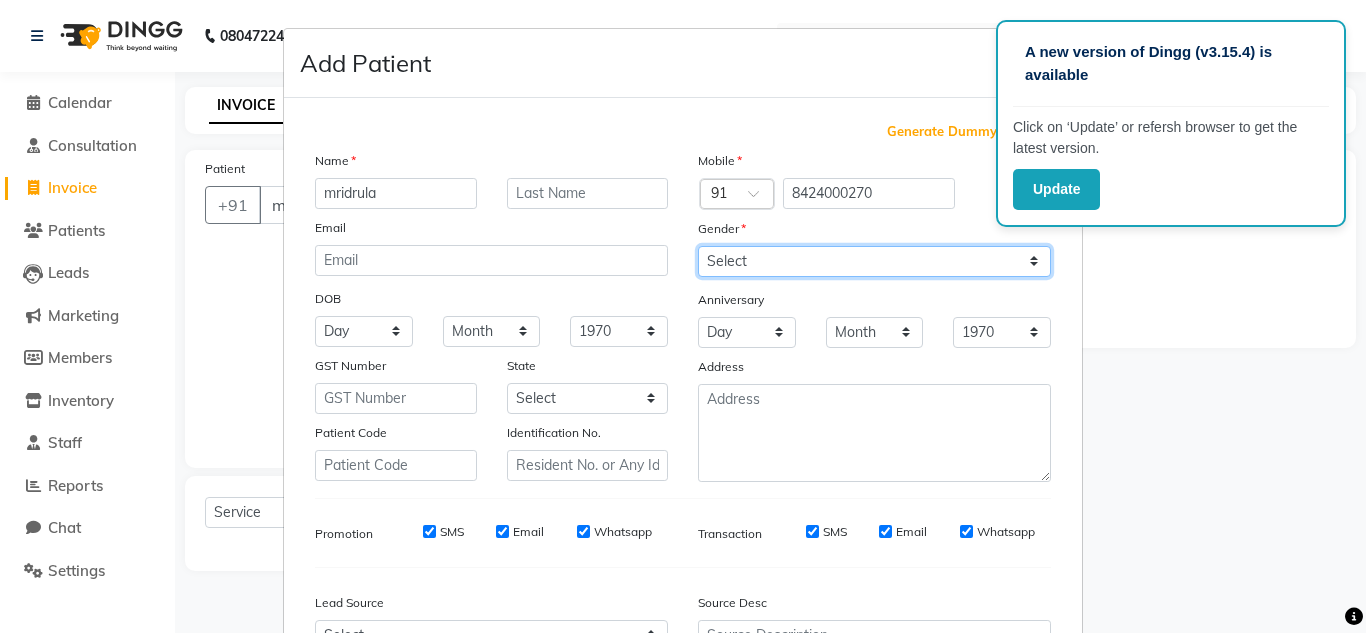 click on "Select Male Female Other Prefer Not To Say" at bounding box center (874, 261) 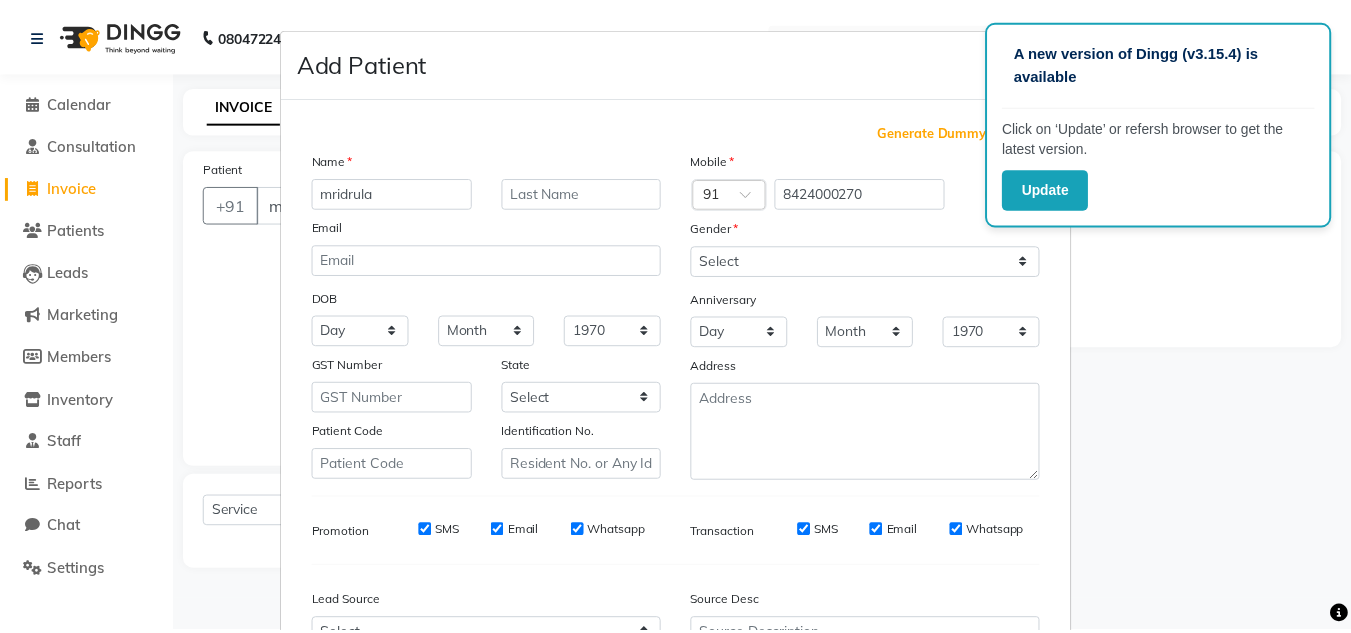 scroll, scrollTop: 216, scrollLeft: 0, axis: vertical 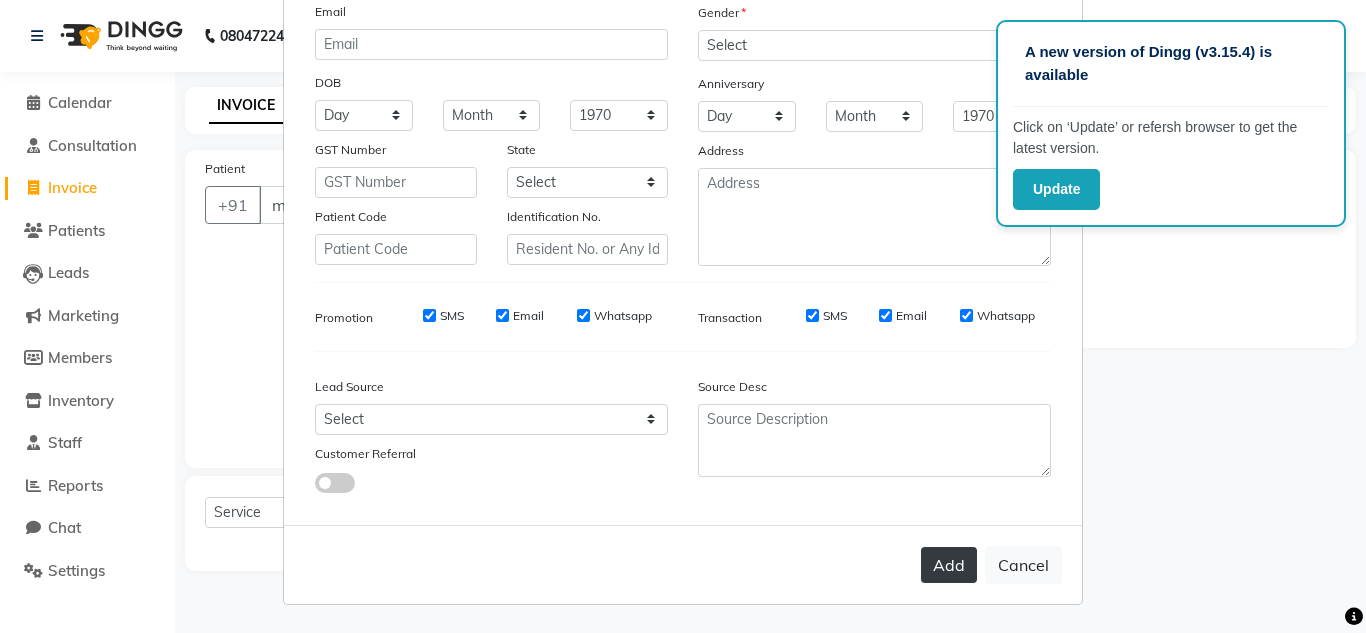 click on "Add" at bounding box center [949, 565] 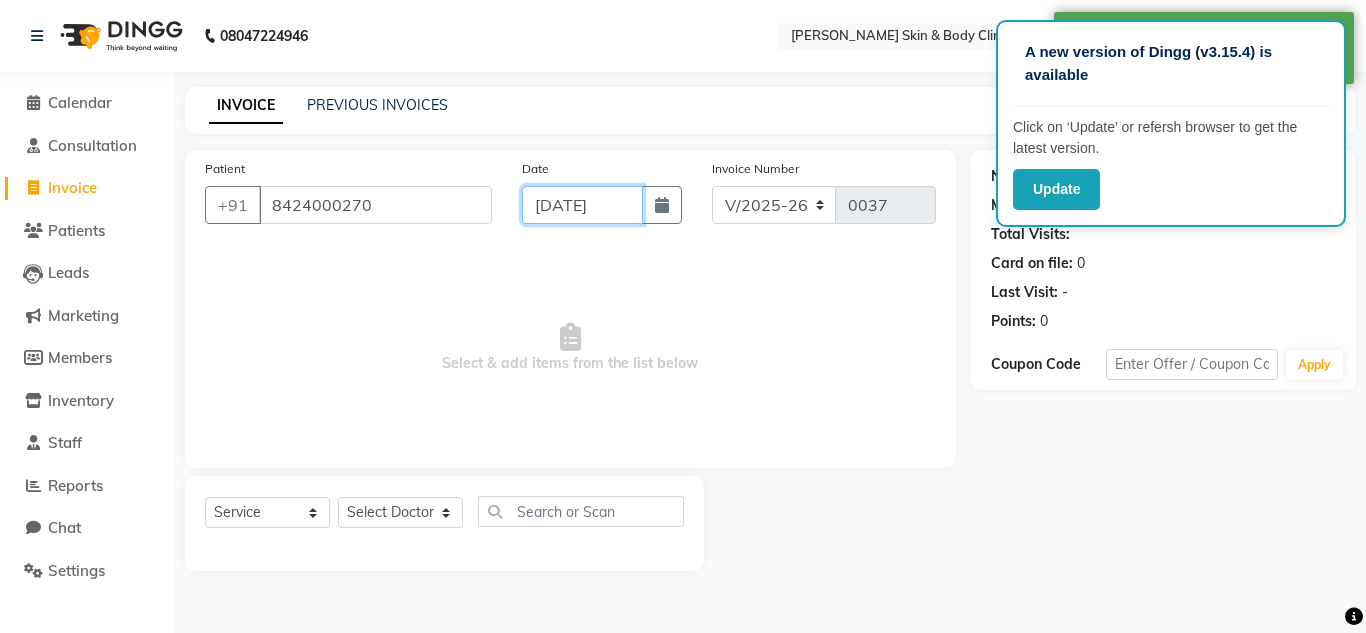 click on "[DATE]" 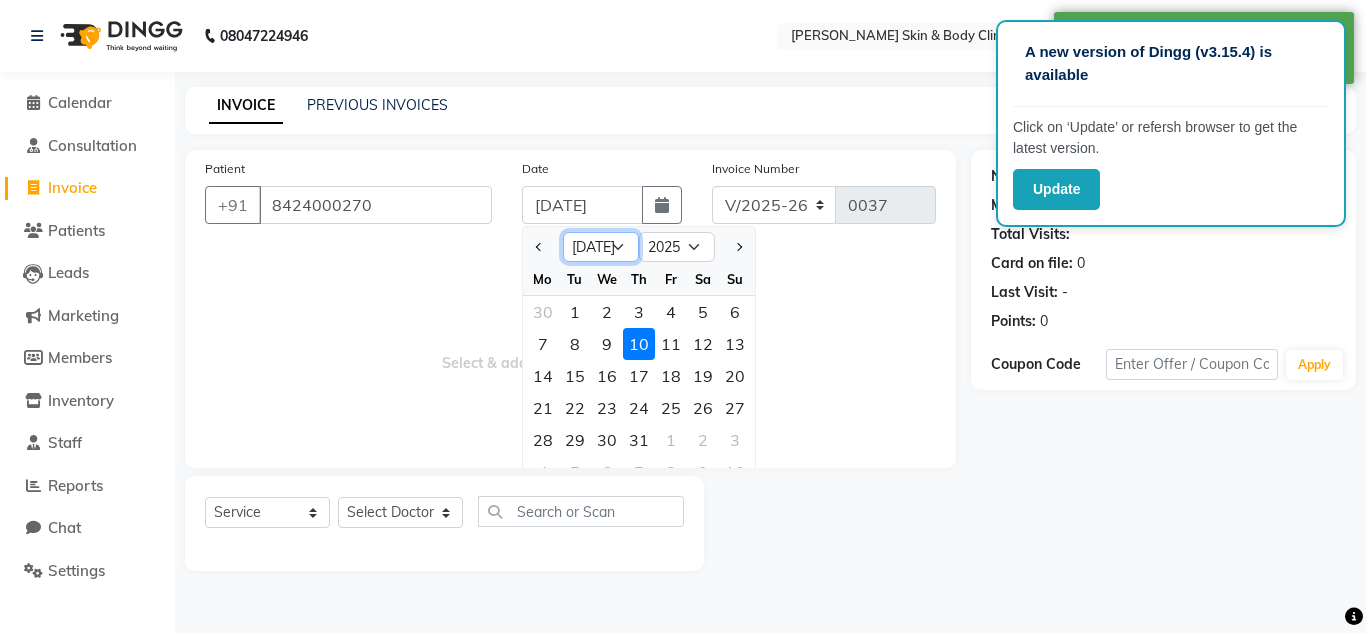 click on "Jan Feb Mar Apr May Jun [DATE] Aug Sep Oct Nov Dec" 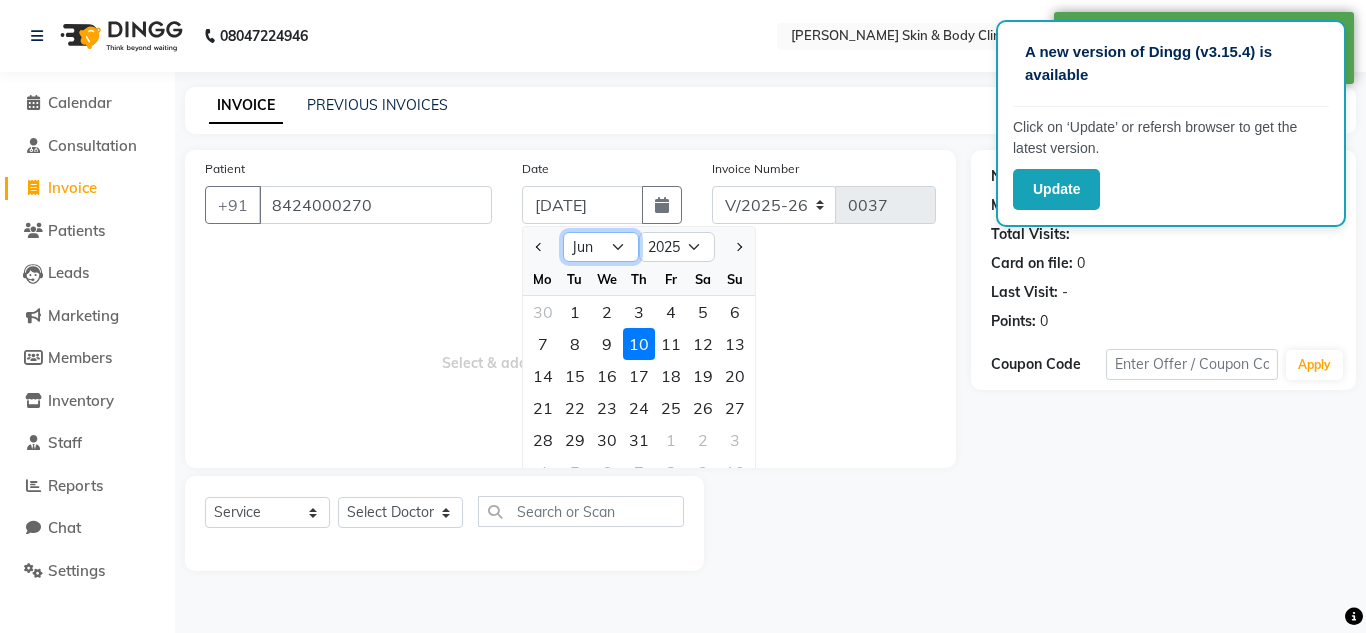 click on "Jan Feb Mar Apr May Jun [DATE] Aug Sep Oct Nov Dec" 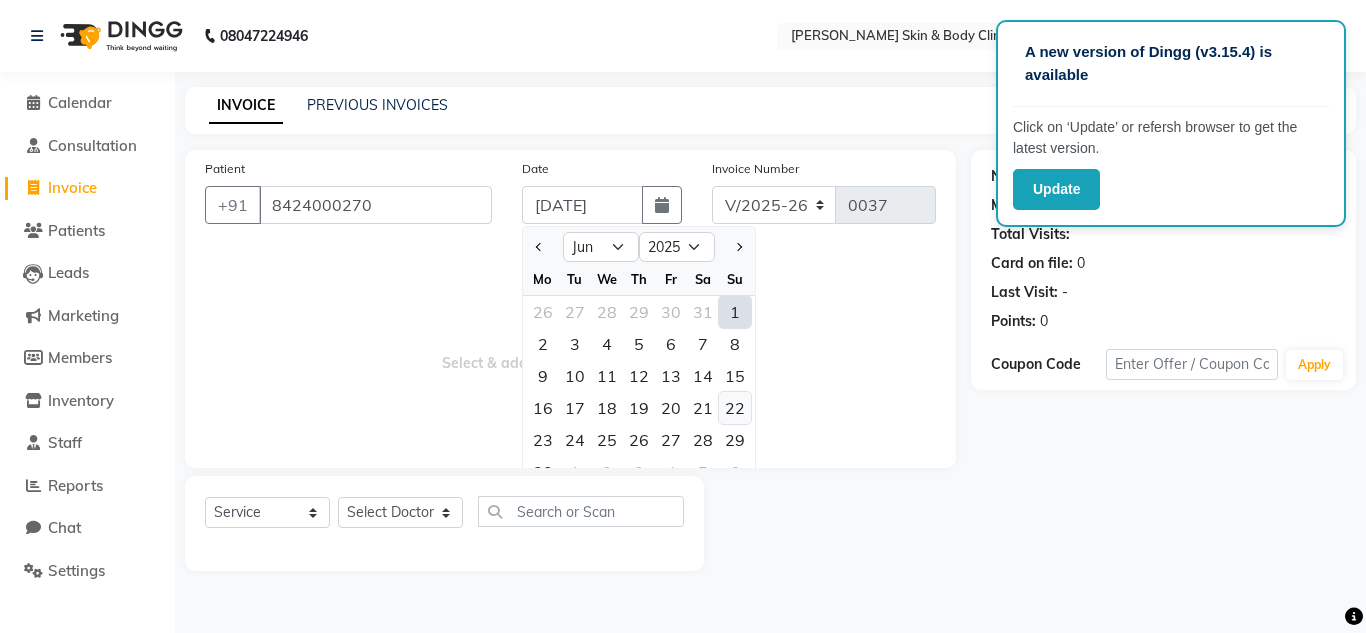 click on "22" 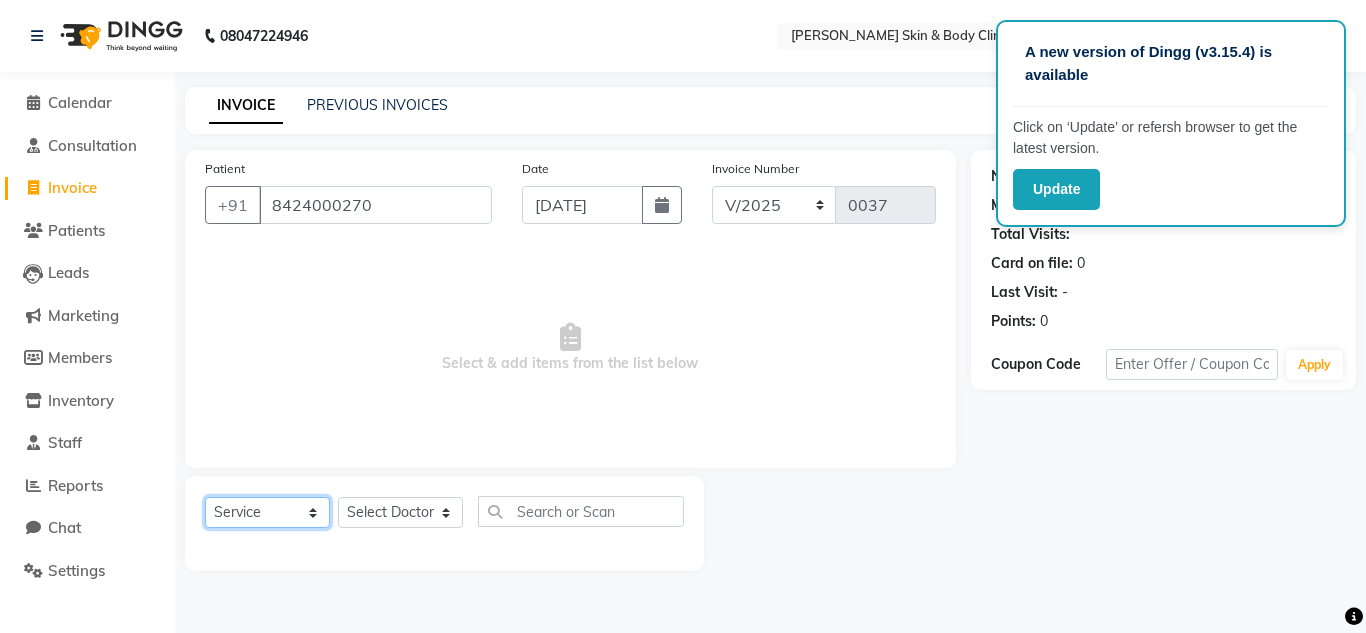 click on "Select  Service  Product  Membership  Package Voucher Prepaid Gift Card" 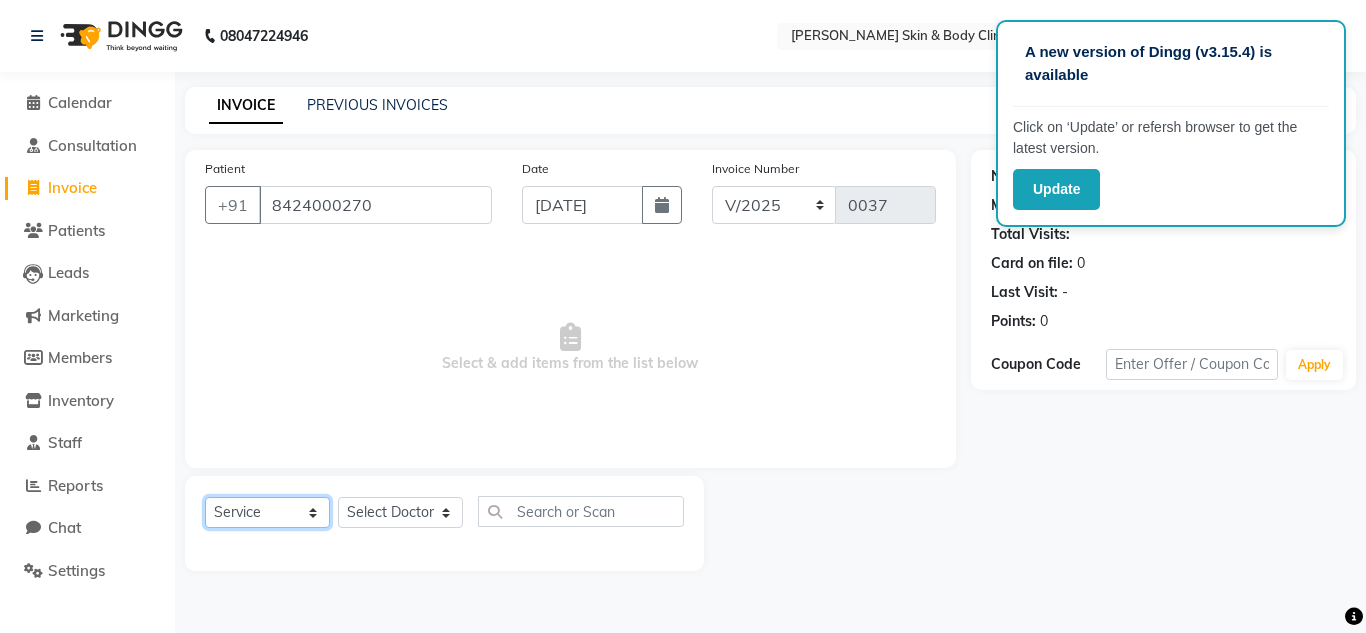 click on "Select  Service  Product  Membership  Package Voucher Prepaid Gift Card" 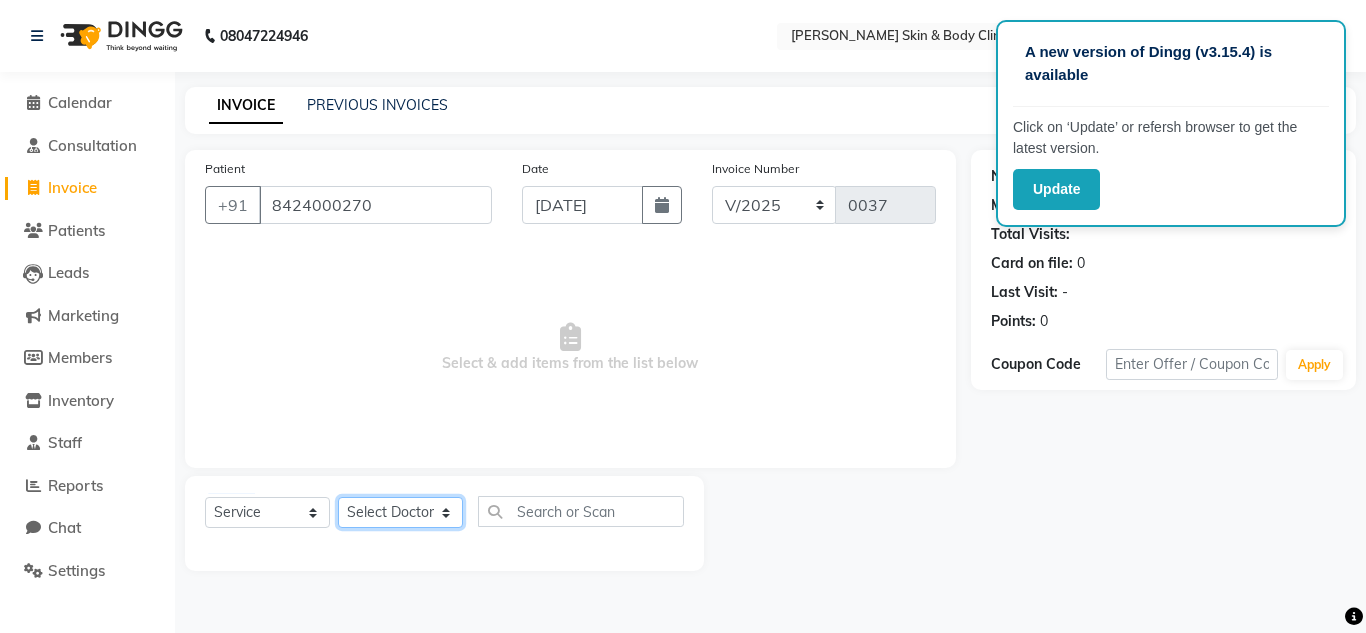click on "Select Doctor Abhishek Dr saujanya  Dr Hina Farzana Gurmeet Harsha Rohit Vanita" 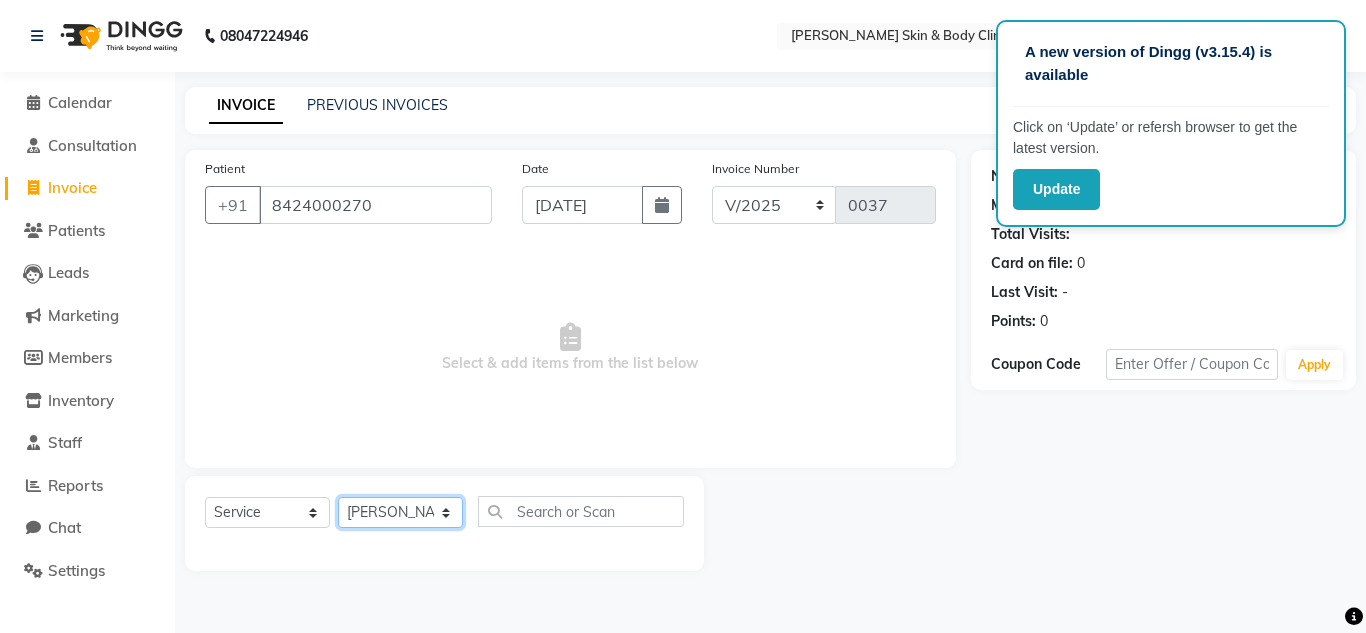 click on "Select Doctor Abhishek Dr saujanya  Dr Hina Farzana Gurmeet Harsha Rohit Vanita" 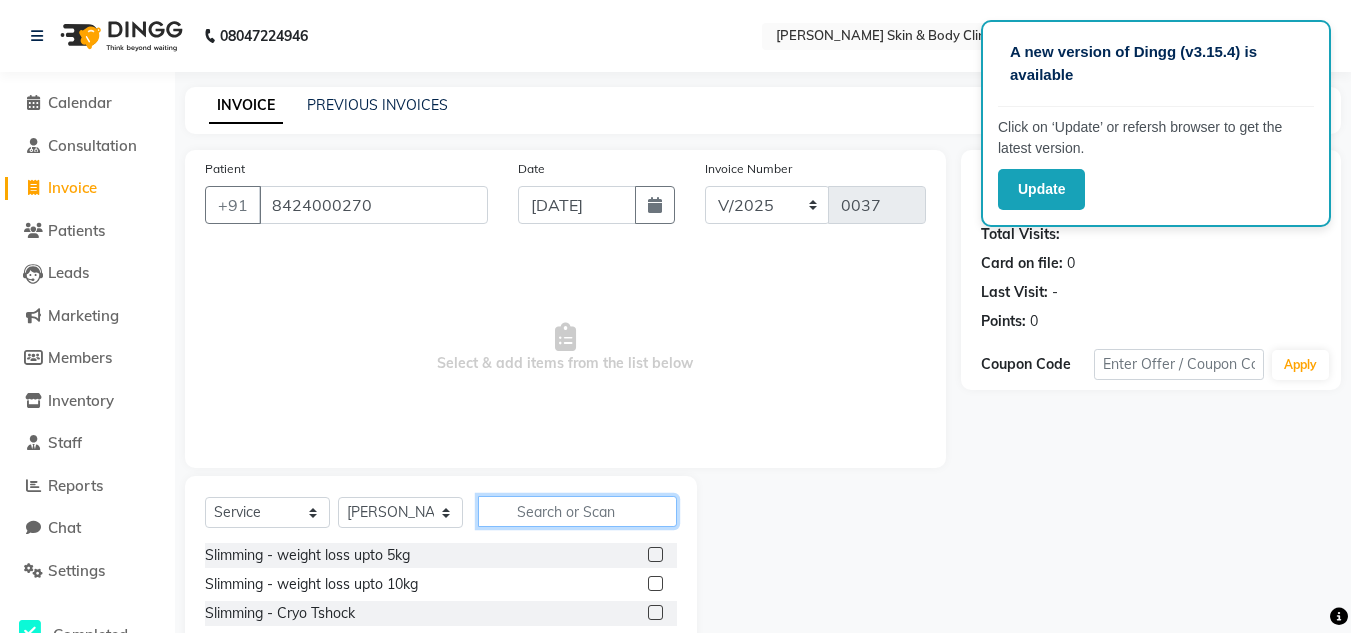 click 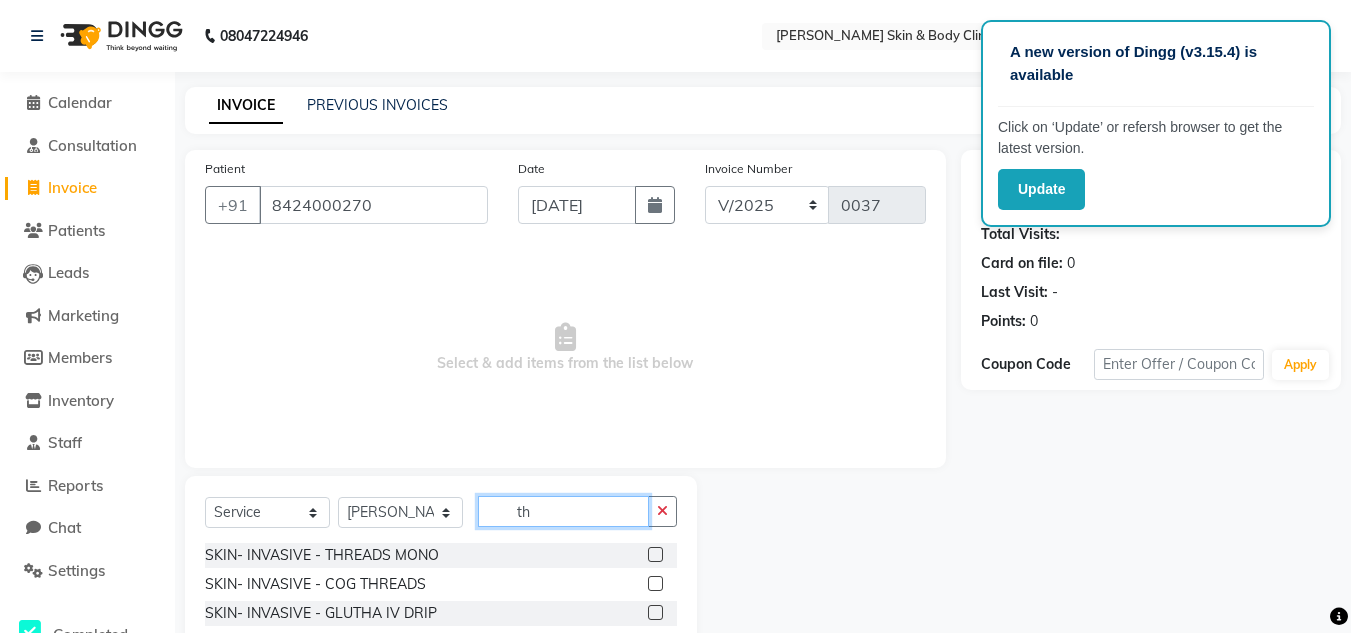 scroll, scrollTop: 168, scrollLeft: 0, axis: vertical 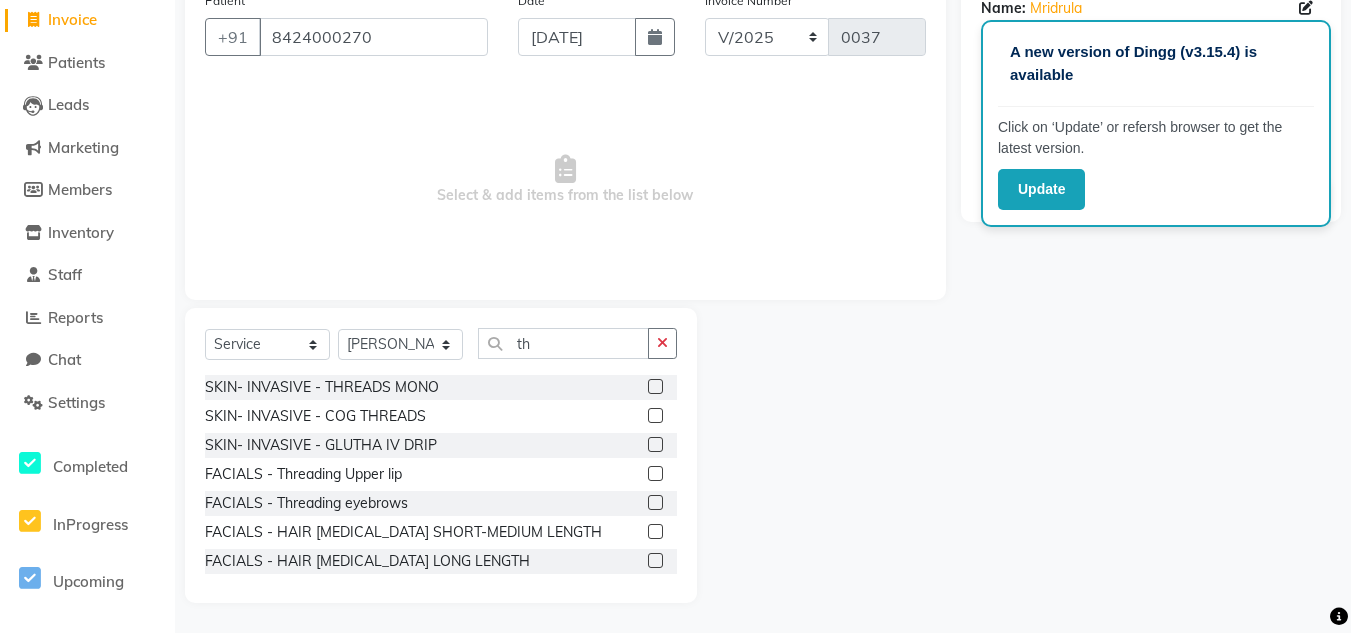 click 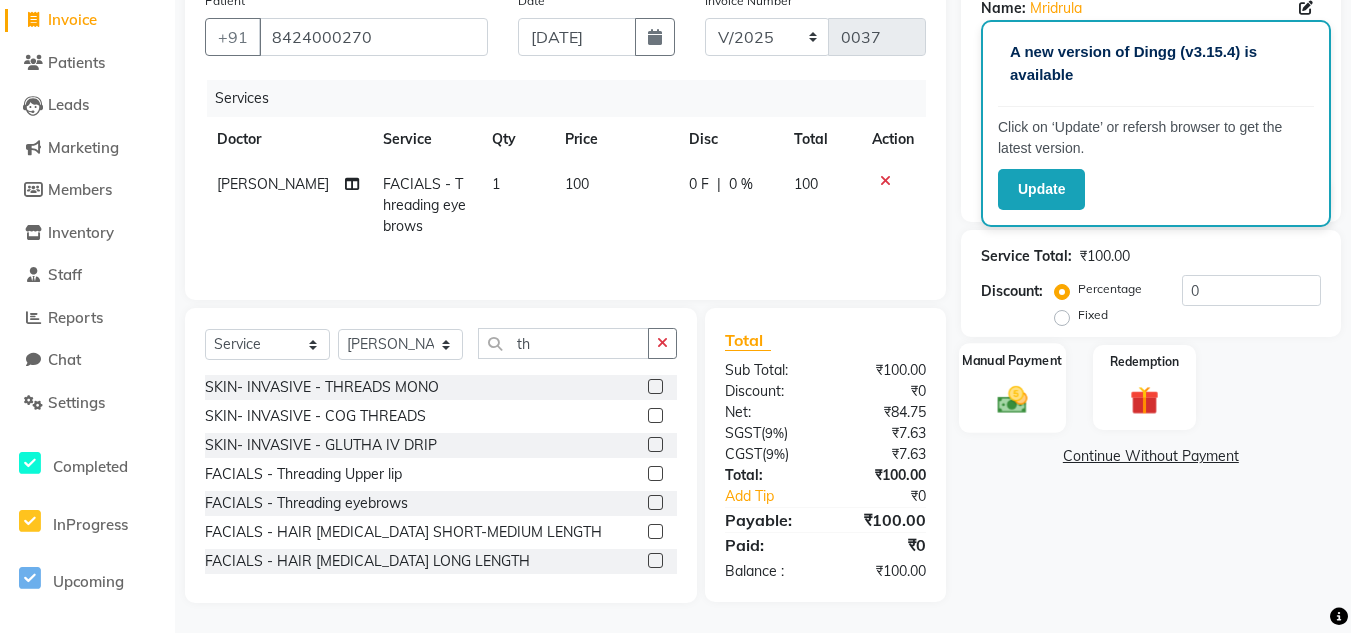 click 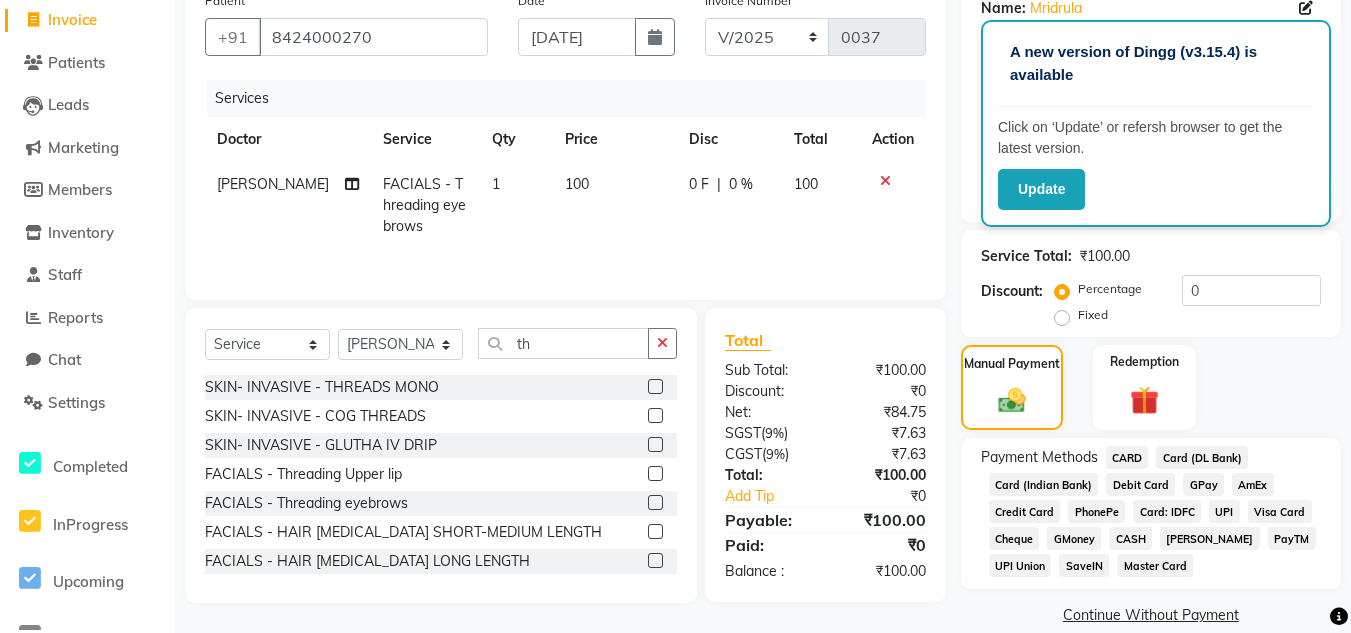 click on "CASH" 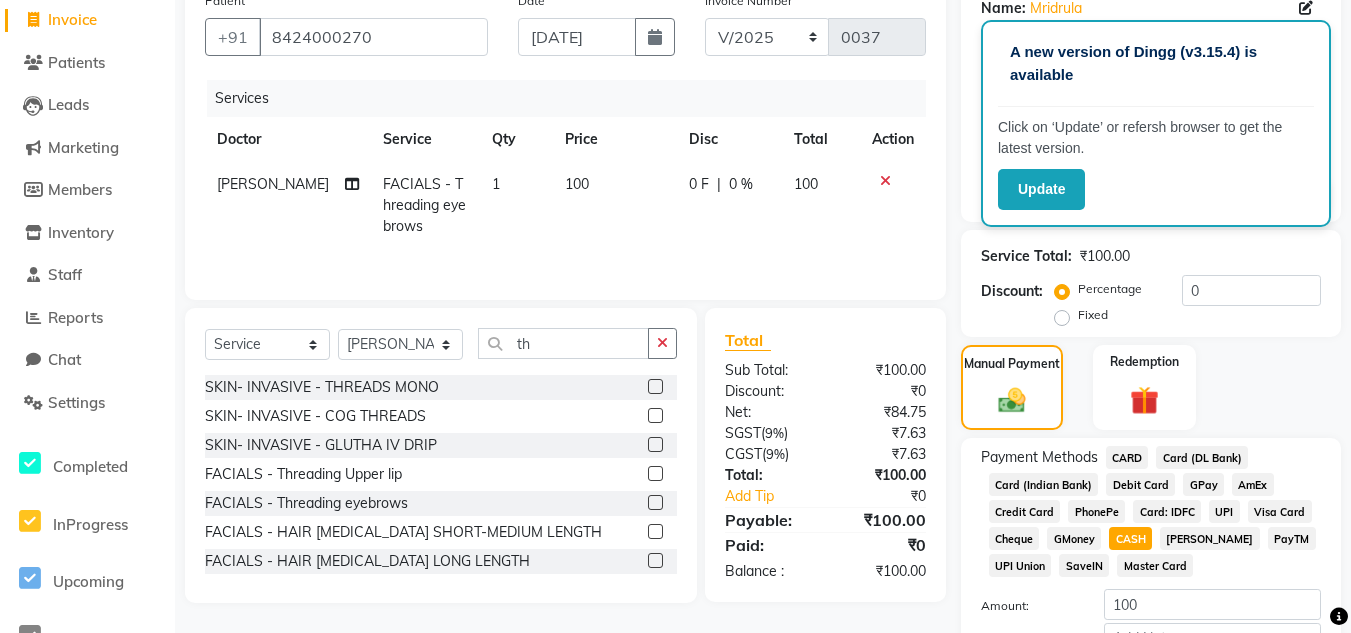 scroll, scrollTop: 301, scrollLeft: 0, axis: vertical 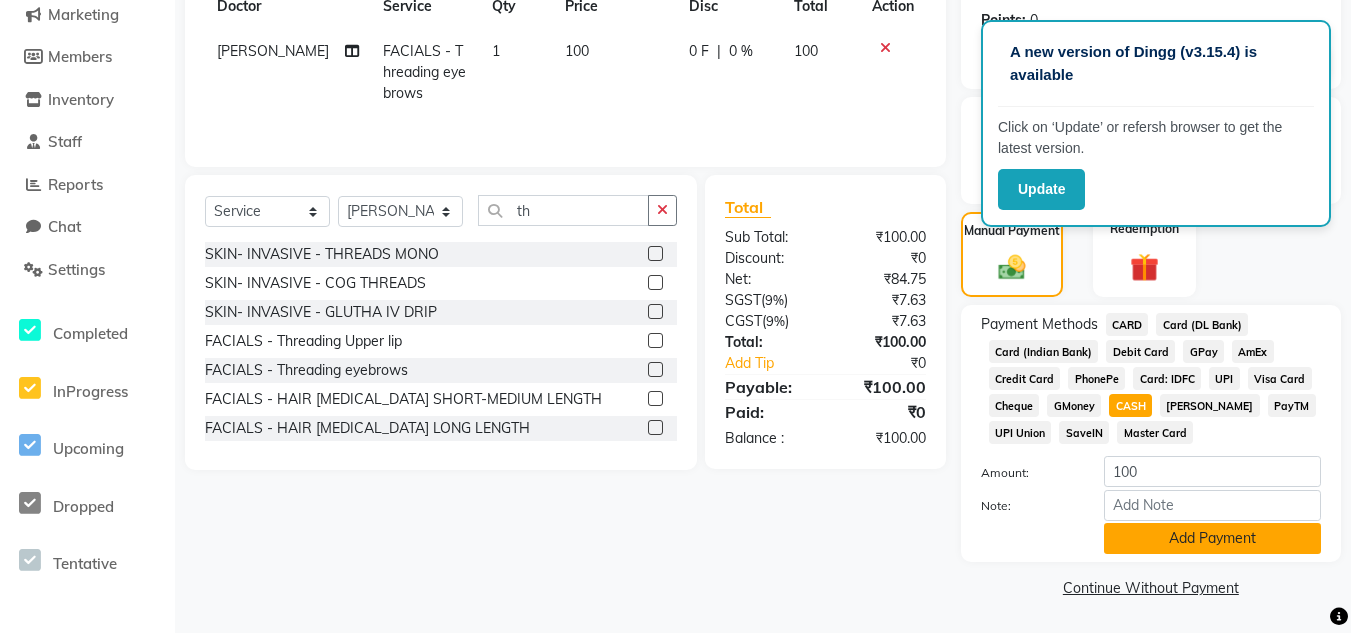 click on "Add Payment" 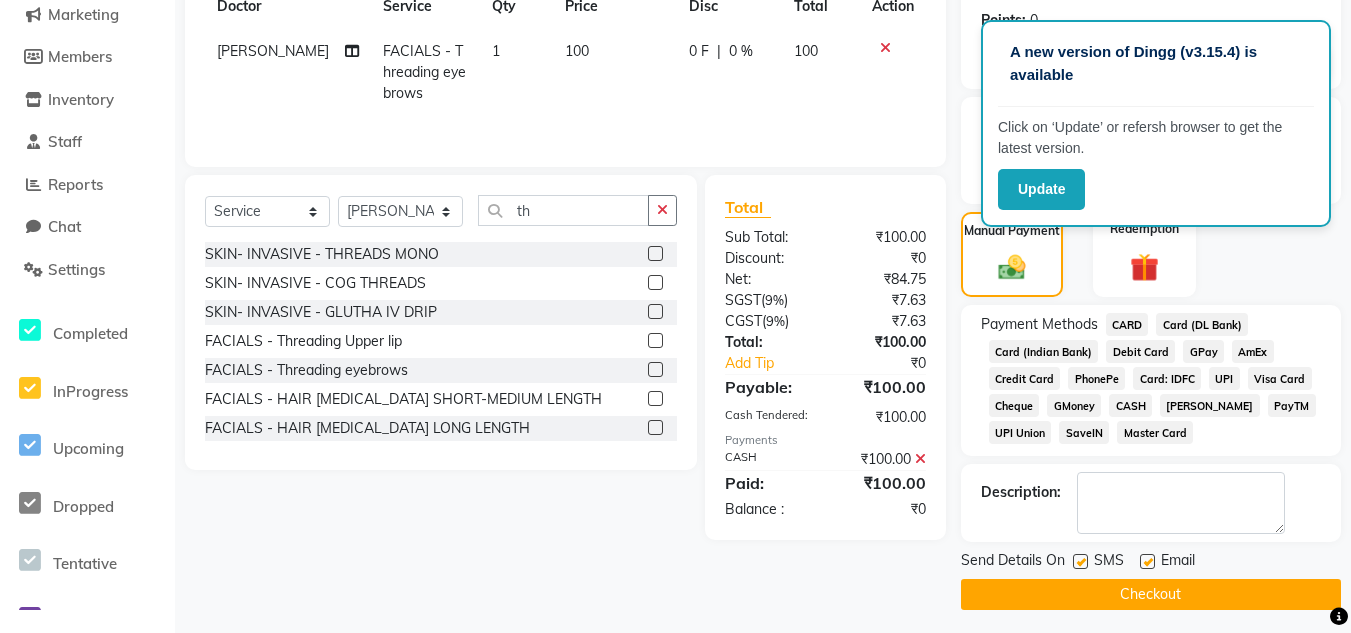 click on "Checkout" 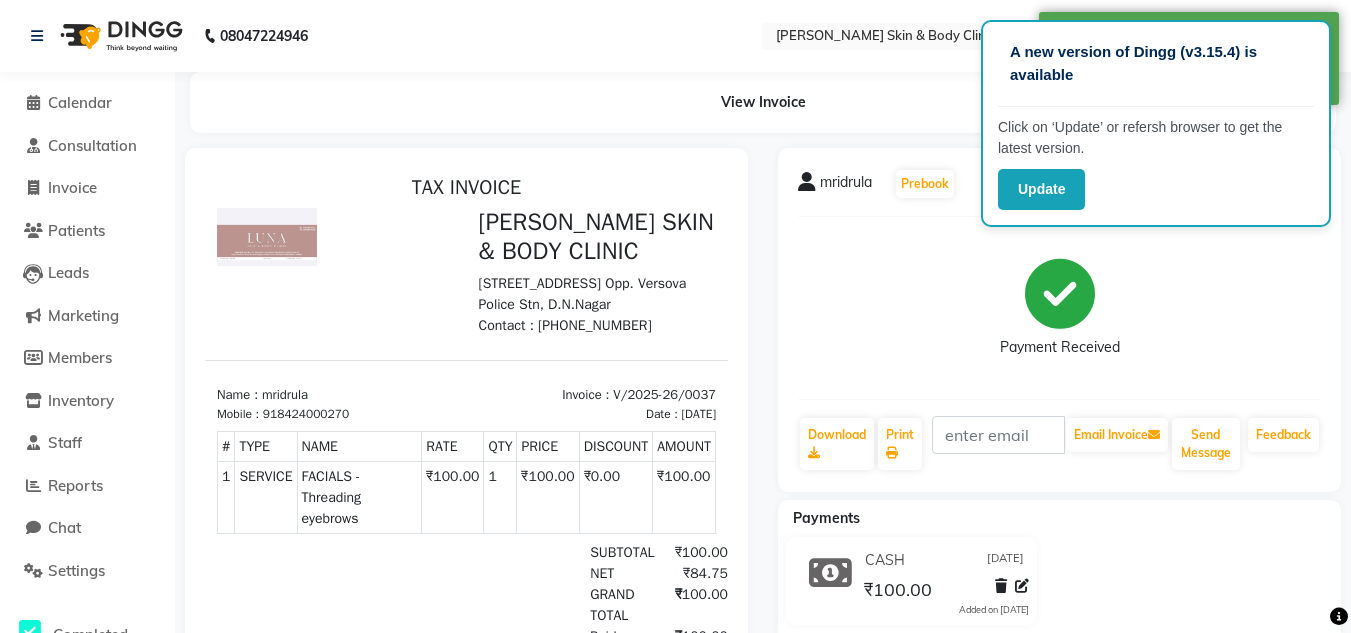 scroll, scrollTop: 0, scrollLeft: 0, axis: both 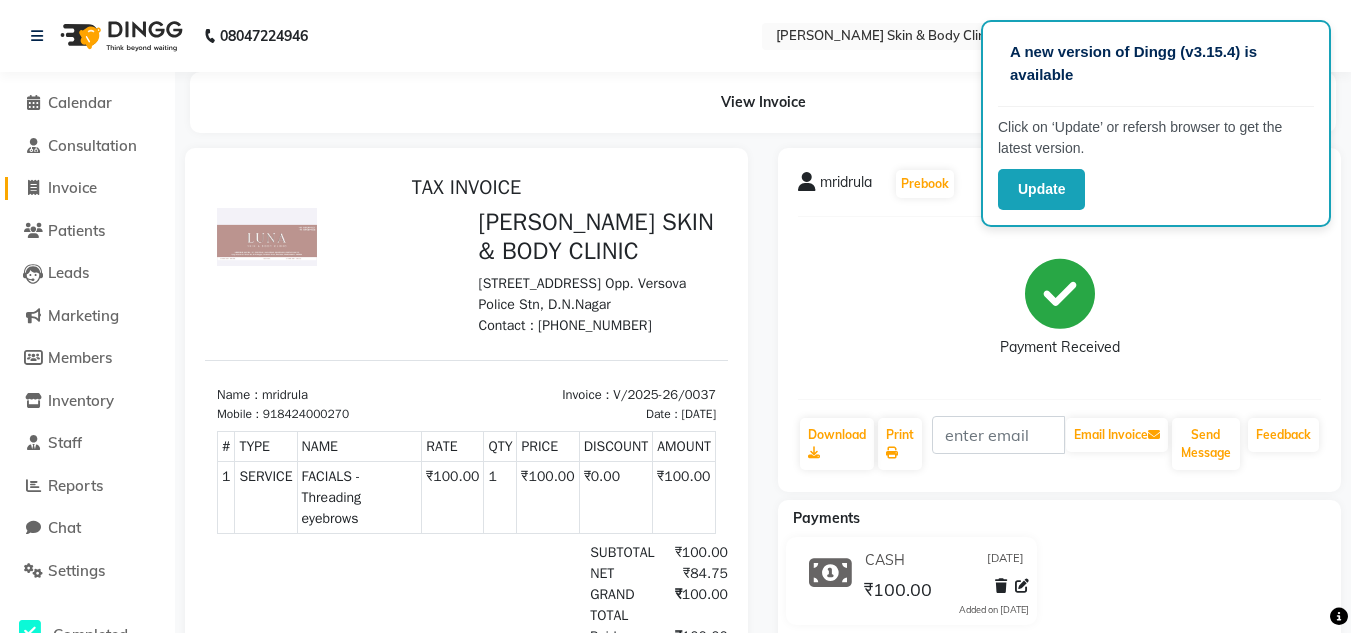click on "Invoice" 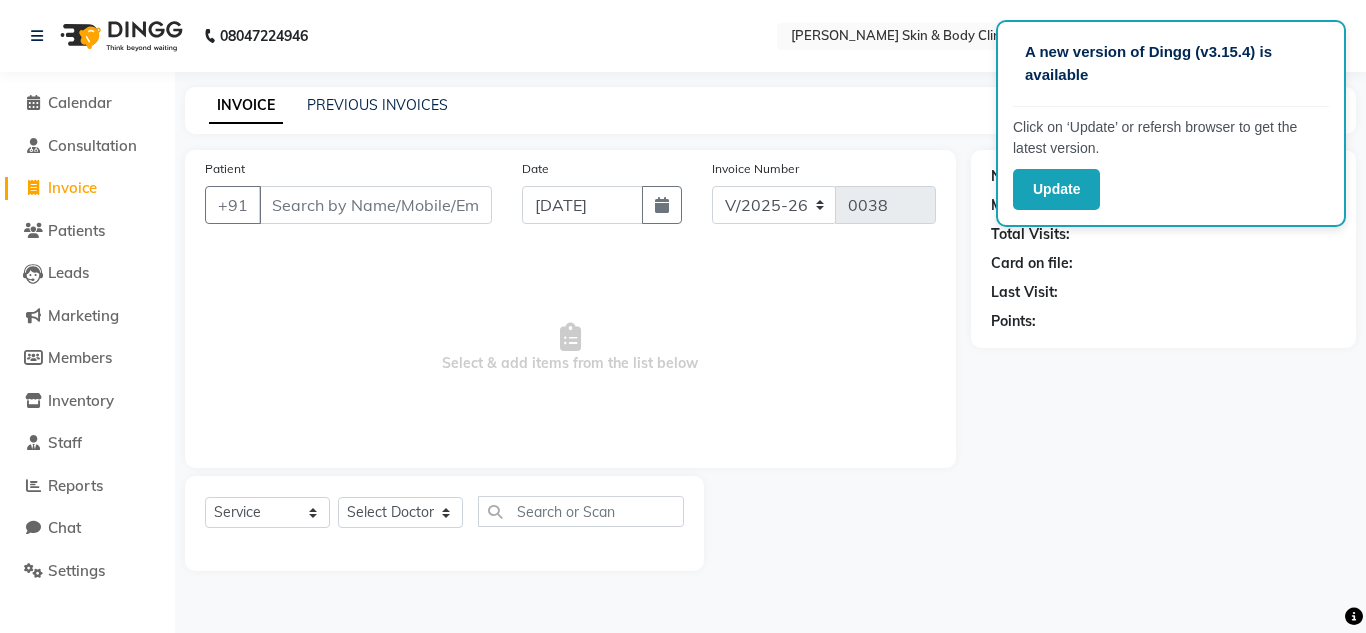 click on "Patient" at bounding box center (375, 205) 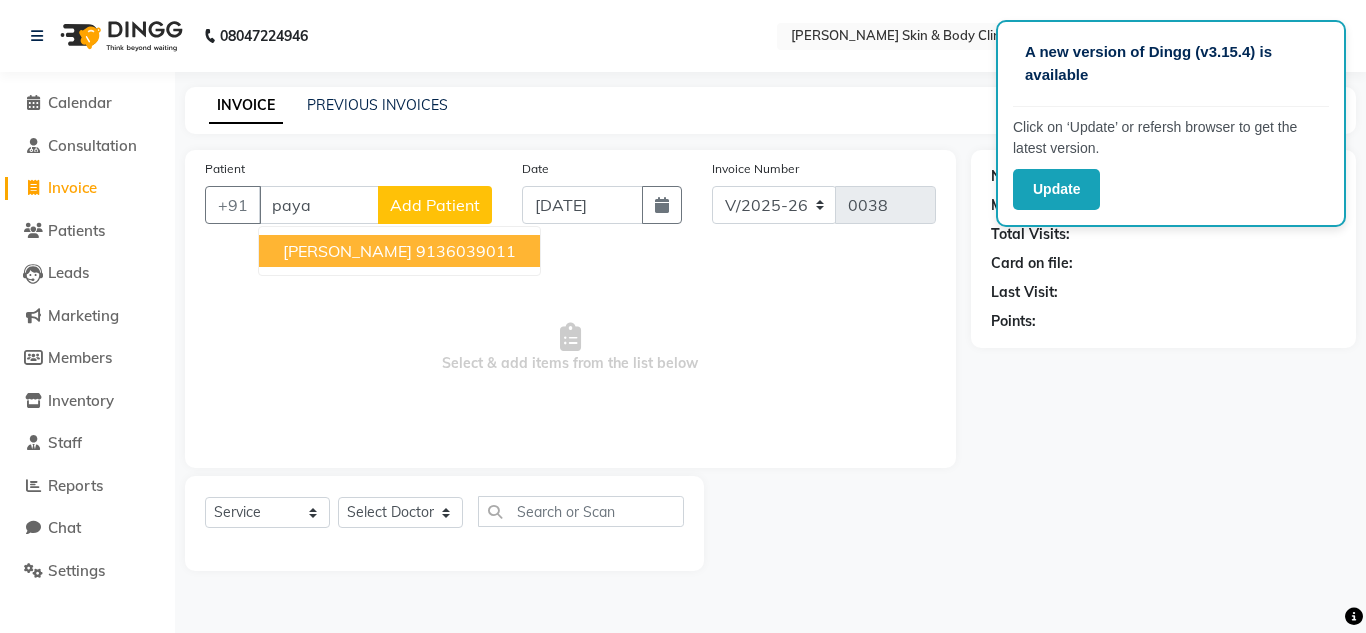 click on "PAYAL Malholtra" at bounding box center (347, 251) 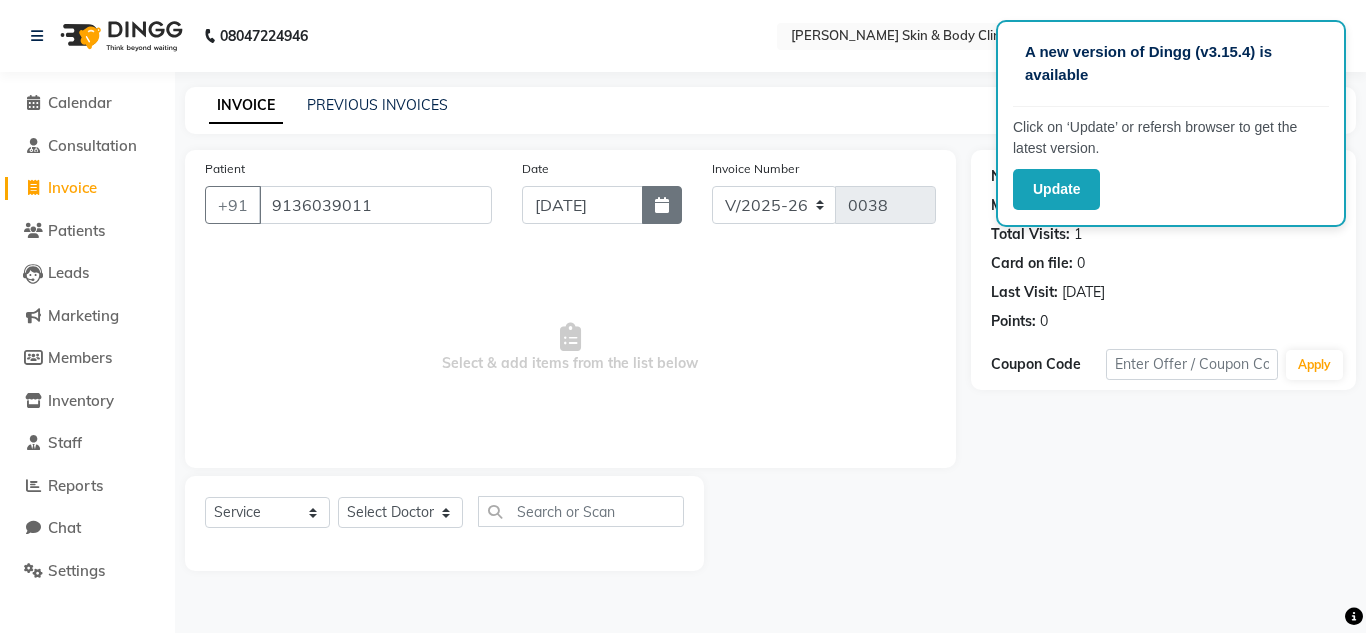 click 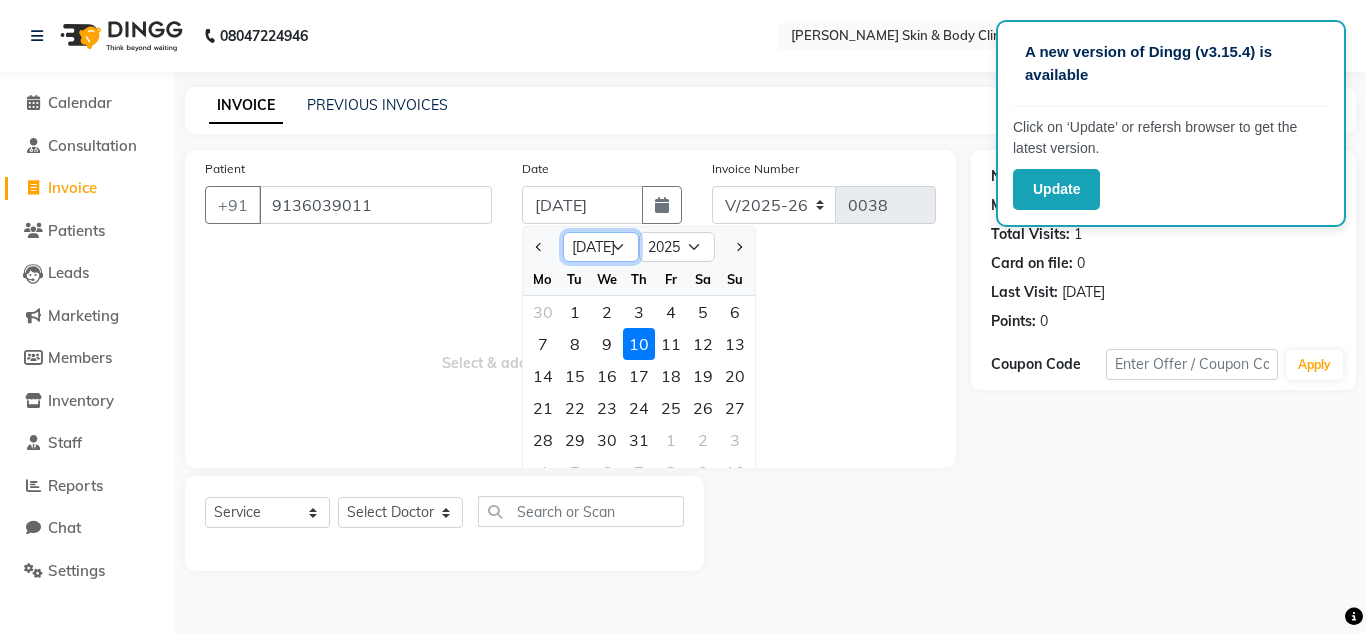 click on "Jan Feb Mar Apr May Jun [DATE] Aug Sep Oct Nov Dec" 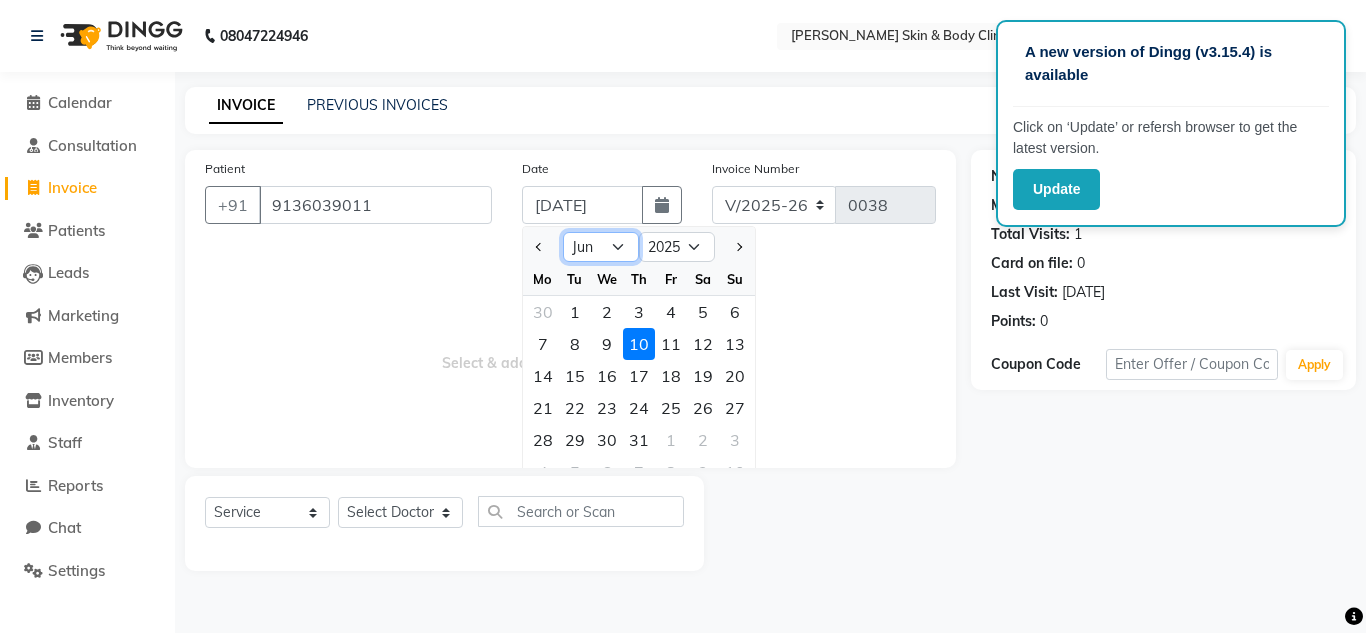 click on "Jan Feb Mar Apr May Jun [DATE] Aug Sep Oct Nov Dec" 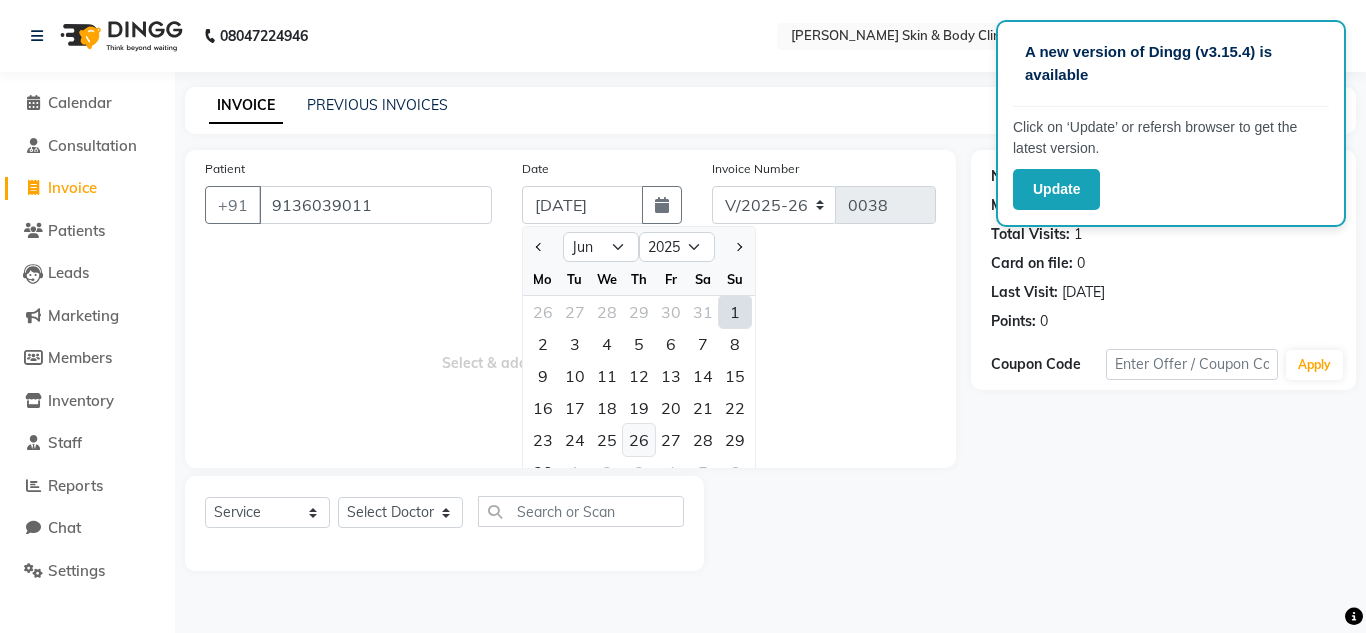 click on "26" 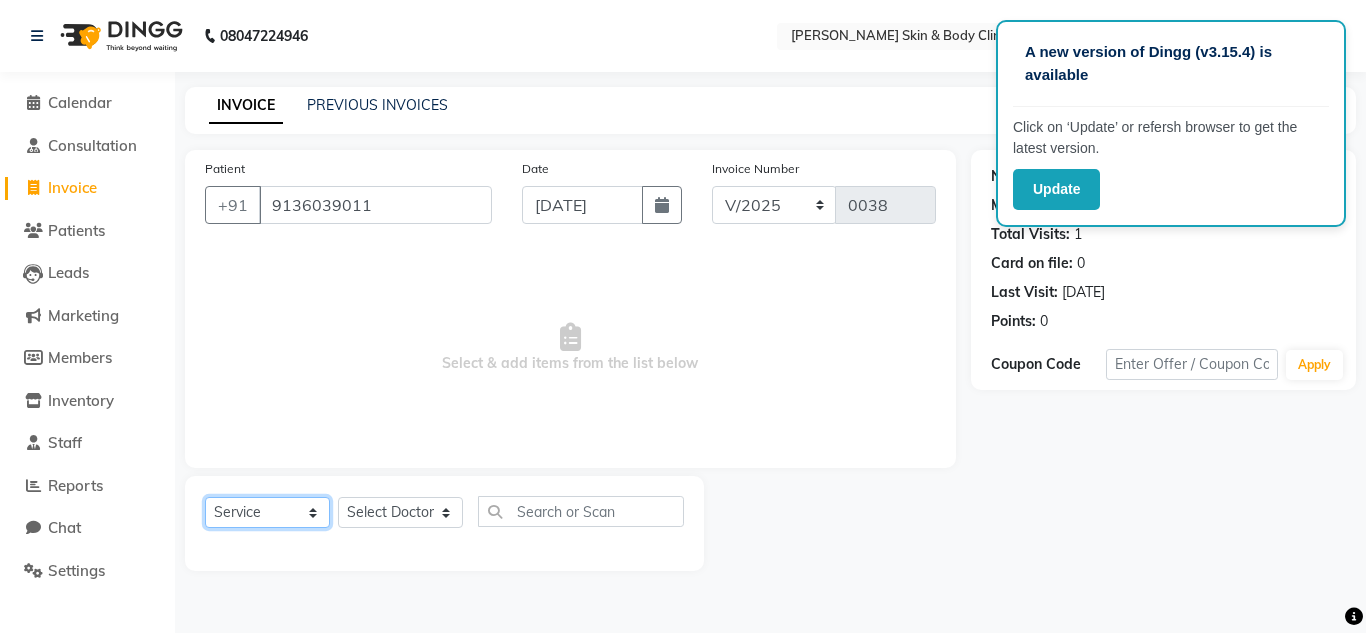 click on "Select  Service  Product  Membership  Package Voucher Prepaid Gift Card" 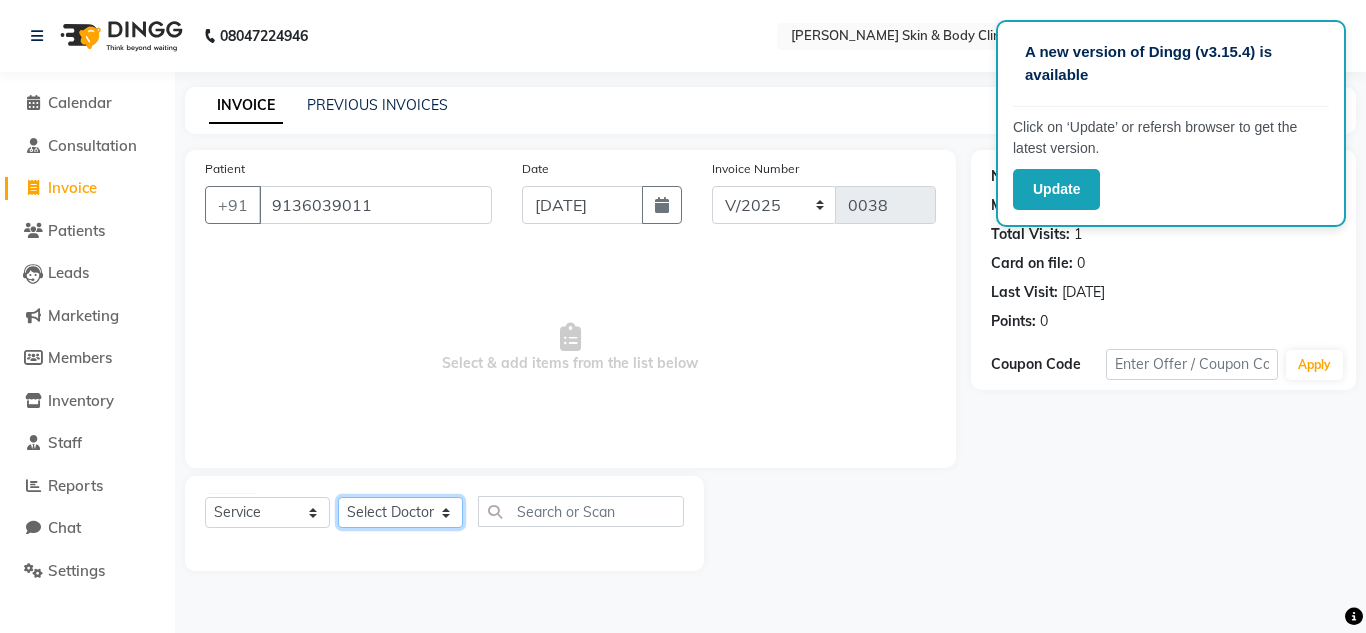 click on "Select Doctor Abhishek Dr saujanya  Dr Hina Farzana Gurmeet Harsha Rohit Vanita" 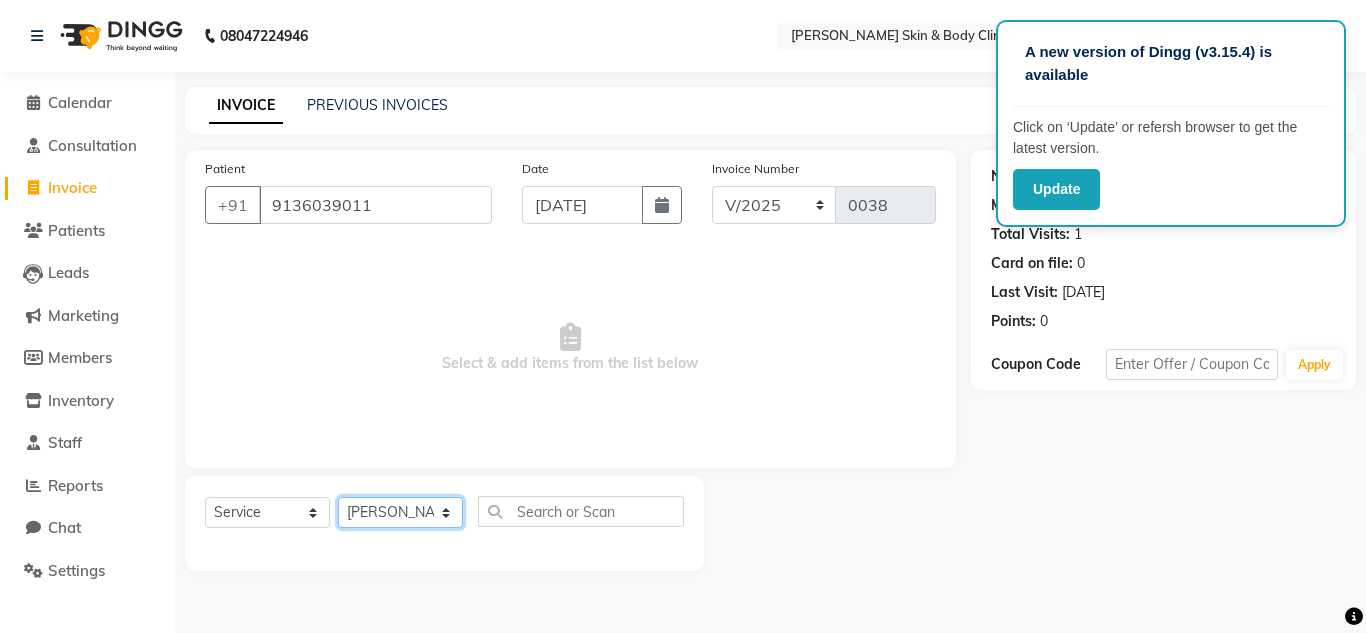click on "Select Doctor Abhishek Dr saujanya  Dr Hina Farzana Gurmeet Harsha Rohit Vanita" 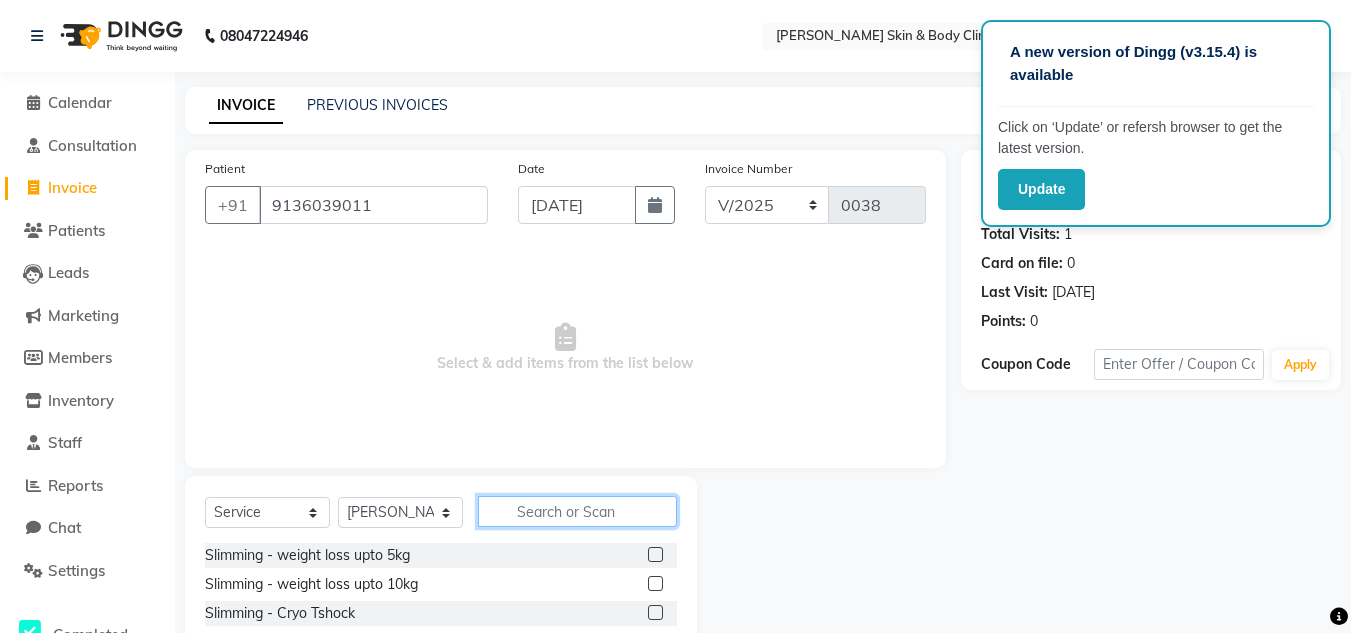 click 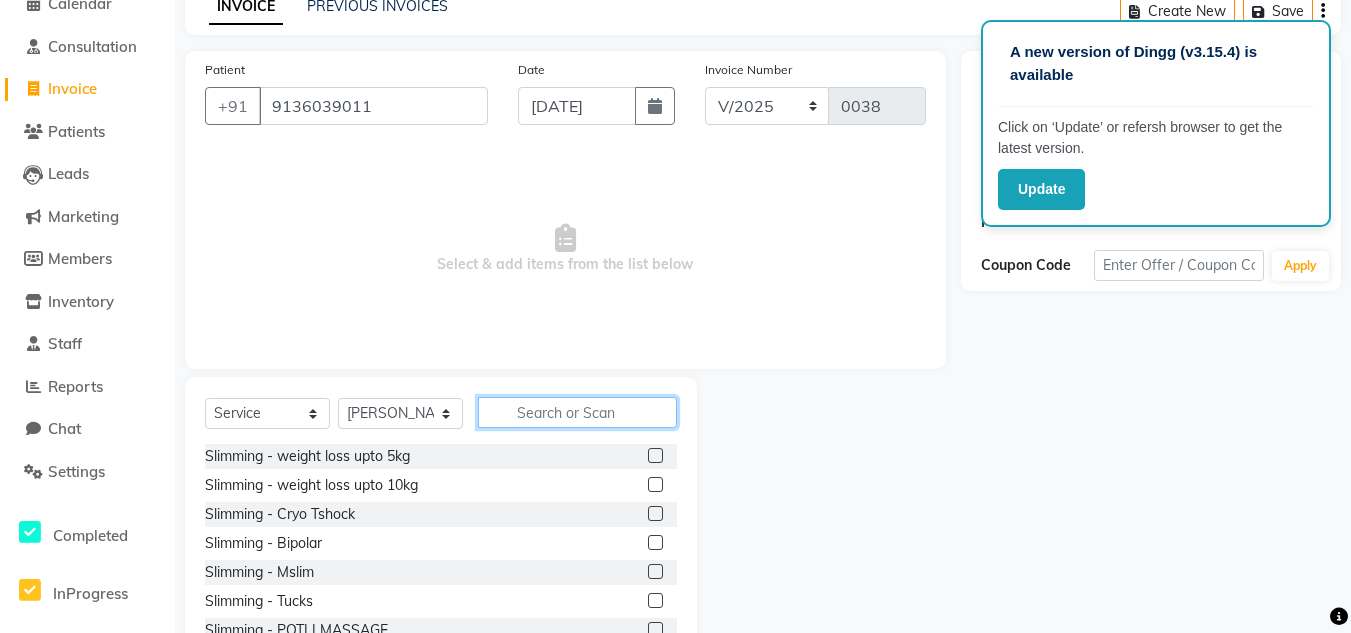 scroll, scrollTop: 168, scrollLeft: 0, axis: vertical 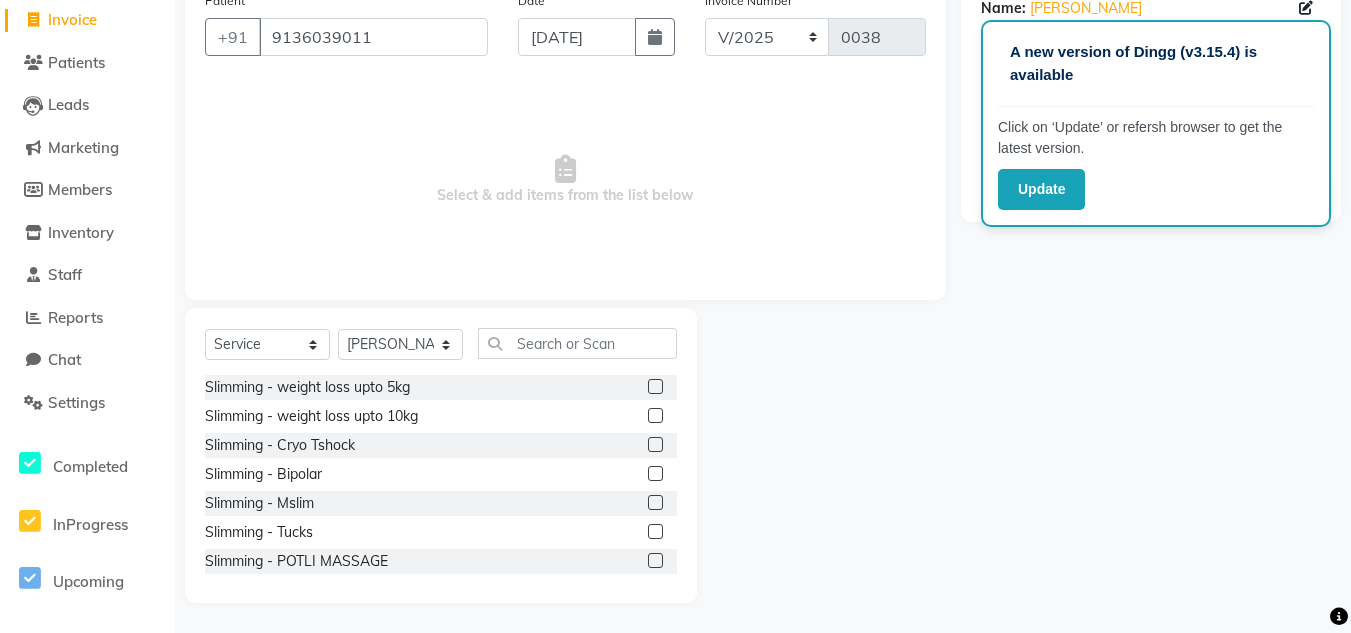 click 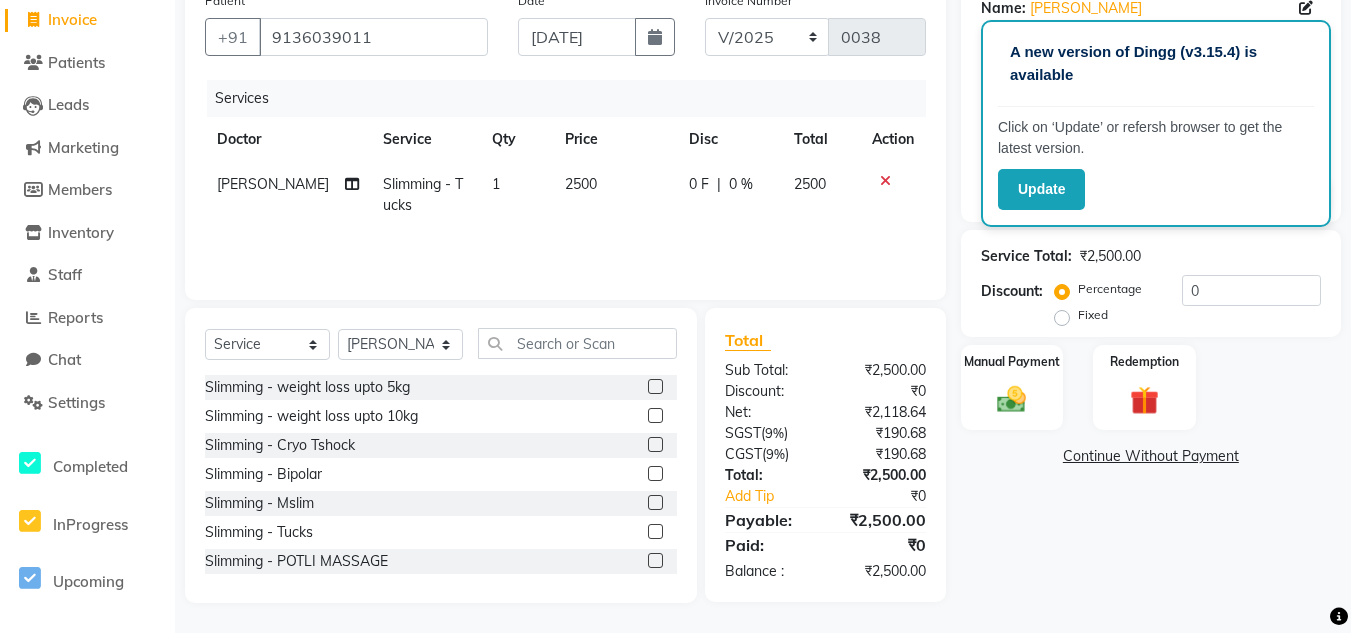 click on "2500" 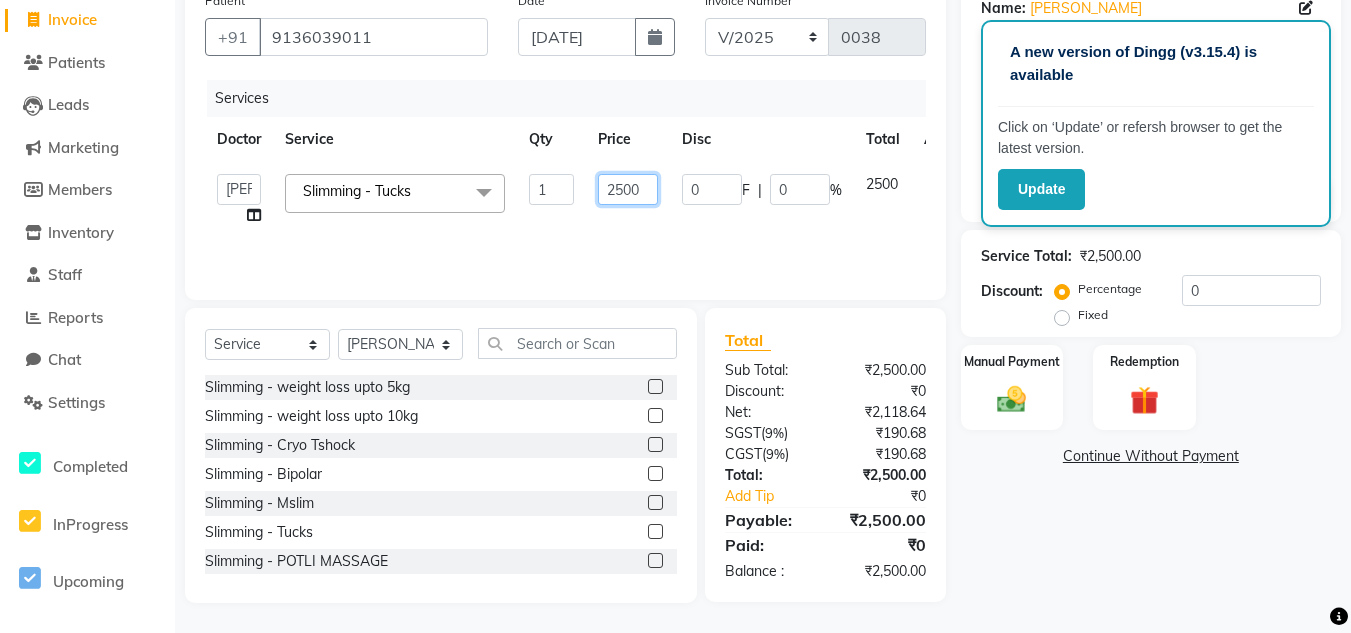 drag, startPoint x: 645, startPoint y: 190, endPoint x: 583, endPoint y: 188, distance: 62.03225 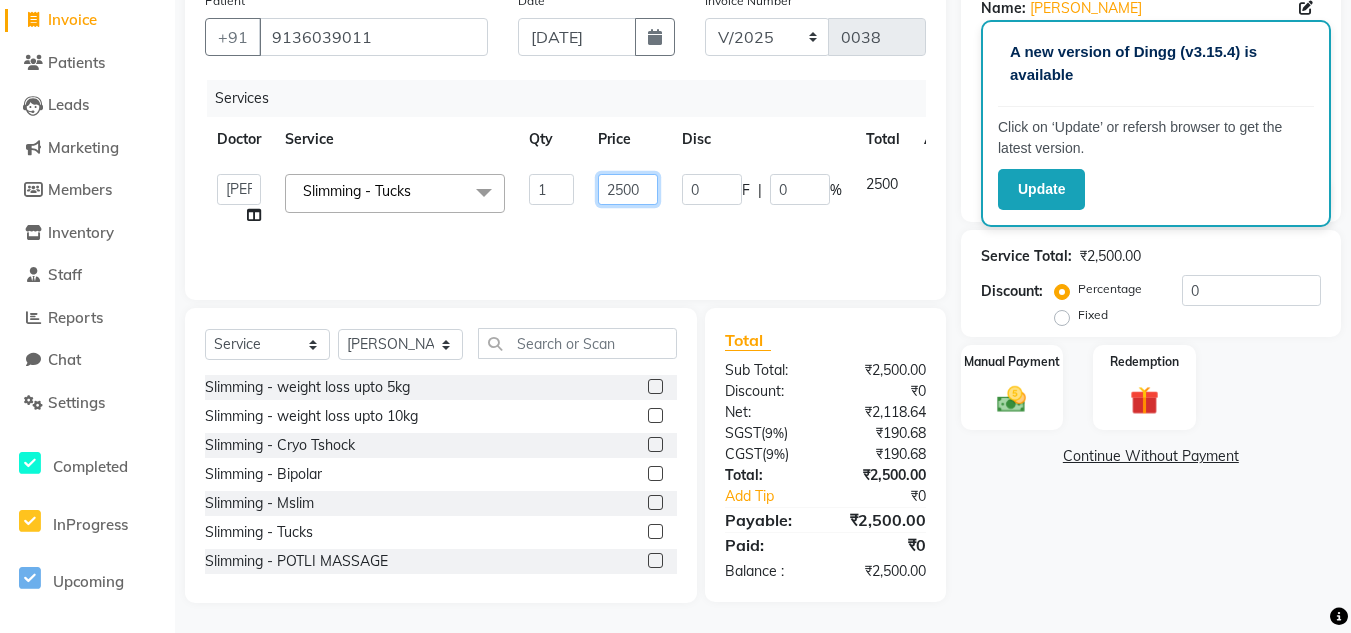 click on "Abhishek   Dr saujanya    Dr Hina   Farzana   Gurmeet   Harsha   Rohit   Vanita  Slimming - Tucks  x Slimming - weight loss upto 5kg Slimming - weight loss upto 10kg Slimming - Cryo Tshock Slimming - Bipolar Slimming - Mslim Slimming - Tucks Slimming - POTLI MASSAGE Slimming - BODY POLISHING Slimming - Detox SKIN- NON INVASIVE  - Carbon SKIN- NON INVASIVE  - Peels Face SKIN- NON INVASIVE  - Peels body SKIN- NON INVASIVE  - Peels arms SKIN- NON INVASIVE  - Peels legs SKIN- NON INVASIVE  - peels underarms SKIN- NON INVASIVE  - Peels back SKIN- NON INVASIVE  - peels bikini SKIN- NON INVASIVE  - Hifu SKIN- NON INVASIVE  - Wampire facial SKIN- INVASIVE - MNRF SKIN- INVASIVE - BOTOX SKIN- INVASIVE - FILLERS SKIN- INVASIVE - THREADS MONO SKIN- INVASIVE - Double screw SKIN- INVASIVE - COG THREADS SKIN- INVASIVE - FACE PRP SKIN- INVASIVE - HAIR PRP SKIN- INVASIVE - GFC SKIN- INVASIVE - MESO SKIN- INVASIVE - LASER FULL BODY SKIN- INVASIVE - ARMS LHR SKIN- INVASIVE - LEGS LHR SKIN- INVASIVE - FACE  LHR 1 2500 0 F |" 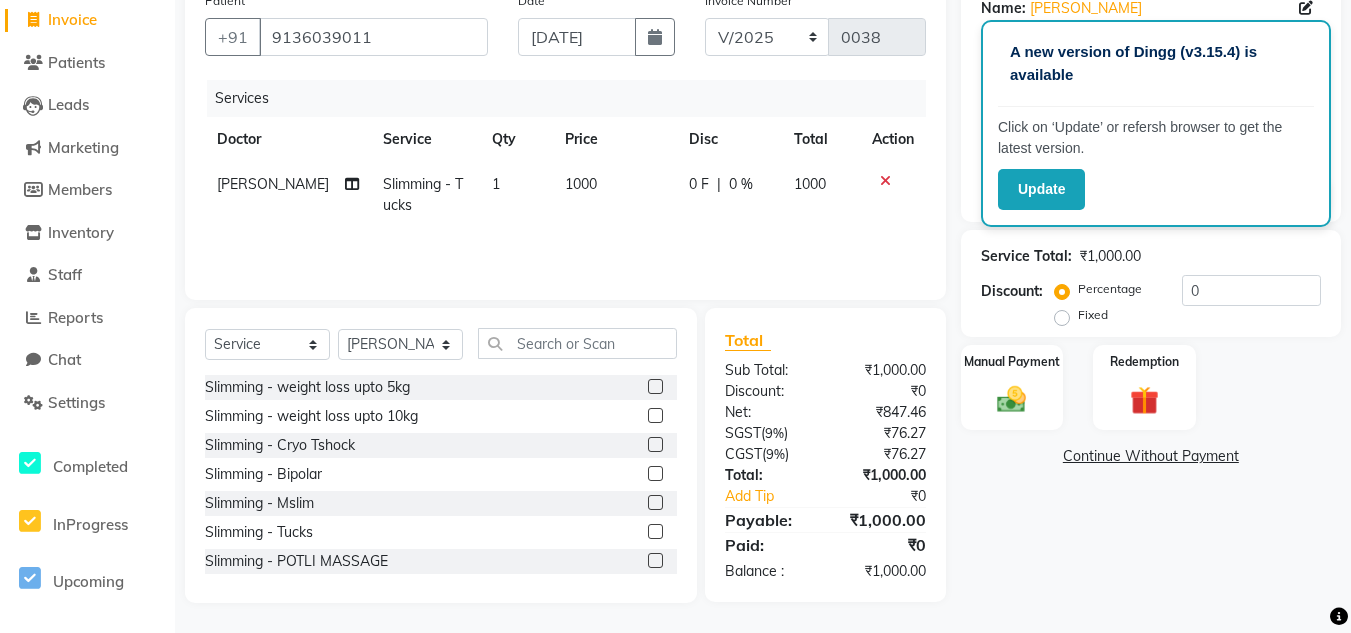 click on "Services Doctor Service Qty Price Disc Total Action Dr saujanya  Slimming - Tucks 1 1000 0 F | 0 % 1000" 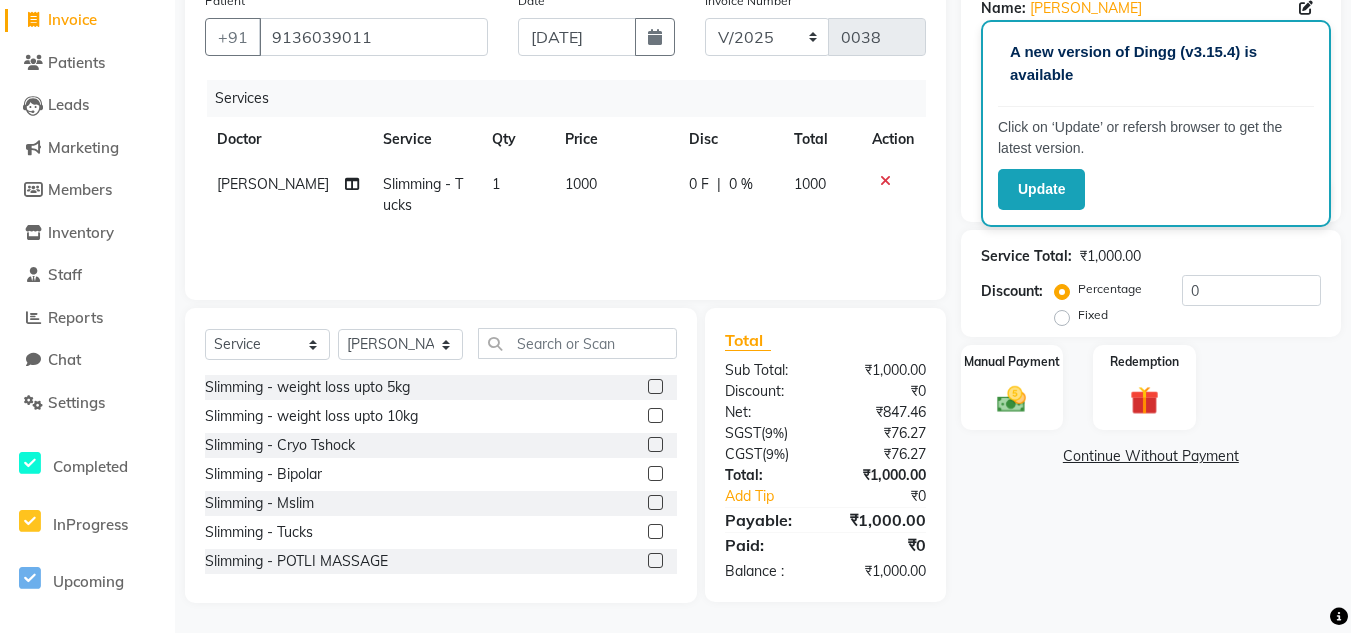 scroll, scrollTop: 0, scrollLeft: 0, axis: both 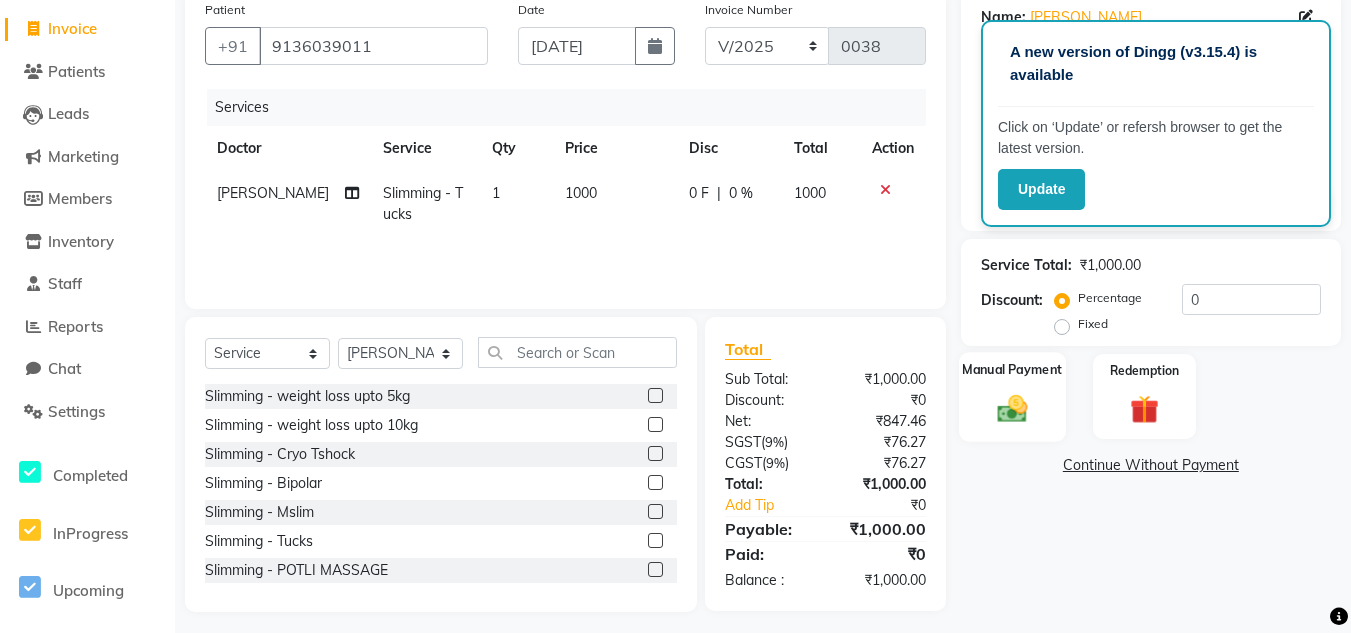 click on "Manual Payment" 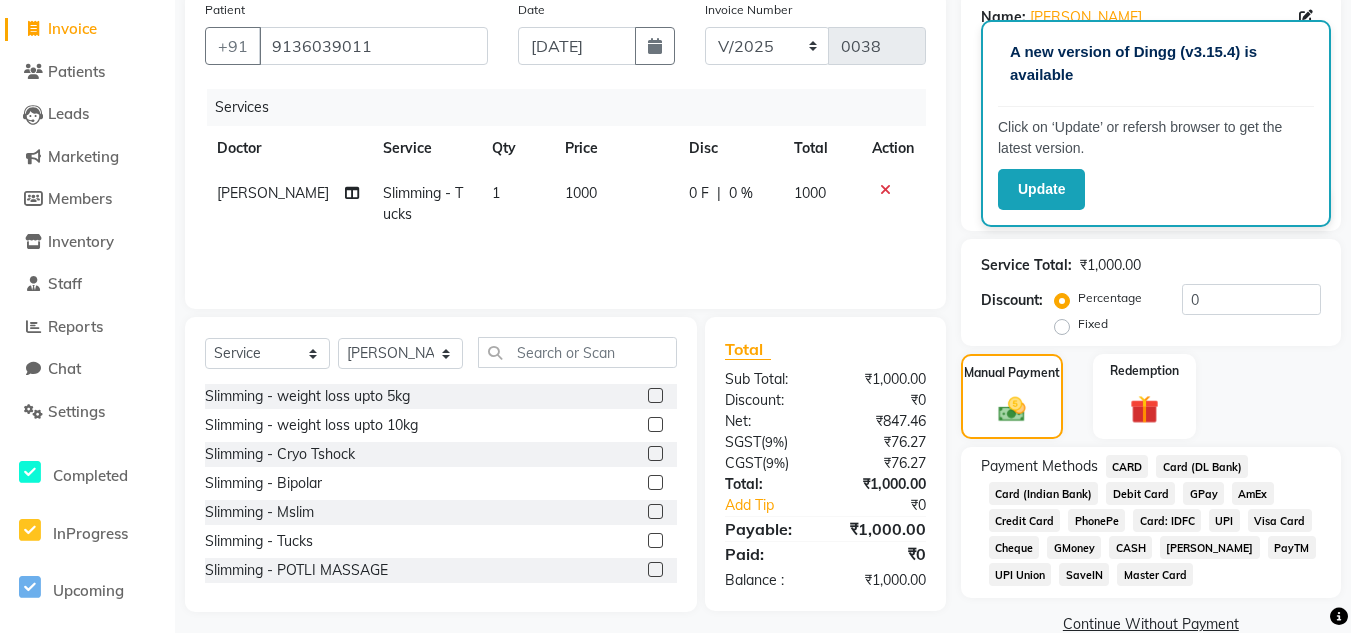 click on "CARD" 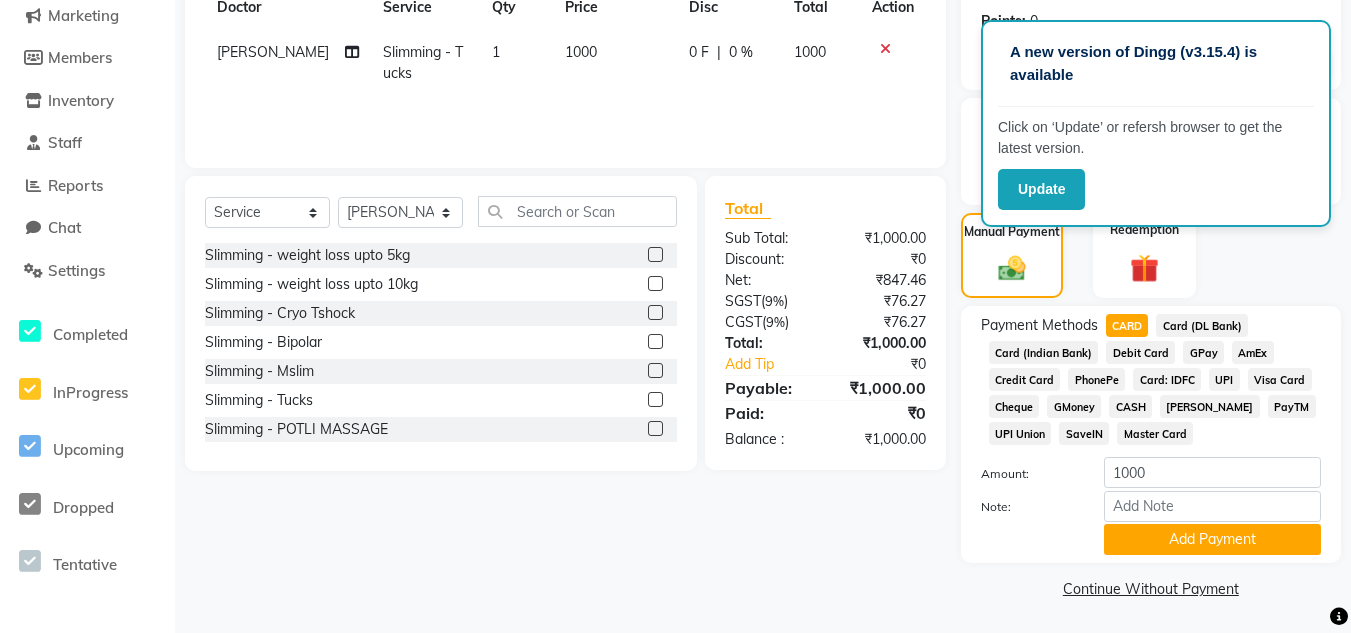 scroll, scrollTop: 301, scrollLeft: 0, axis: vertical 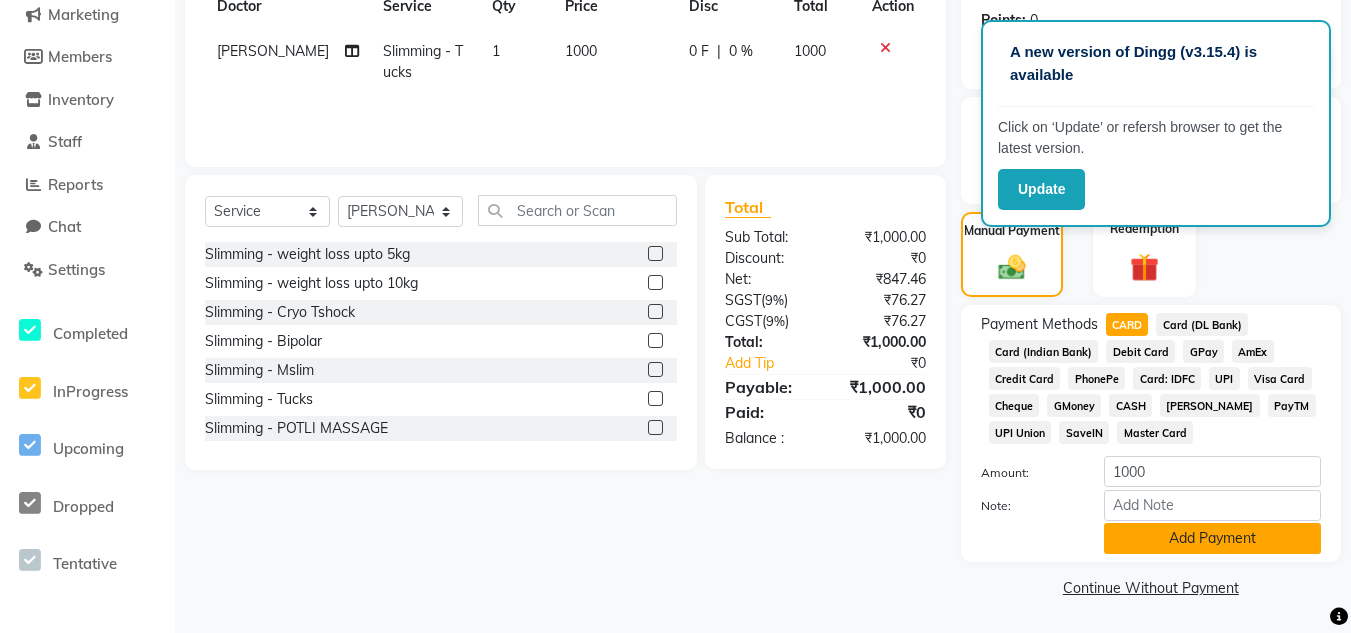 click on "Add Payment" 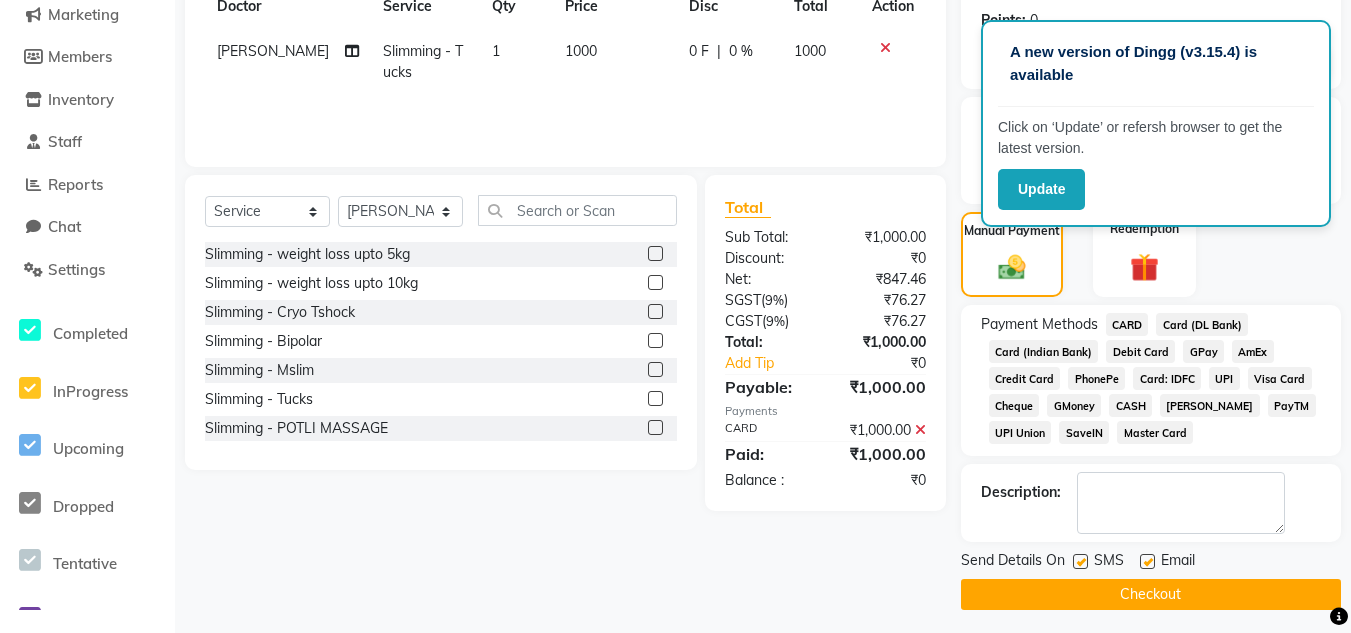 click on "Checkout" 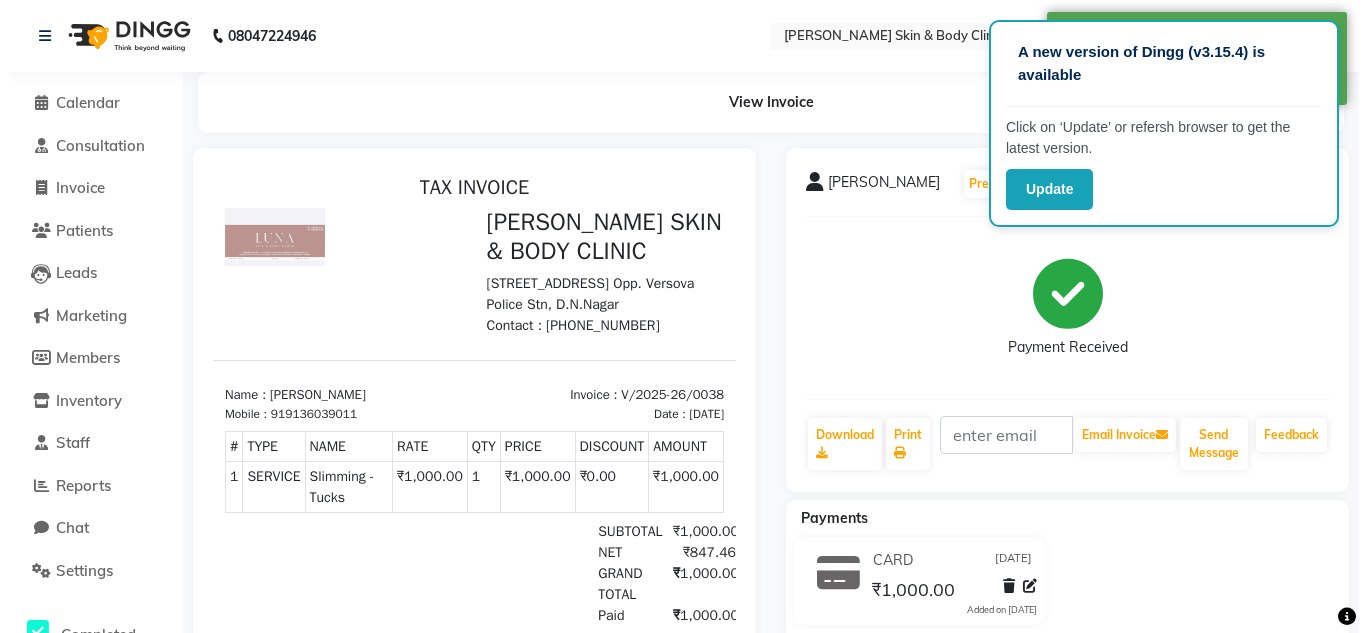 scroll, scrollTop: 0, scrollLeft: 0, axis: both 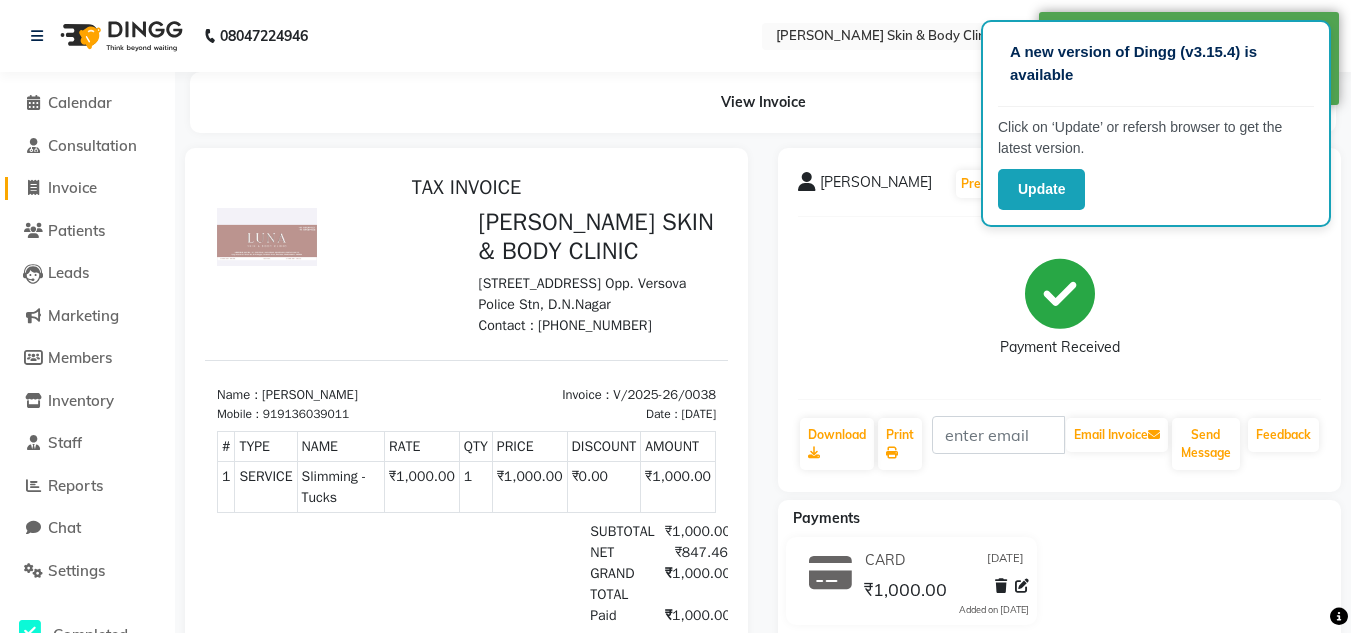click on "Invoice" 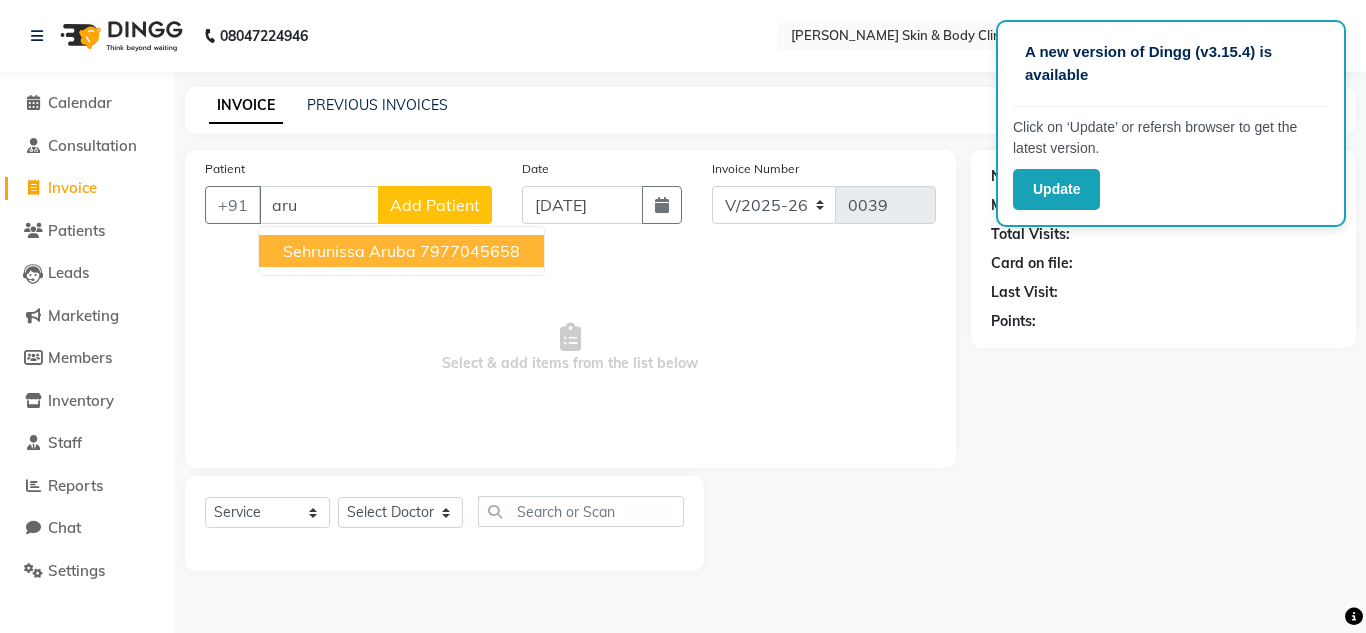 click on "Add Patient" 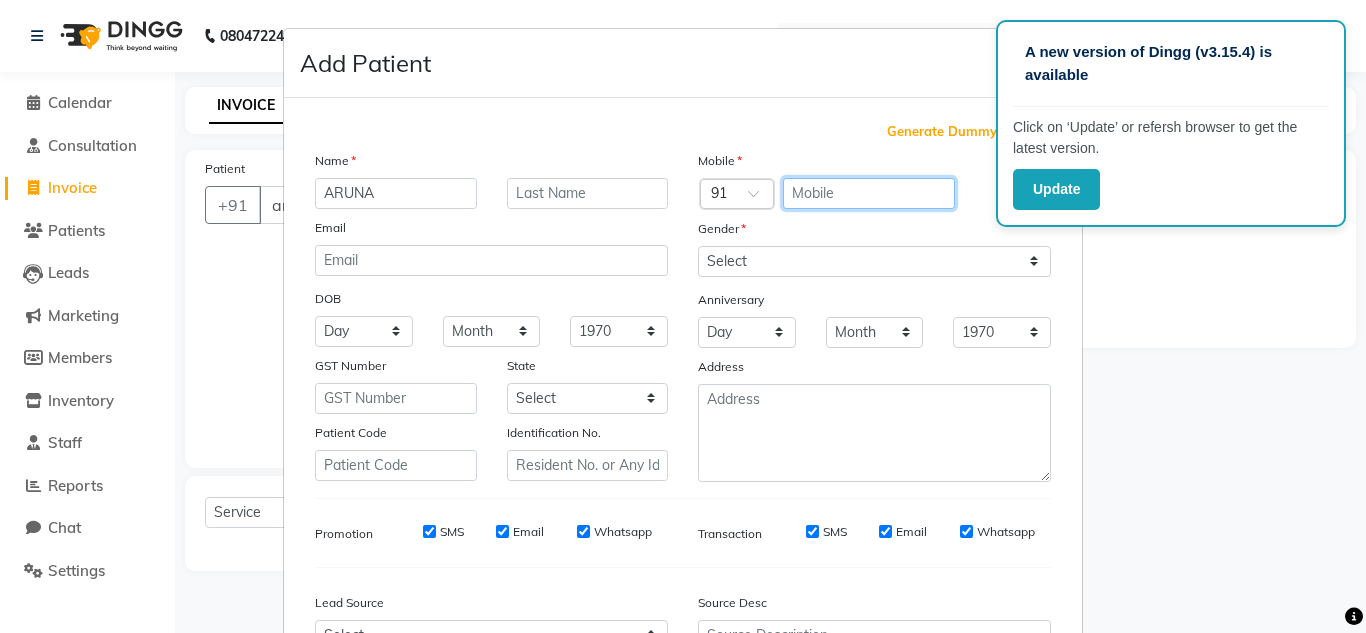 click at bounding box center (869, 193) 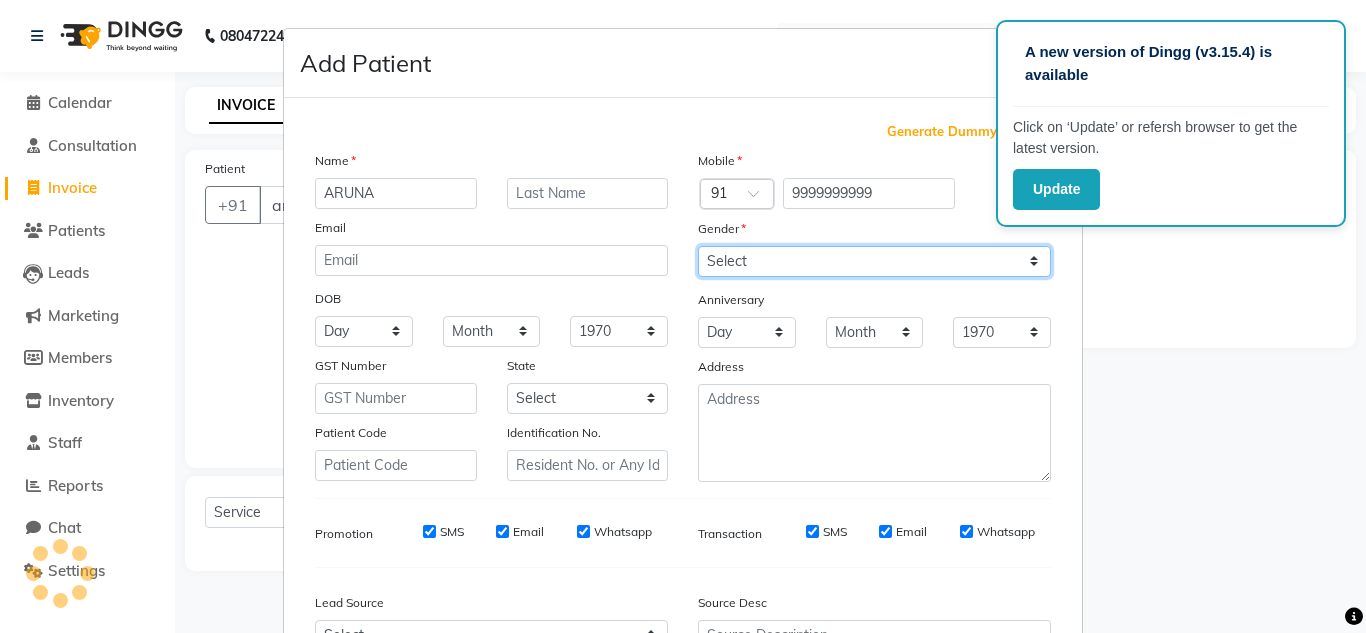 click on "Select Male Female Other Prefer Not To Say" at bounding box center (874, 261) 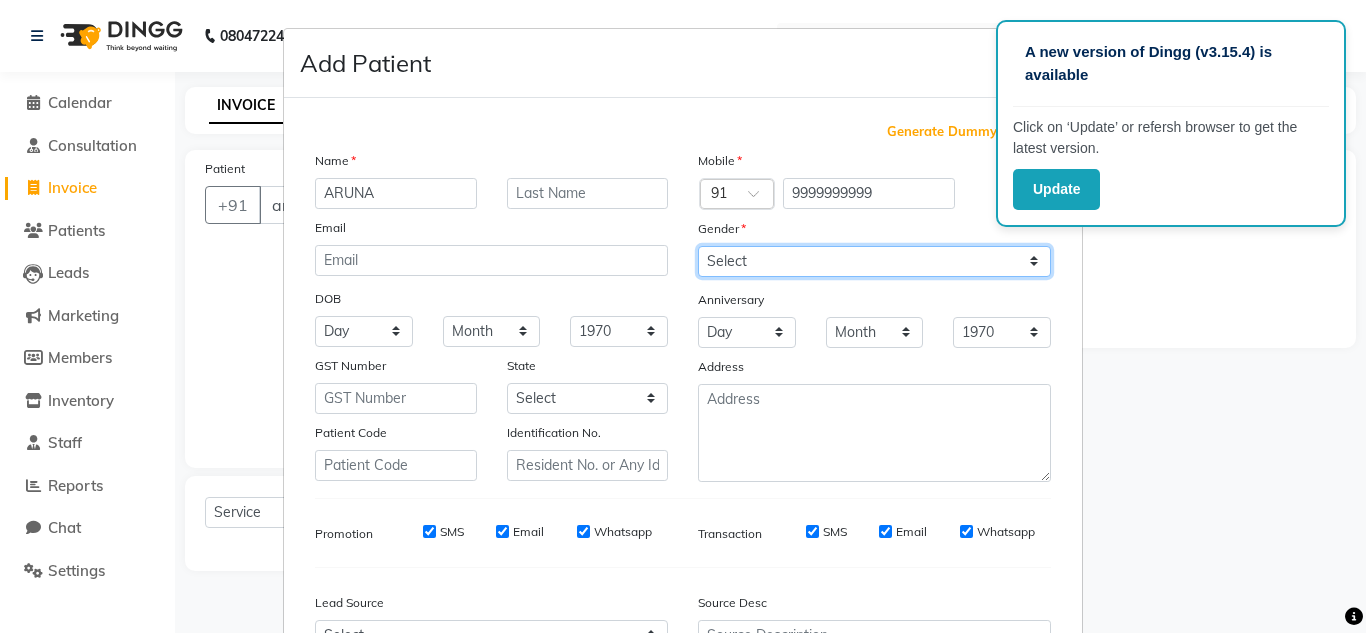 click on "Select Male Female Other Prefer Not To Say" at bounding box center (874, 261) 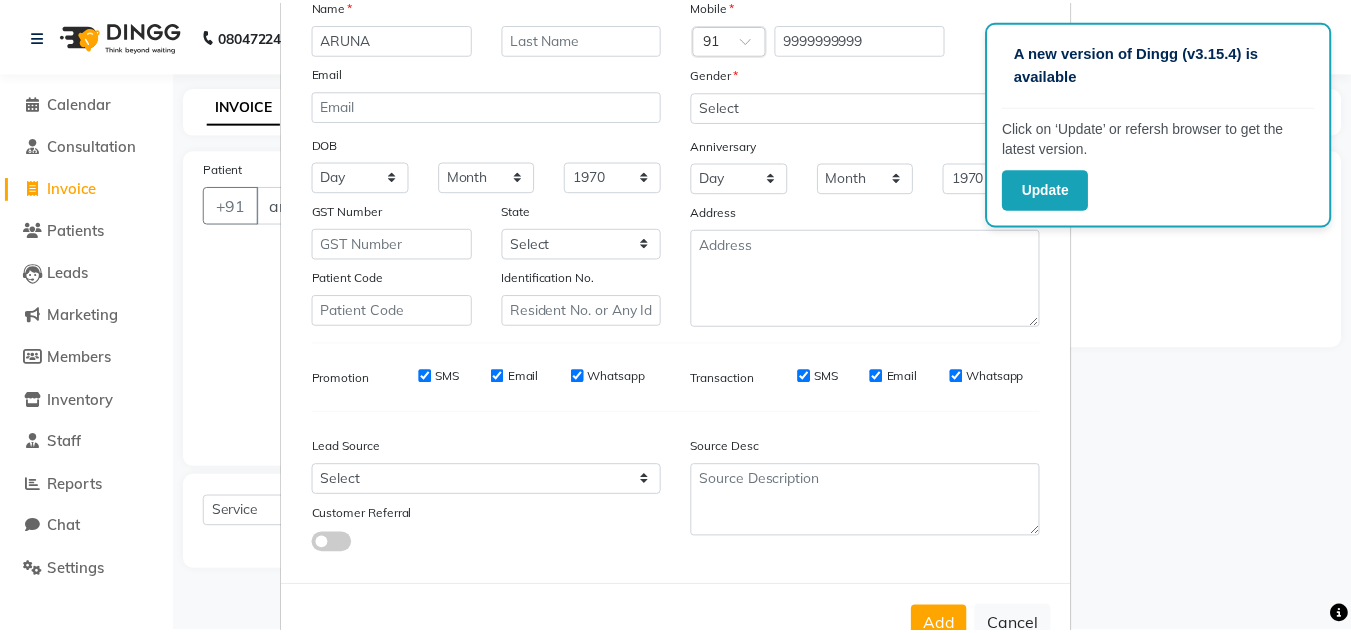scroll, scrollTop: 216, scrollLeft: 0, axis: vertical 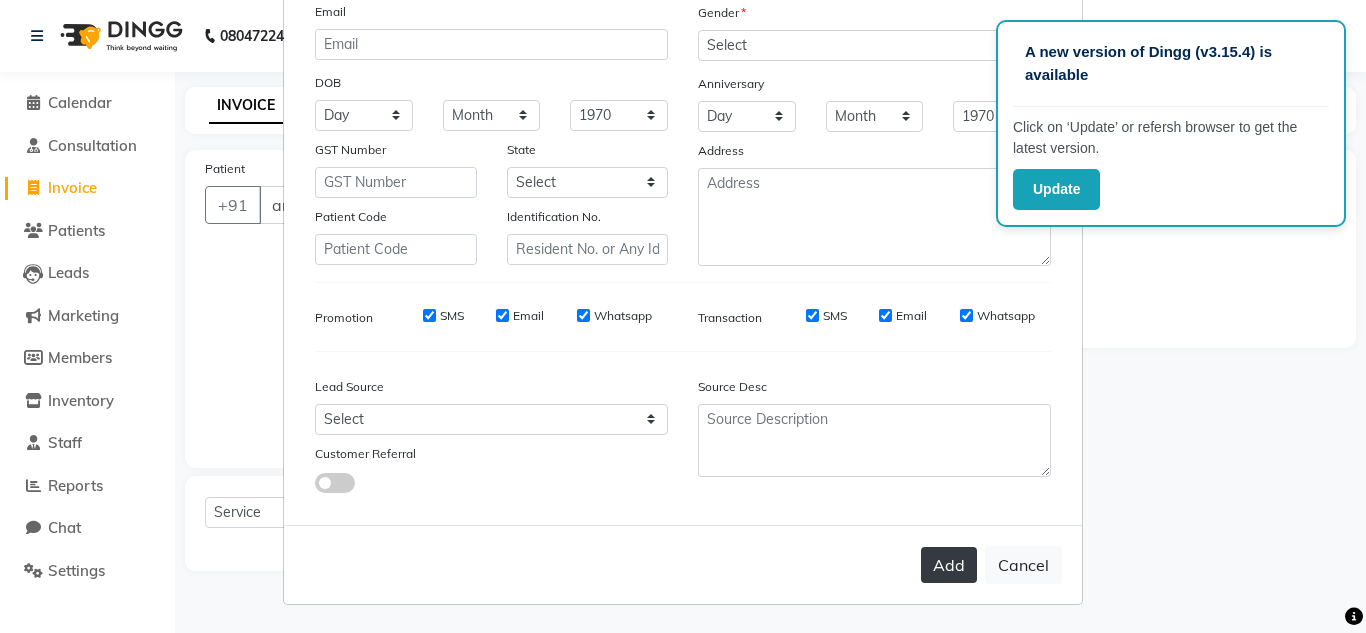 click on "Add" at bounding box center (949, 565) 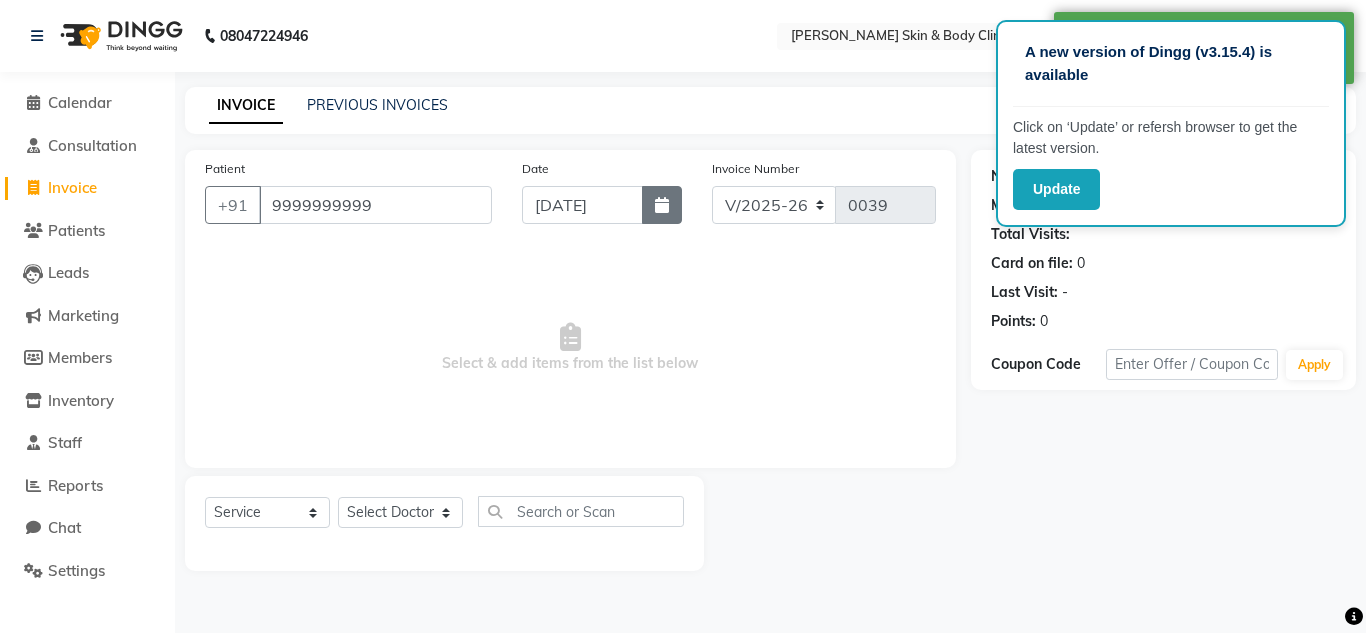 click 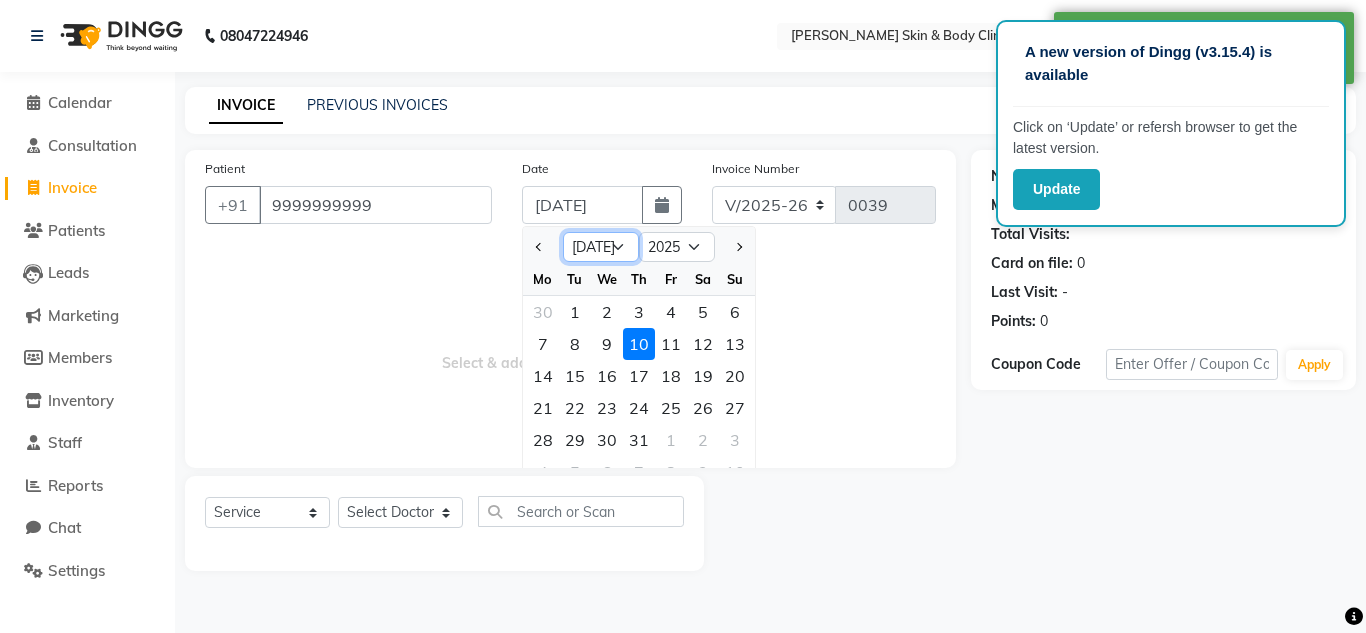 click on "Jan Feb Mar Apr May Jun [DATE] Aug Sep Oct Nov Dec" 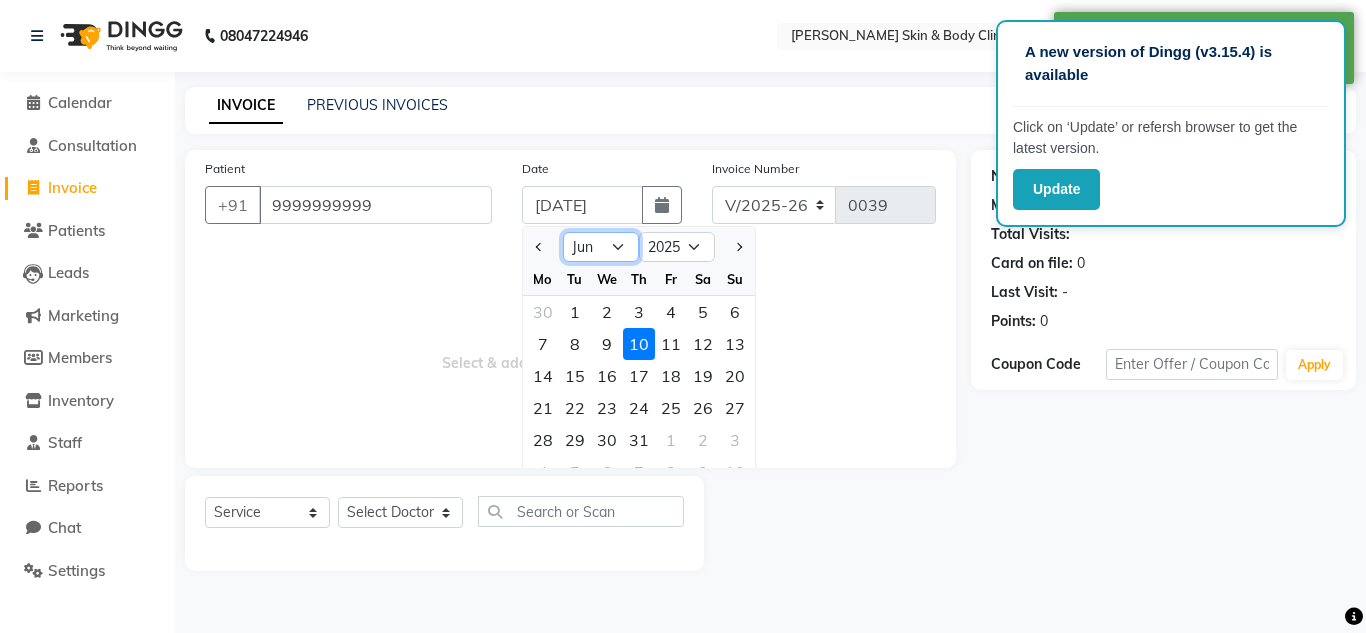 click on "Jan Feb Mar Apr May Jun [DATE] Aug Sep Oct Nov Dec" 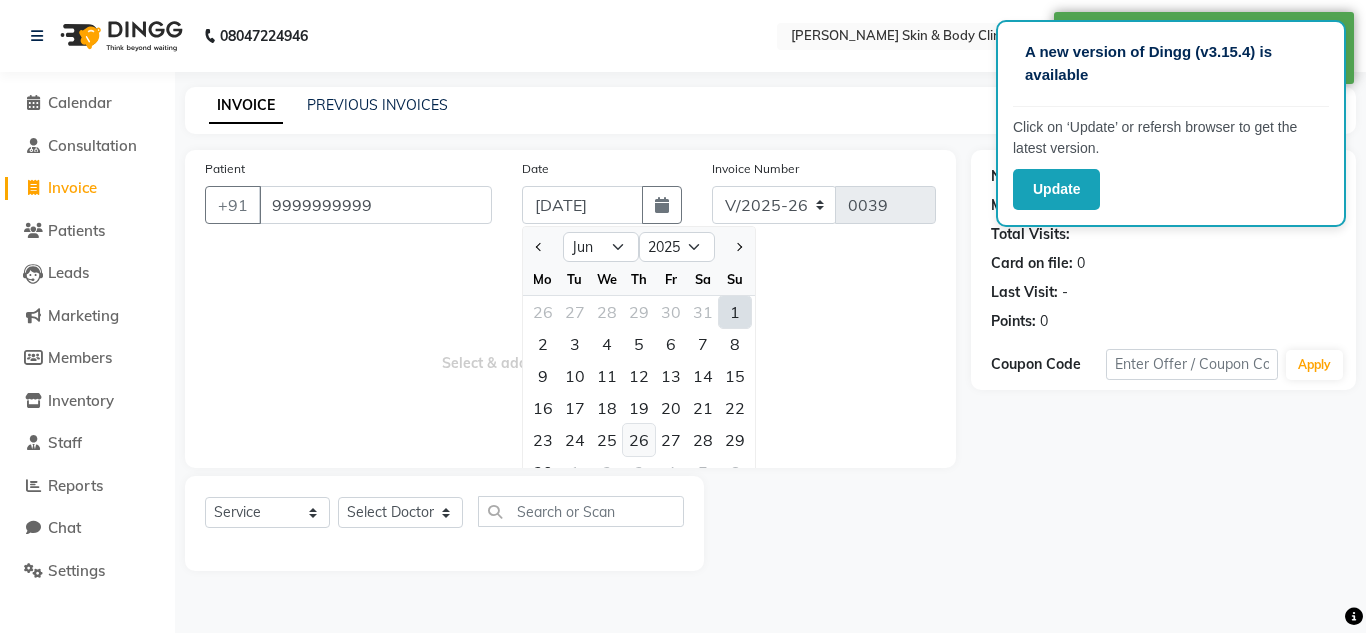 click on "26" 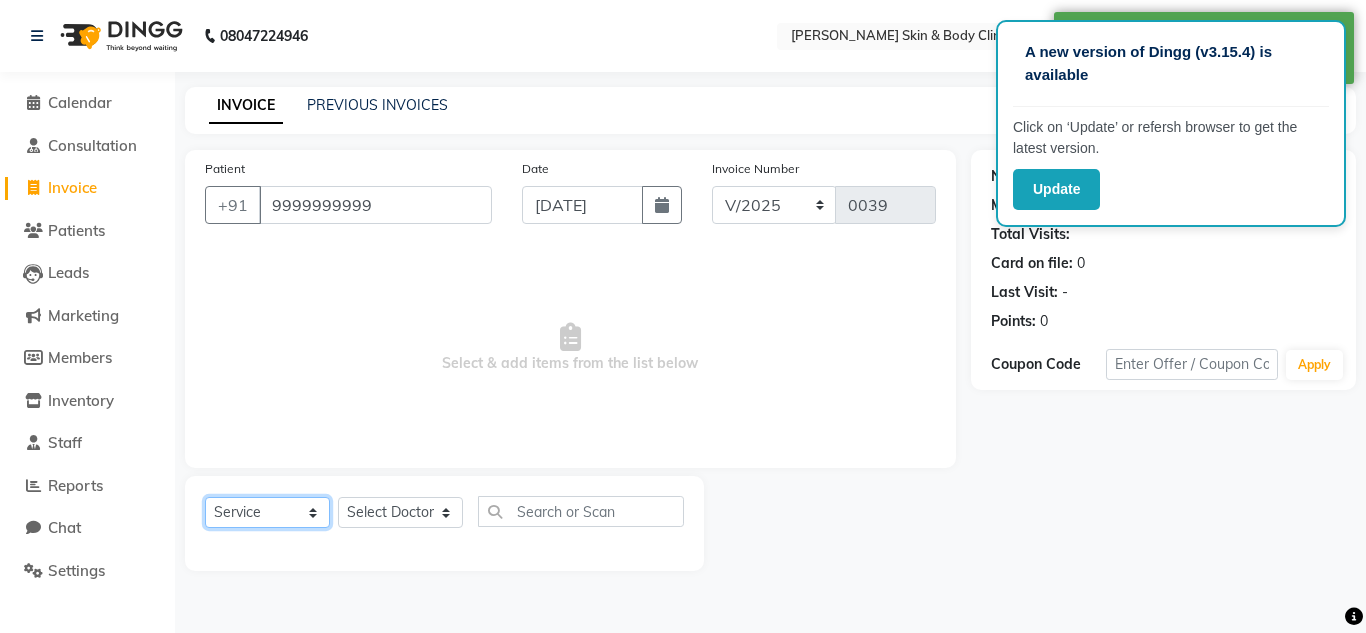 click on "Select  Service  Product  Membership  Package Voucher Prepaid Gift Card" 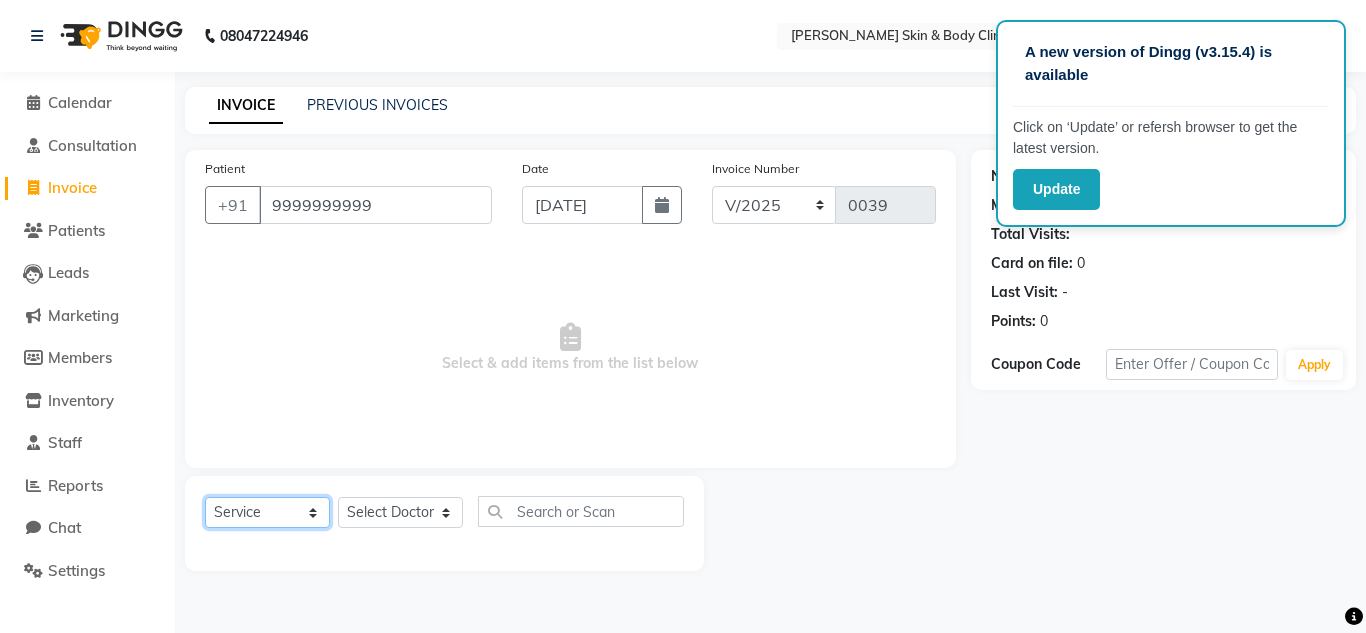 click on "Select  Service  Product  Membership  Package Voucher Prepaid Gift Card" 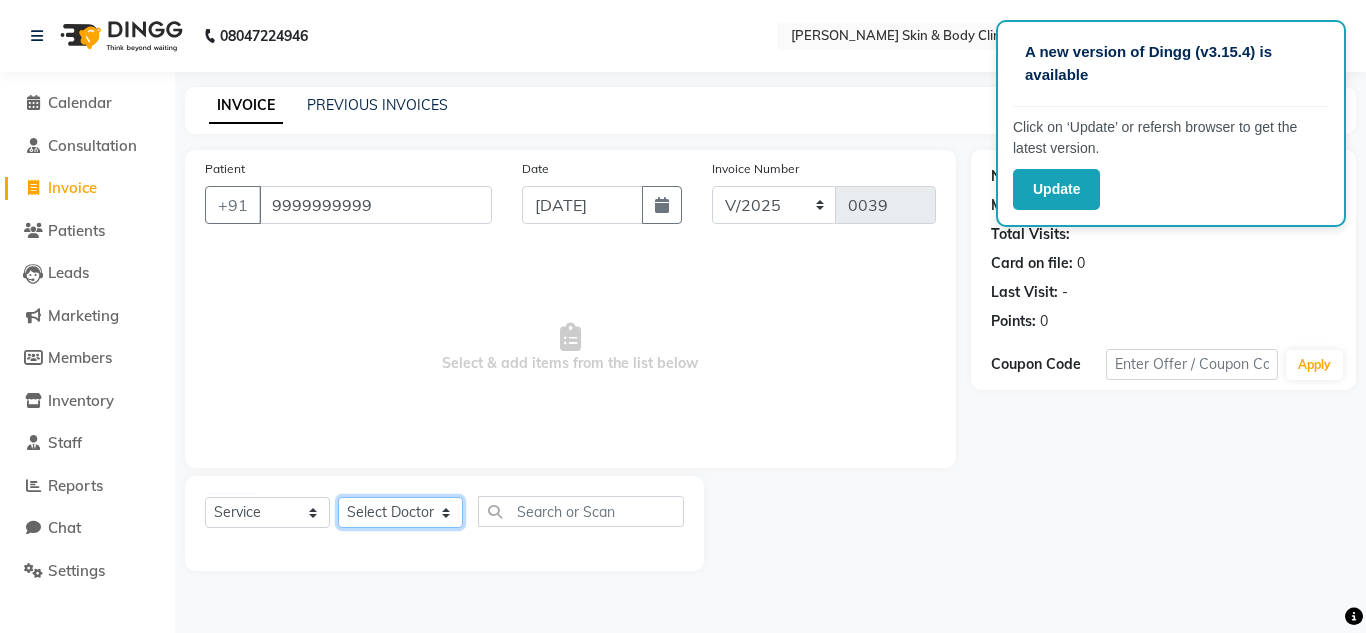 click on "Select Doctor Abhishek Dr saujanya  Dr Hina Farzana Gurmeet Harsha Rohit Vanita" 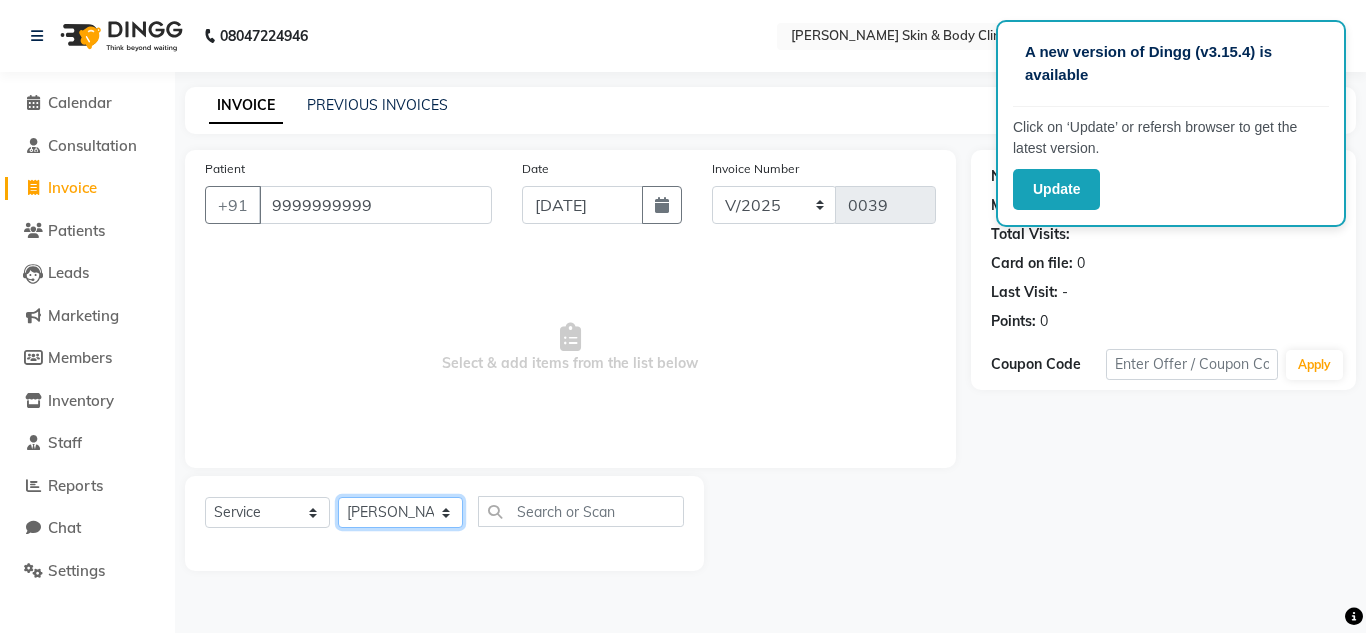 click on "Select Doctor Abhishek Dr saujanya  Dr Hina Farzana Gurmeet Harsha Rohit Vanita" 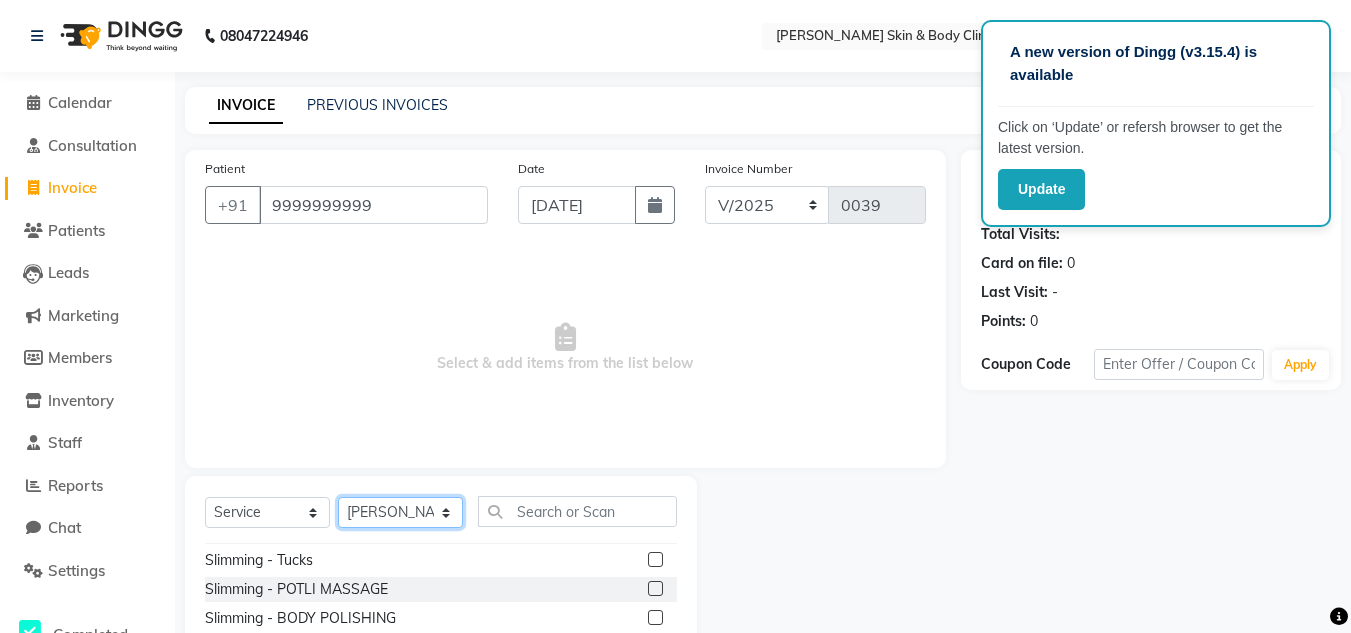 scroll, scrollTop: 122, scrollLeft: 0, axis: vertical 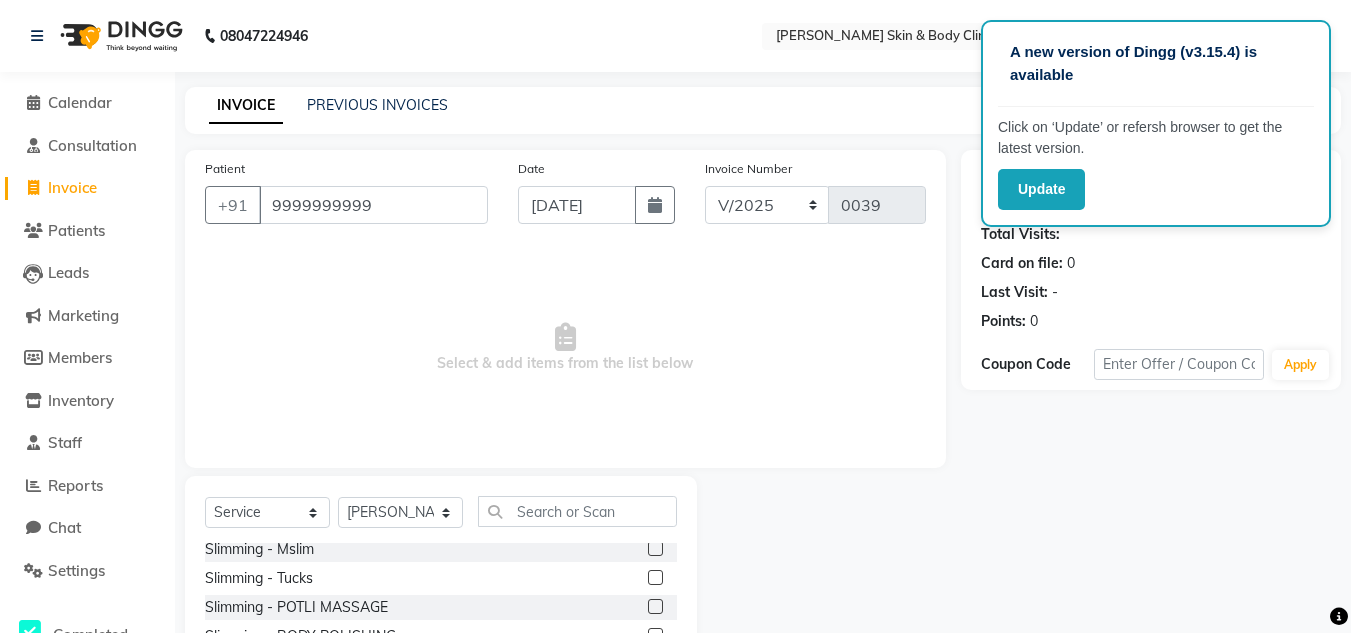 click 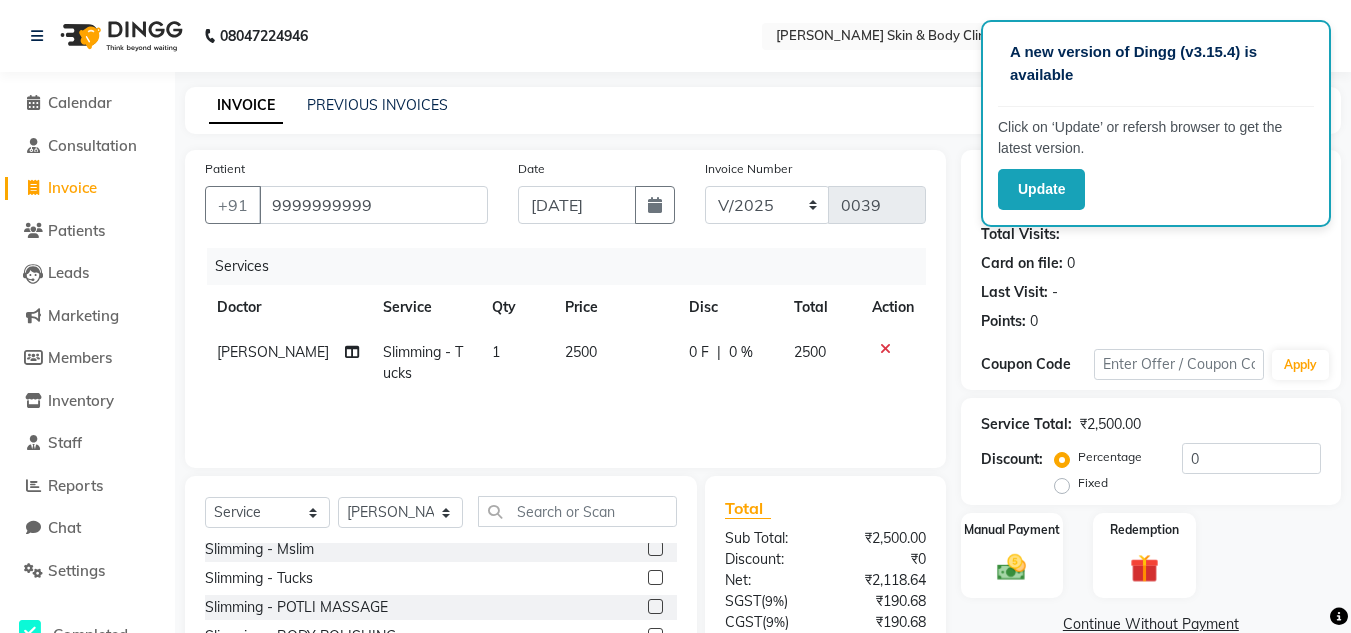 click on "2500" 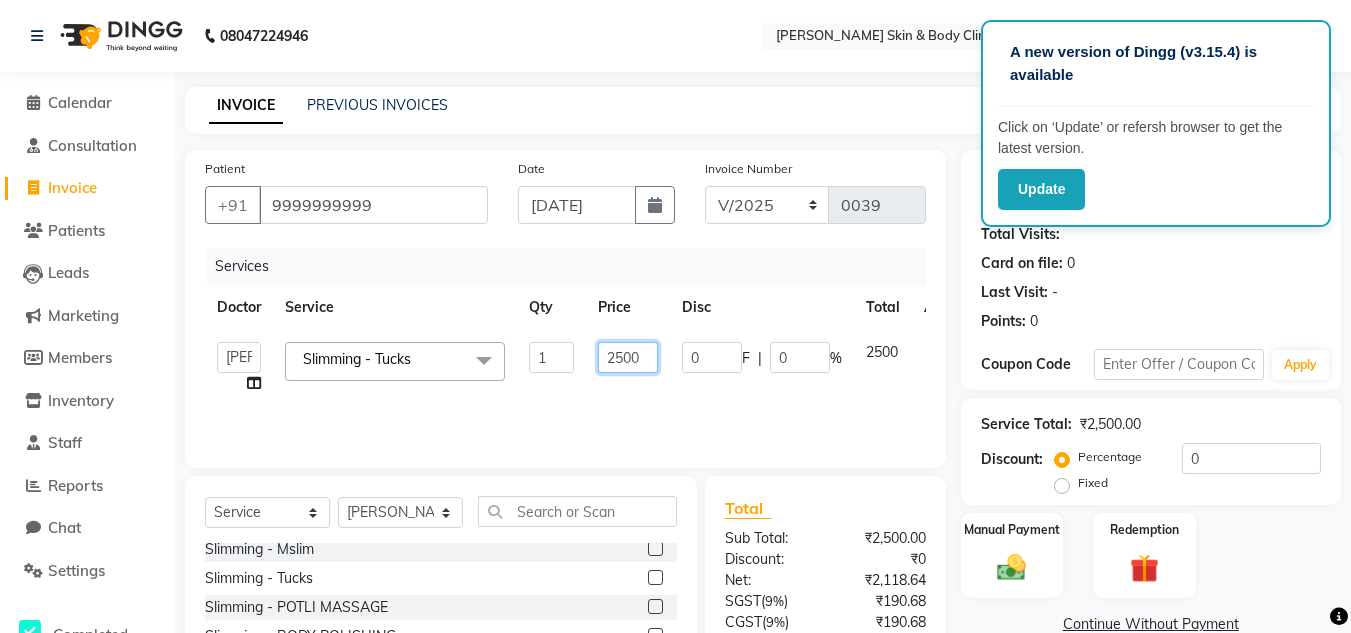 drag, startPoint x: 659, startPoint y: 366, endPoint x: 605, endPoint y: 361, distance: 54.230988 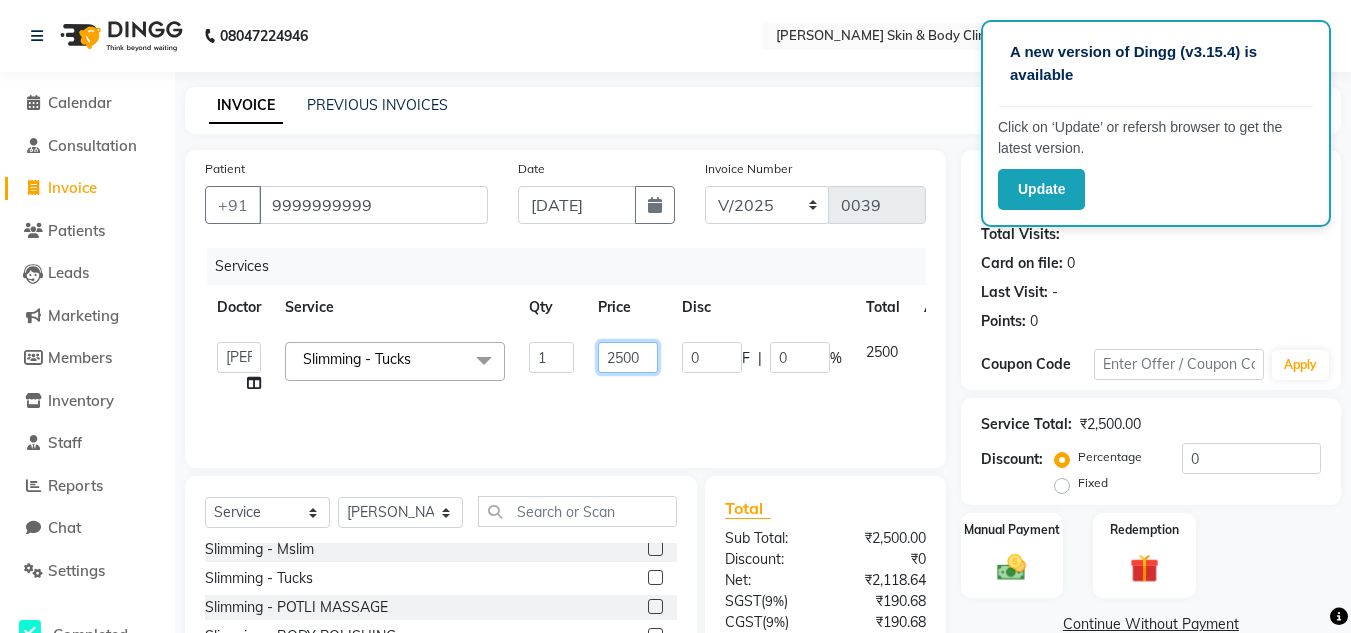 click on "2500" 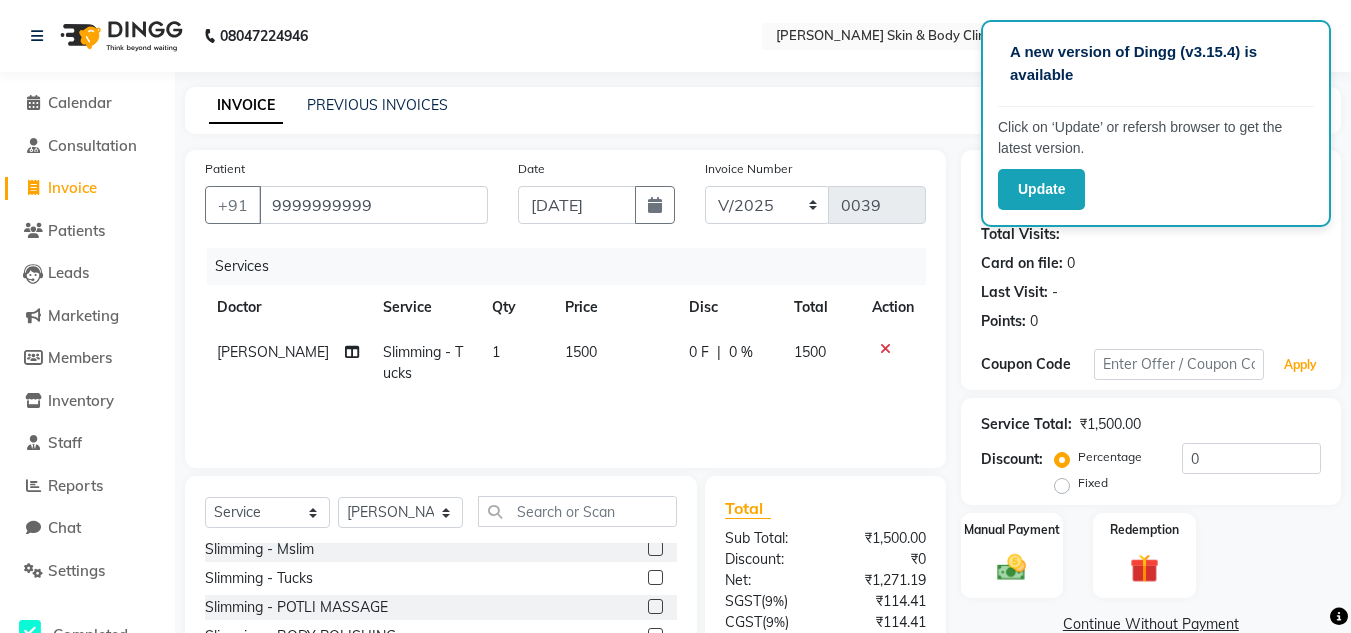 drag, startPoint x: 1318, startPoint y: 366, endPoint x: 1348, endPoint y: 374, distance: 31.04835 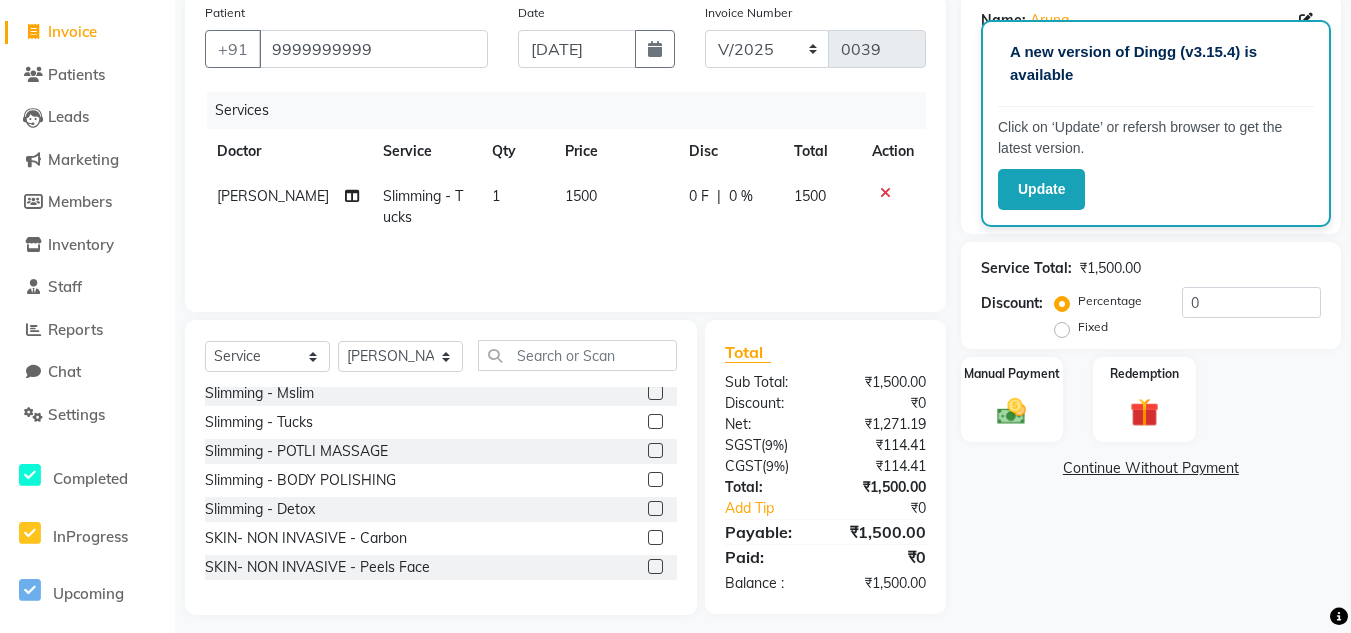 scroll, scrollTop: 168, scrollLeft: 0, axis: vertical 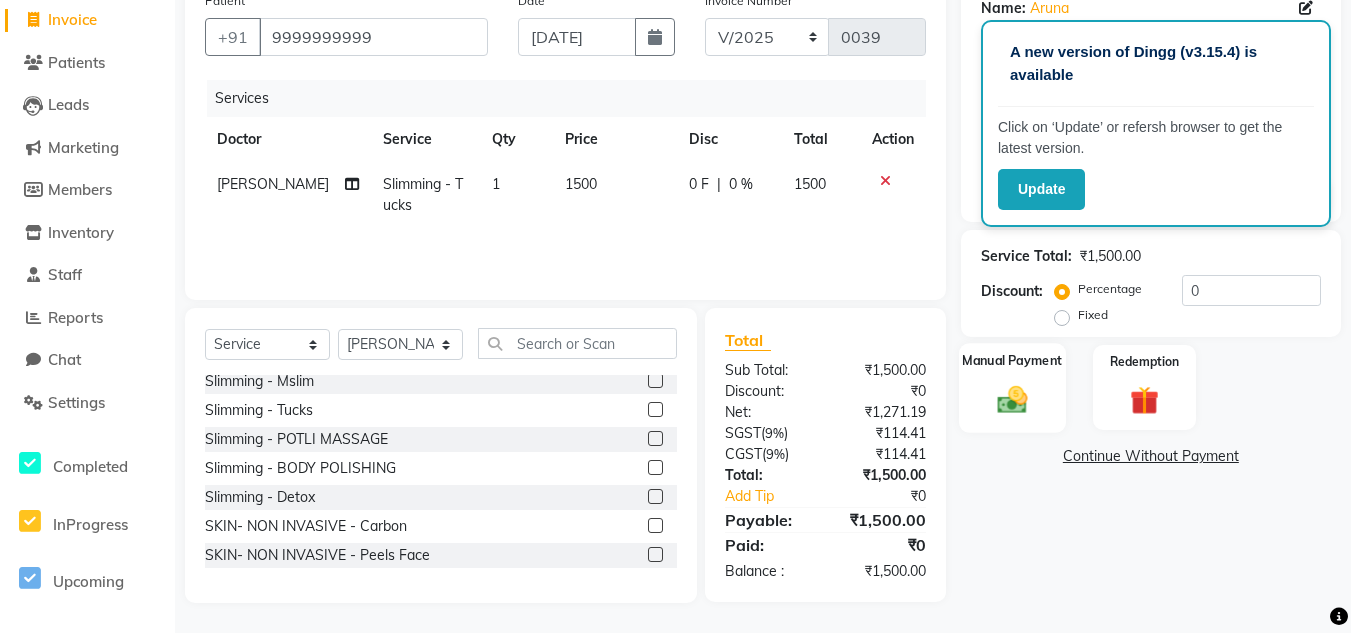 click 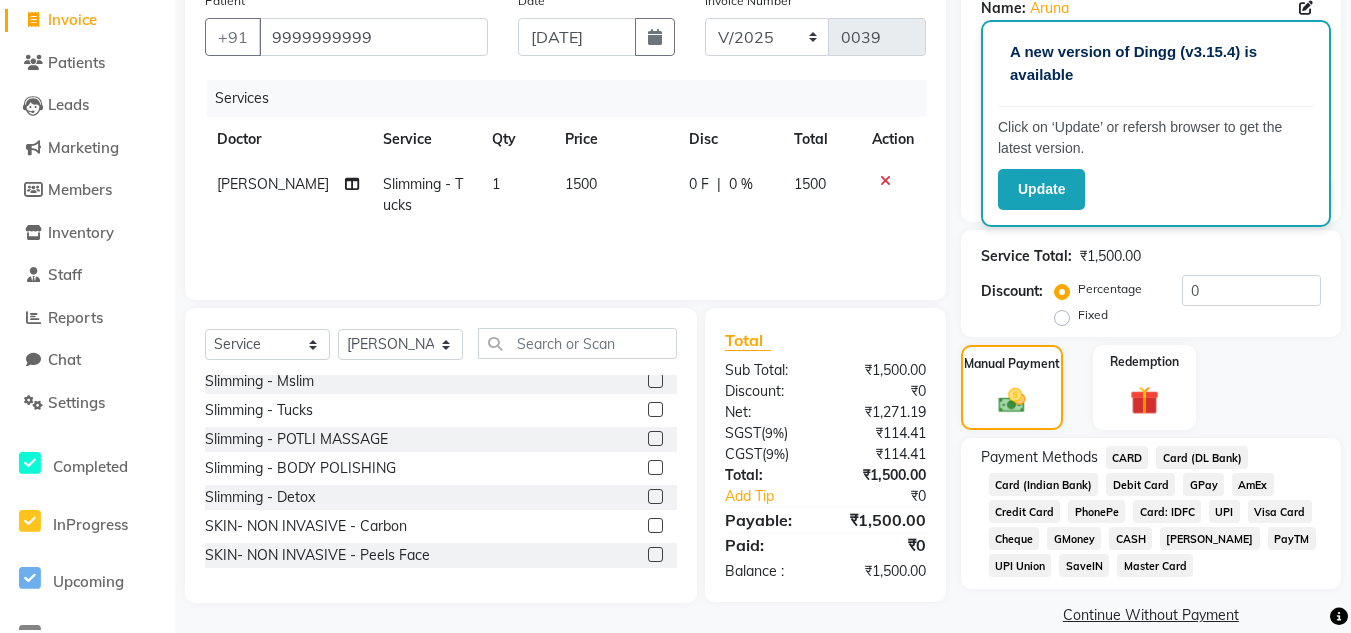 scroll, scrollTop: 20, scrollLeft: 0, axis: vertical 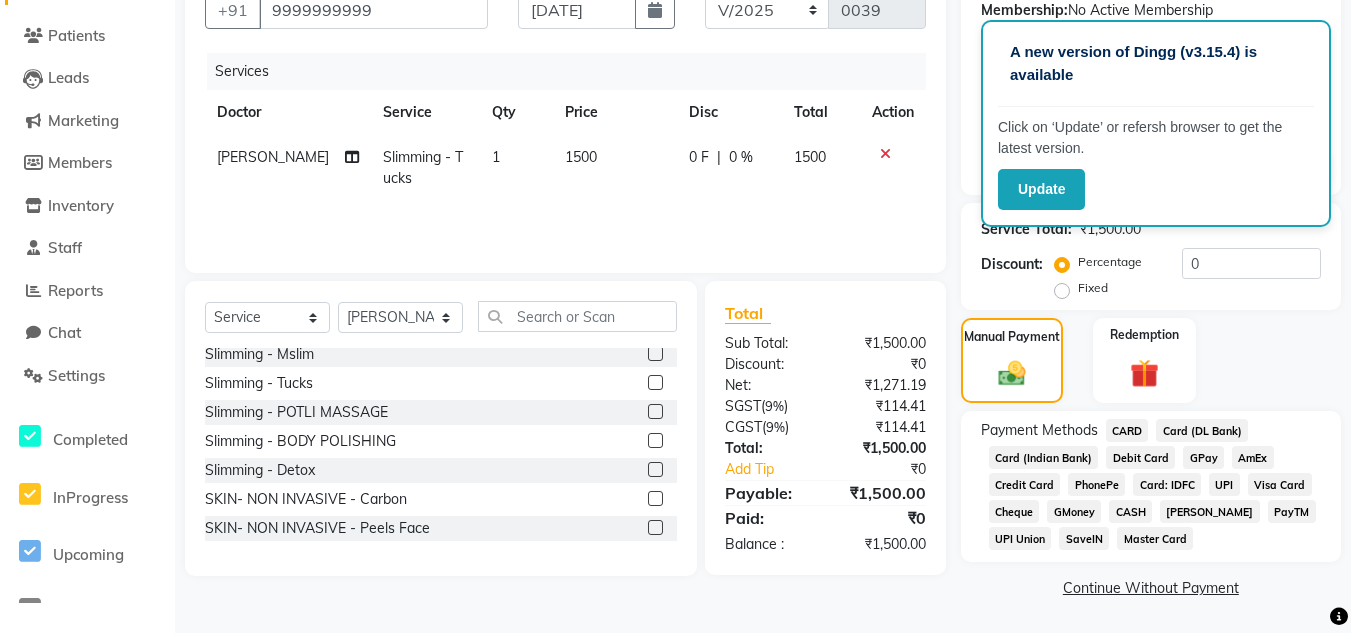click on "UPI" 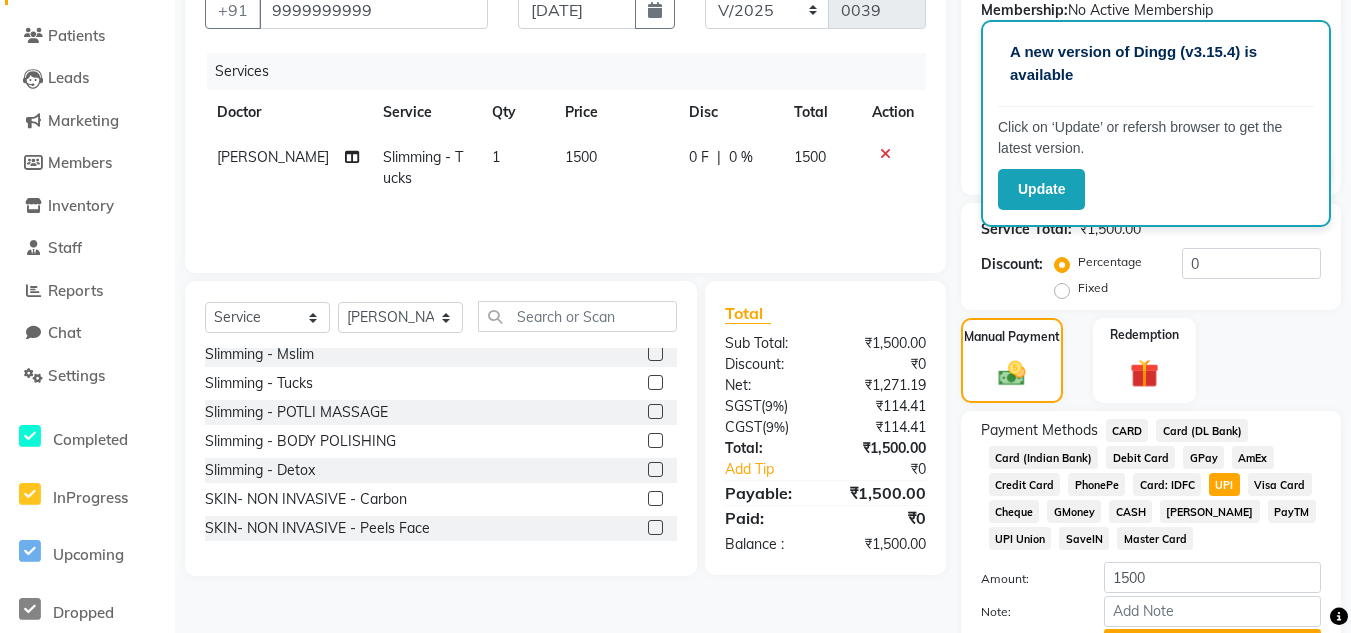 scroll, scrollTop: 301, scrollLeft: 0, axis: vertical 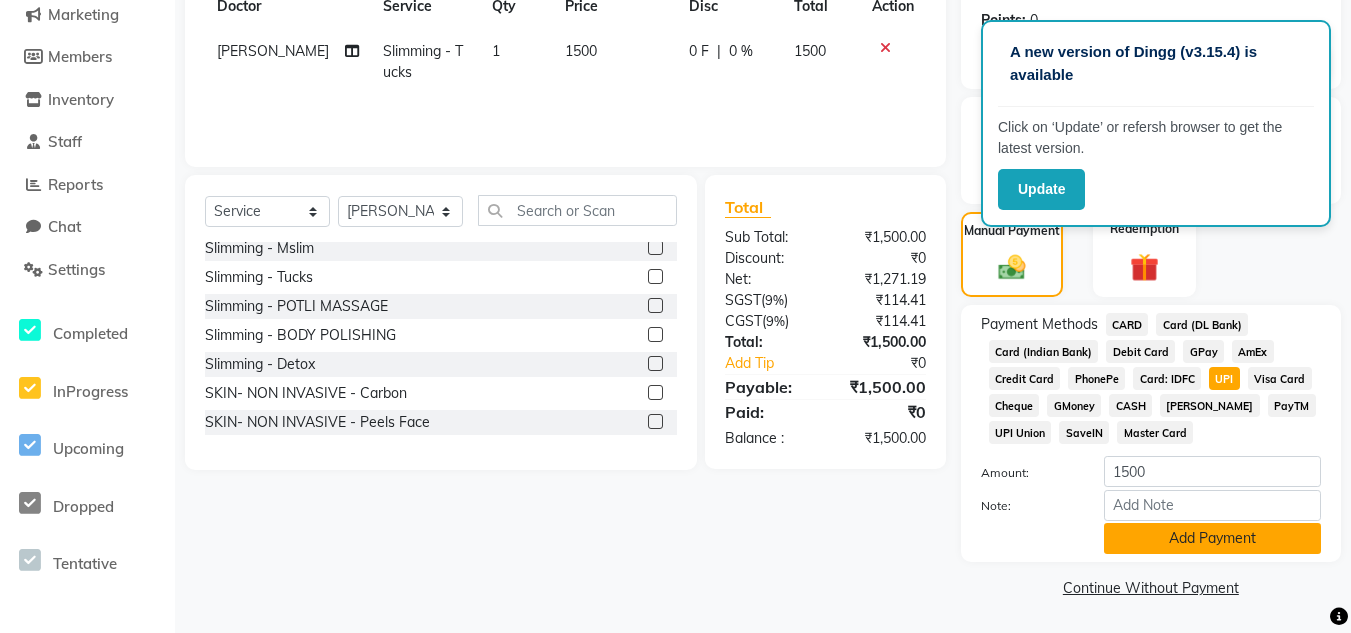 click on "Add Payment" 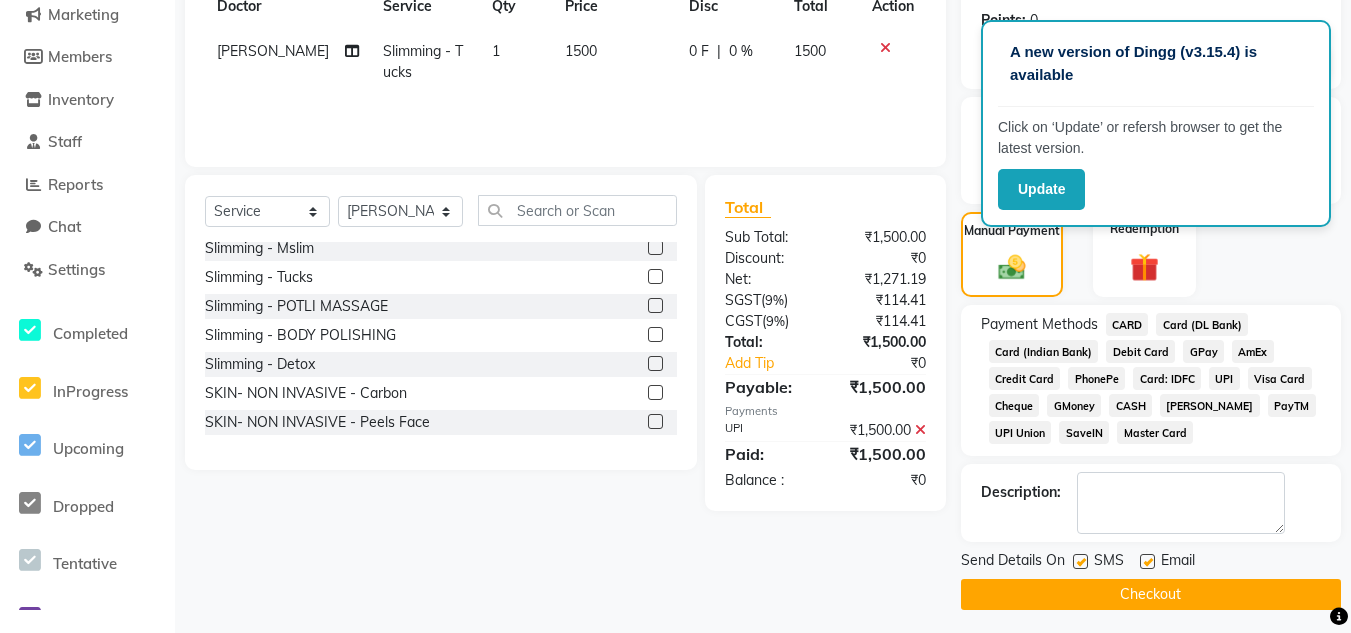 click on "Checkout" 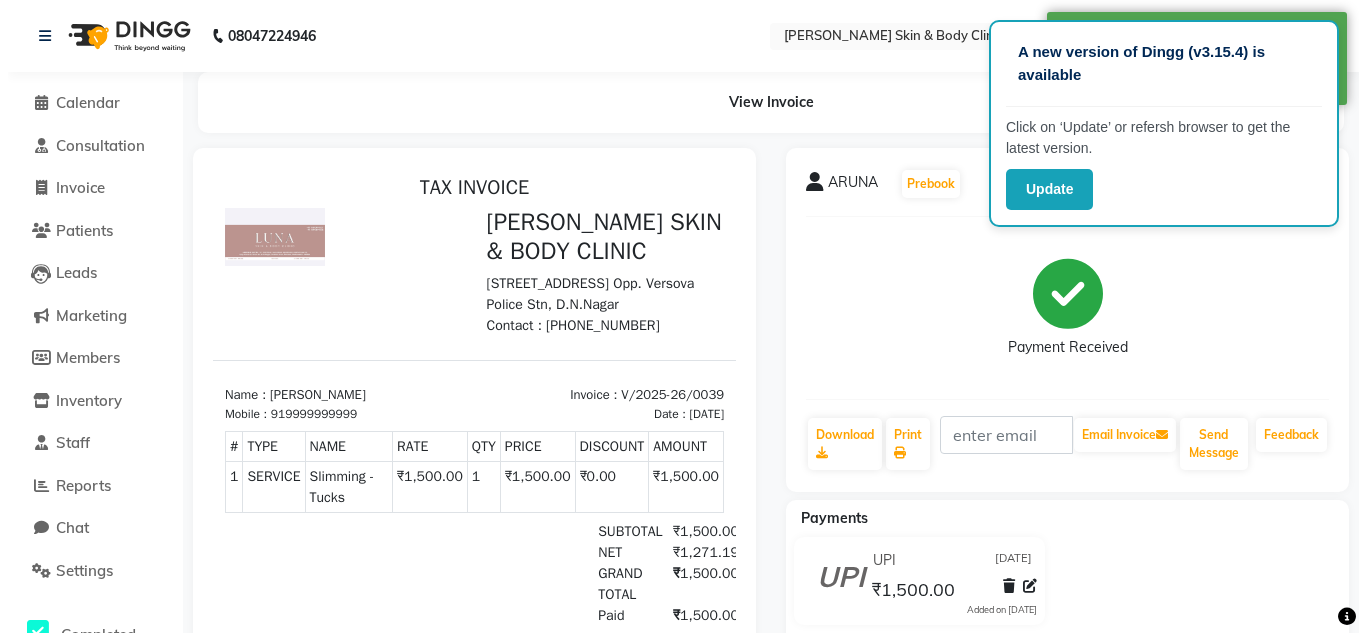 scroll, scrollTop: 0, scrollLeft: 0, axis: both 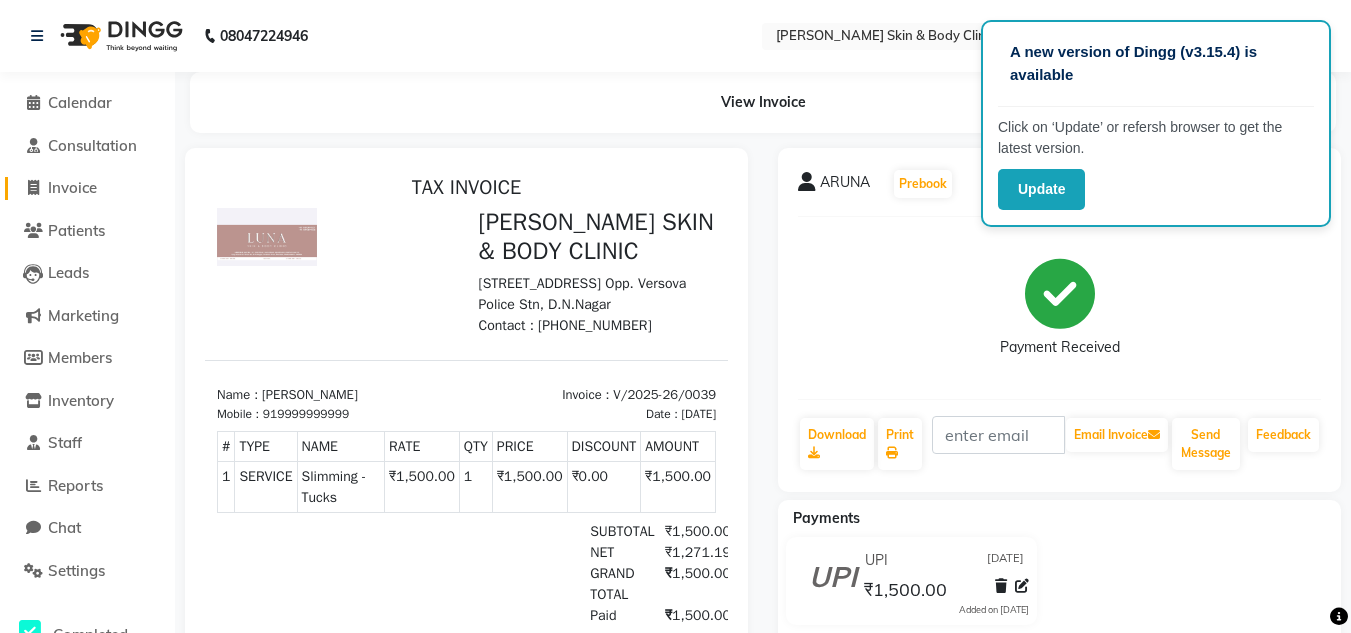 click on "Invoice" 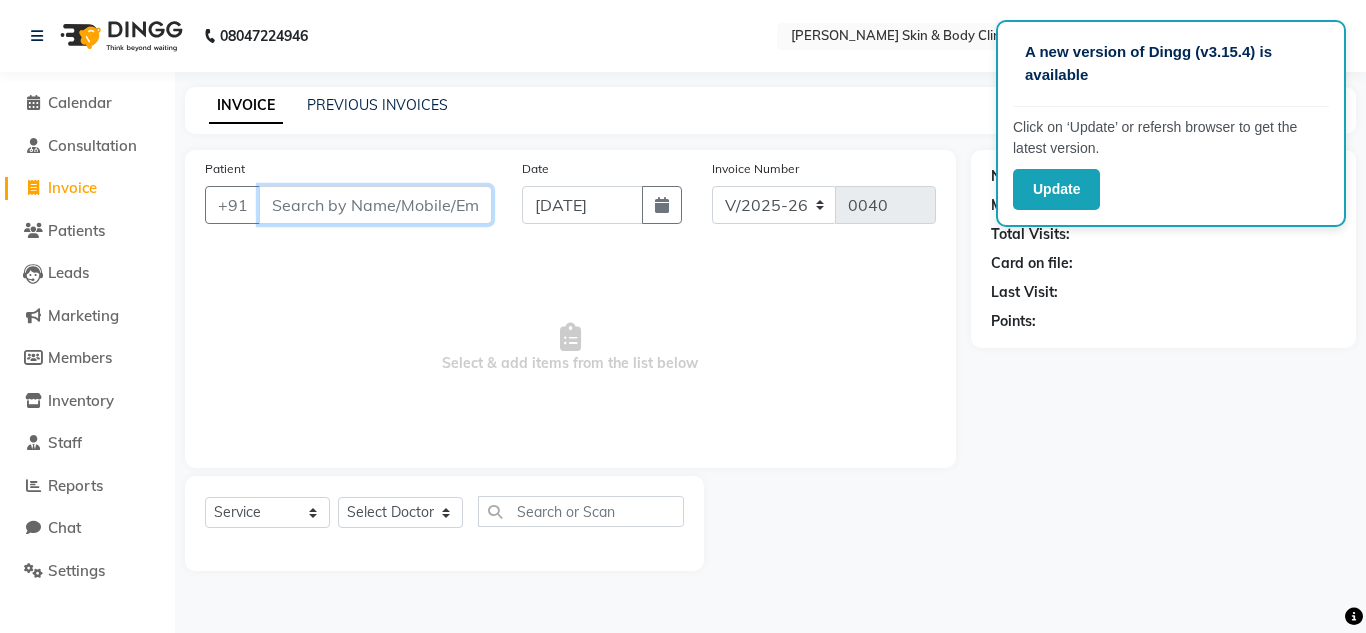 click on "Patient" at bounding box center (375, 205) 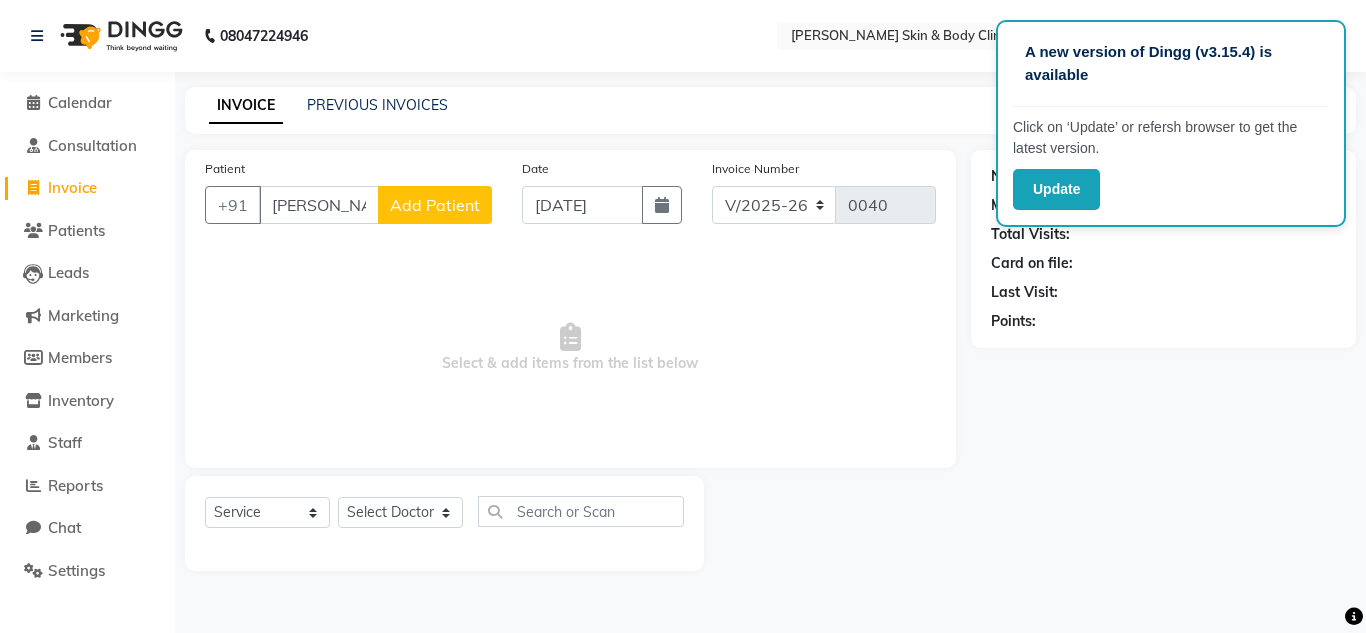 click on "Add Patient" 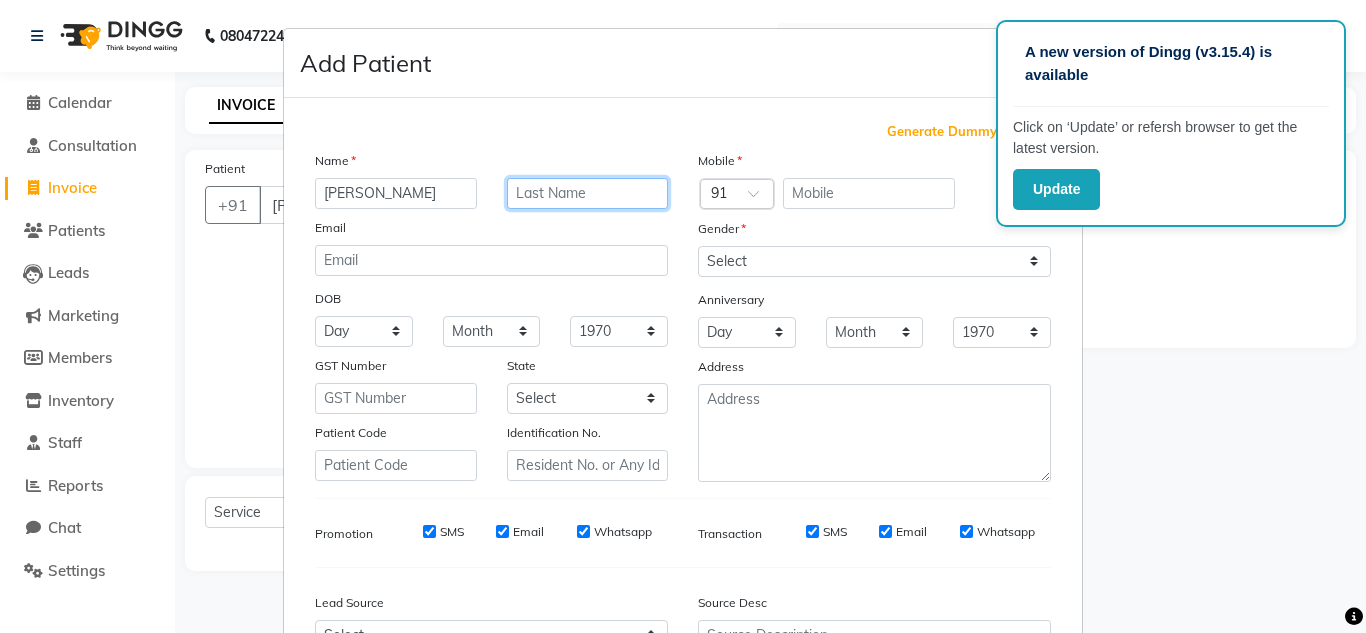 click at bounding box center (588, 193) 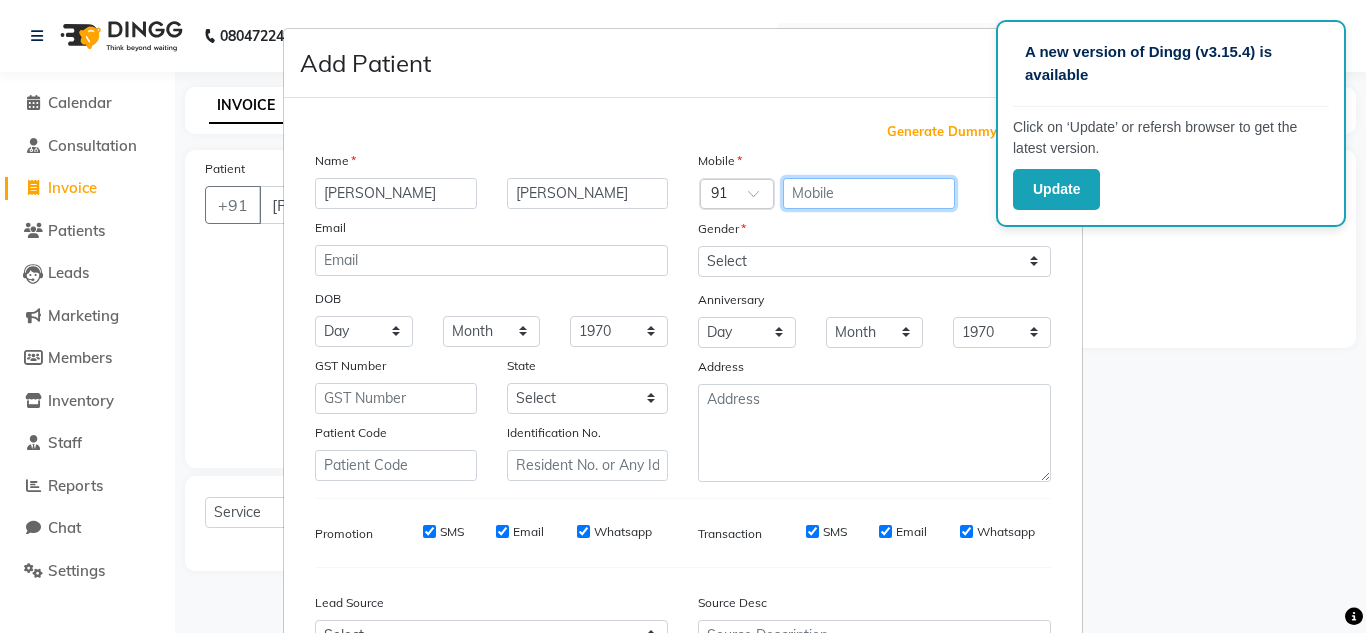 click at bounding box center [869, 193] 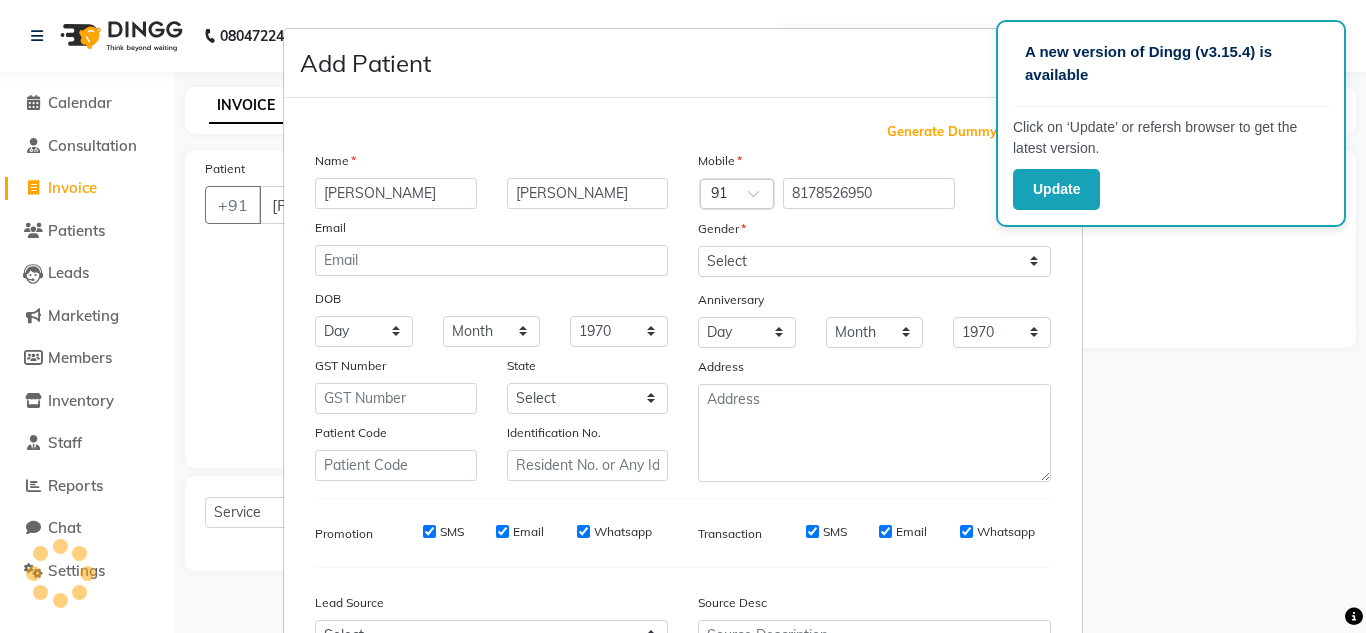 click on "Gender" at bounding box center (874, 232) 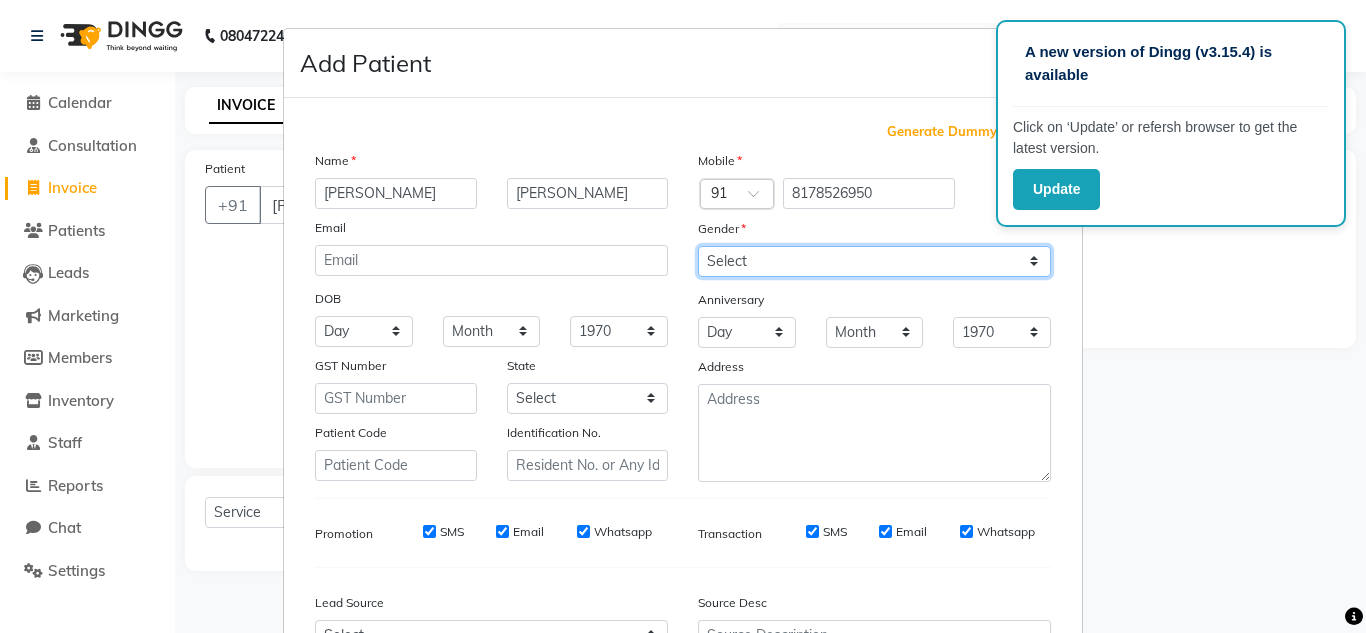 click on "Select Male Female Other Prefer Not To Say" at bounding box center (874, 261) 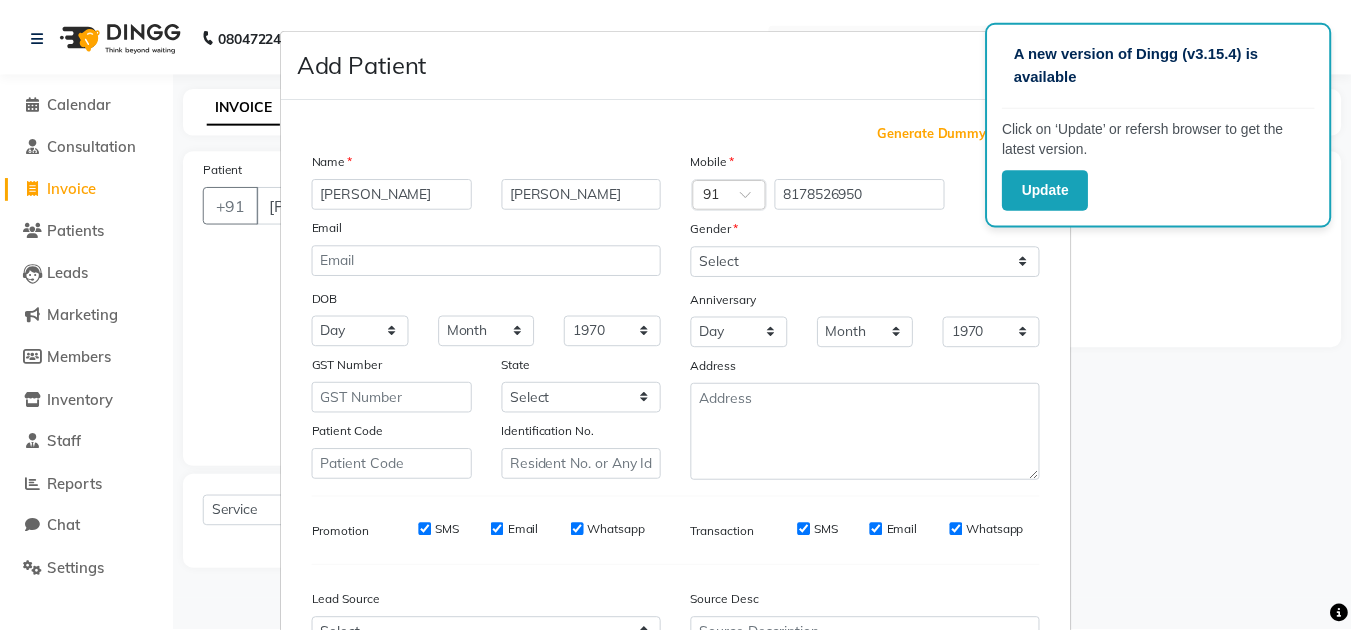 scroll, scrollTop: 216, scrollLeft: 0, axis: vertical 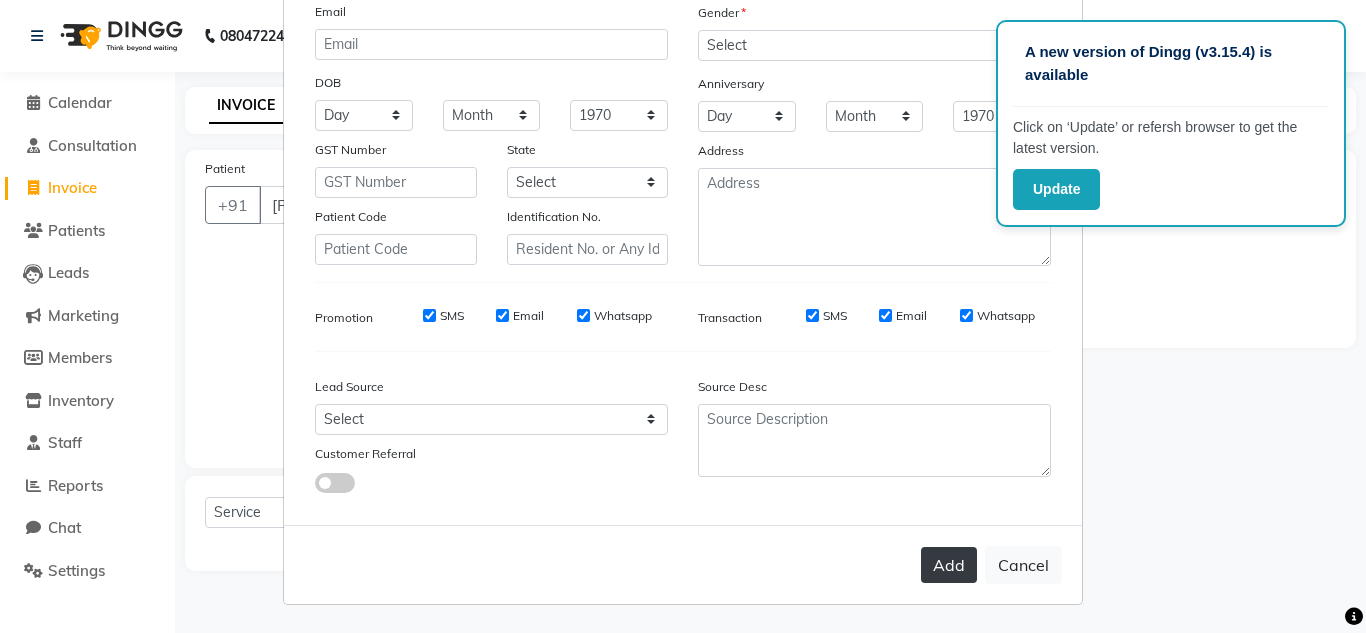 click on "Add" at bounding box center (949, 565) 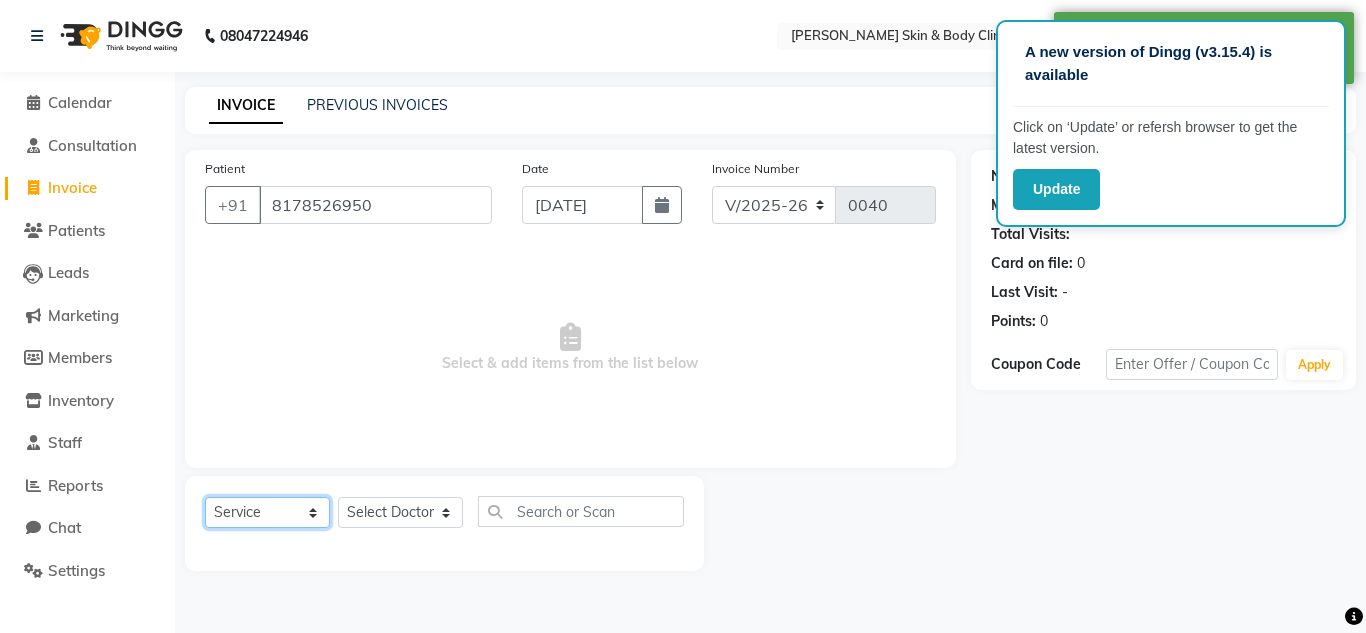 click on "Select  Service  Product  Membership  Package Voucher Prepaid Gift Card" 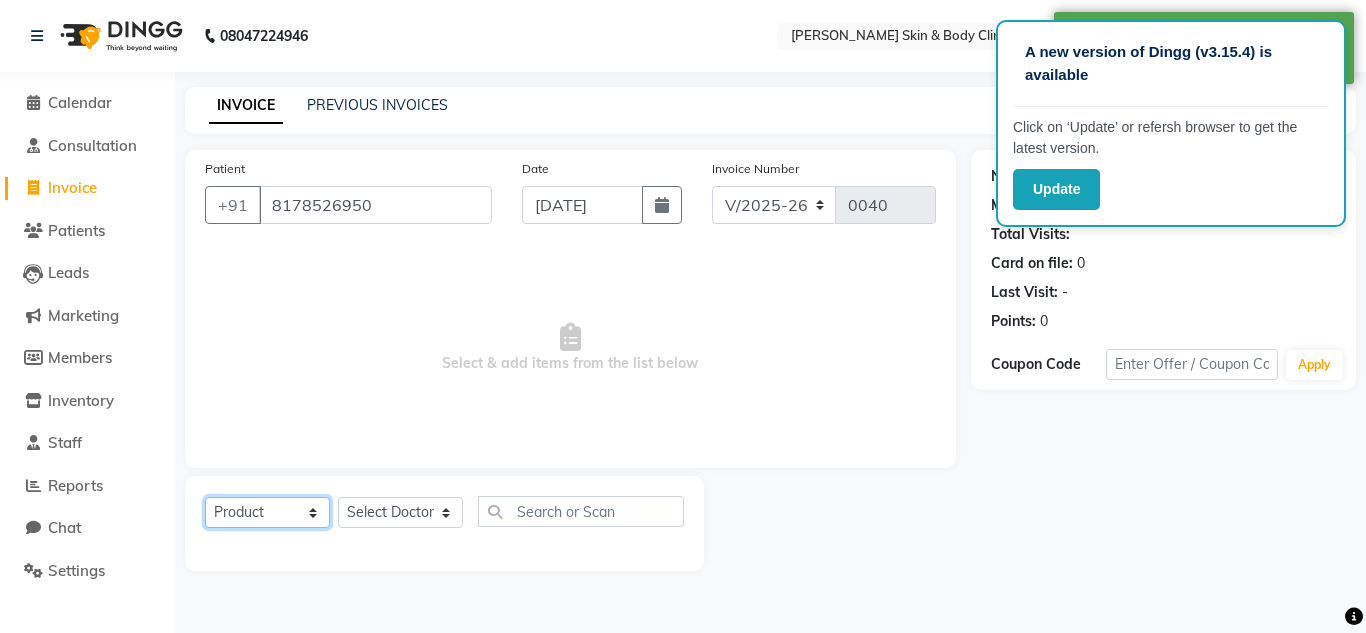 click on "Select  Service  Product  Membership  Package Voucher Prepaid Gift Card" 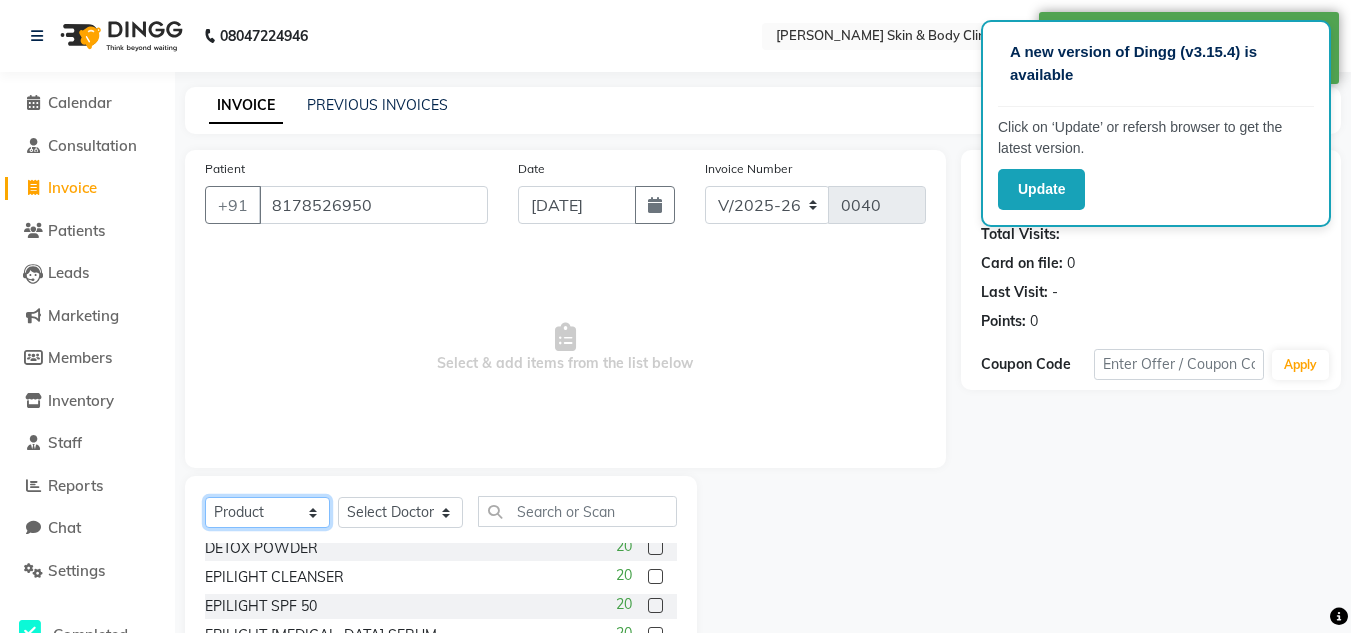 scroll, scrollTop: 83, scrollLeft: 0, axis: vertical 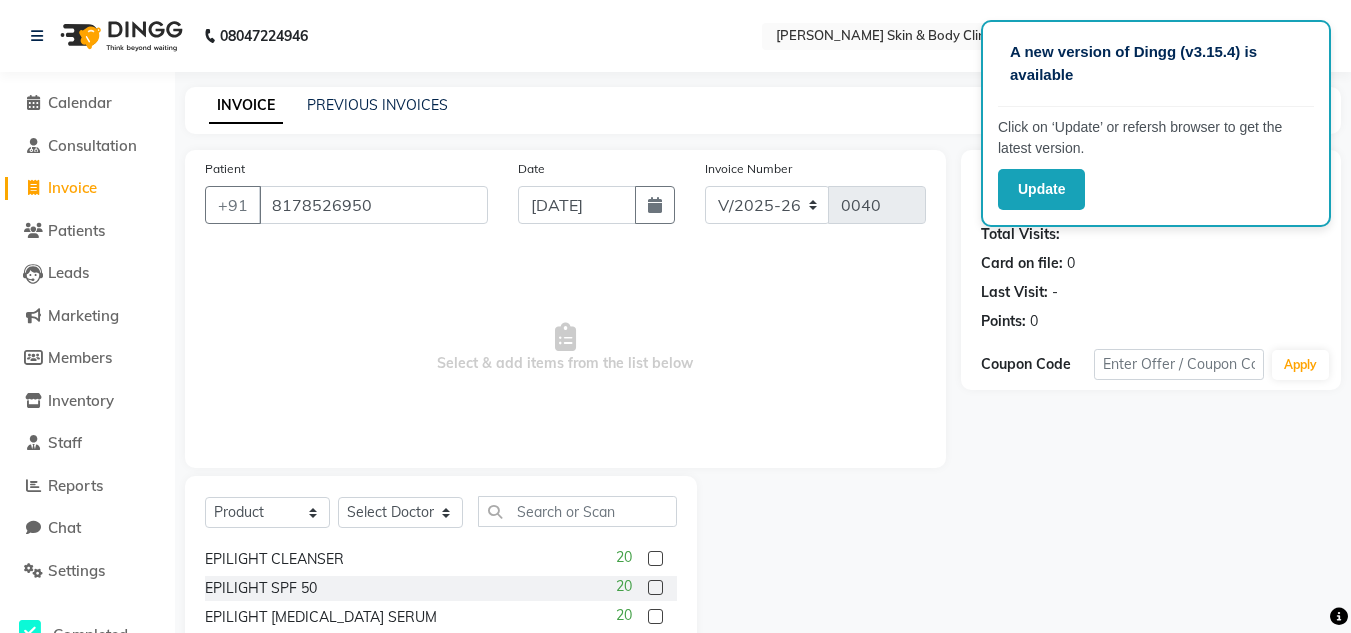 click 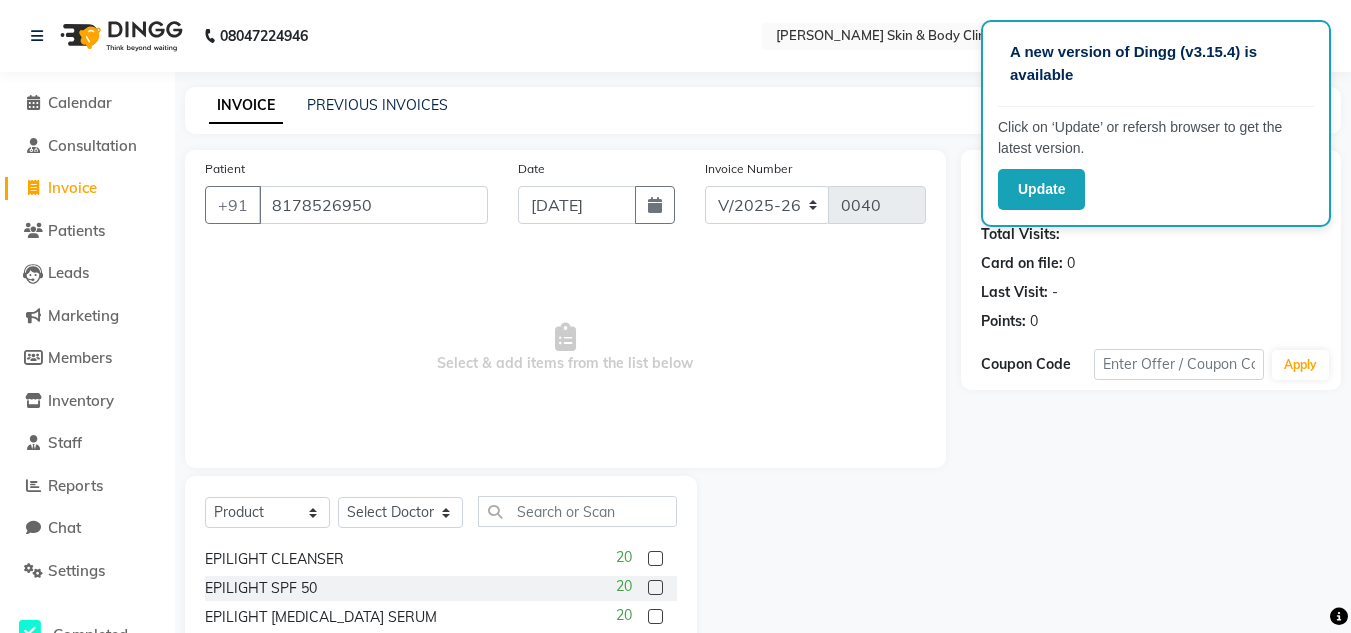 click 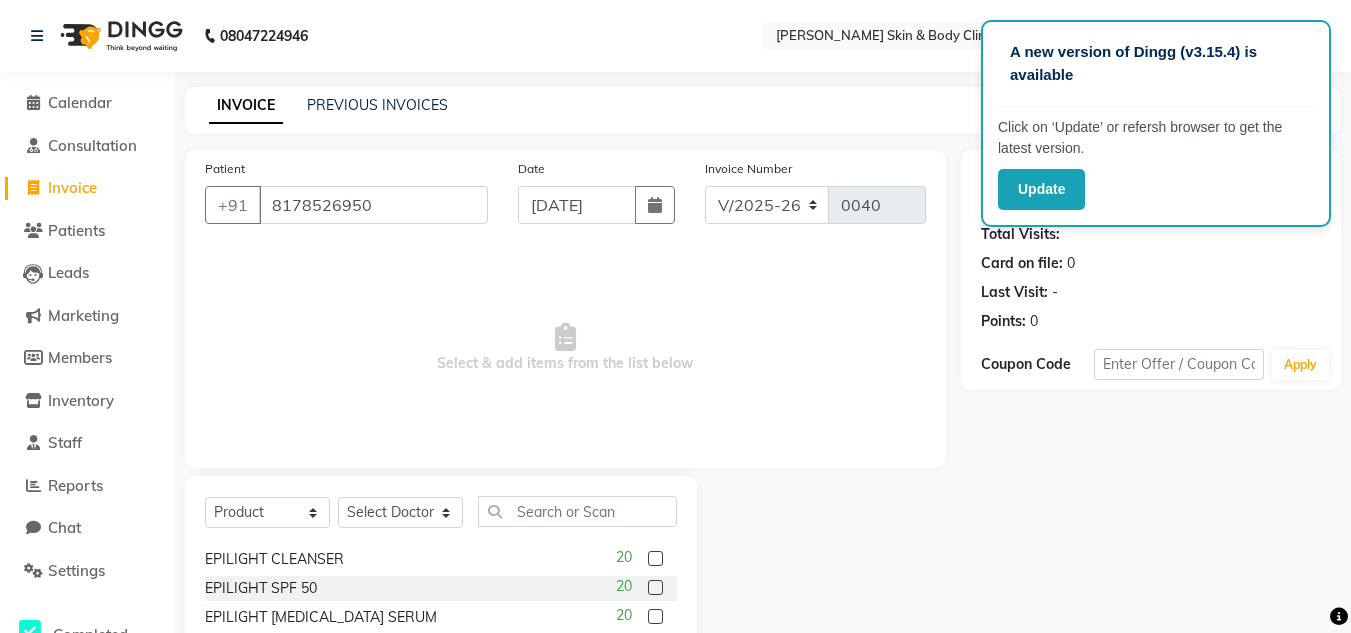 drag, startPoint x: 611, startPoint y: 494, endPoint x: 601, endPoint y: 505, distance: 14.866069 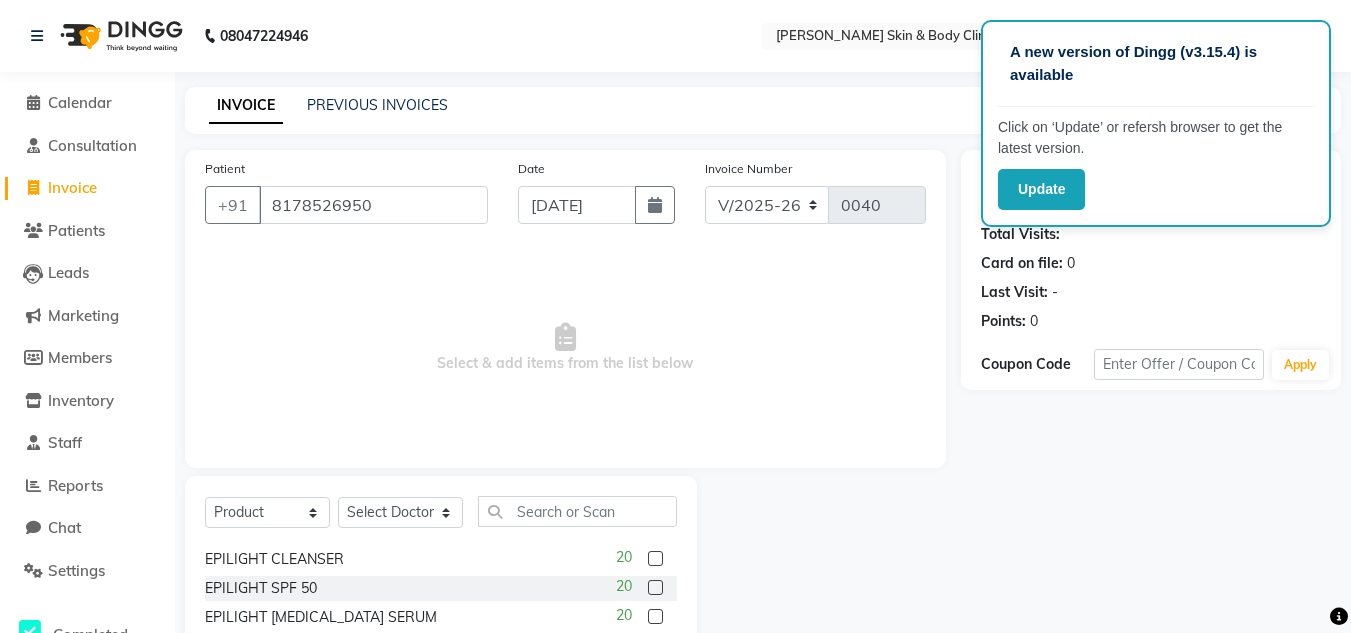 click on "Select  Service  Product  Membership  Package Voucher Prepaid Gift Card  Select Doctor Abhishek Dr saujanya  Dr Hina Farzana Gurmeet Harsha Rohit Vanita FOLIGENE SERUM  20 RESTART HAIR  20 DETOX POWDER  20 EPILIGHT CLEANSER  20 EPILIGHT SPF 50  20 EPILIGHT RETINOL SERUM  20 ASCE SHEET MASK  20 Dermalight tablets  20 Niacinimide serum  20 RESNOW LIGHT Tablets  20" 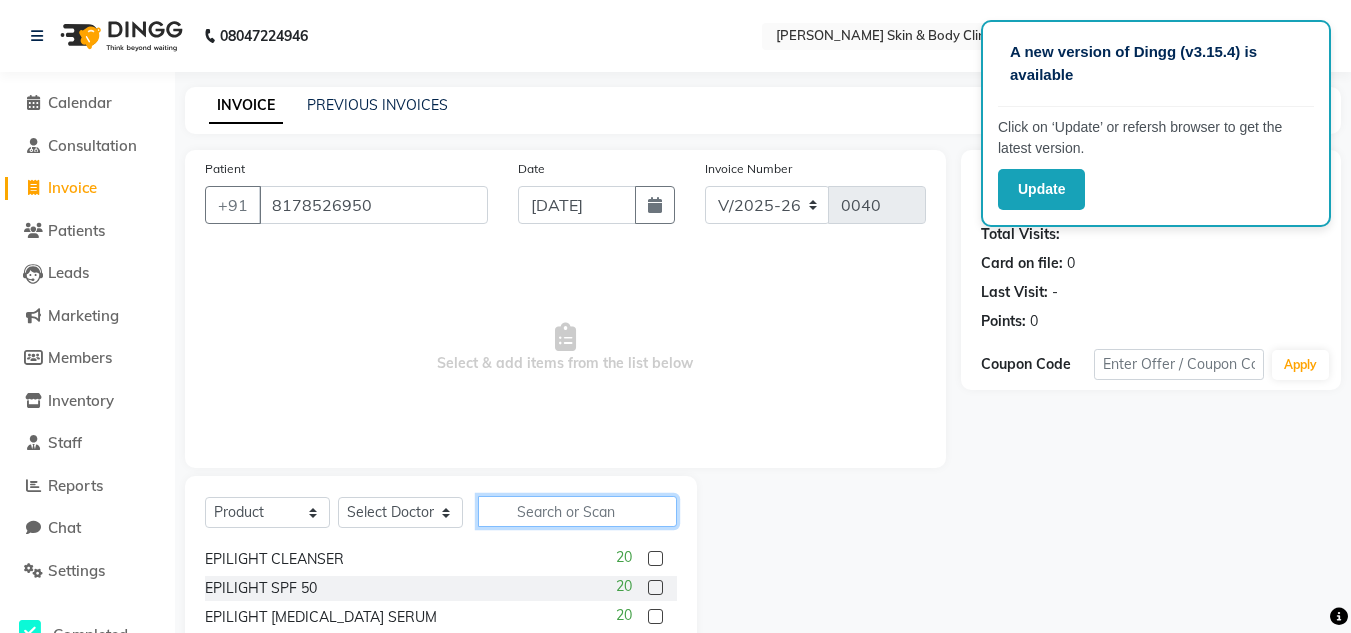 click 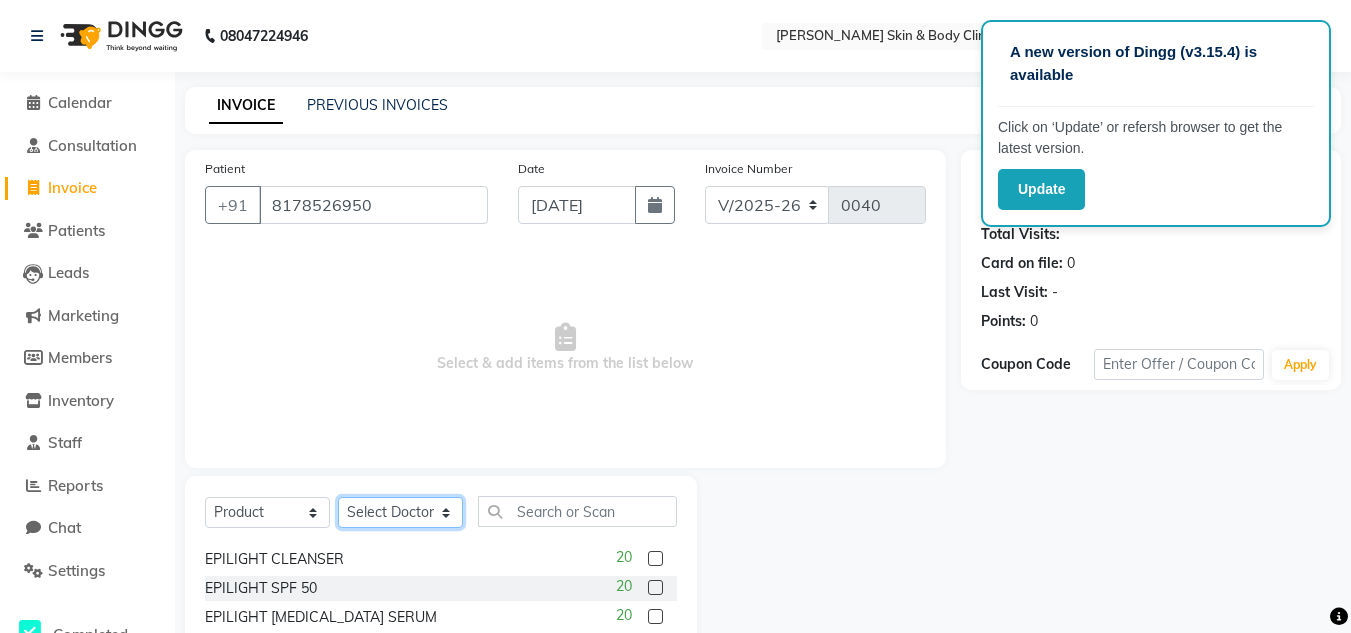 click on "Select Doctor Abhishek Dr saujanya  Dr Hina Farzana Gurmeet Harsha Rohit Vanita" 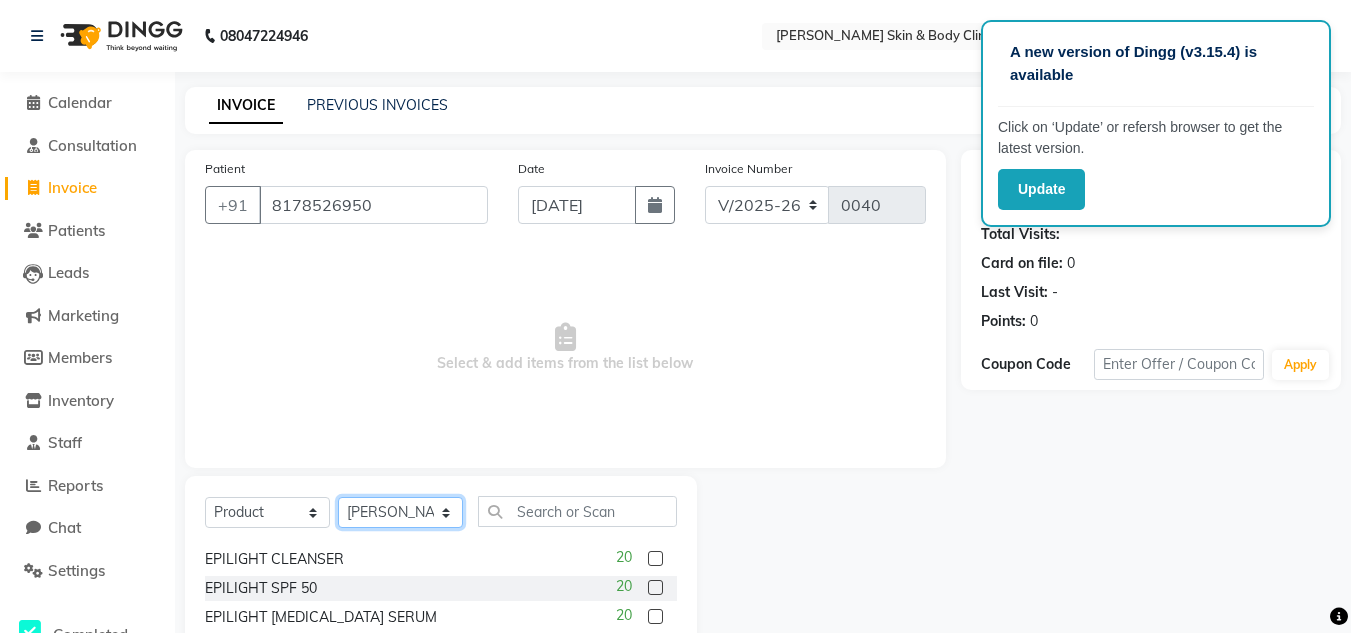 click on "Select Doctor Abhishek Dr saujanya  Dr Hina Farzana Gurmeet Harsha Rohit Vanita" 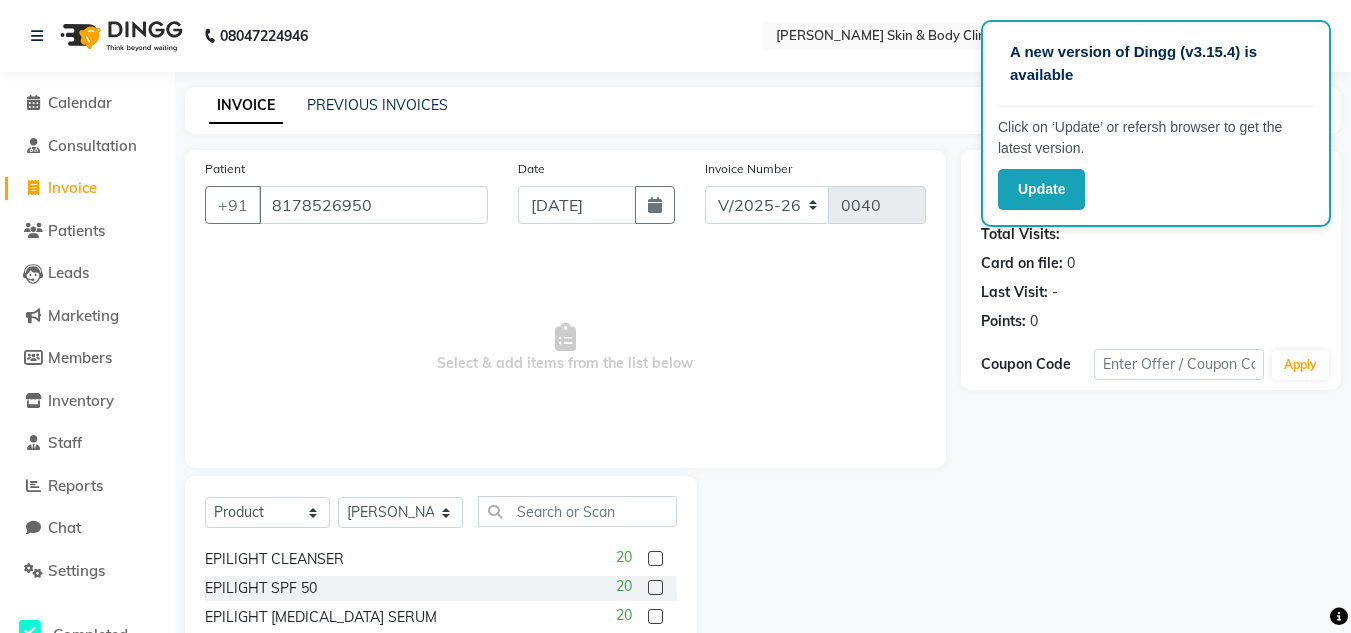 click 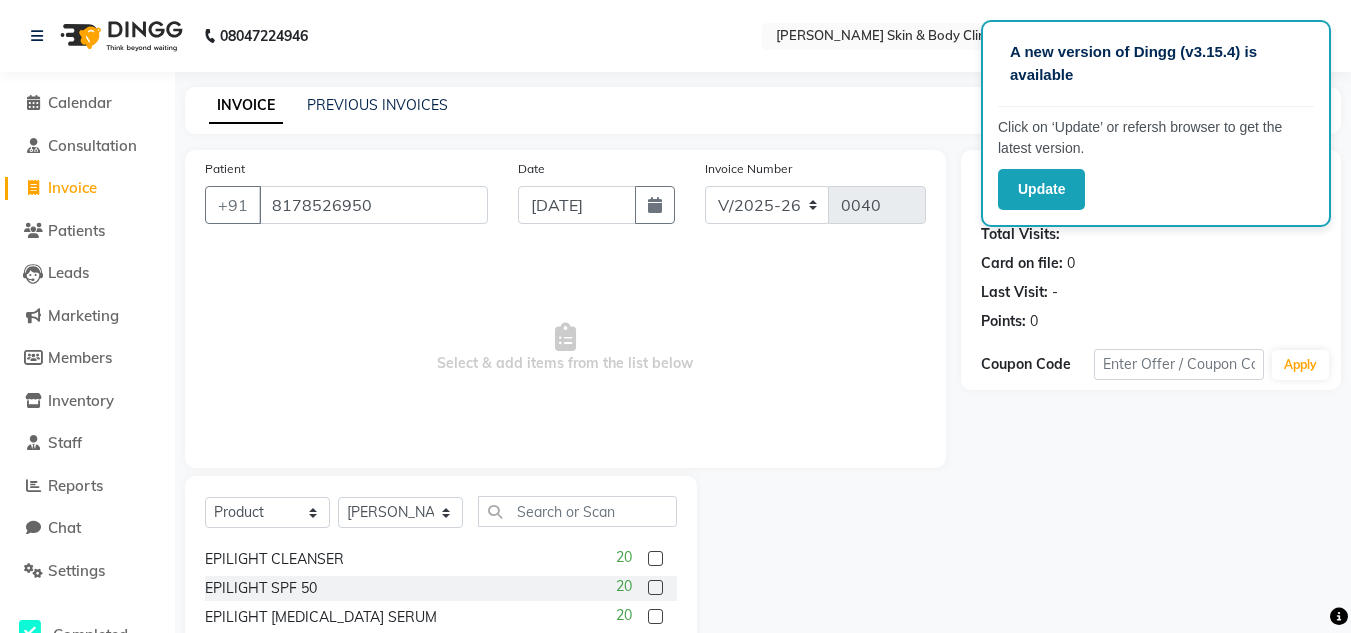 click at bounding box center (654, 559) 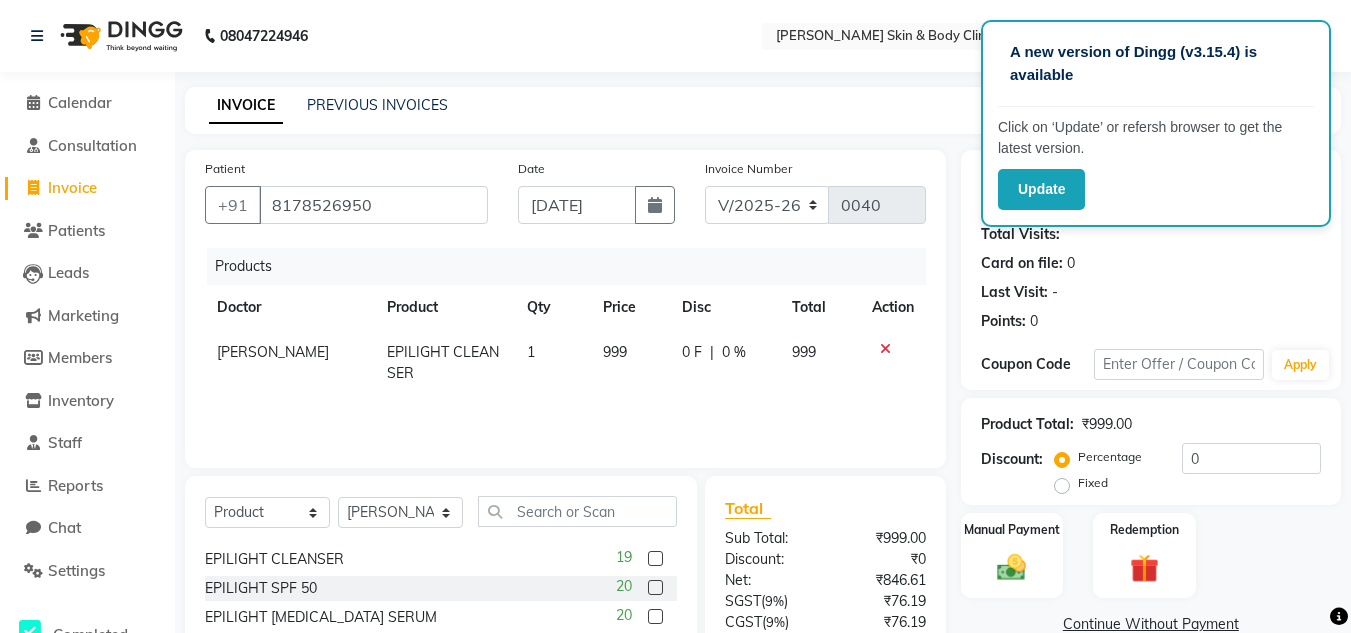 click 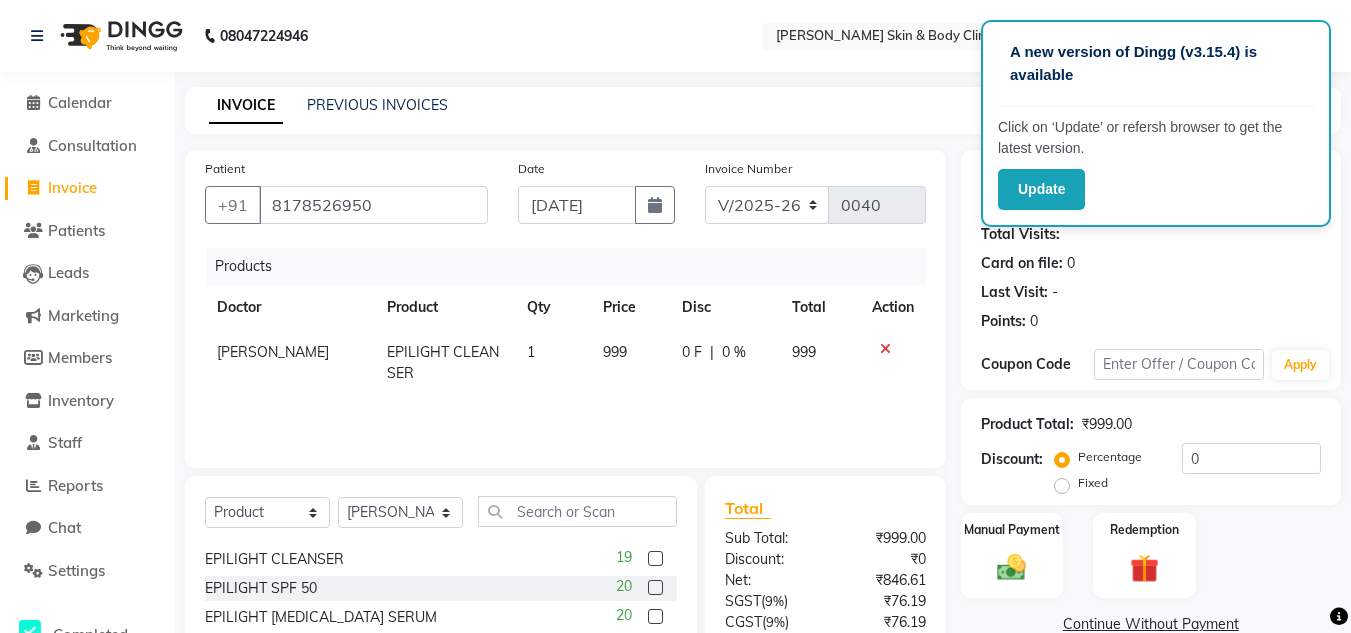 click at bounding box center (654, 588) 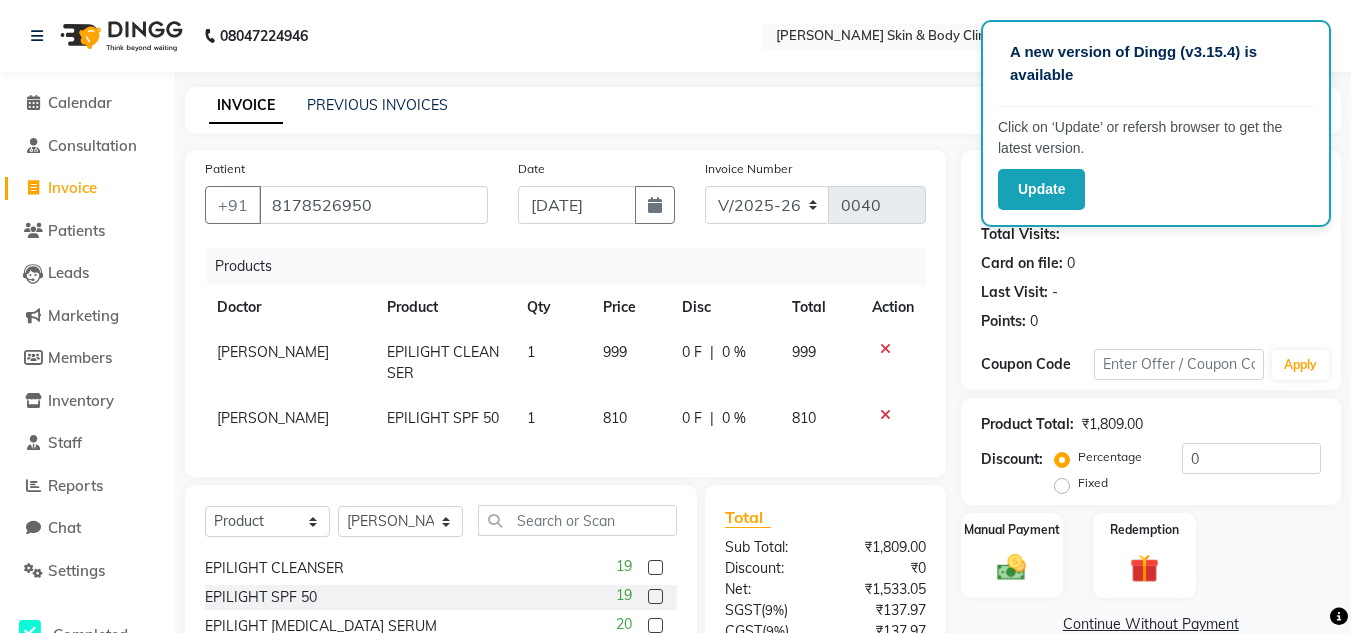 scroll, scrollTop: 192, scrollLeft: 0, axis: vertical 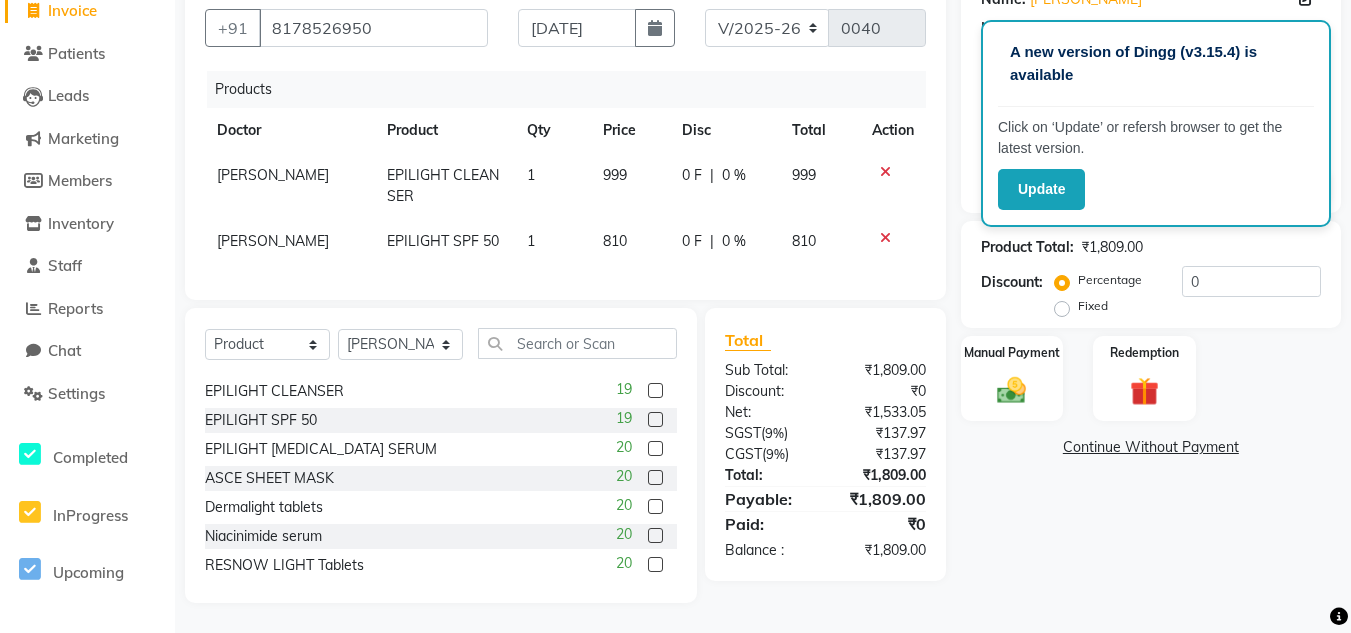 click 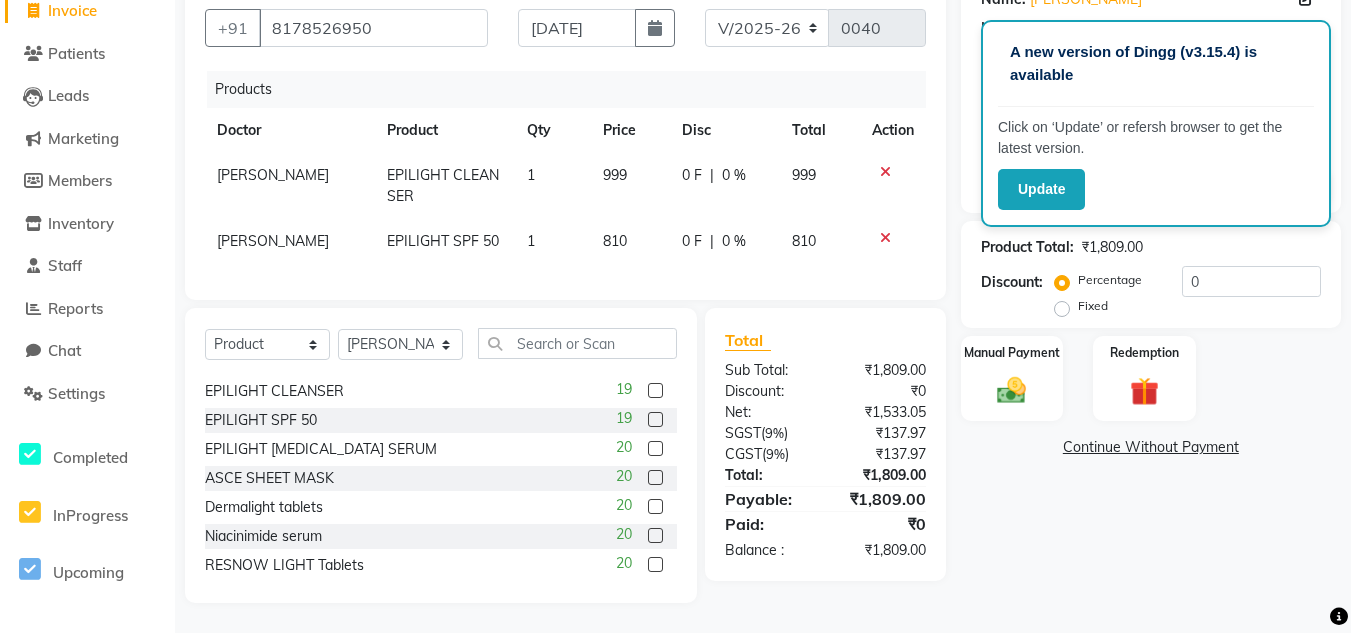 click at bounding box center (654, 449) 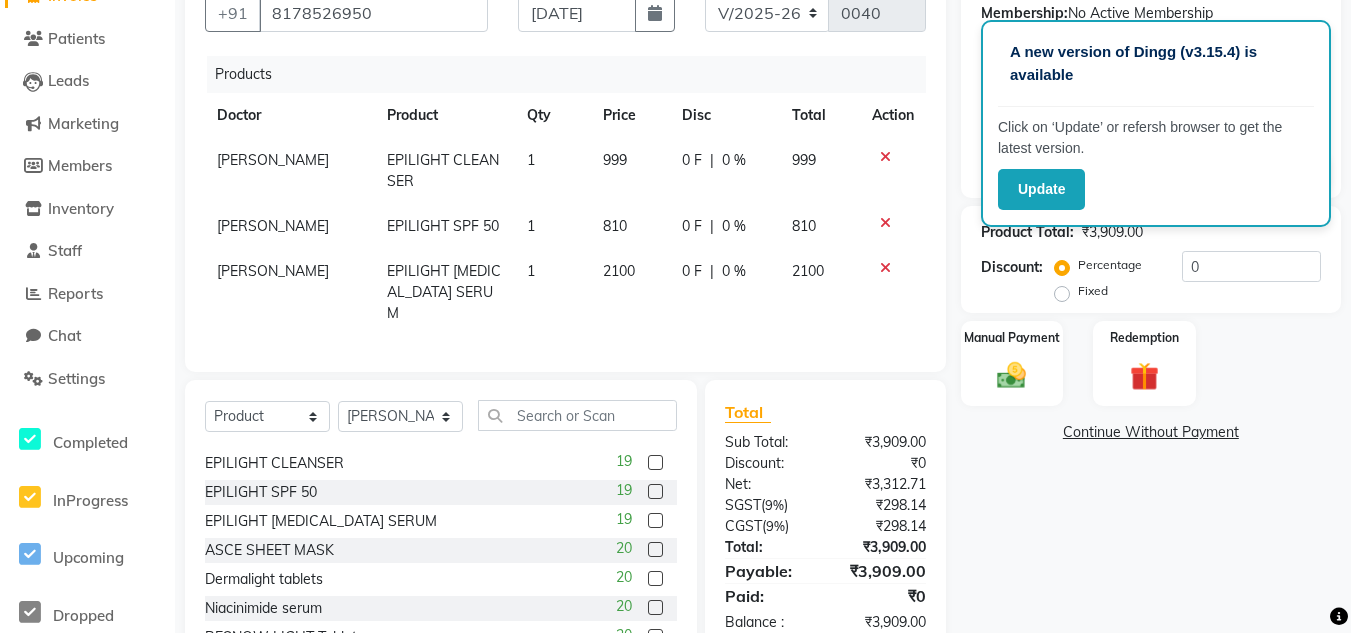 scroll, scrollTop: 0, scrollLeft: 0, axis: both 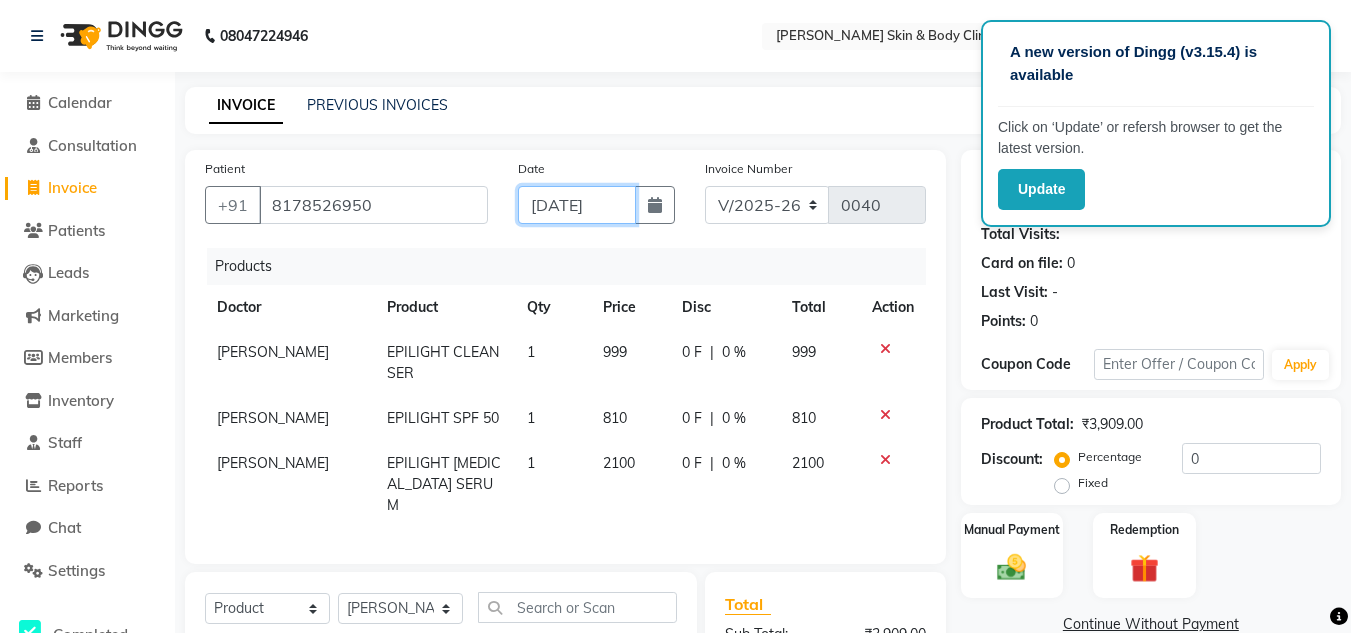 click on "[DATE]" 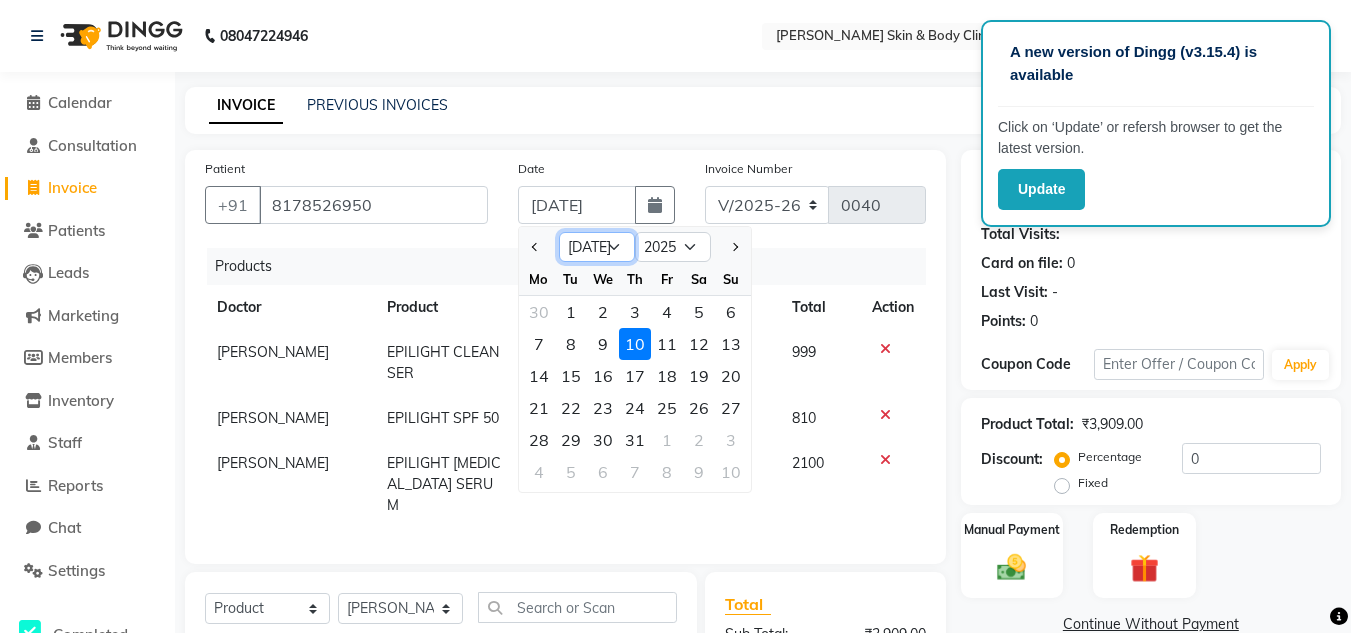 click on "Jan Feb Mar Apr May Jun [DATE] Aug Sep Oct Nov Dec" 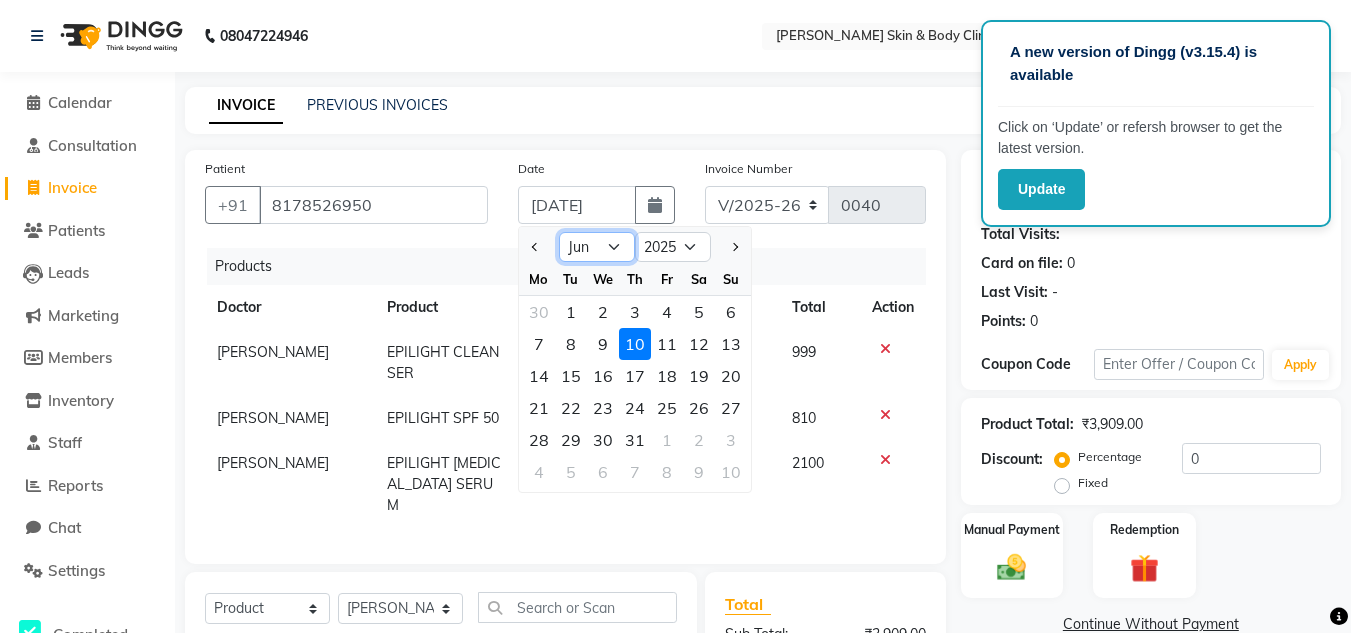 click on "Jan Feb Mar Apr May Jun [DATE] Aug Sep Oct Nov Dec" 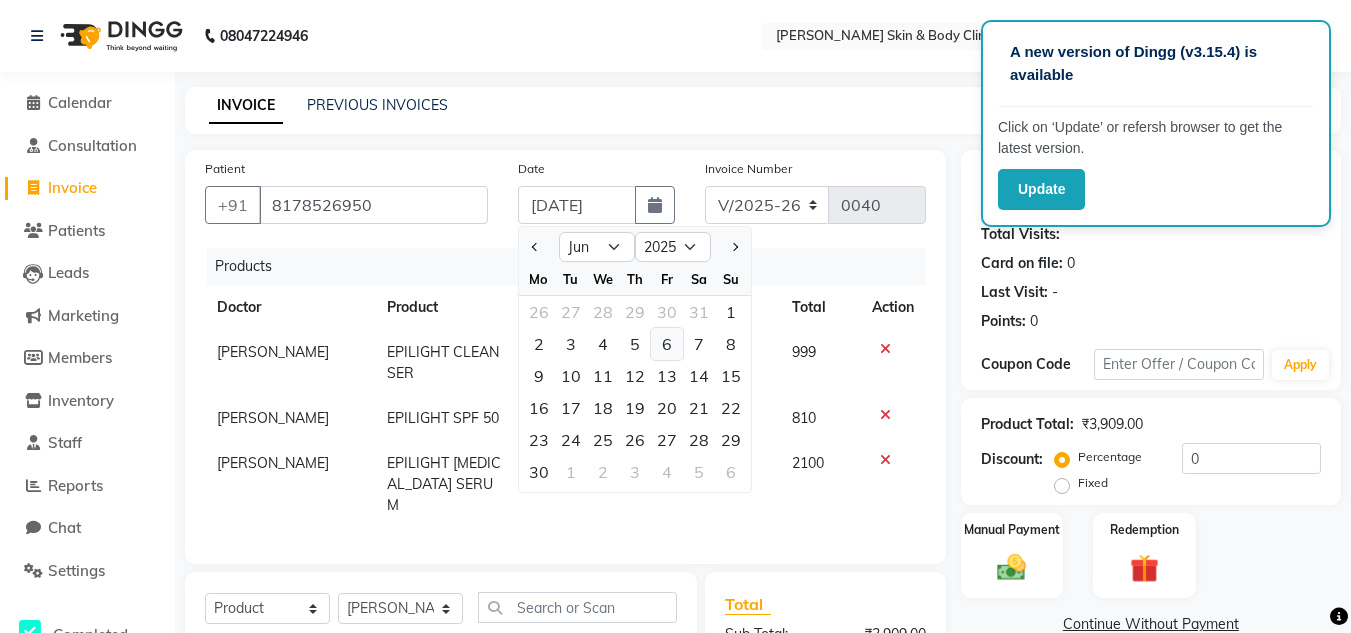 click on "6" 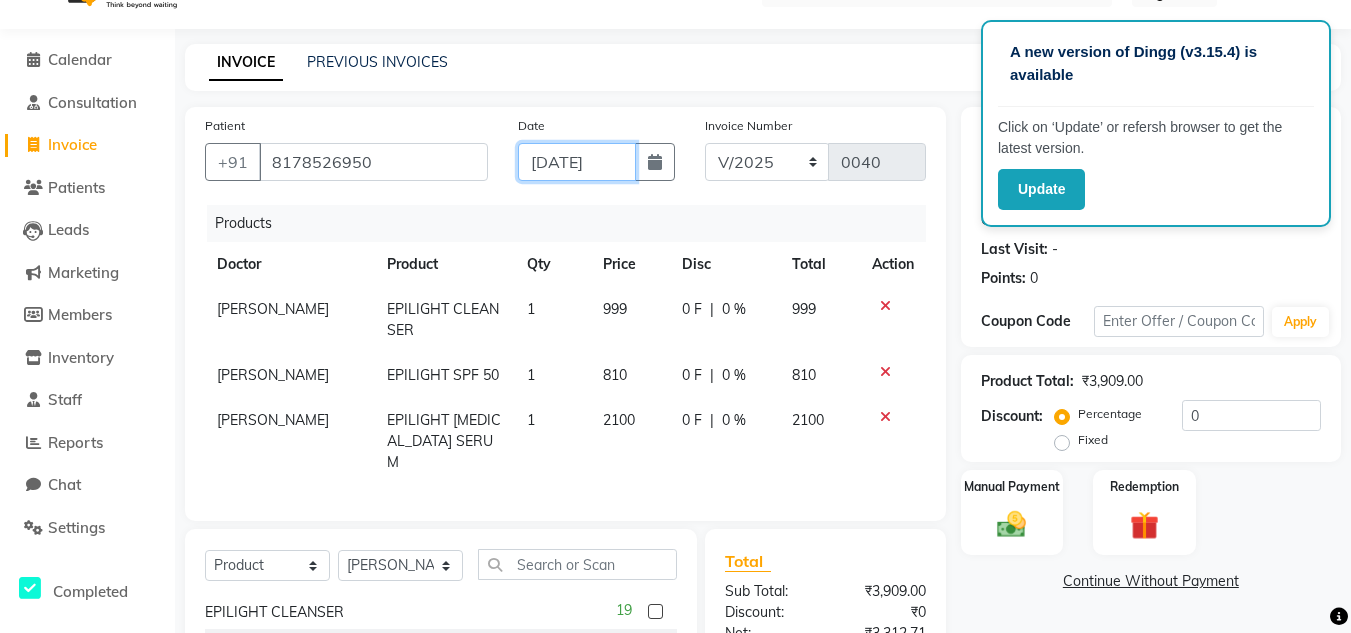 scroll, scrollTop: 42, scrollLeft: 0, axis: vertical 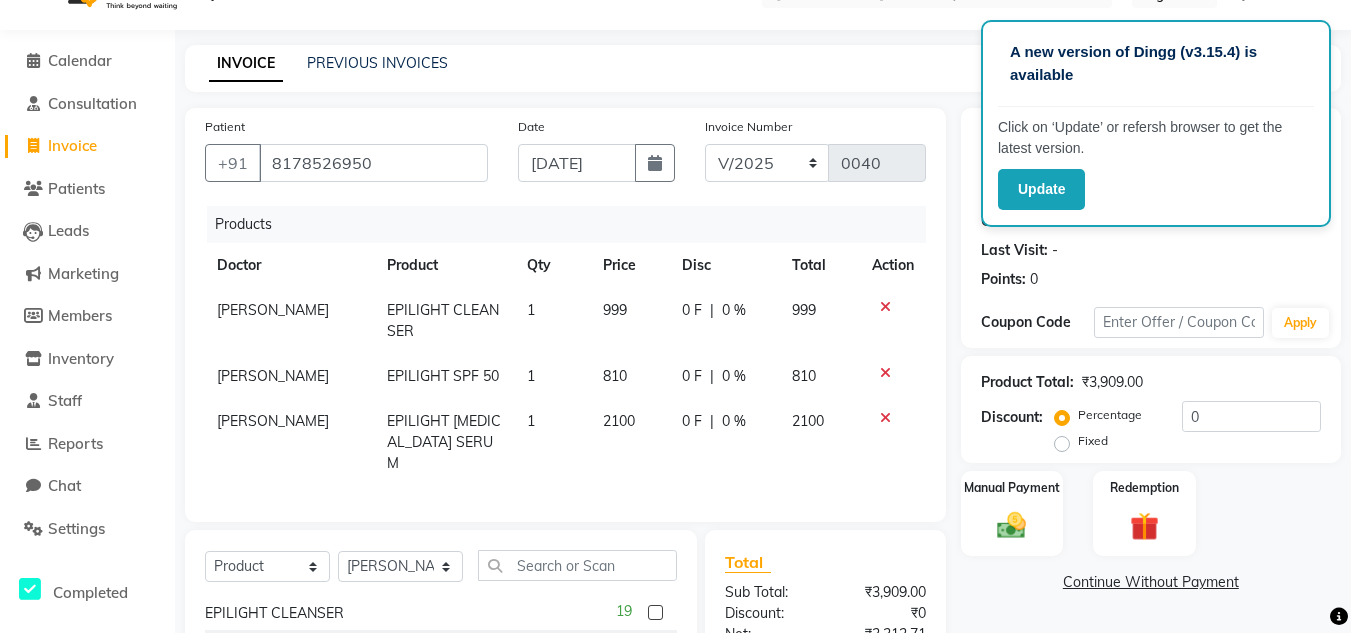 click on "999" 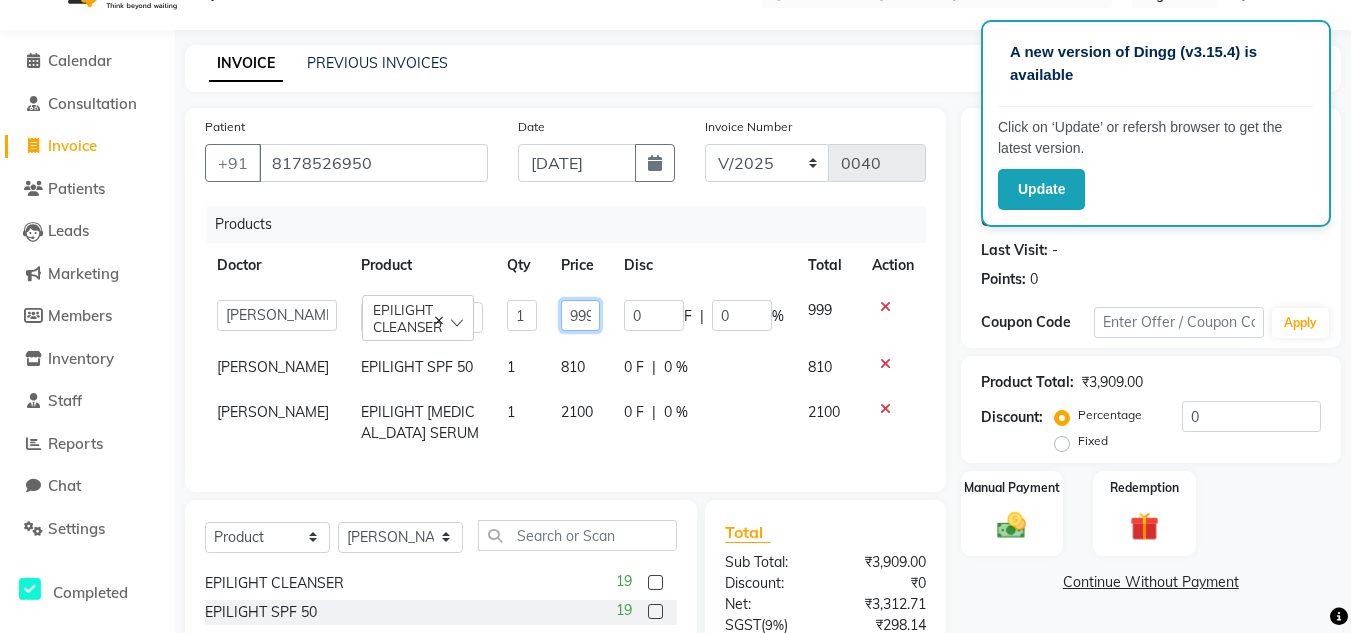 click on "999" 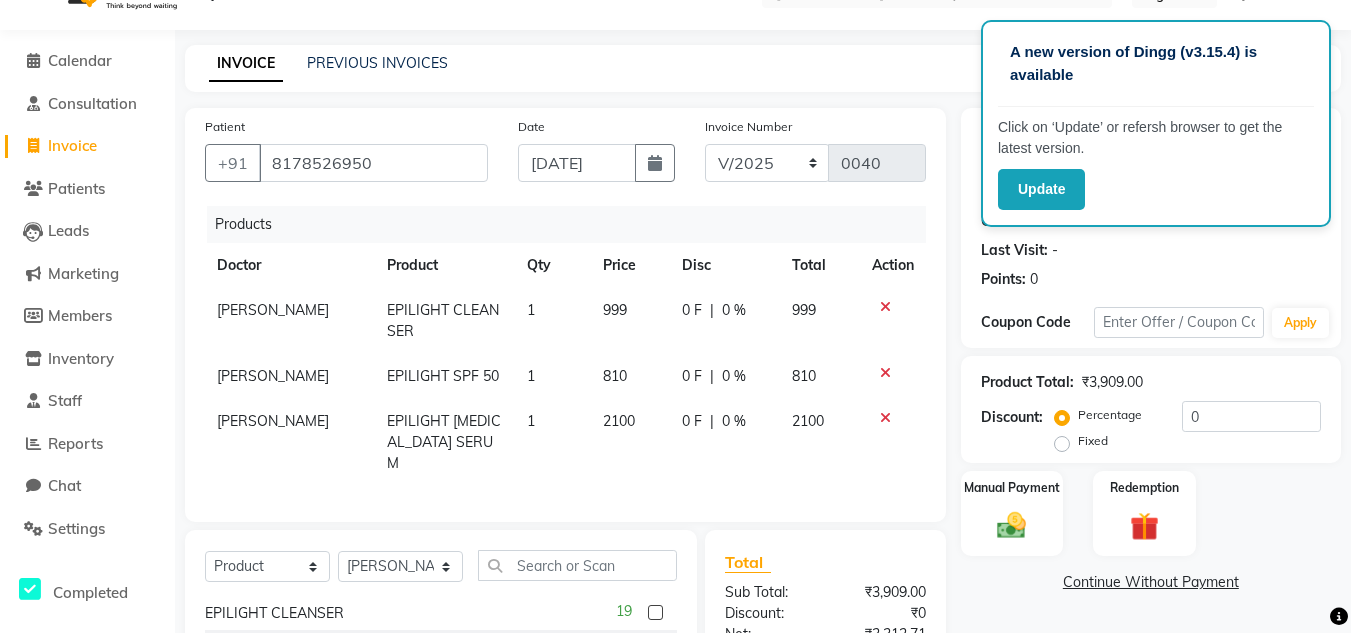 click on "Dr saujanya  EPILIGHT SPF 50 1 810 0 F | 0 % 810" 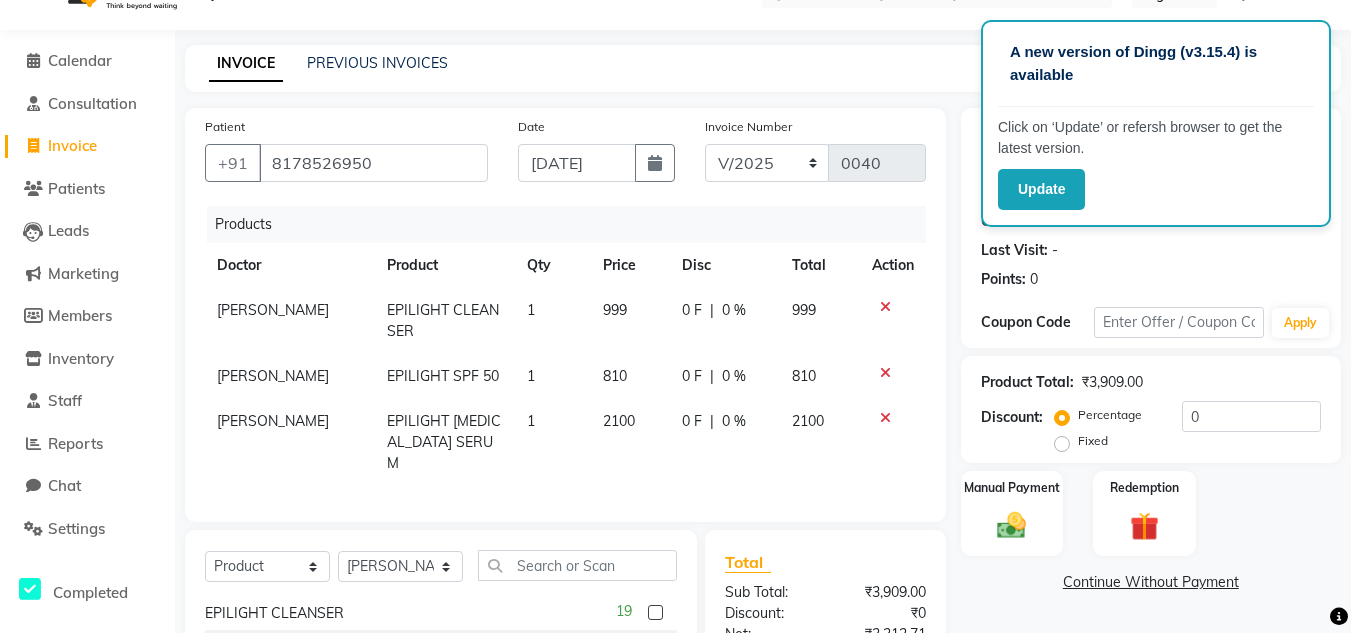 click on "810" 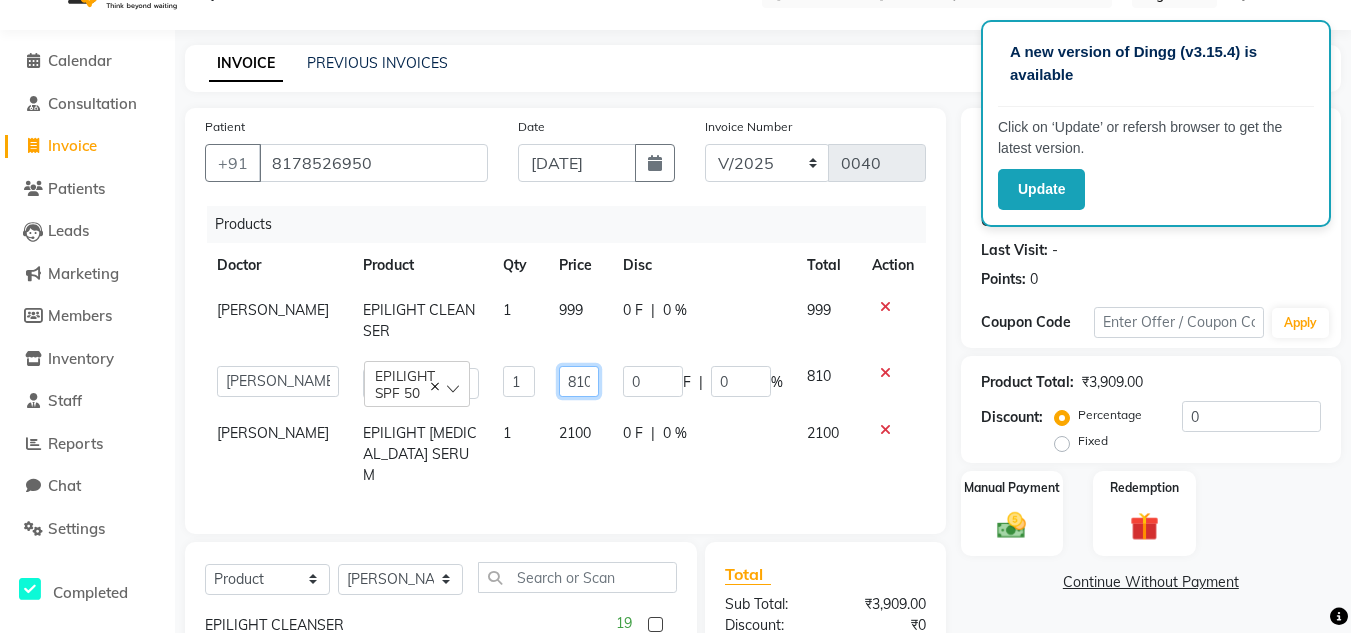 click on "810" 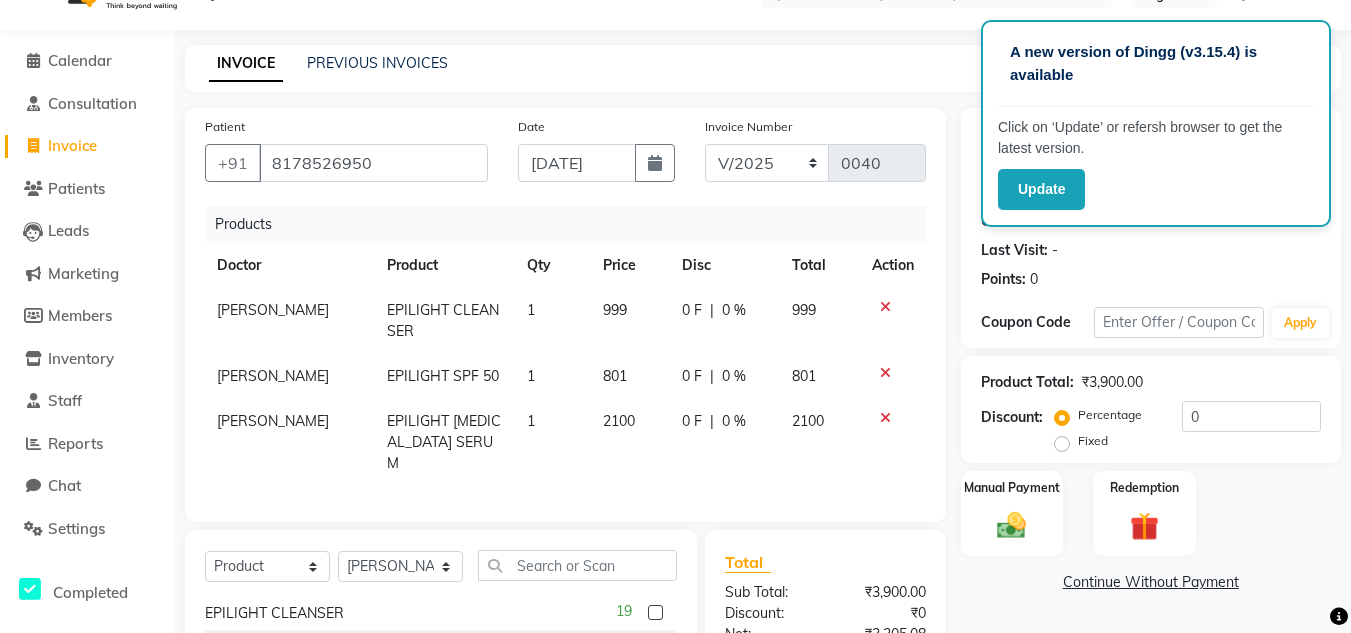 click on "Patient +91 8178526950 Date 06-06-2025 Invoice Number V/2025 V/2025-26 0040 Products Doctor Product Qty Price Disc Total Action Dr saujanya  EPILIGHT CLEANSER 1 999 0 F | 0 % 999 Dr saujanya  EPILIGHT SPF 50 1 801 0 F | 0 % 801 Dr saujanya  EPILIGHT RETINOL SERUM 1 2100 0 F | 0 % 2100" 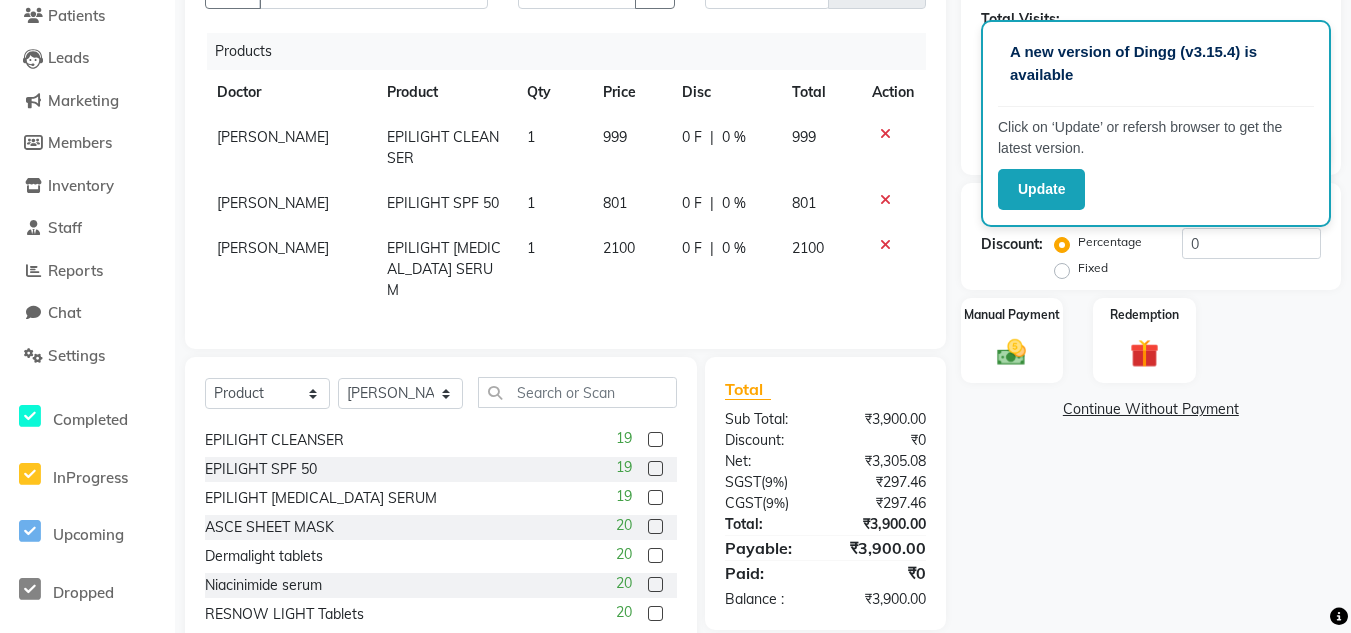 scroll, scrollTop: 258, scrollLeft: 0, axis: vertical 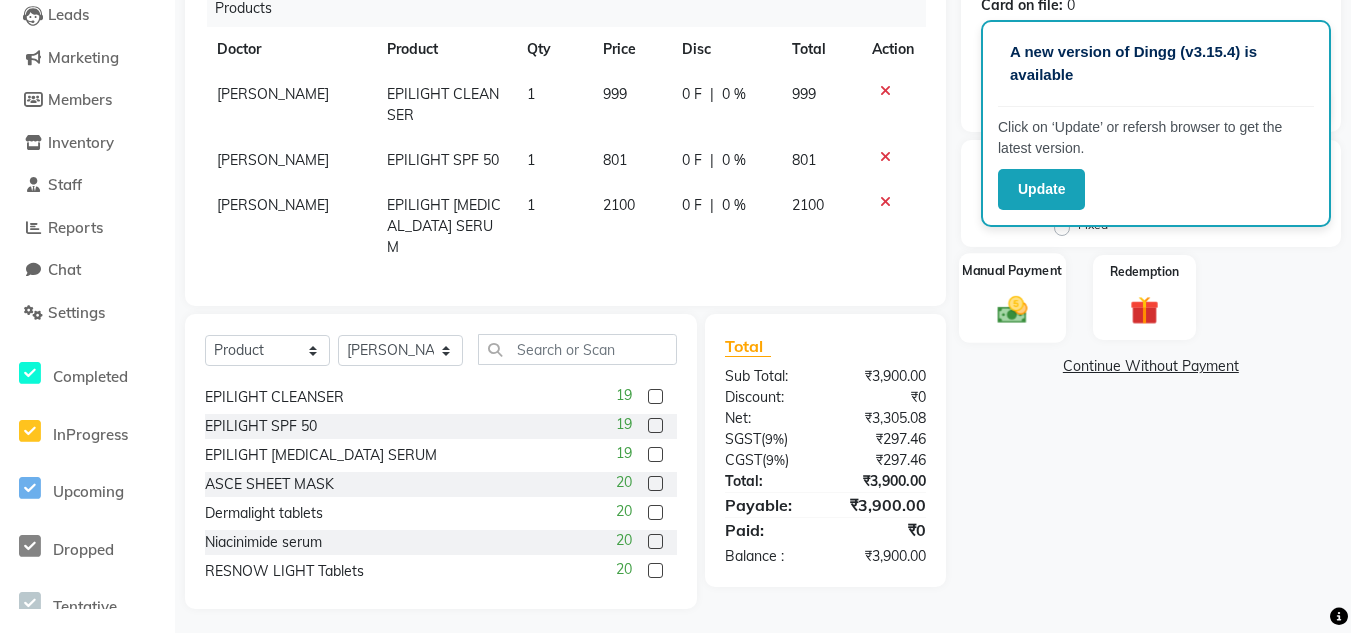 click 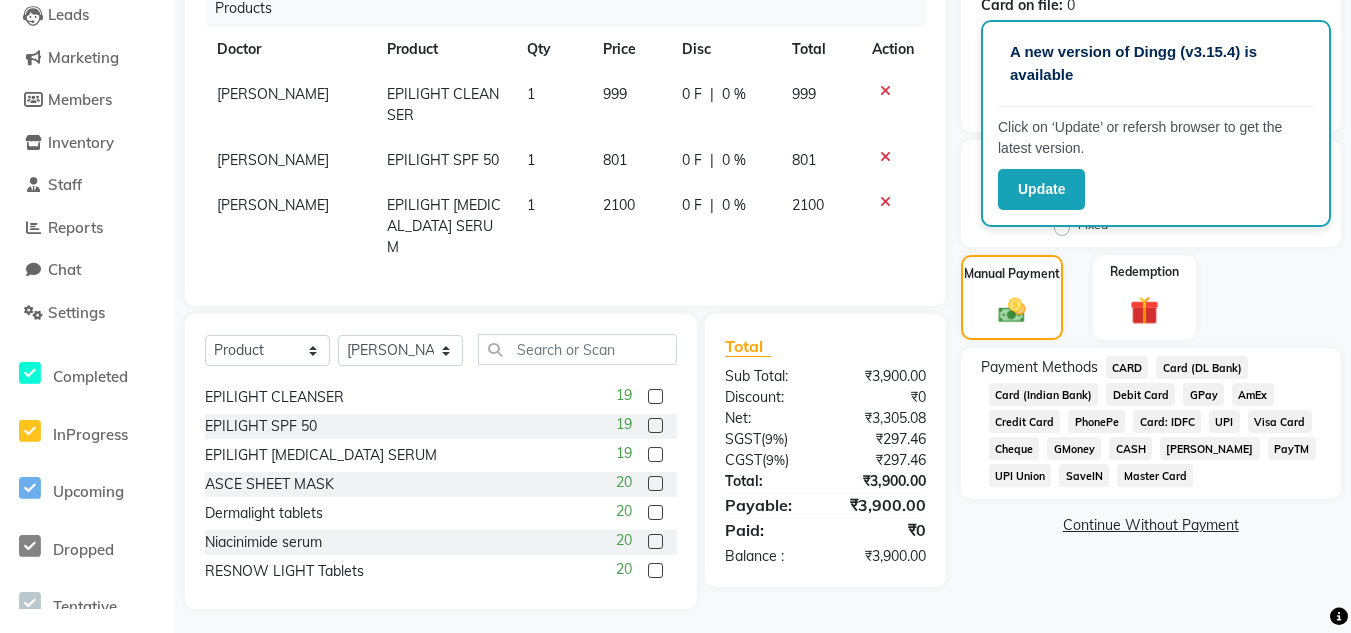 click on "GPay" 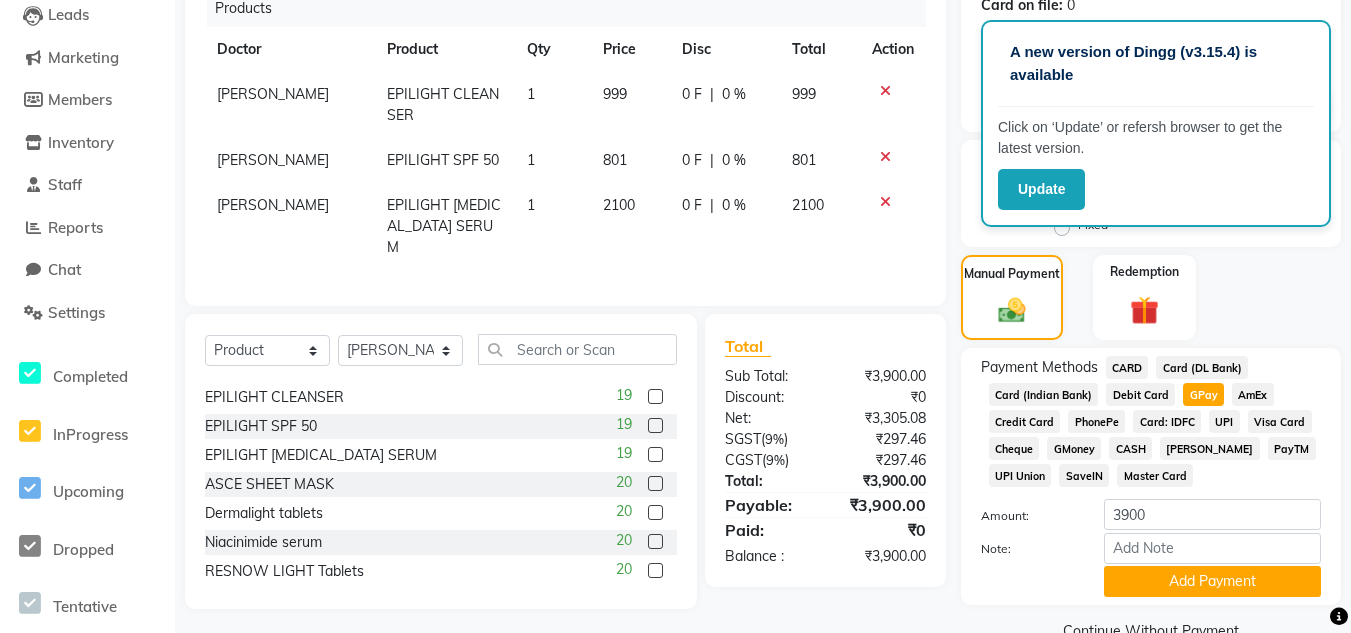 click on "Payment Methods  CARD   Card (DL Bank)   Card (Indian Bank)   Debit Card   GPay   AmEx   Credit Card   PhonePe   Card: IDFC   UPI   Visa Card   Cheque   GMoney   CASH   Bajaj Finserv   PayTM   UPI Union   SaveIN   Master Card  Amount: 3900 Note: Add Payment" 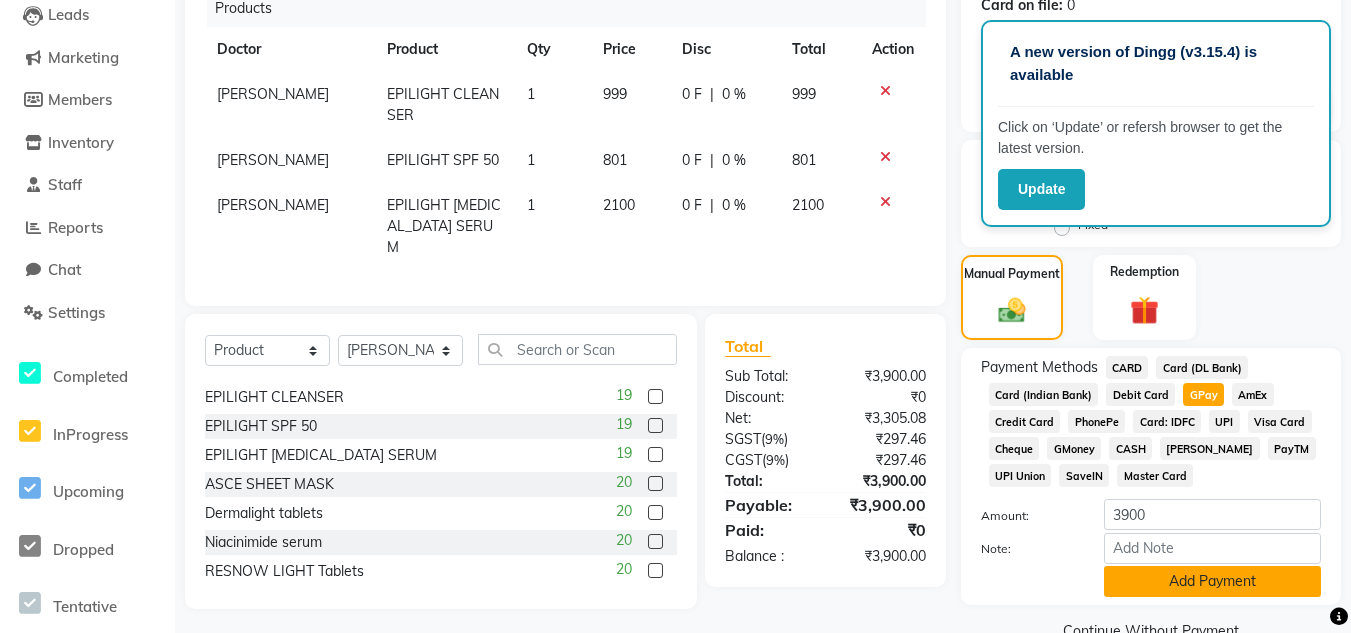 click on "Add Payment" 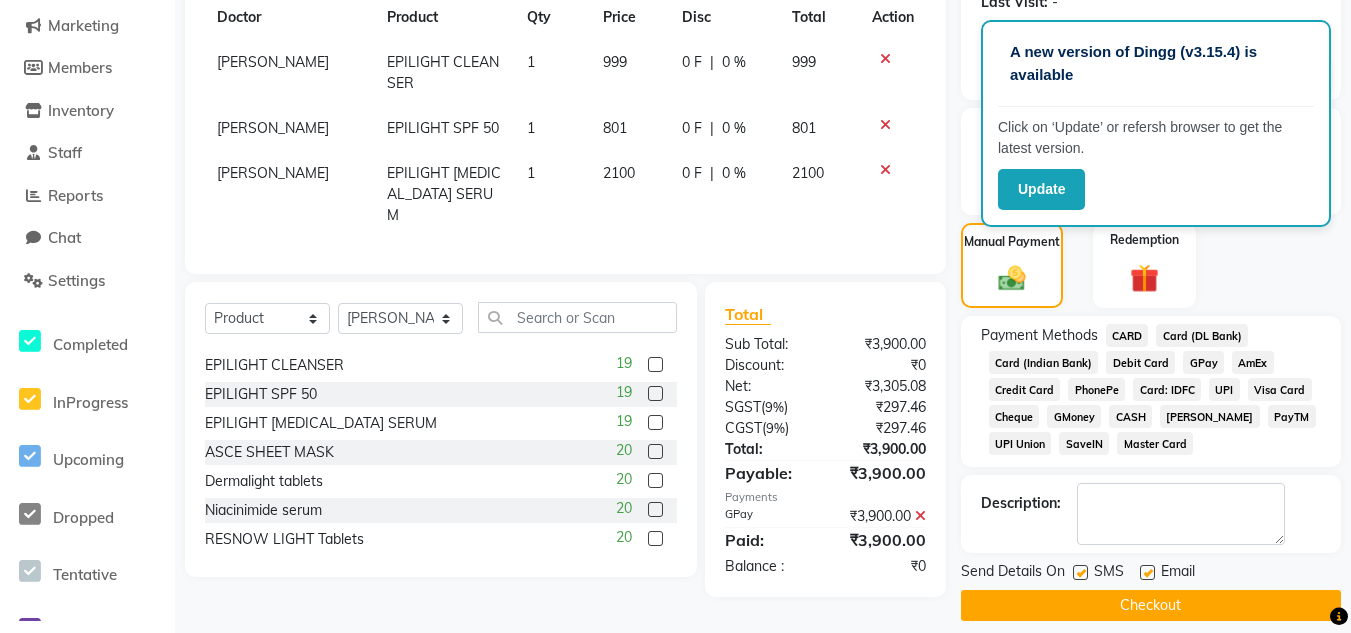 scroll, scrollTop: 298, scrollLeft: 0, axis: vertical 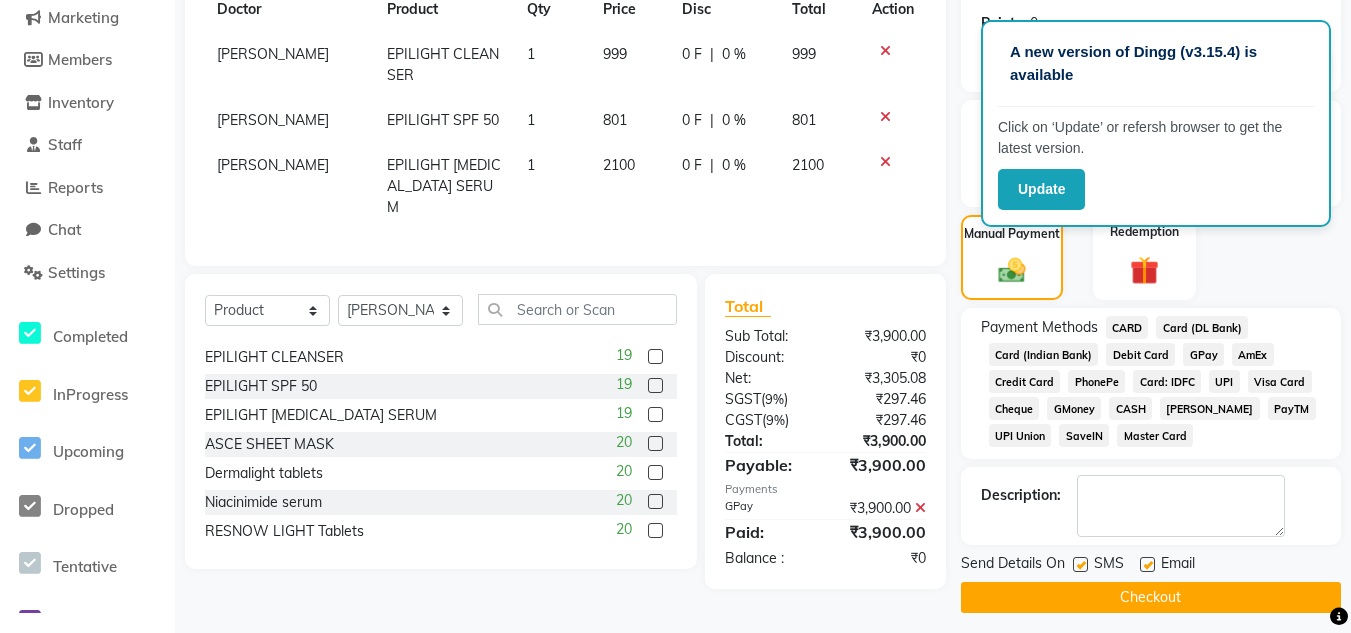 click on "Checkout" 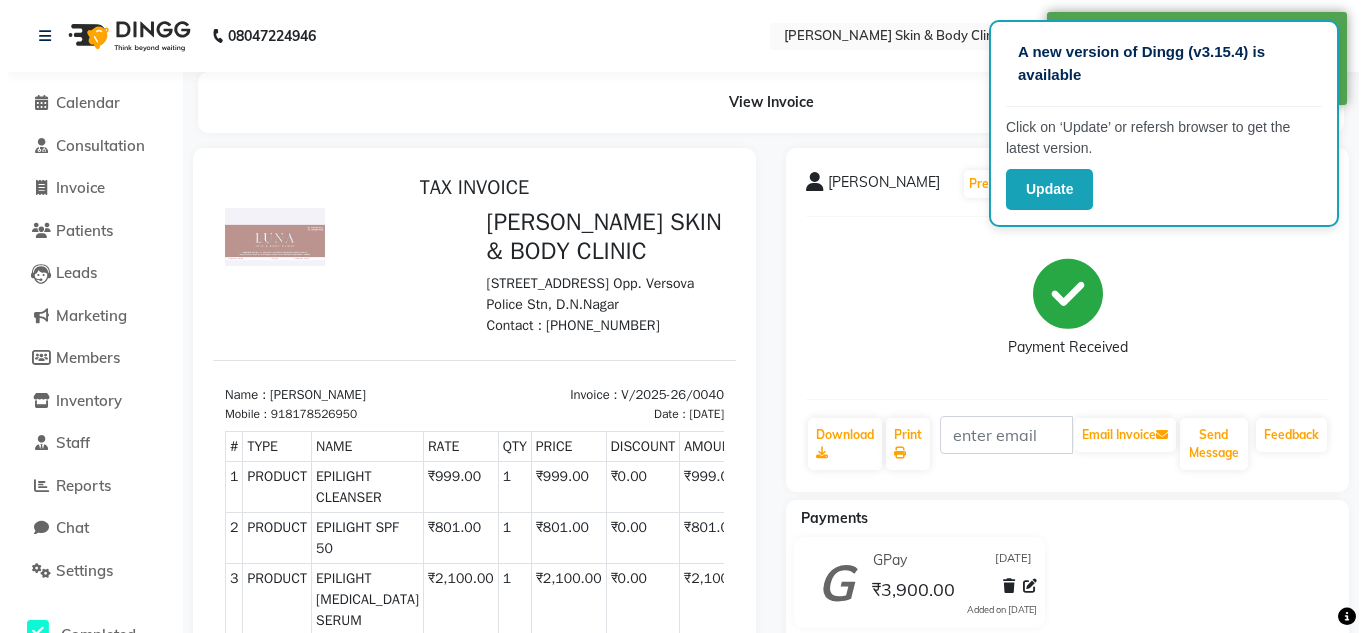 scroll, scrollTop: 0, scrollLeft: 0, axis: both 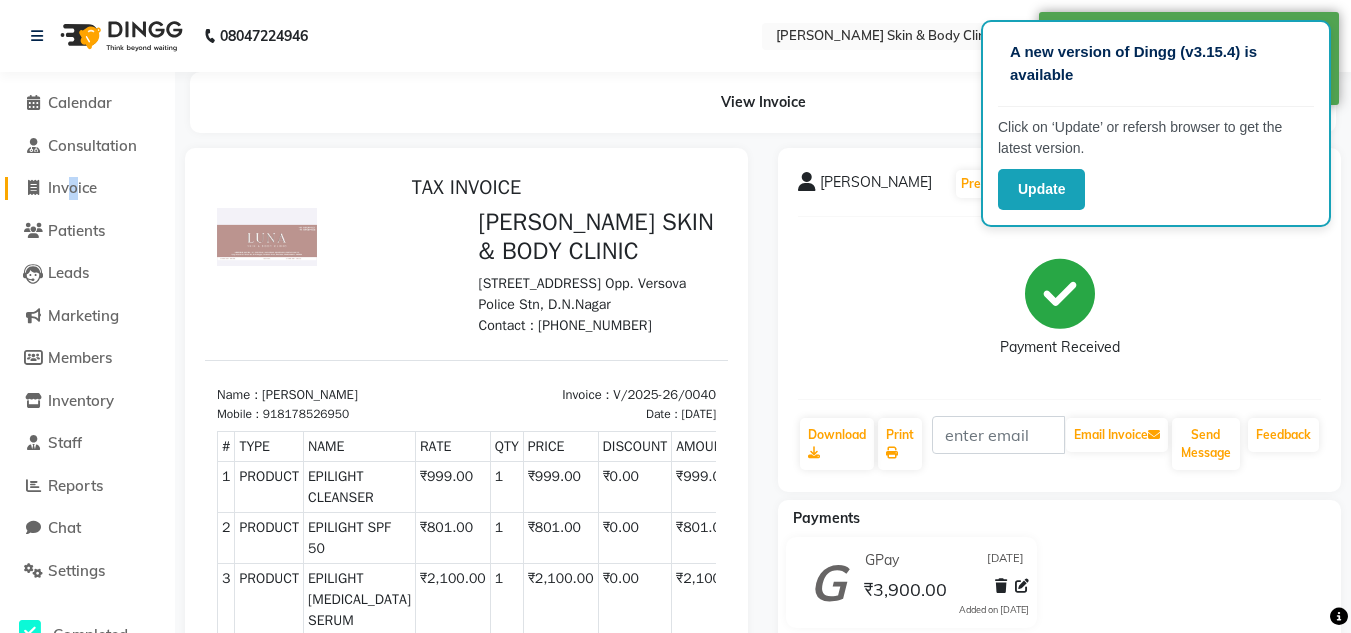 drag, startPoint x: 72, startPoint y: 203, endPoint x: 66, endPoint y: 194, distance: 10.816654 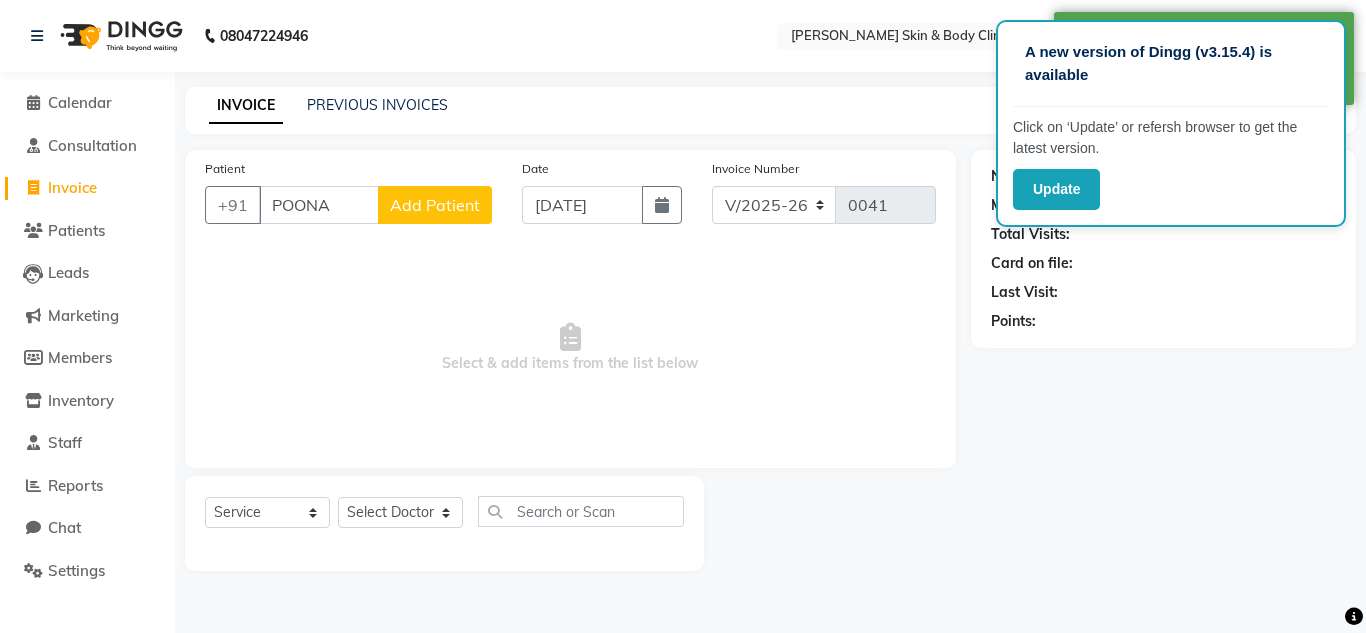 click on "Add Patient" 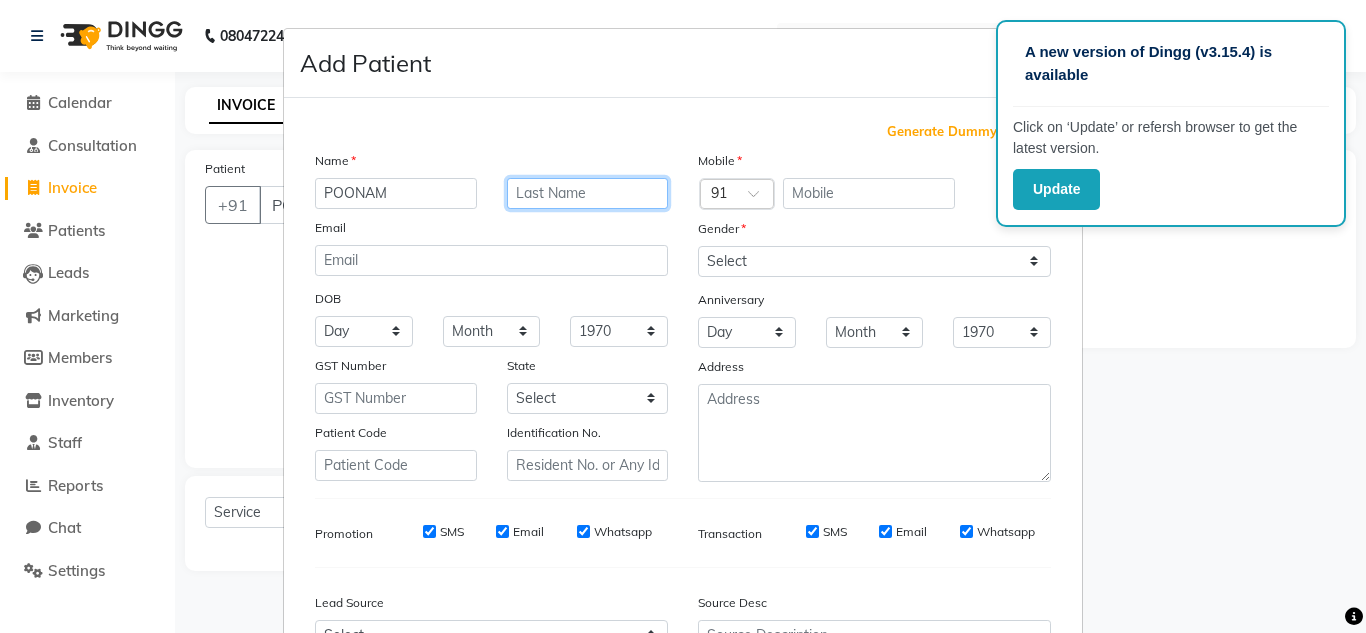 click at bounding box center (588, 193) 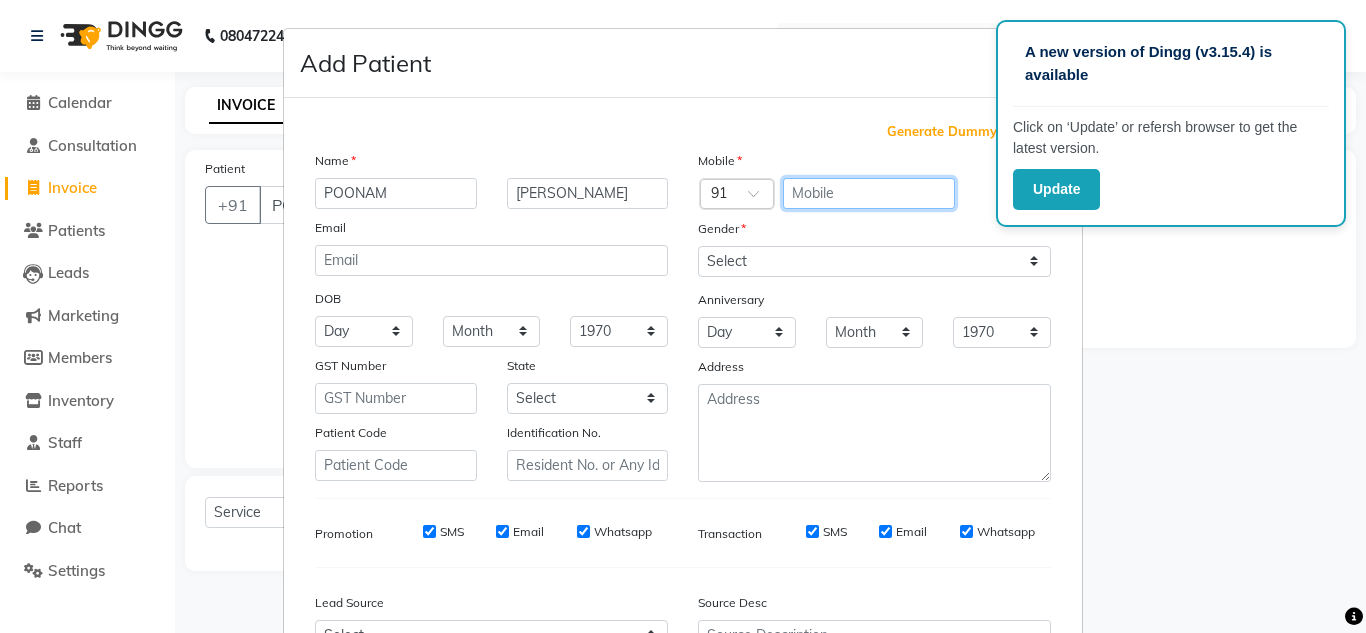 click at bounding box center [869, 193] 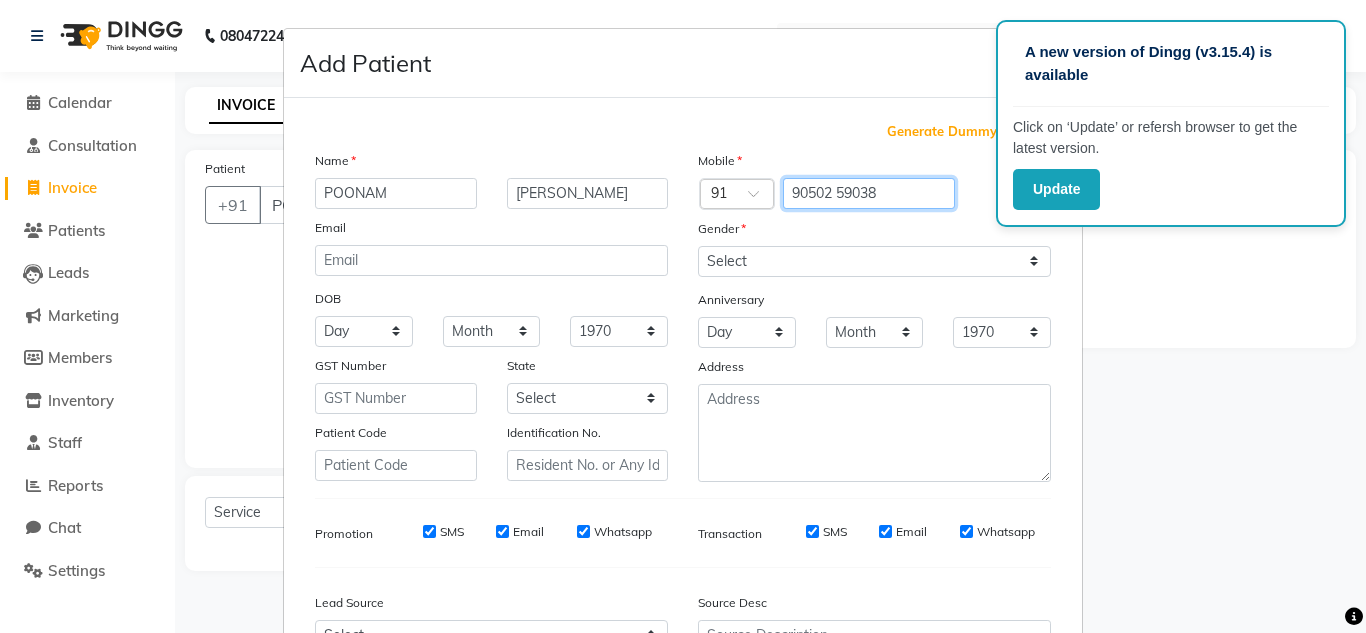 click on "90502 59038" at bounding box center (869, 193) 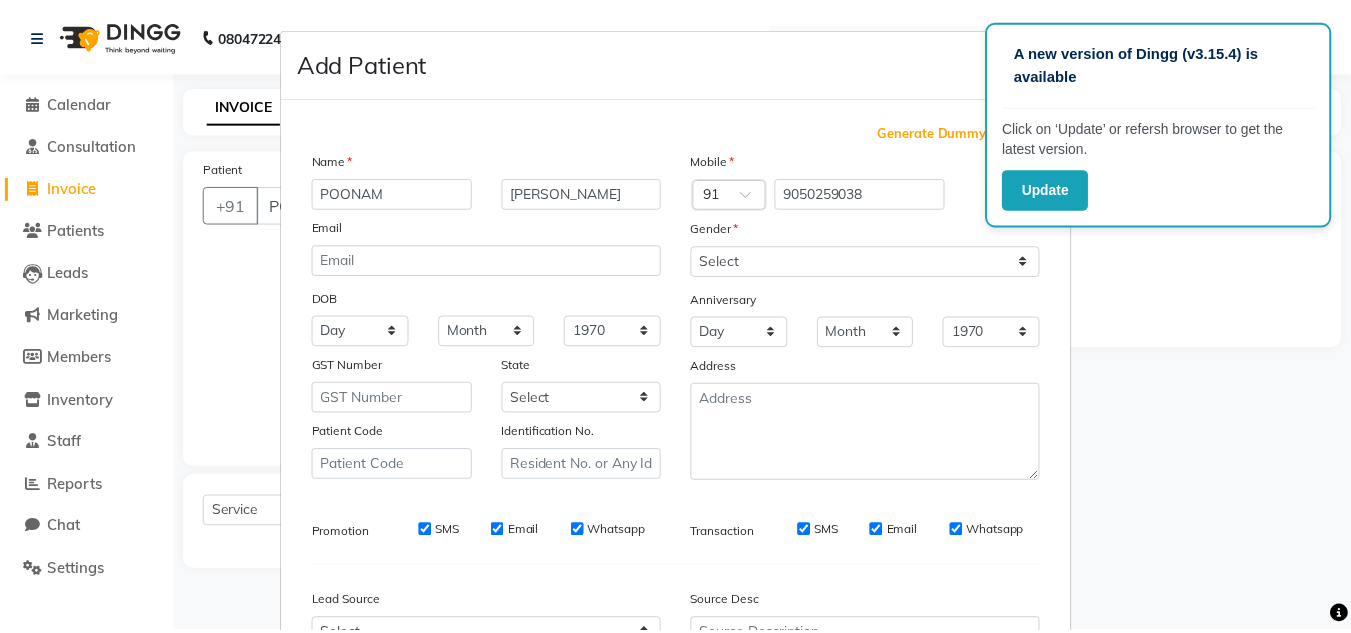 scroll, scrollTop: 216, scrollLeft: 0, axis: vertical 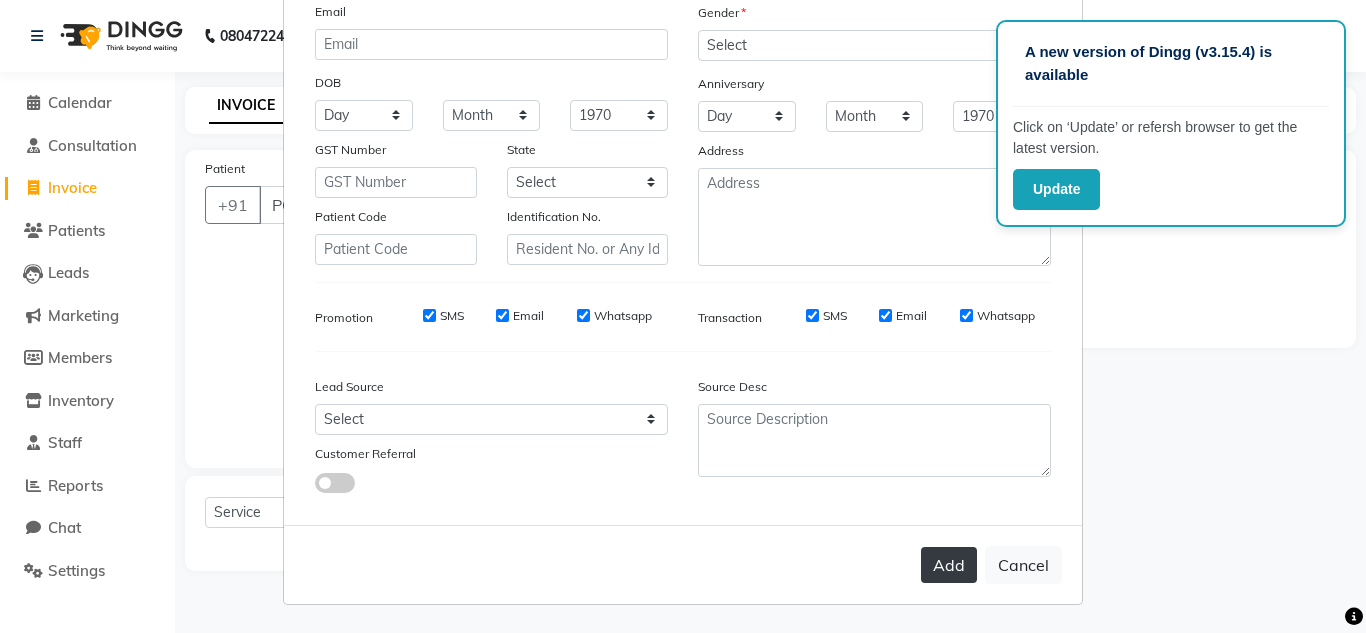 click on "Add" at bounding box center [949, 565] 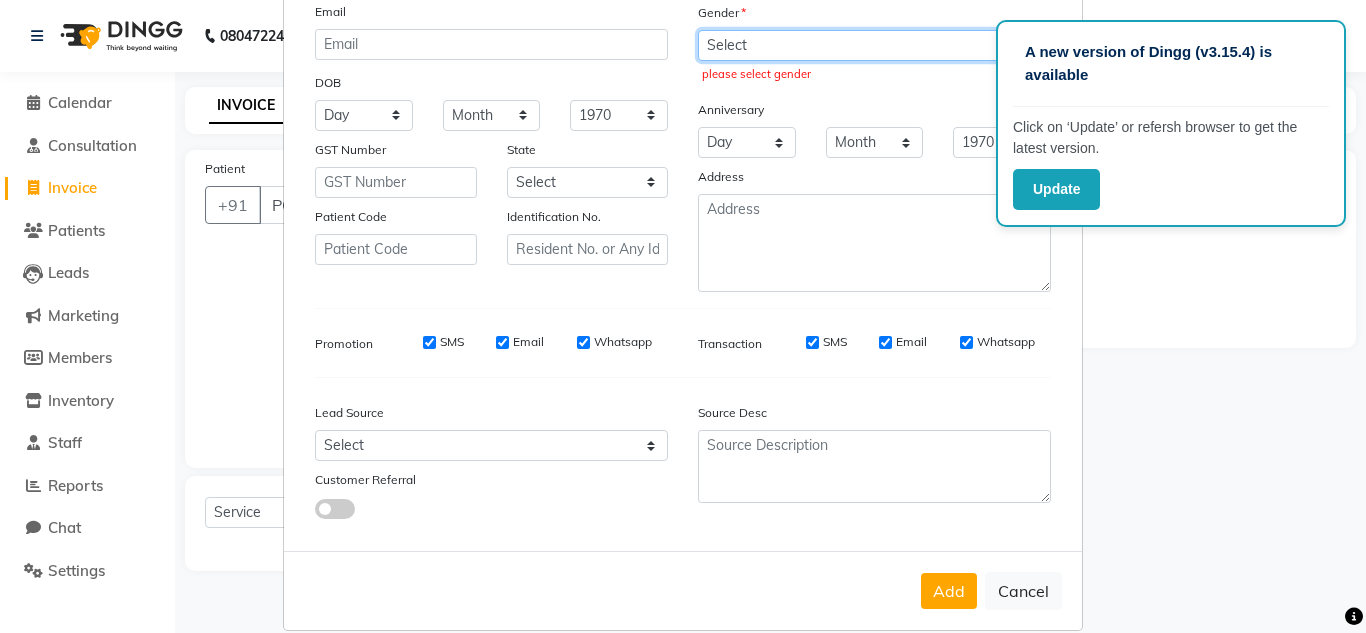 click on "Select Male Female Other Prefer Not To Say" at bounding box center [874, 45] 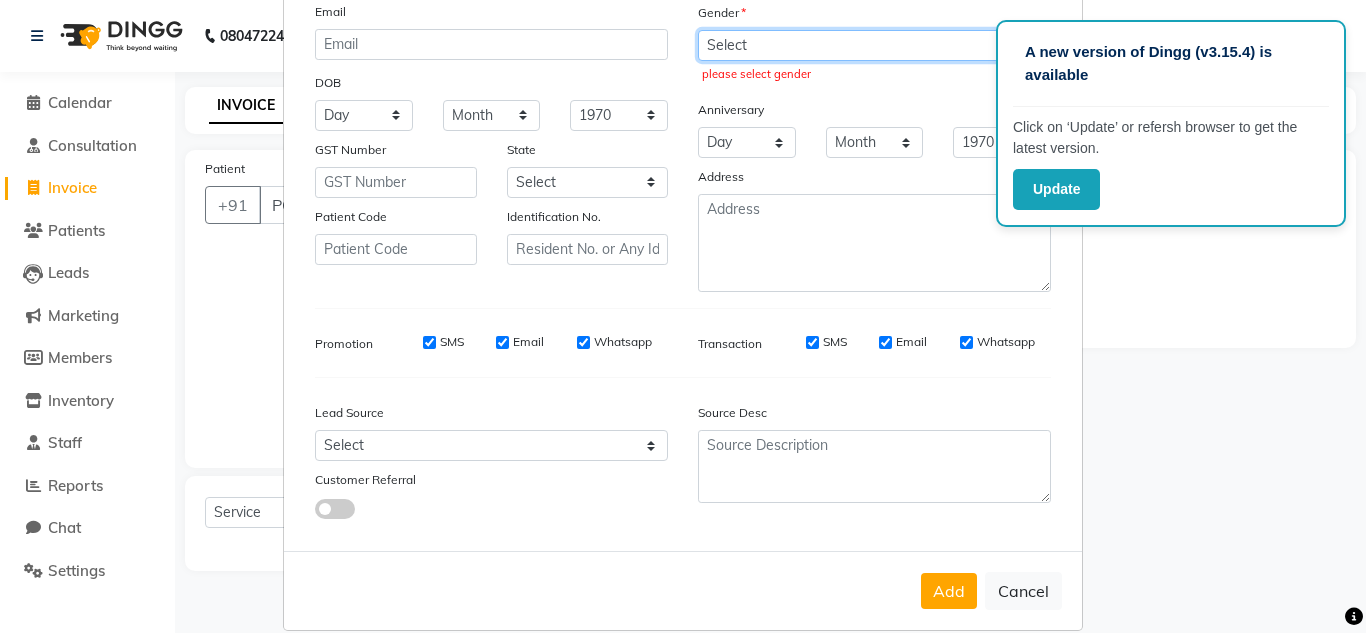 click on "Select Male Female Other Prefer Not To Say" at bounding box center (874, 45) 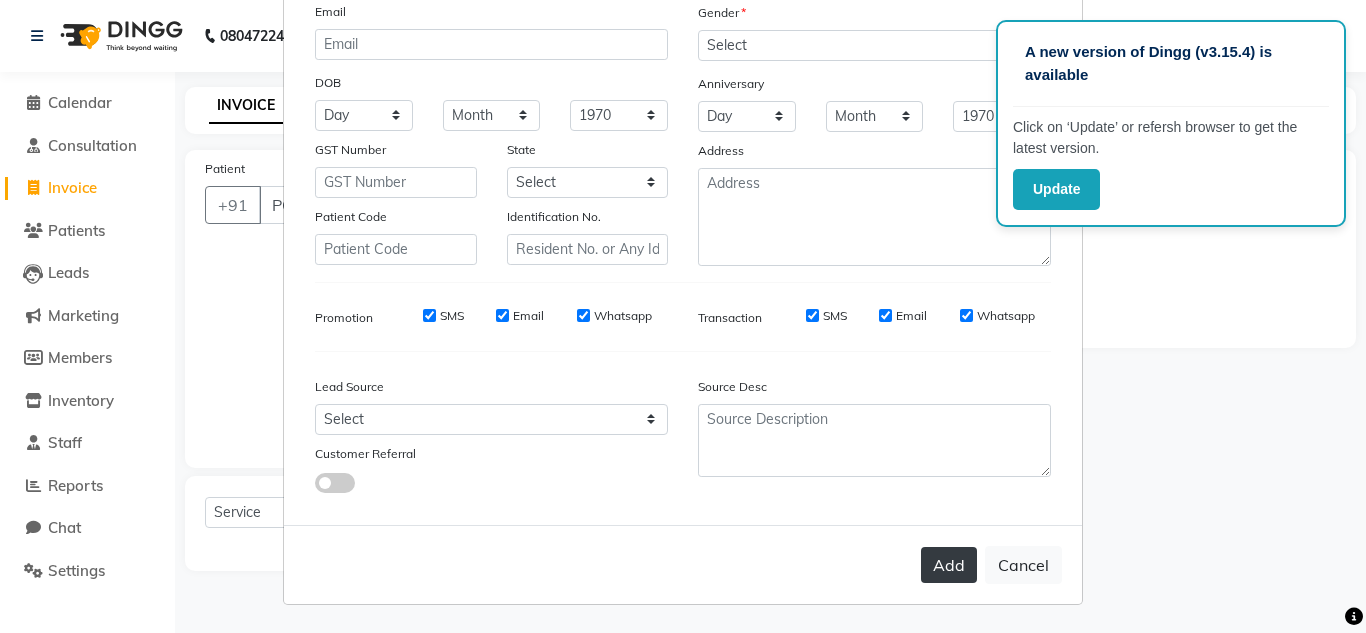 click on "Add" at bounding box center [949, 565] 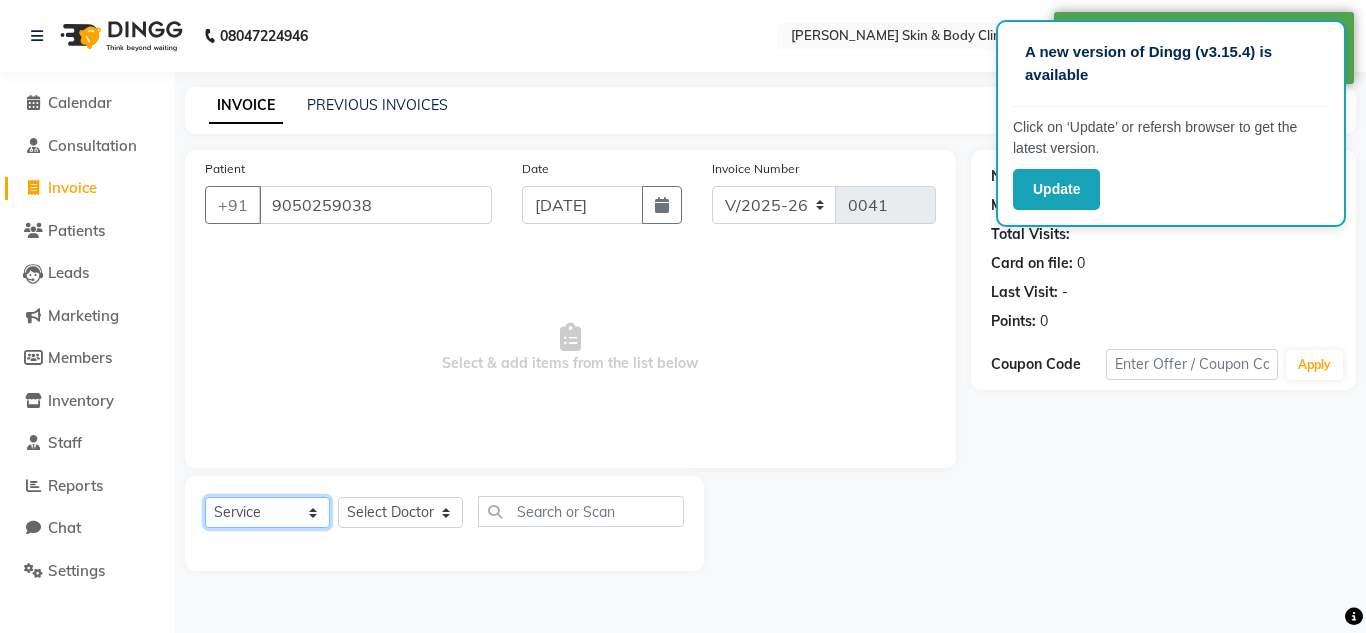click on "Select  Service  Product  Membership  Package Voucher Prepaid Gift Card" 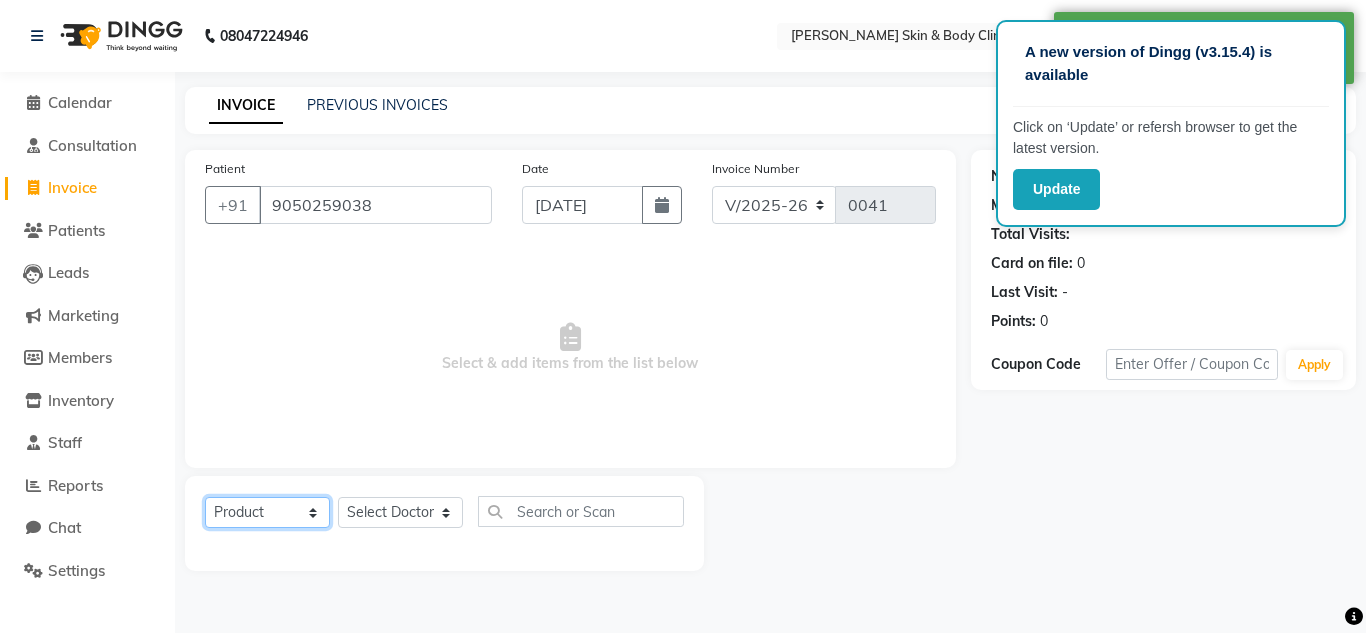 click on "Select  Service  Product  Membership  Package Voucher Prepaid Gift Card" 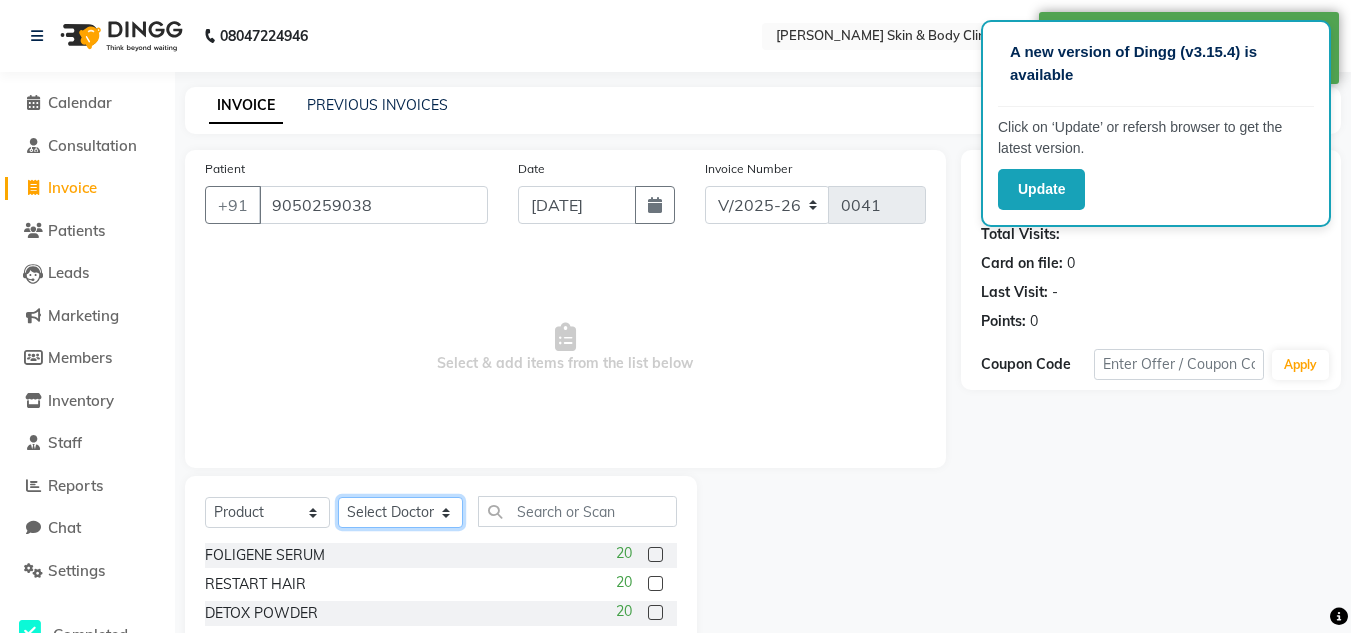 click on "Select Doctor Abhishek Dr saujanya  Dr Hina Farzana Gurmeet Harsha Rohit Vanita" 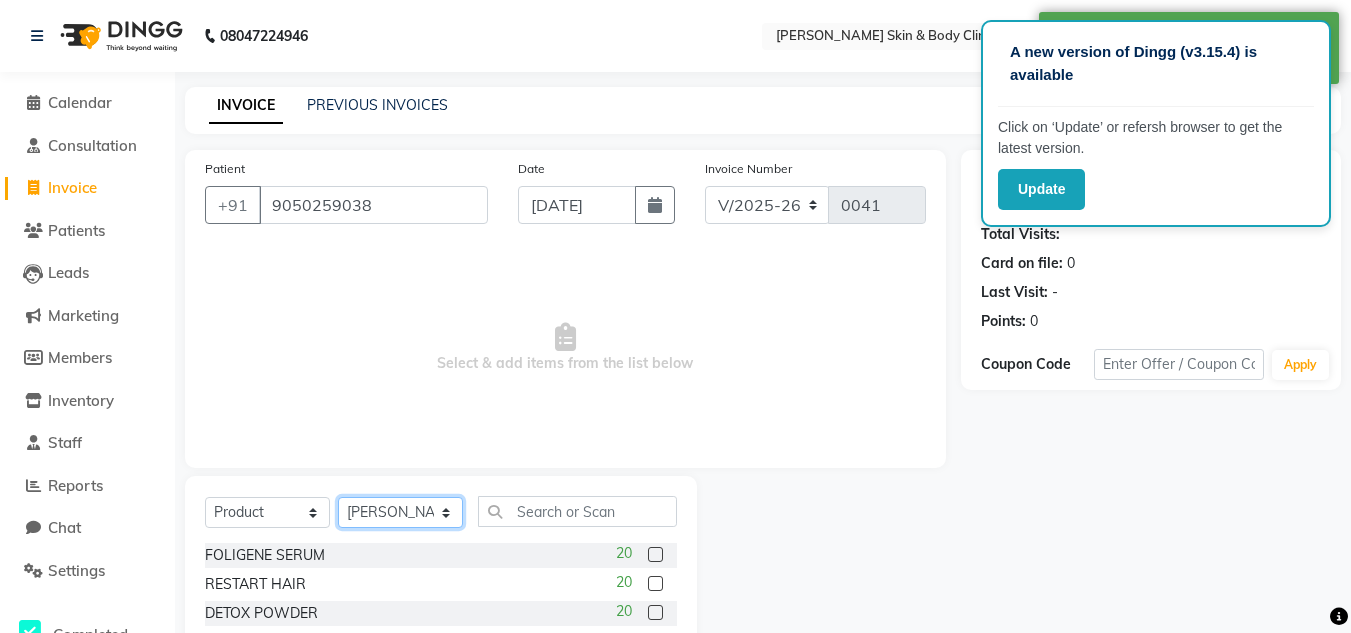 click on "Select Doctor Abhishek Dr saujanya  Dr Hina Farzana Gurmeet Harsha Rohit Vanita" 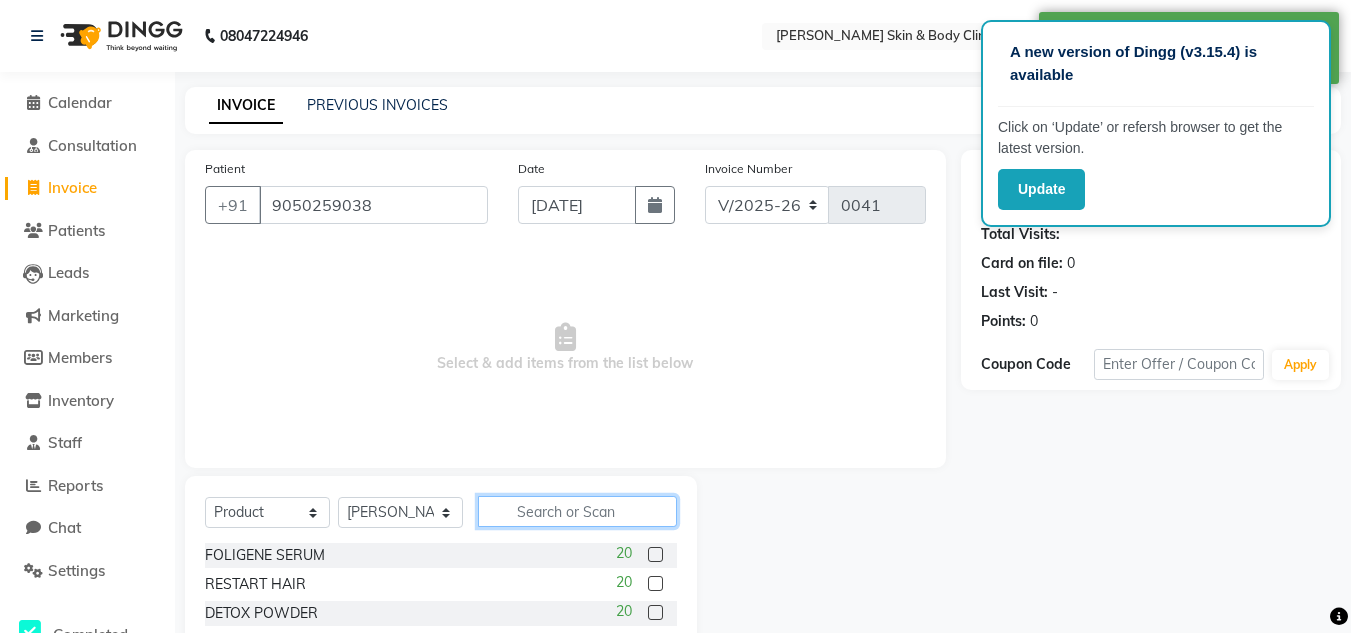 click 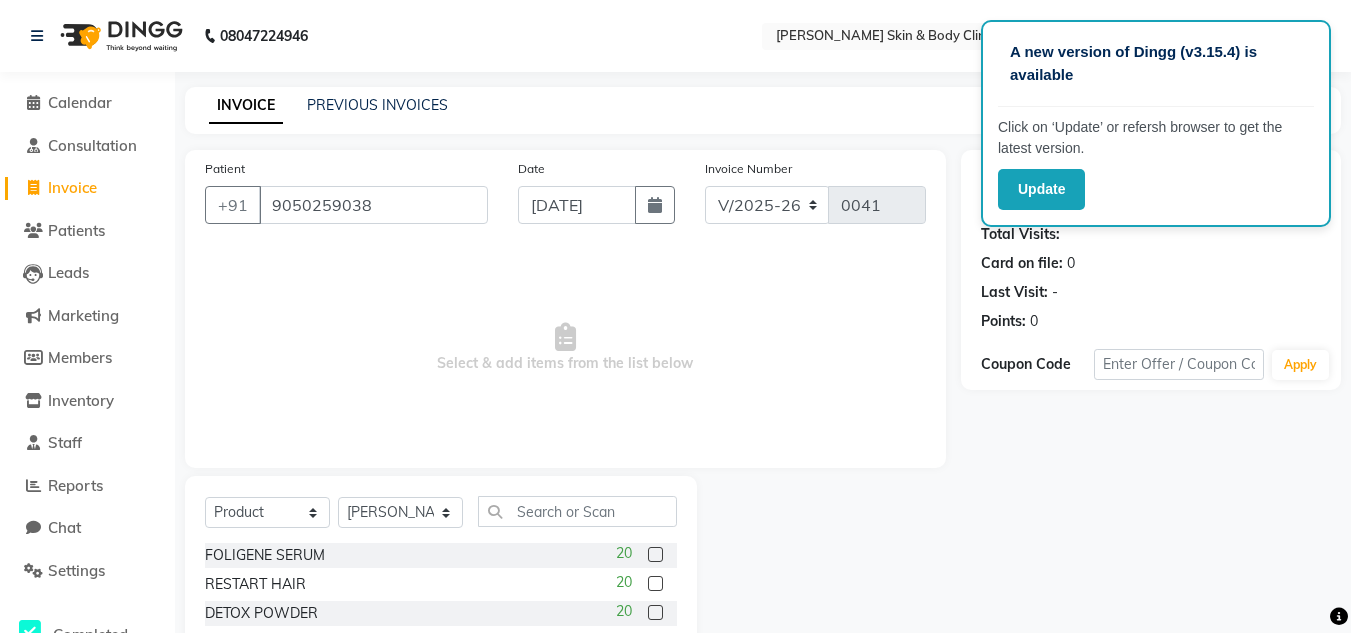 click 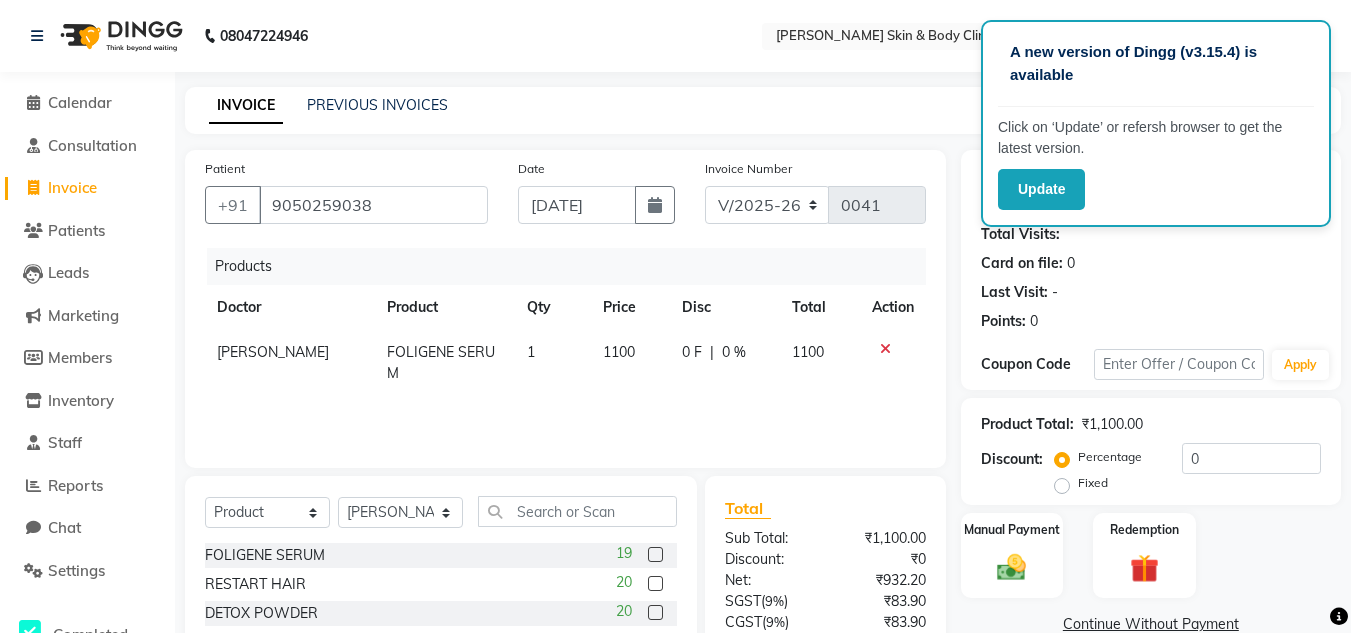 click 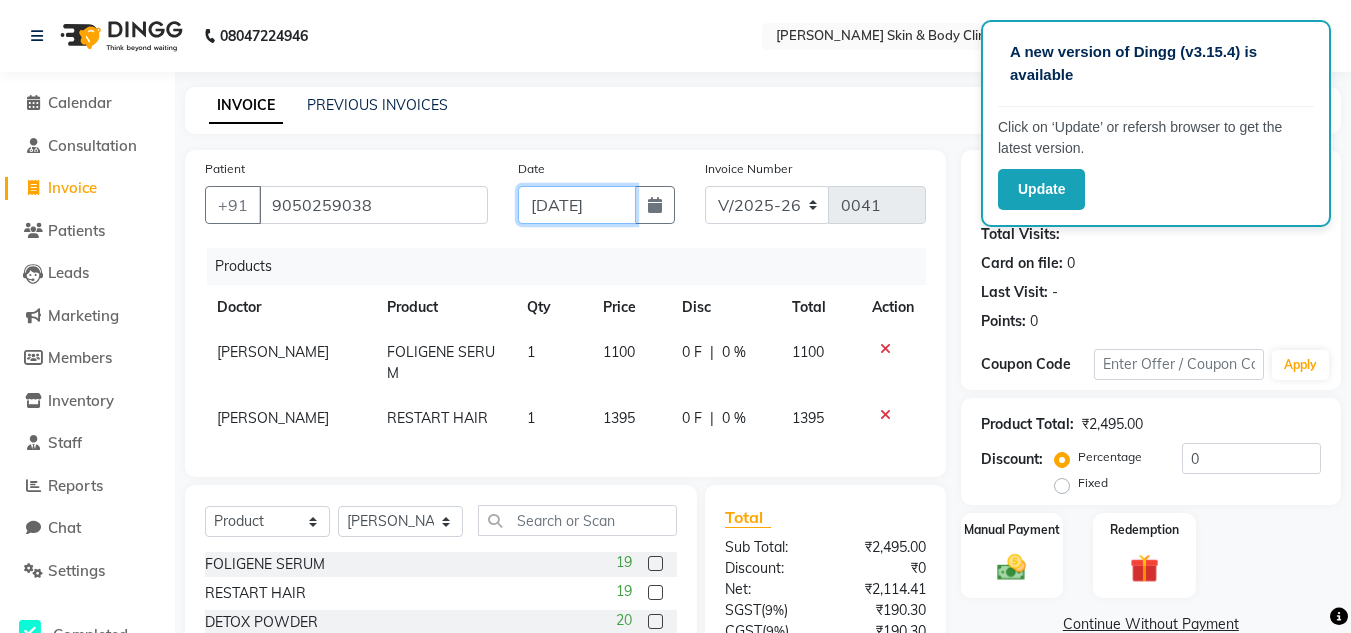 click on "[DATE]" 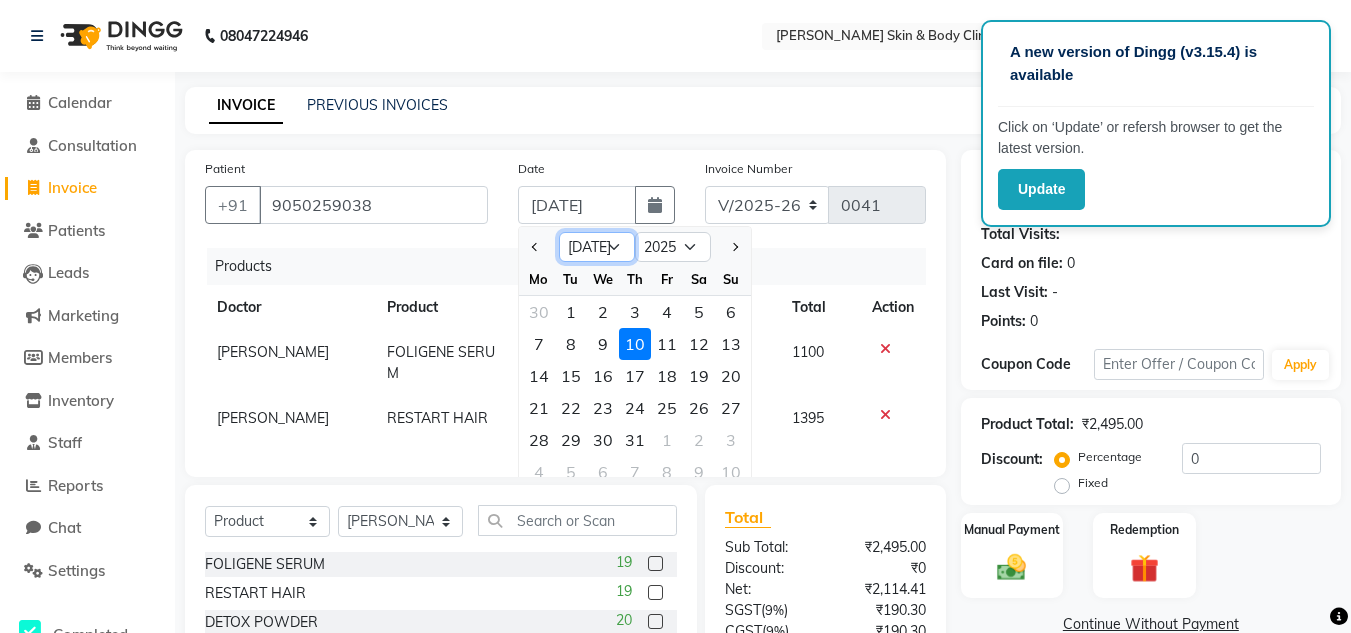 click on "Jan Feb Mar Apr May Jun [DATE] Aug Sep Oct Nov Dec" 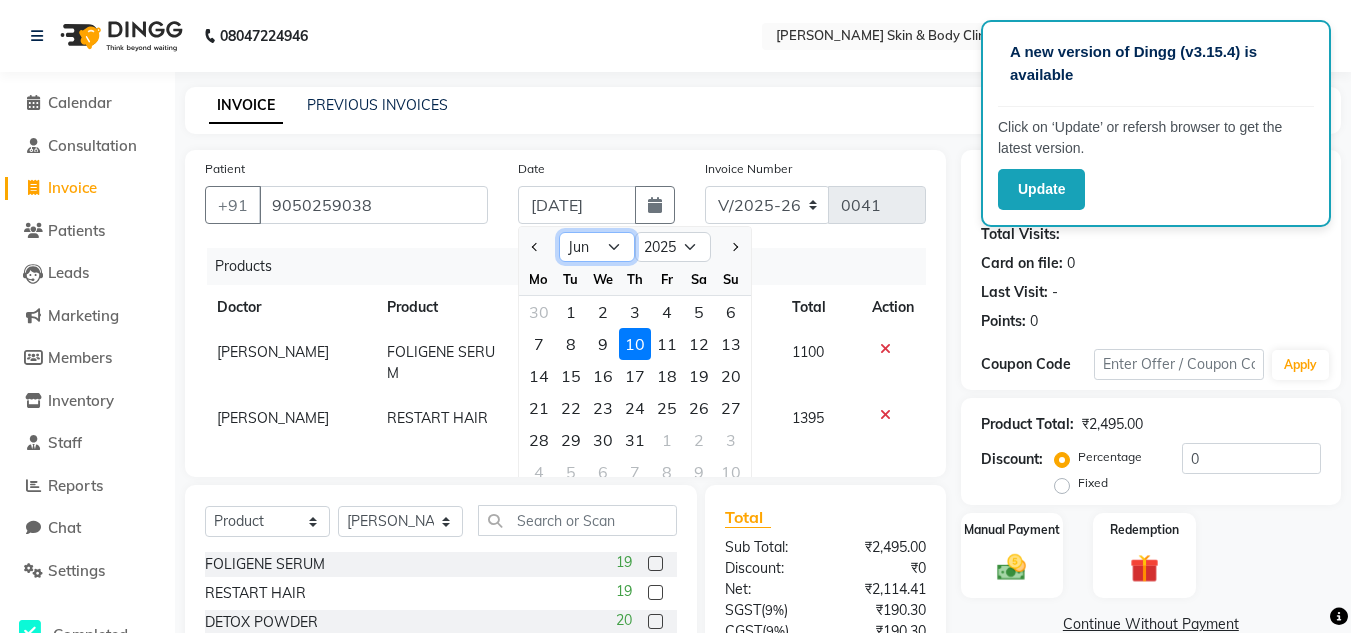 click on "Jan Feb Mar Apr May Jun [DATE] Aug Sep Oct Nov Dec" 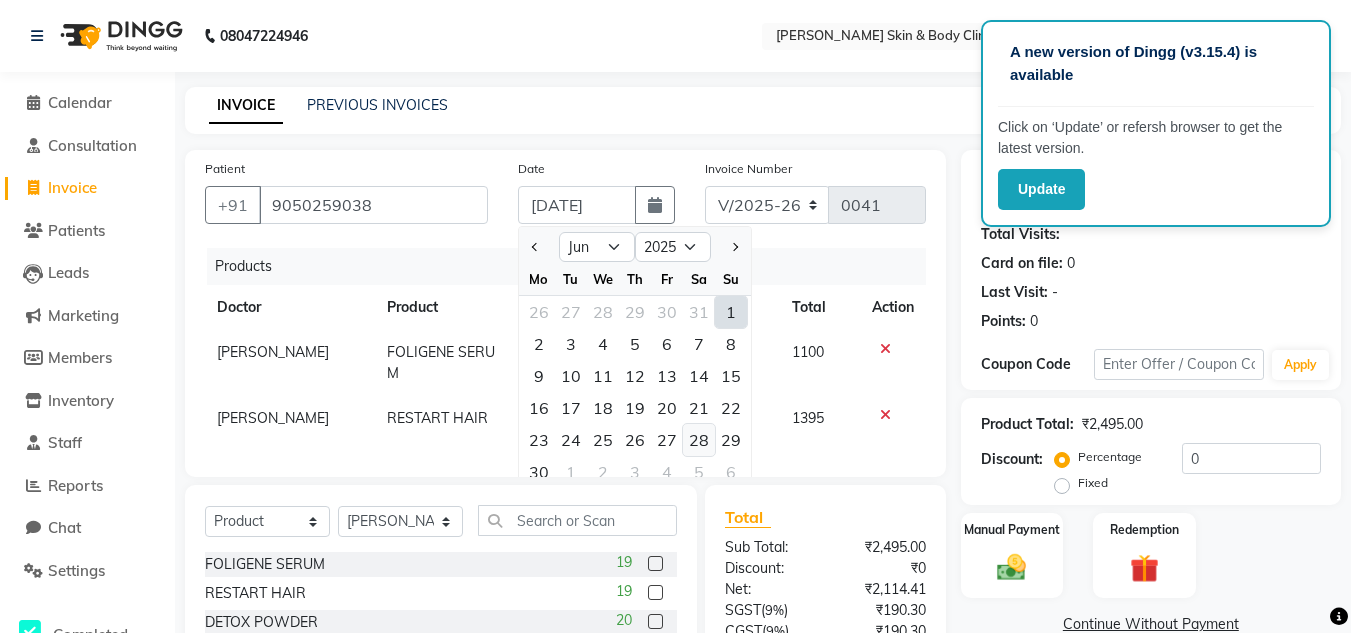 click on "28" 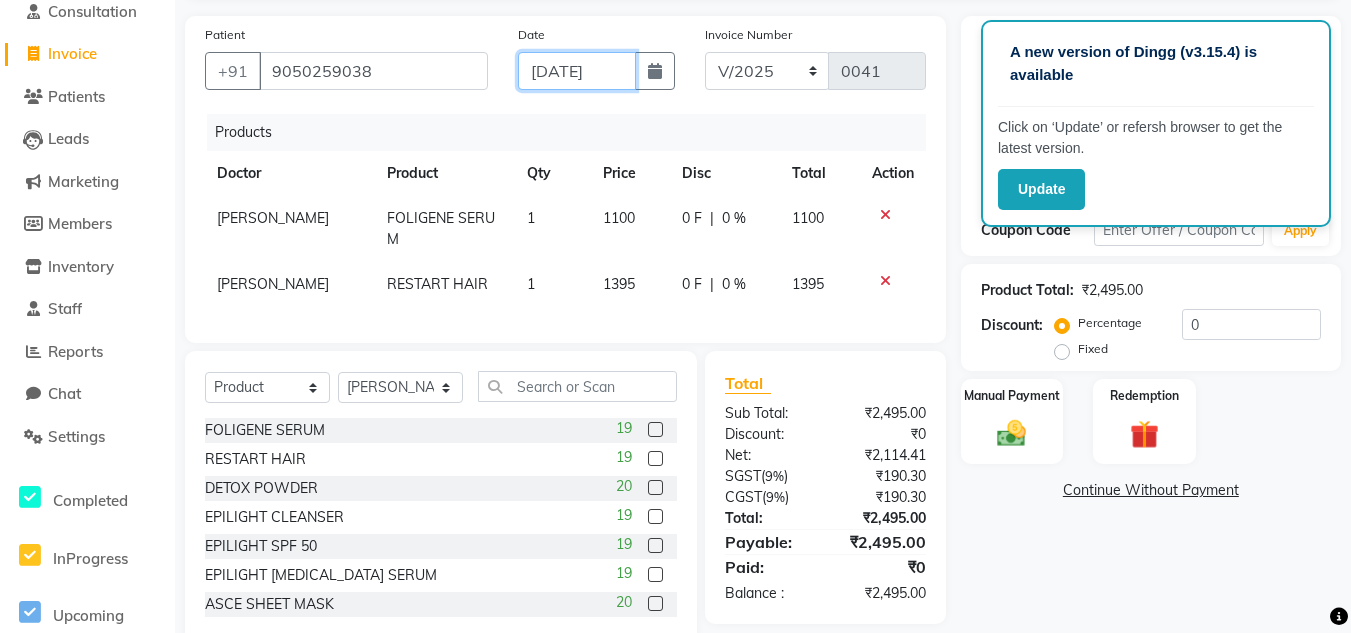 scroll, scrollTop: 171, scrollLeft: 0, axis: vertical 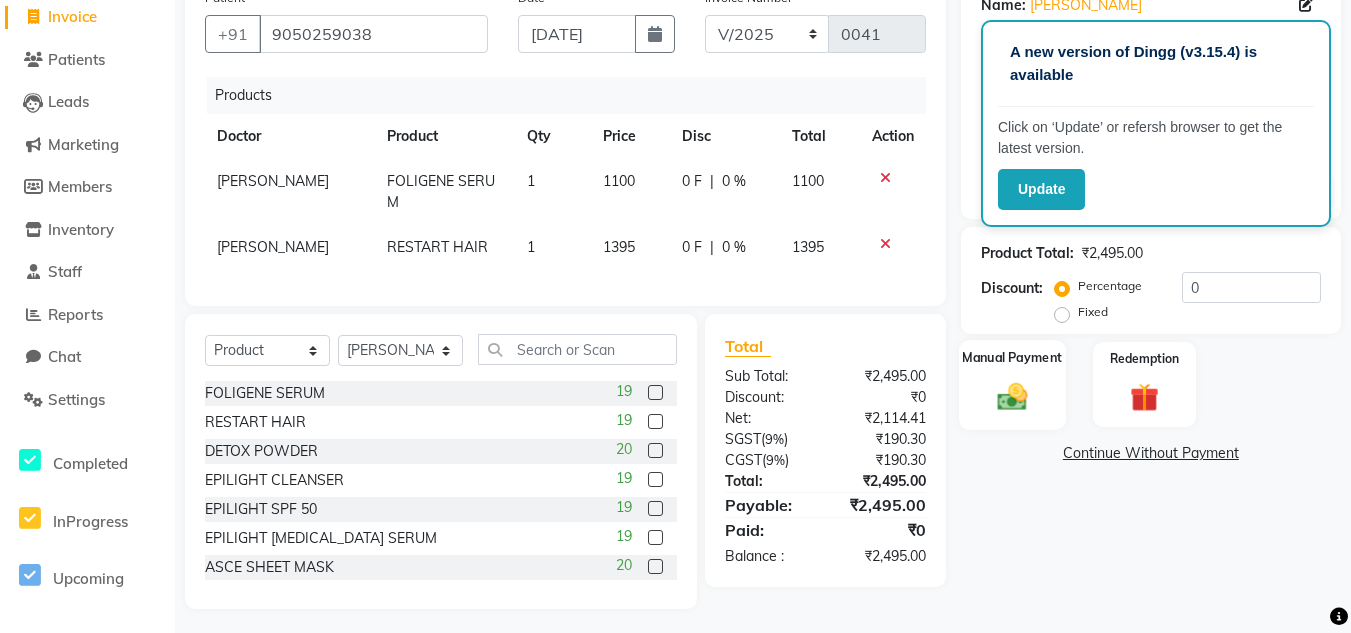 click 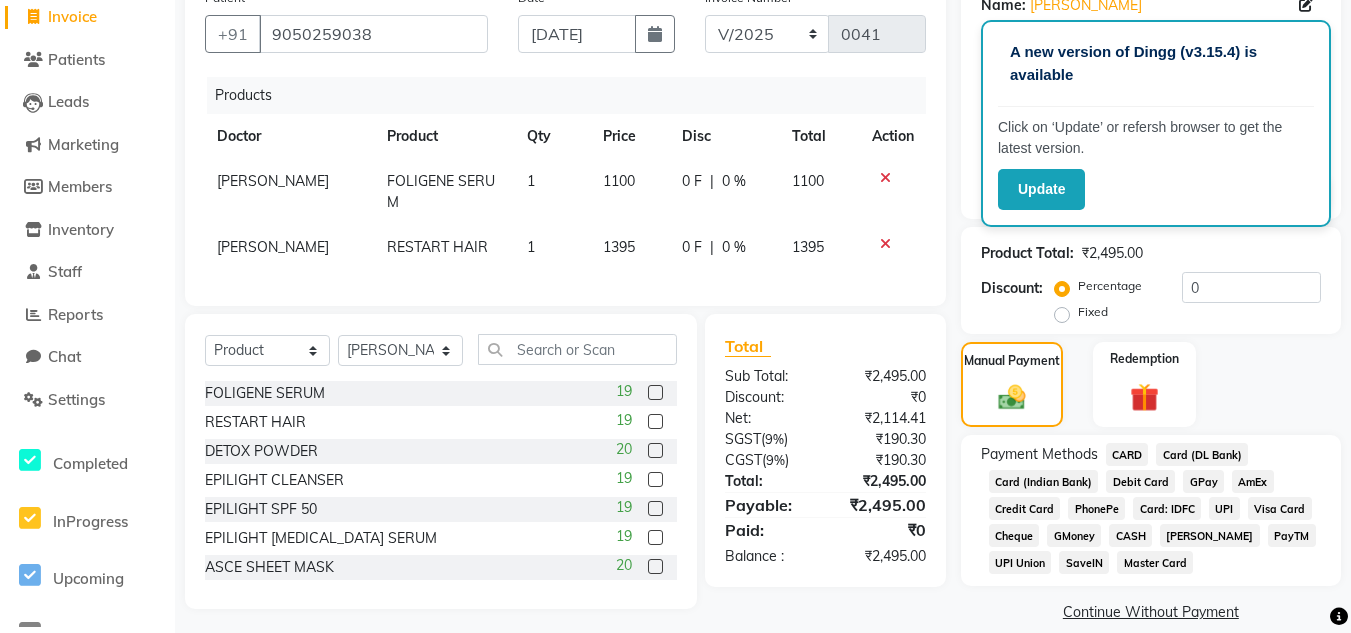 click on "UPI" 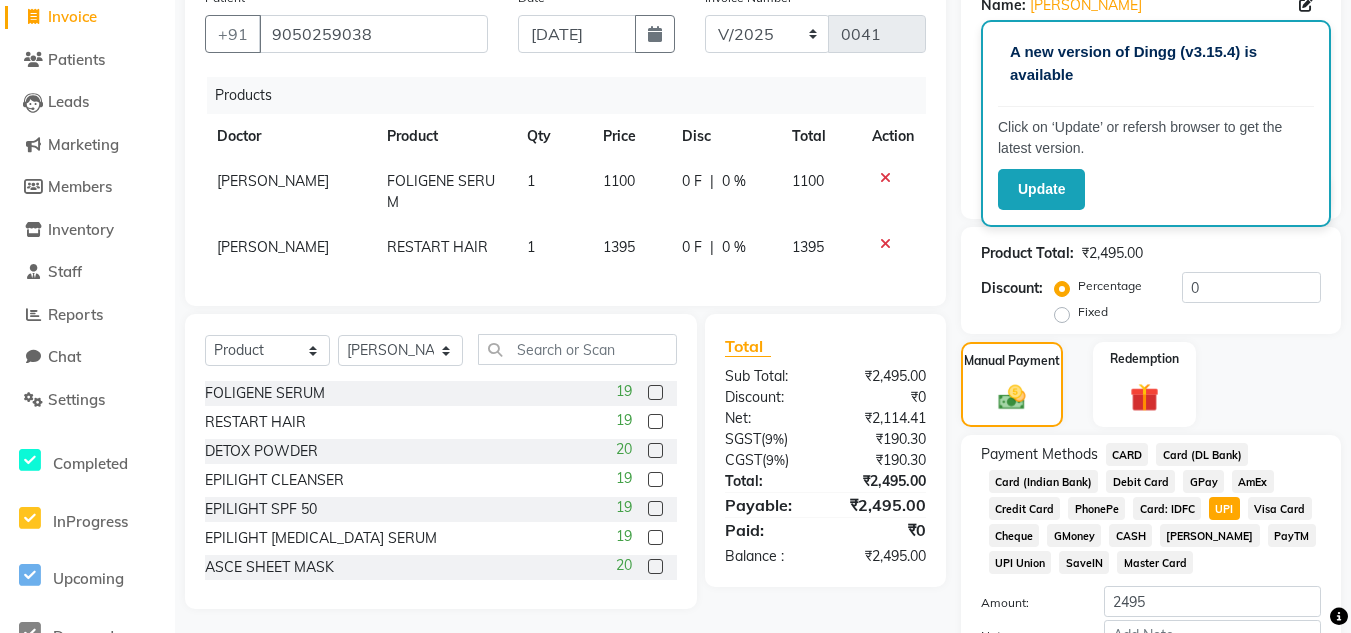 scroll, scrollTop: 301, scrollLeft: 0, axis: vertical 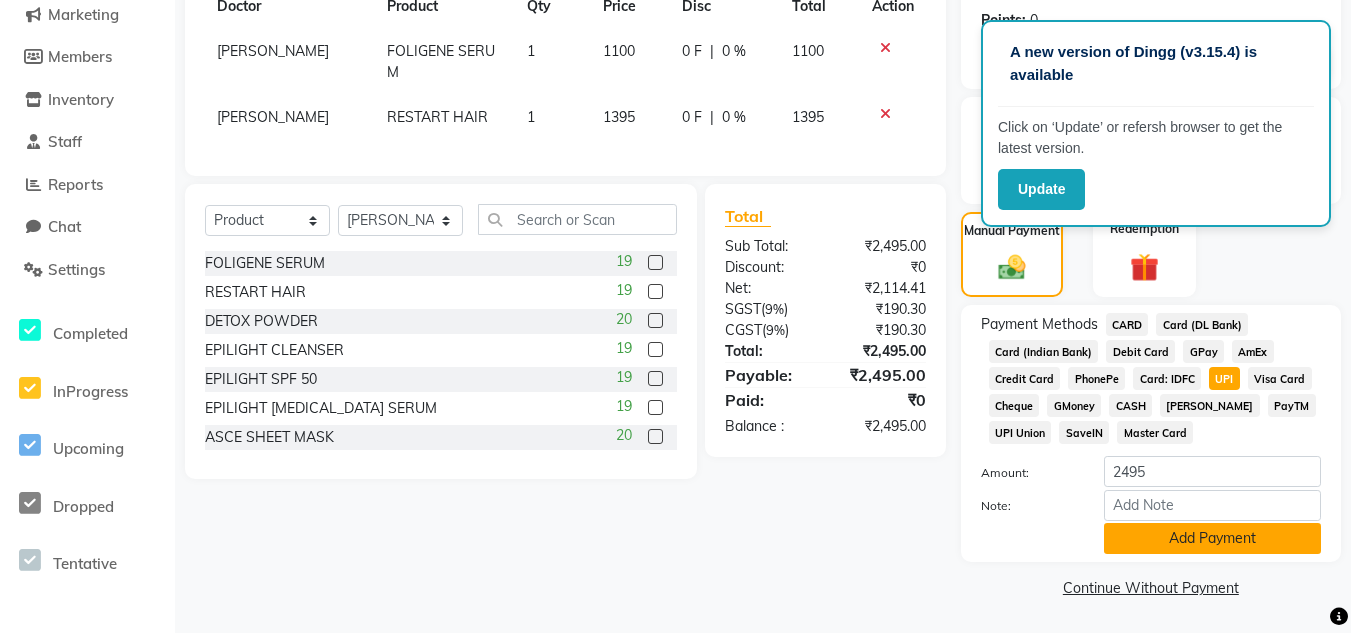 click on "Add Payment" 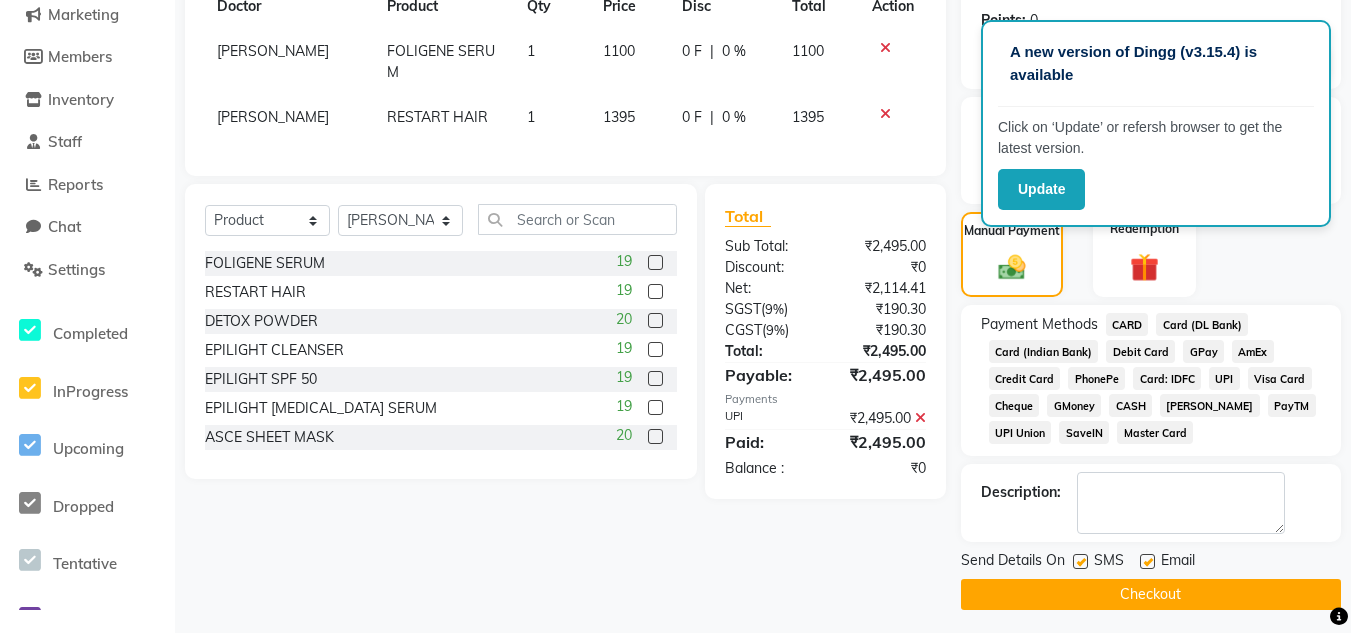 scroll, scrollTop: 308, scrollLeft: 0, axis: vertical 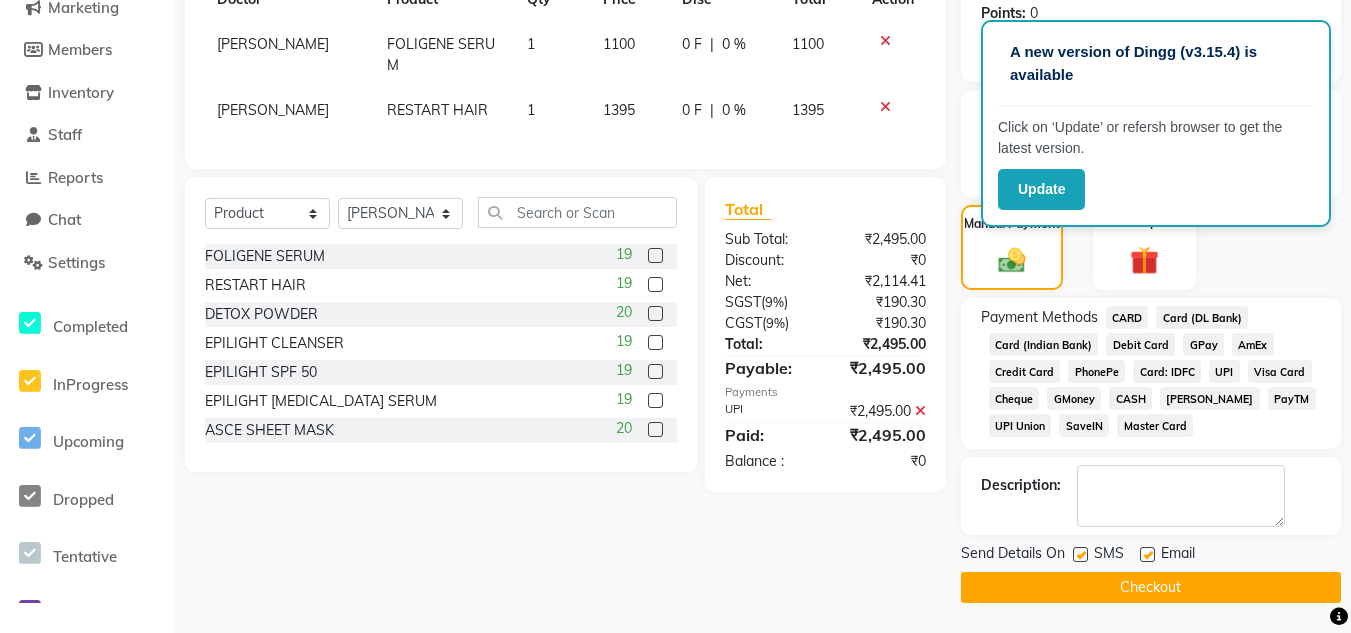 click on "Checkout" 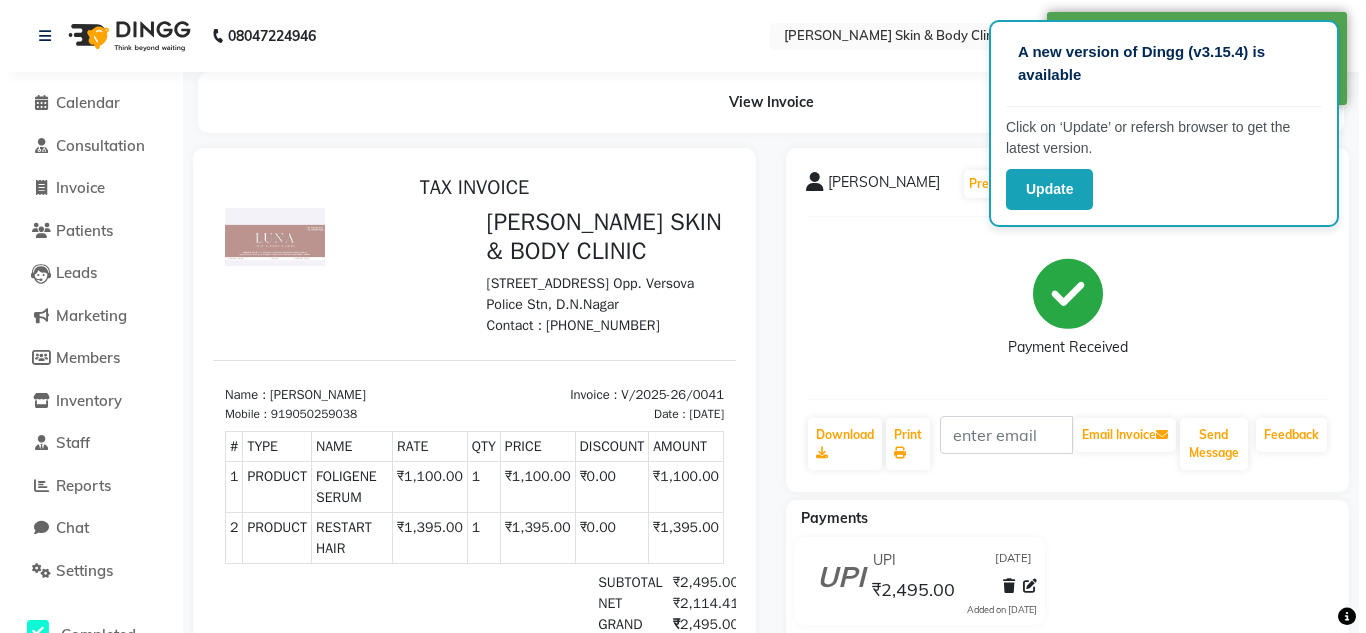 scroll, scrollTop: 0, scrollLeft: 0, axis: both 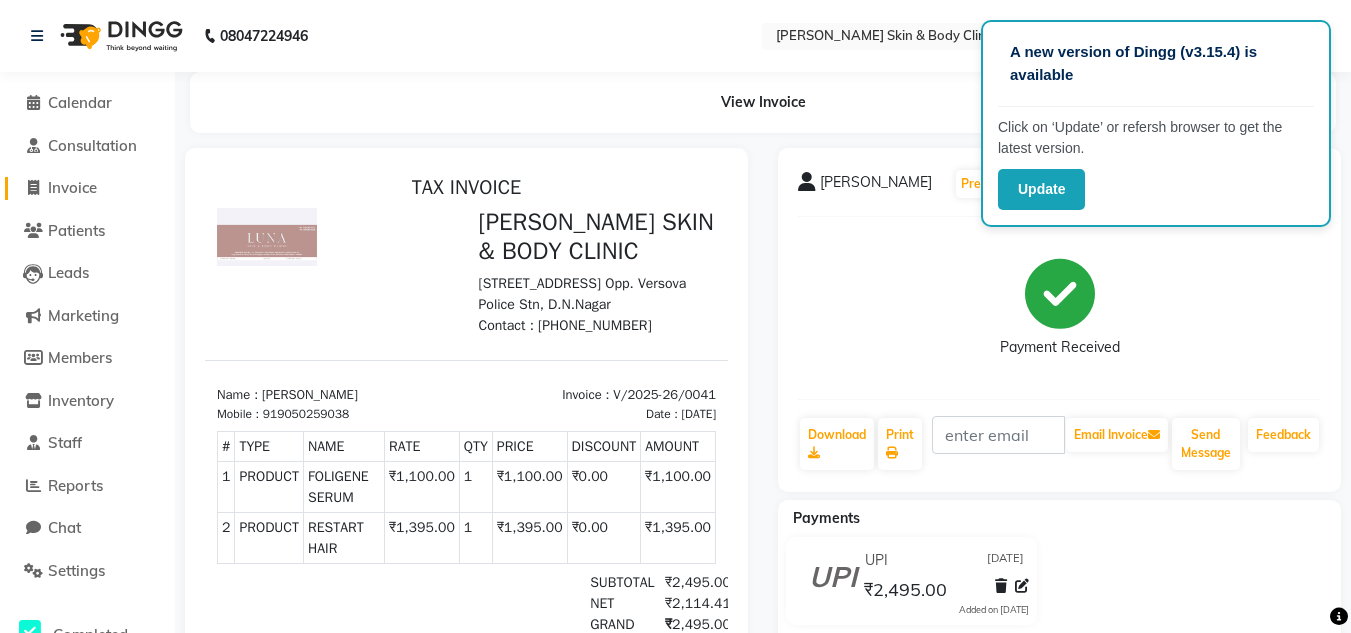 click on "Invoice" 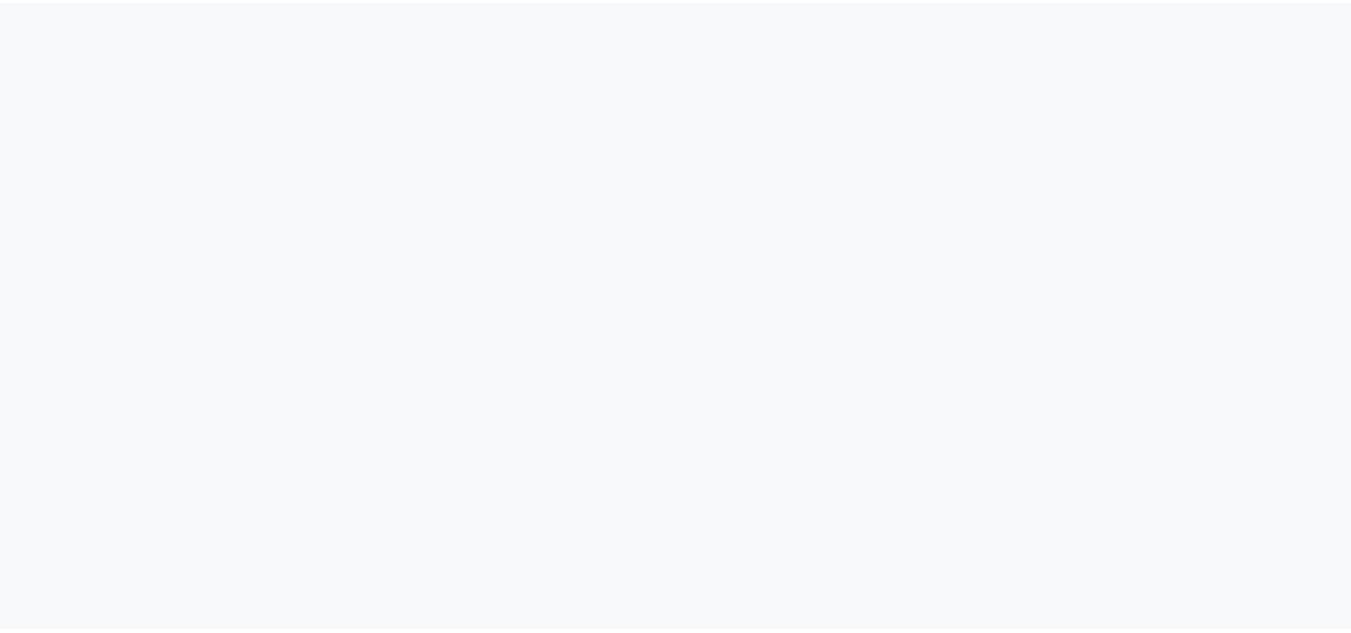 scroll, scrollTop: 0, scrollLeft: 0, axis: both 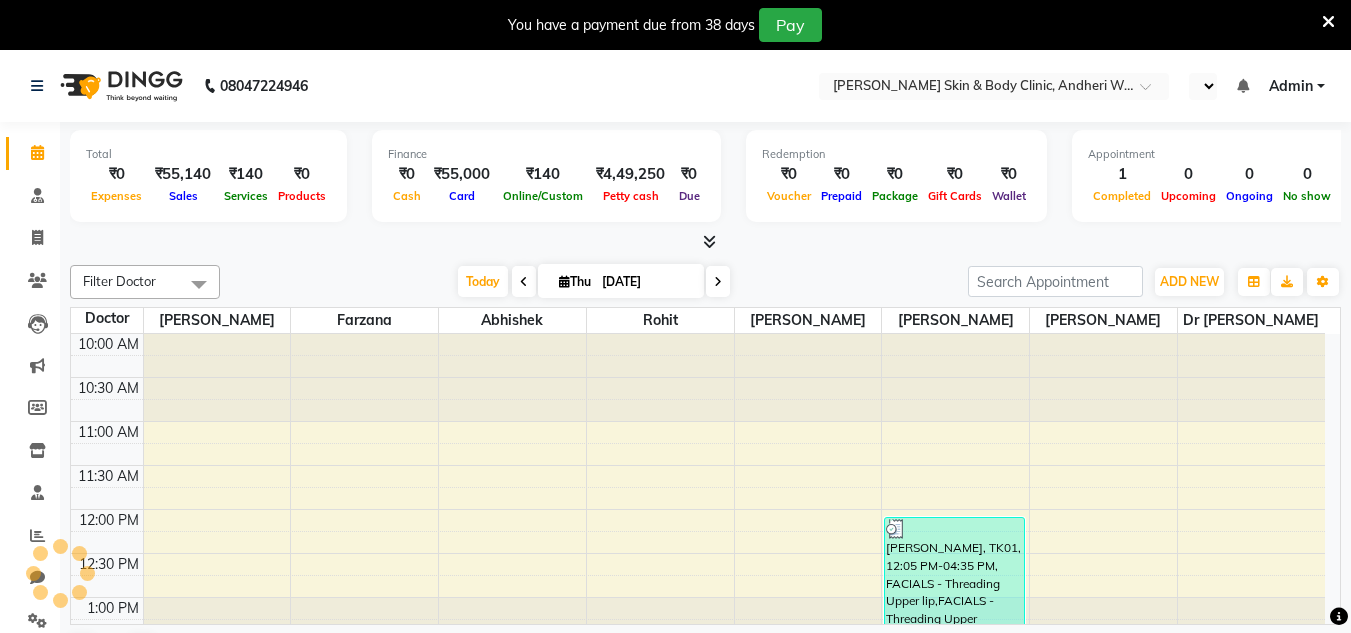 select on "en" 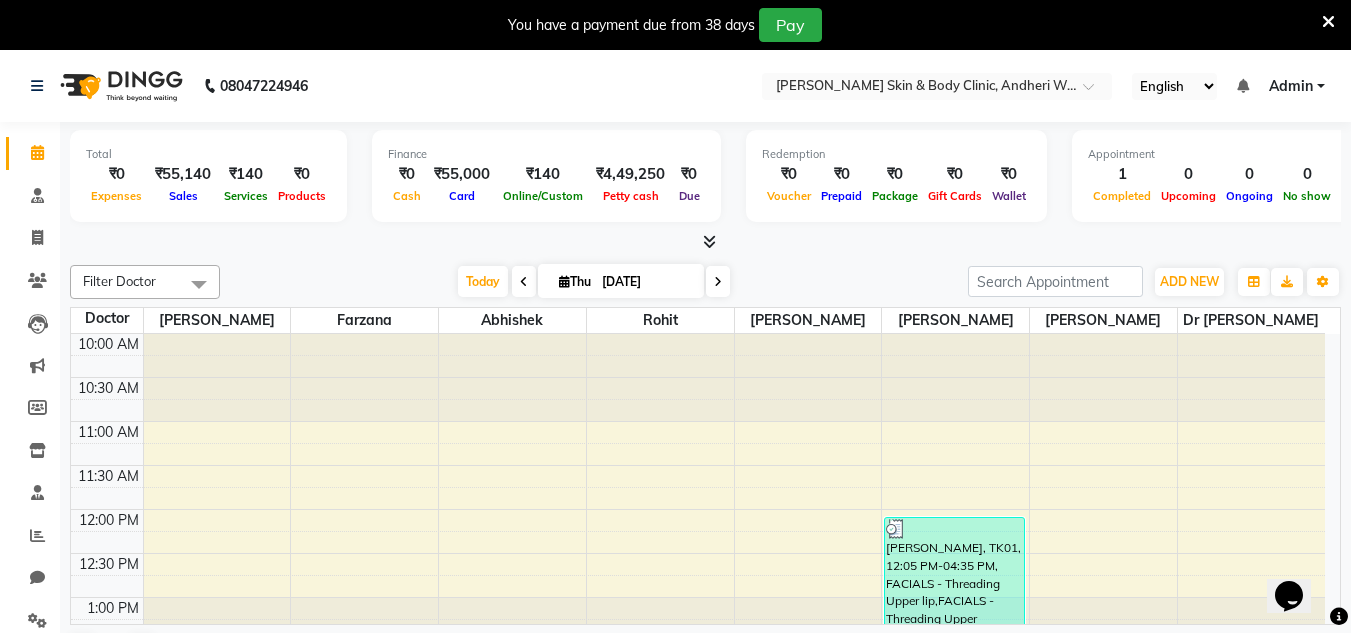 scroll, scrollTop: 0, scrollLeft: 0, axis: both 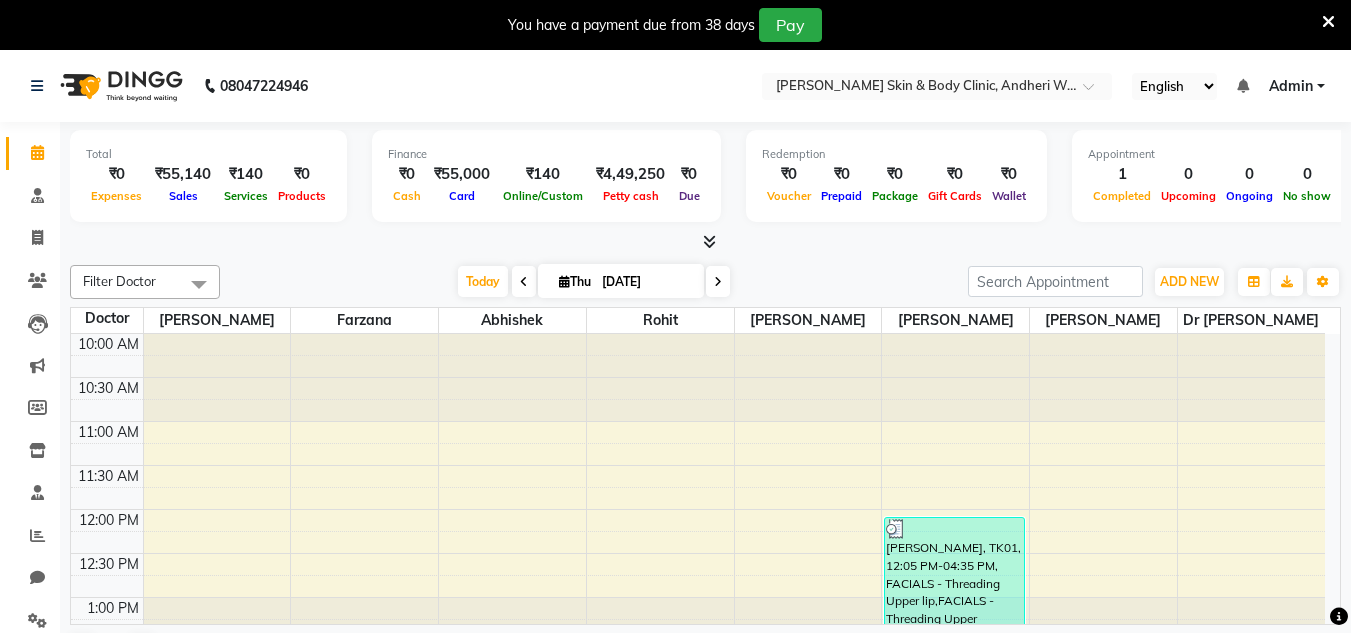 click on "Admin" at bounding box center [1297, 86] 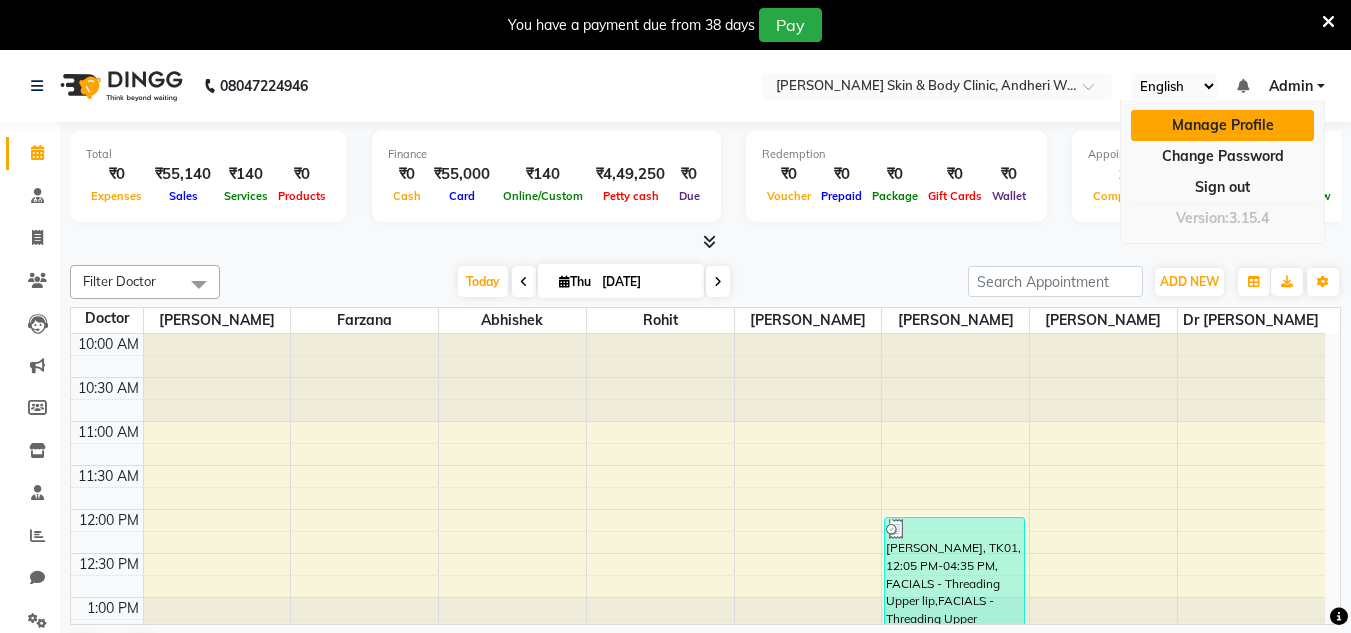 click on "Manage Profile" at bounding box center (1222, 125) 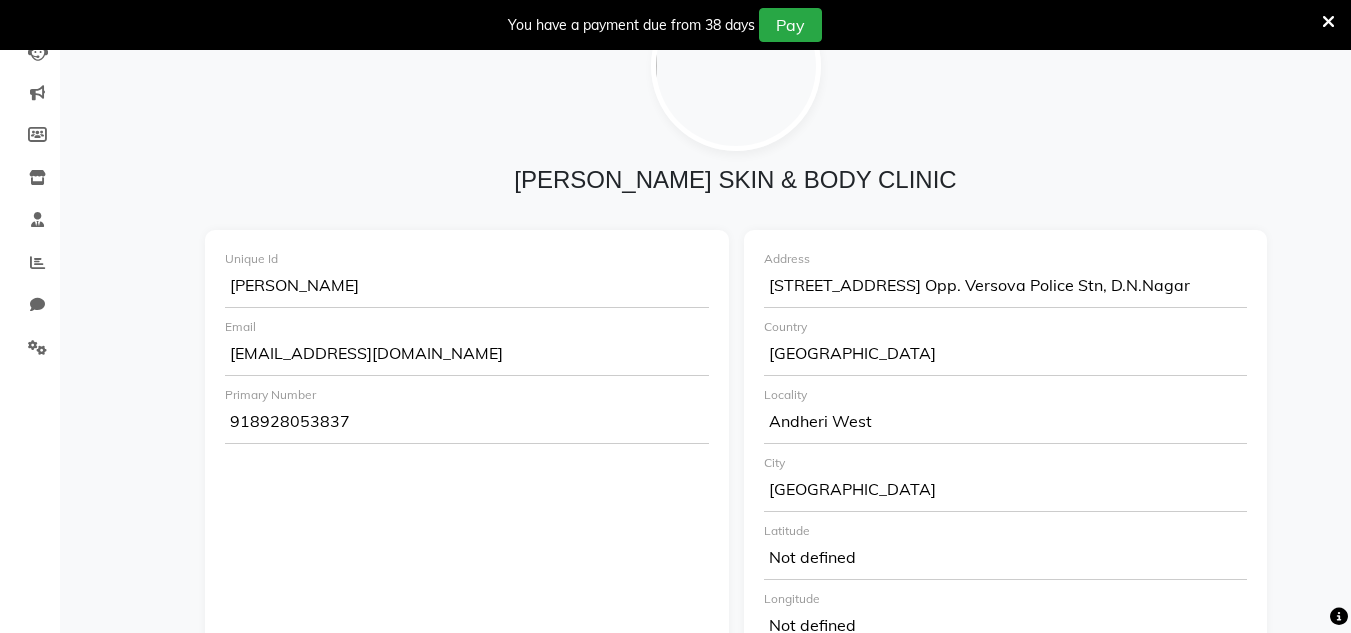 scroll, scrollTop: 284, scrollLeft: 0, axis: vertical 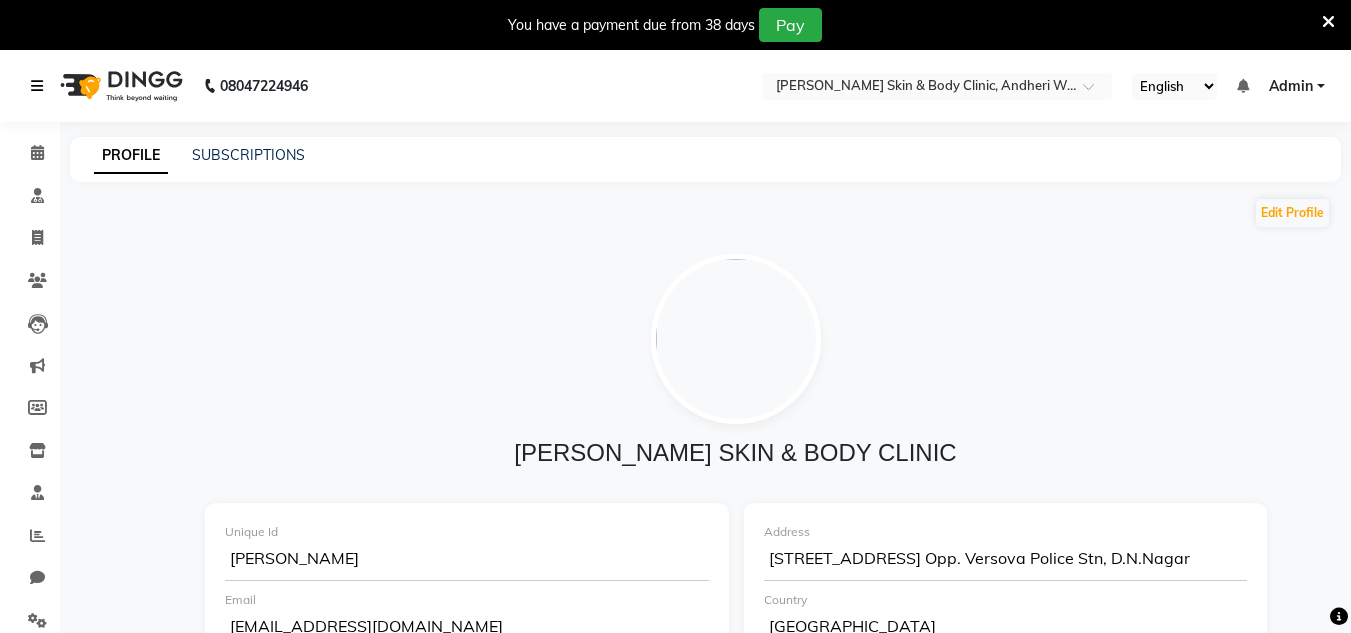 click at bounding box center [41, 86] 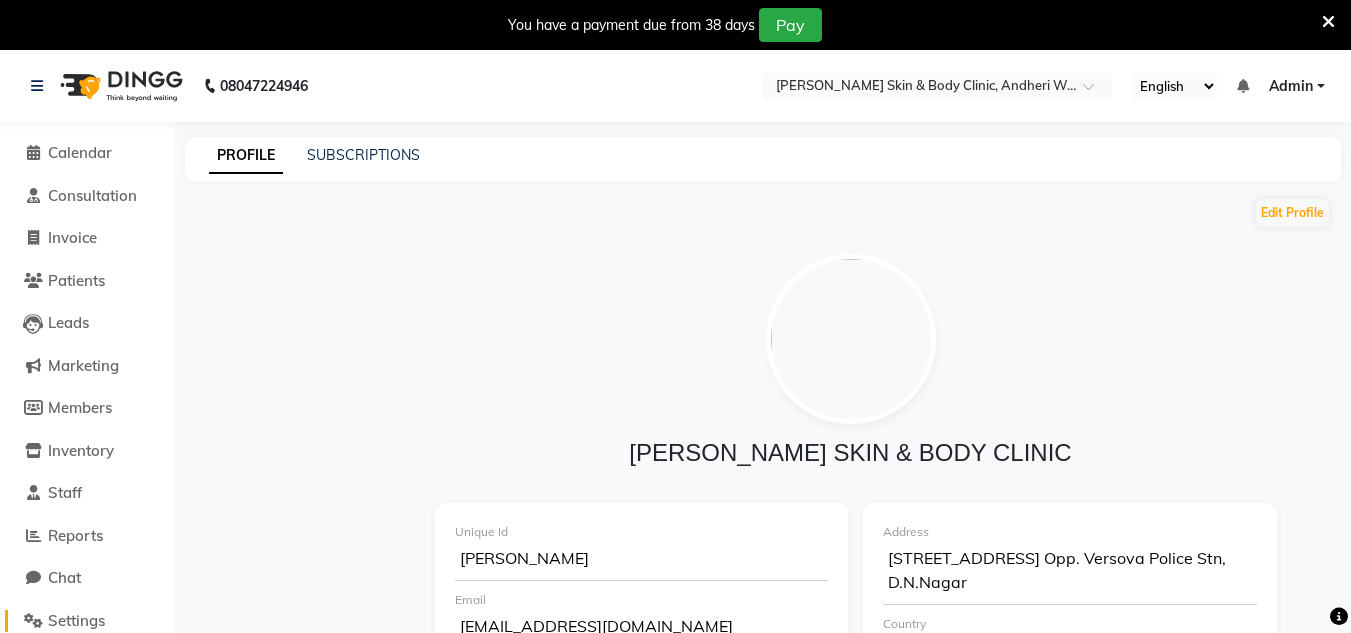 click on "Settings" 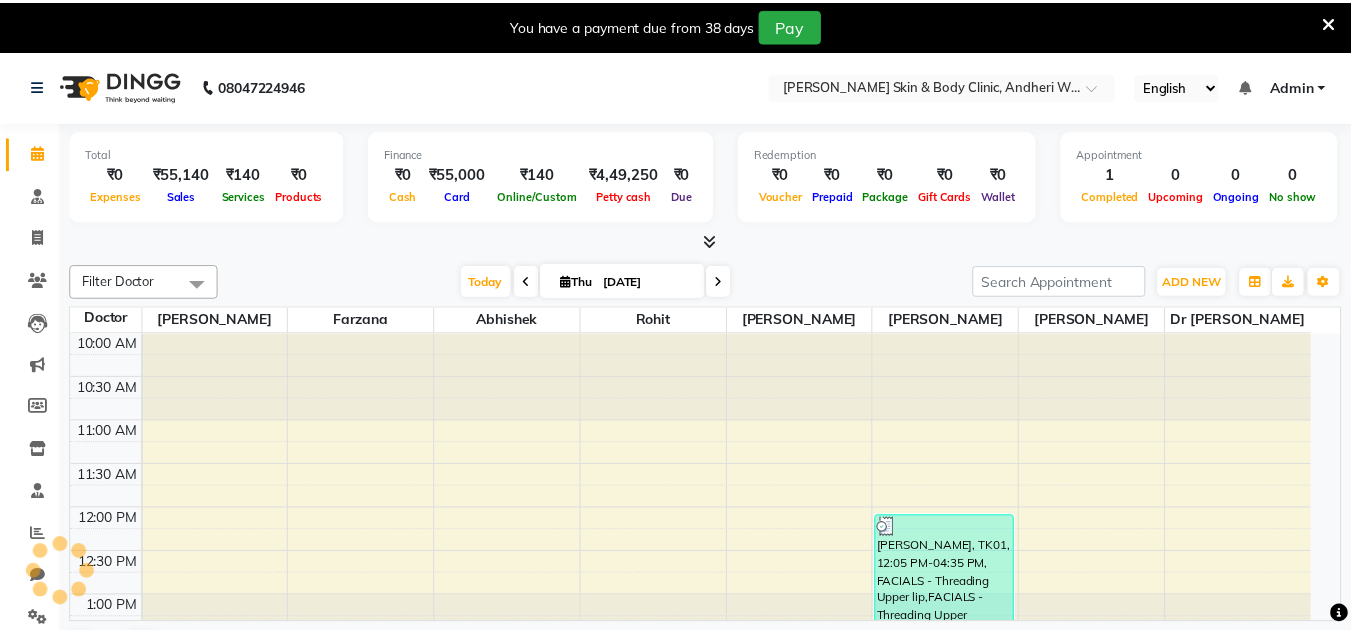 scroll, scrollTop: 0, scrollLeft: 0, axis: both 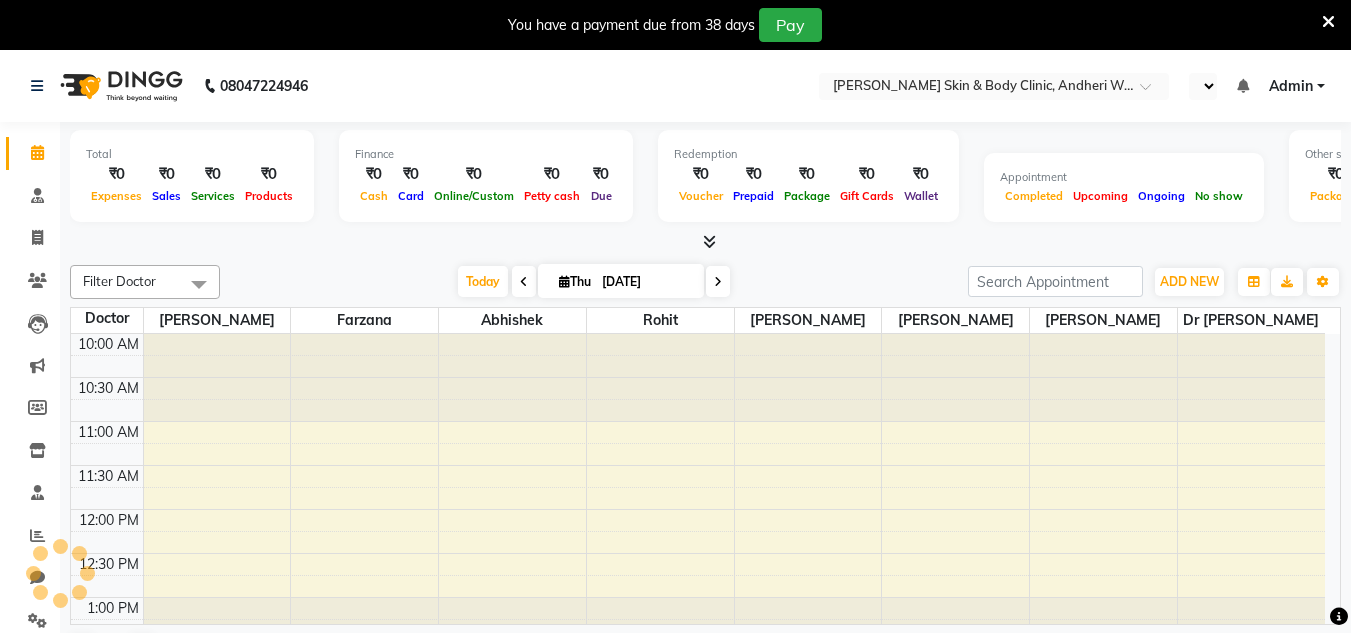 select on "en" 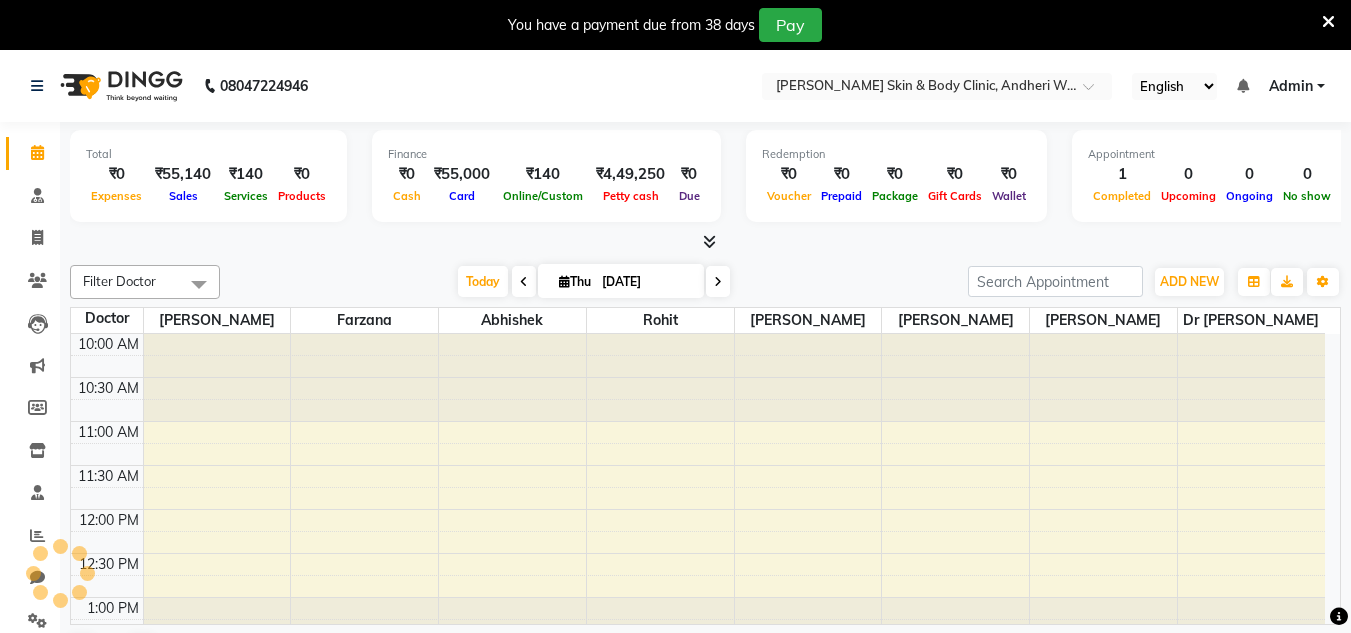 scroll, scrollTop: 0, scrollLeft: 0, axis: both 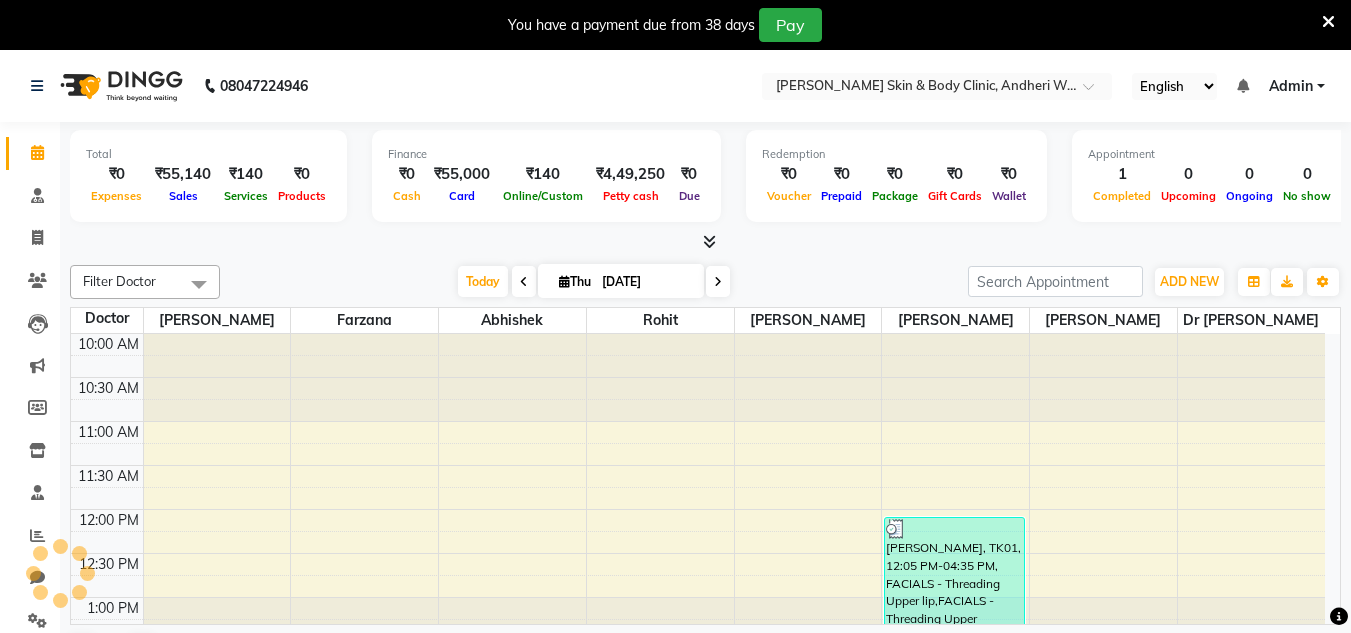 click at bounding box center [660, 378] 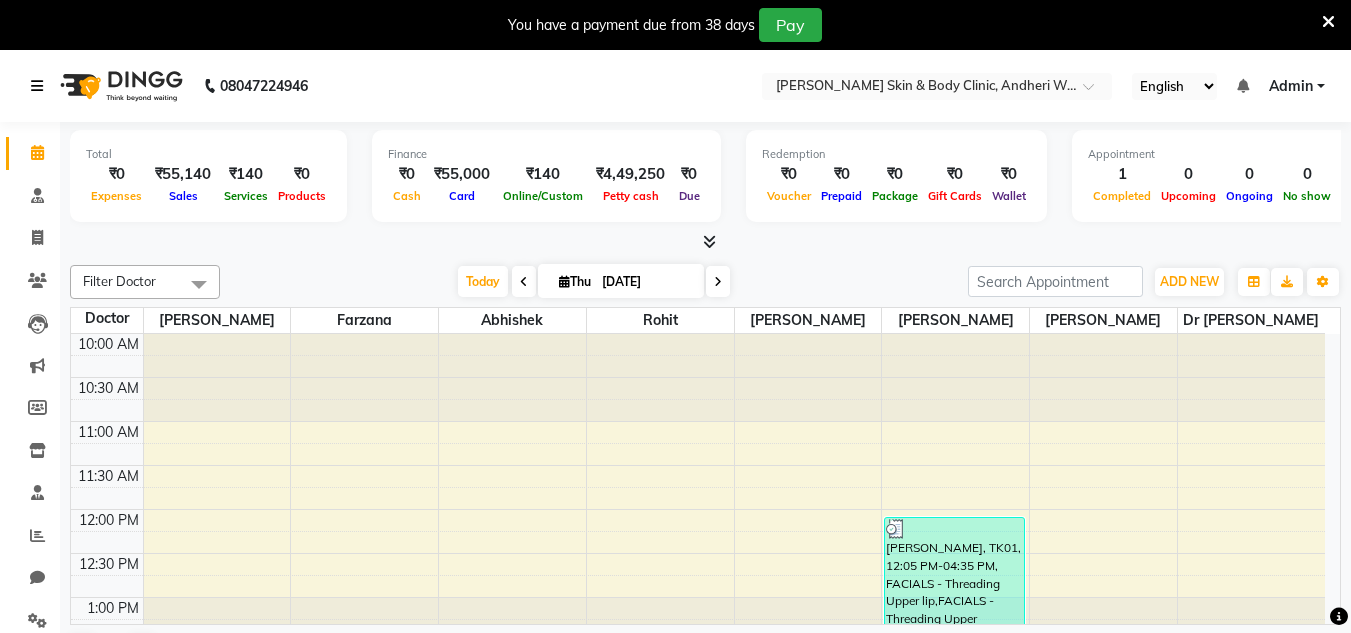 click at bounding box center [37, 86] 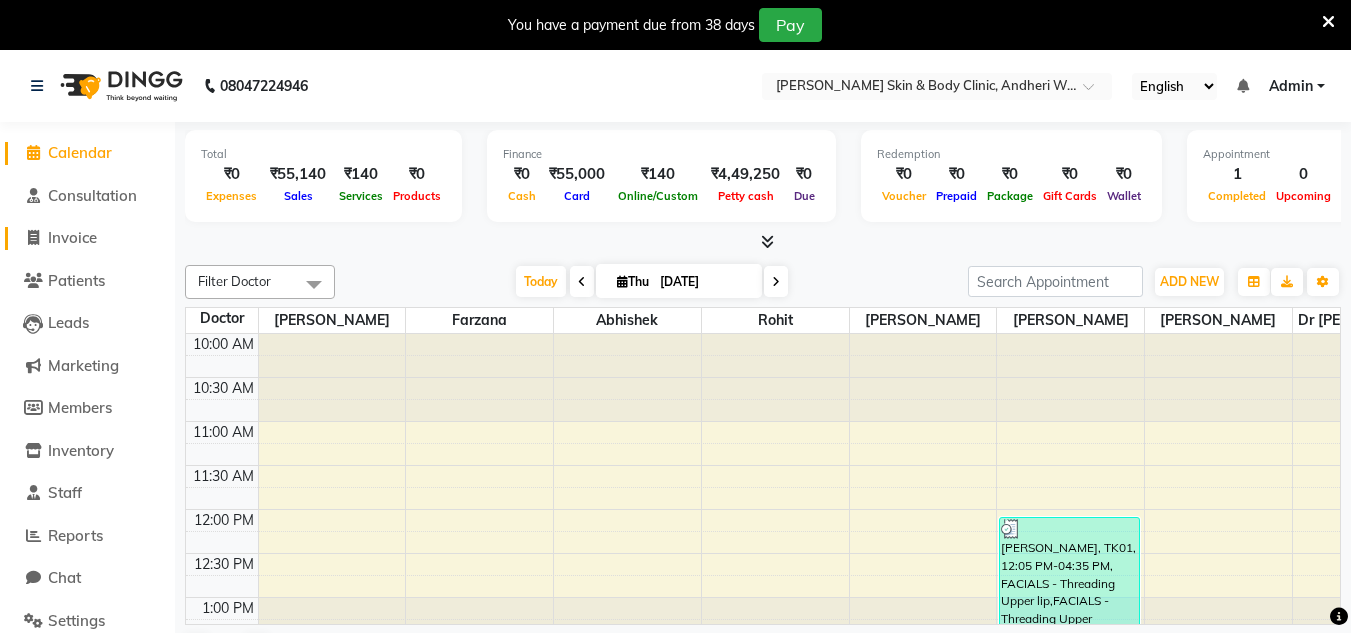 click on "Invoice" 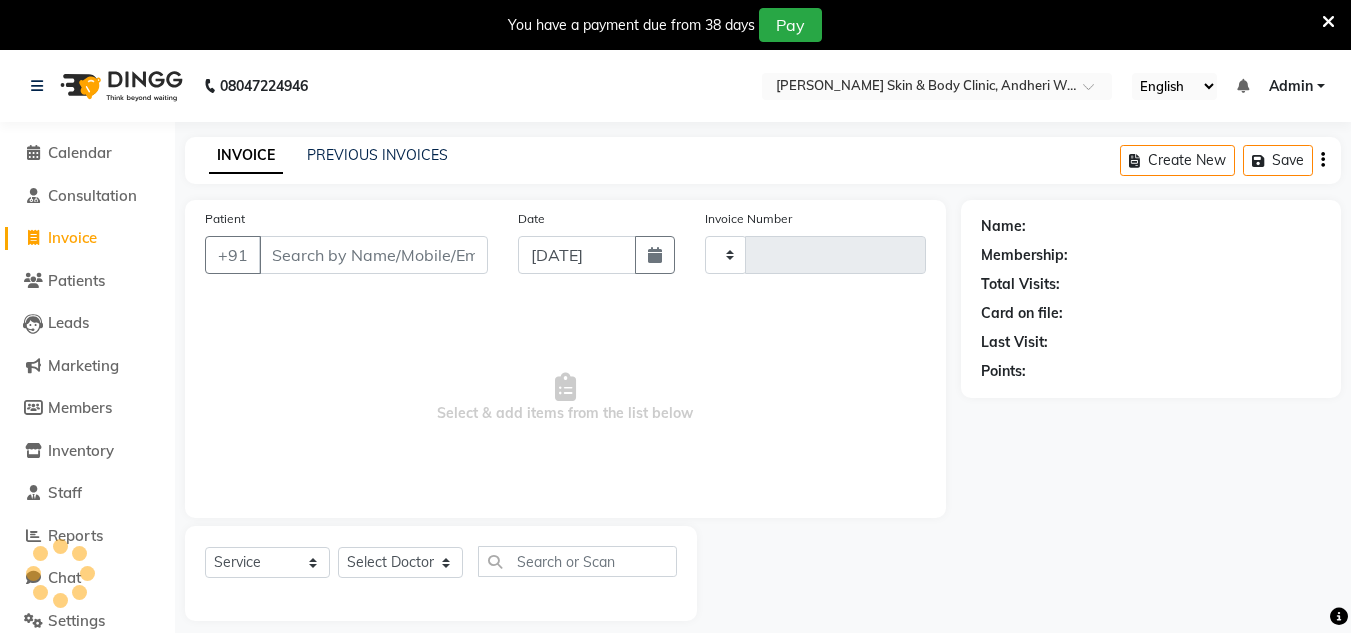 type on "0042" 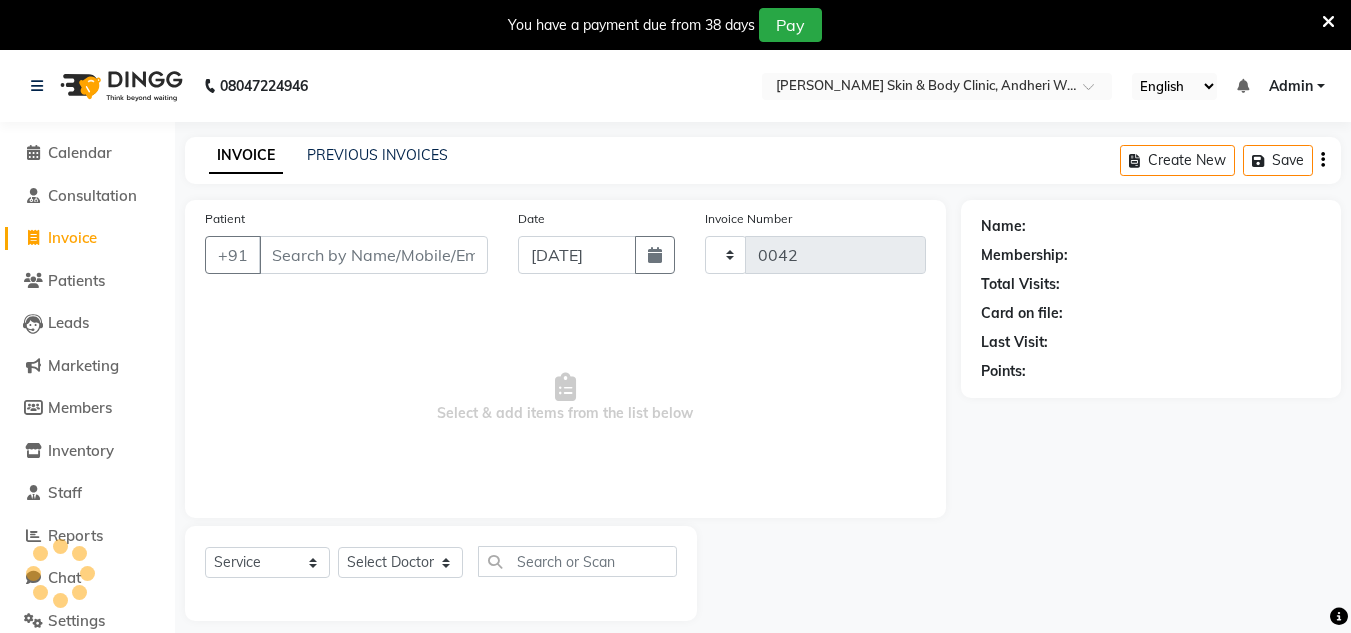 select on "7884" 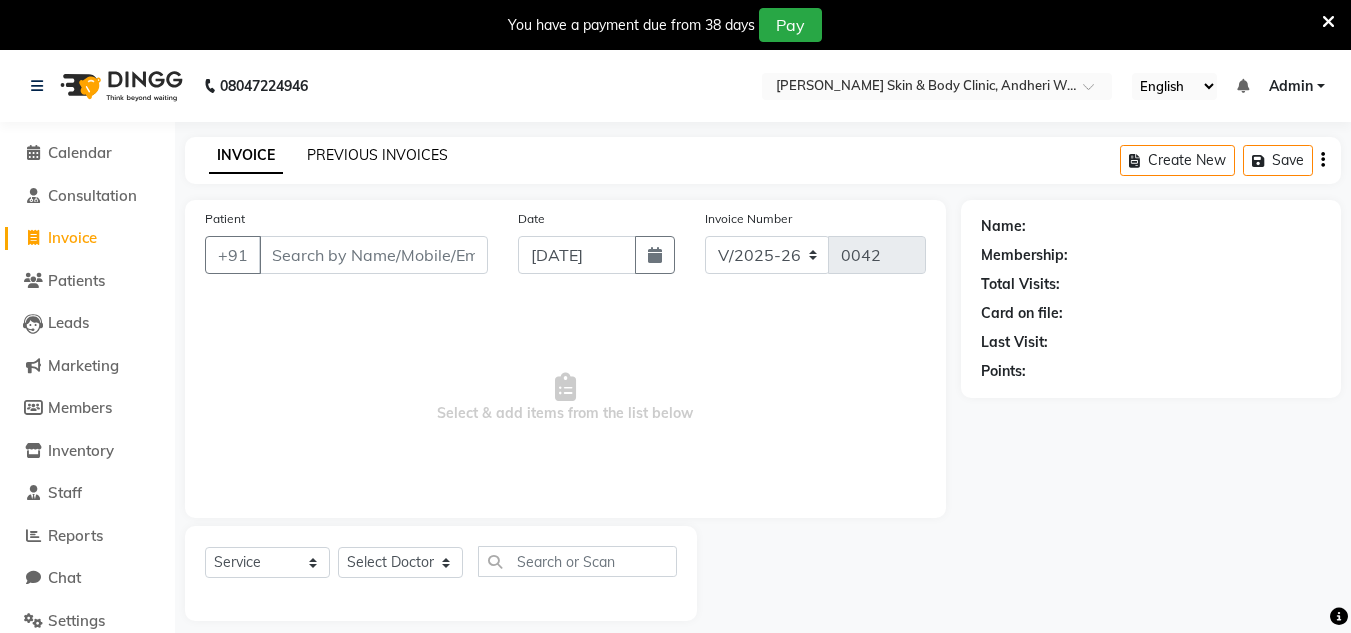 click on "PREVIOUS INVOICES" 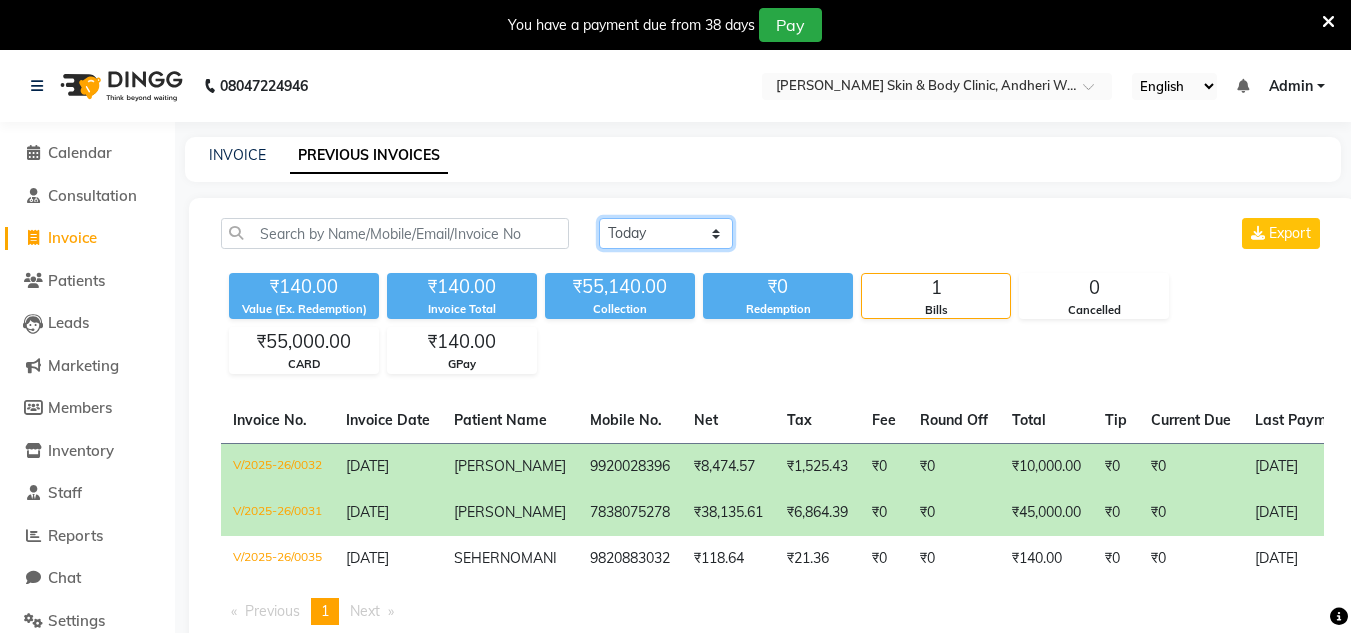 click on "[DATE] [DATE] Custom Range" 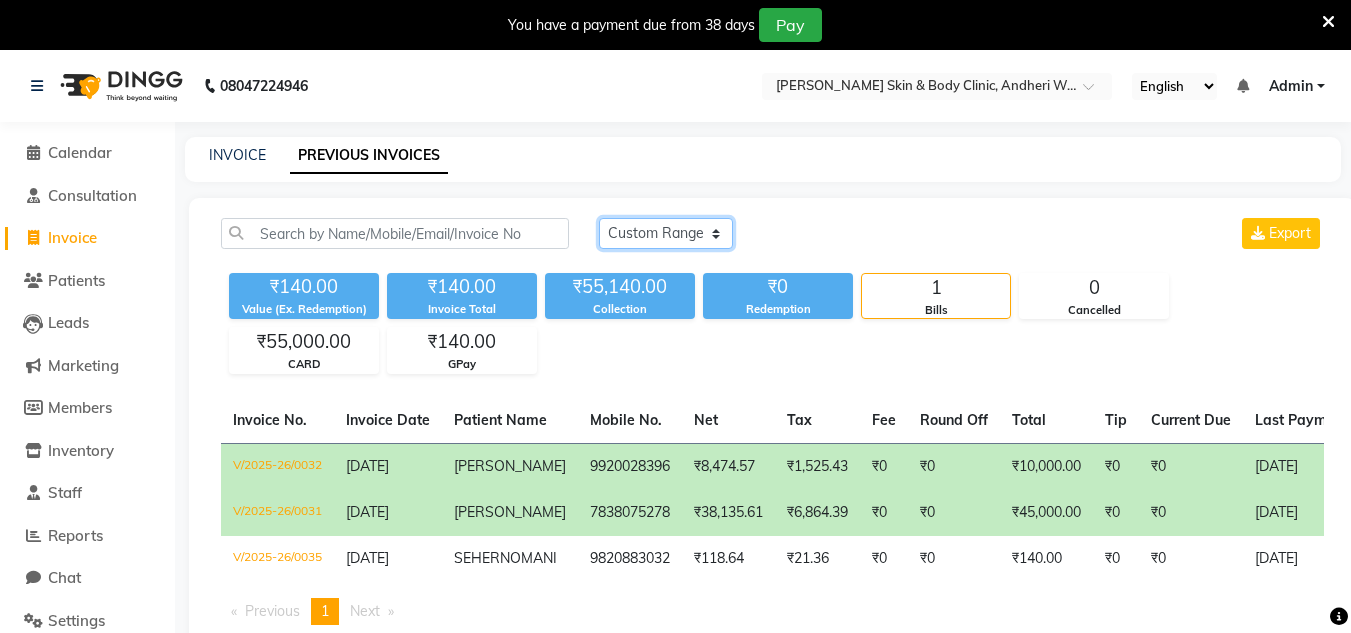 click on "[DATE] [DATE] Custom Range" 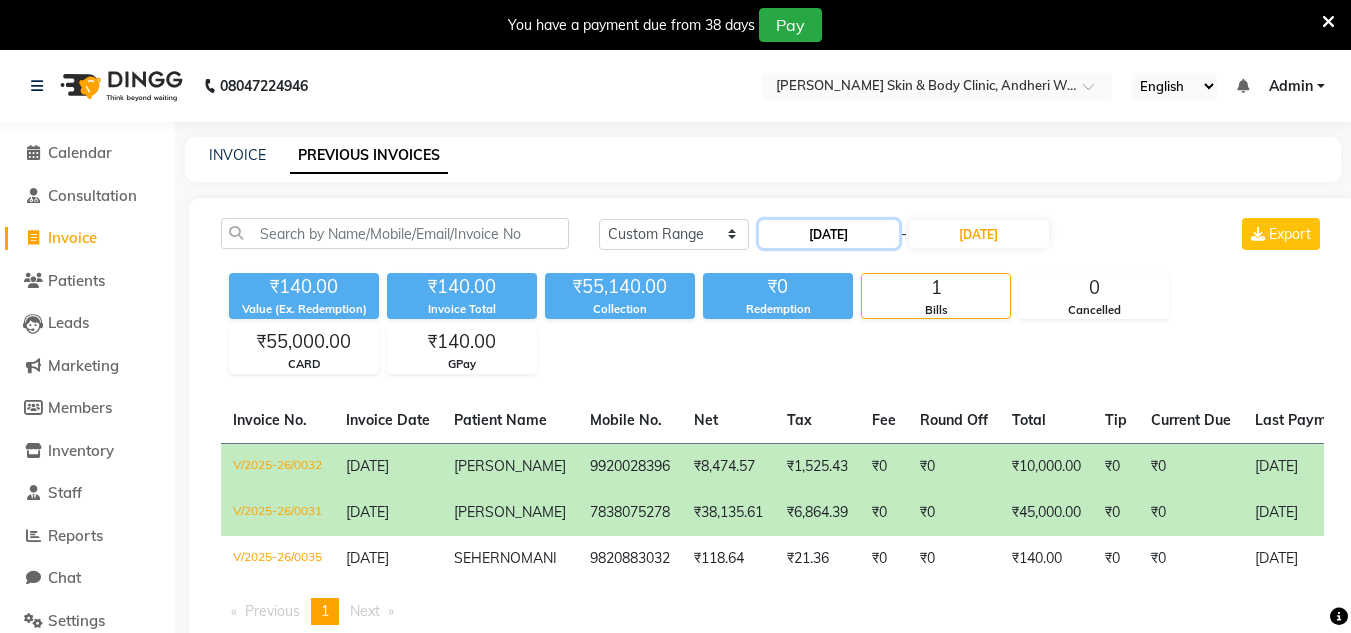 click on "[DATE]" 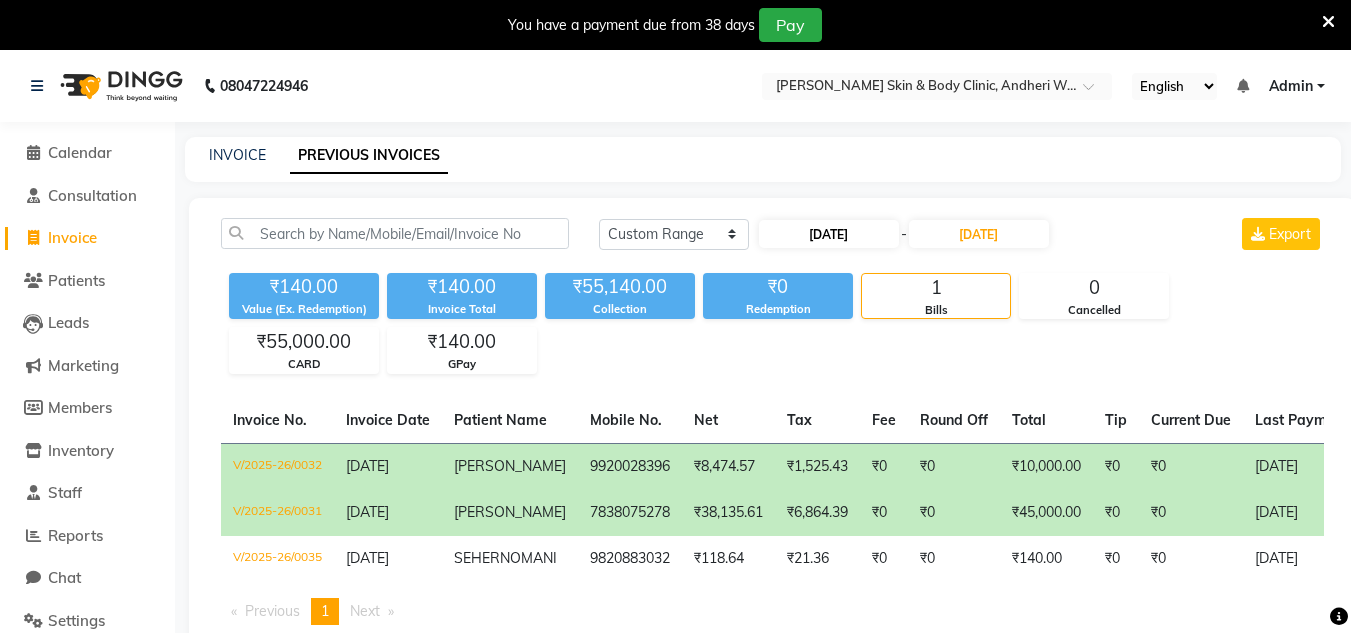 select on "7" 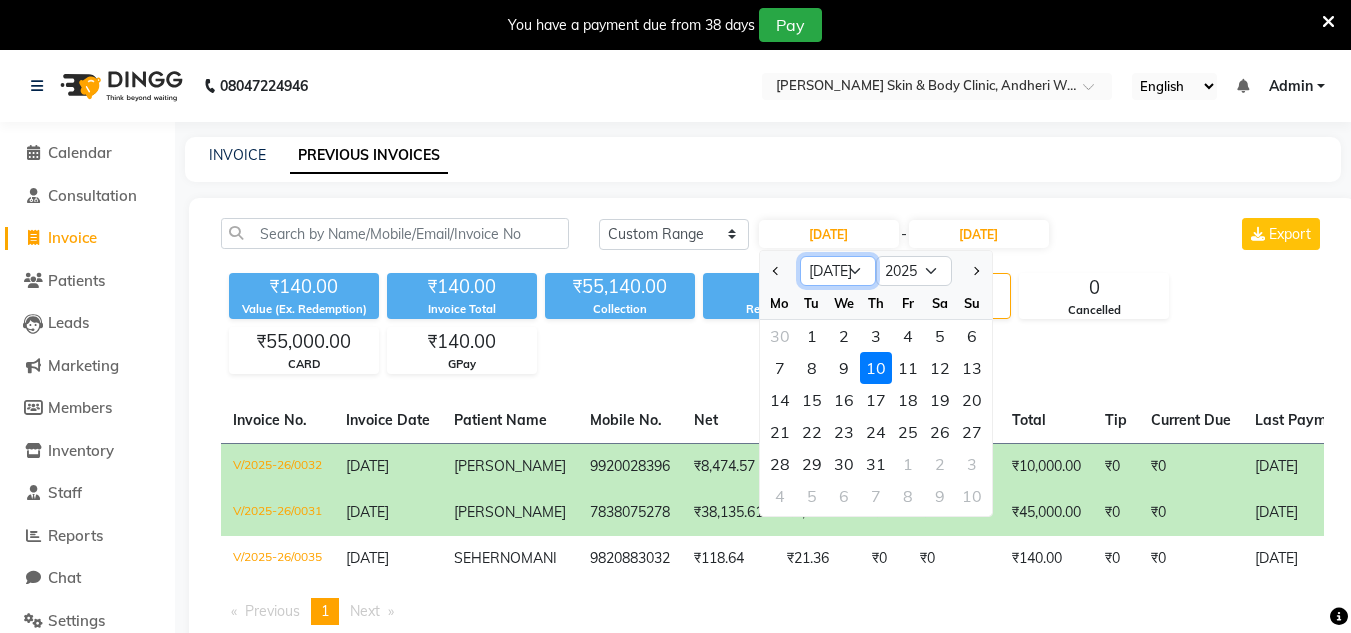 click on "Jan Feb Mar Apr May Jun [DATE] Aug Sep Oct Nov Dec" 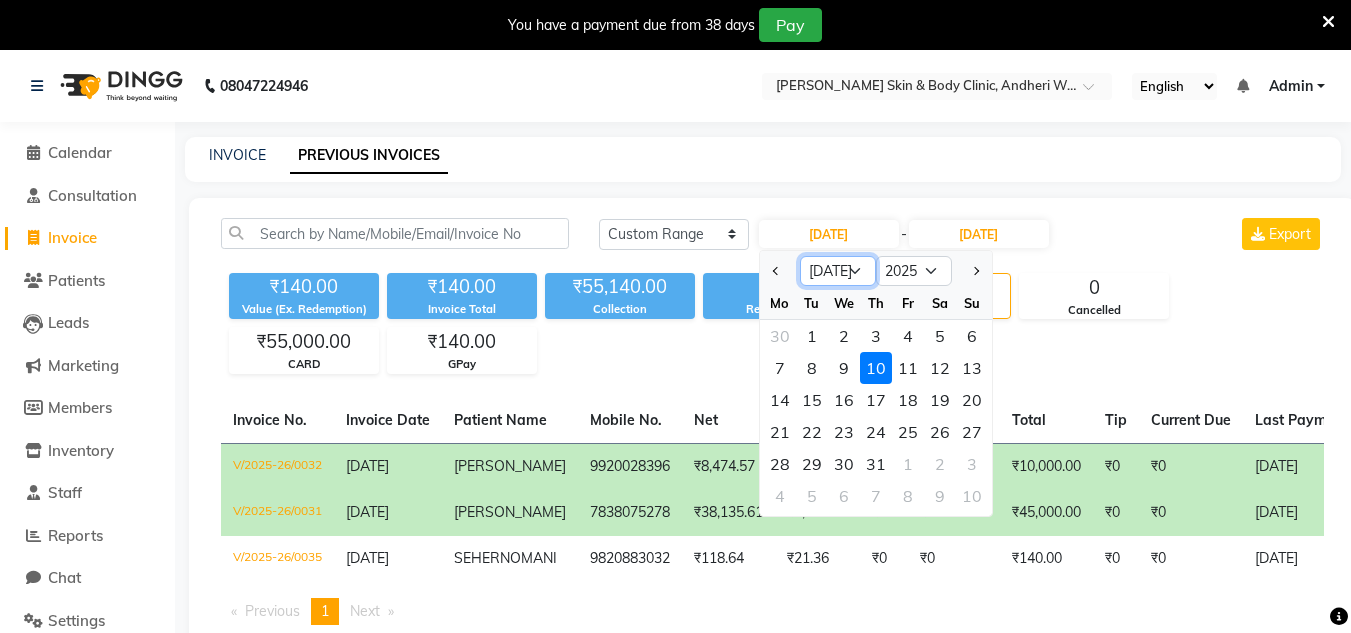 select on "6" 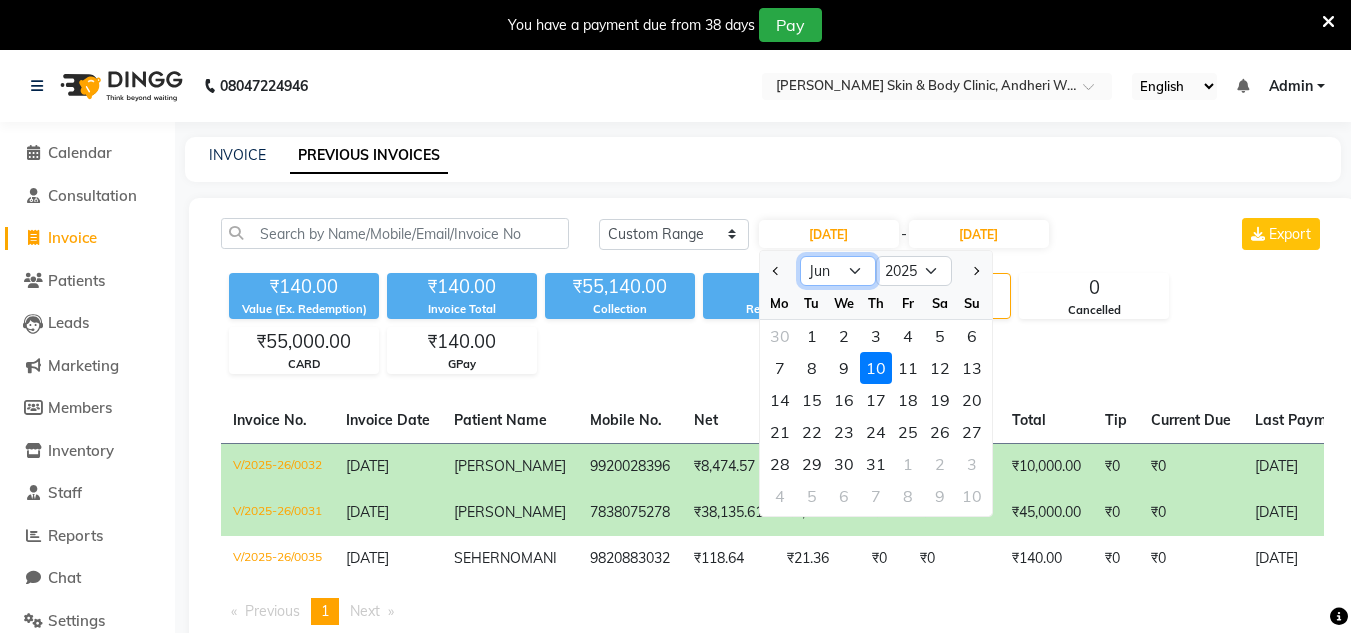 click on "Jan Feb Mar Apr May Jun [DATE] Aug Sep Oct Nov Dec" 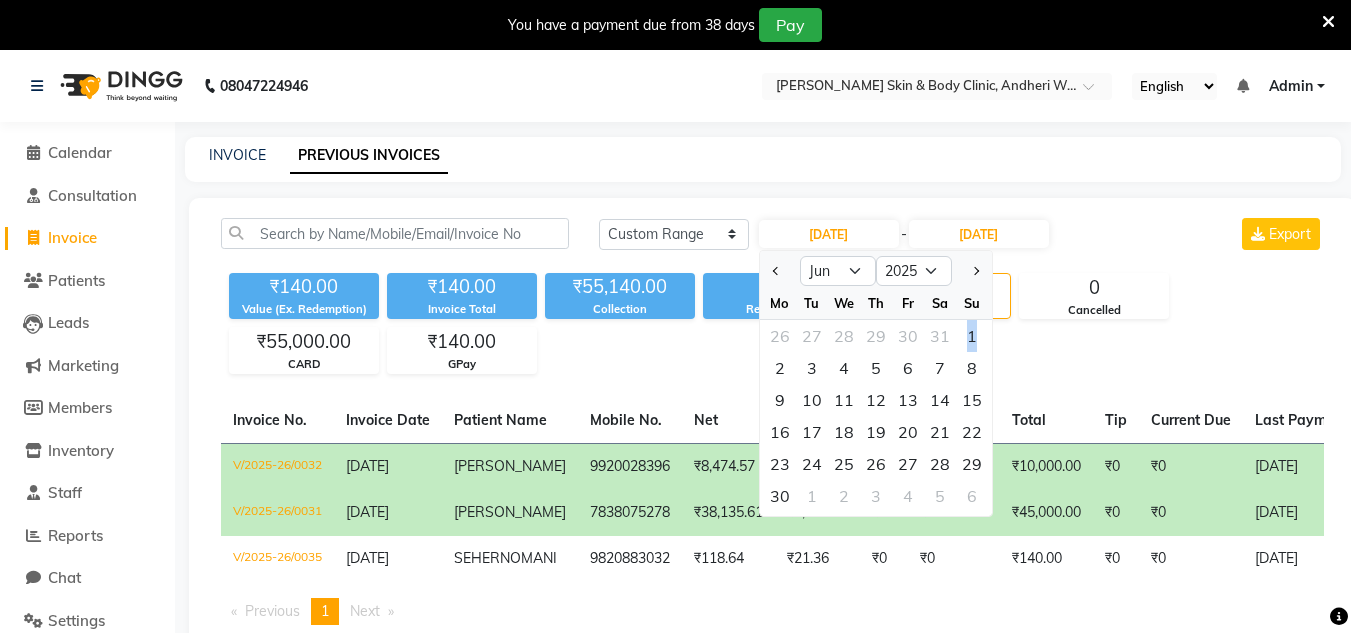click on "1" 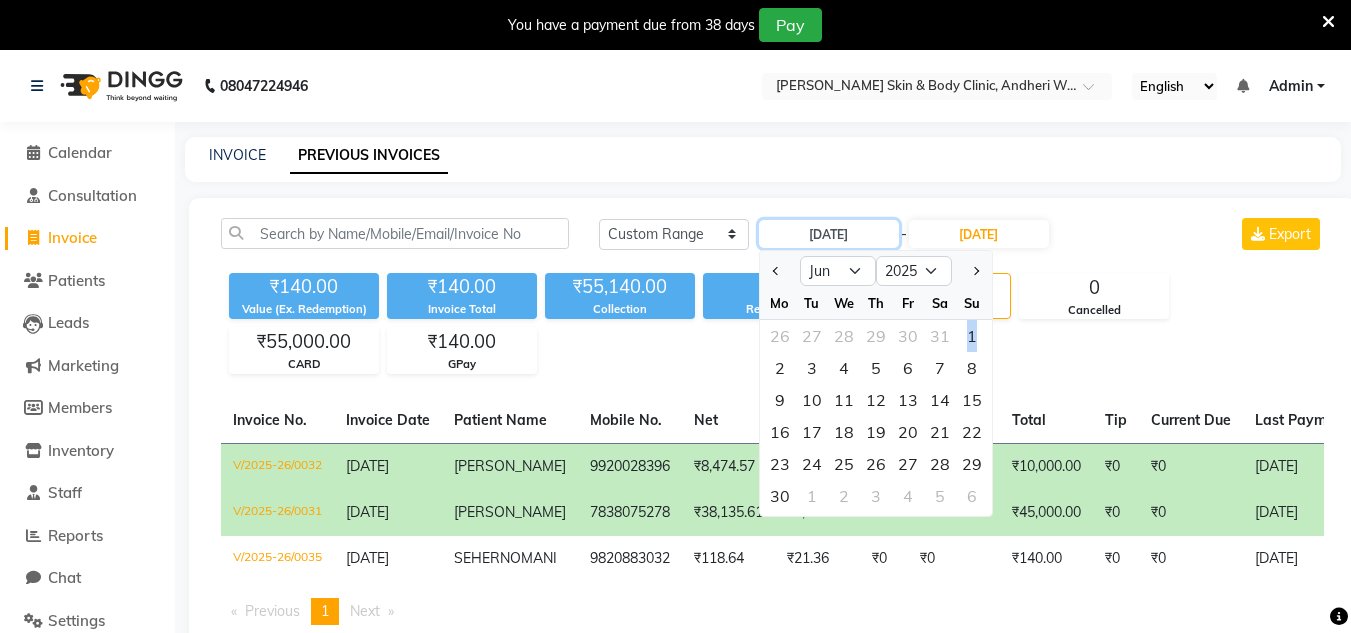 type on "[DATE]" 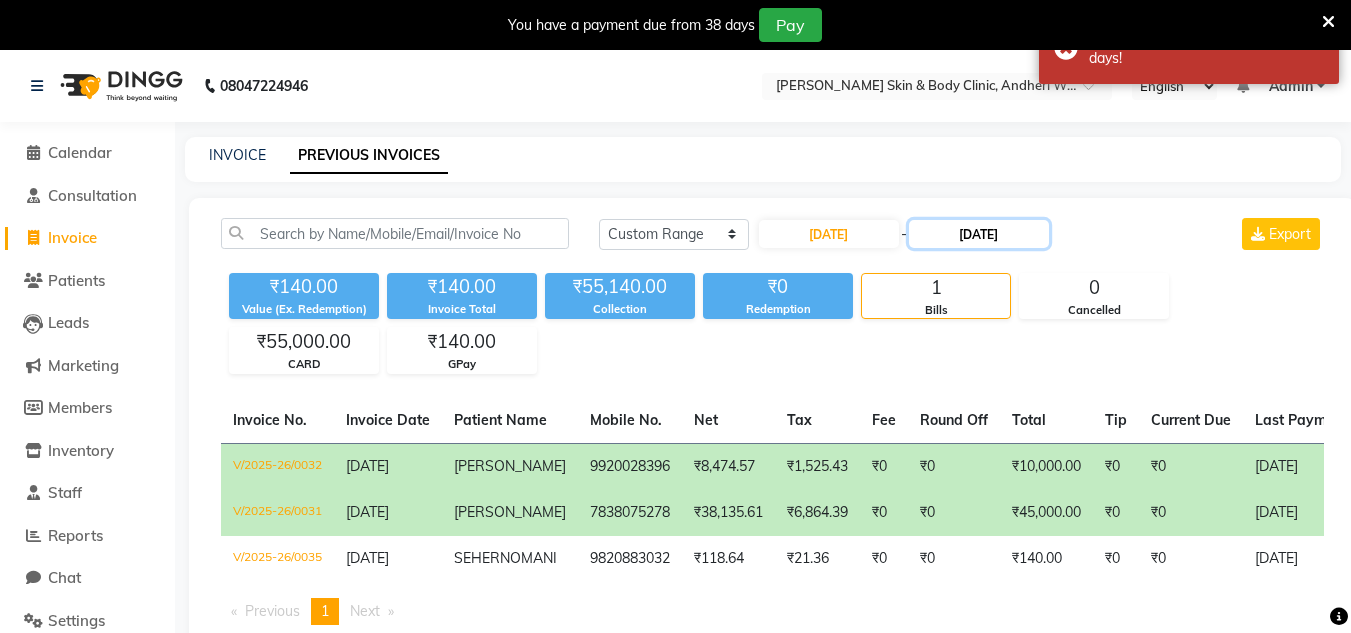 click on "[DATE]" 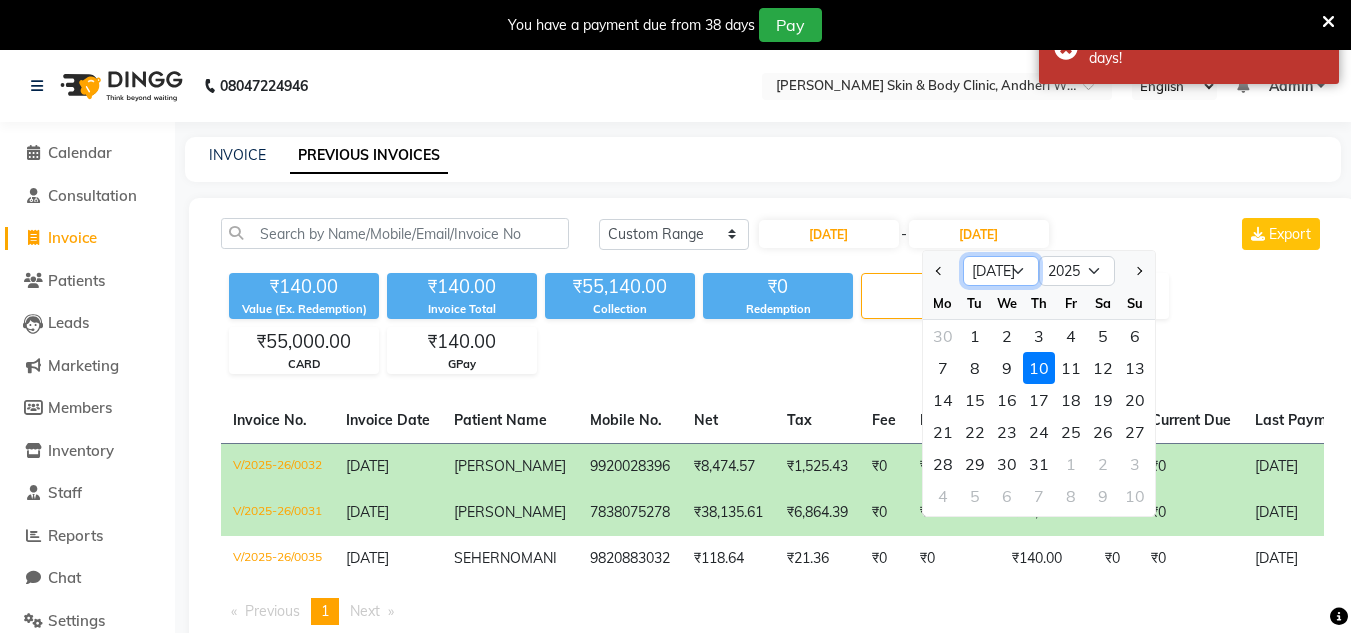click on "Jun [DATE] Aug Sep Oct Nov Dec" 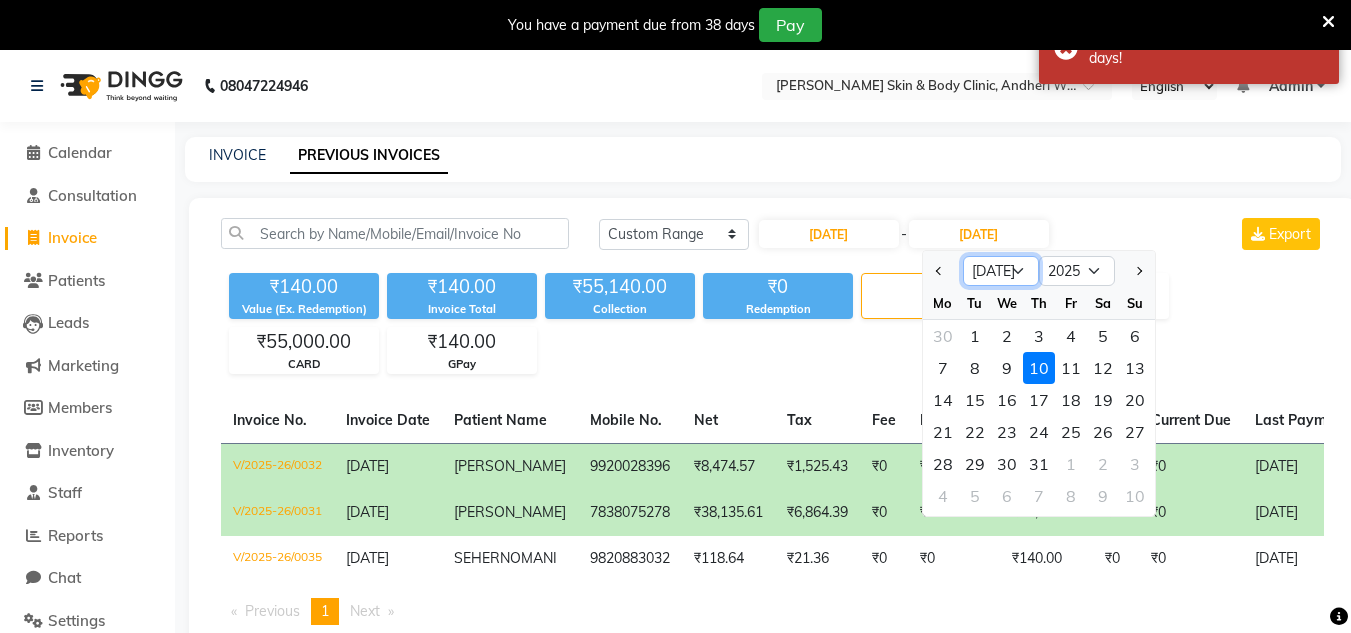 select on "6" 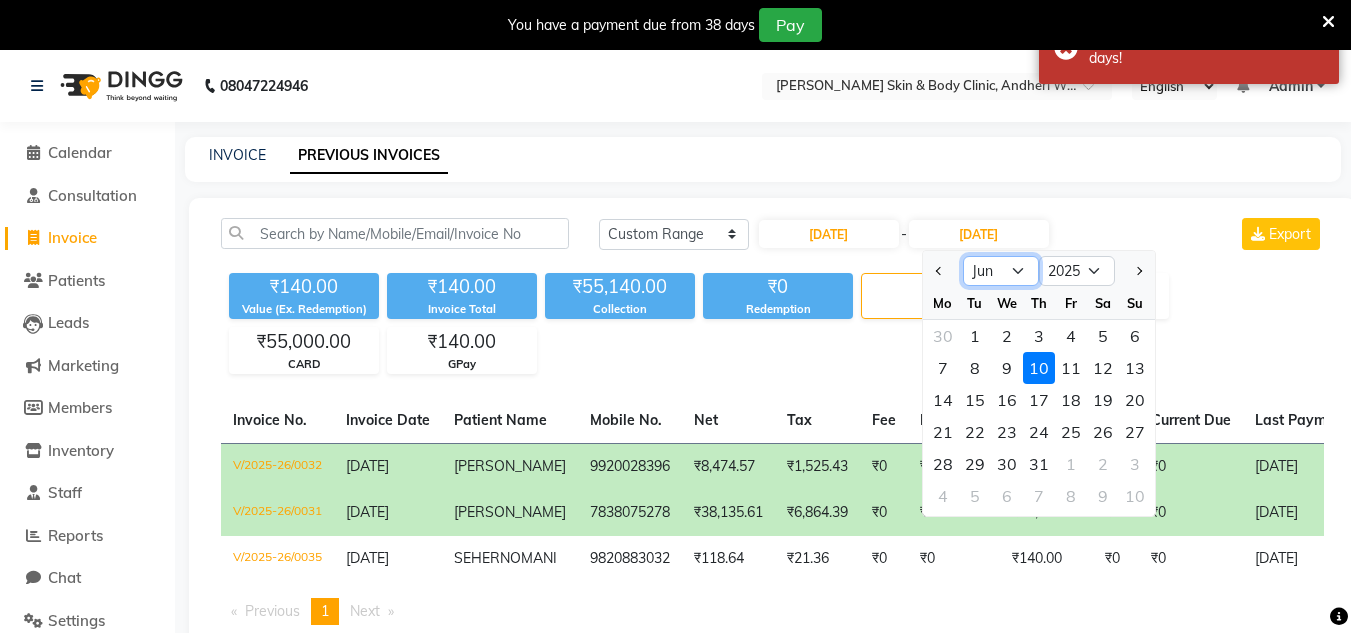 click on "Jun [DATE] Aug Sep Oct Nov Dec" 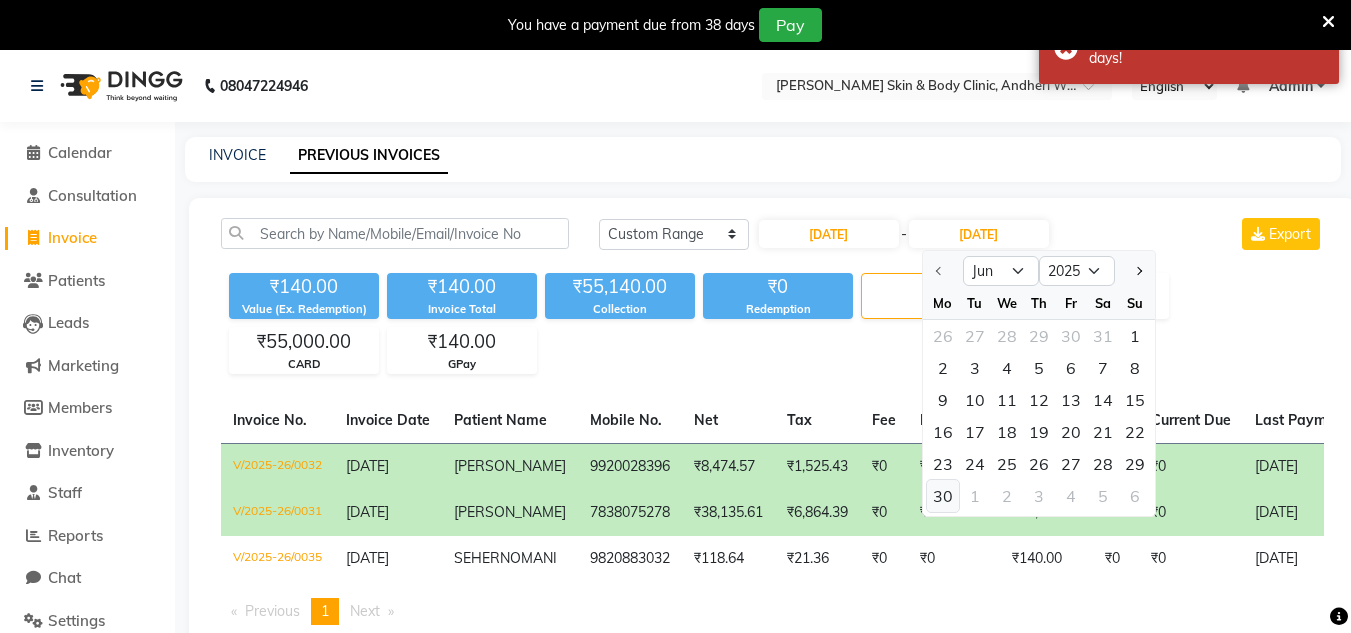 click on "30" 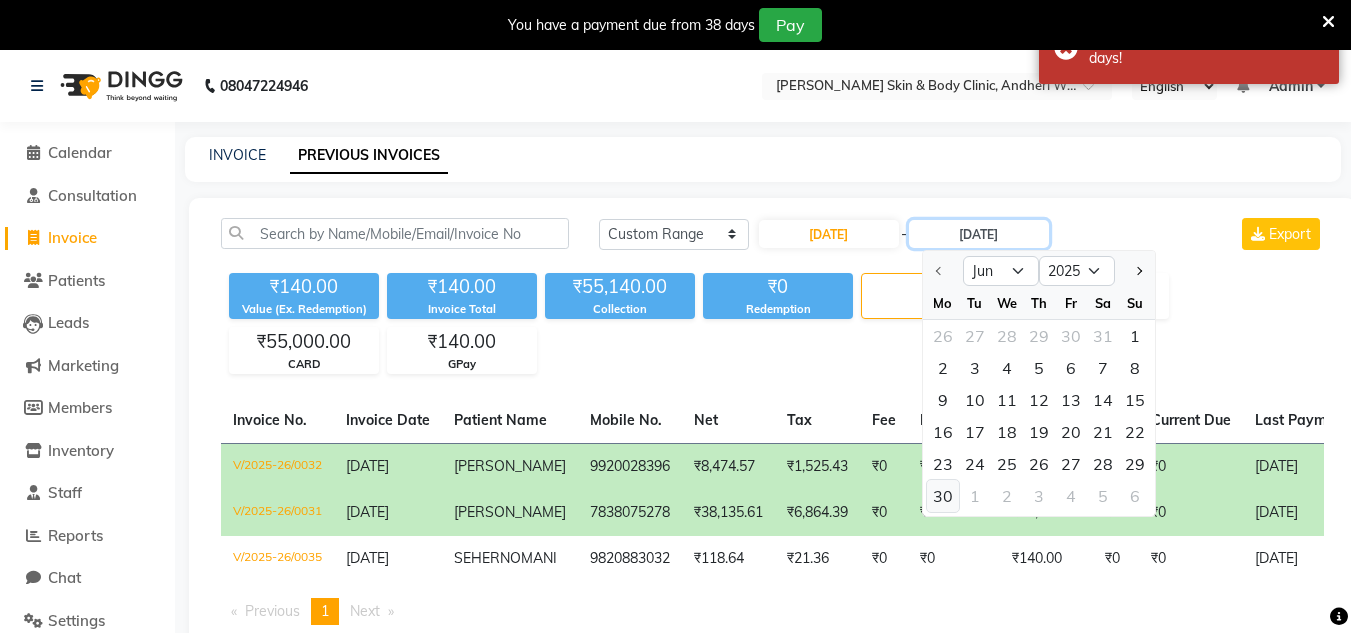 type on "[DATE]" 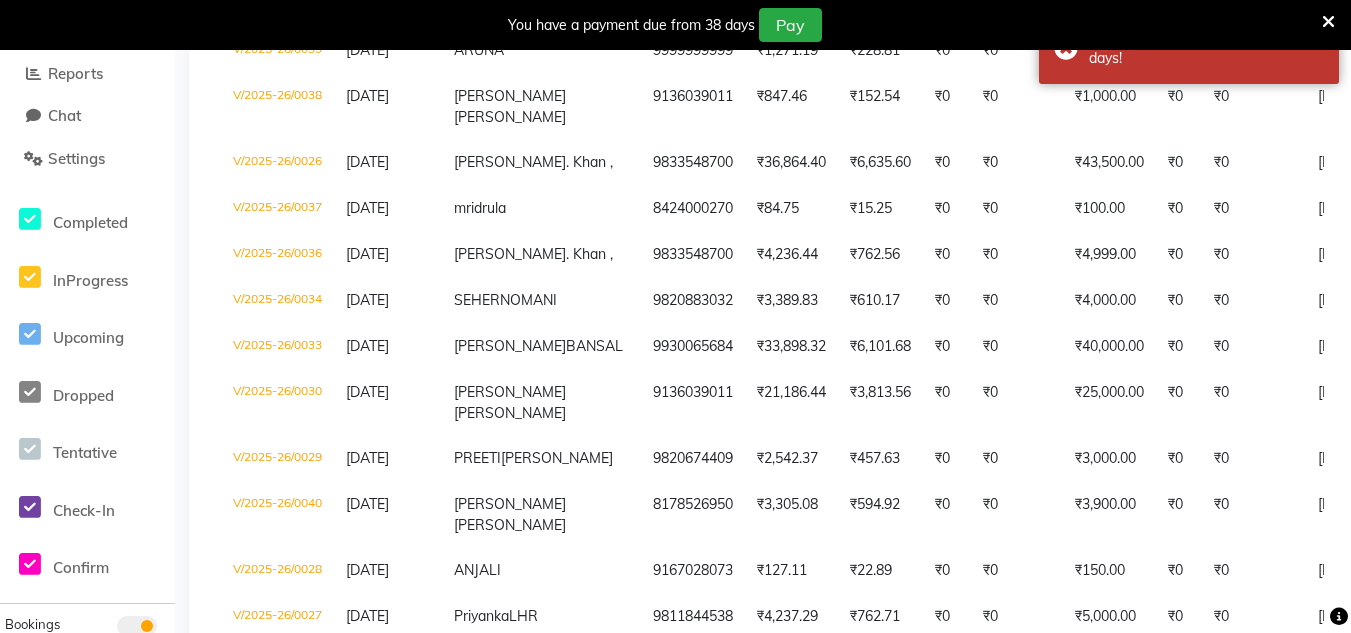 scroll, scrollTop: 500, scrollLeft: 0, axis: vertical 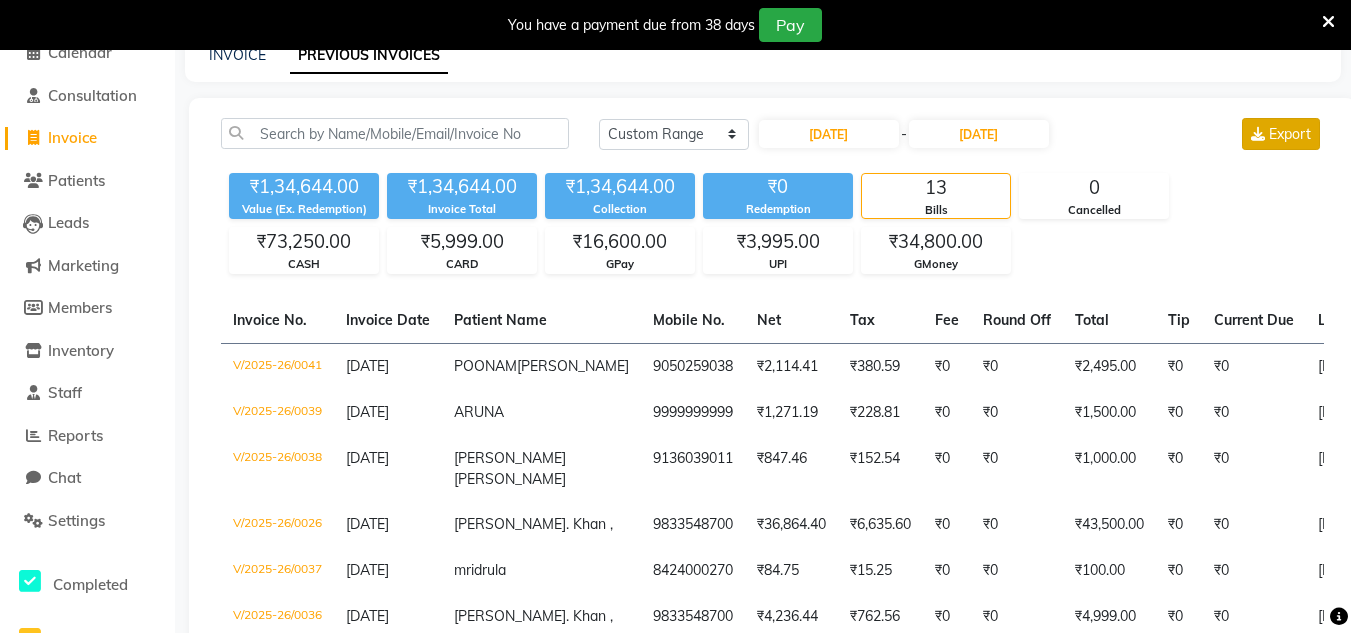 click on "Export" at bounding box center [1281, 134] 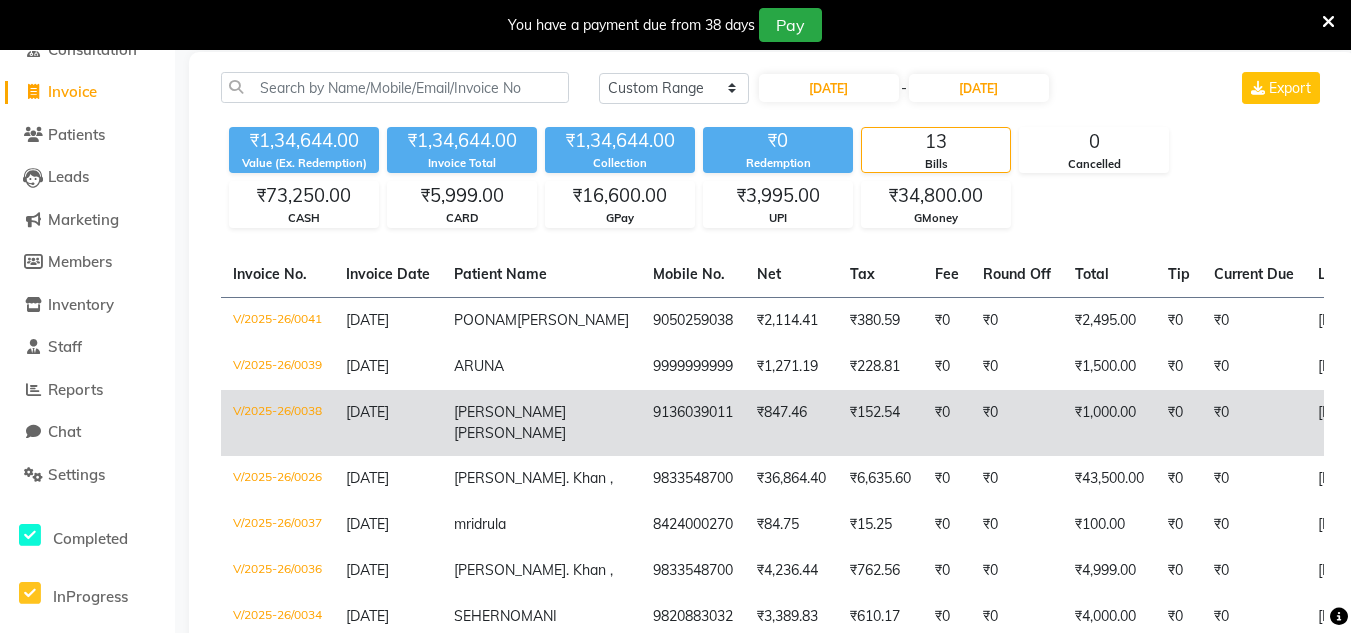 scroll, scrollTop: 100, scrollLeft: 0, axis: vertical 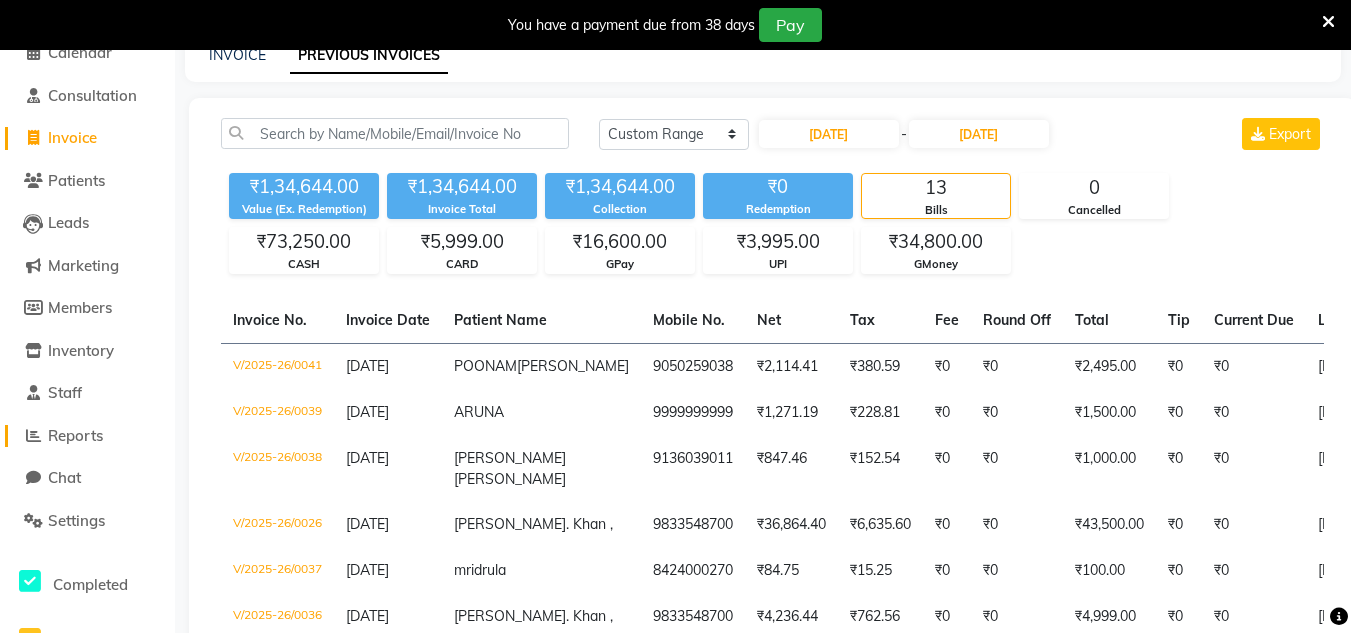 click on "Reports" 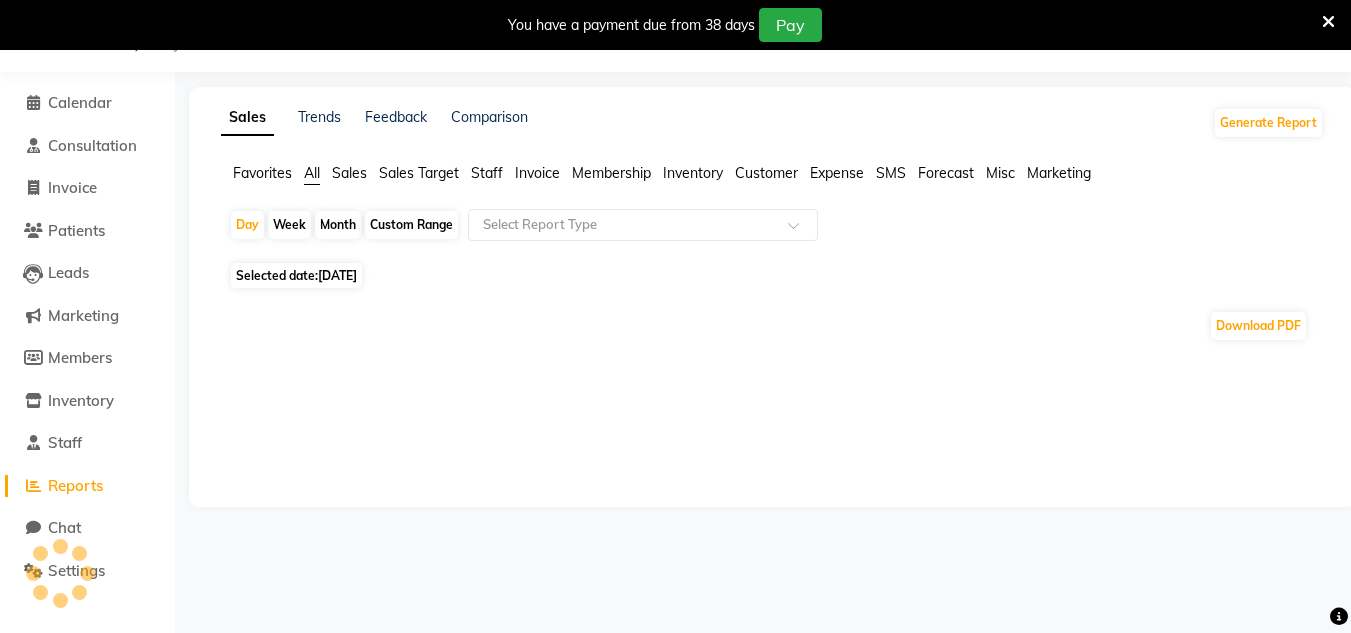scroll, scrollTop: 100, scrollLeft: 0, axis: vertical 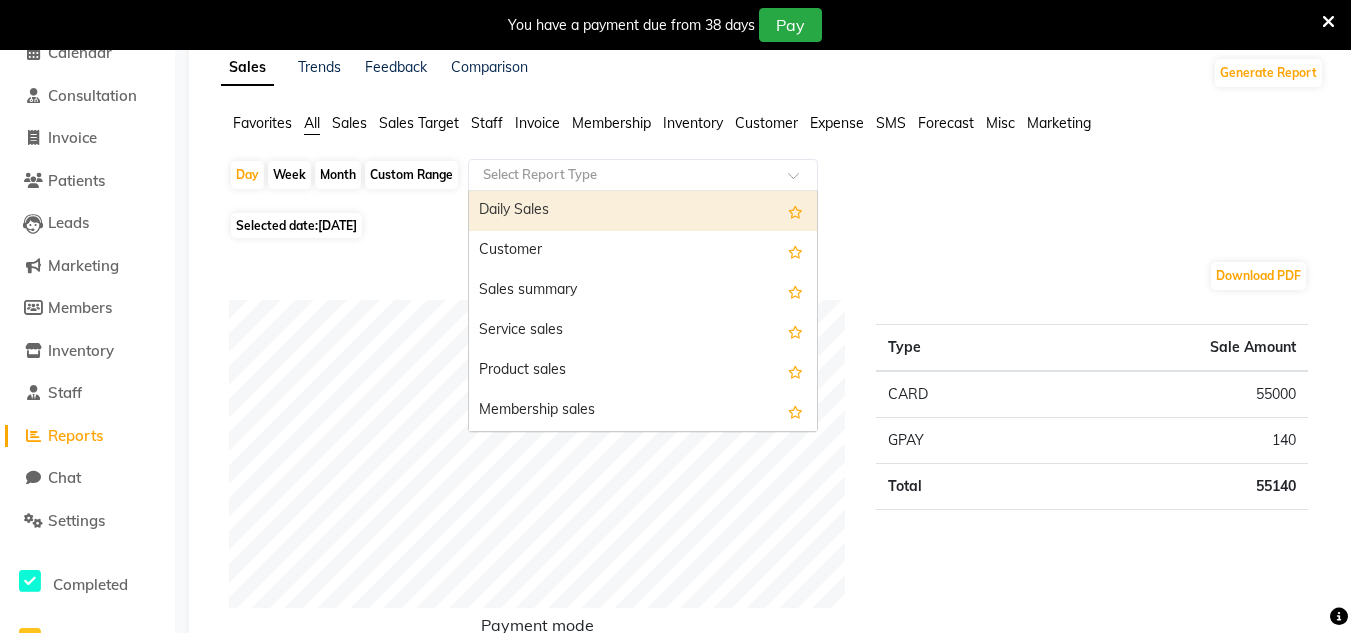 click 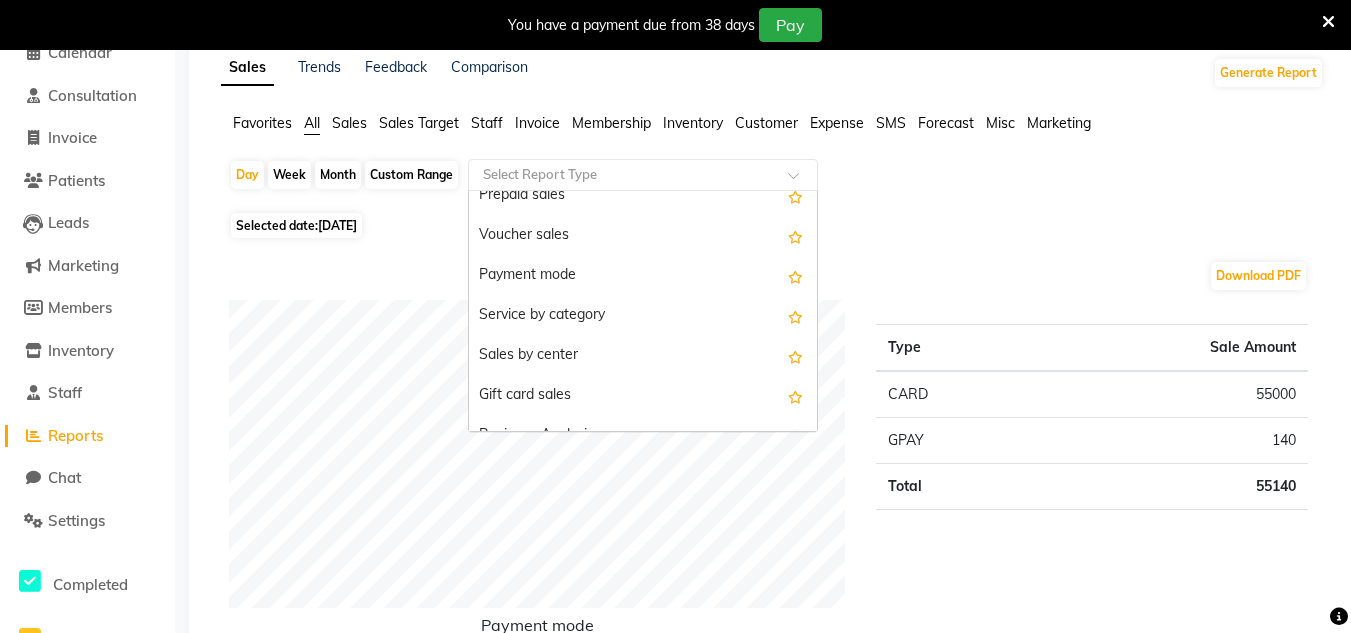 scroll, scrollTop: 300, scrollLeft: 0, axis: vertical 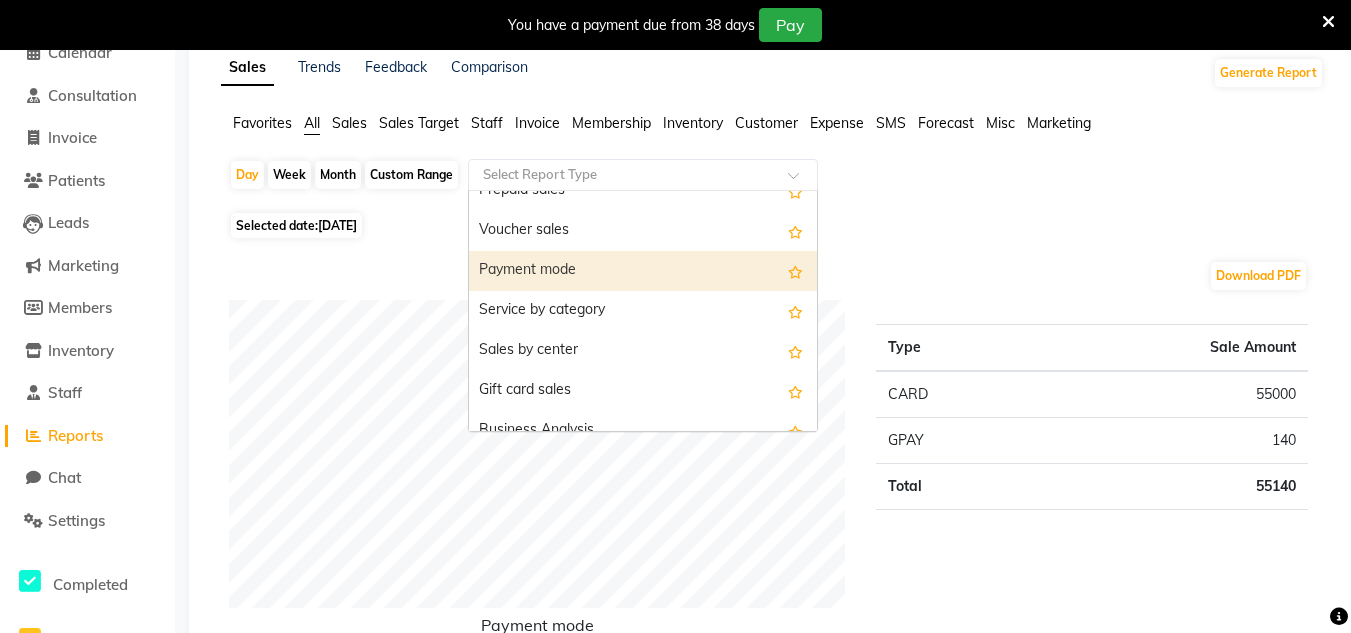 type on "h" 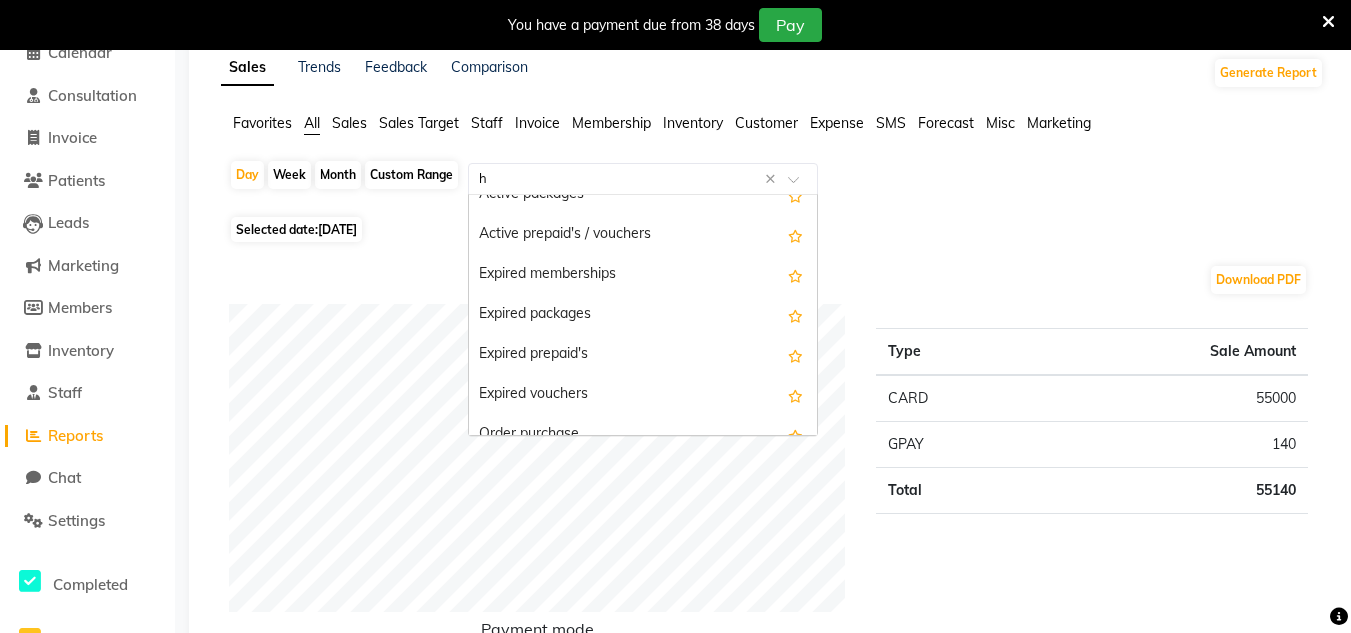 scroll, scrollTop: 20, scrollLeft: 0, axis: vertical 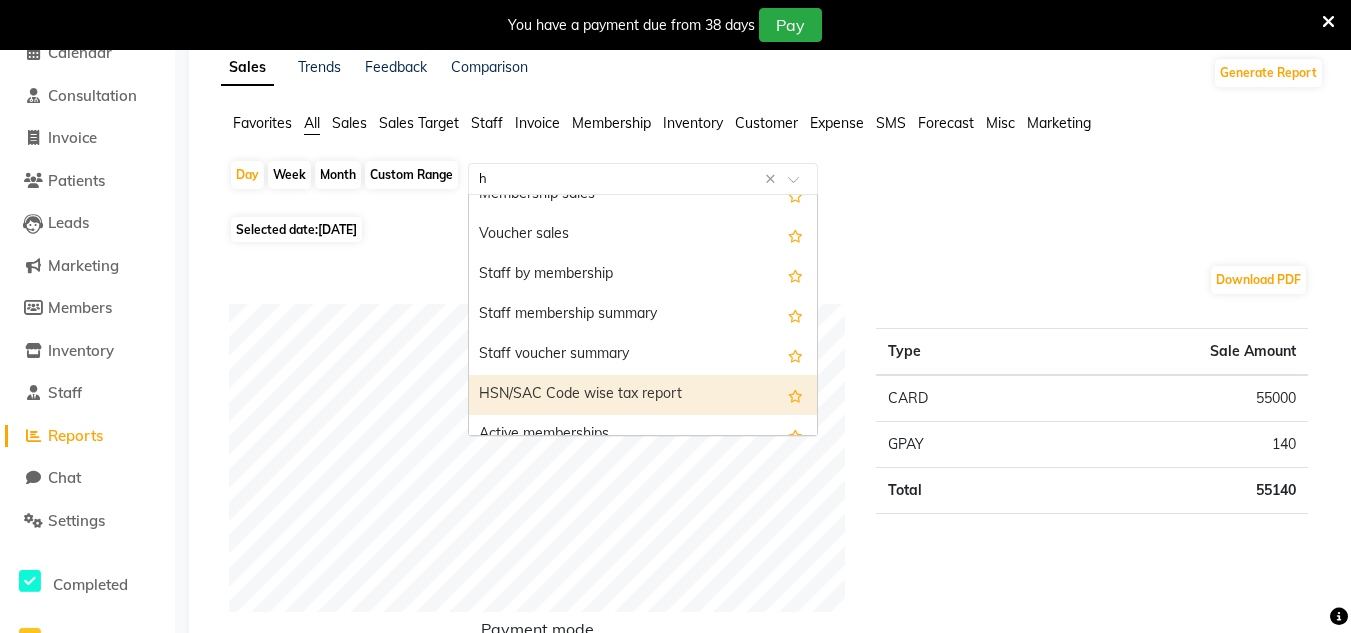 click on "HSN/SAC Code wise tax report" at bounding box center [643, 395] 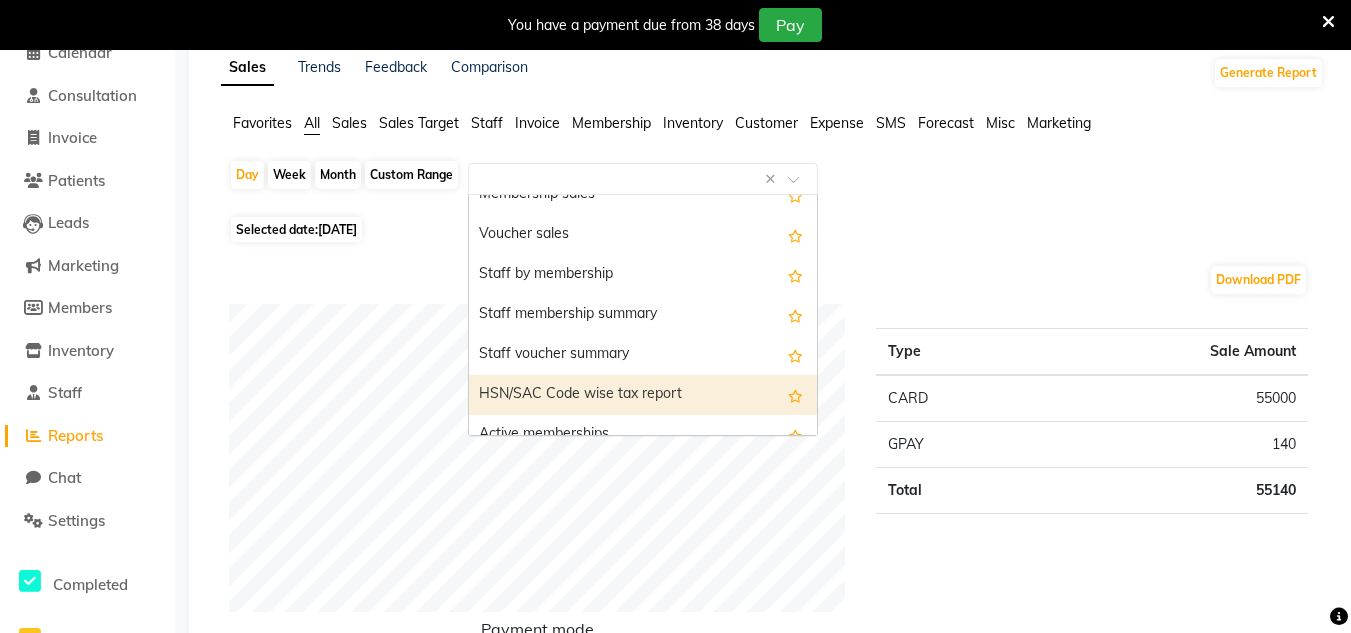 select on "full_report" 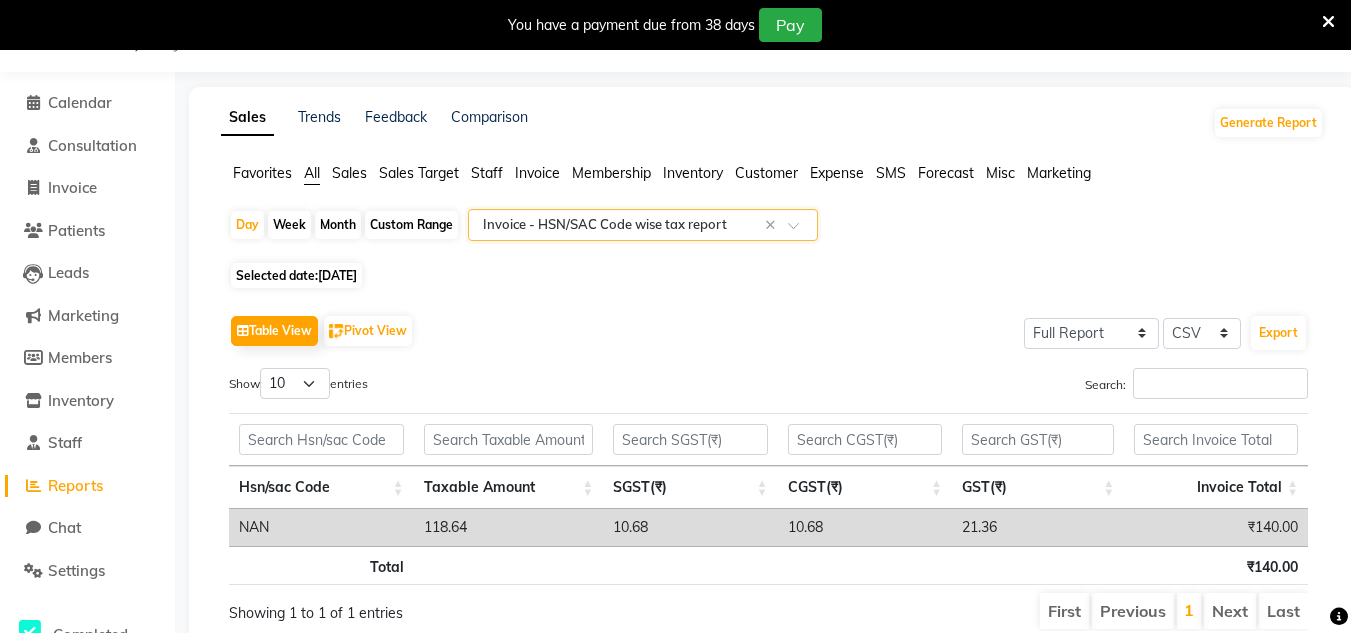 scroll, scrollTop: 129, scrollLeft: 0, axis: vertical 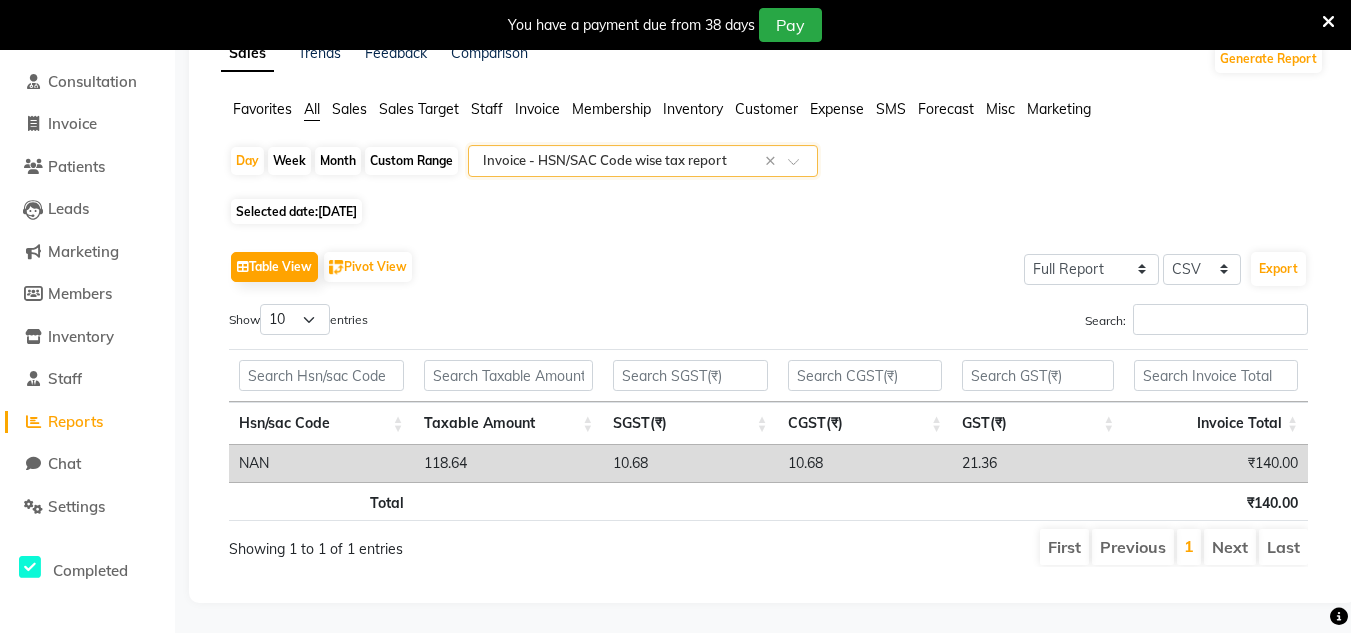 click on "[DATE]" 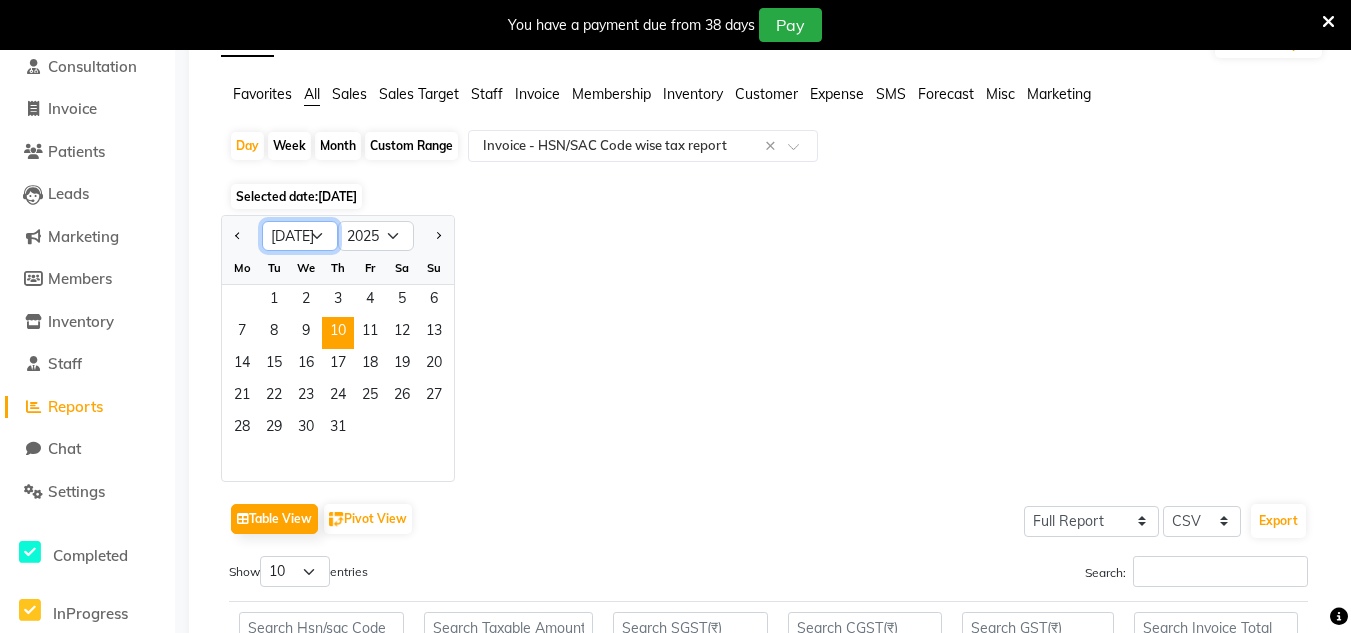 click on "Jan Feb Mar Apr May Jun [DATE] Aug Sep Oct Nov Dec" 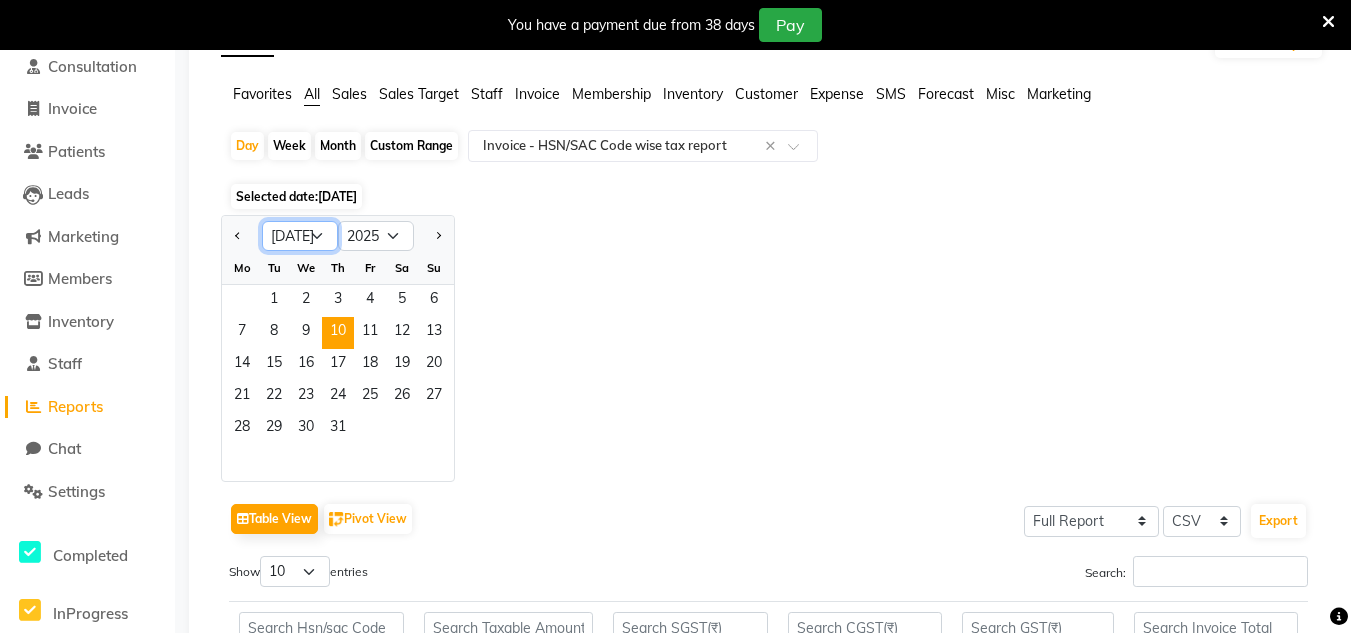 select on "6" 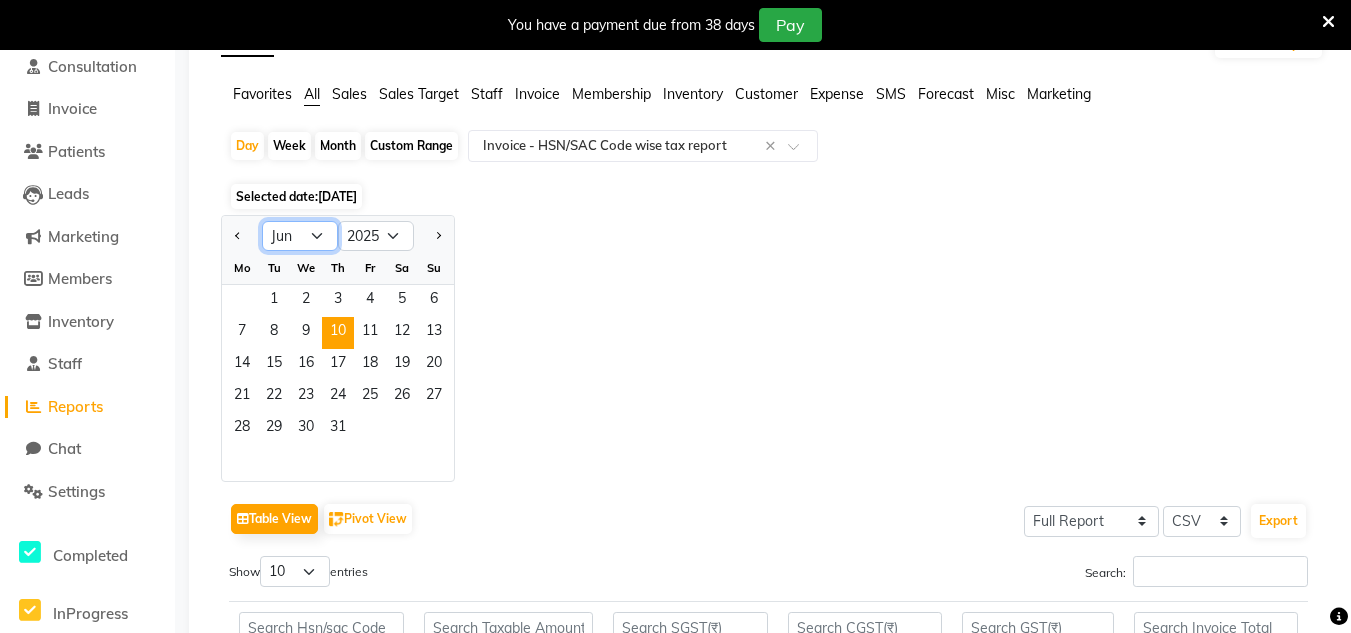 click on "Jan Feb Mar Apr May Jun [DATE] Aug Sep Oct Nov Dec" 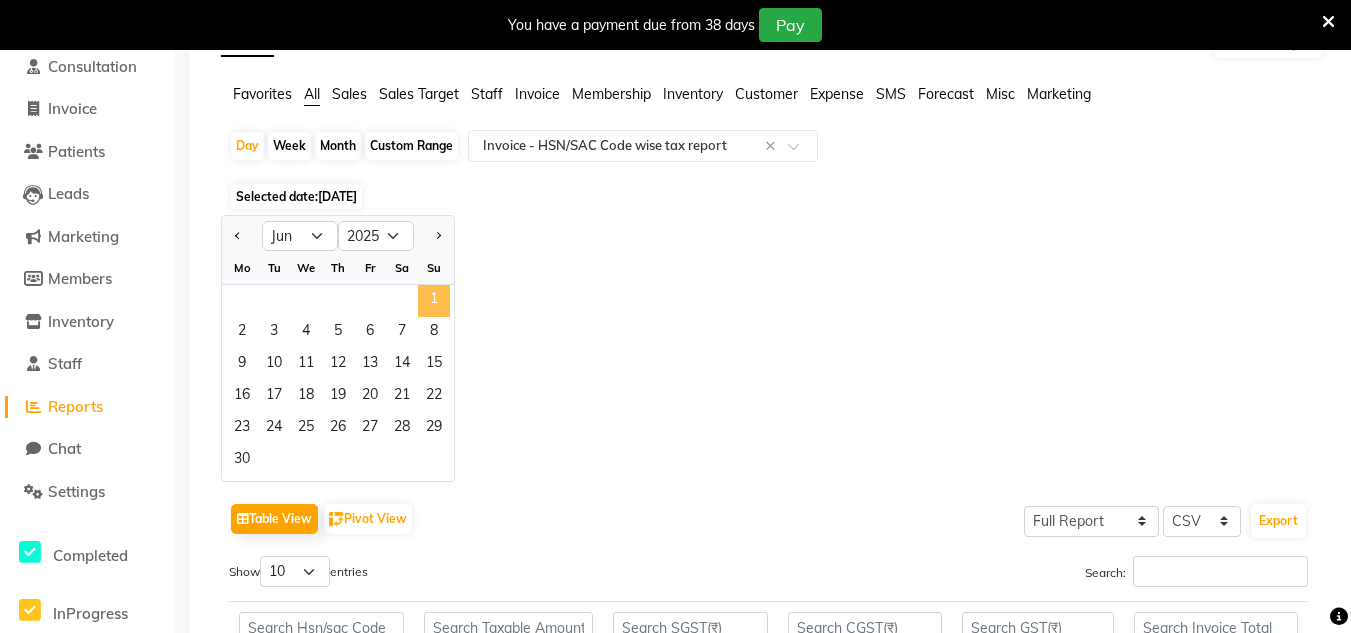 click on "1" 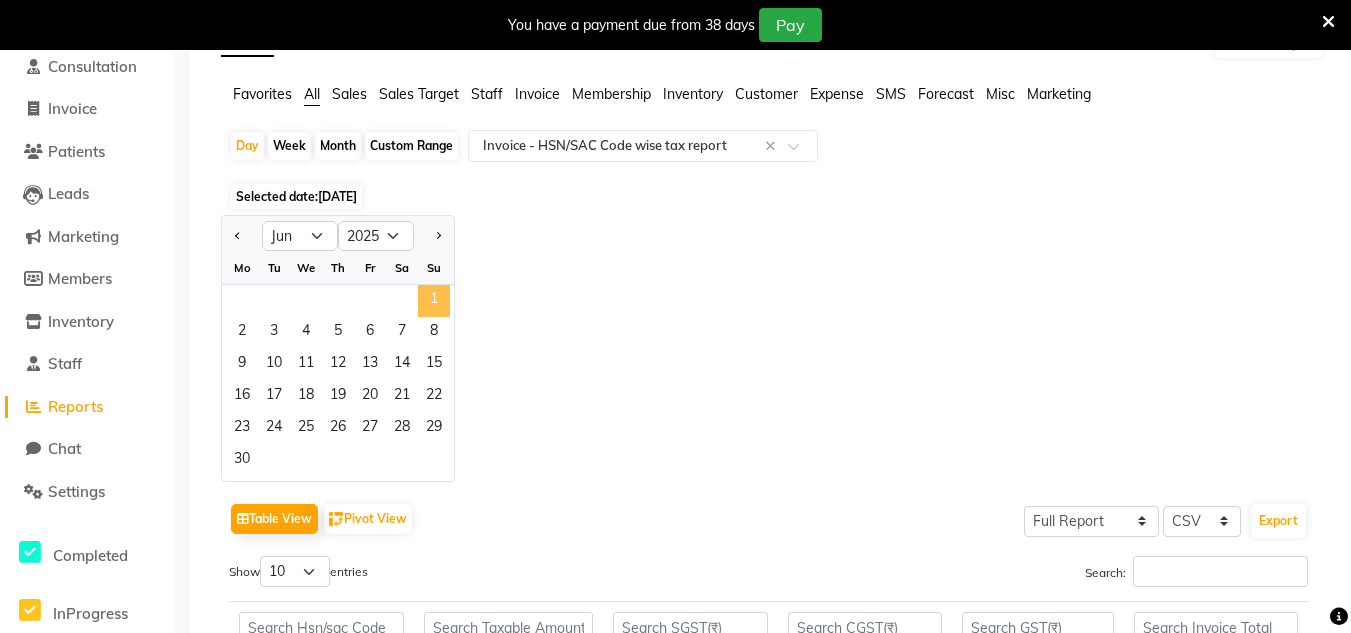 scroll, scrollTop: 50, scrollLeft: 0, axis: vertical 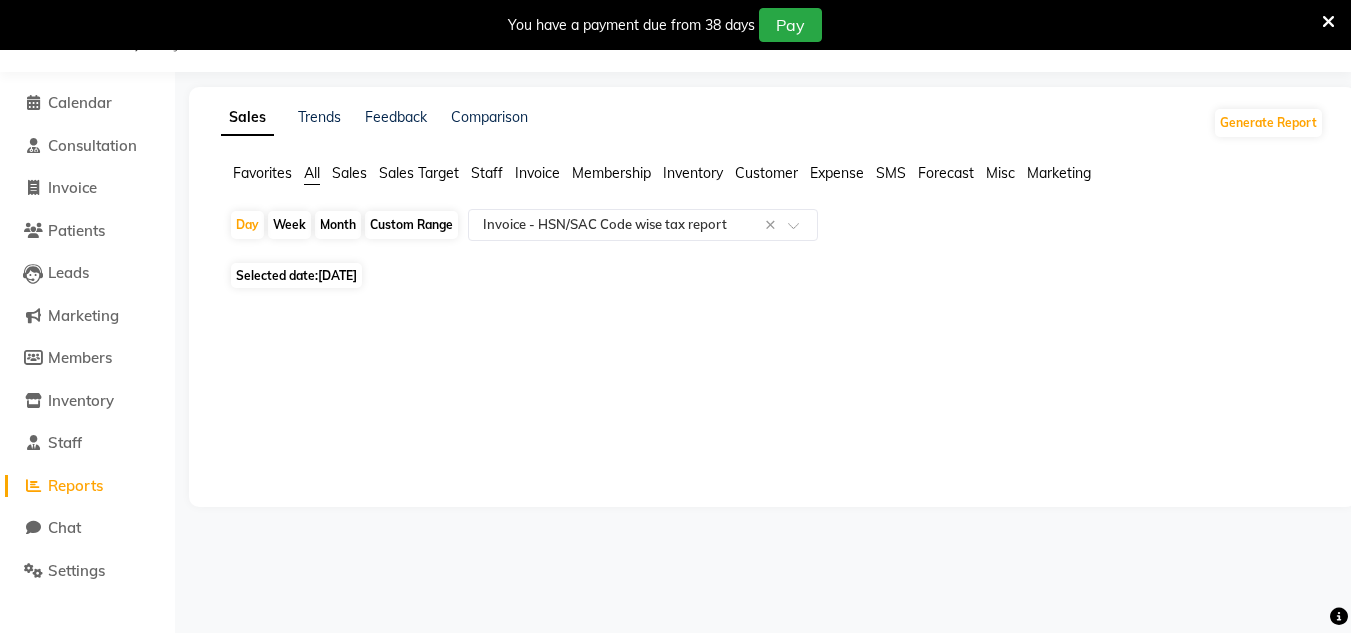 click on "Month" 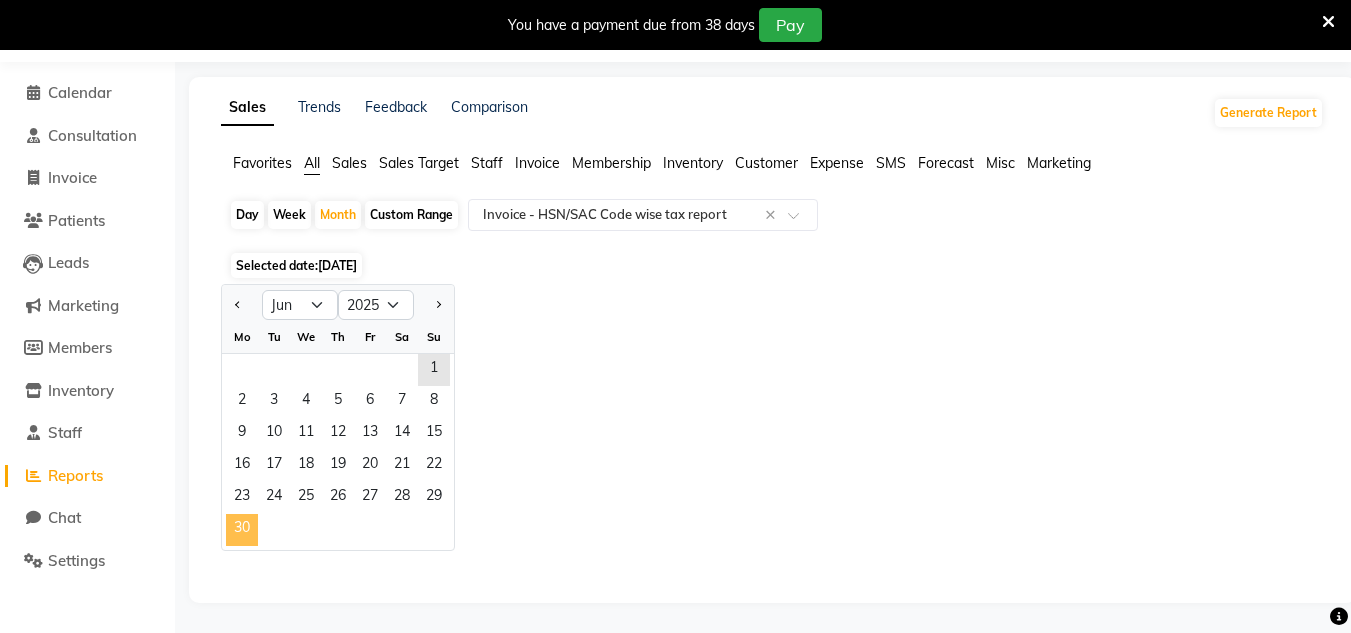 click on "30" 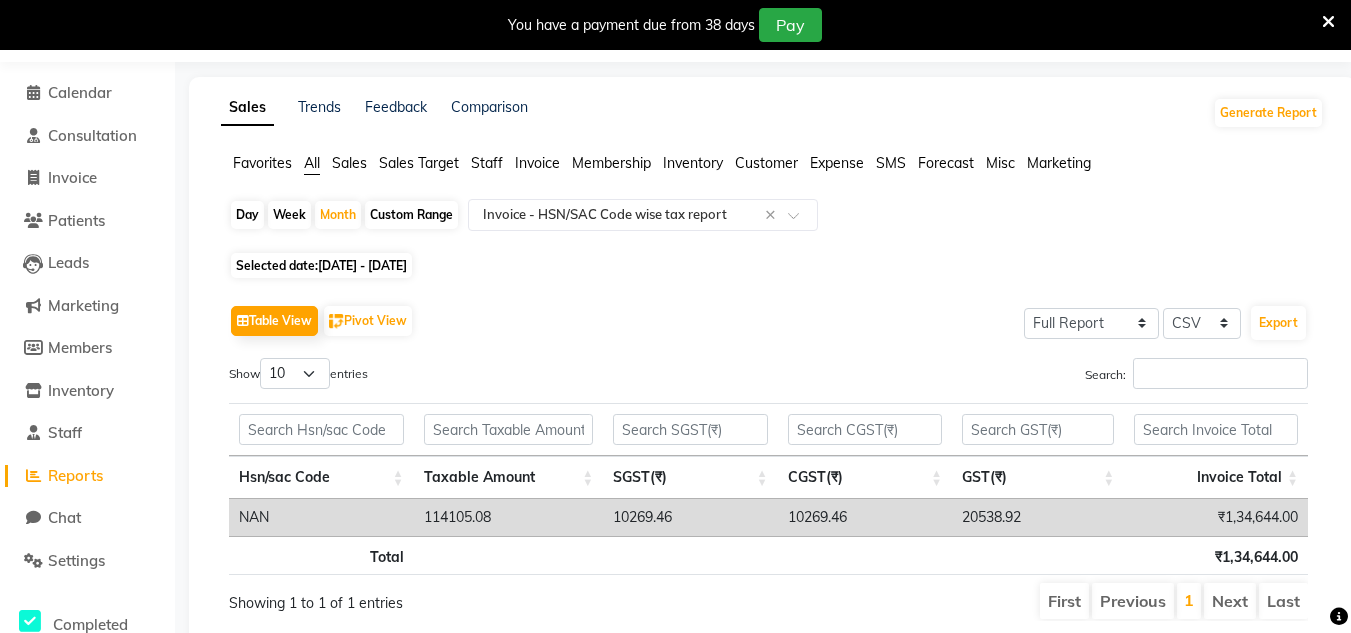 drag, startPoint x: 262, startPoint y: 522, endPoint x: 813, endPoint y: 317, distance: 587.89966 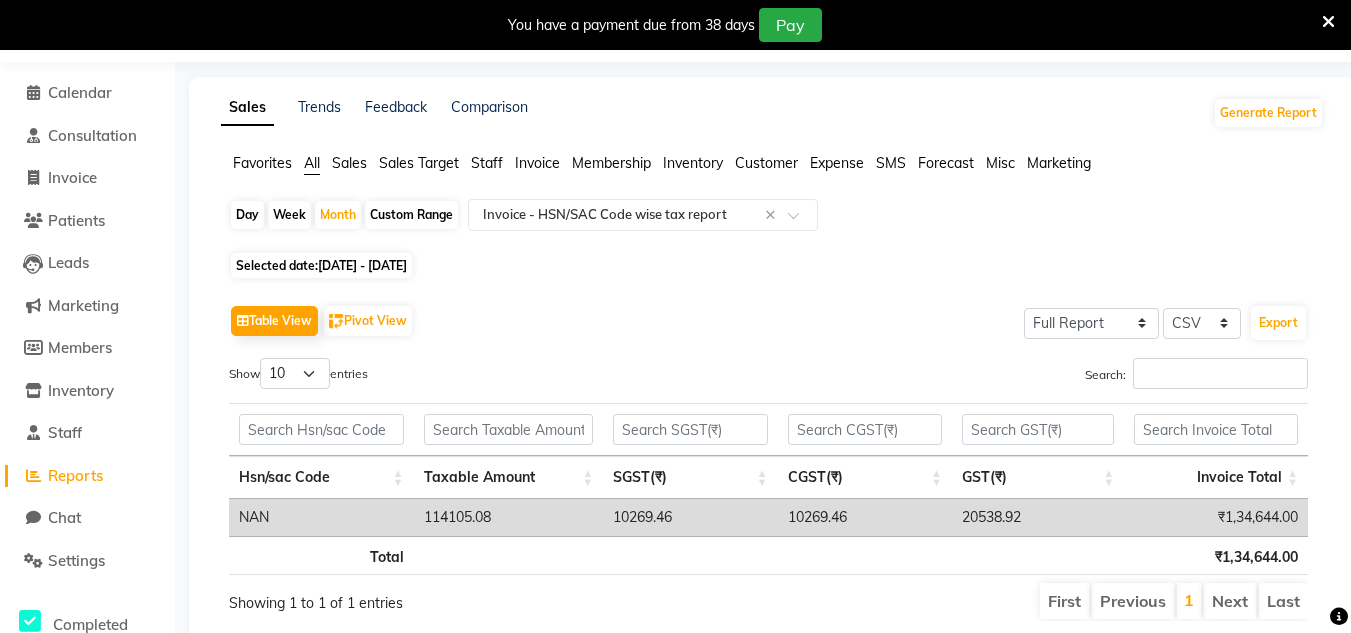 click on "Table View   Pivot View  Select Full Report Filtered Report Select CSV PDF  Export" 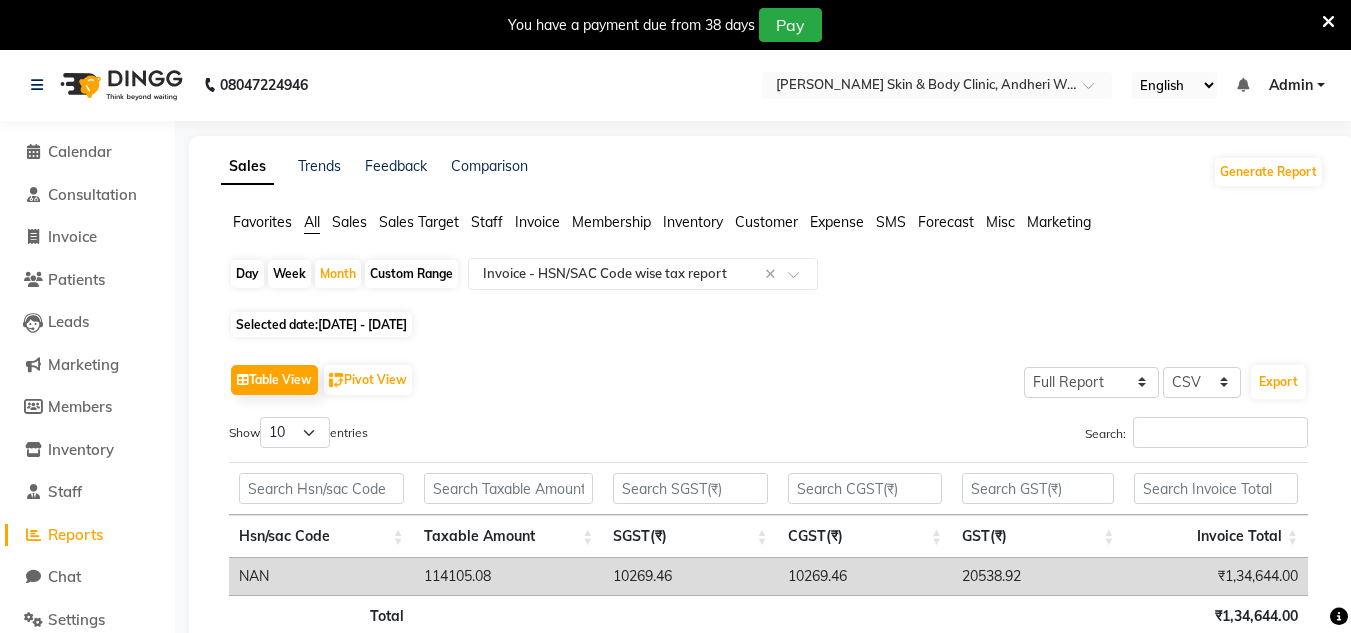 scroll, scrollTop: 0, scrollLeft: 0, axis: both 